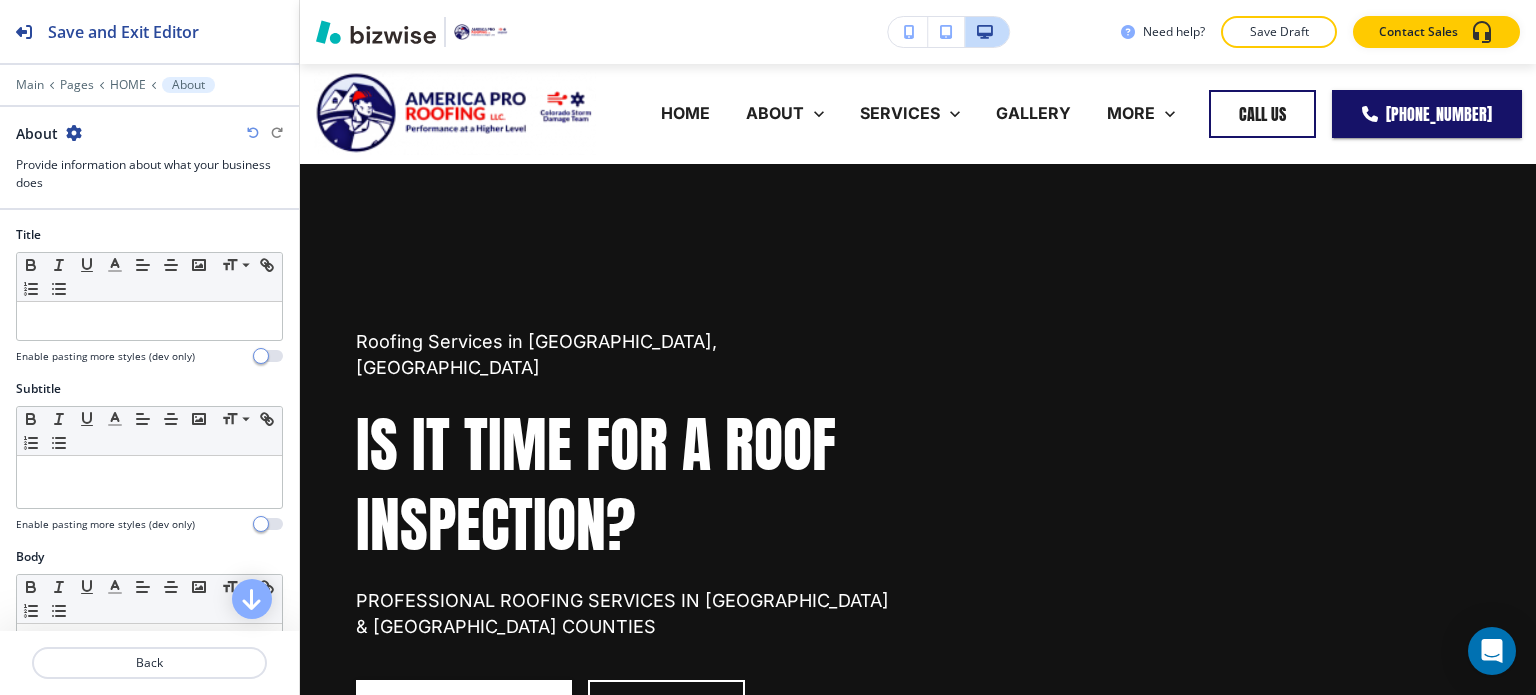 scroll, scrollTop: 0, scrollLeft: 0, axis: both 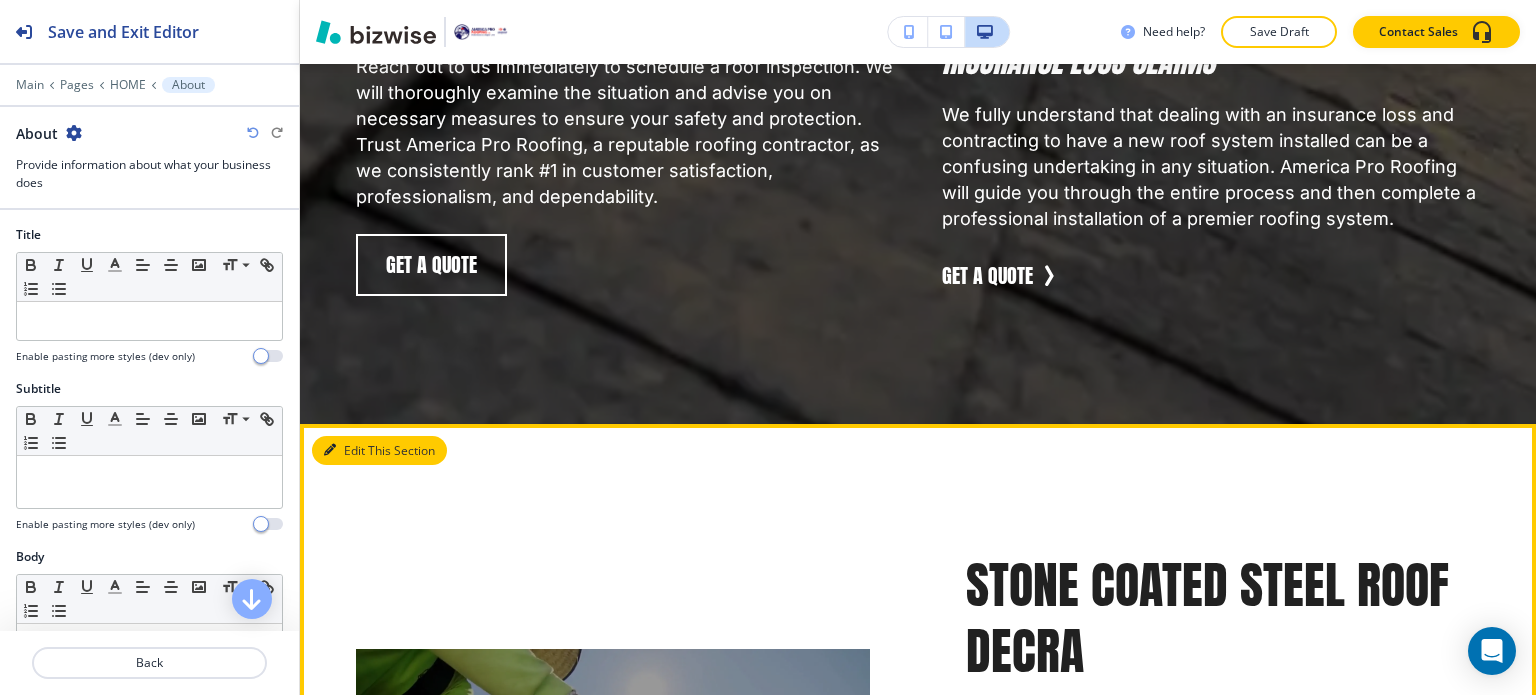 click on "Edit This Section" at bounding box center [379, 451] 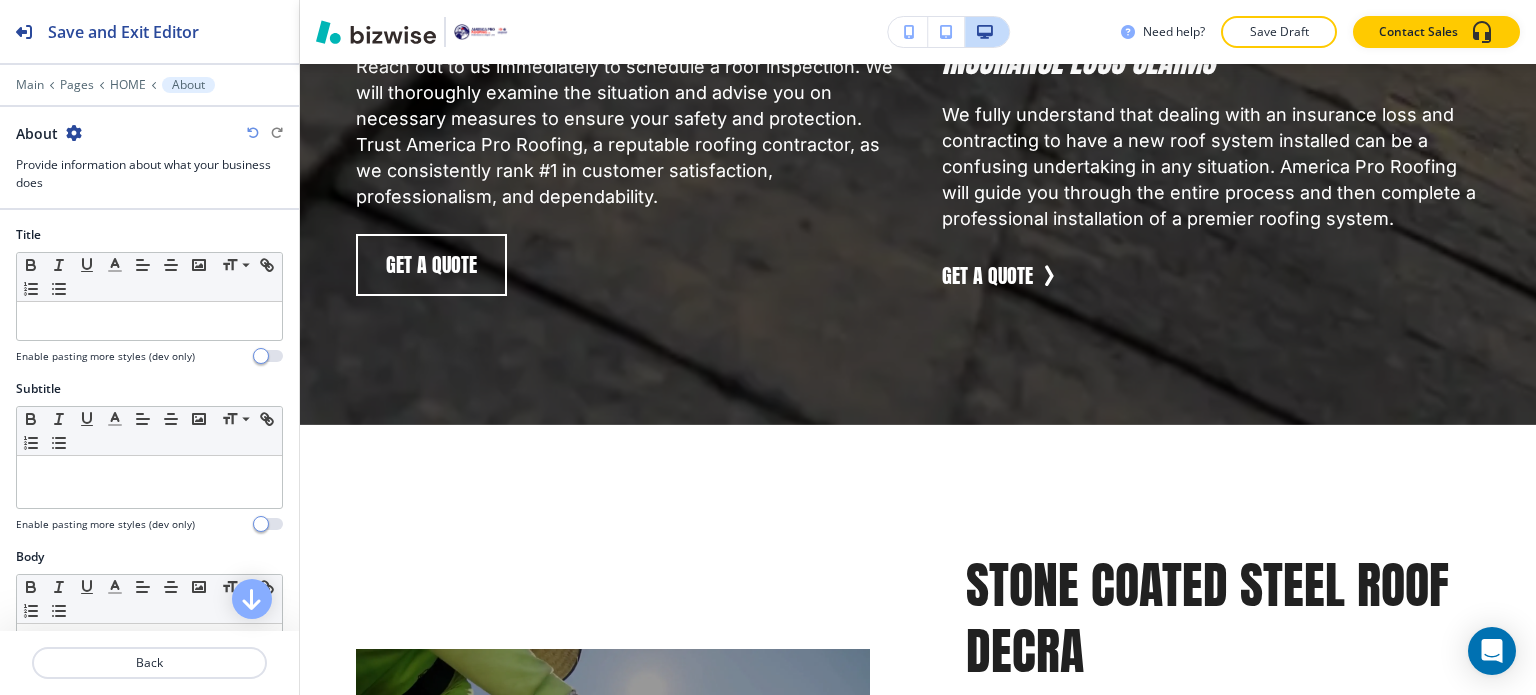 click at bounding box center (74, 133) 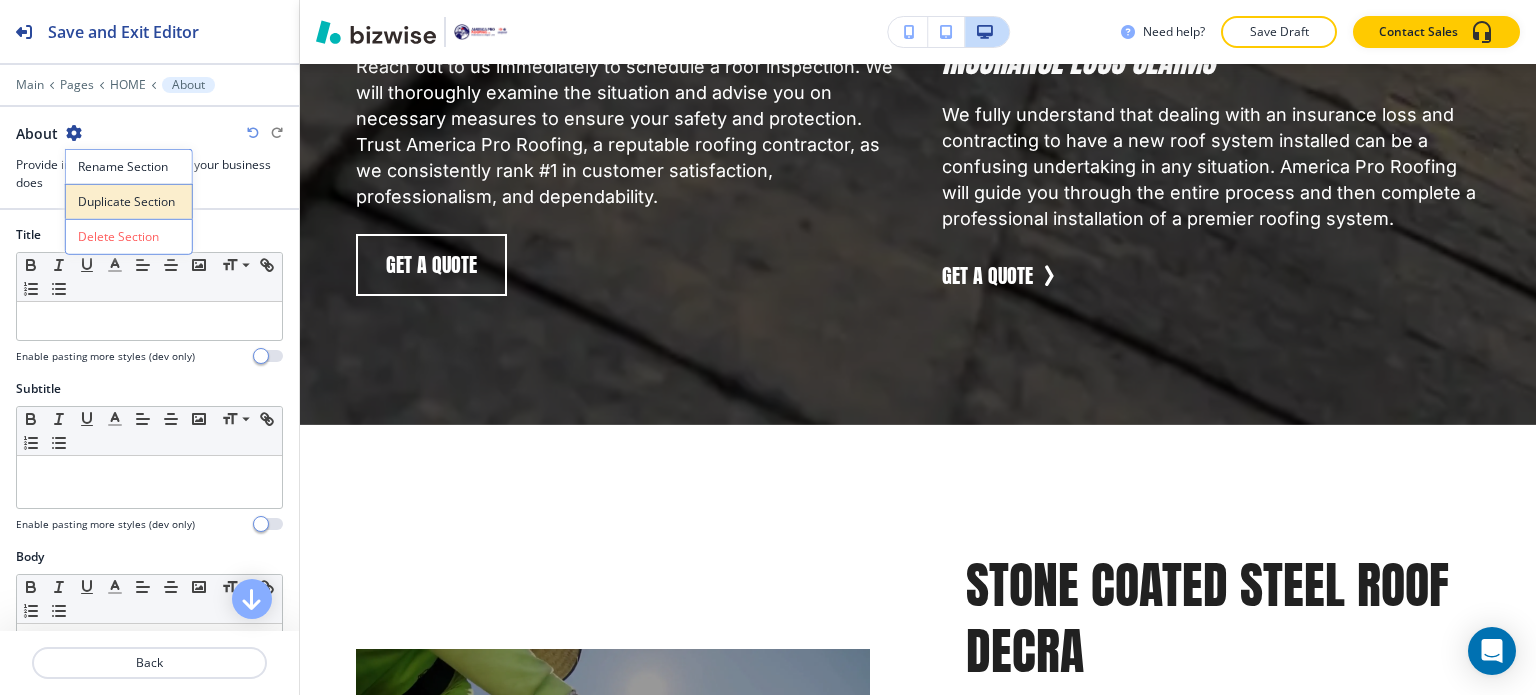 click on "Duplicate Section" at bounding box center (129, 202) 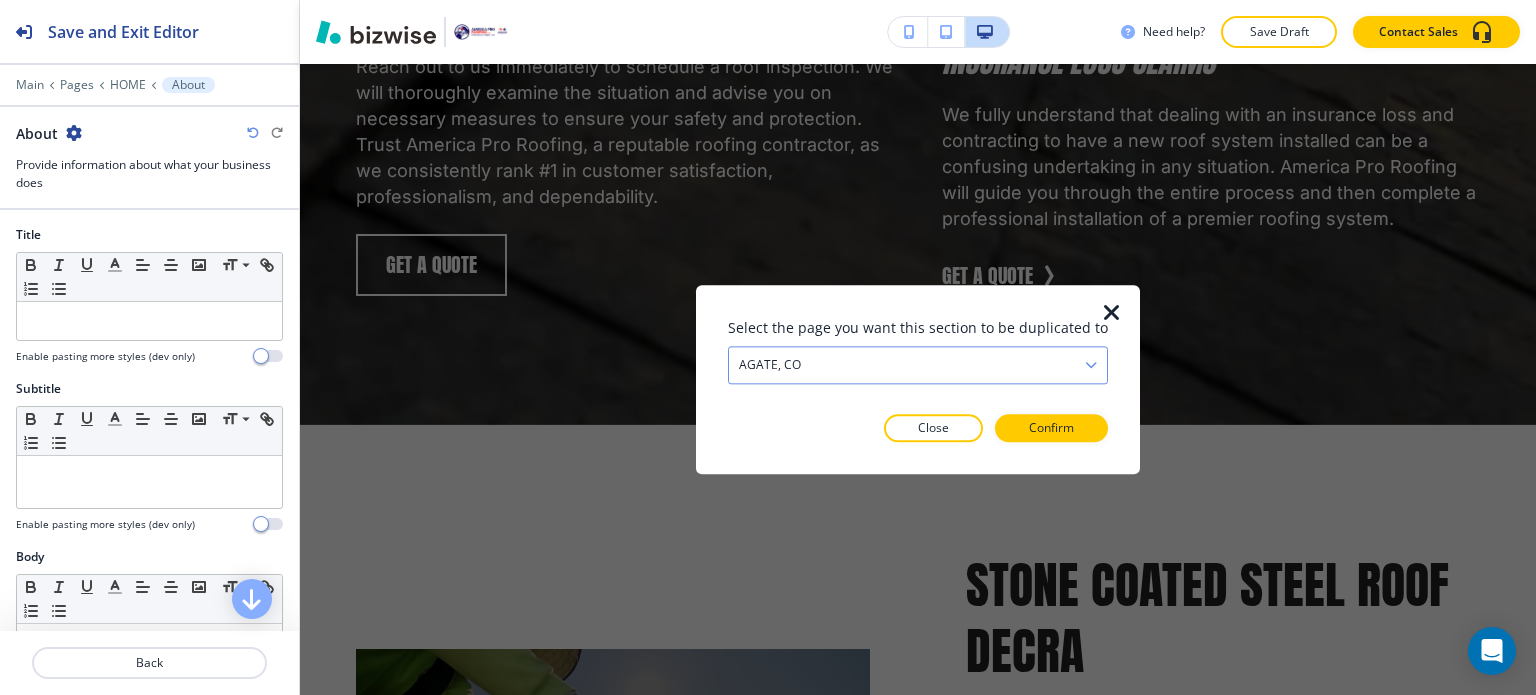 click on "AGATE, CO" at bounding box center (918, 365) 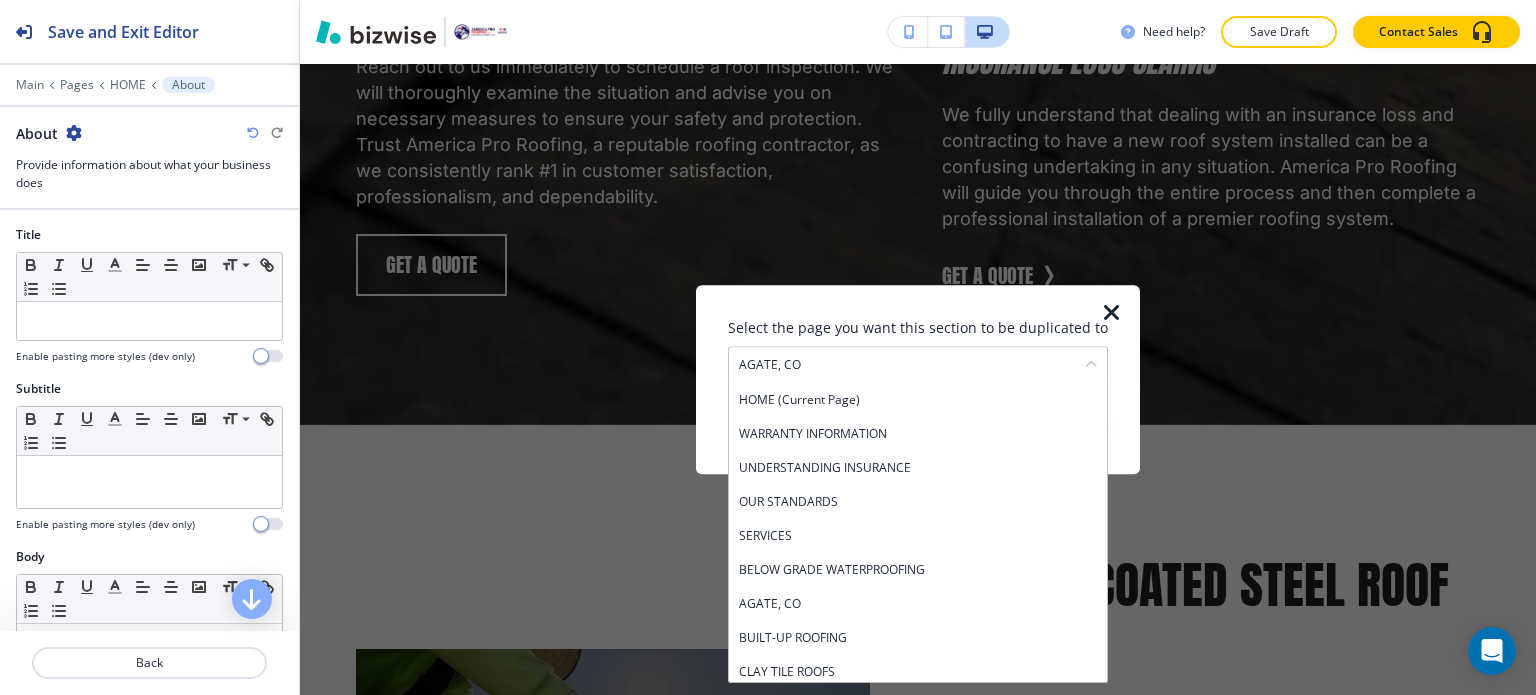 drag, startPoint x: 880, startPoint y: 606, endPoint x: 917, endPoint y: 592, distance: 39.56008 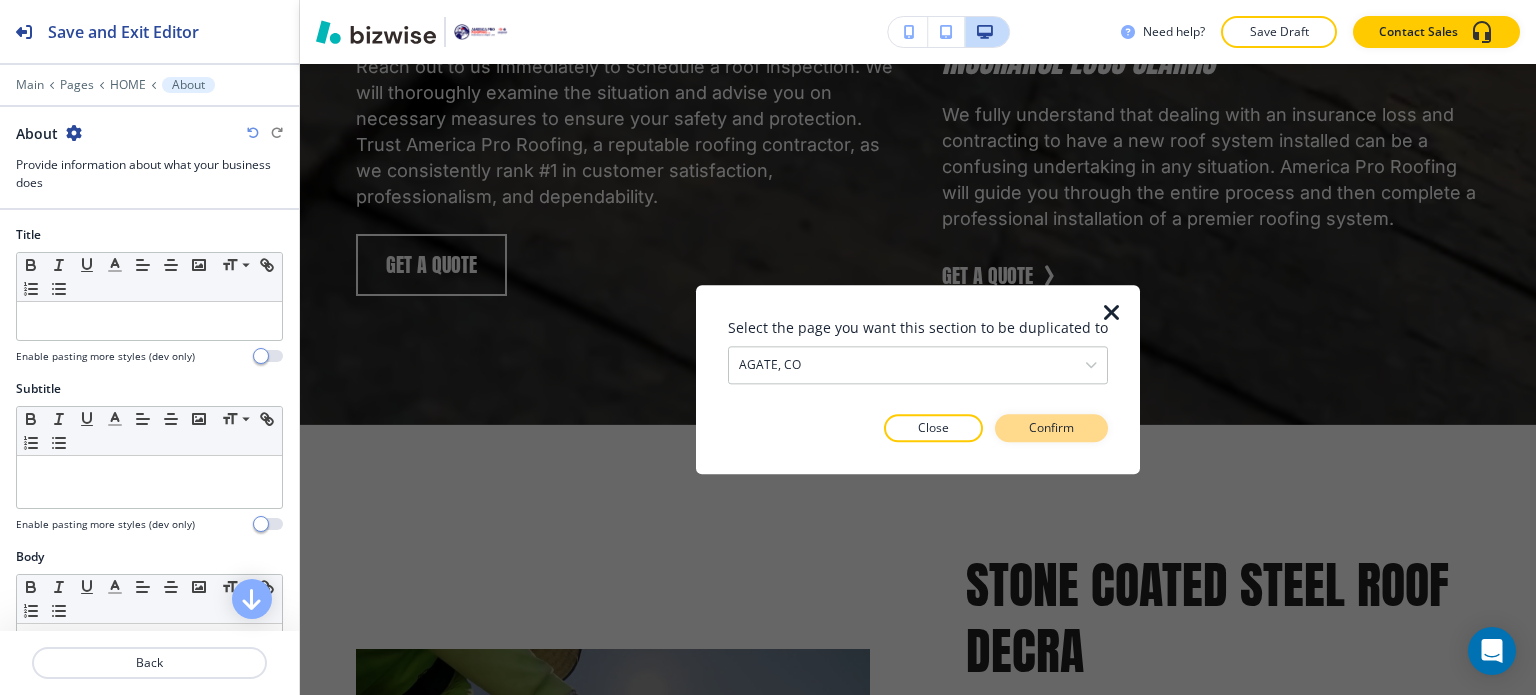 click on "Confirm" at bounding box center [1051, 428] 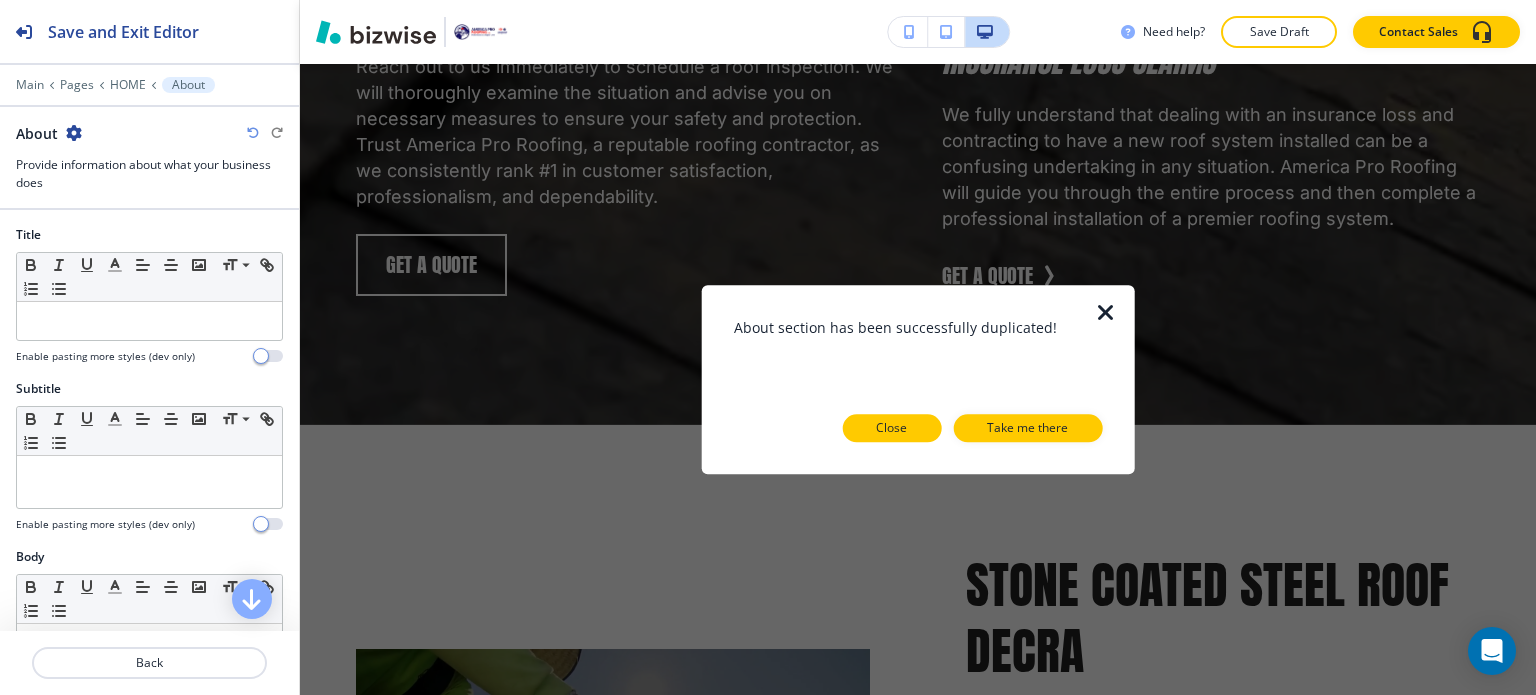 click on "Close" at bounding box center (891, 428) 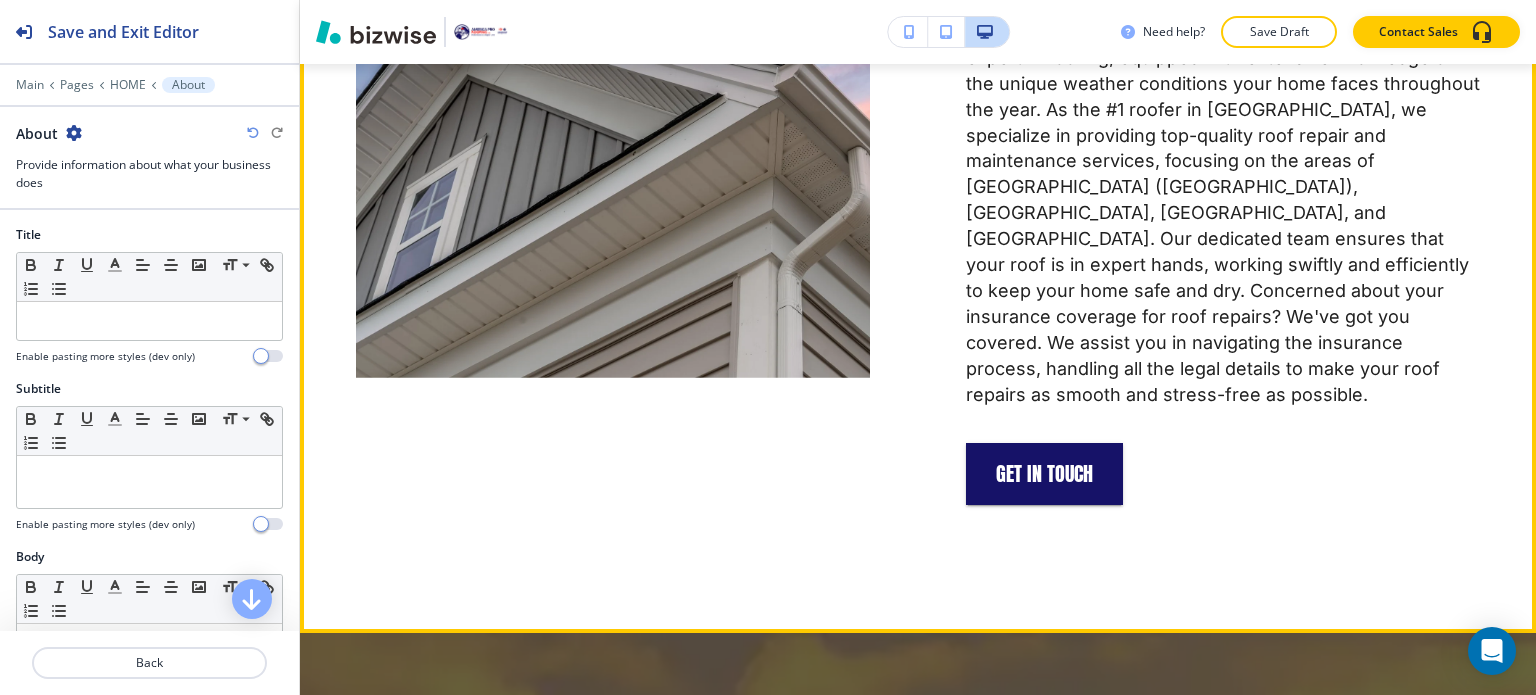 scroll, scrollTop: 4862, scrollLeft: 0, axis: vertical 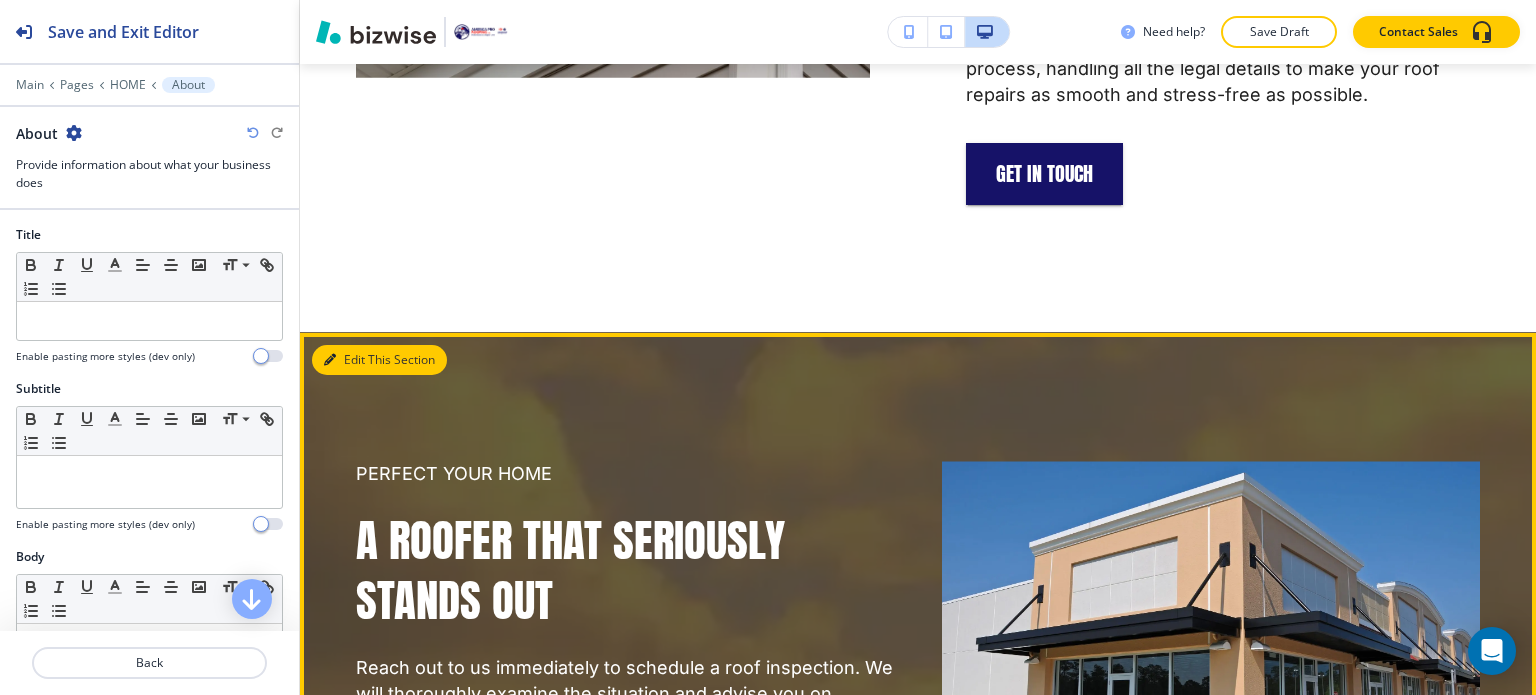click on "Edit This Section" at bounding box center [379, 360] 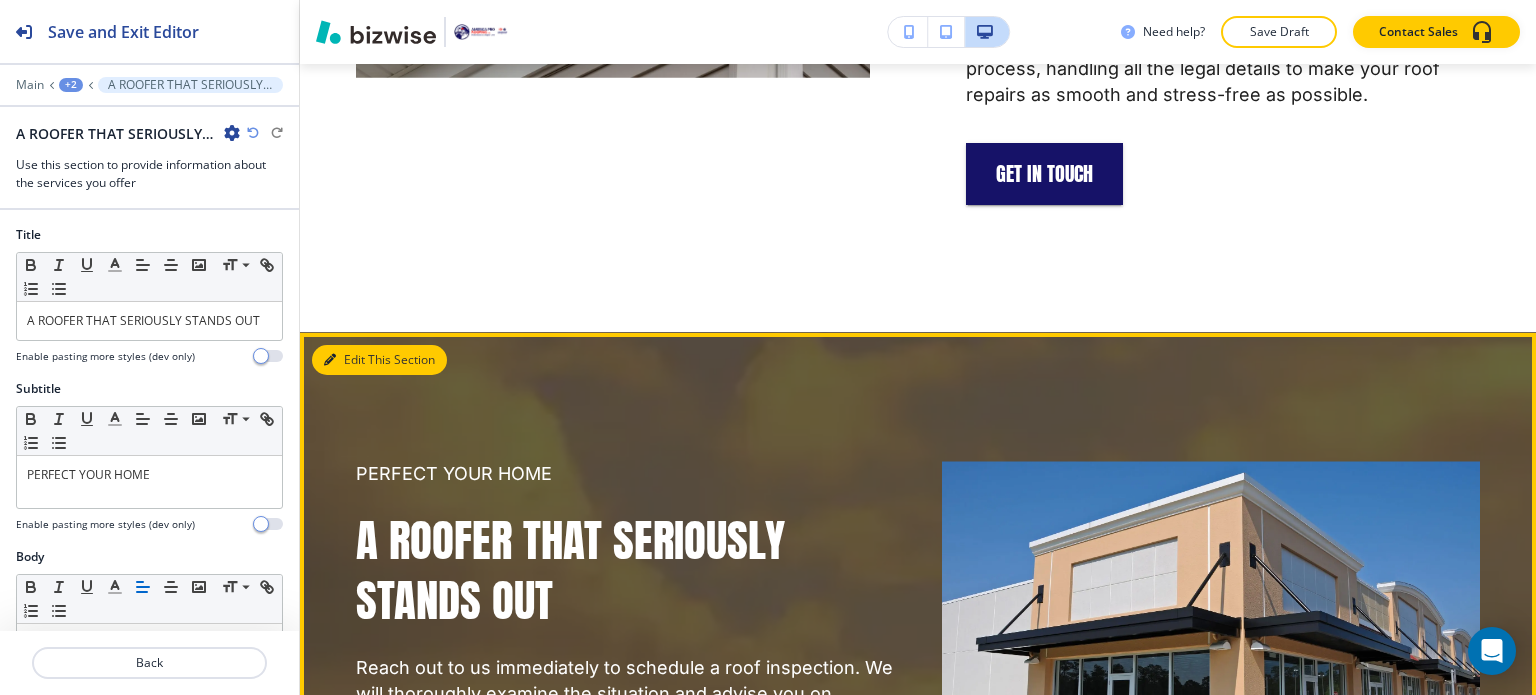 scroll, scrollTop: 4972, scrollLeft: 0, axis: vertical 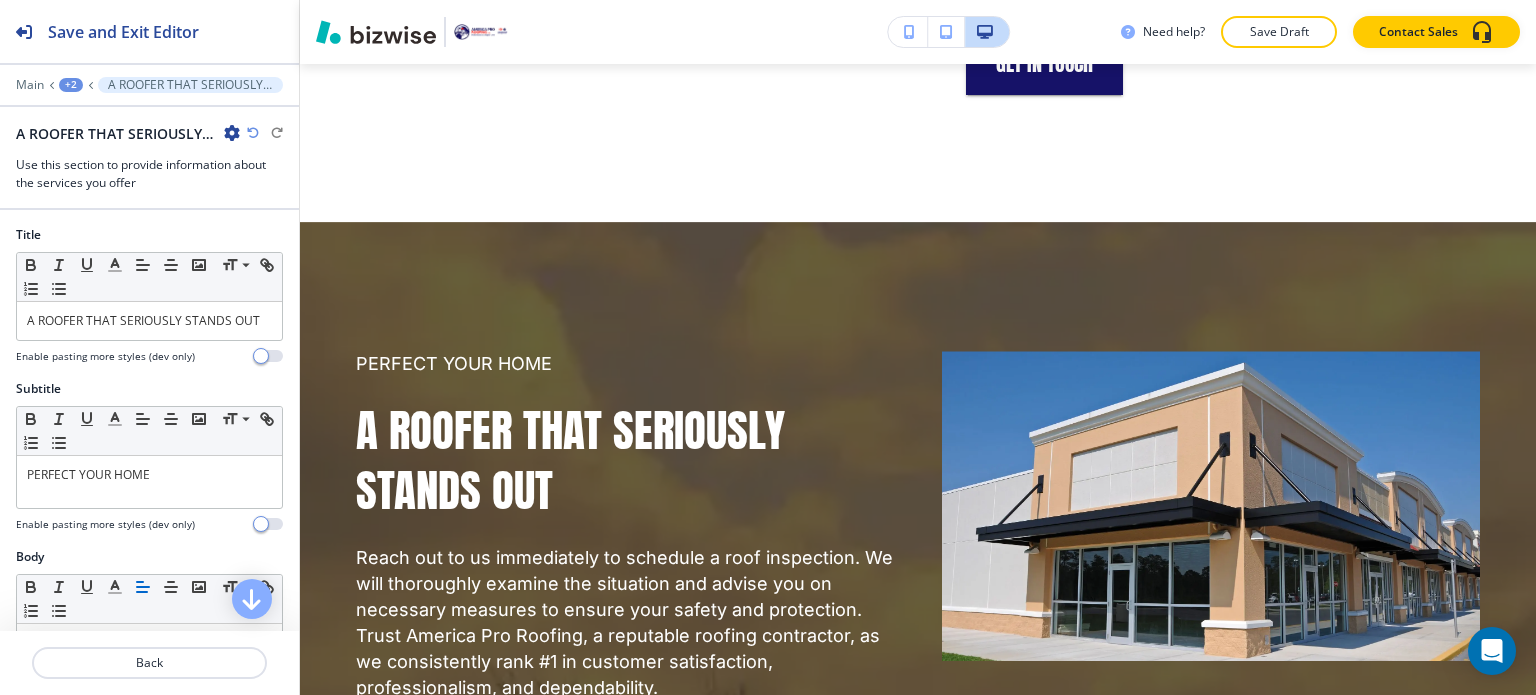 click at bounding box center [232, 133] 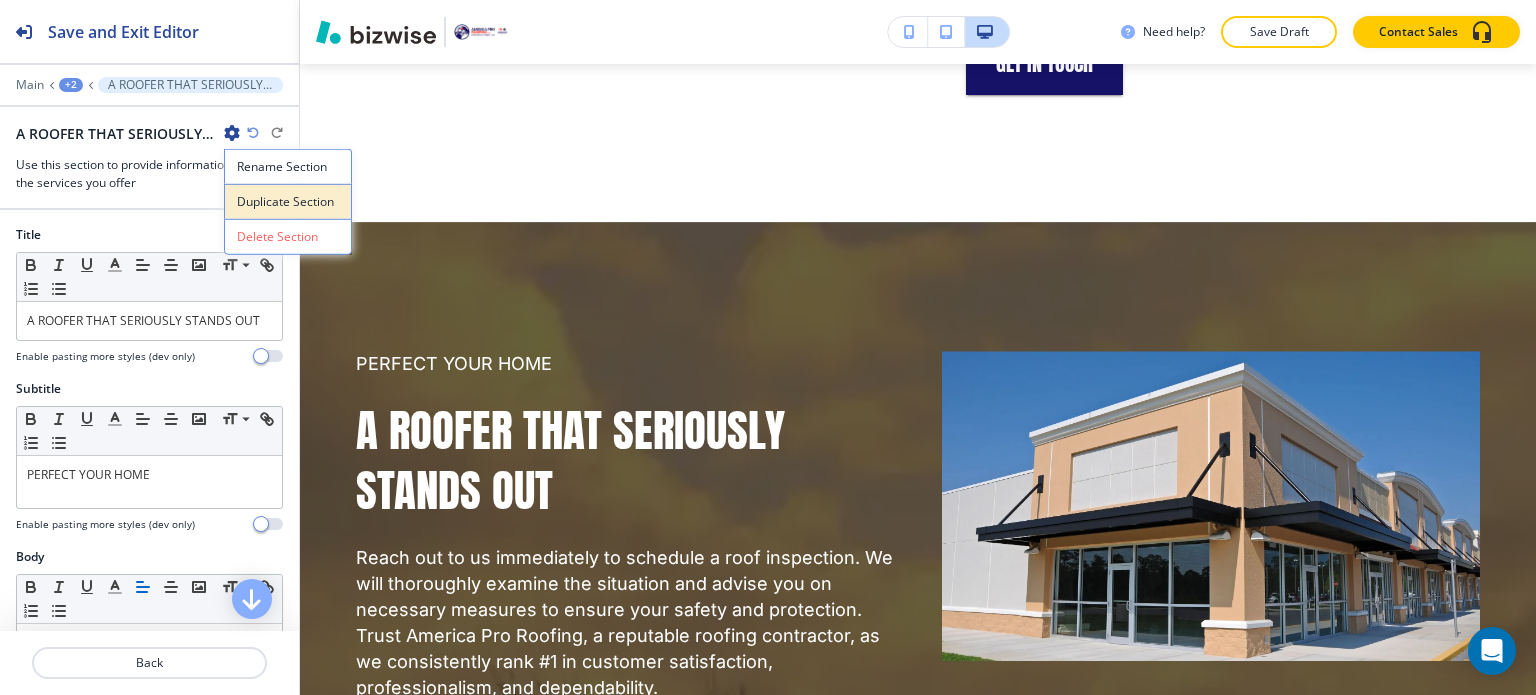 click on "Duplicate Section" at bounding box center (288, 202) 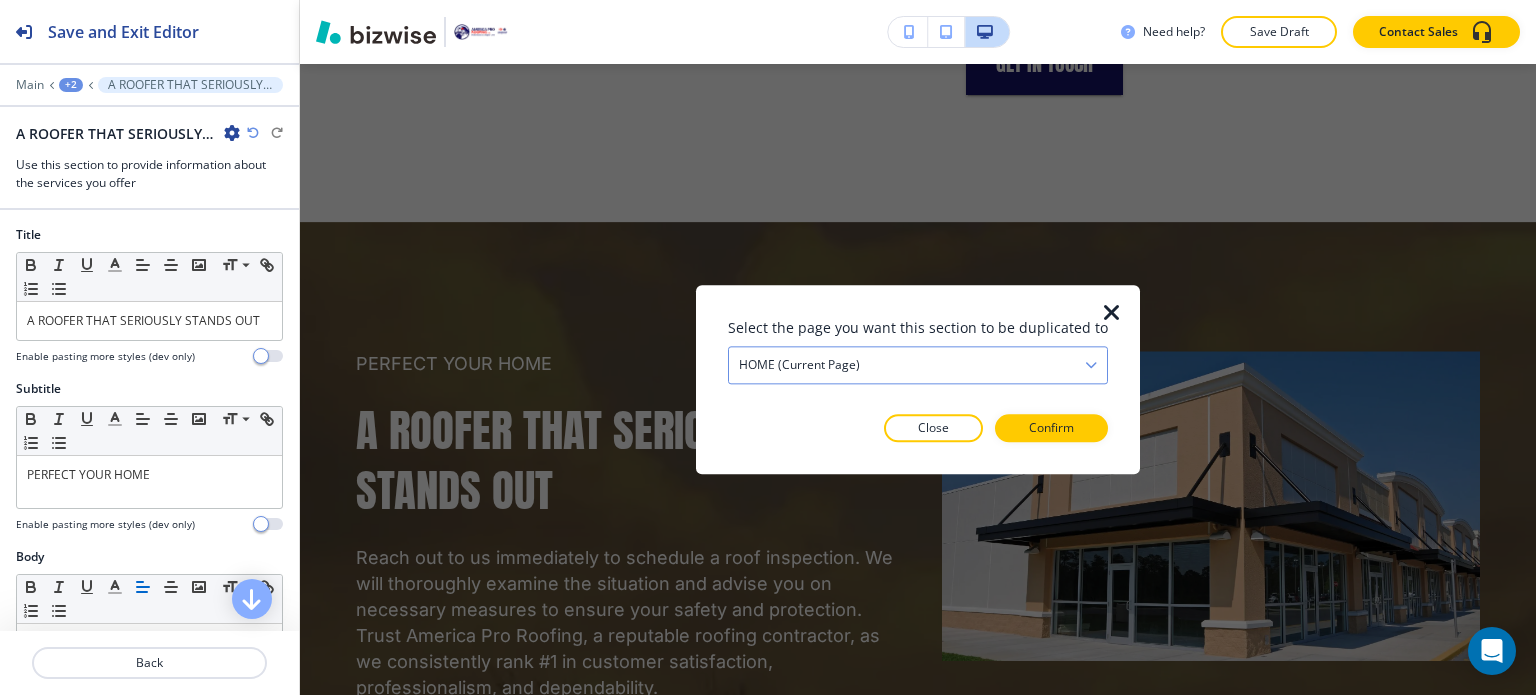click on "HOME (current page)" at bounding box center (918, 365) 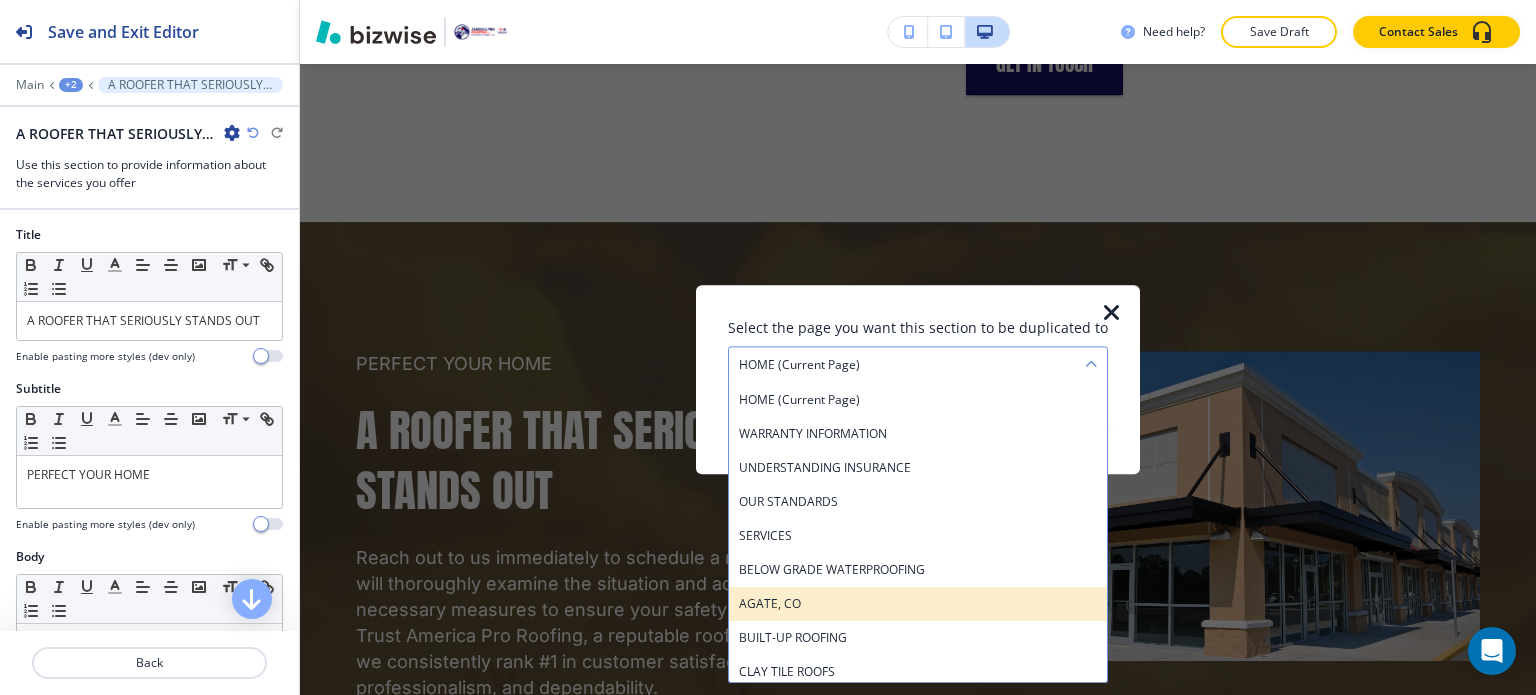 click on "AGATE, CO" at bounding box center (918, 604) 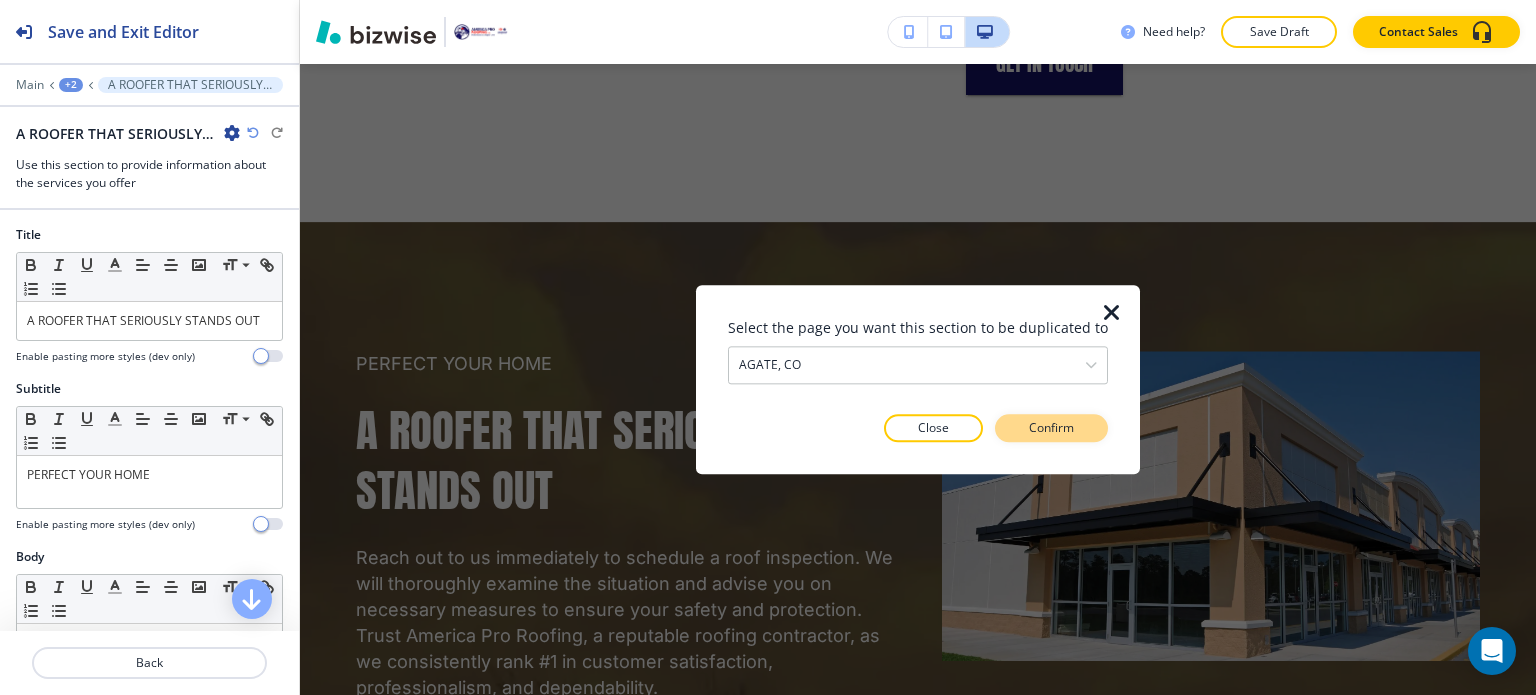 click on "Confirm" at bounding box center (1051, 428) 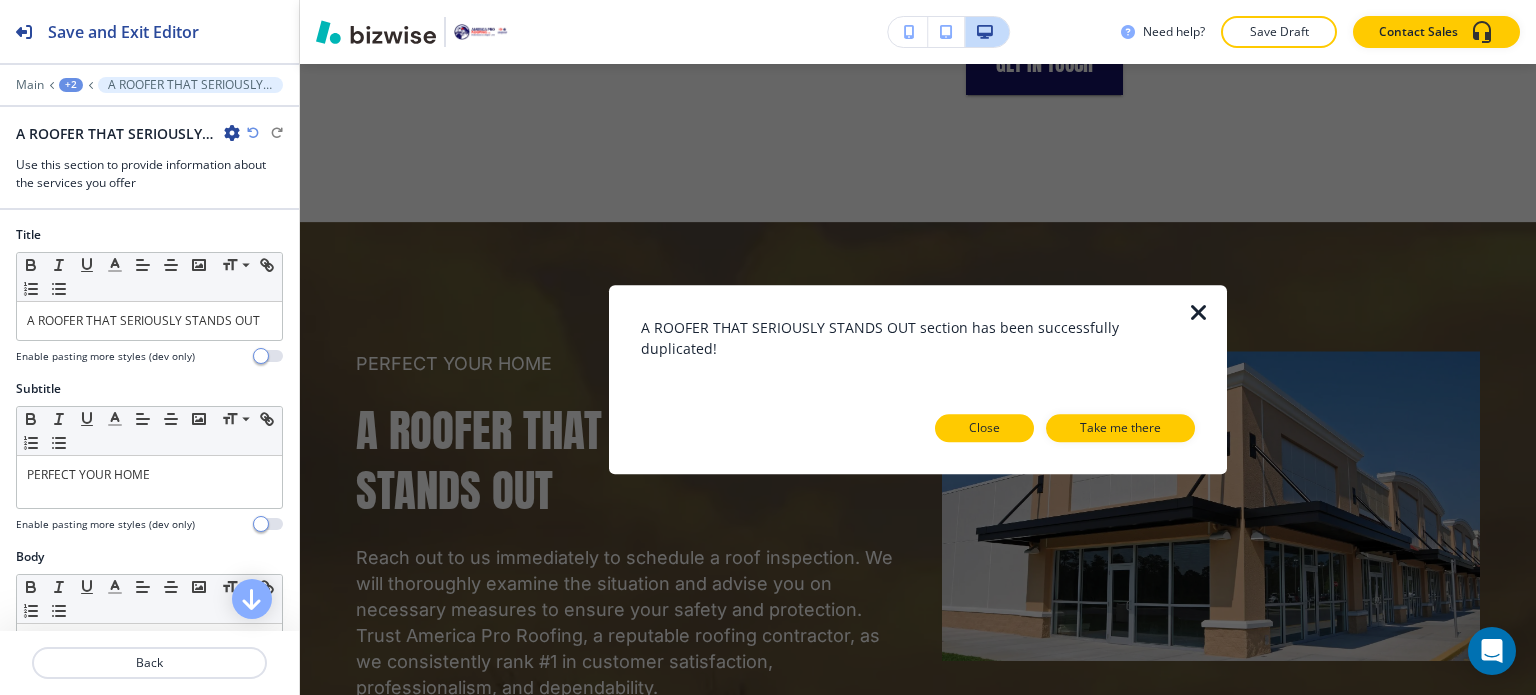 click on "Close" at bounding box center [984, 428] 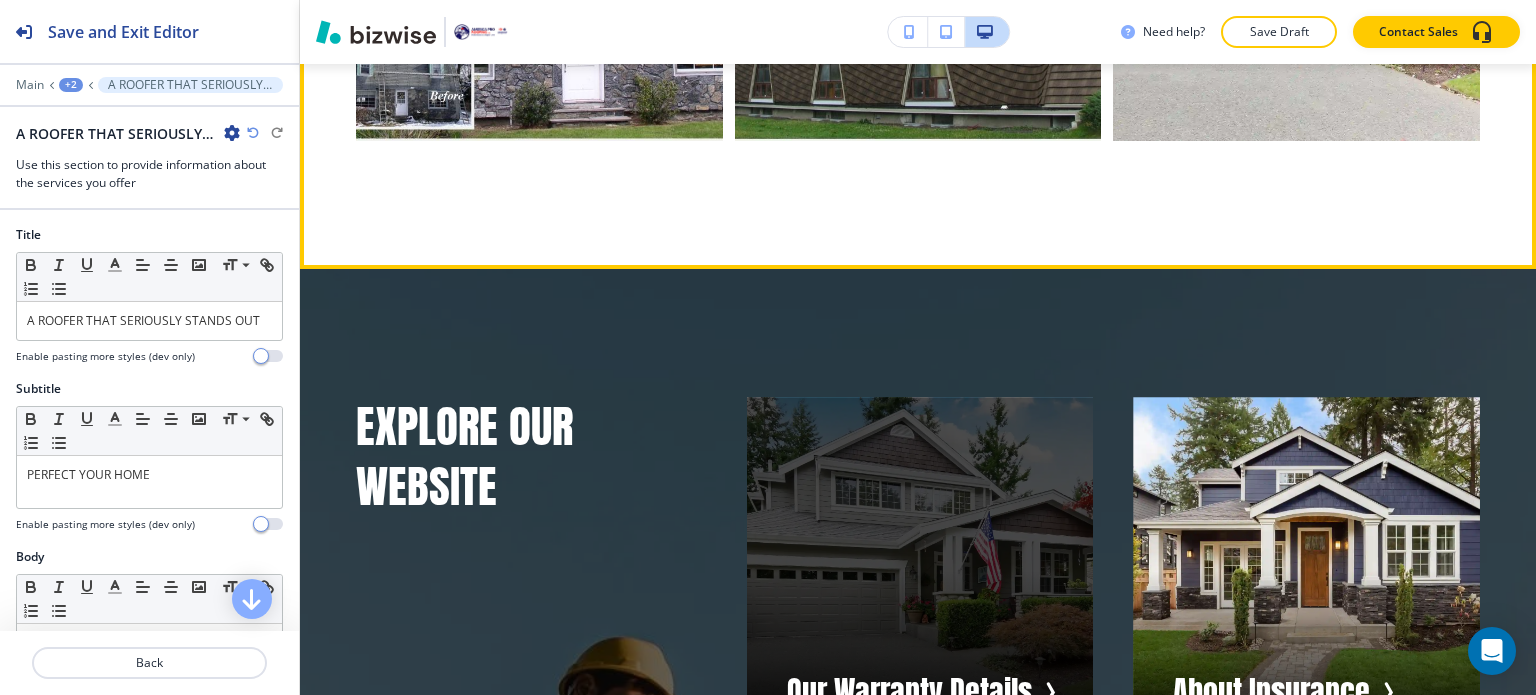 scroll, scrollTop: 11072, scrollLeft: 0, axis: vertical 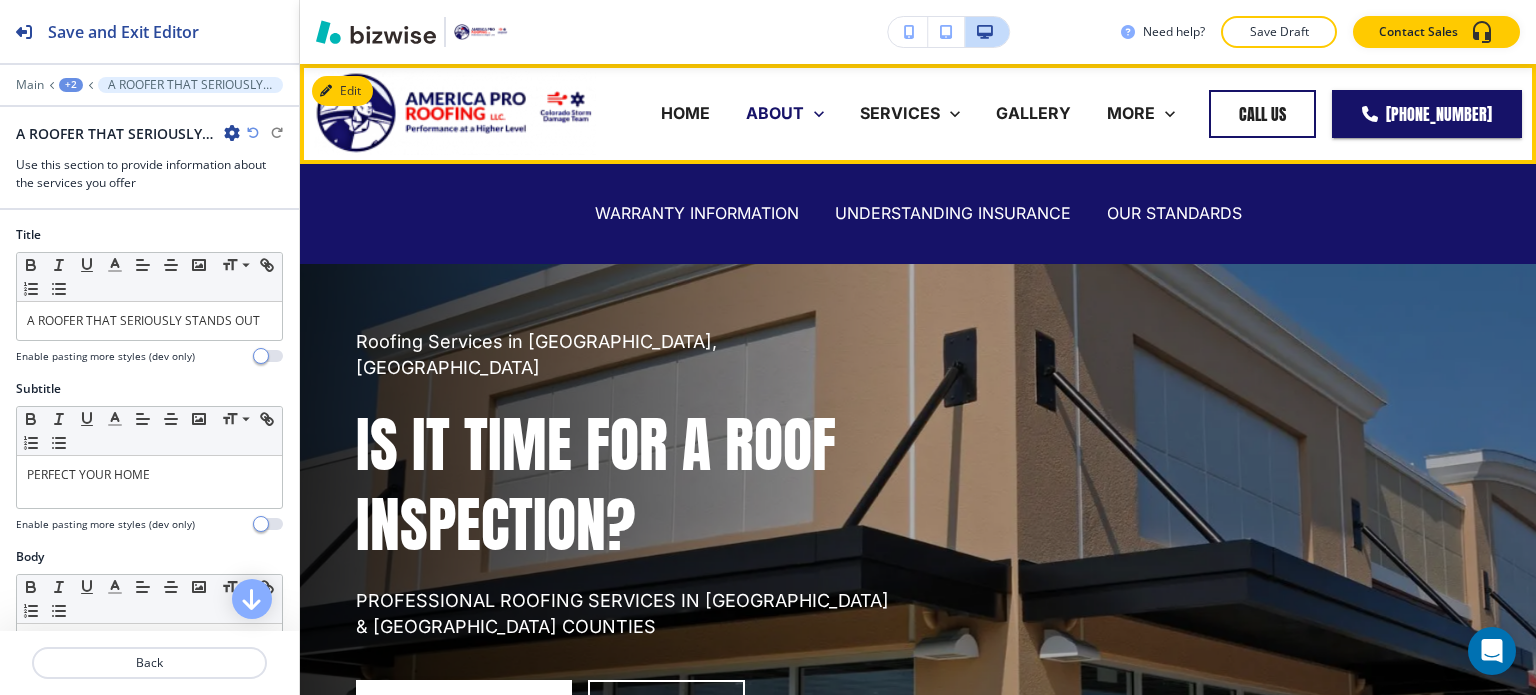 click on "ABOUT" at bounding box center [775, 113] 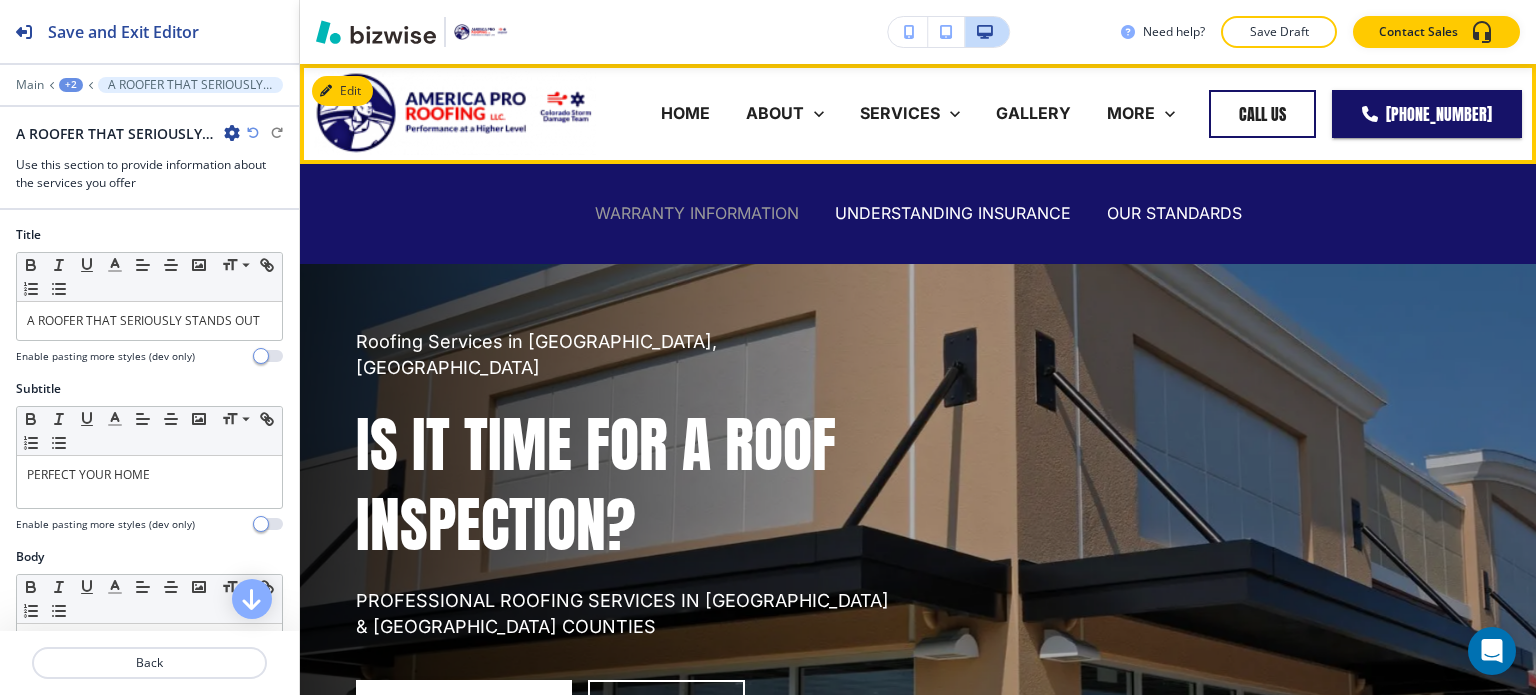 click on "WARRANTY INFORMATION" at bounding box center [697, 213] 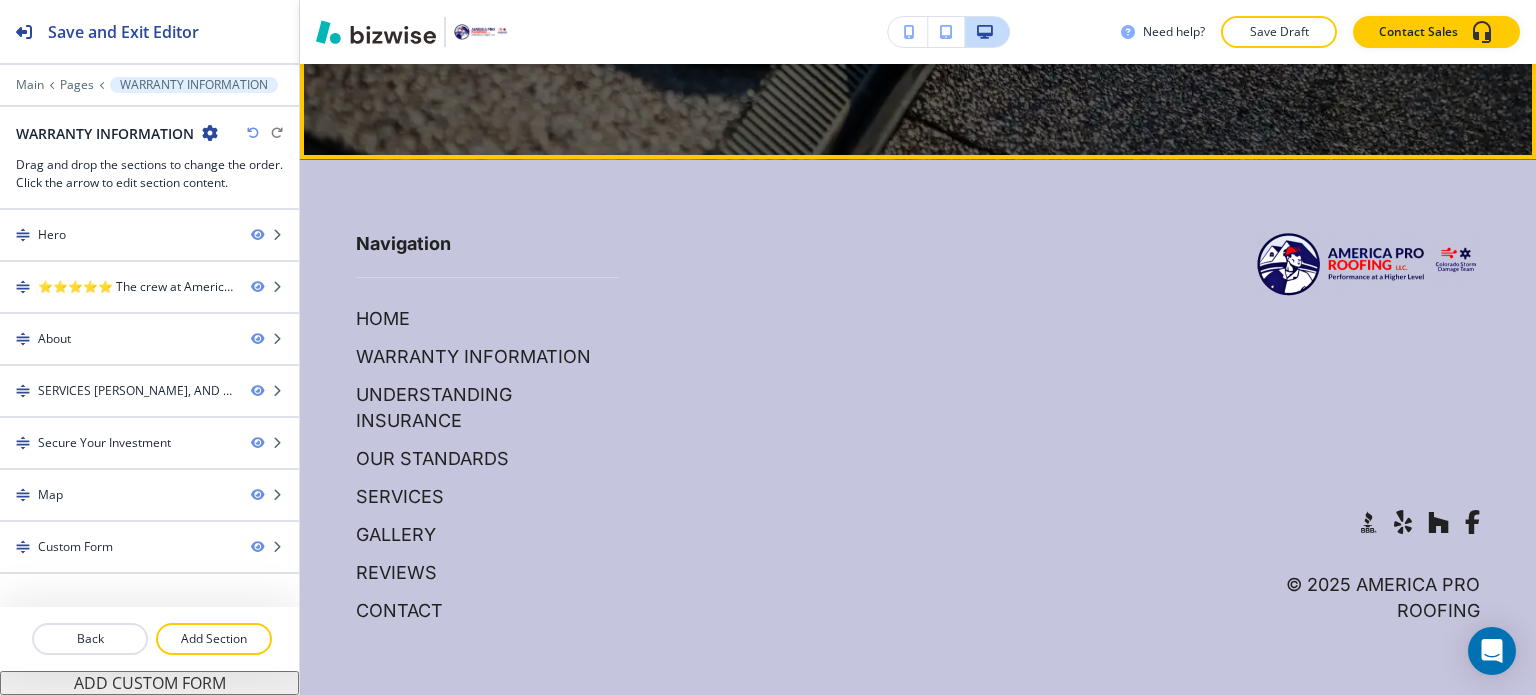 scroll, scrollTop: 5274, scrollLeft: 0, axis: vertical 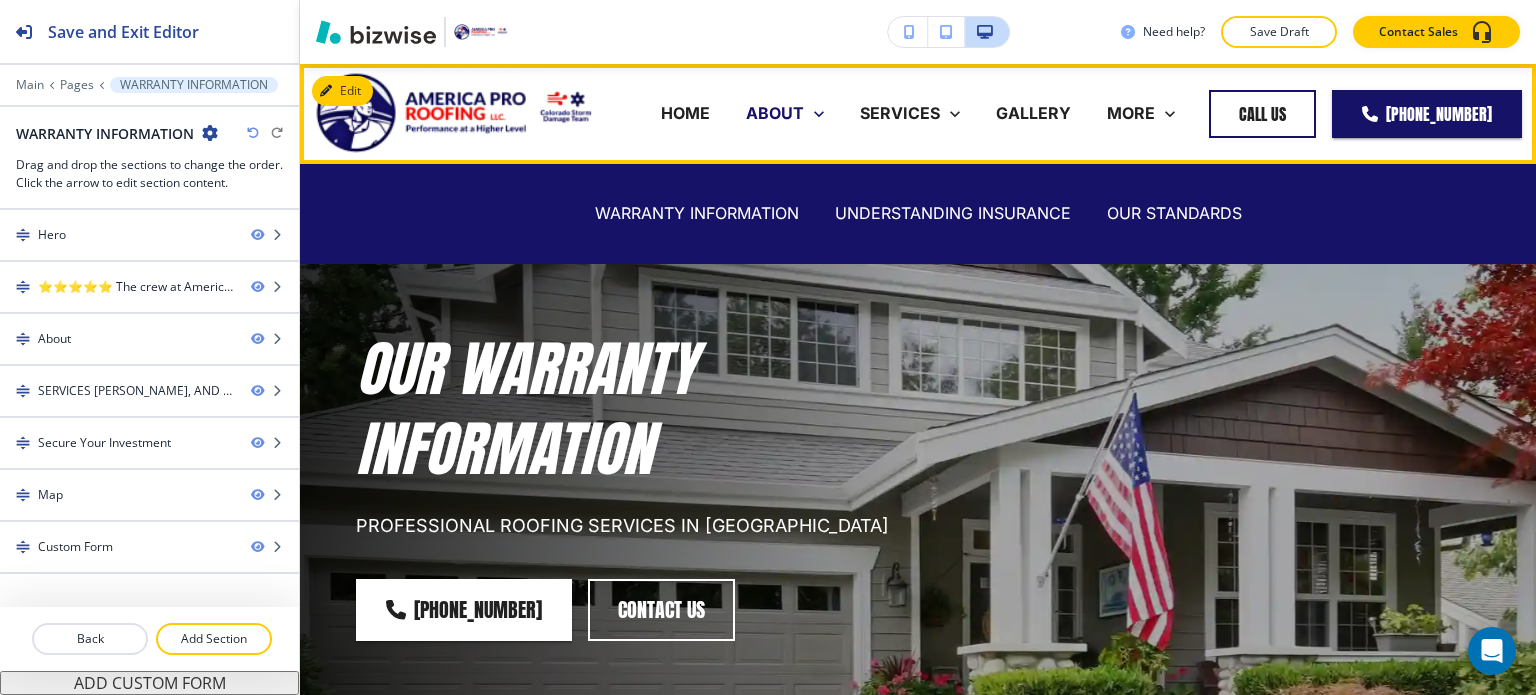 click on "ABOUT" at bounding box center [785, 113] 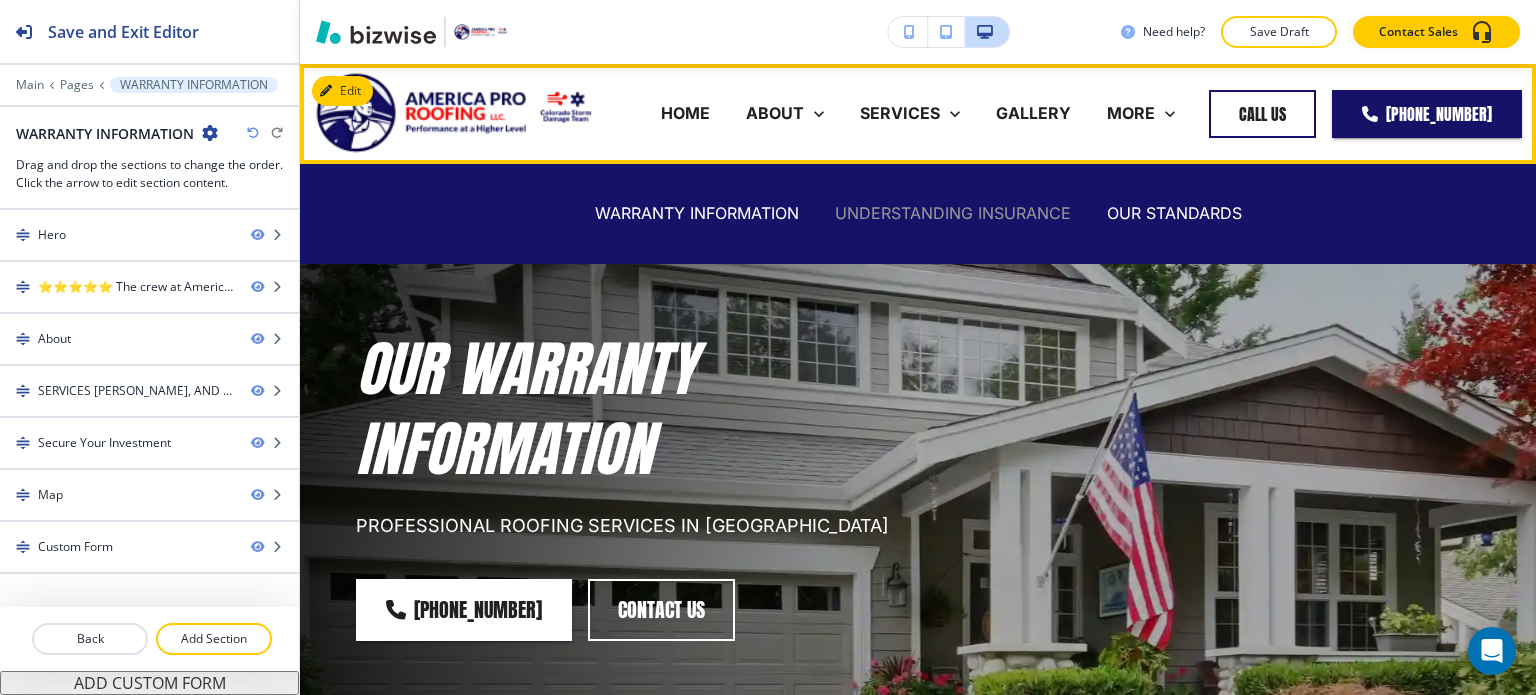 click on "UNDERSTANDING INSURANCE" at bounding box center [953, 213] 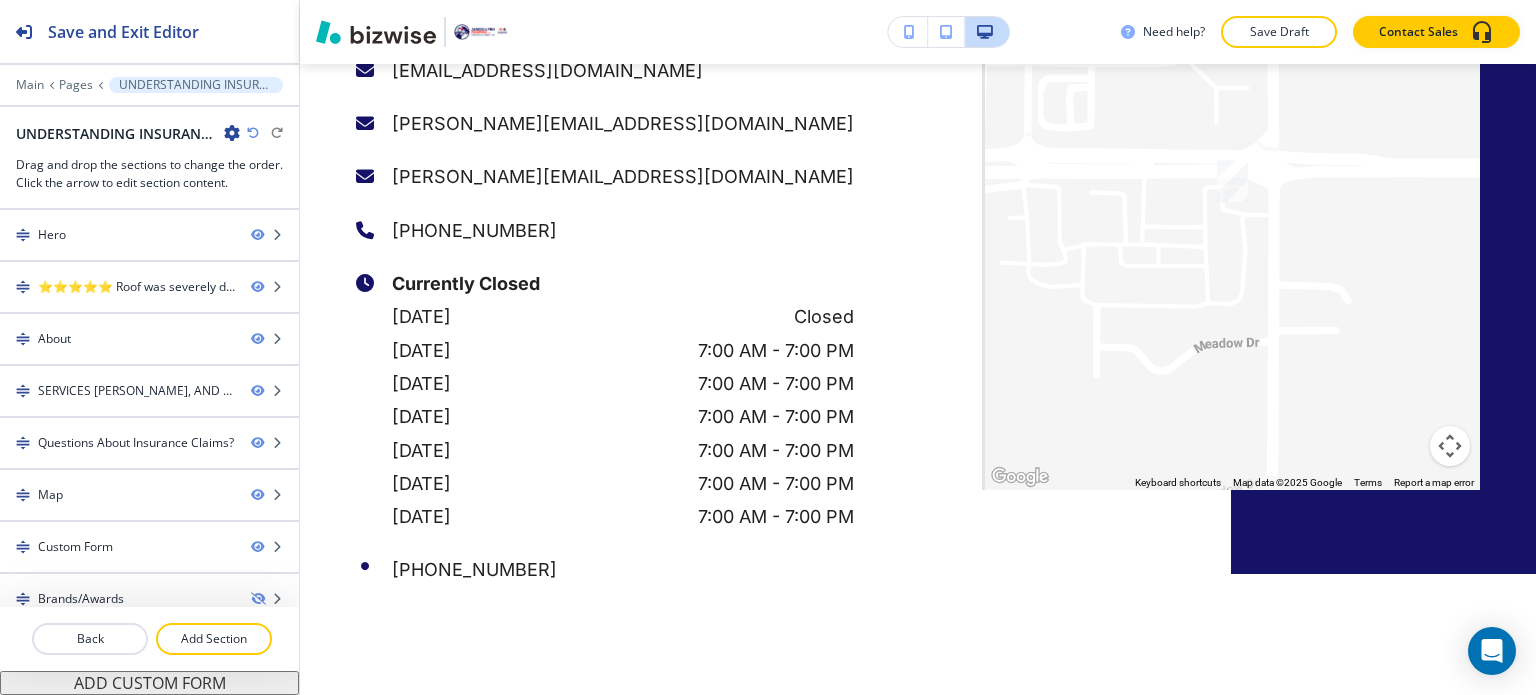 scroll, scrollTop: 0, scrollLeft: 0, axis: both 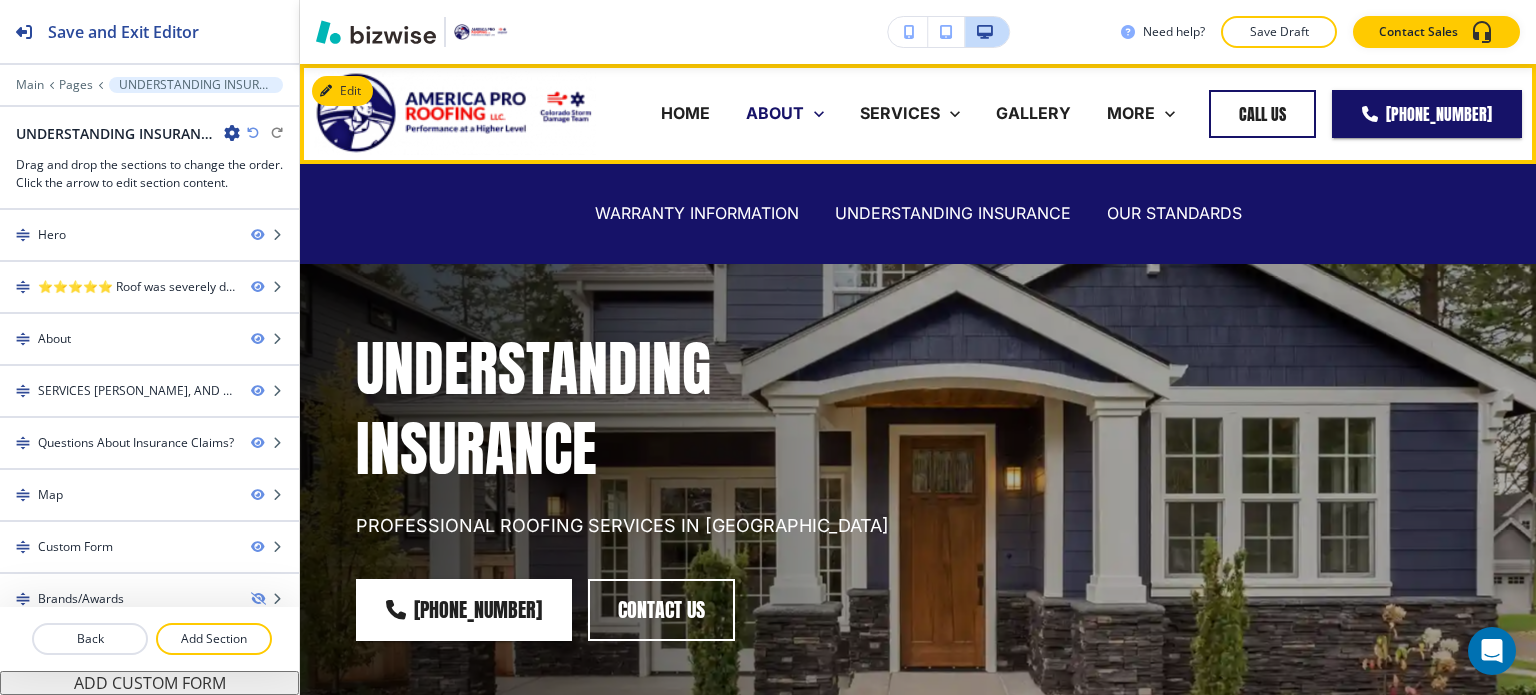 click 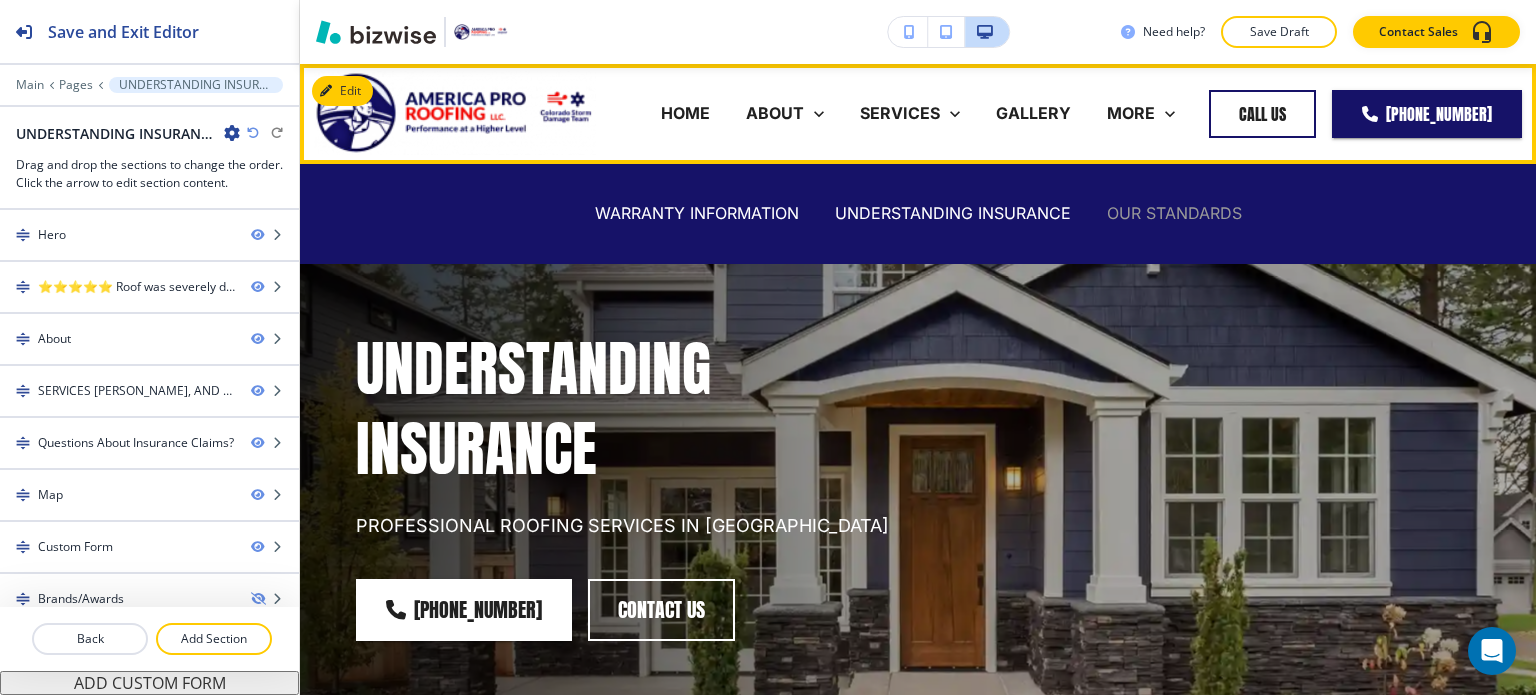 click on "OUR STANDARDS" at bounding box center [1174, 213] 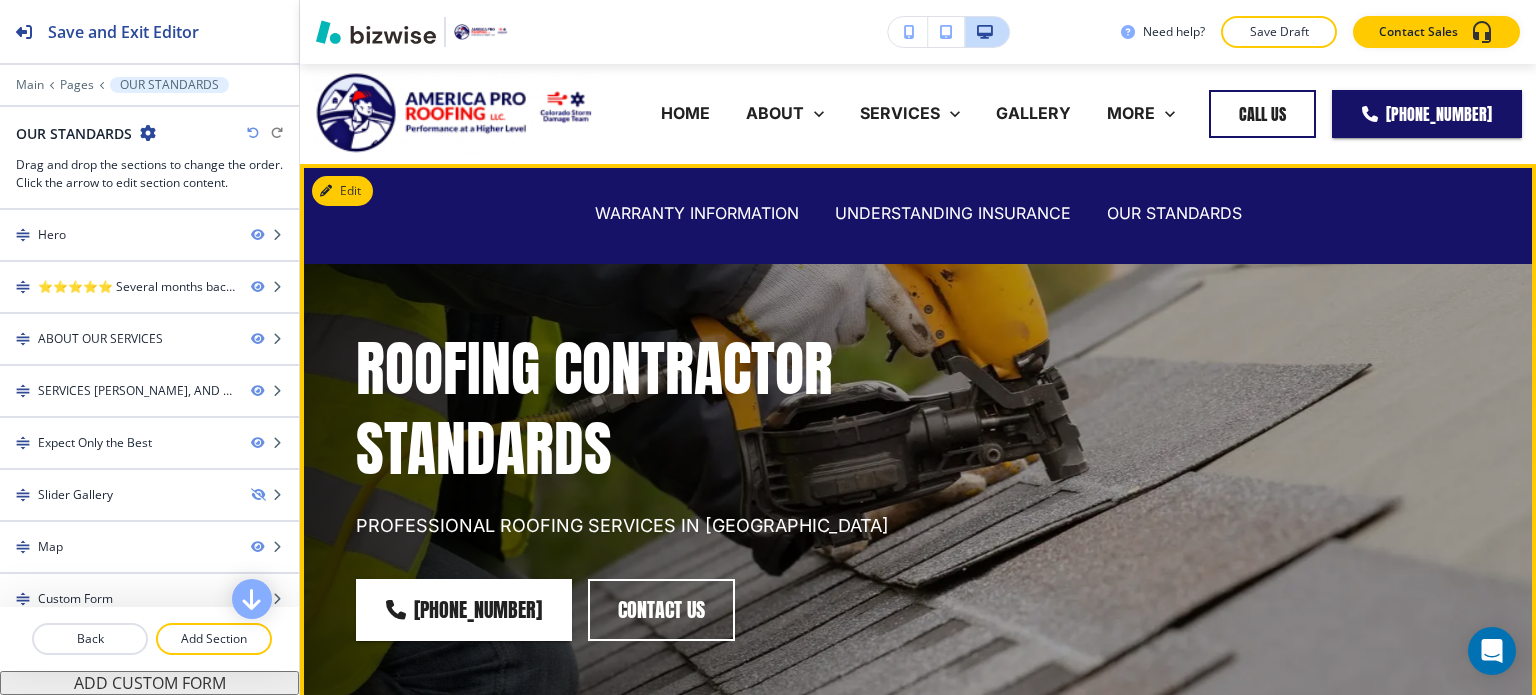 click on "ROOFING CONTRACTOR STANDARDS PROFESSIONAL ROOFING SERVICES IN [GEOGRAPHIC_DATA] [PHONE_NUMBER] CONTACT US" at bounding box center (894, 471) 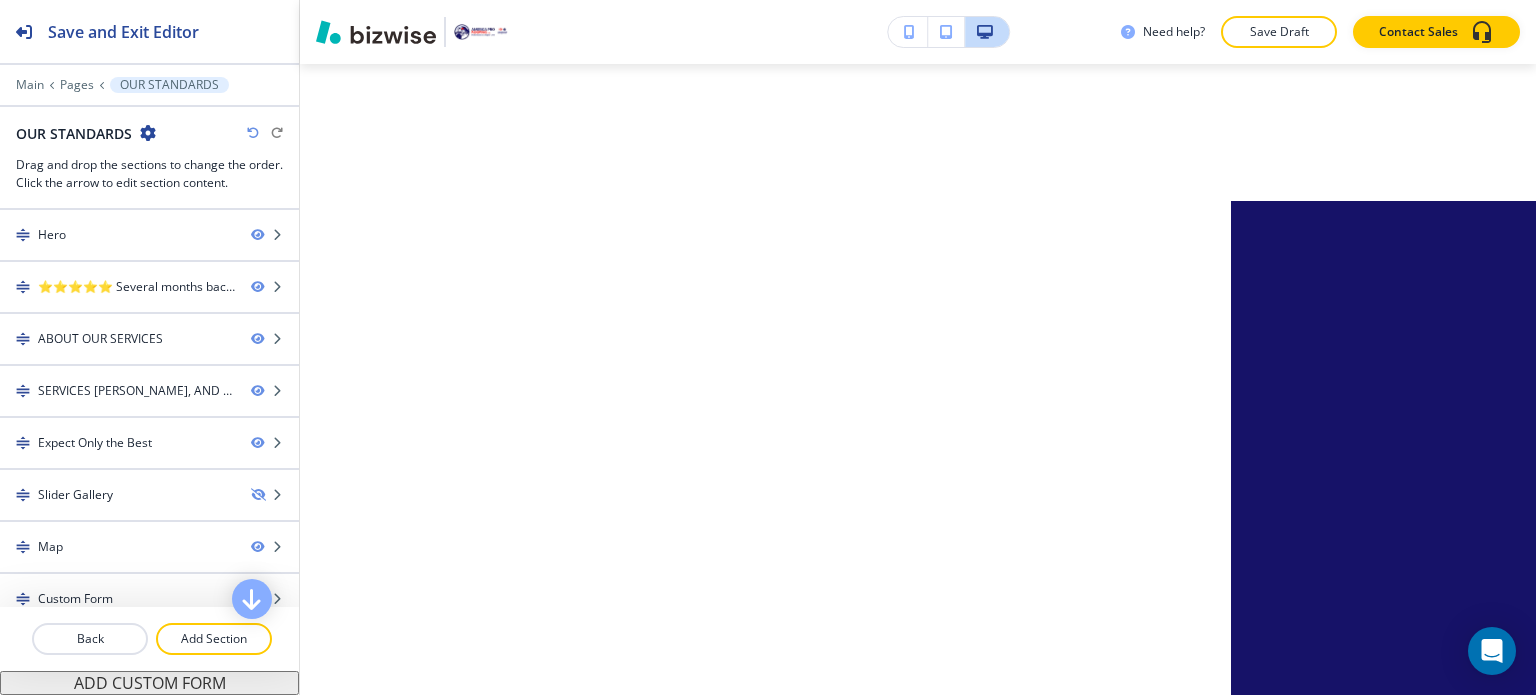 scroll, scrollTop: 4600, scrollLeft: 0, axis: vertical 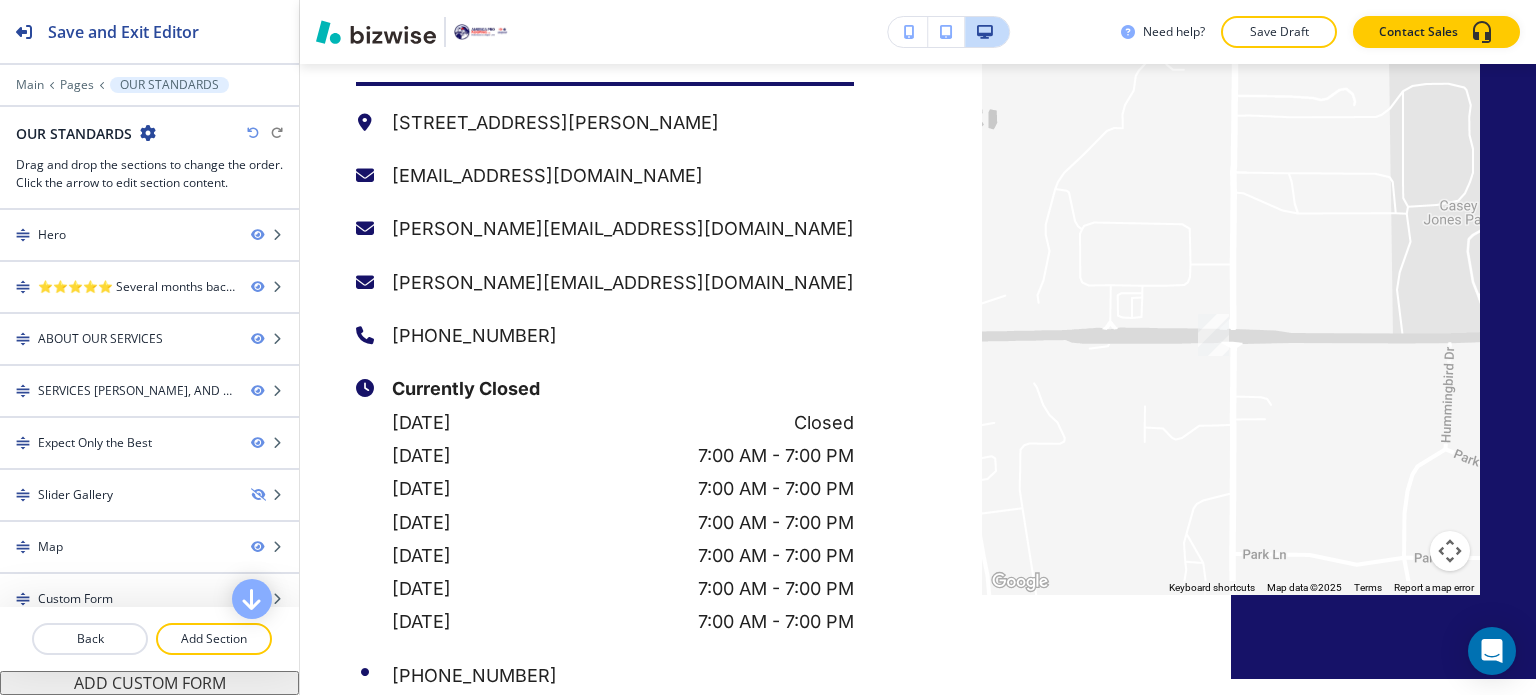 drag, startPoint x: 1515, startPoint y: 505, endPoint x: 1535, endPoint y: 427, distance: 80.523285 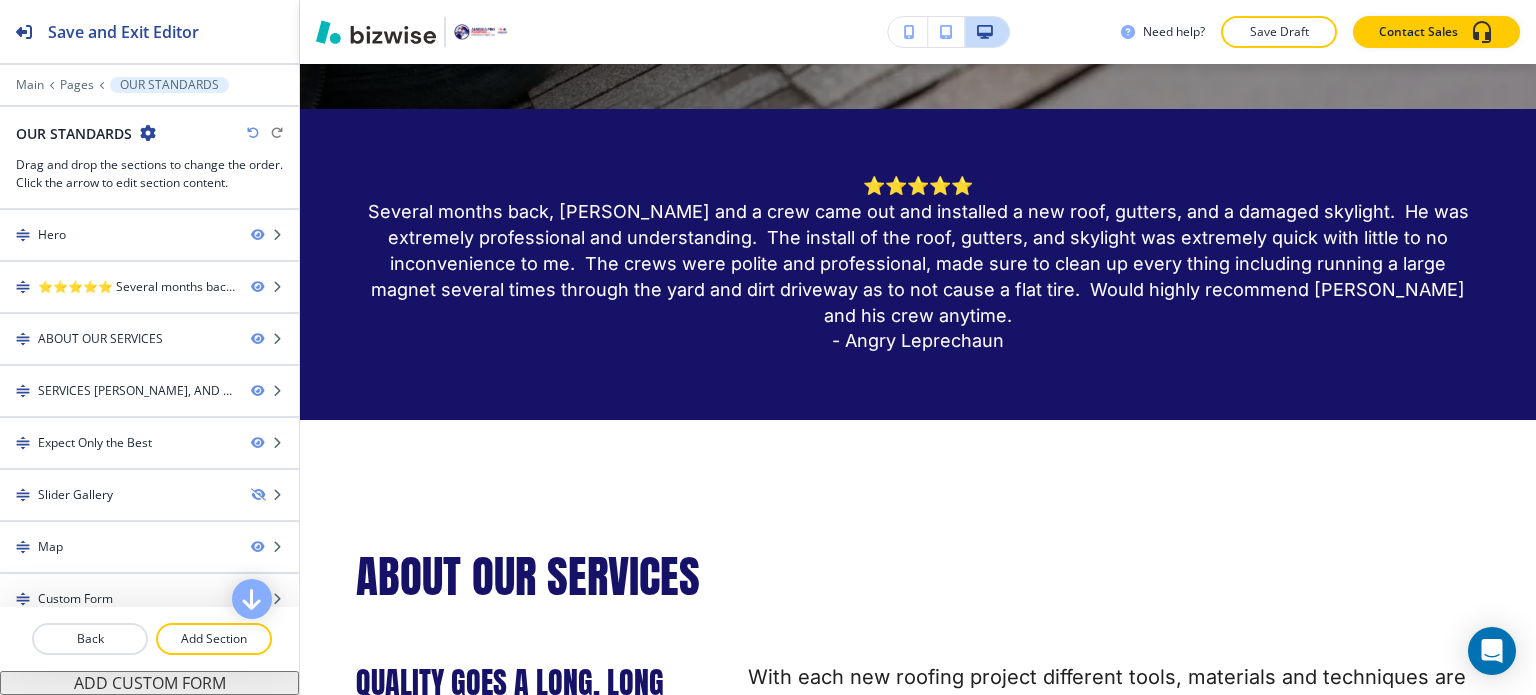 scroll, scrollTop: 0, scrollLeft: 0, axis: both 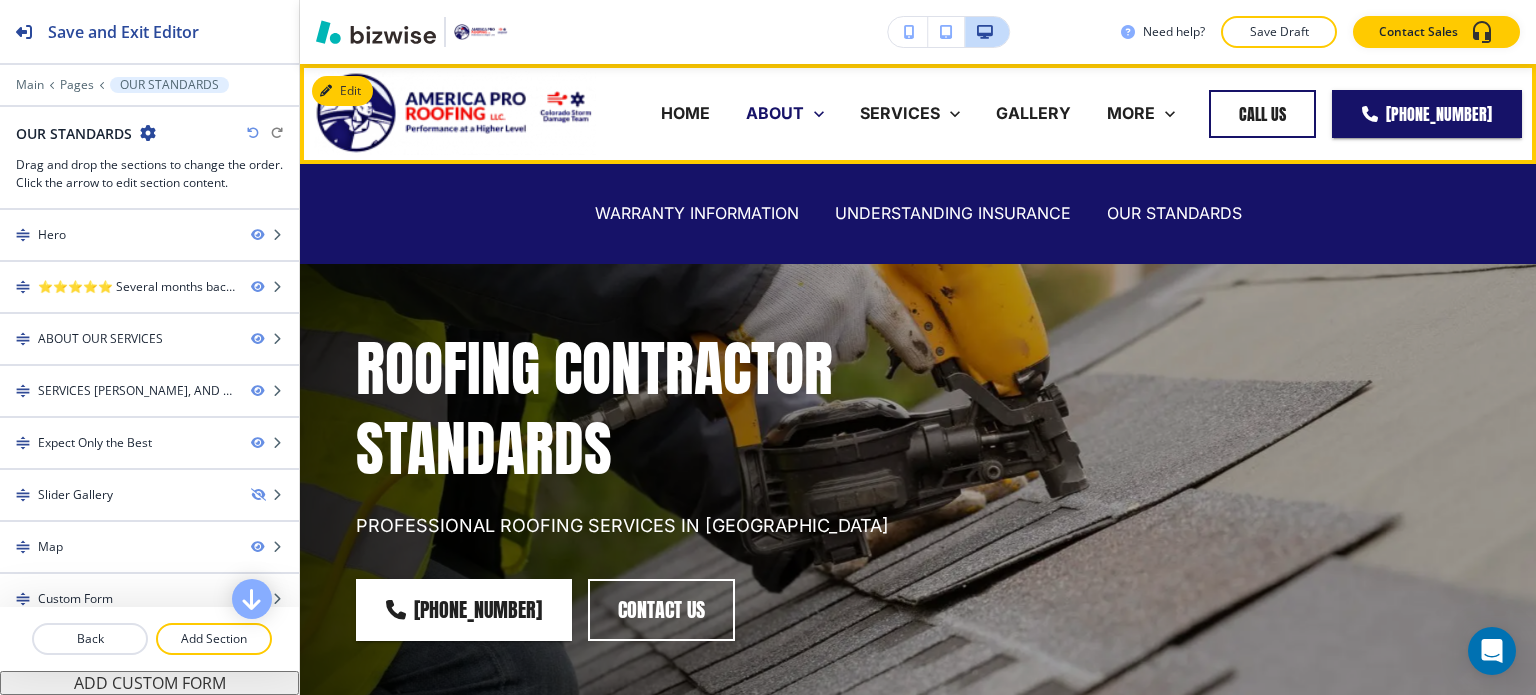 click on "ABOUT" at bounding box center [775, 113] 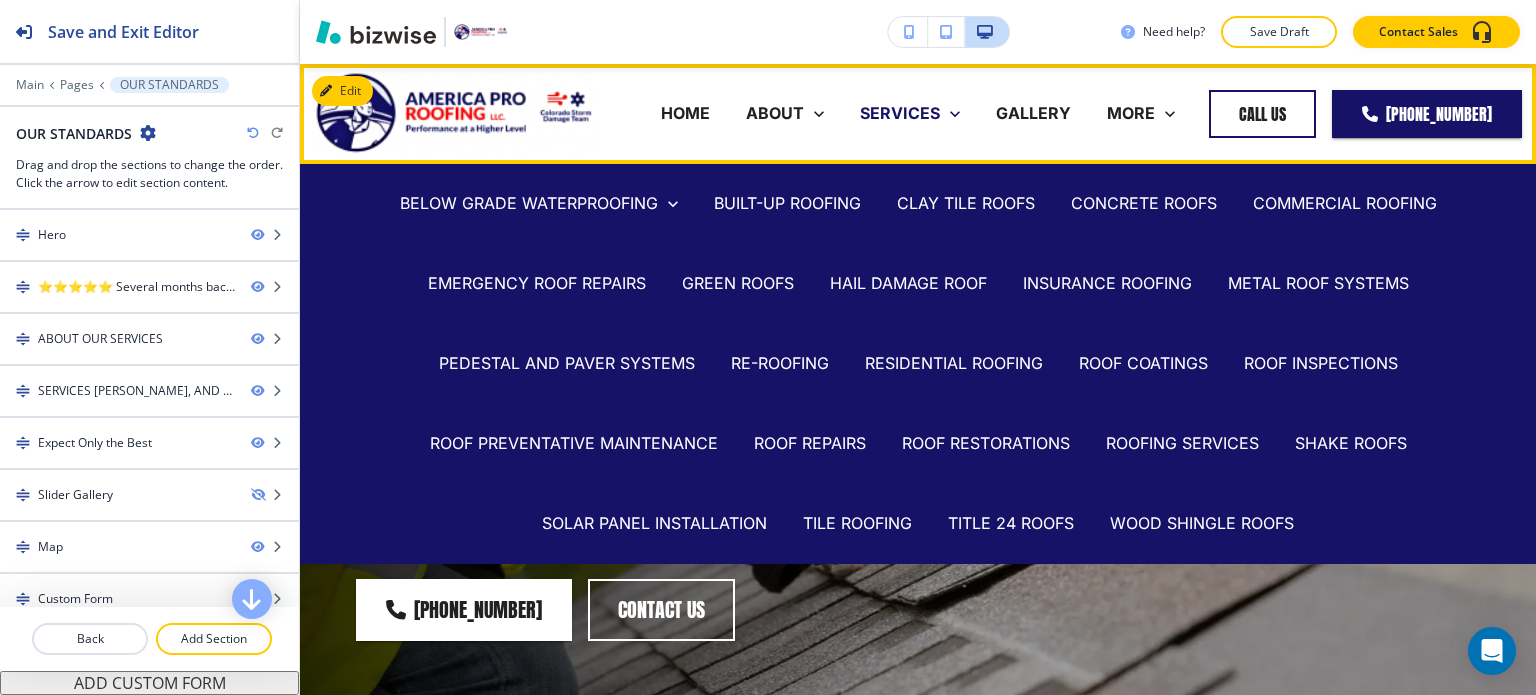 click on "SERVICES" at bounding box center (900, 113) 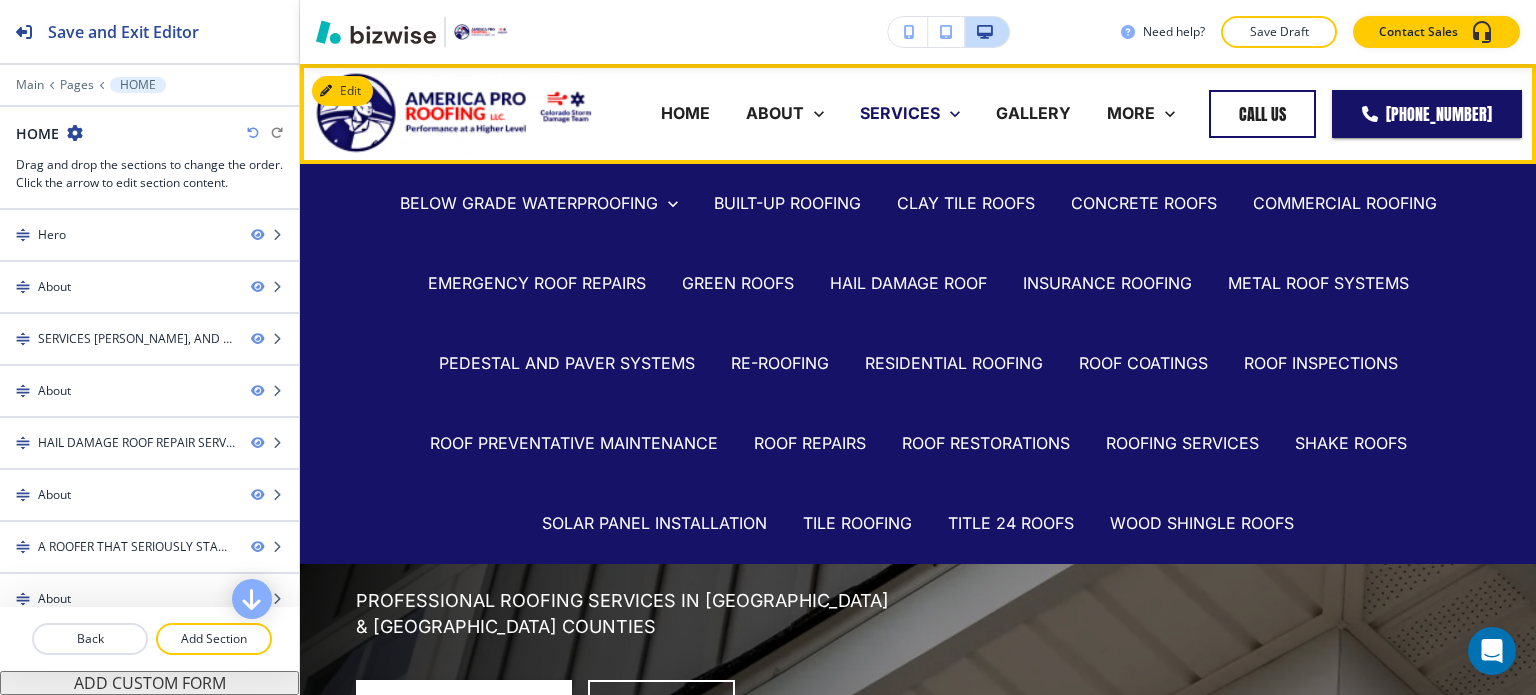 click on "SERVICES" at bounding box center (900, 113) 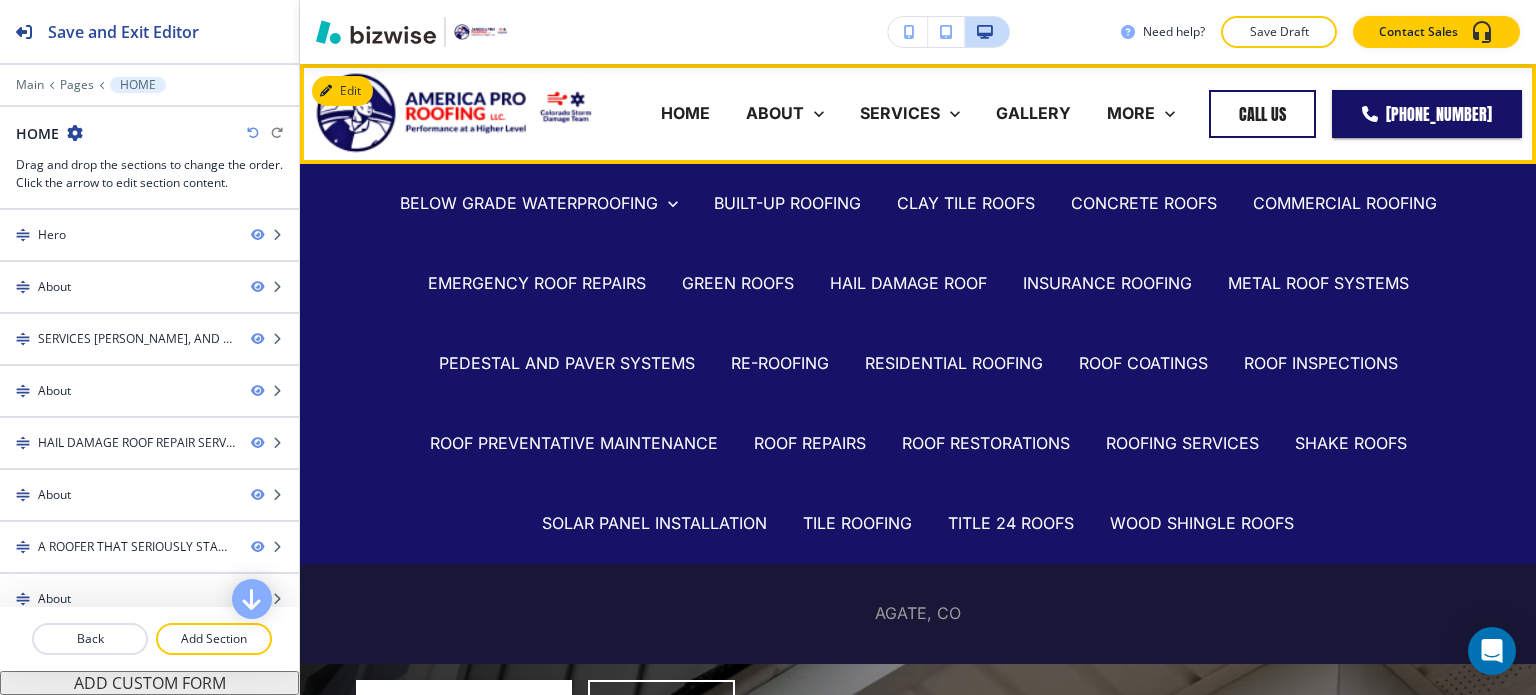click on "AGATE, CO" at bounding box center (918, 613) 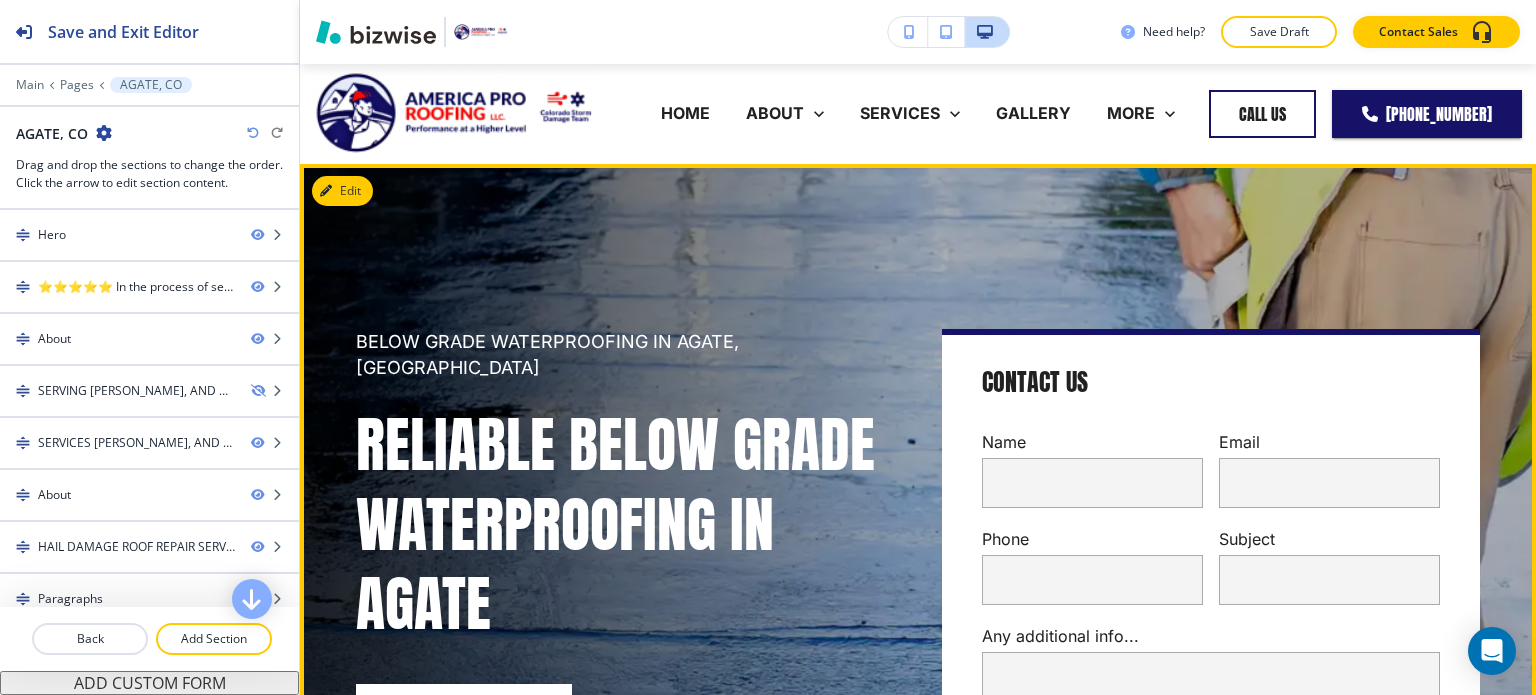 click on "[PHONE_NUMBER]" at bounding box center (625, 715) 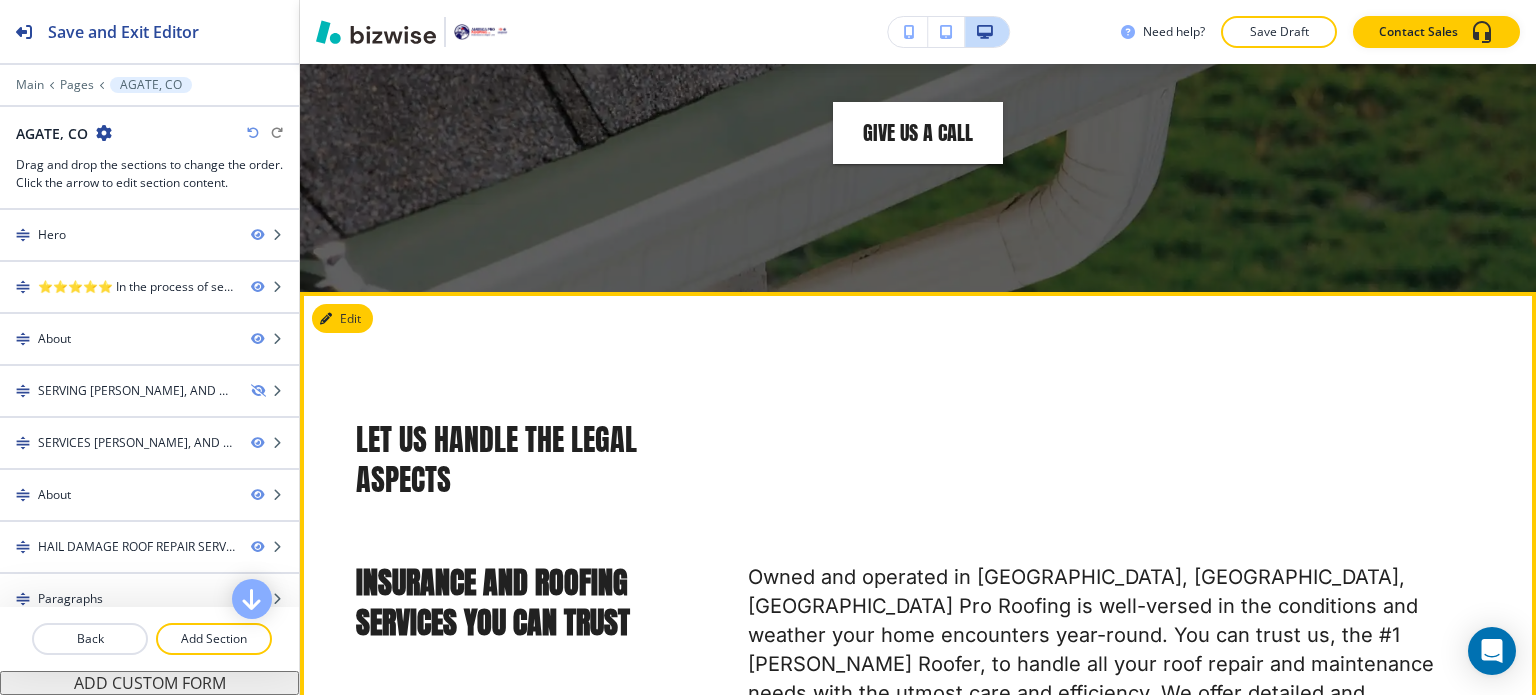 scroll, scrollTop: 5900, scrollLeft: 0, axis: vertical 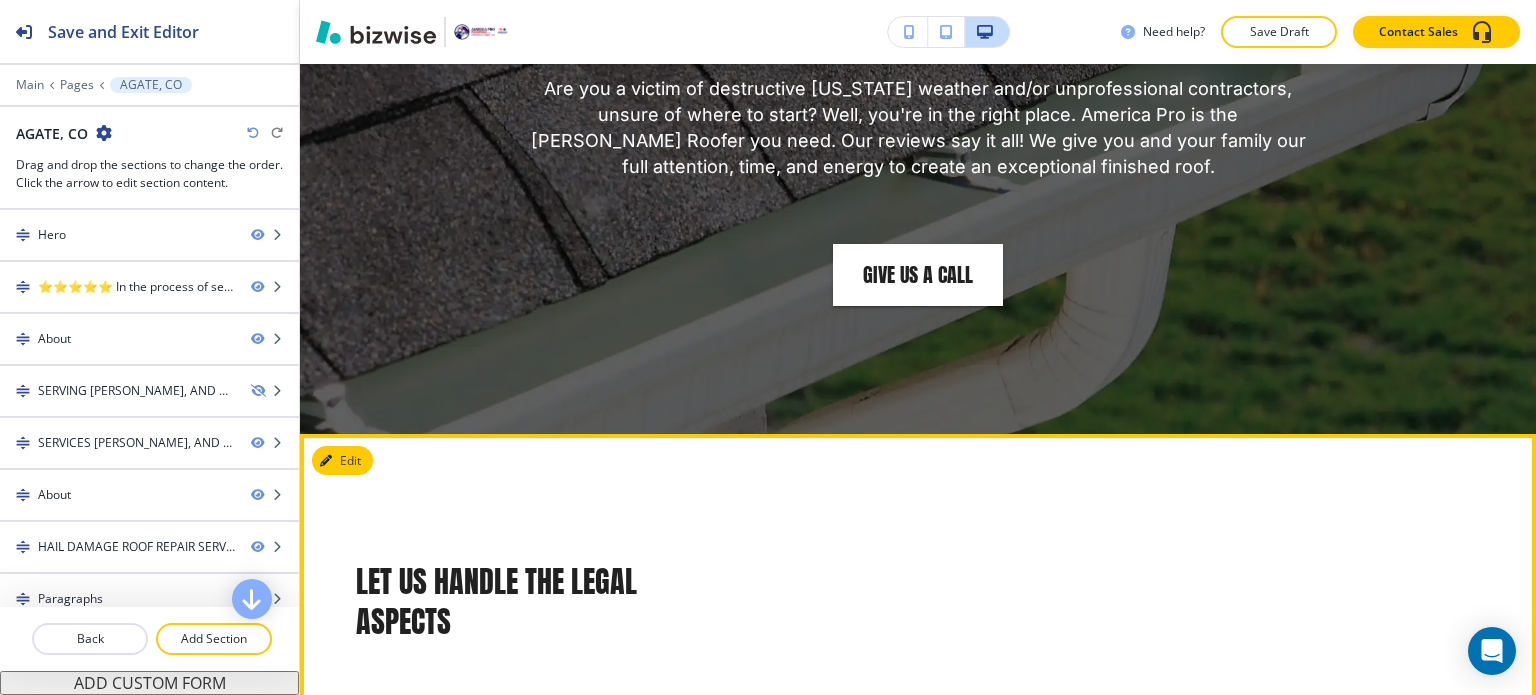 drag, startPoint x: 392, startPoint y: 355, endPoint x: 347, endPoint y: 353, distance: 45.044422 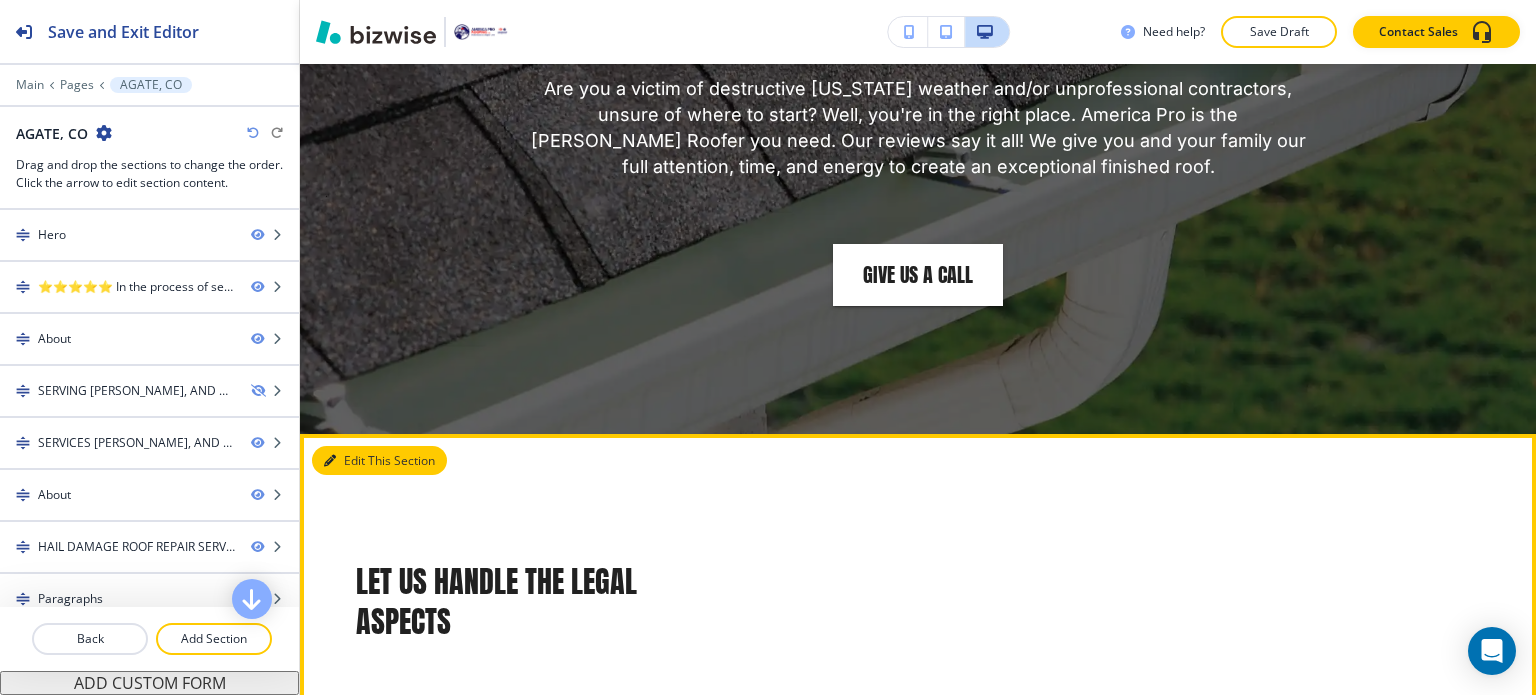click on "Edit This Section" at bounding box center (379, 461) 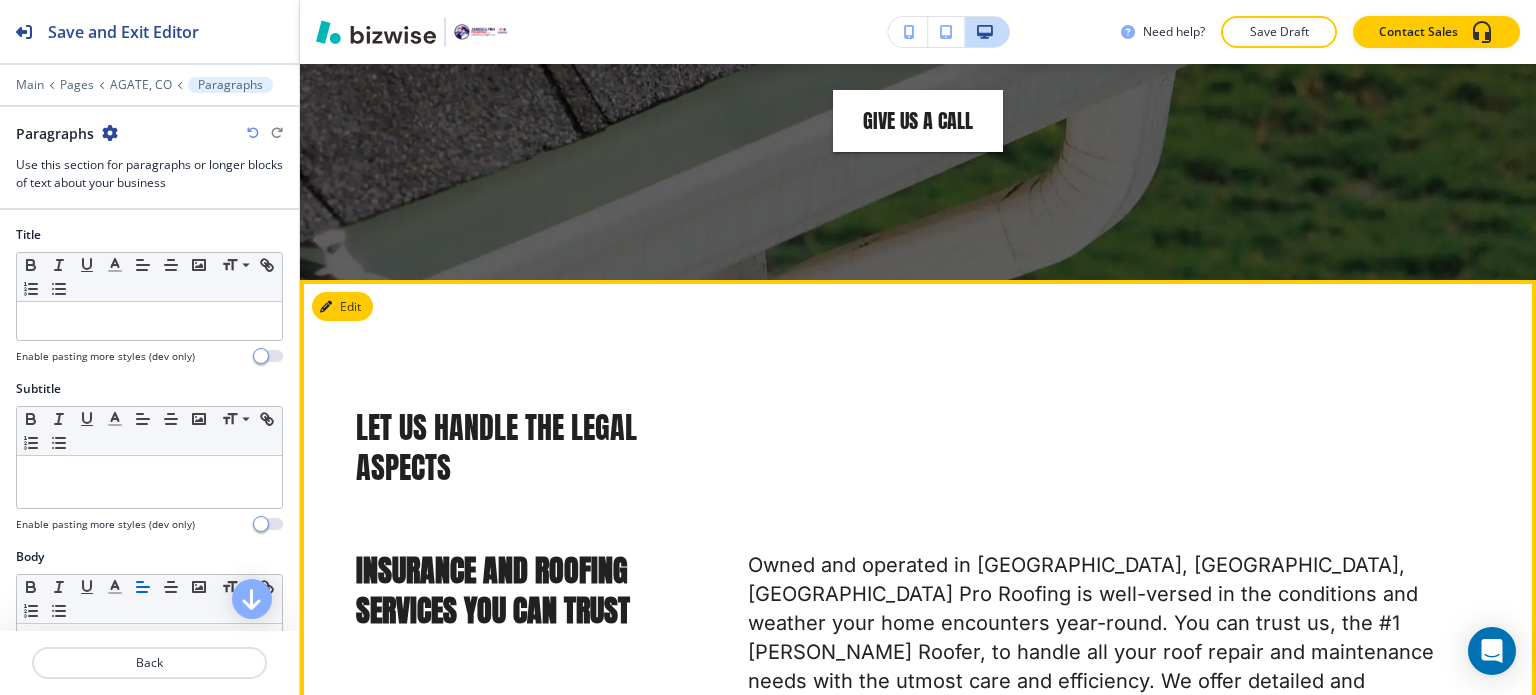 scroll, scrollTop: 6162, scrollLeft: 0, axis: vertical 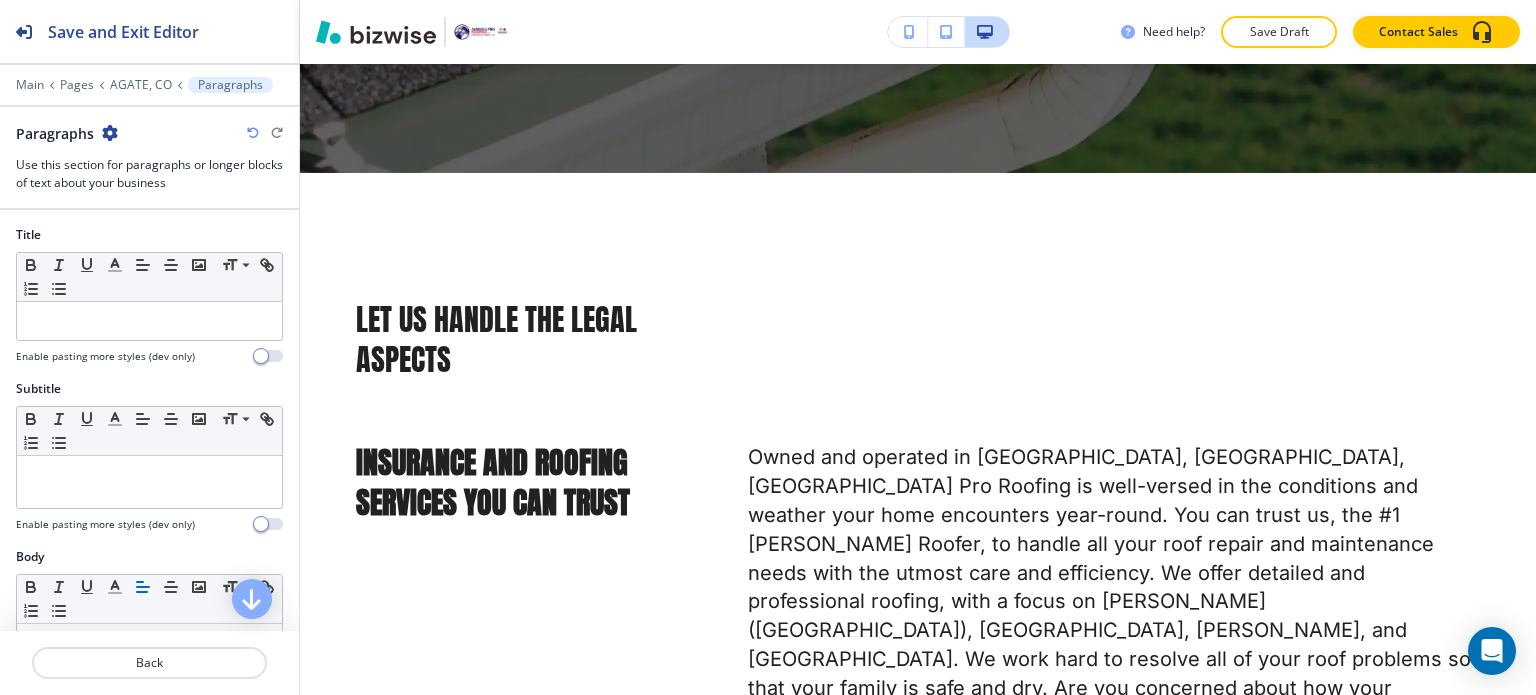 click at bounding box center [110, 133] 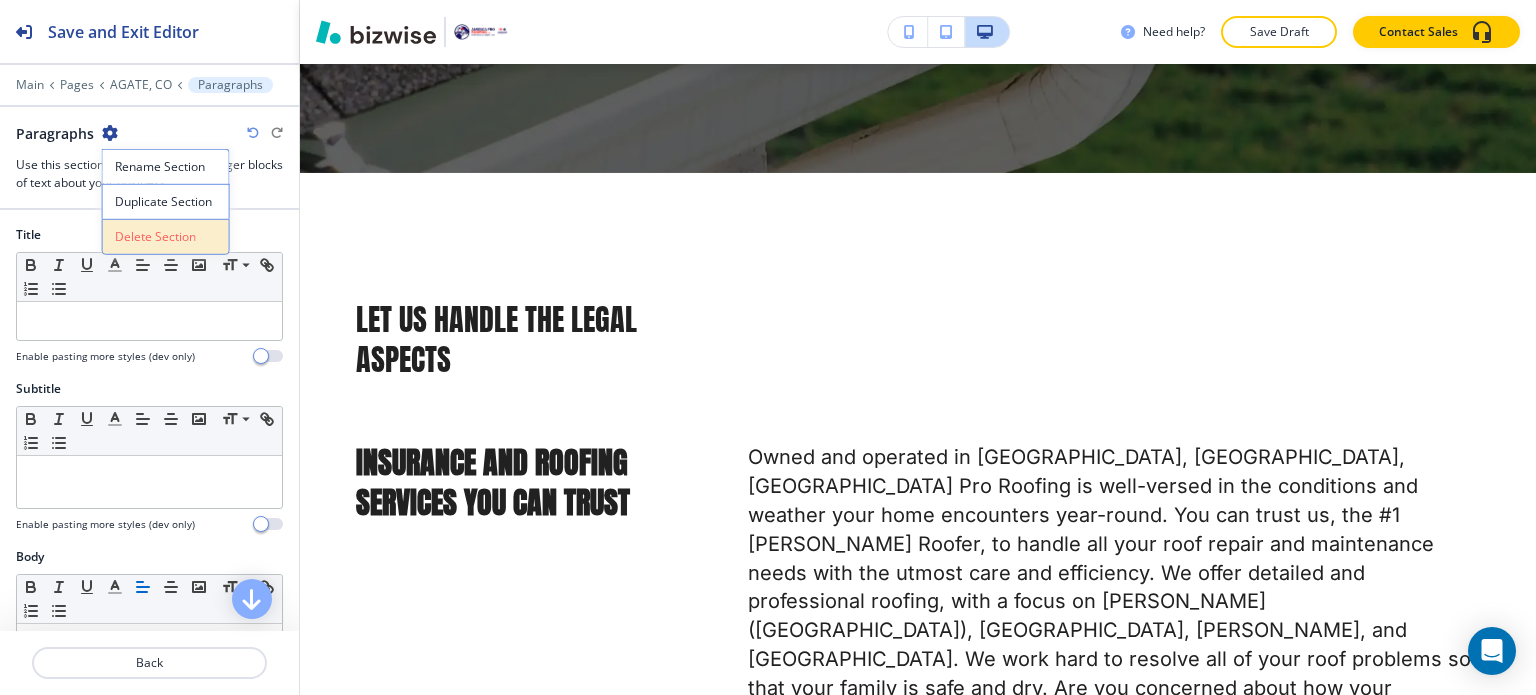 click on "Delete Section" at bounding box center [166, 237] 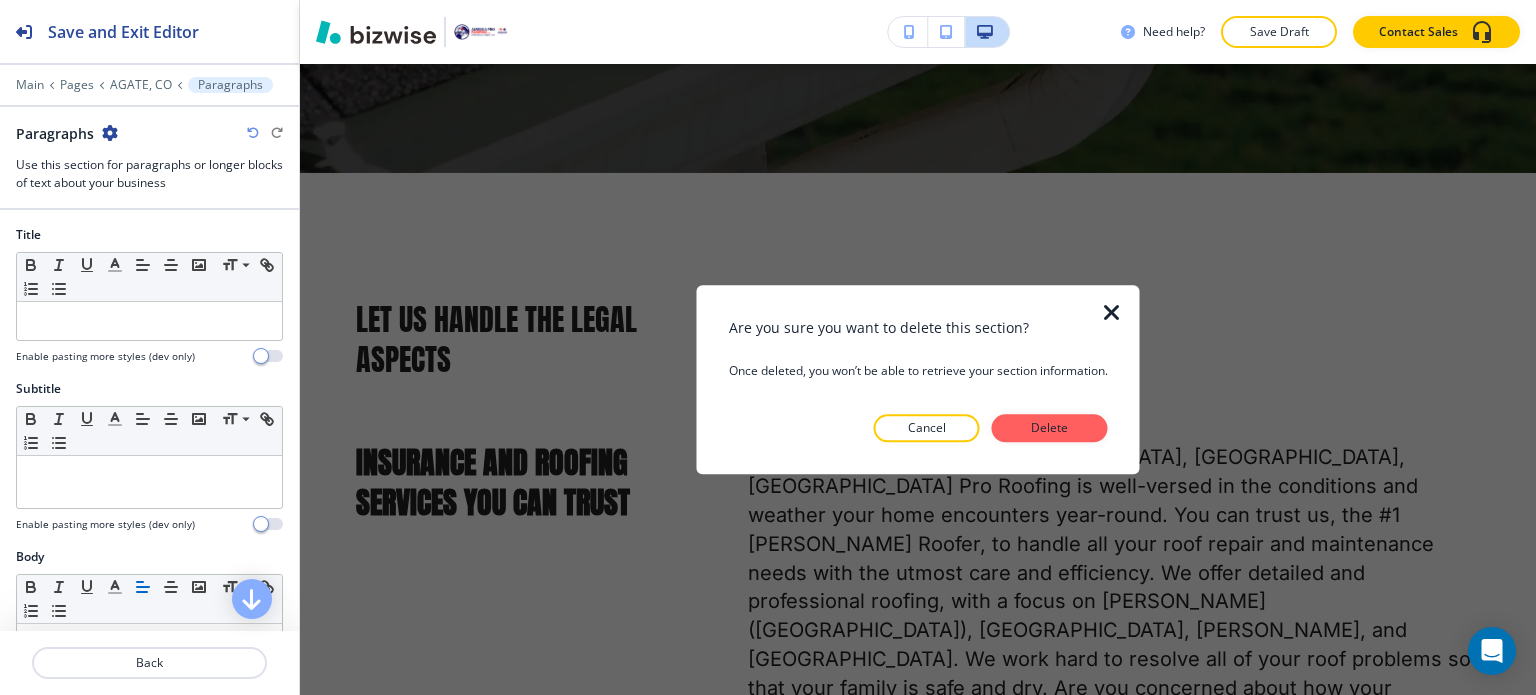 click on "Delete" at bounding box center [1050, 428] 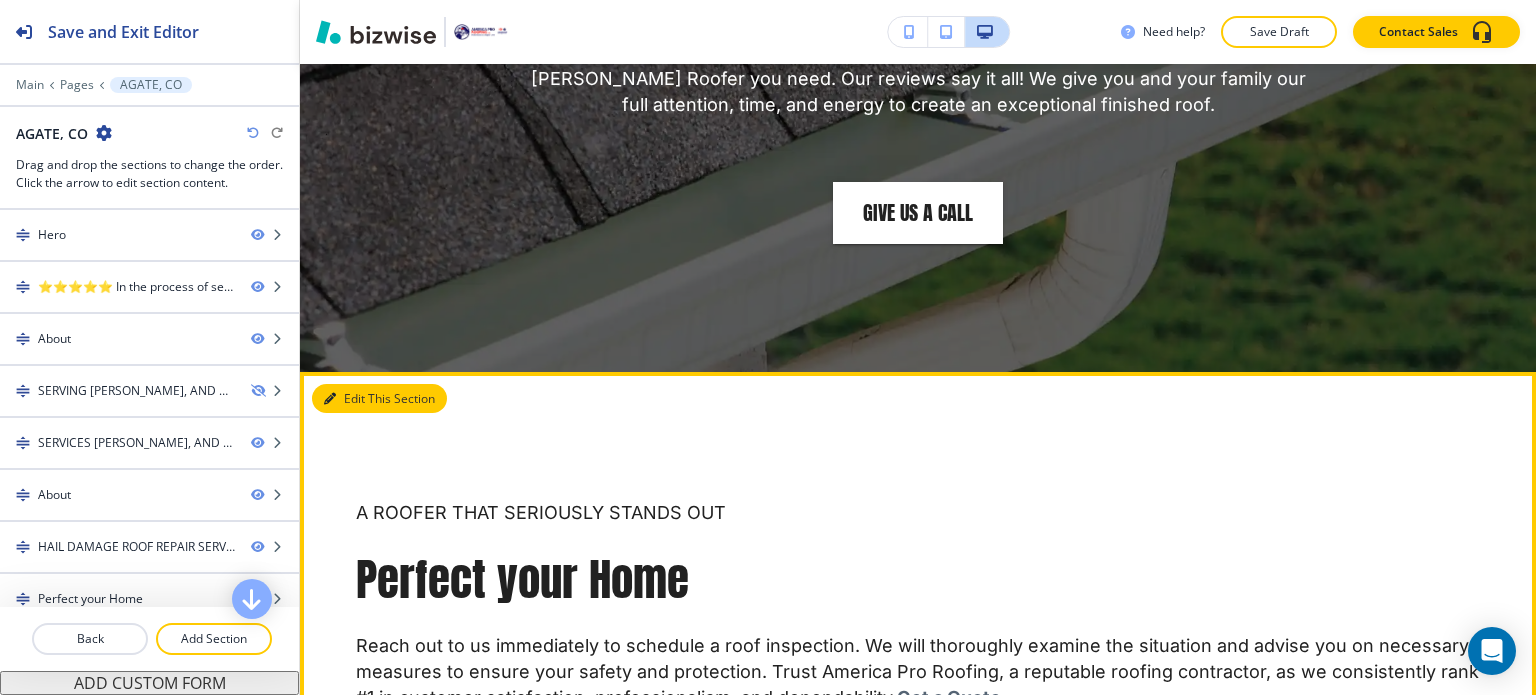 click on "Edit This Section" at bounding box center [379, 399] 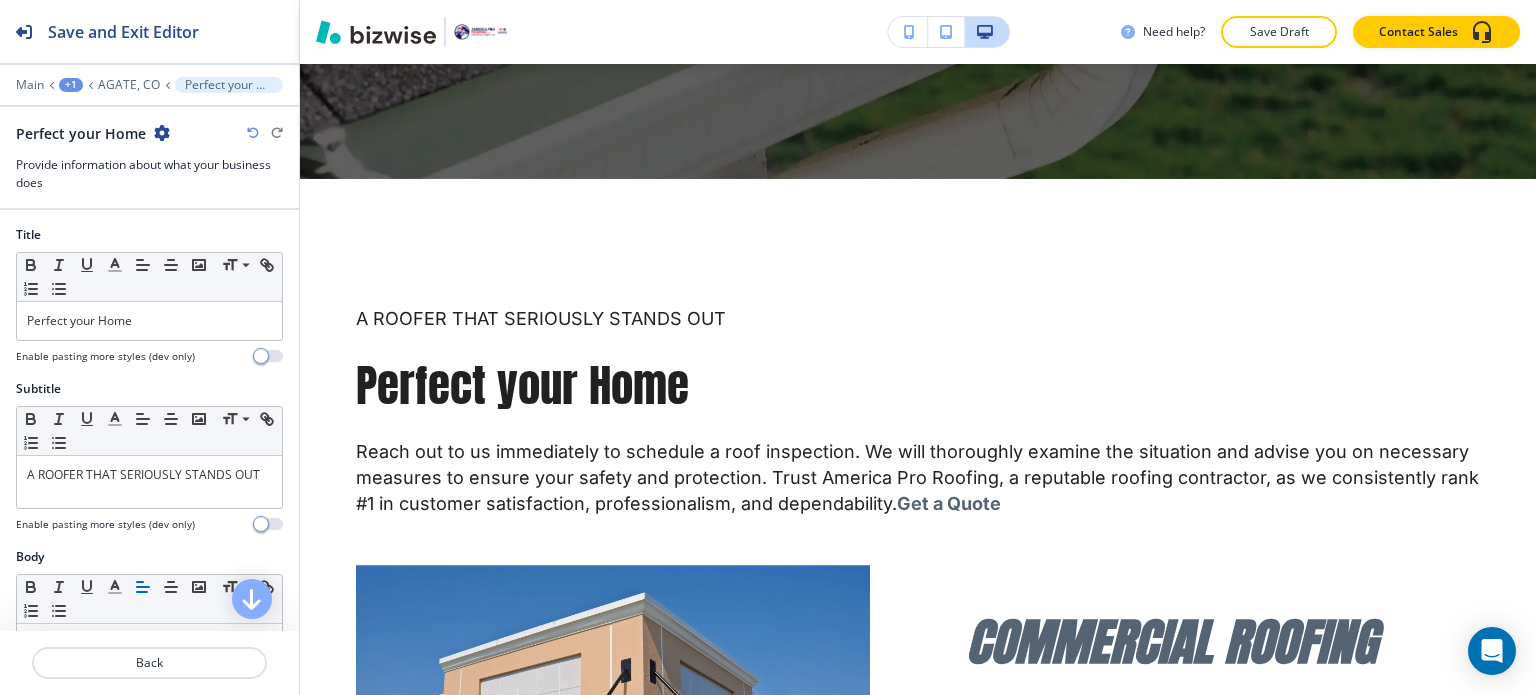 scroll, scrollTop: 6162, scrollLeft: 0, axis: vertical 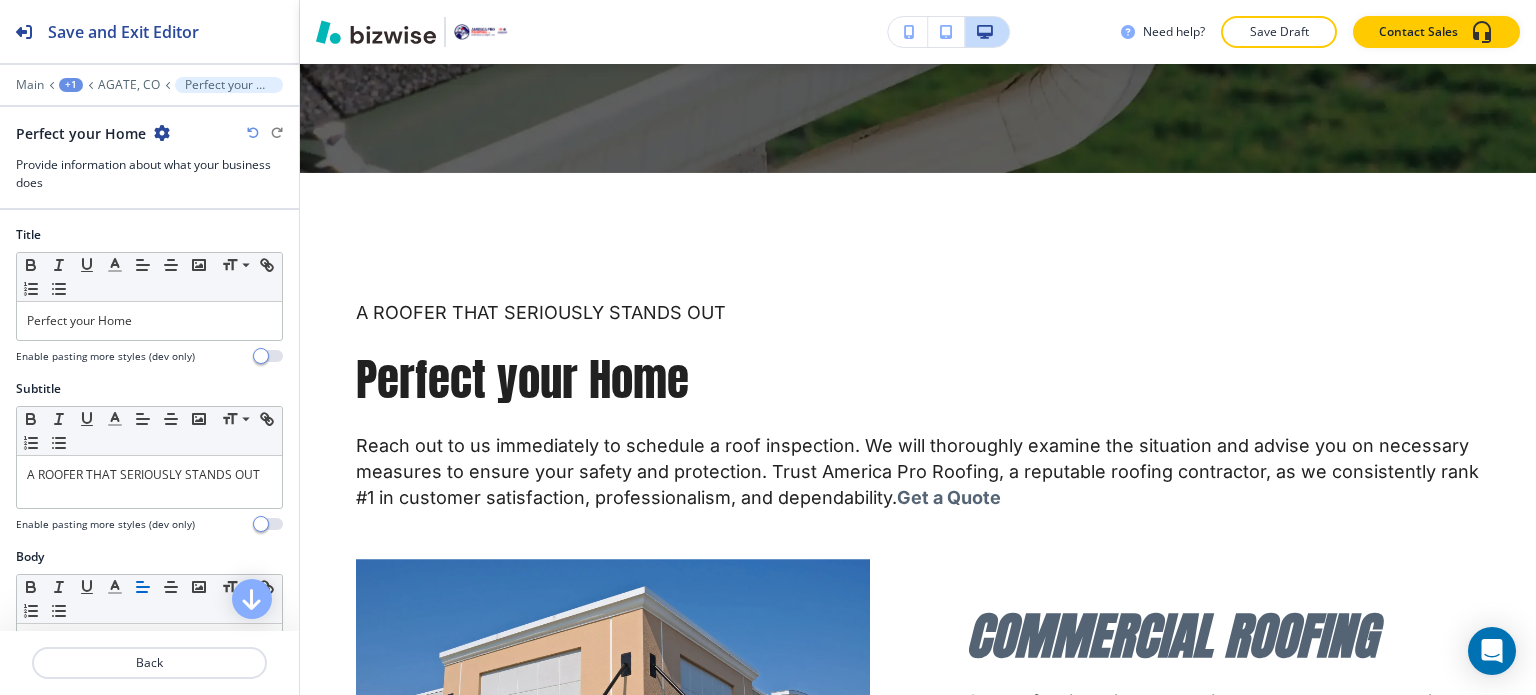 click at bounding box center (162, 133) 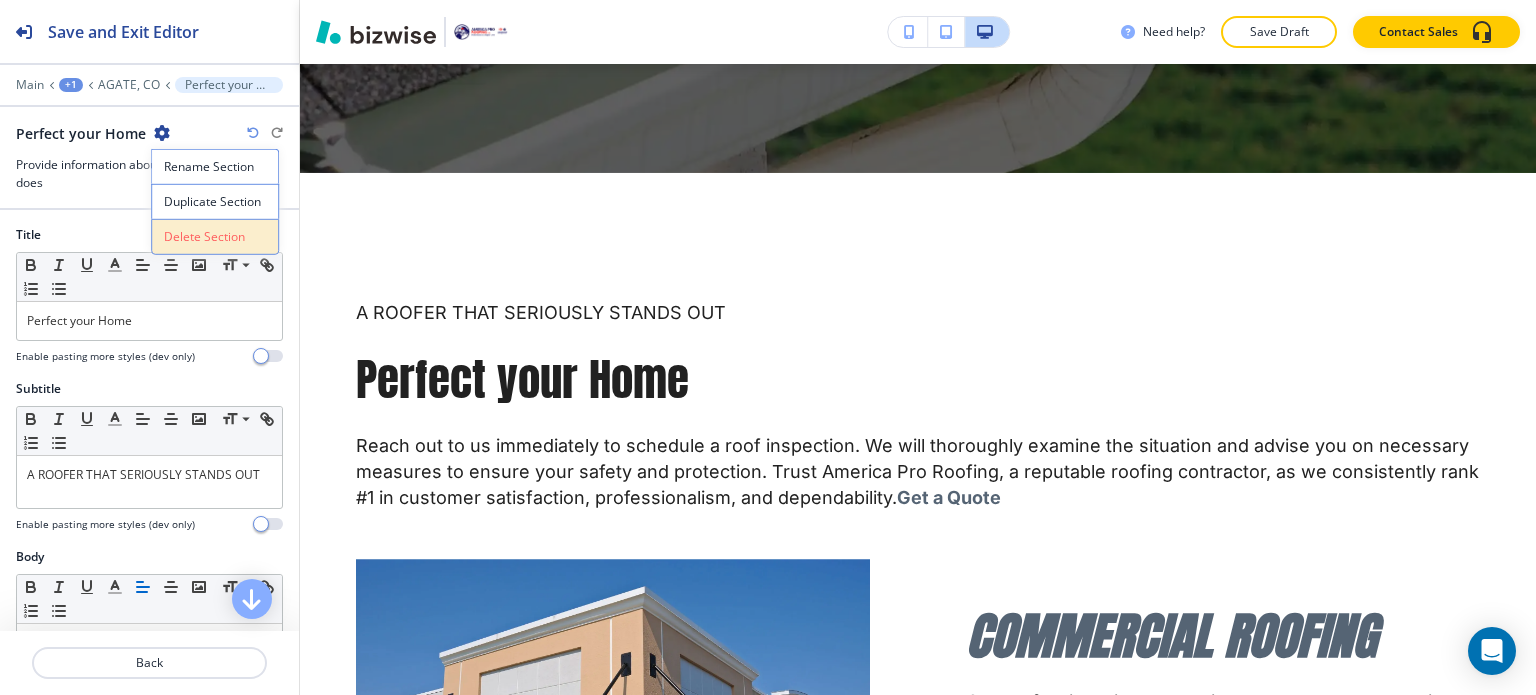 click on "Delete Section" at bounding box center (215, 237) 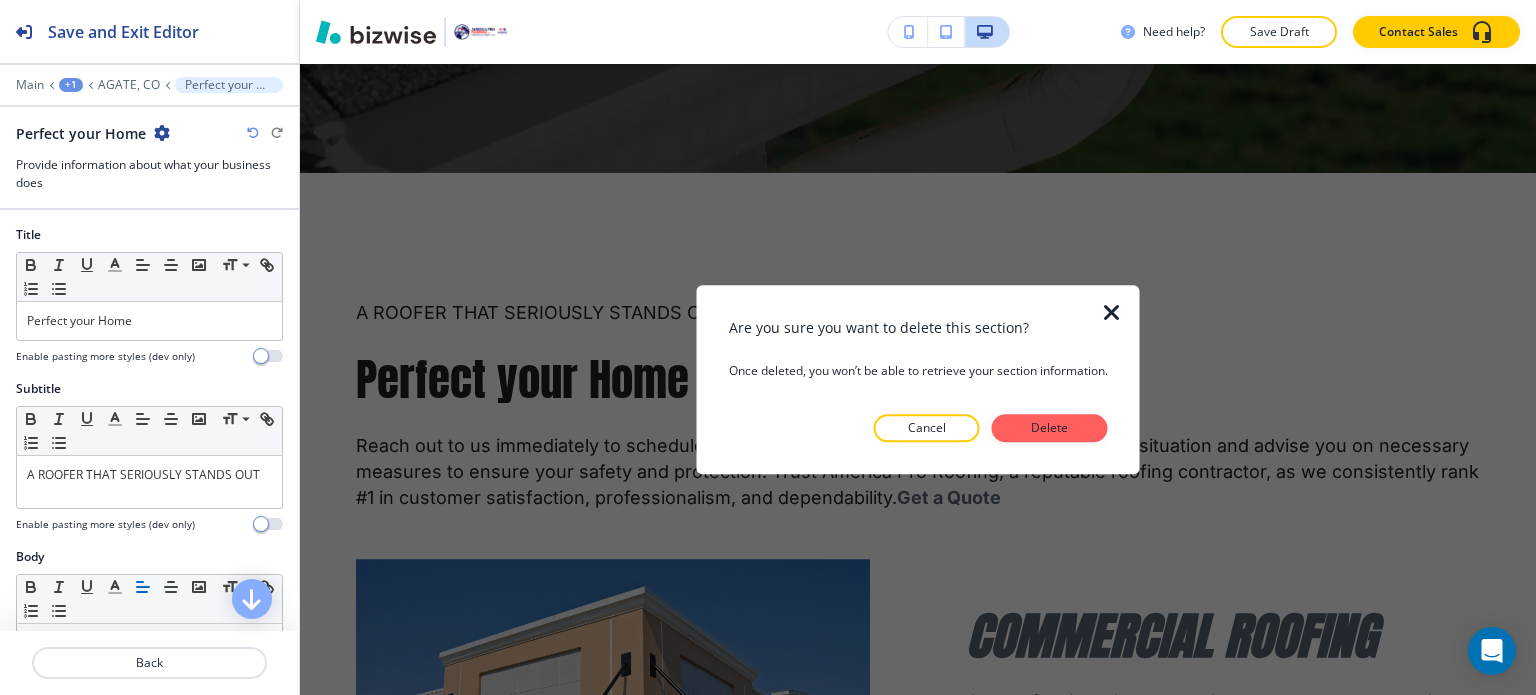 click at bounding box center [918, 458] 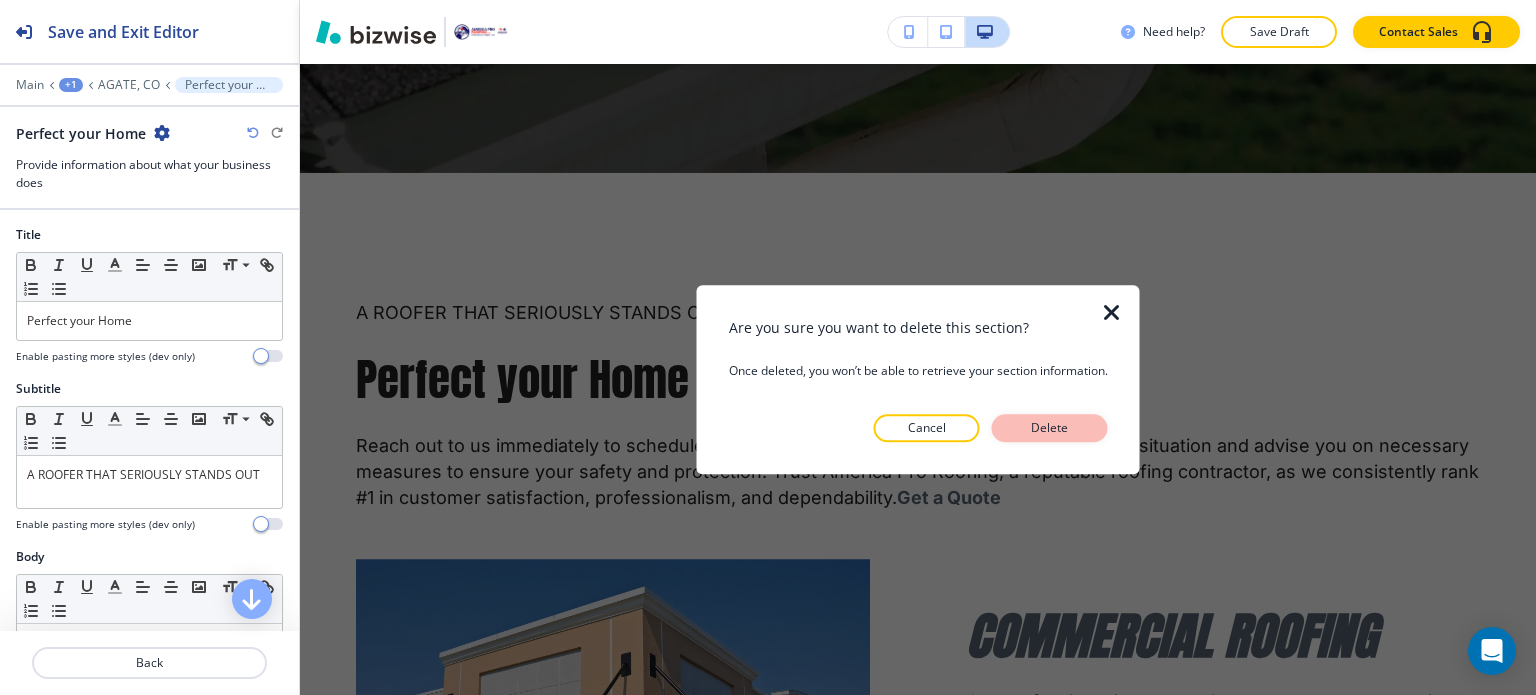 click on "Delete" at bounding box center (1050, 428) 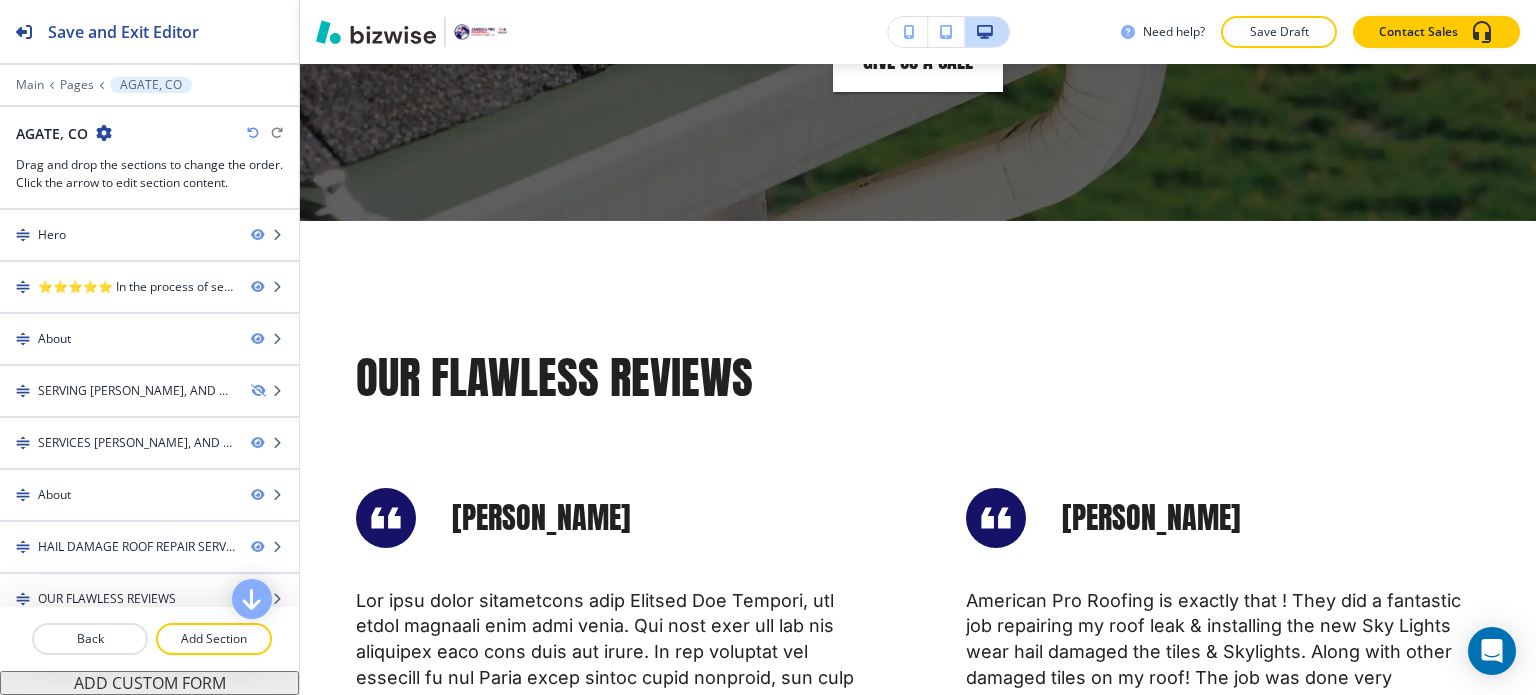 scroll, scrollTop: 5962, scrollLeft: 0, axis: vertical 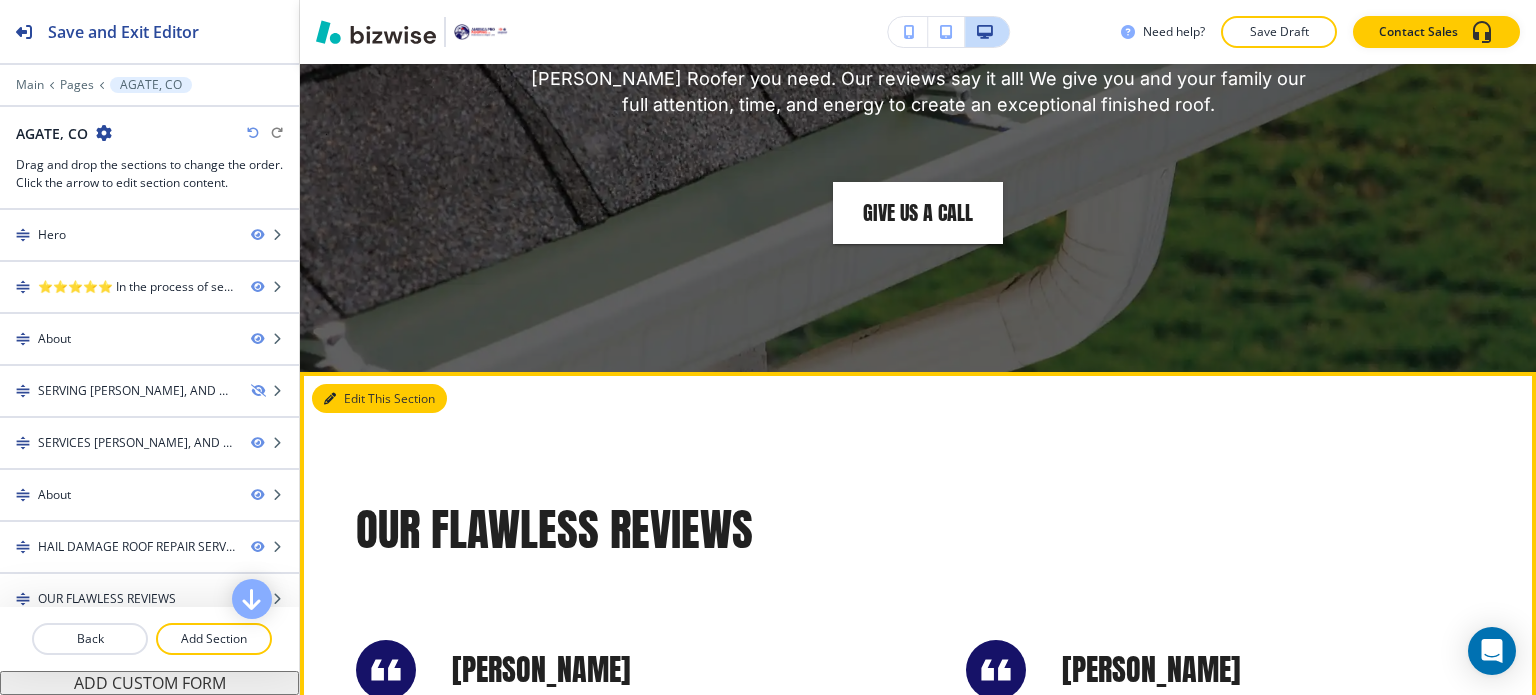 click on "Edit This Section" at bounding box center (379, 399) 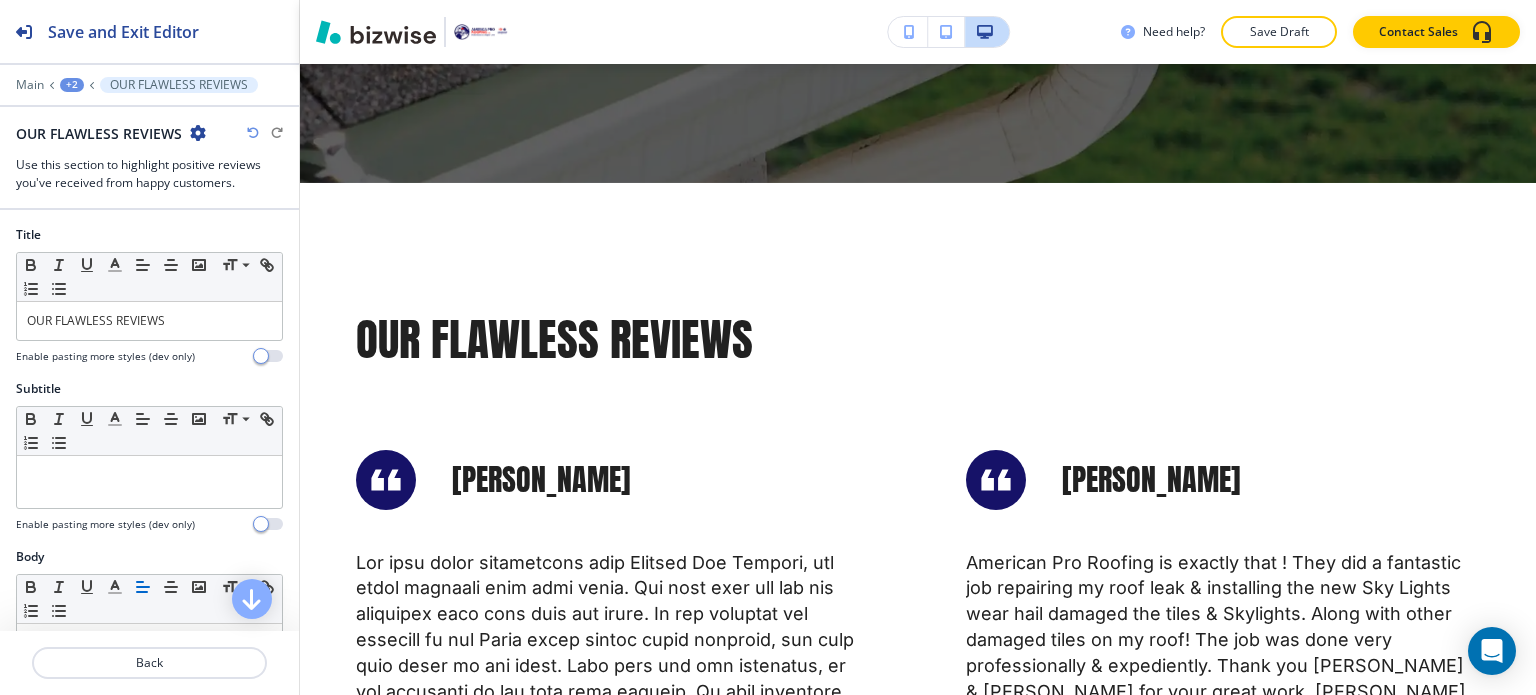 scroll, scrollTop: 6162, scrollLeft: 0, axis: vertical 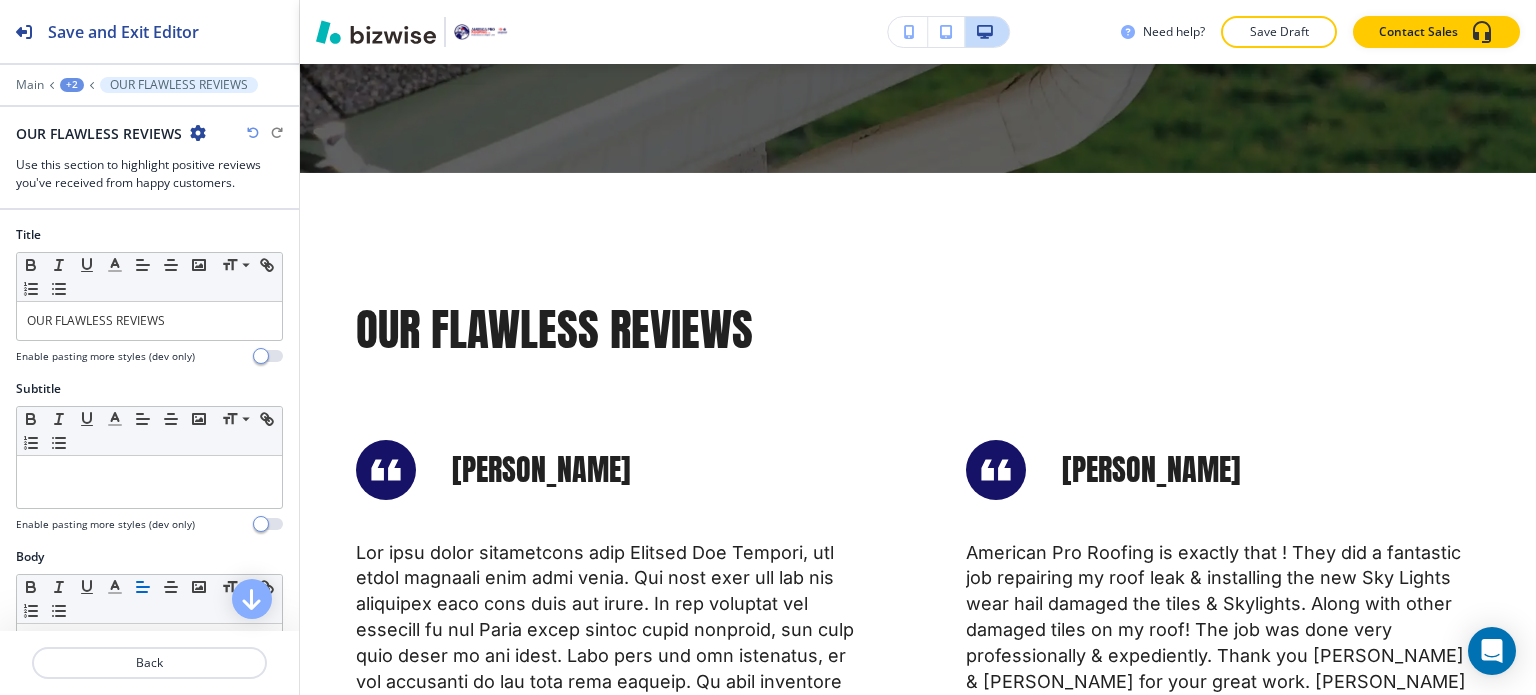 click on "OUR FLAWLESS REVIEWS" at bounding box center (149, 133) 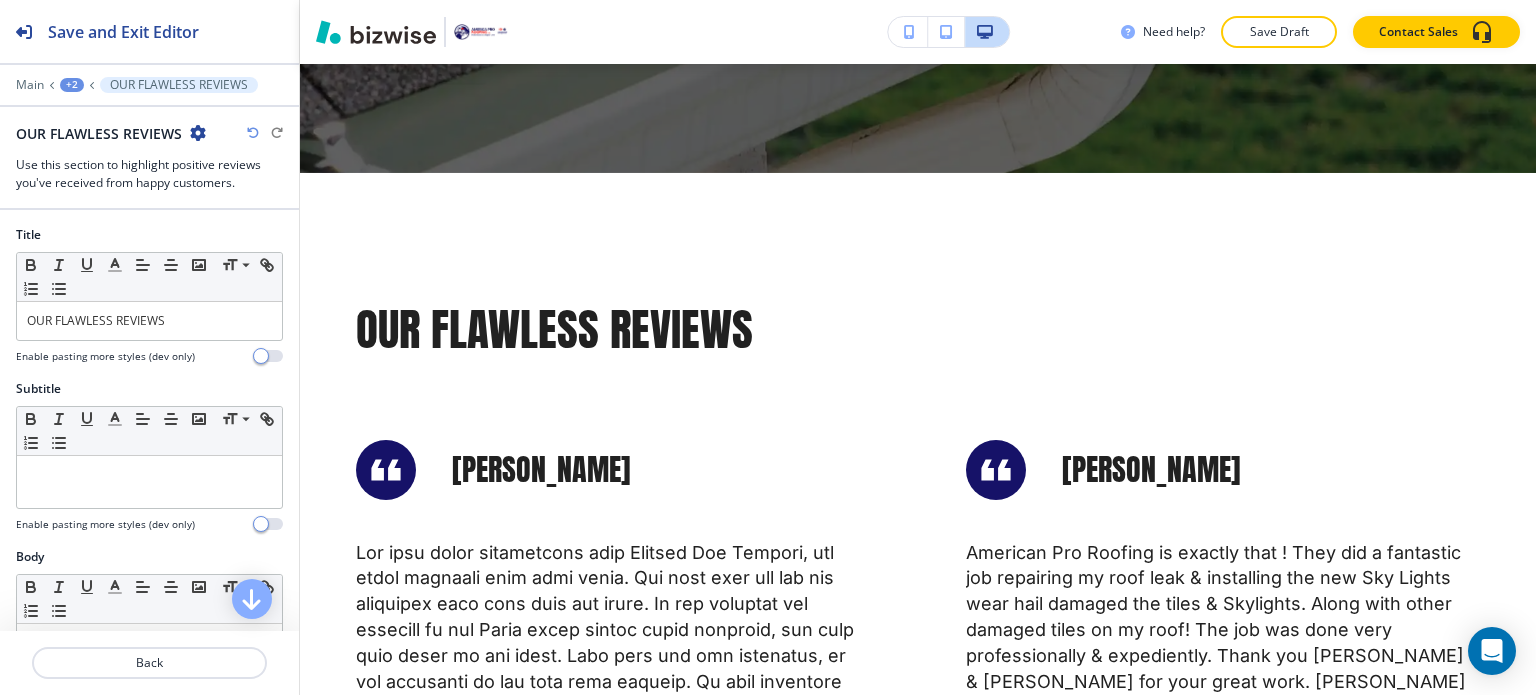 click at bounding box center [198, 133] 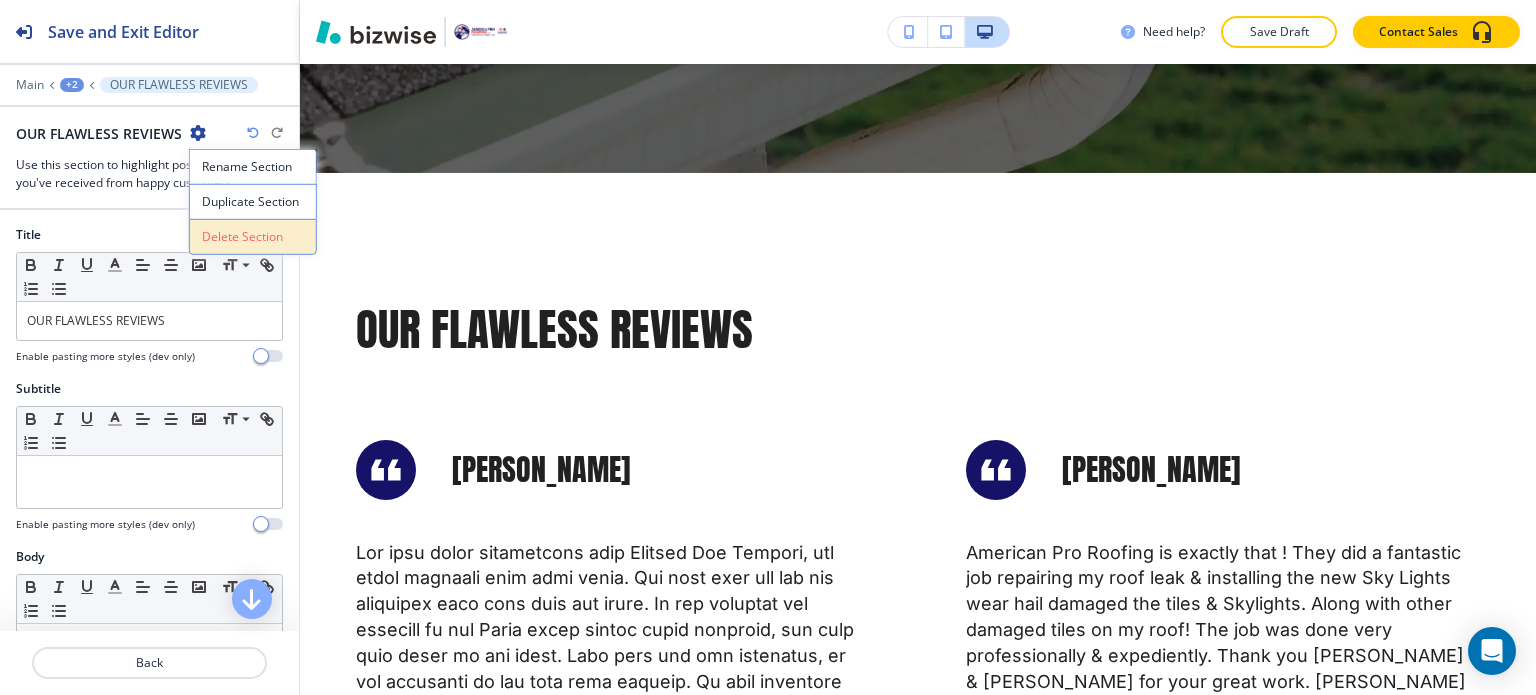 click on "Delete Section" at bounding box center [253, 237] 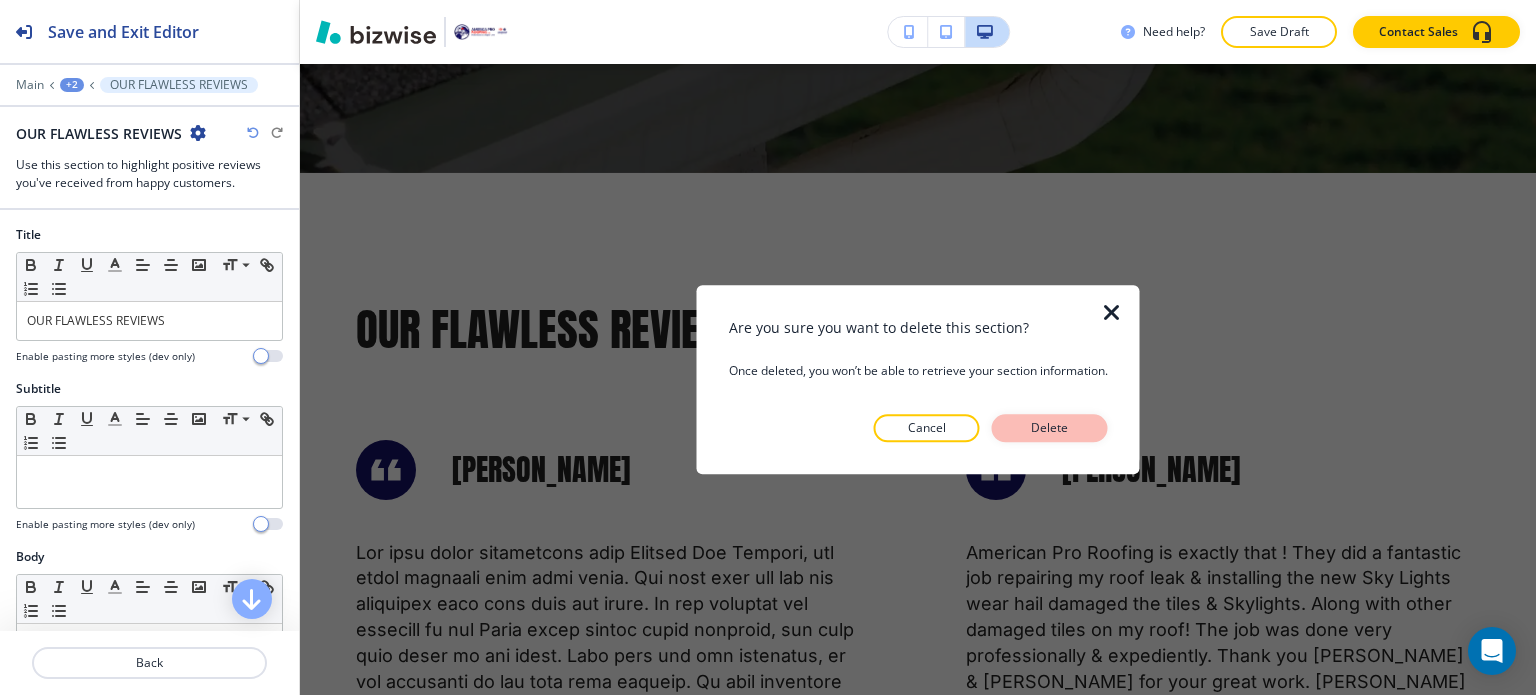 click on "Delete" at bounding box center [1050, 428] 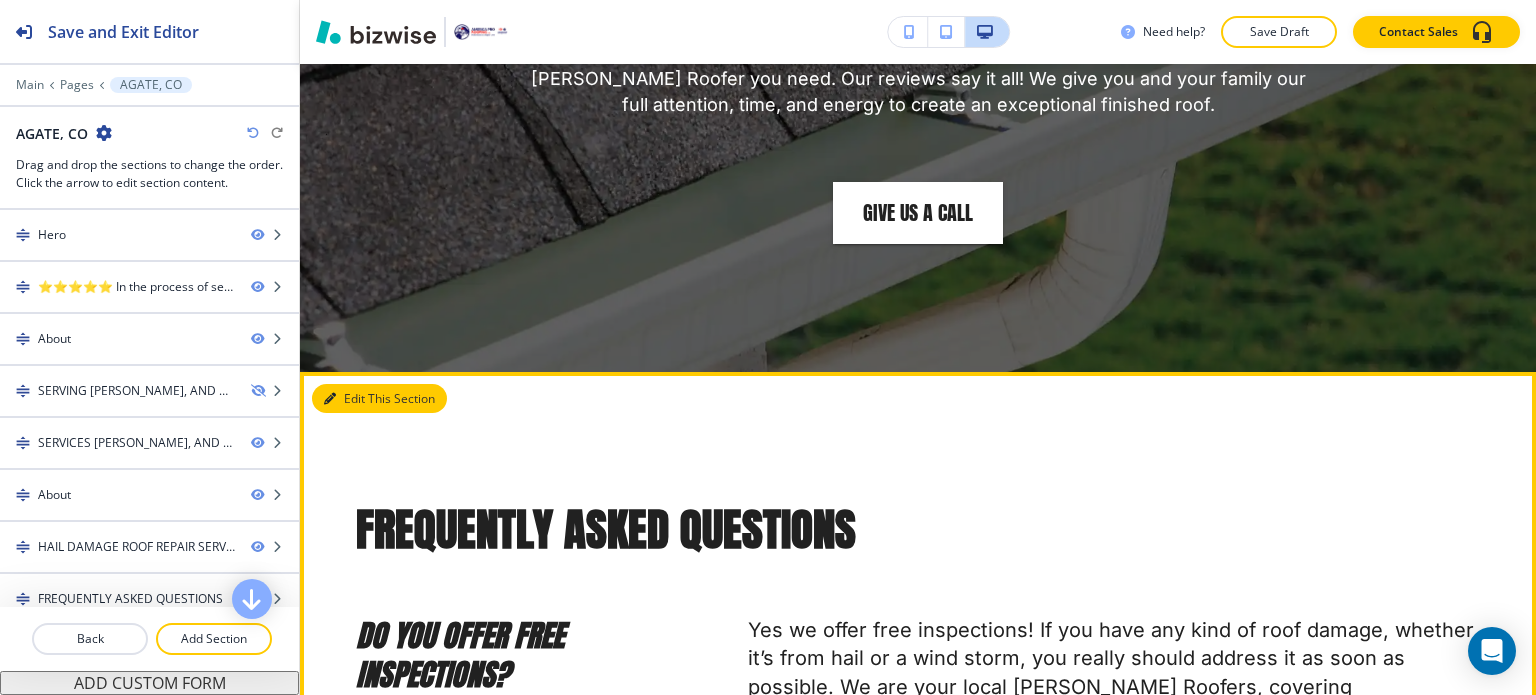 click on "Edit This Section" at bounding box center (379, 399) 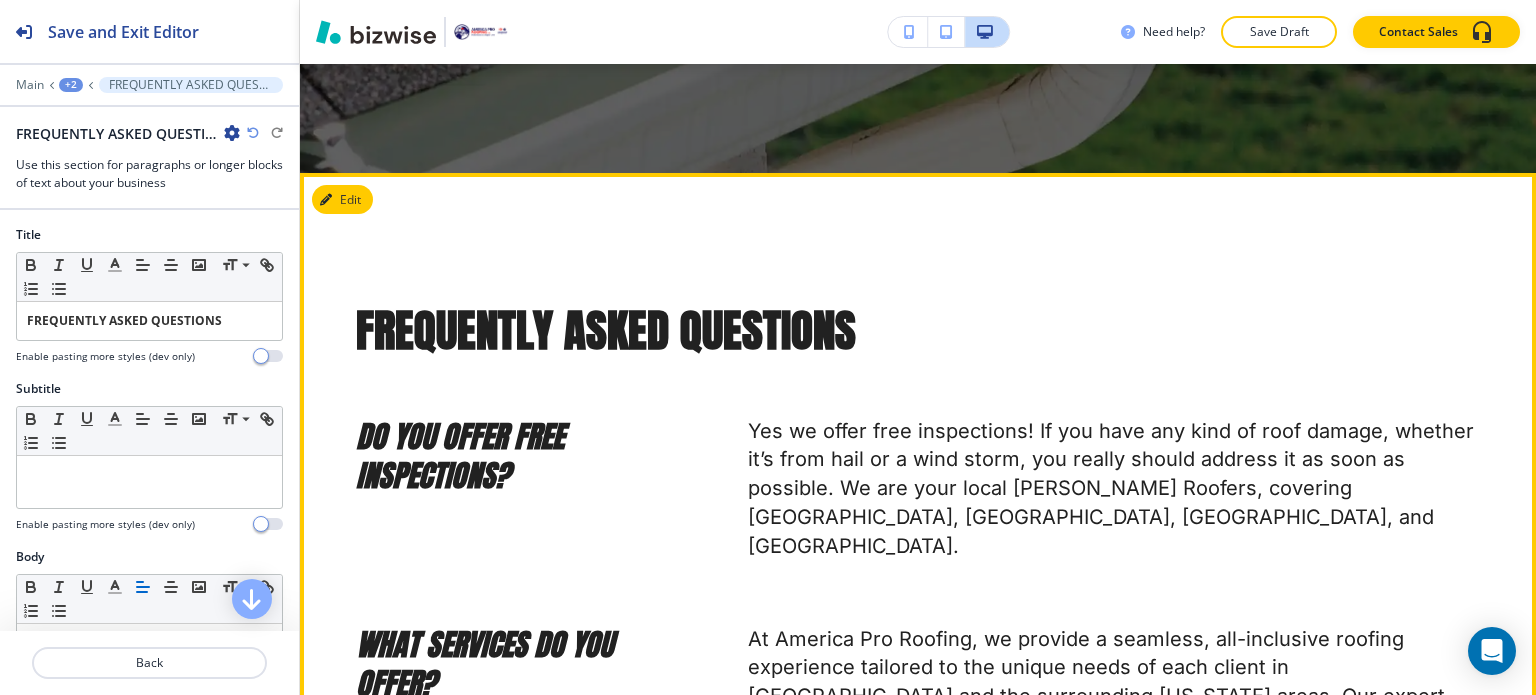 scroll, scrollTop: 6162, scrollLeft: 0, axis: vertical 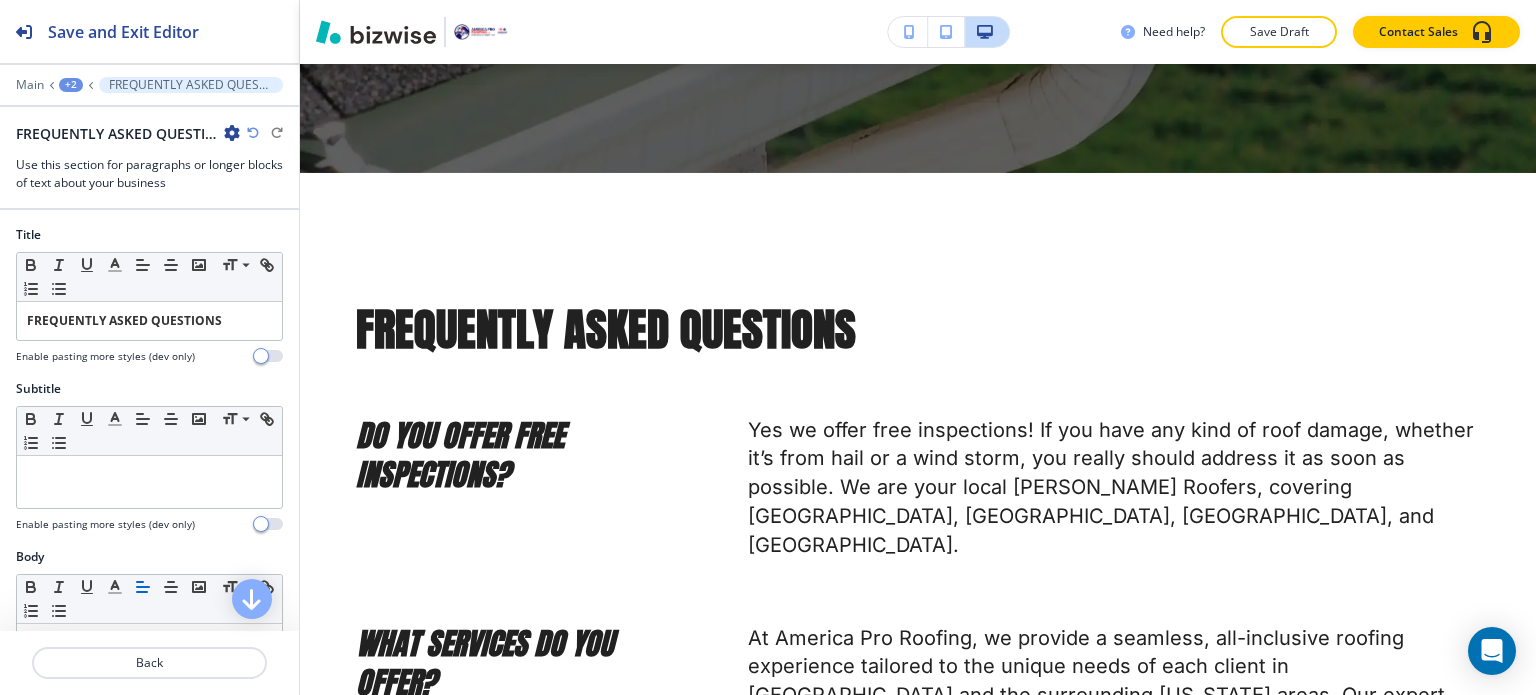 click at bounding box center [232, 133] 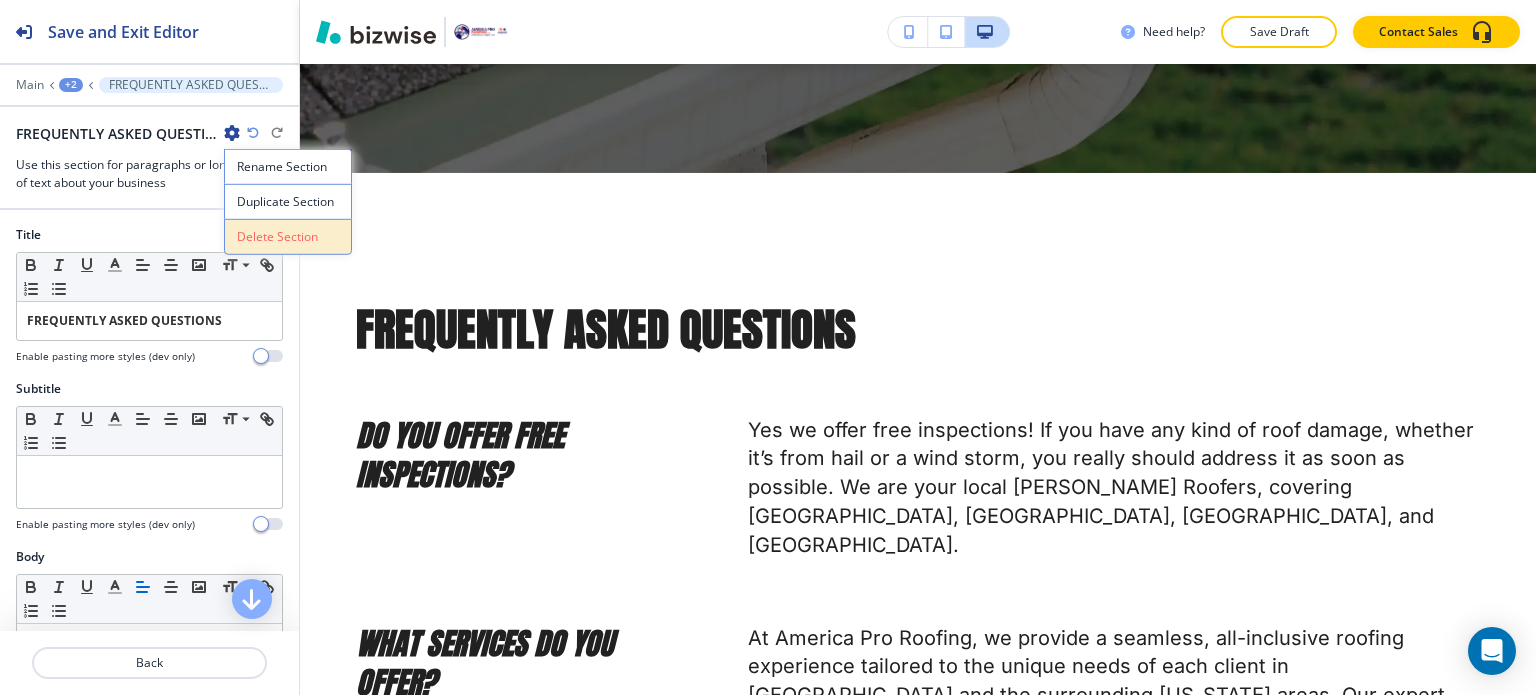 click on "Delete Section" at bounding box center (288, 237) 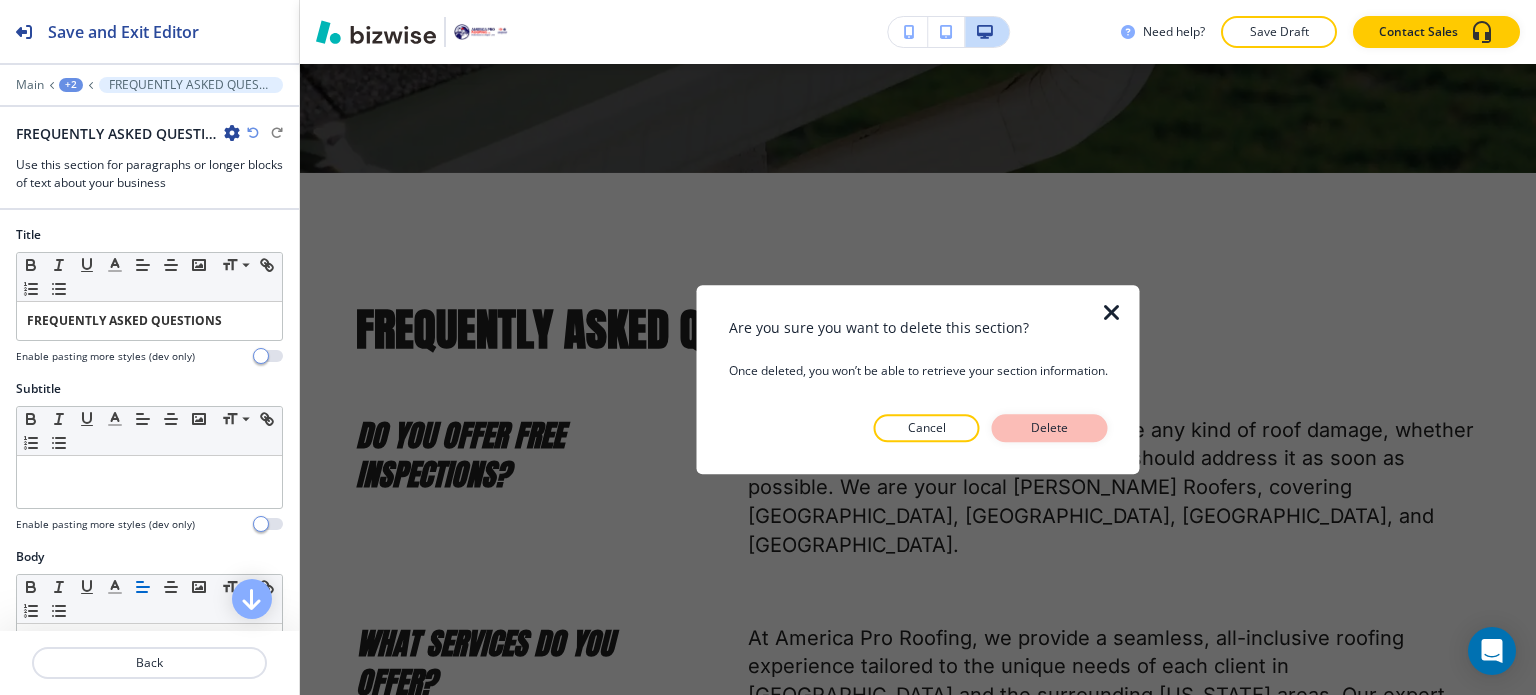 click on "Delete" at bounding box center (1050, 428) 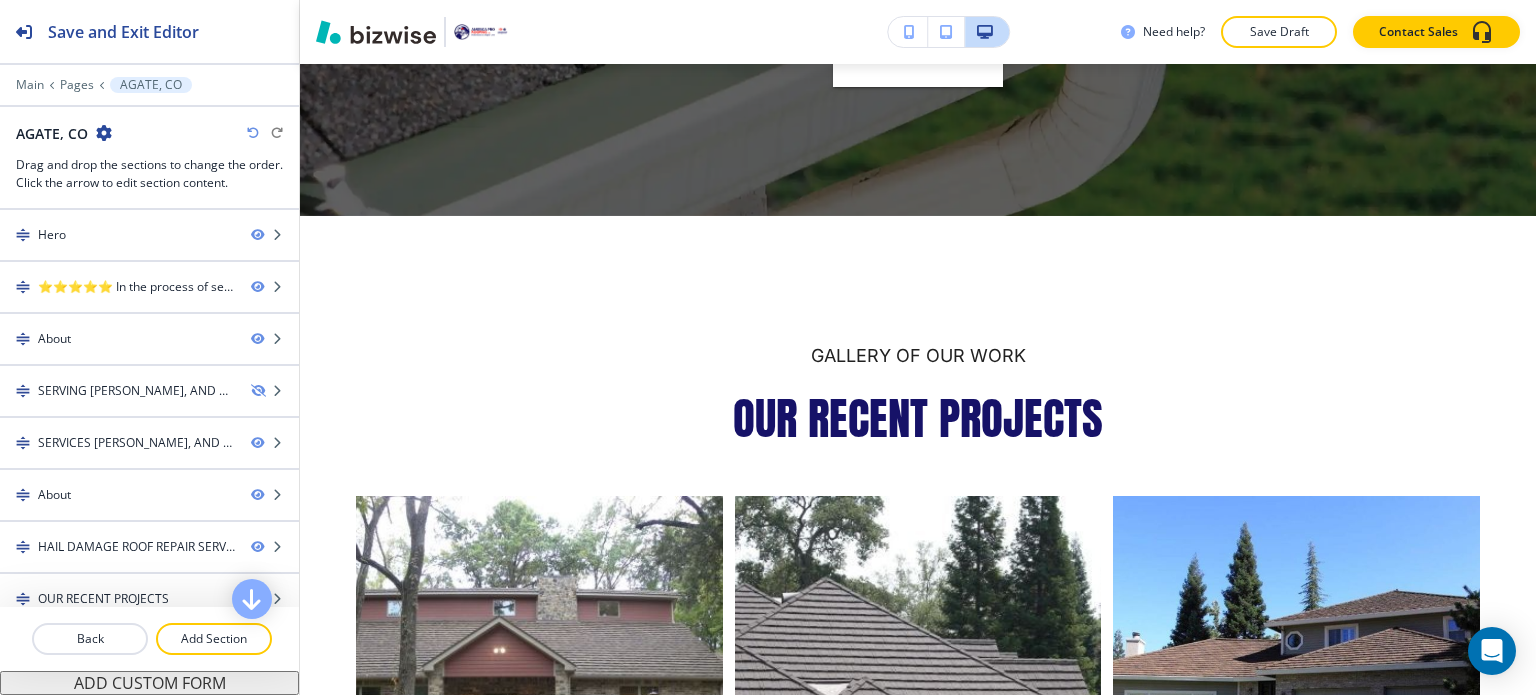 scroll, scrollTop: 5962, scrollLeft: 0, axis: vertical 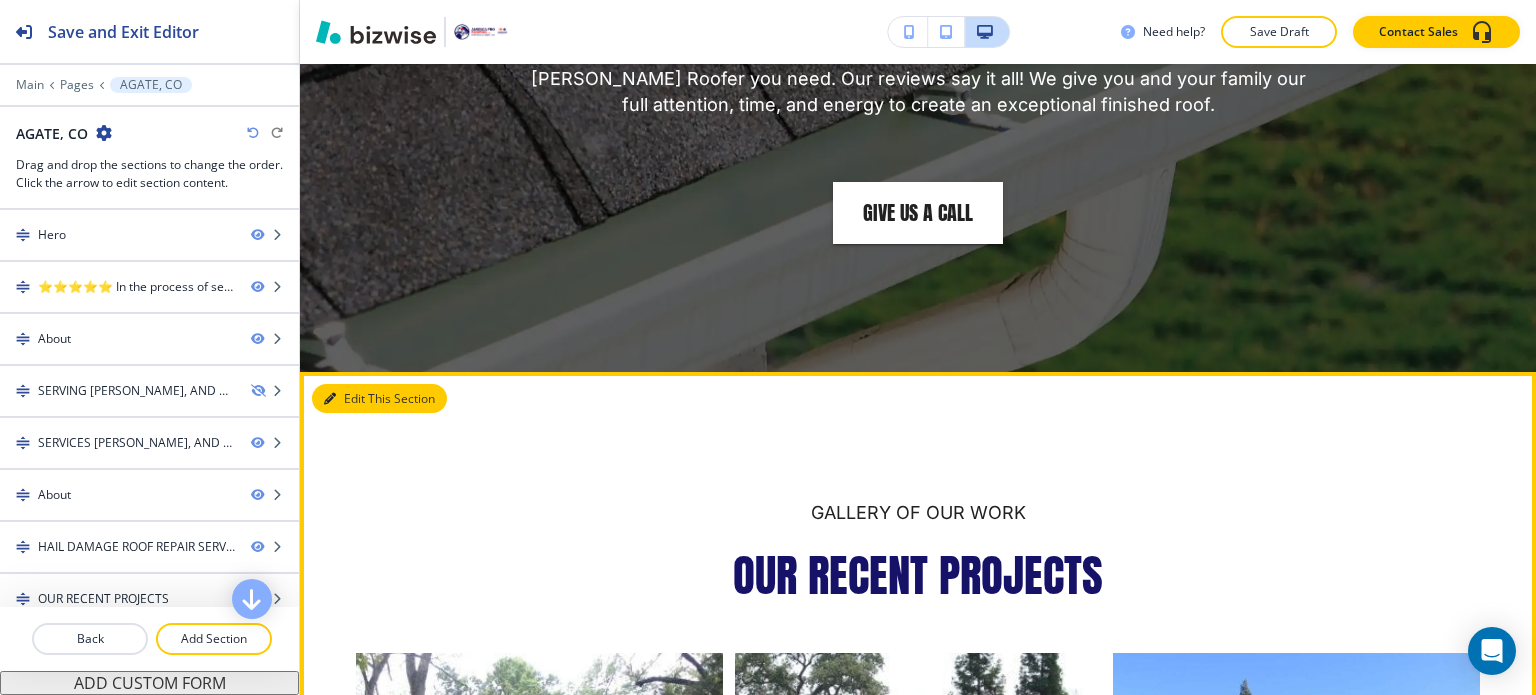 click on "Edit This Section" at bounding box center [379, 399] 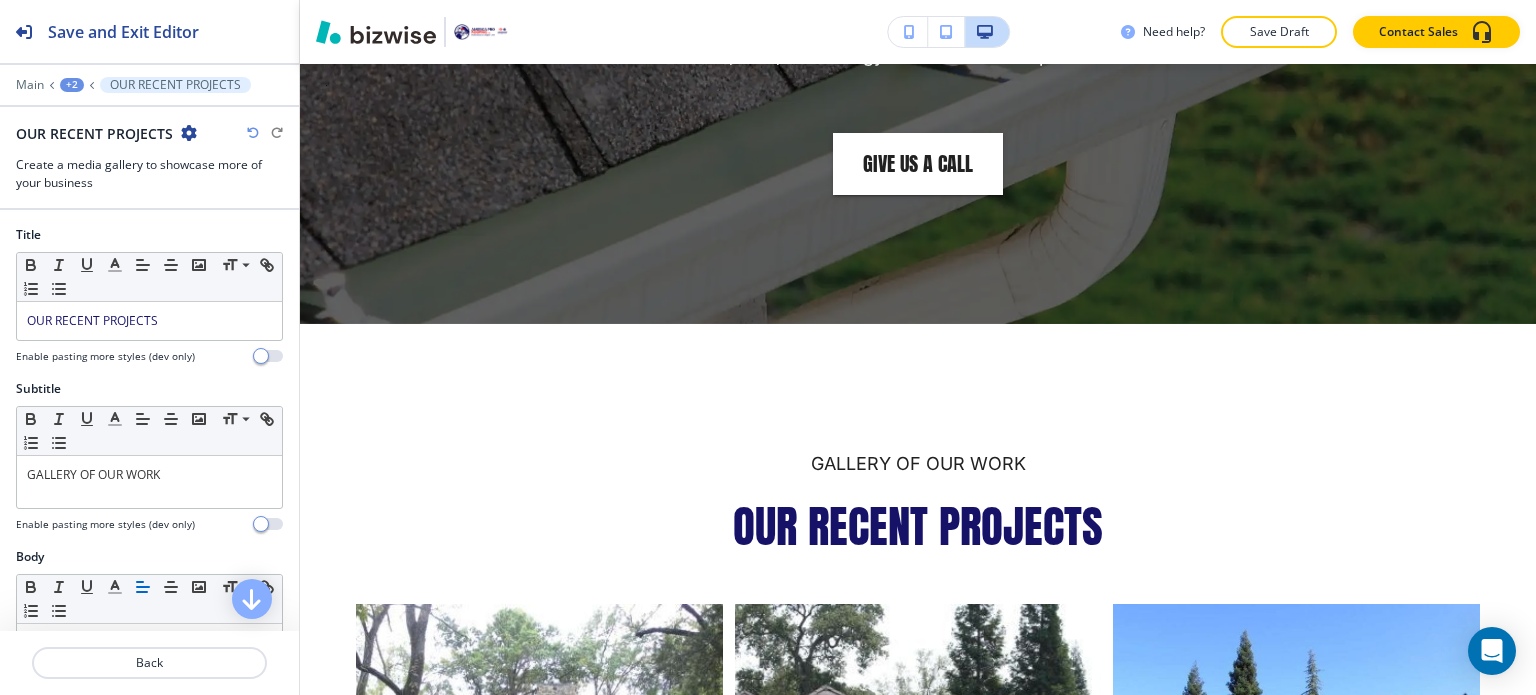 scroll, scrollTop: 6162, scrollLeft: 0, axis: vertical 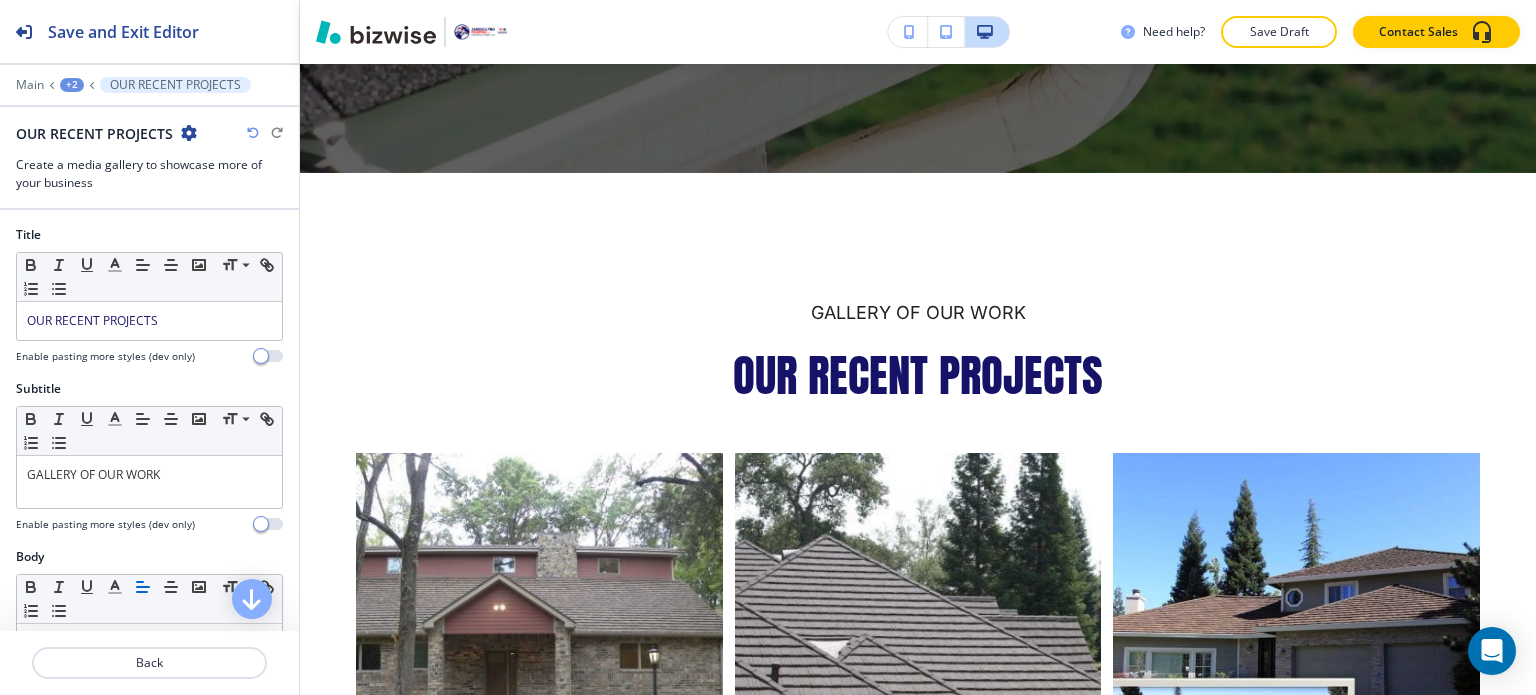 click on "OUR RECENT PROJECTS" at bounding box center (149, 133) 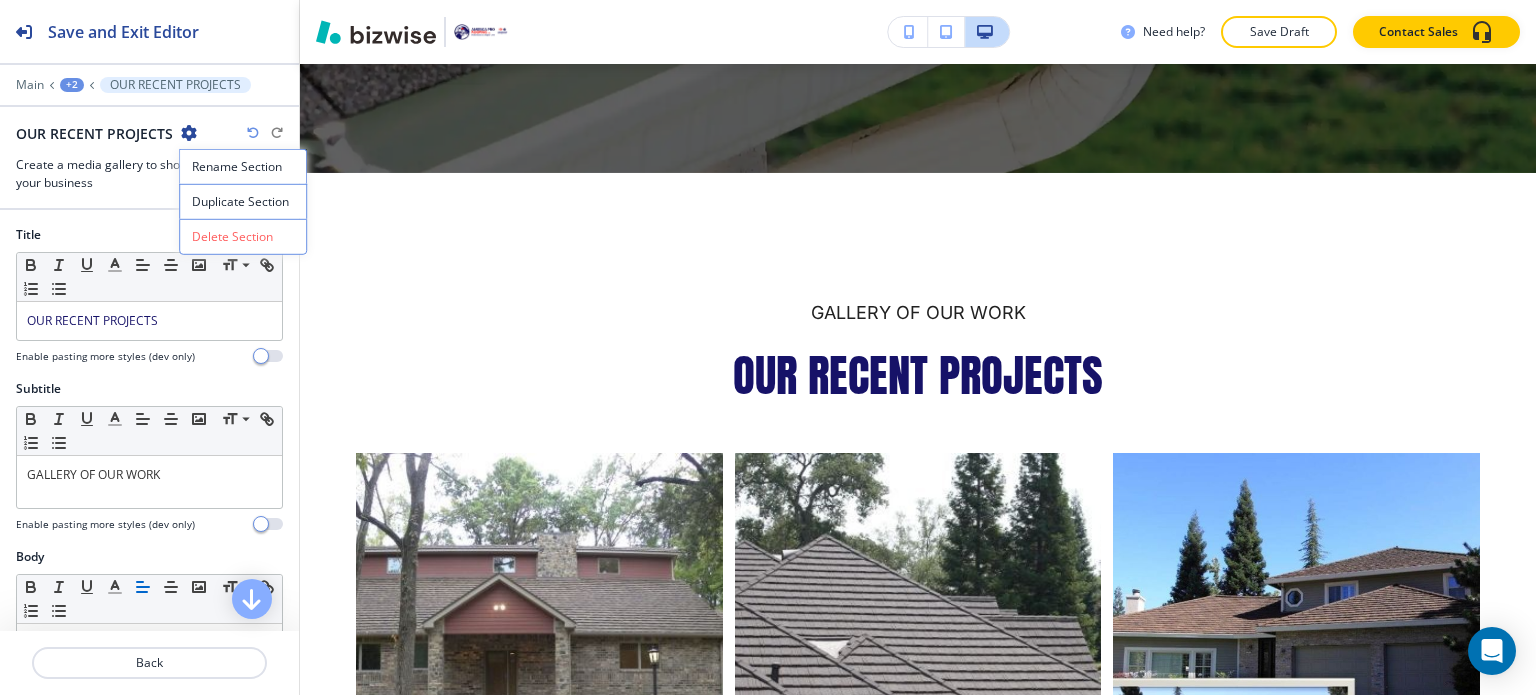 drag, startPoint x: 226, startPoint y: 239, endPoint x: 294, endPoint y: 242, distance: 68.06615 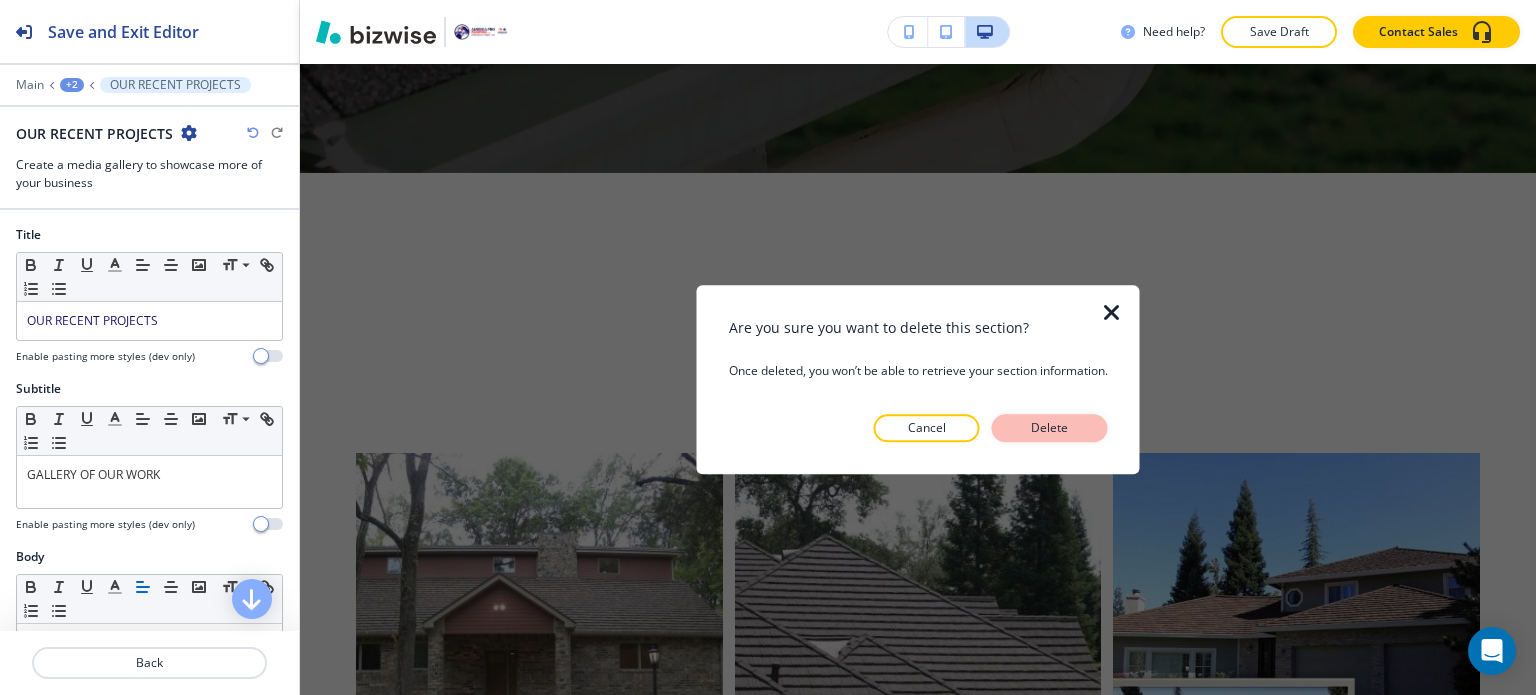 click on "Delete" at bounding box center [1050, 428] 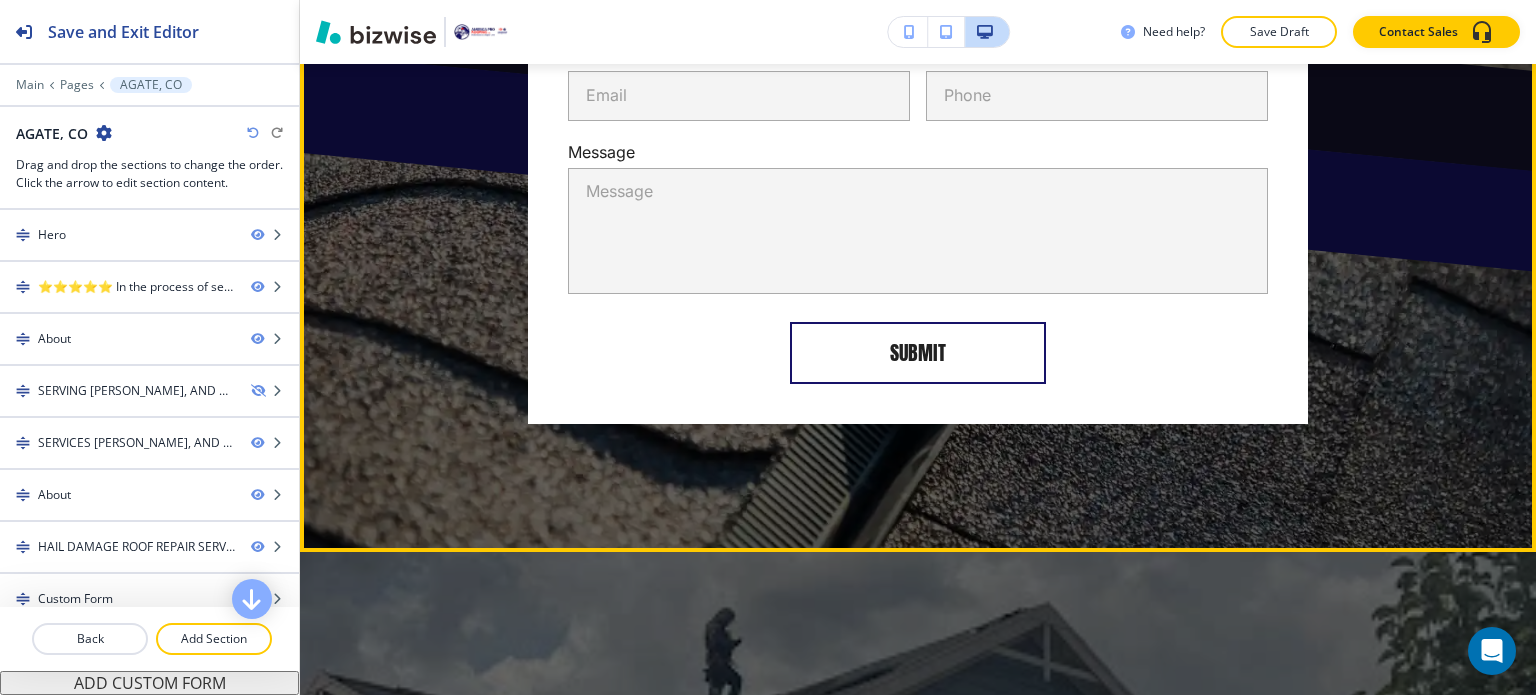 scroll, scrollTop: 7162, scrollLeft: 0, axis: vertical 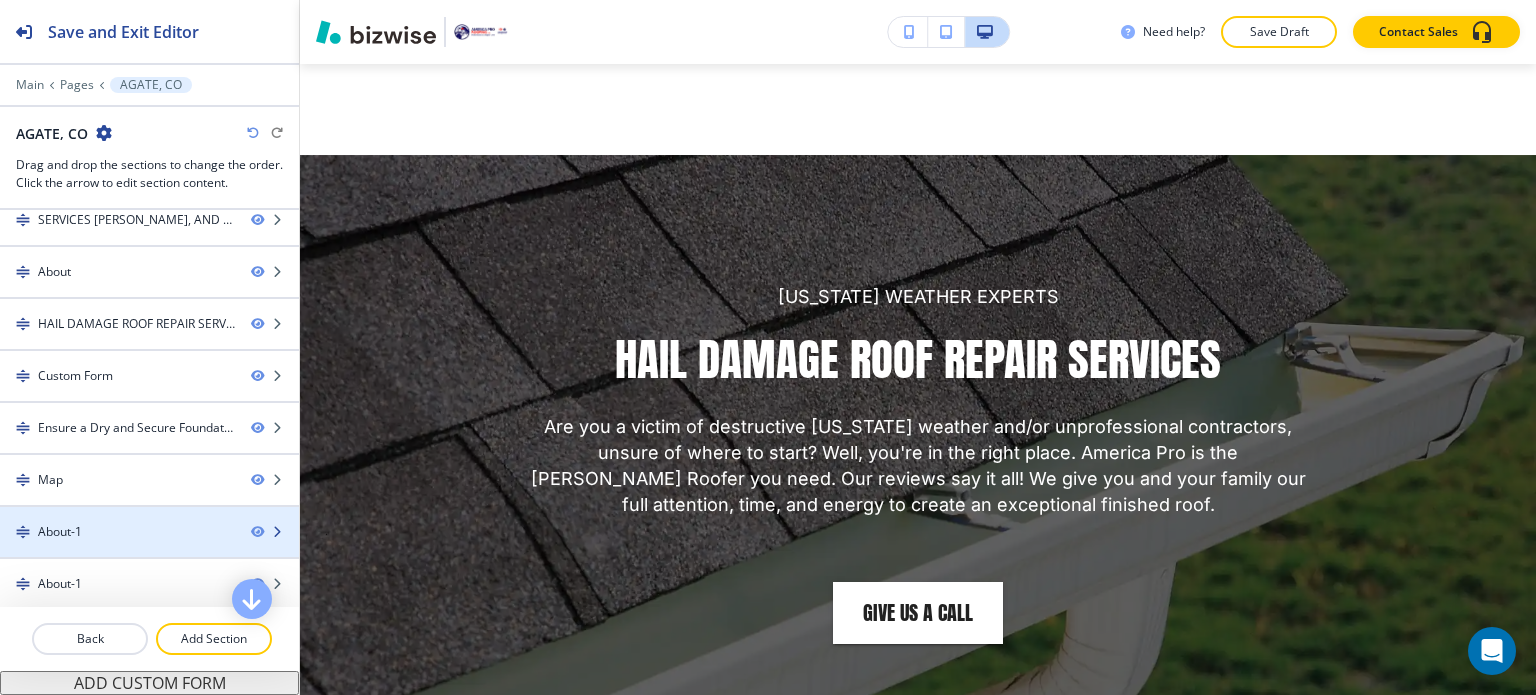 type 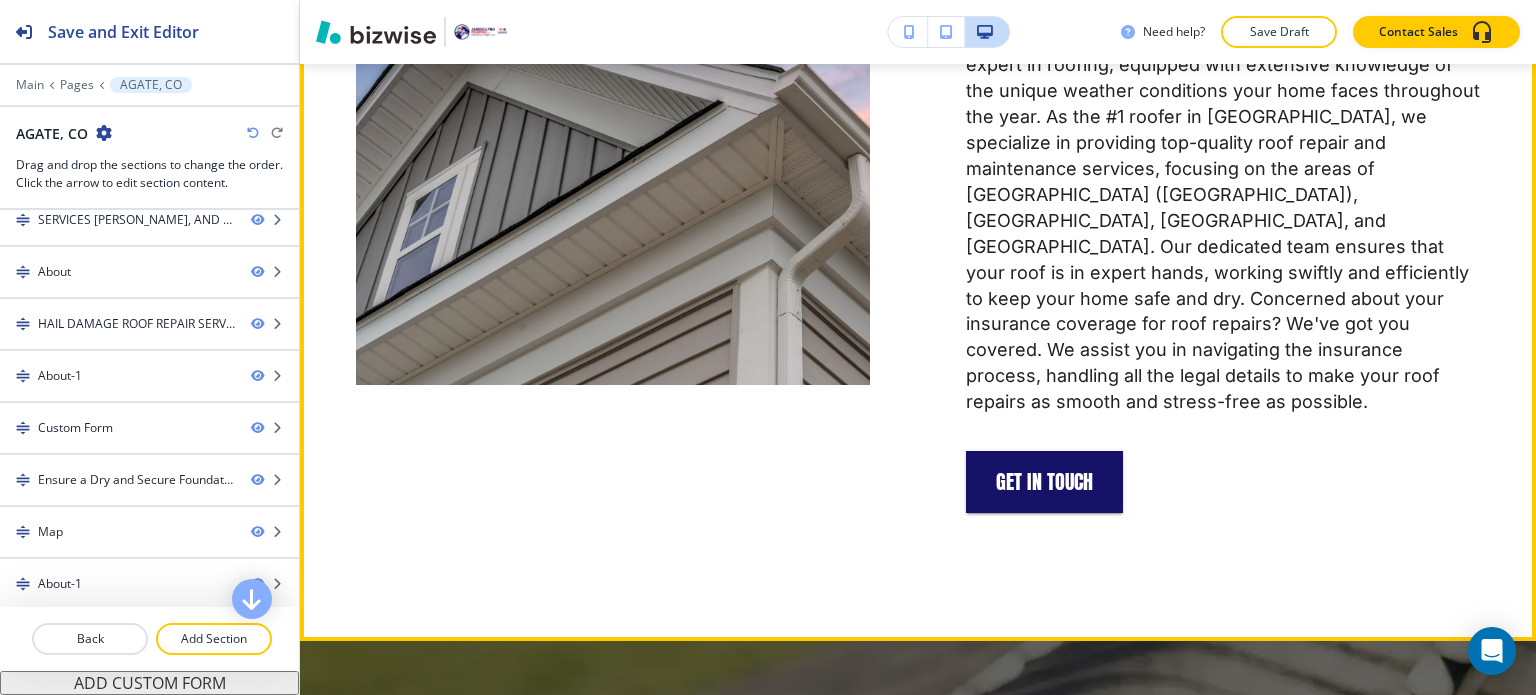 scroll, scrollTop: 6762, scrollLeft: 0, axis: vertical 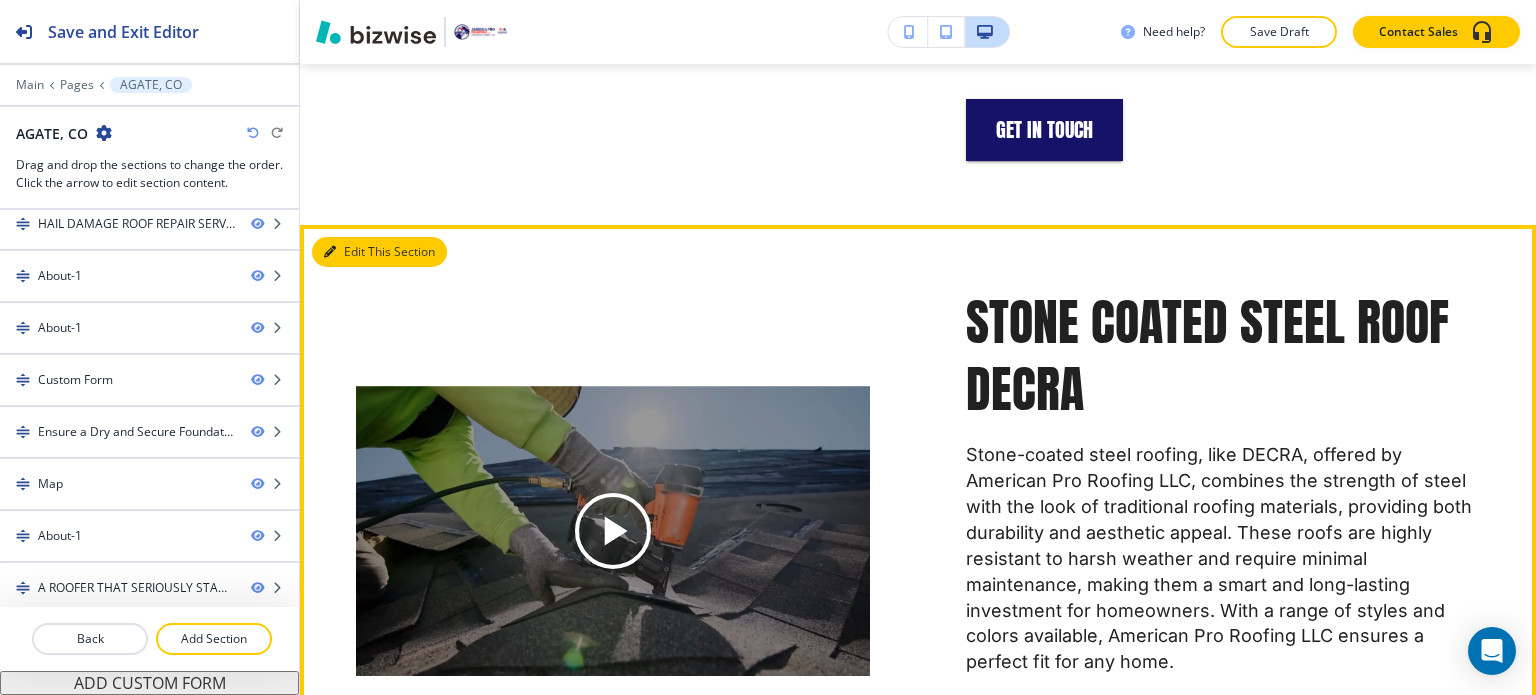click on "Edit This Section" at bounding box center (379, 252) 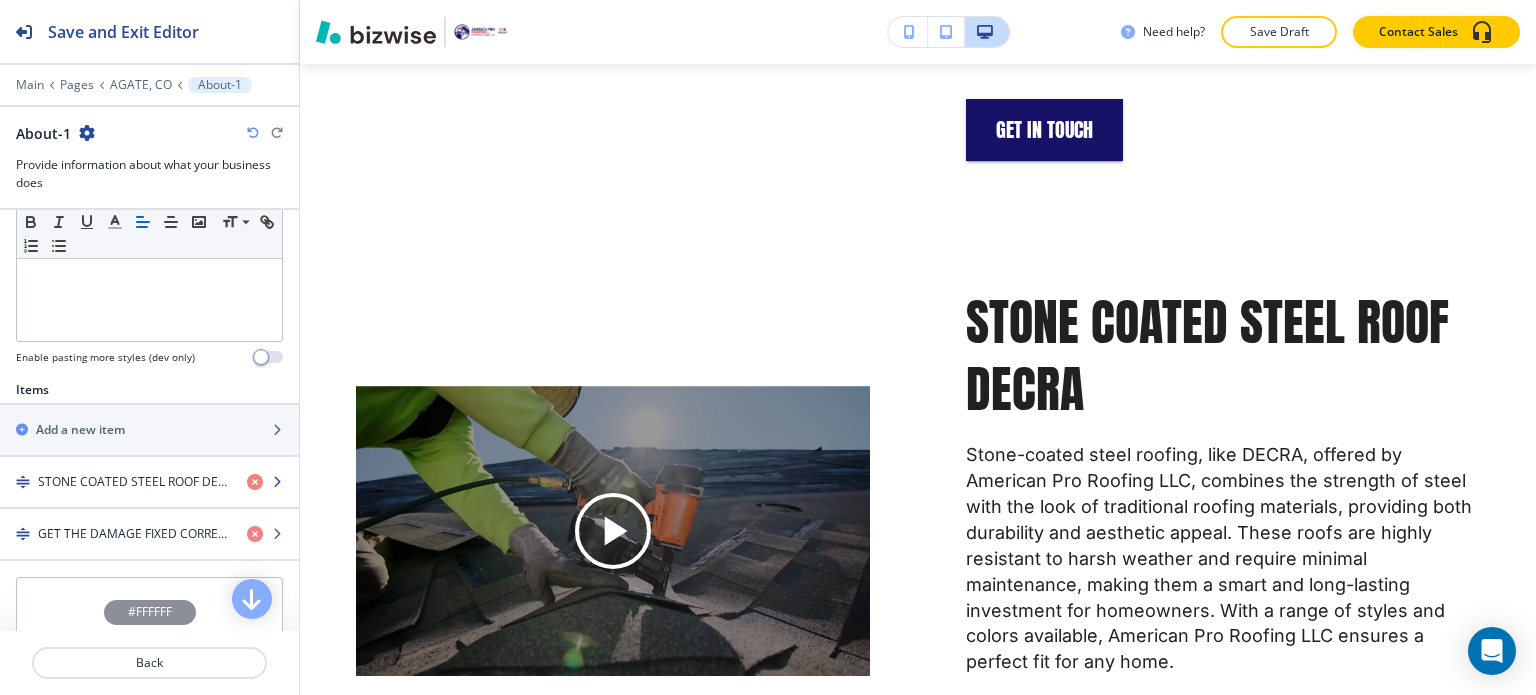 scroll, scrollTop: 600, scrollLeft: 0, axis: vertical 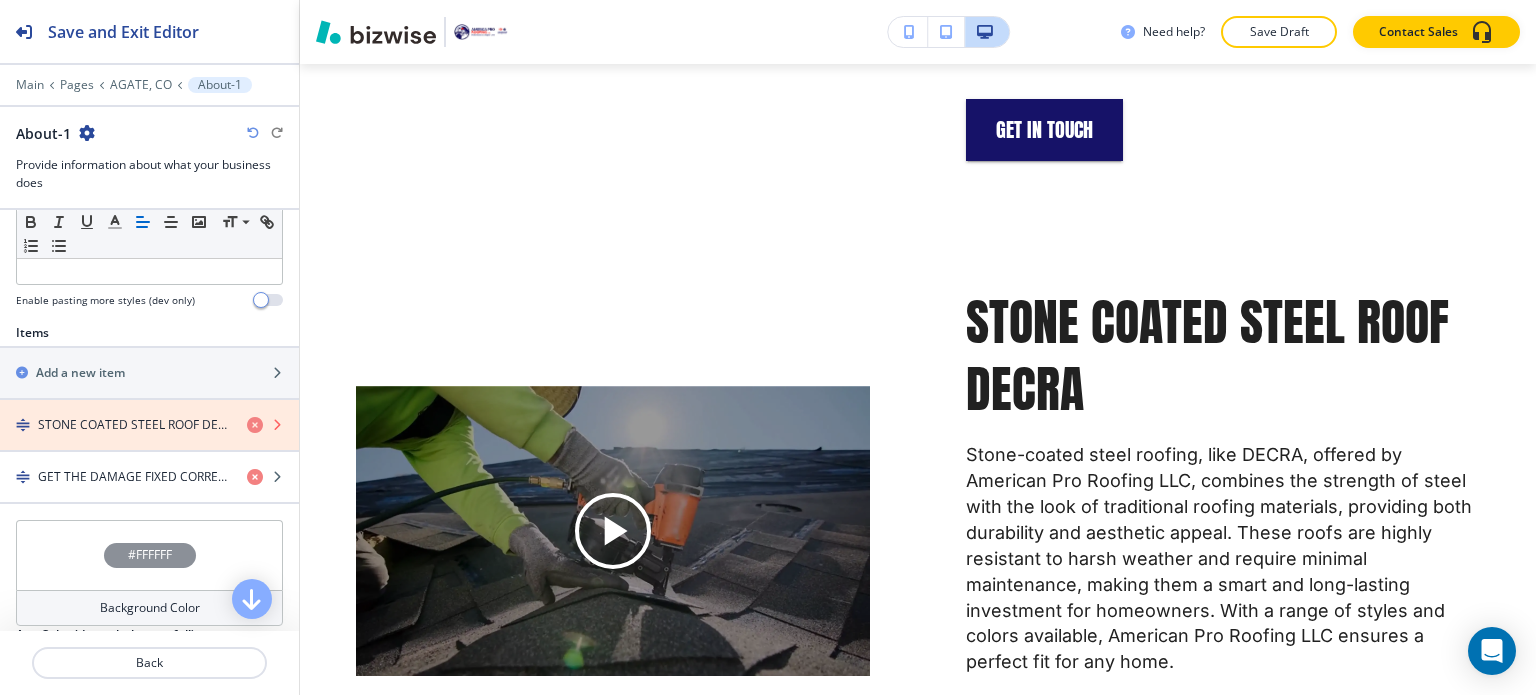 click at bounding box center (255, 425) 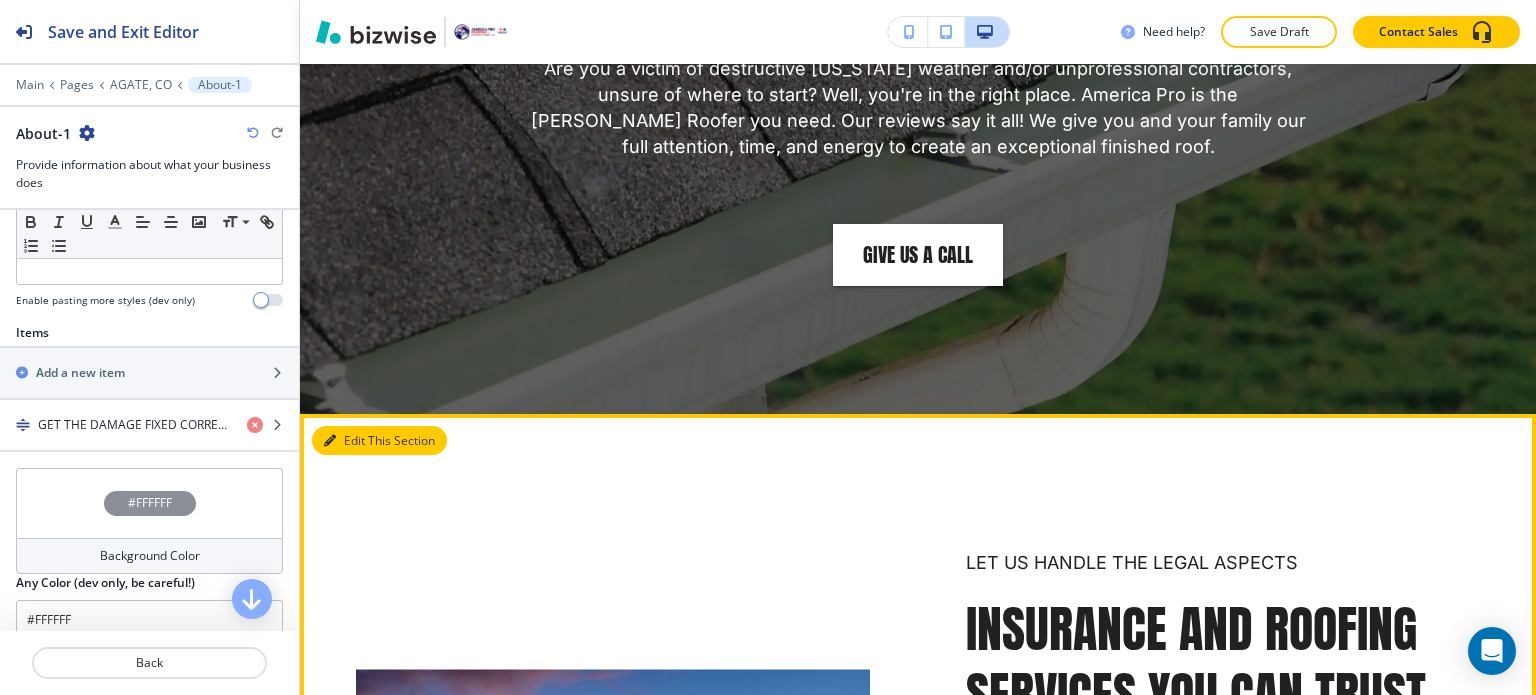 click on "Edit This Section" at bounding box center [379, 441] 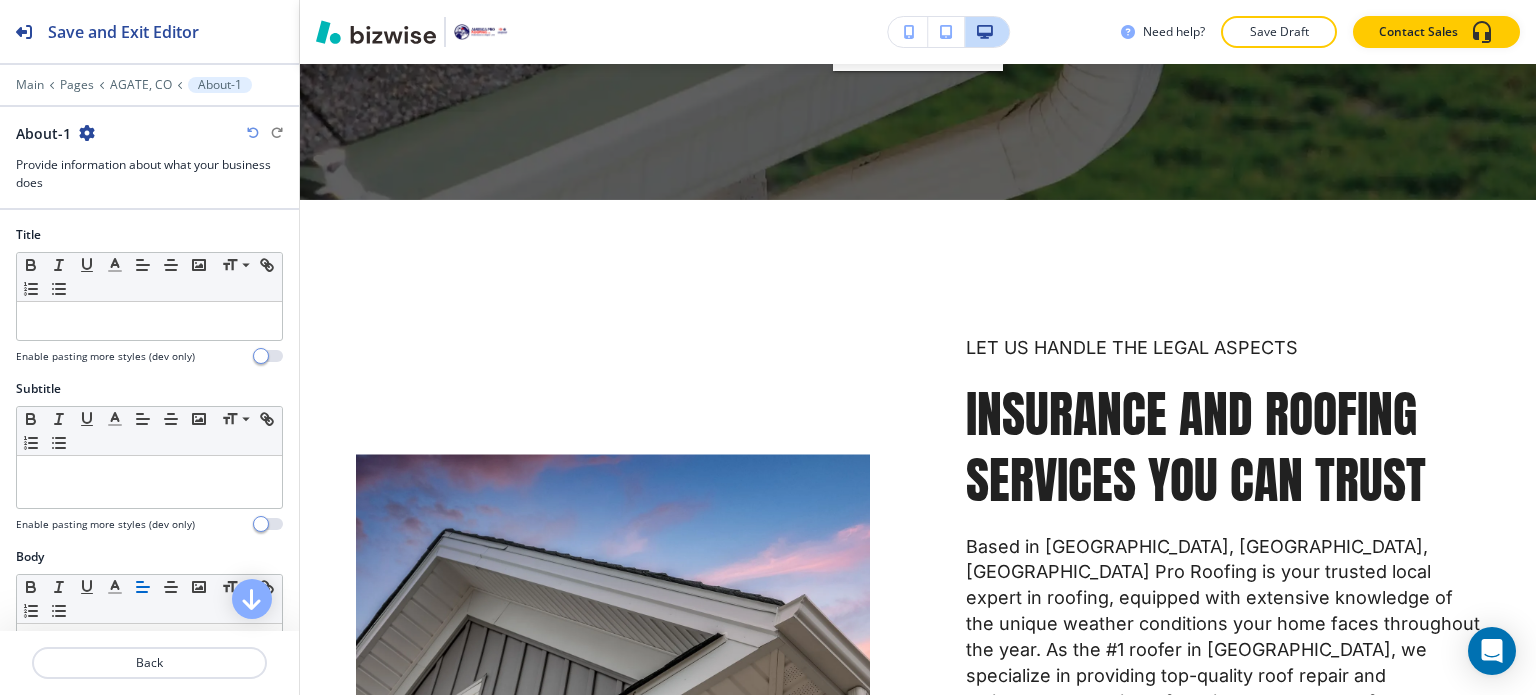 scroll, scrollTop: 6162, scrollLeft: 0, axis: vertical 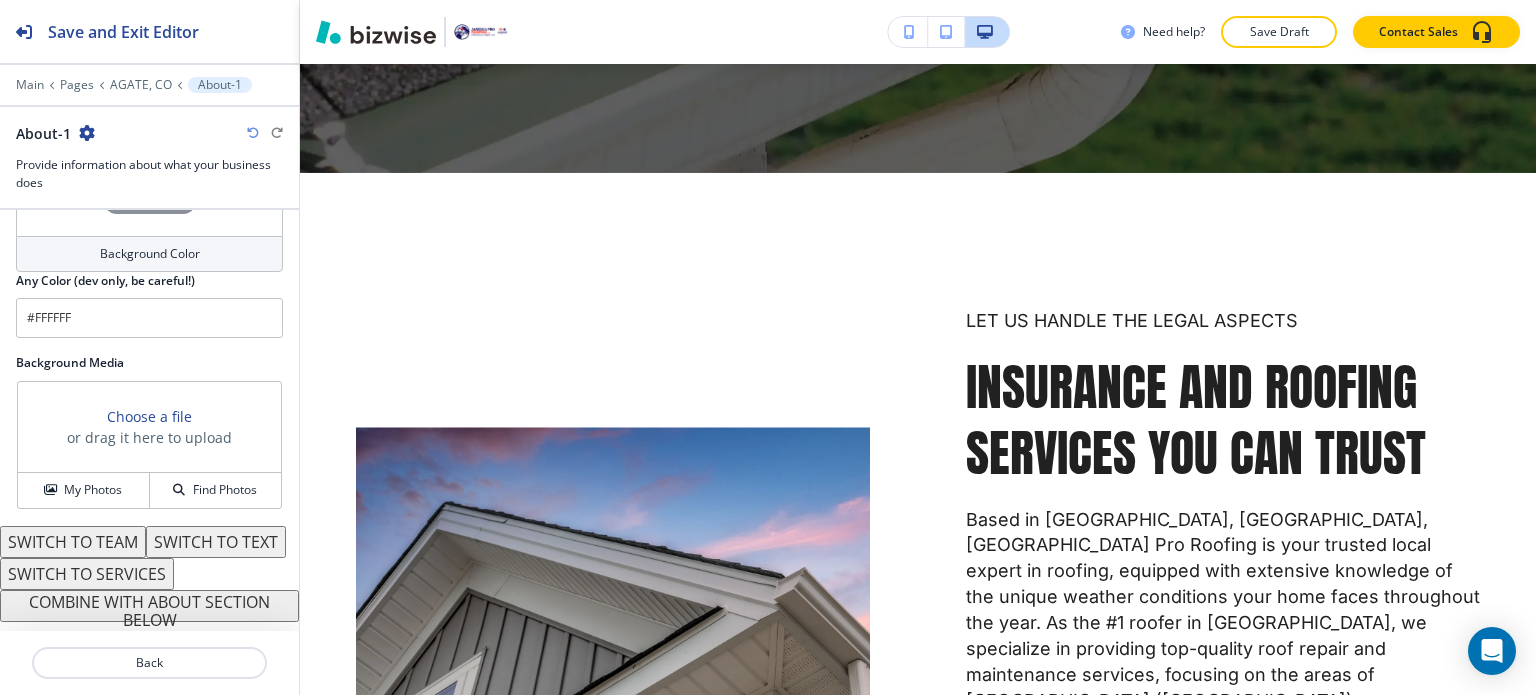 click on "COMBINE WITH ABOUT SECTION BELOW" at bounding box center [149, 606] 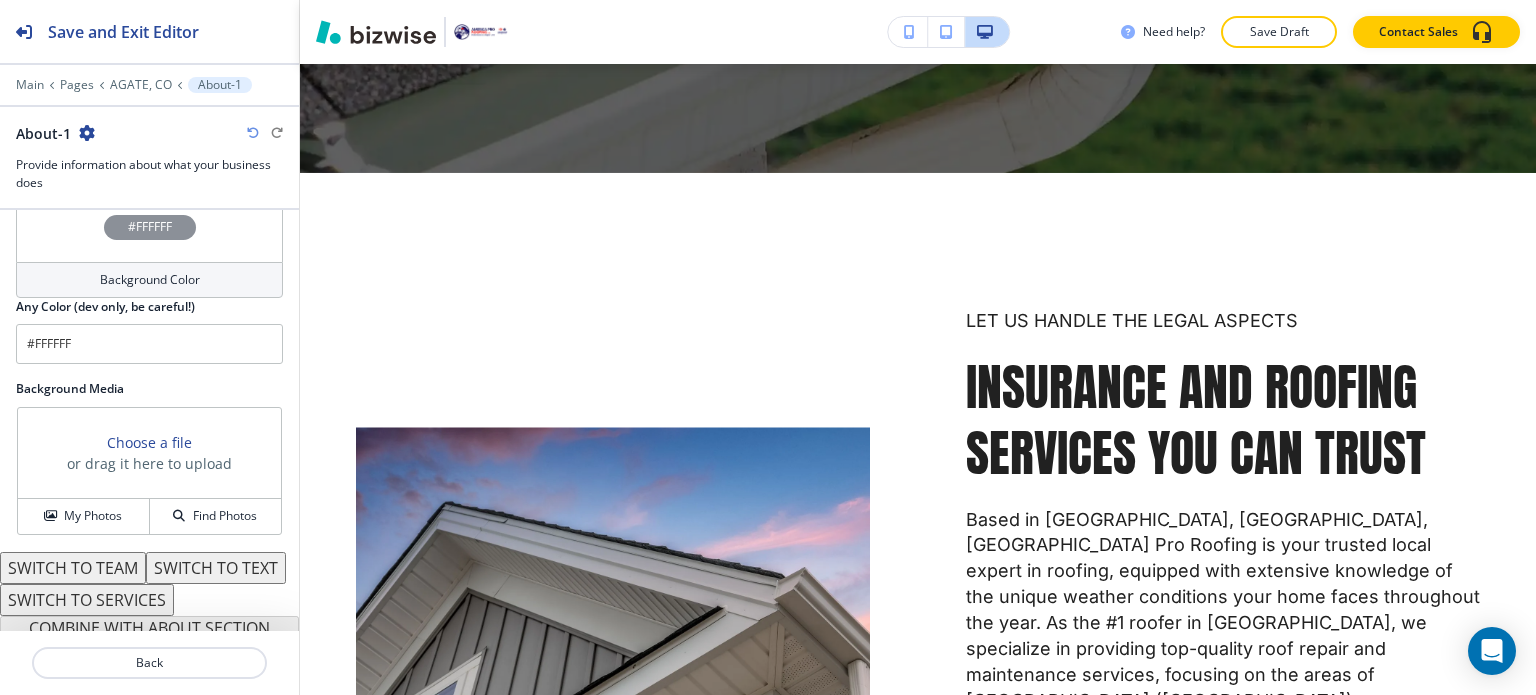 scroll, scrollTop: 980, scrollLeft: 0, axis: vertical 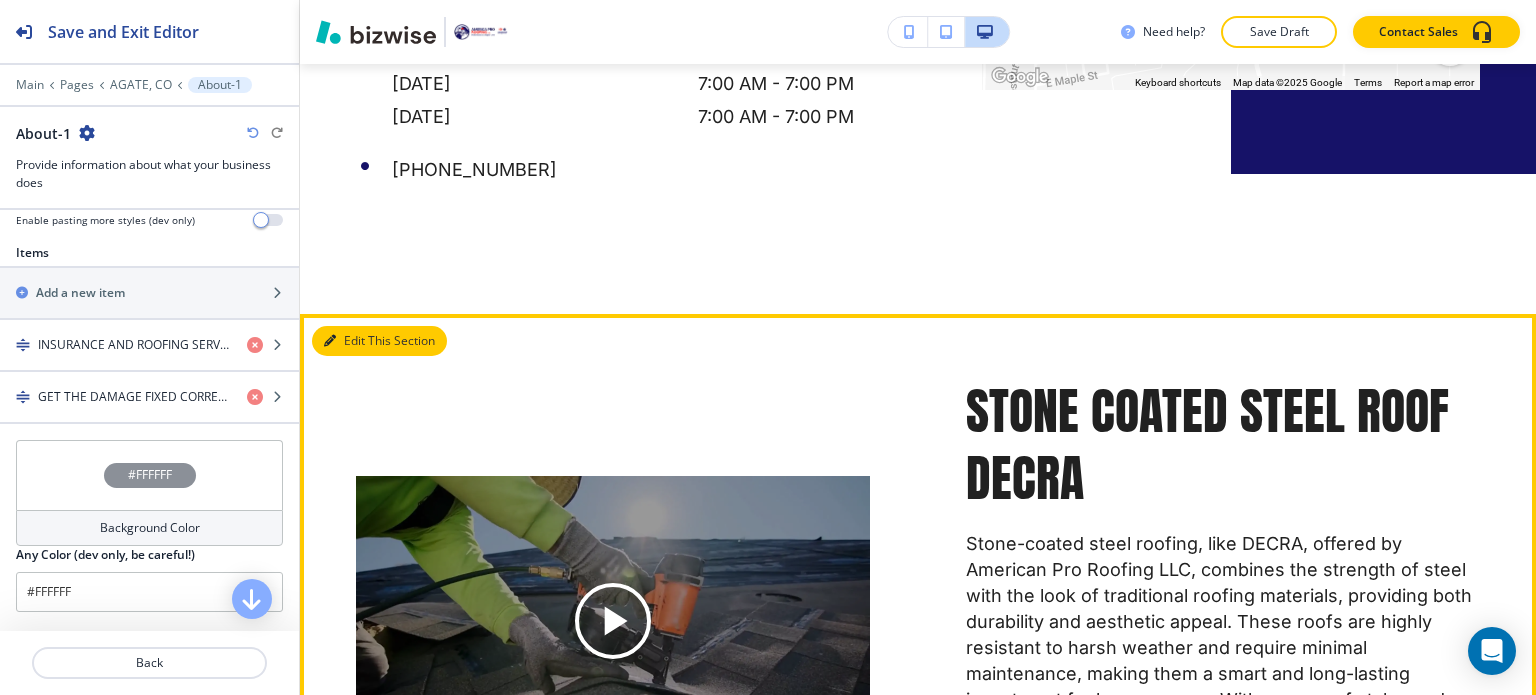click on "Edit This Section" at bounding box center [379, 341] 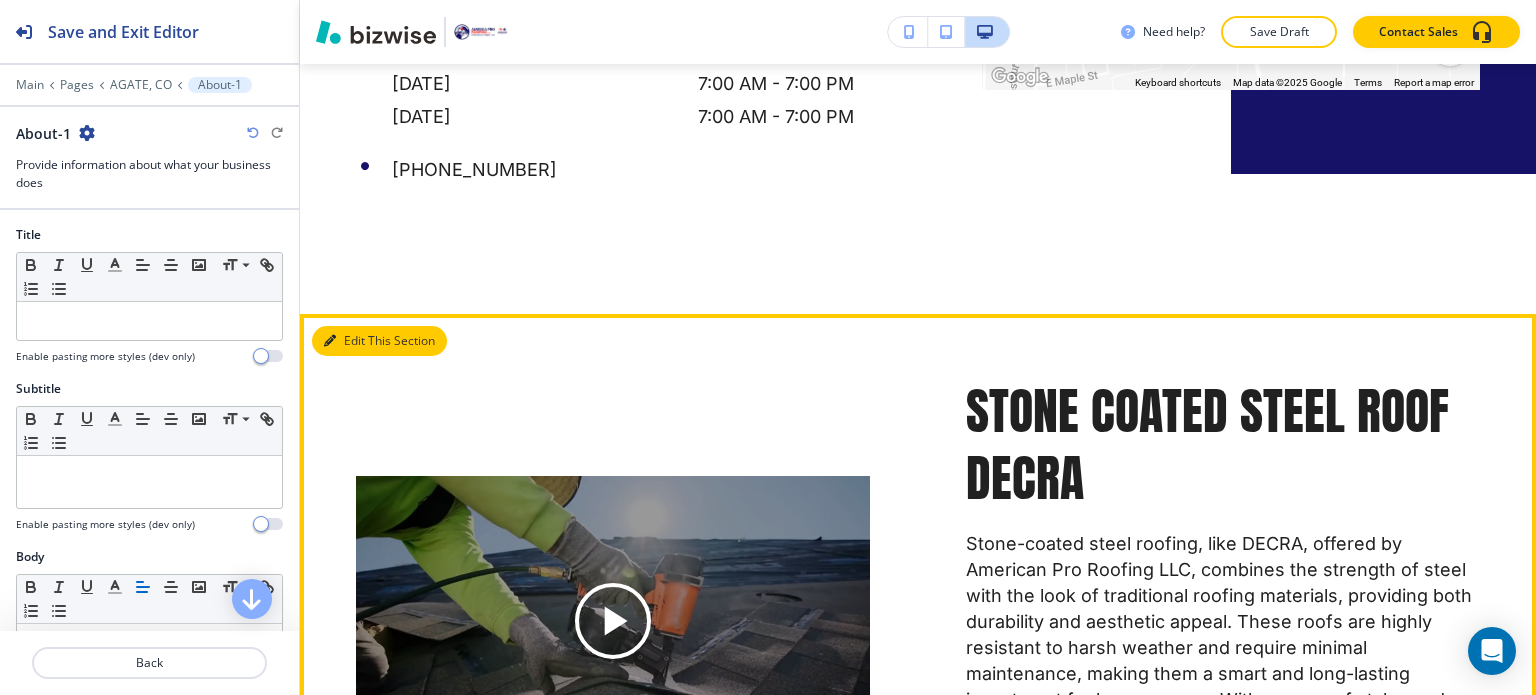 scroll, scrollTop: 10652, scrollLeft: 0, axis: vertical 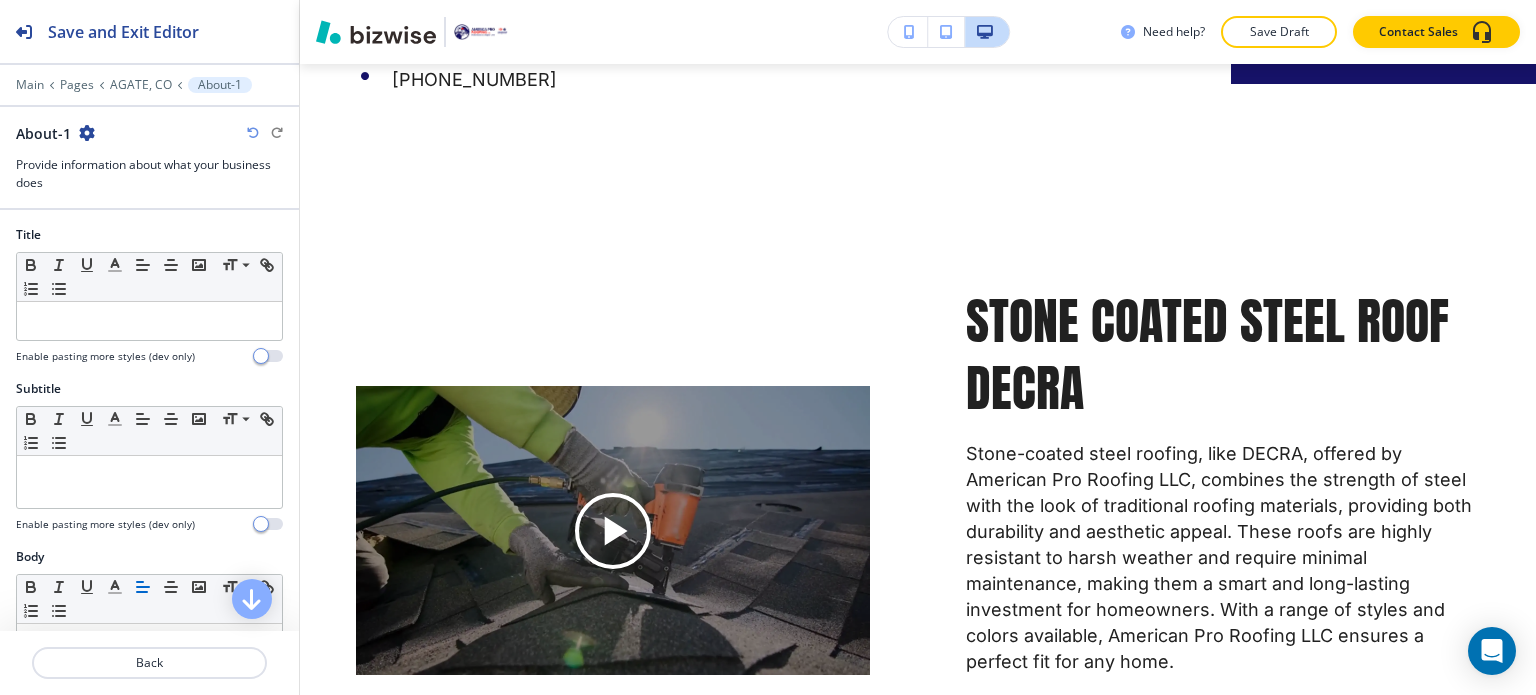 click at bounding box center (87, 133) 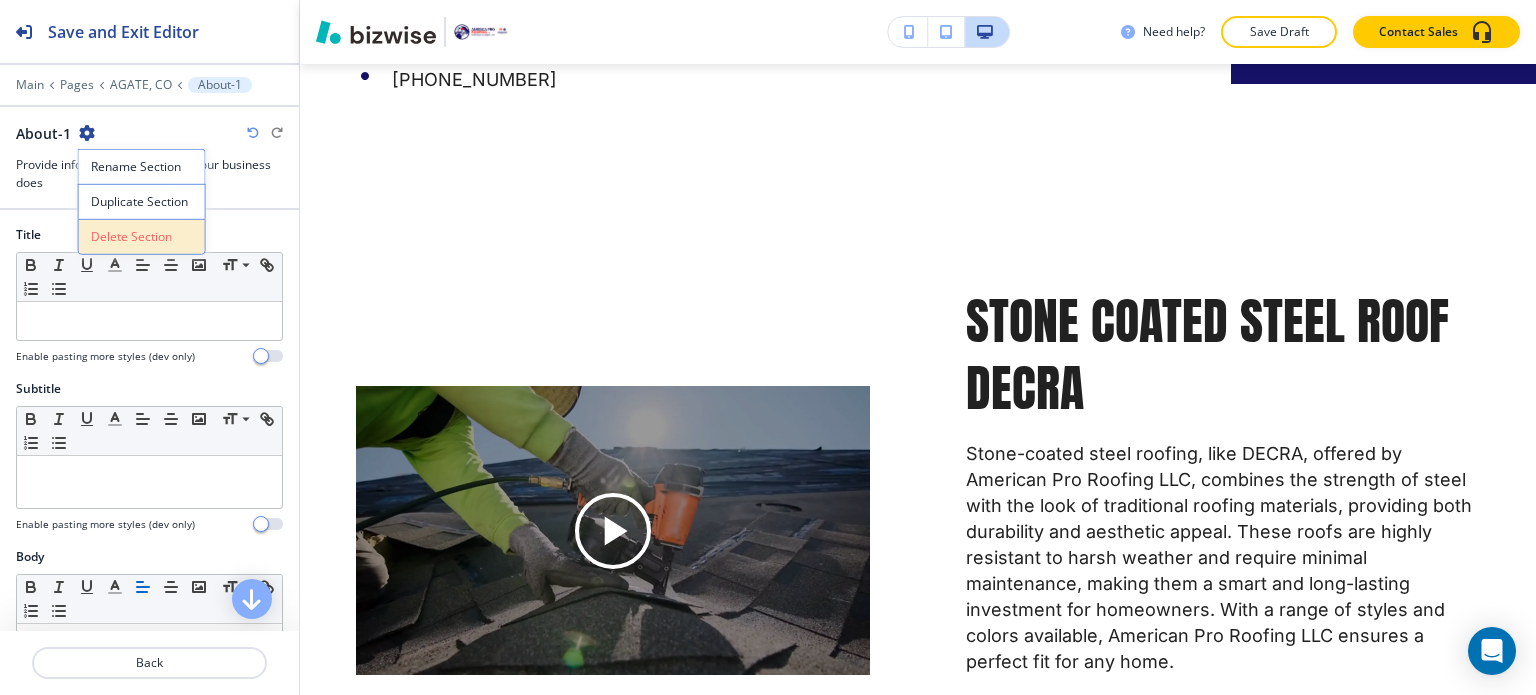 click on "Delete Section" at bounding box center [142, 237] 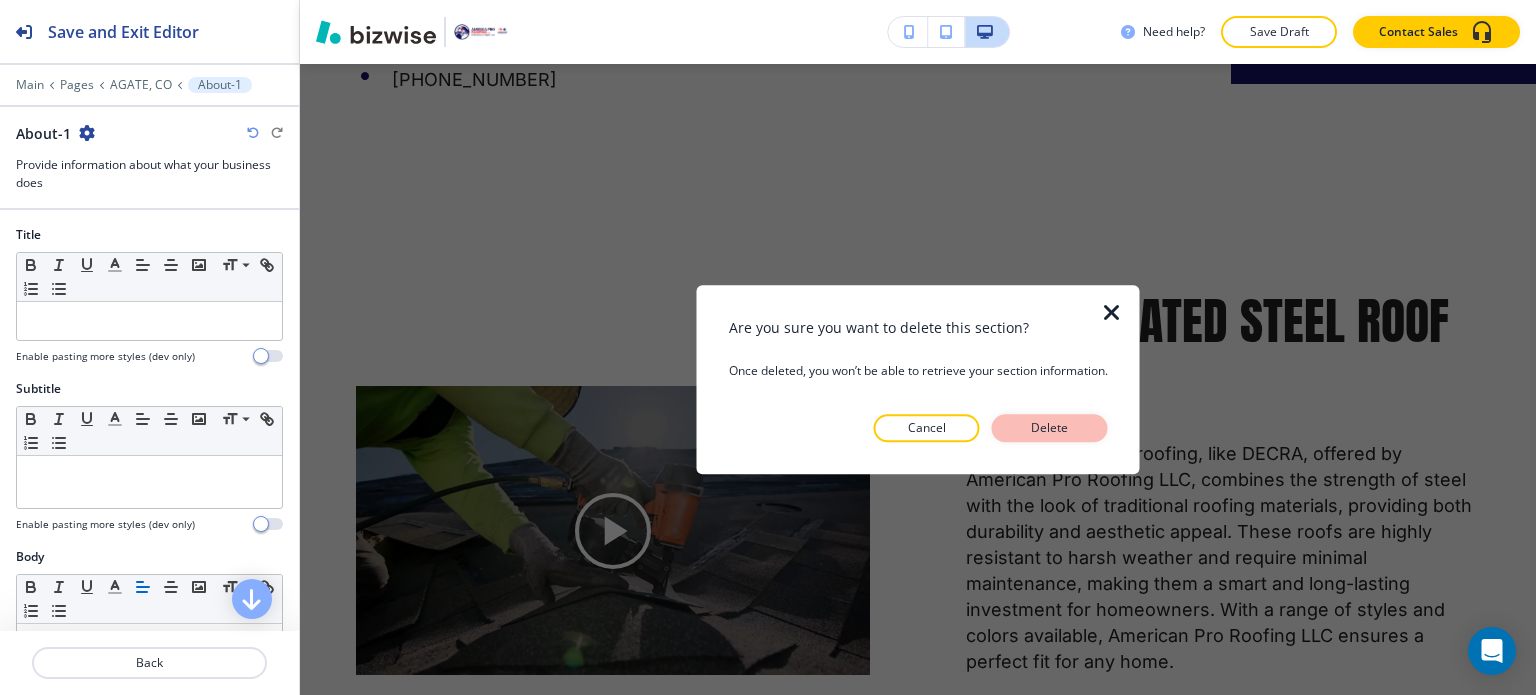 click on "Delete" at bounding box center (1050, 428) 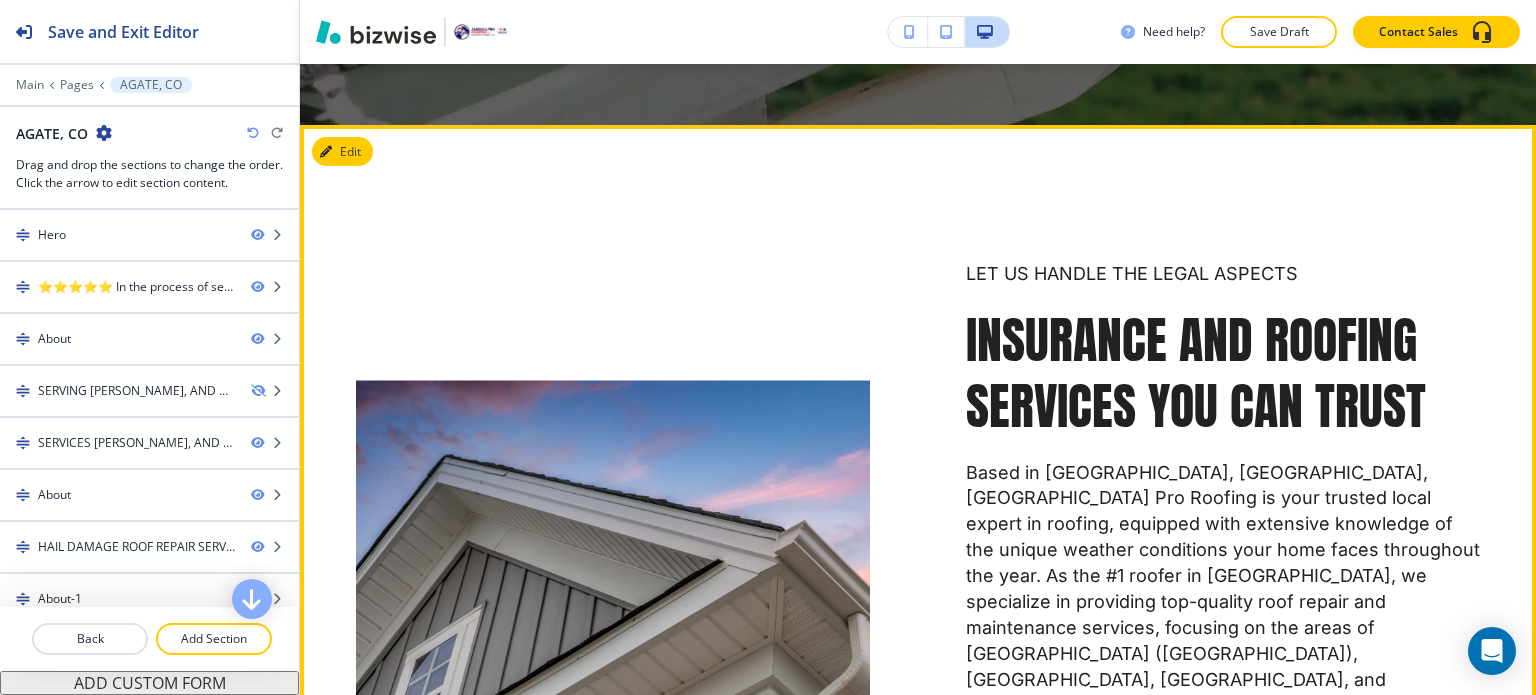 scroll, scrollTop: 6552, scrollLeft: 0, axis: vertical 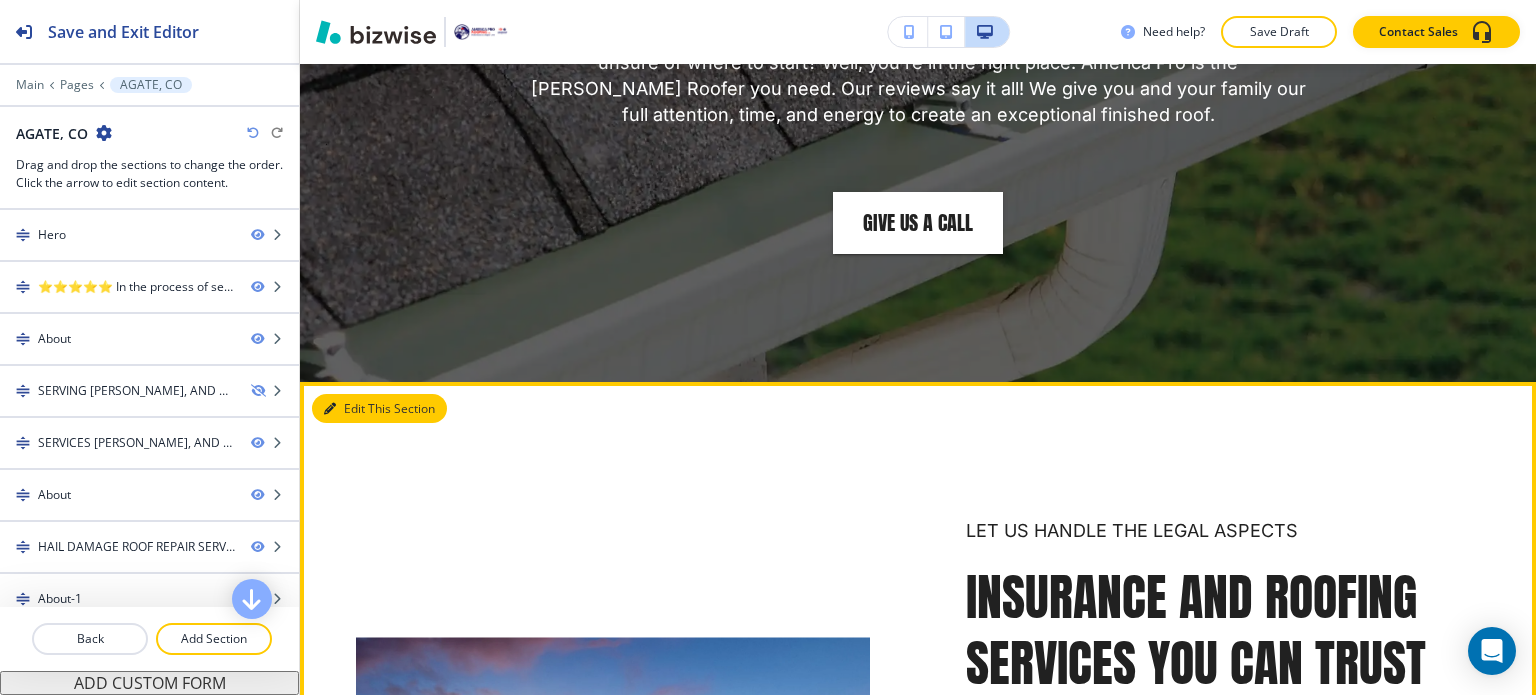 click on "Edit This Section" at bounding box center (379, 409) 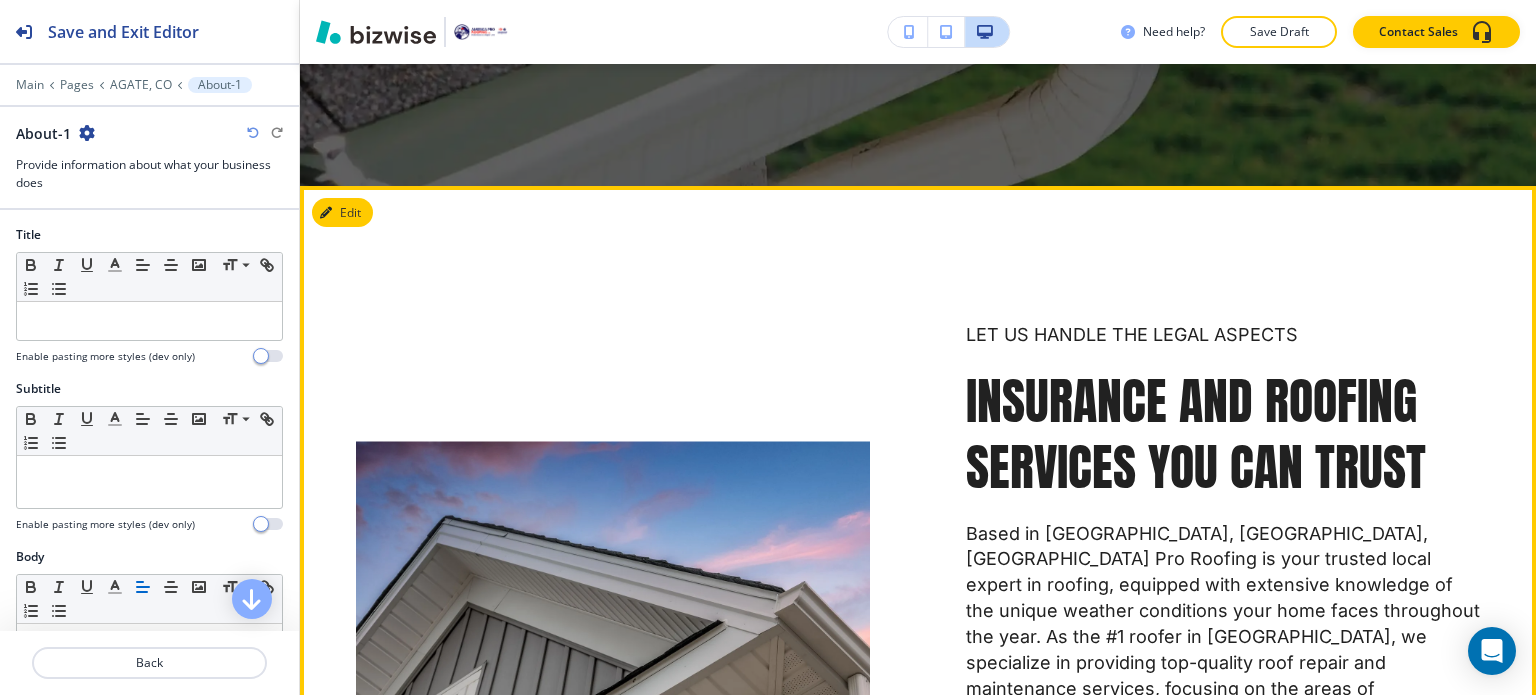 scroll, scrollTop: 6162, scrollLeft: 0, axis: vertical 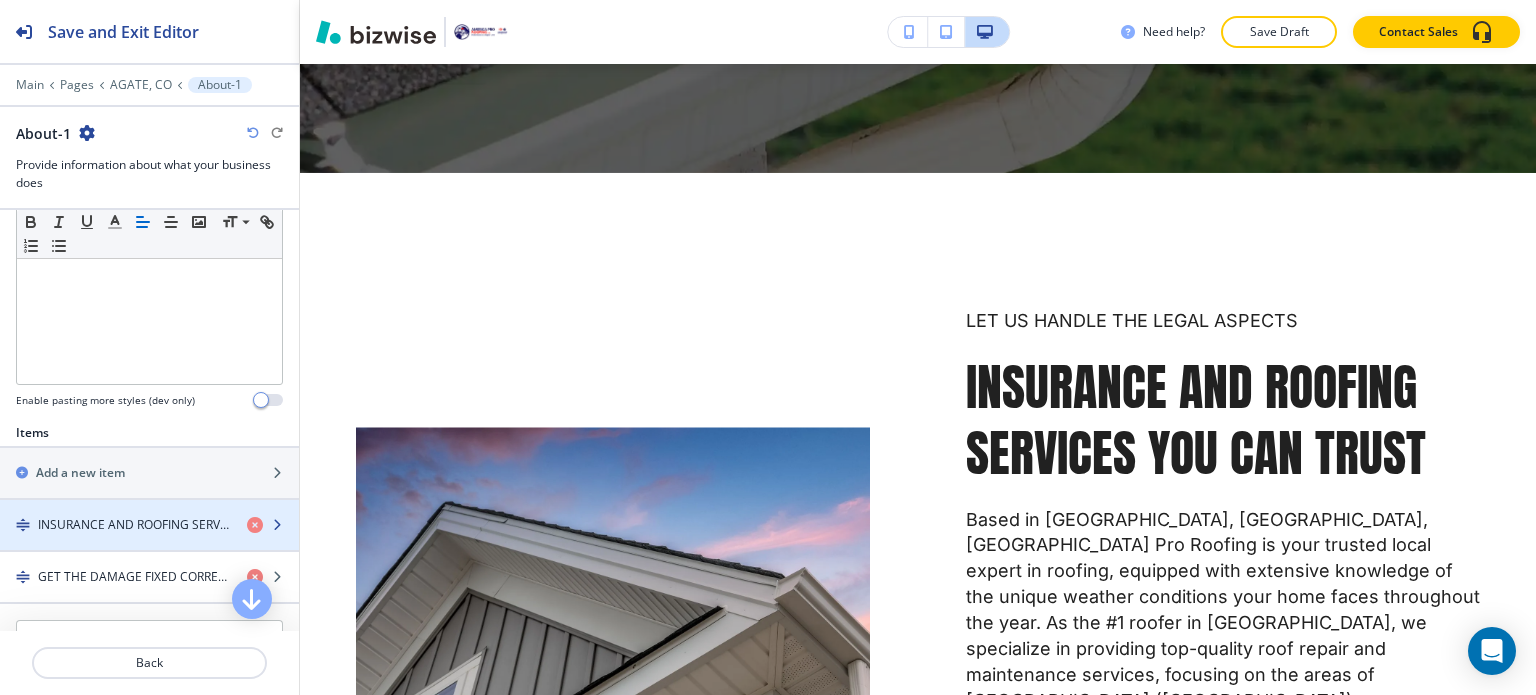 click at bounding box center [149, 508] 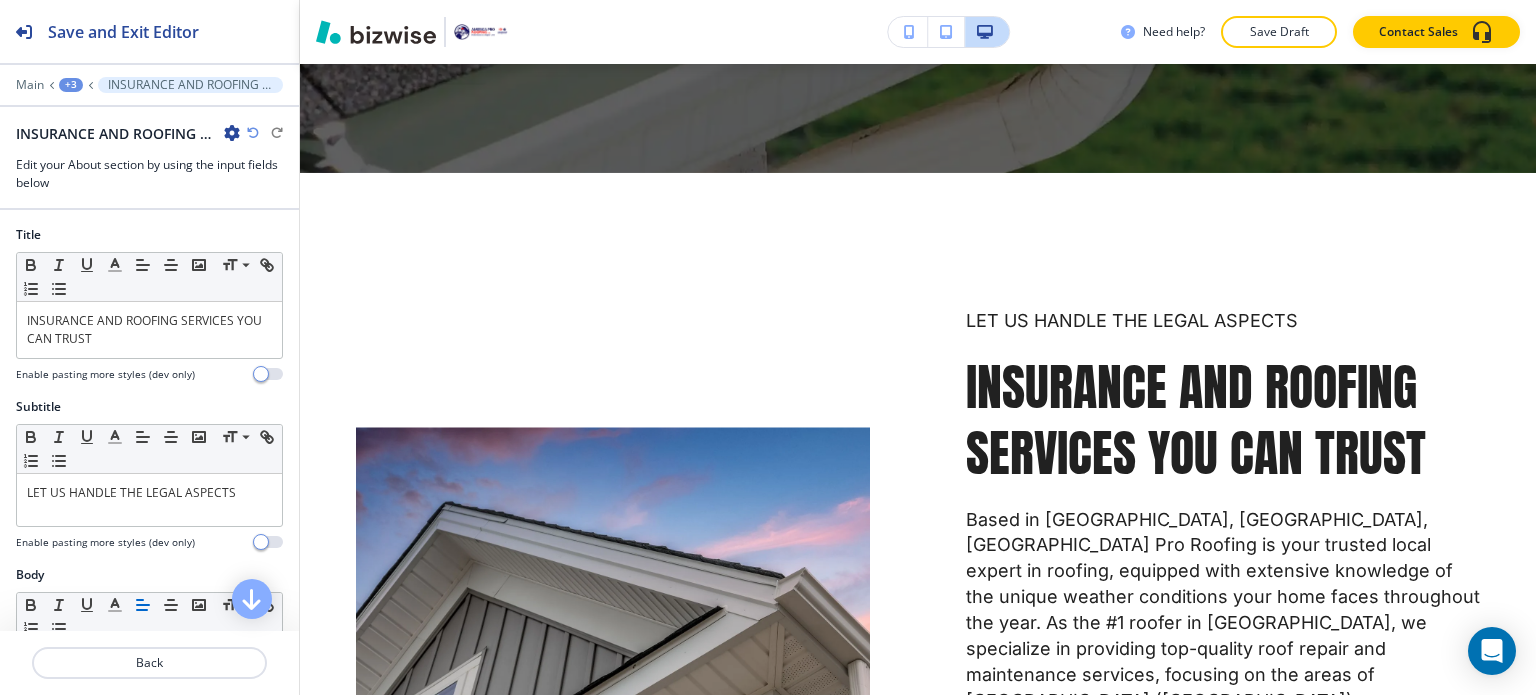 scroll, scrollTop: 6194, scrollLeft: 0, axis: vertical 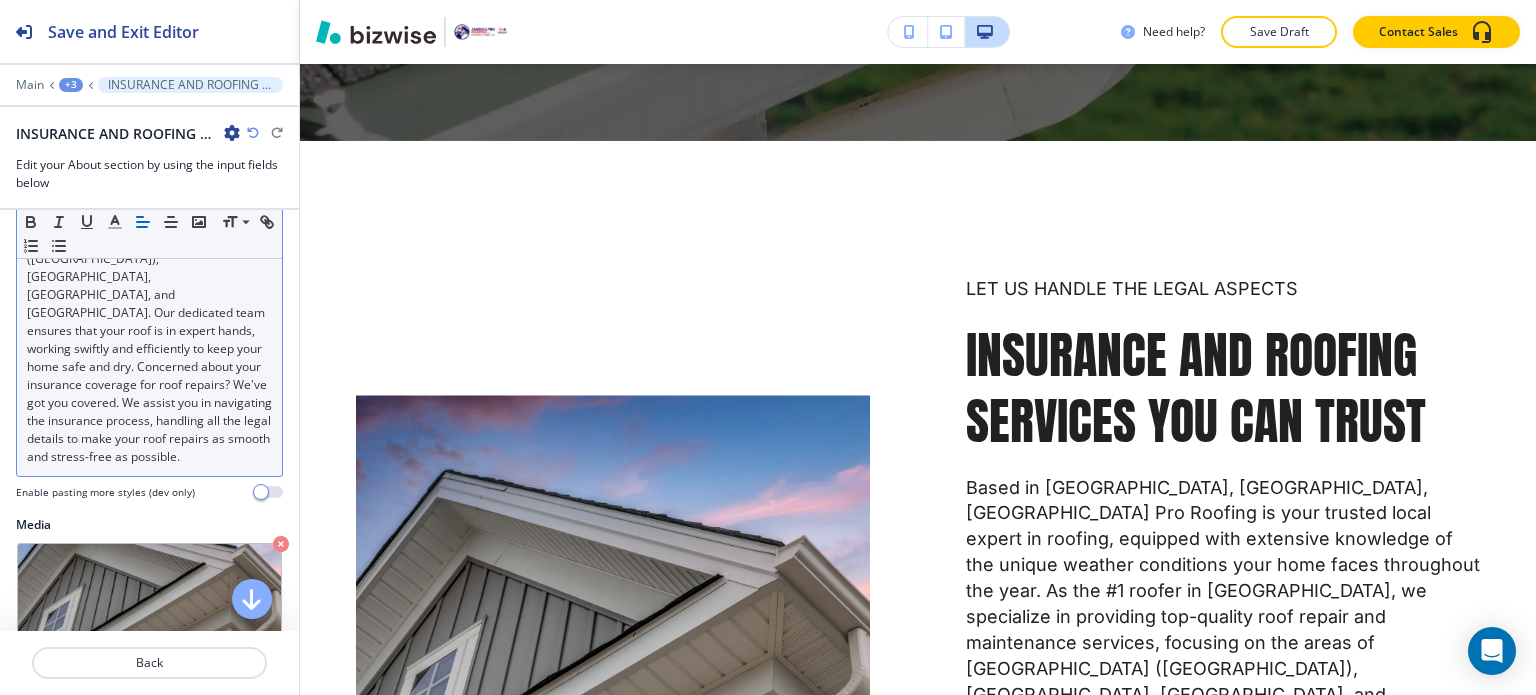click on "Based in [GEOGRAPHIC_DATA], [GEOGRAPHIC_DATA], [GEOGRAPHIC_DATA] Pro Roofing is your trusted local expert in roofing, equipped with extensive knowledge of the unique weather conditions your home faces throughout the year. As the #1 roofer in [GEOGRAPHIC_DATA], we specialize in providing top-quality roof repair and maintenance services, focusing on the areas of [GEOGRAPHIC_DATA] ([GEOGRAPHIC_DATA]), [GEOGRAPHIC_DATA], [GEOGRAPHIC_DATA], and [GEOGRAPHIC_DATA]. Our dedicated team ensures that your roof is in expert hands, working swiftly and efficiently to keep your home safe and dry. Concerned about your insurance coverage for roof repairs? We've got you covered. We assist you in navigating the insurance process, handling all the legal details to make your roof repairs as smooth and stress-free as possible." at bounding box center (149, 259) 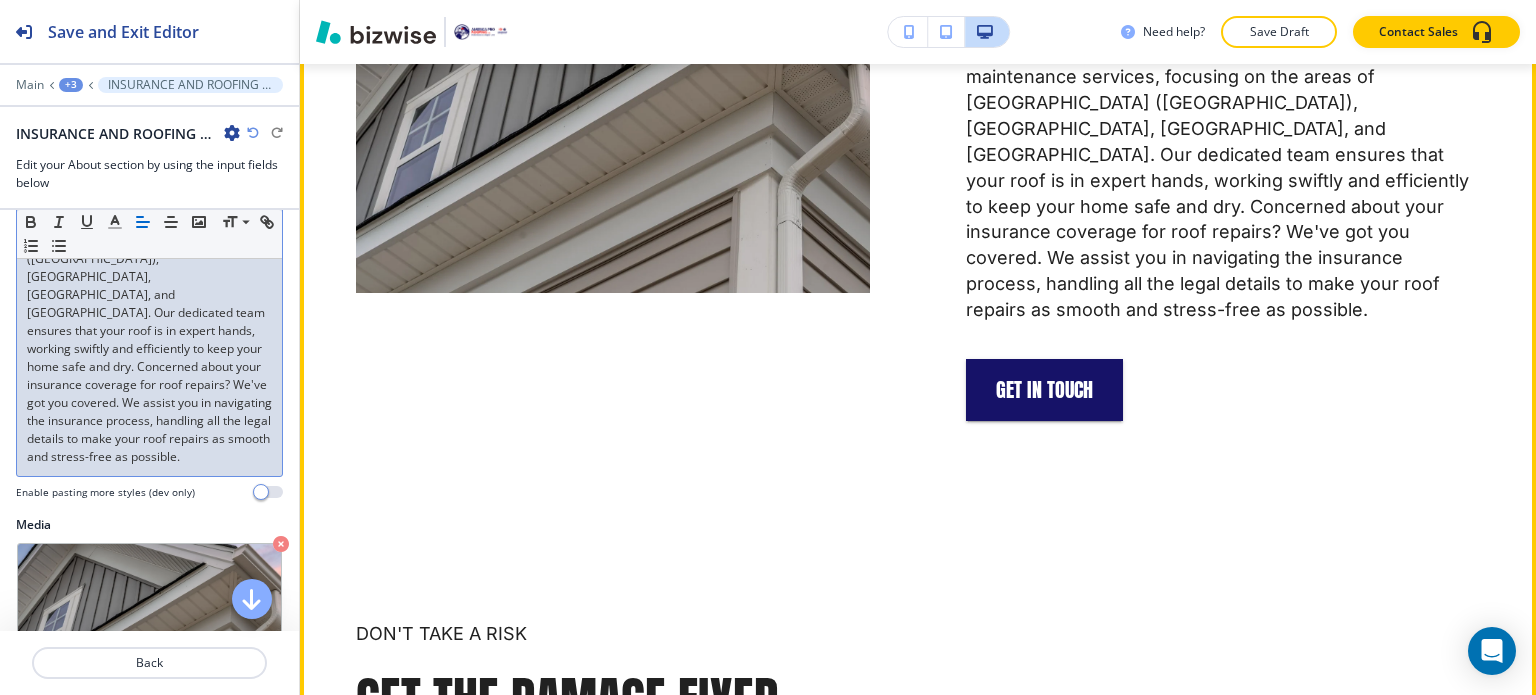 scroll, scrollTop: 6594, scrollLeft: 0, axis: vertical 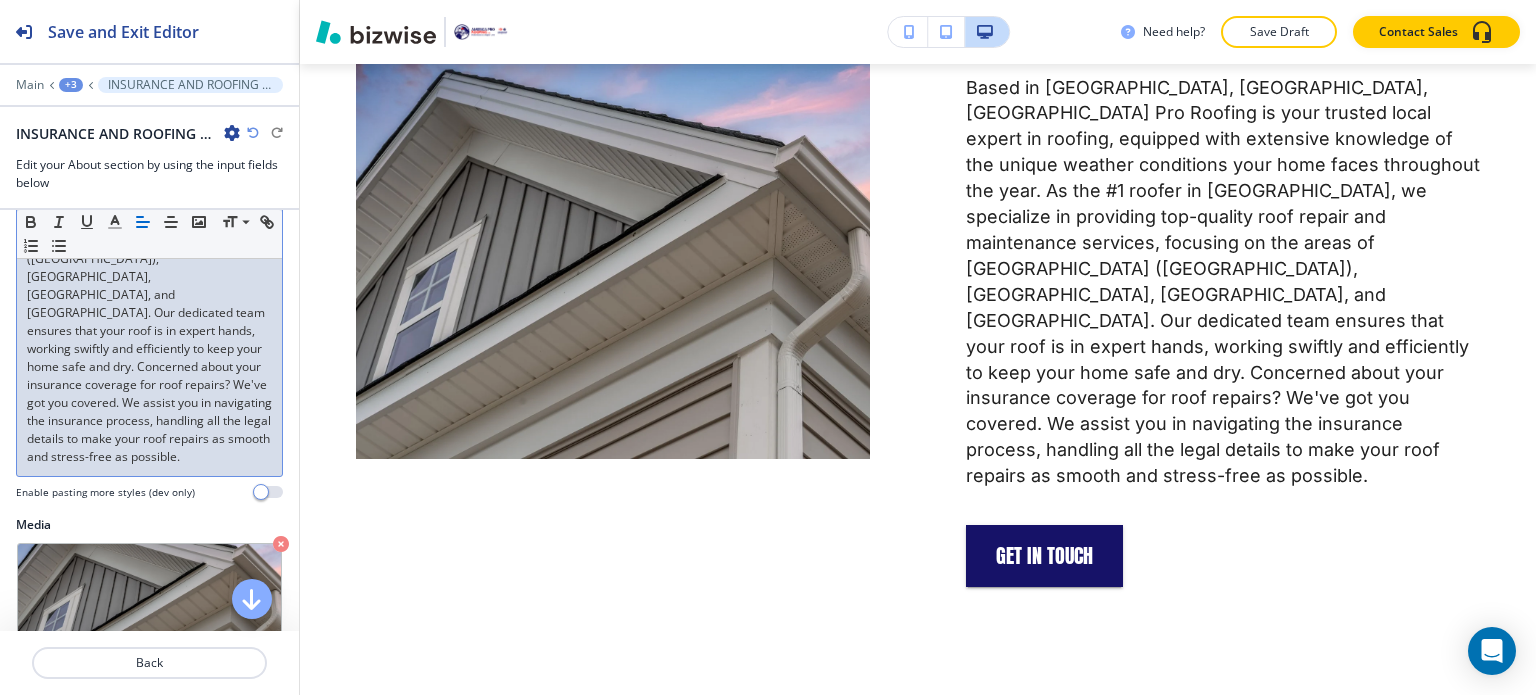 type 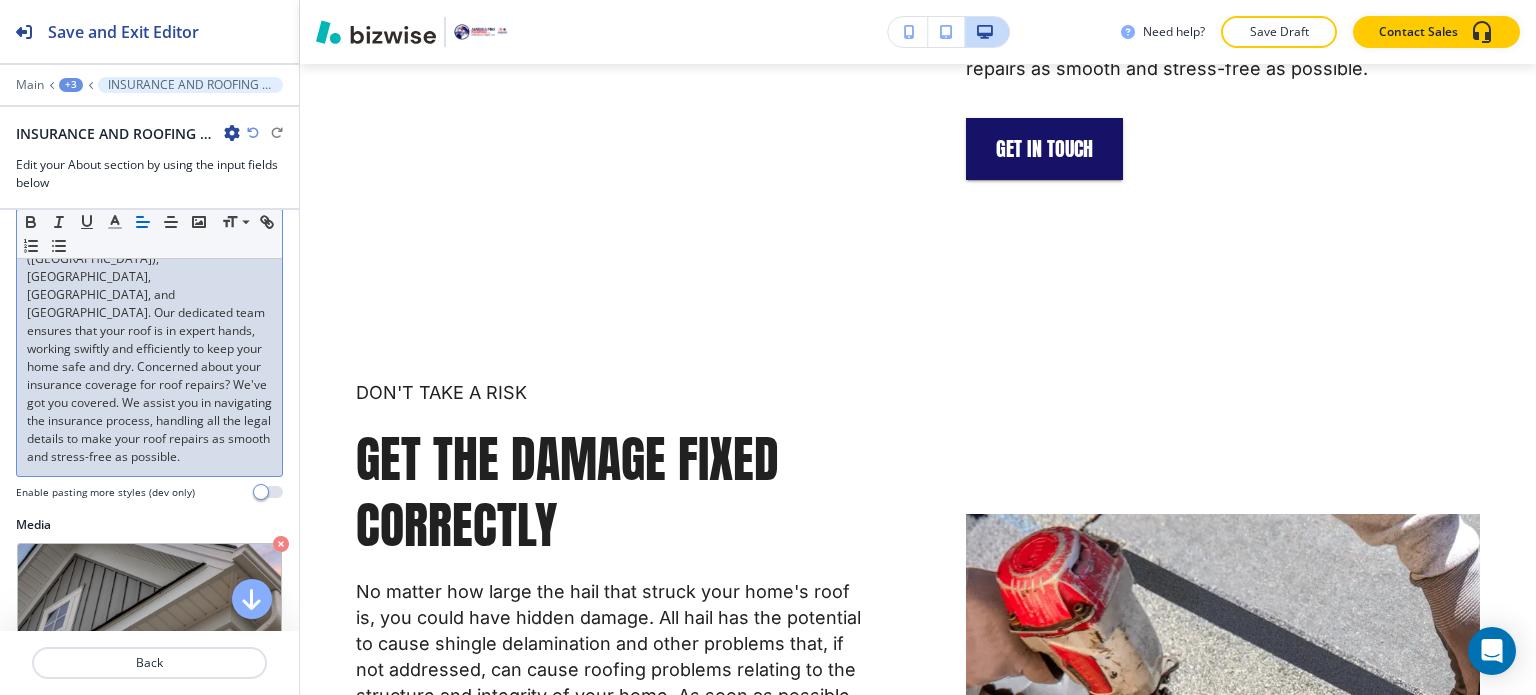 scroll, scrollTop: 6994, scrollLeft: 0, axis: vertical 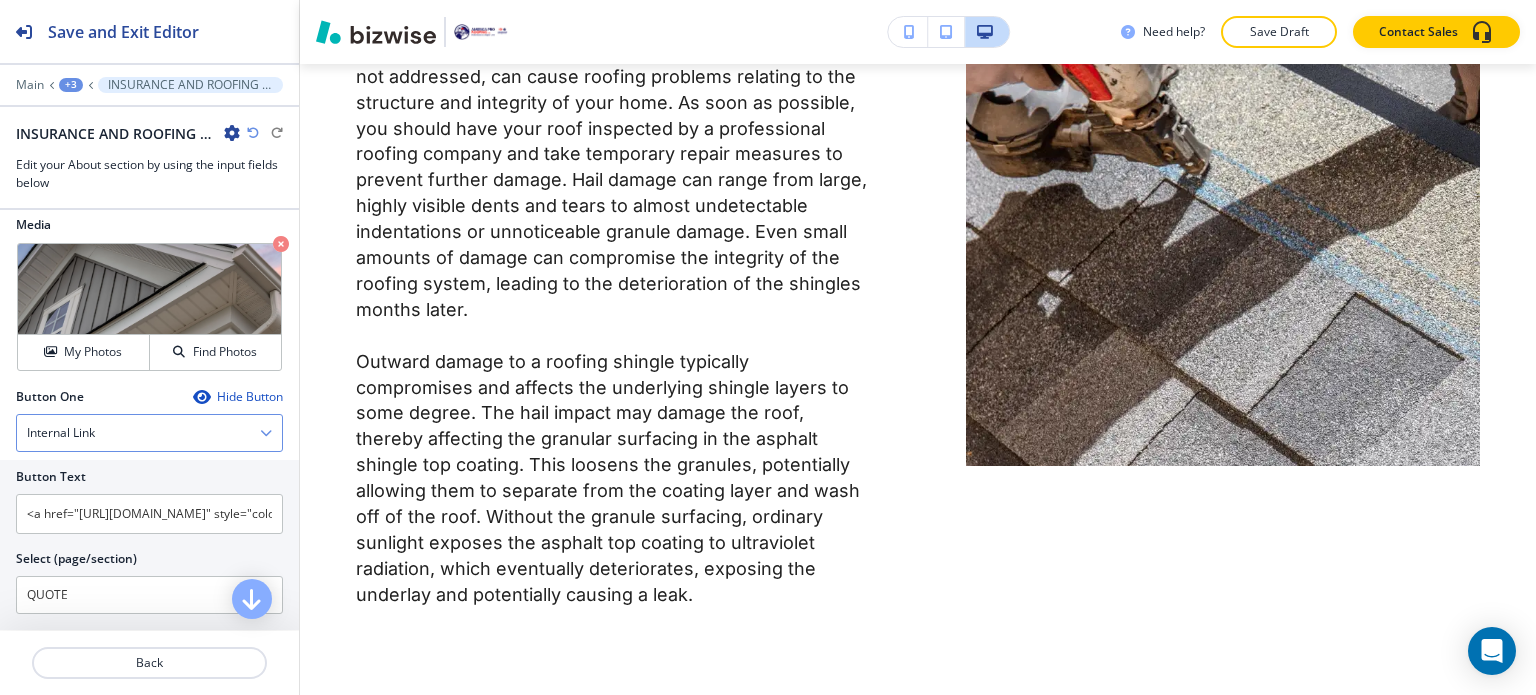 click on "Internal Link" at bounding box center (149, 433) 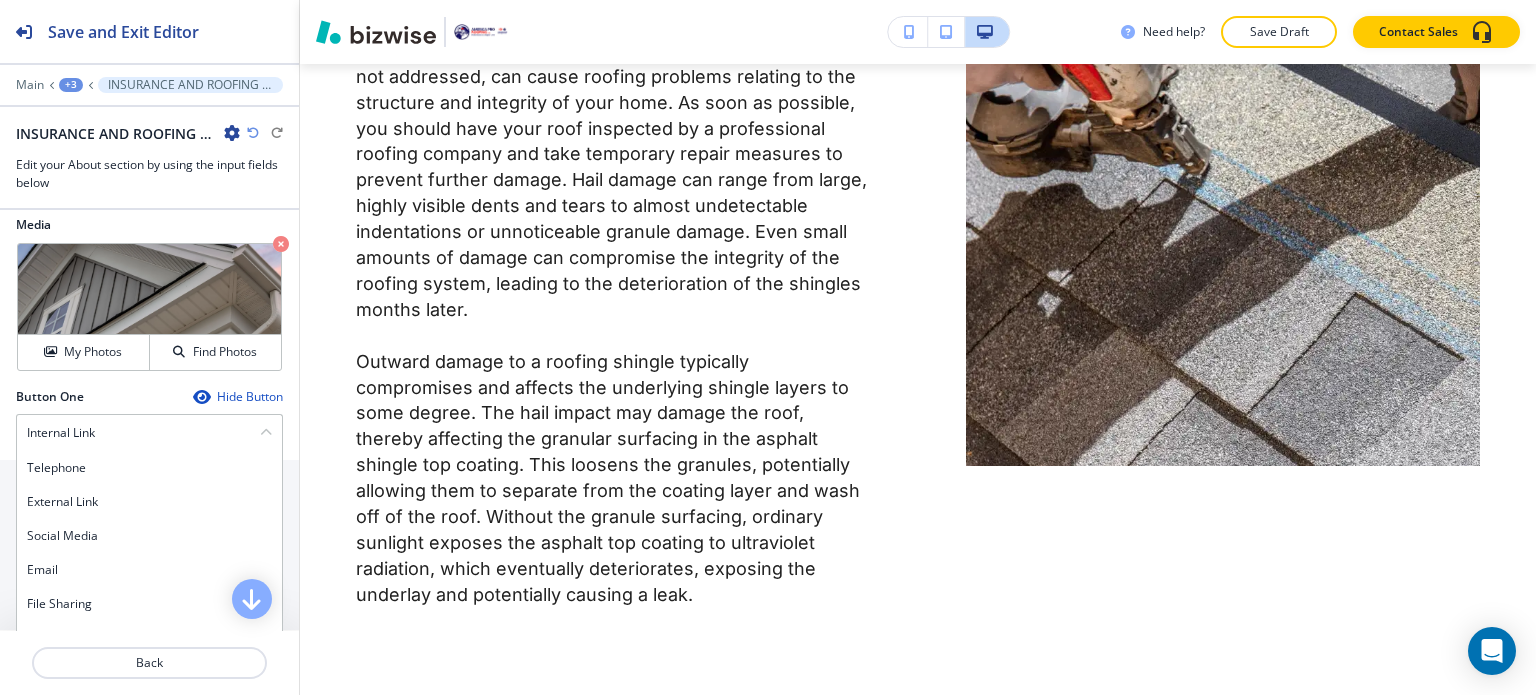 click on "Internal Link" at bounding box center (149, 638) 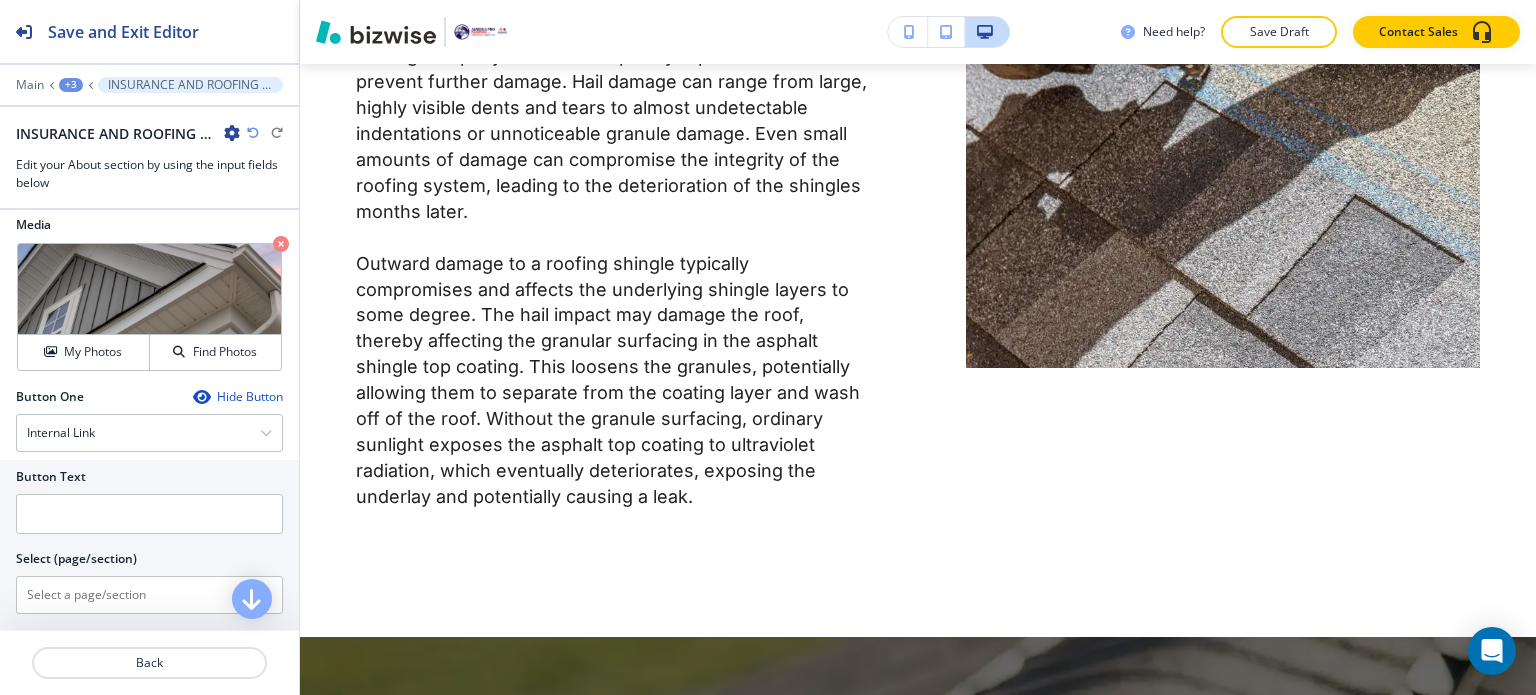 click at bounding box center [149, 542] 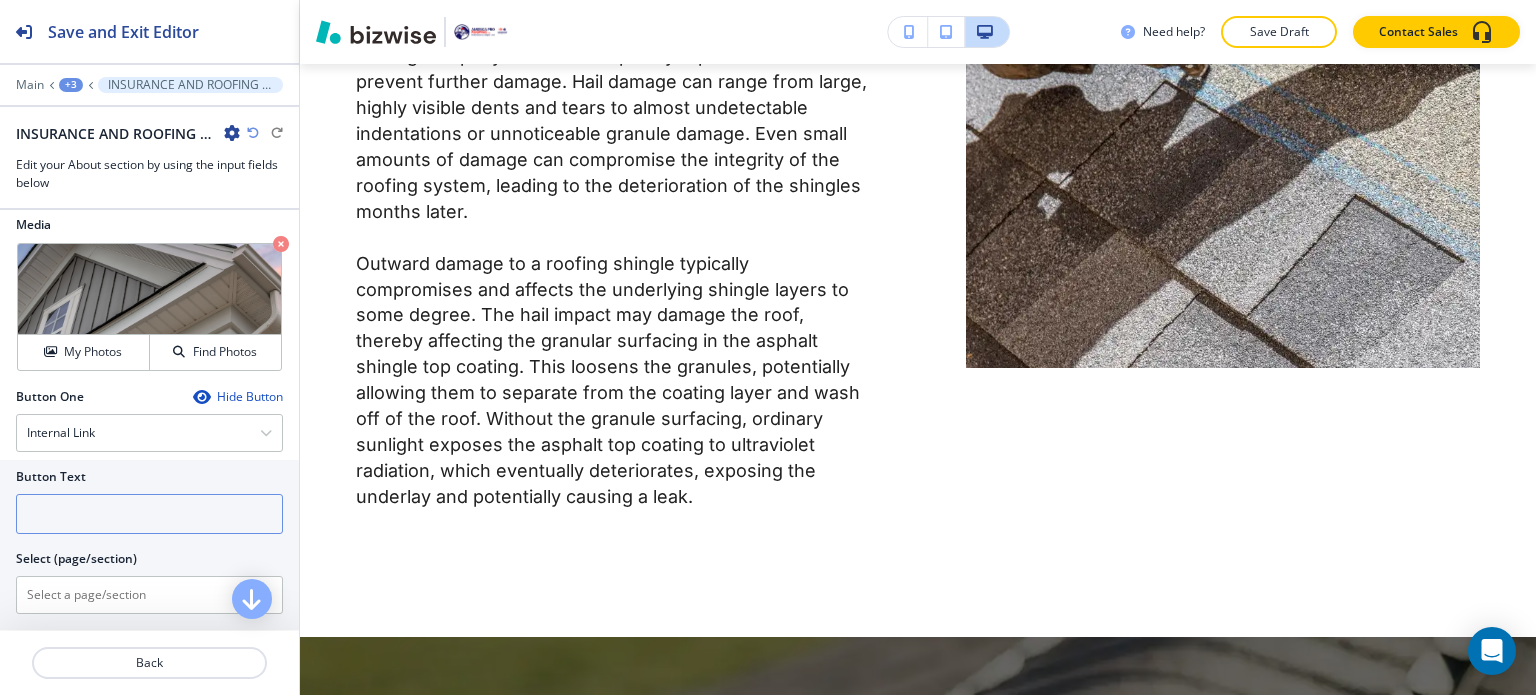 click at bounding box center [149, 514] 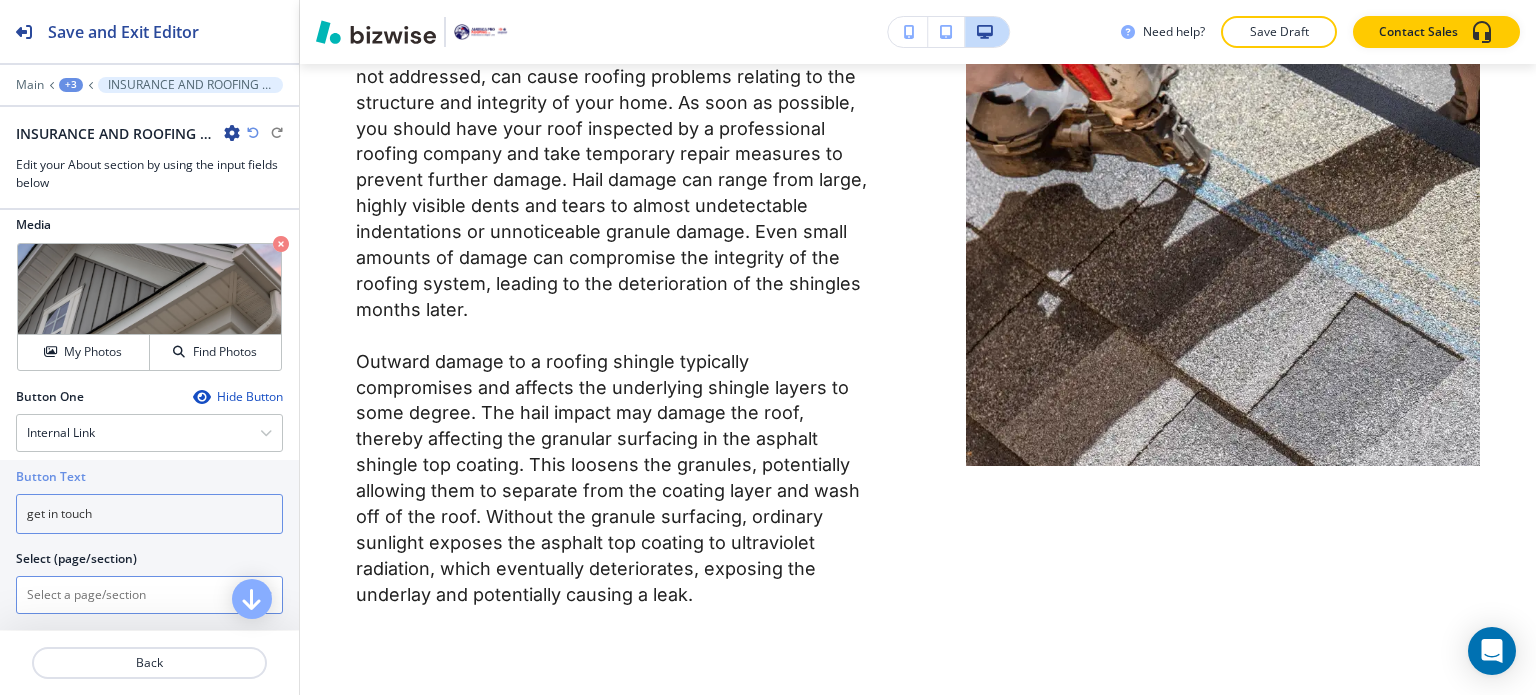 type on "get in touch" 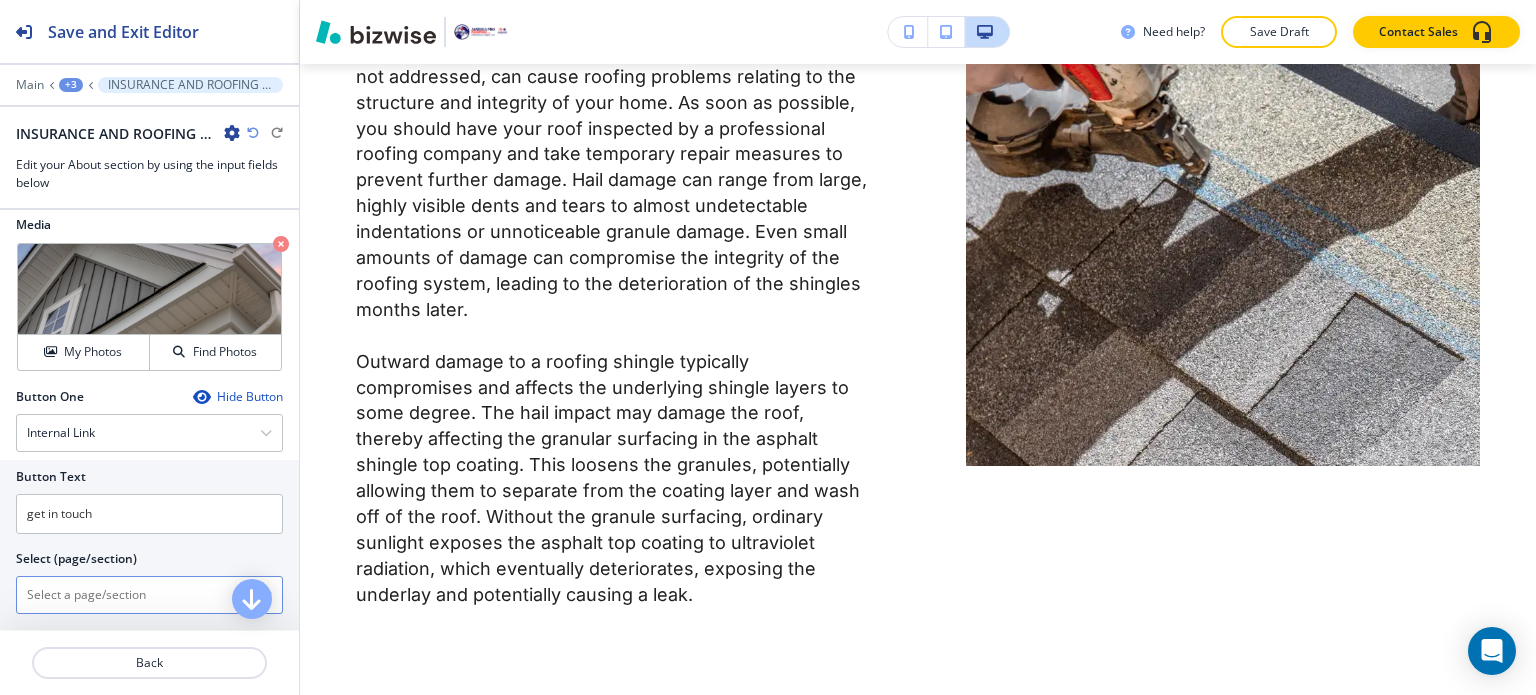 click at bounding box center [138, 595] 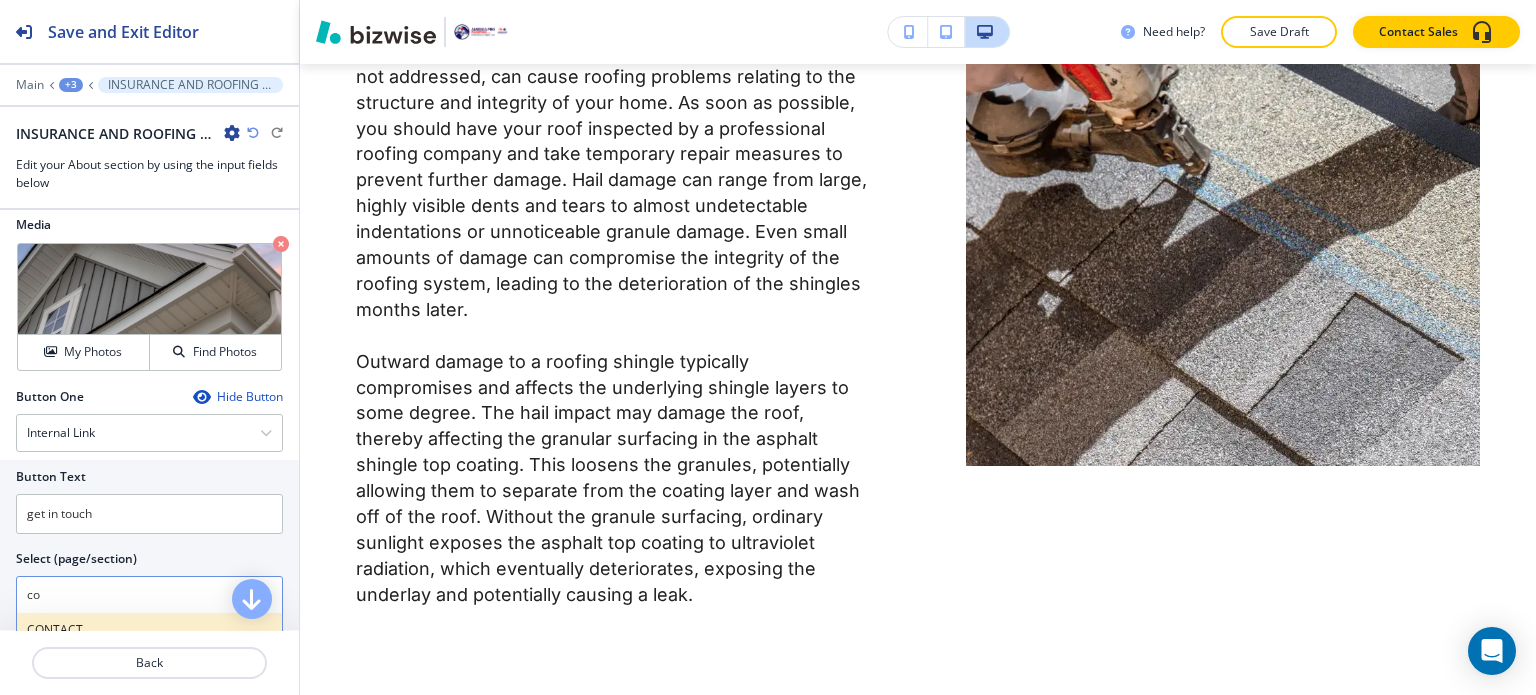 click on "CONTACT" at bounding box center [149, 630] 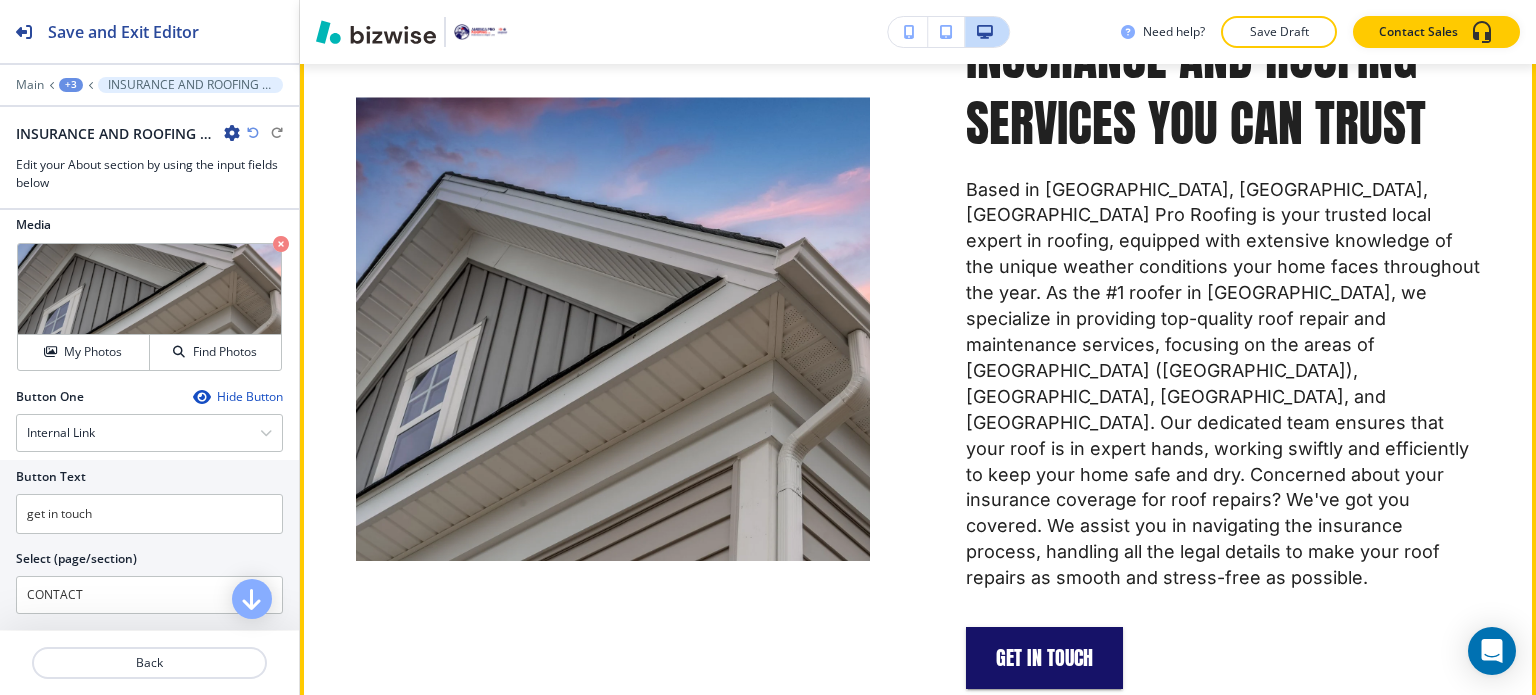 scroll, scrollTop: 6494, scrollLeft: 0, axis: vertical 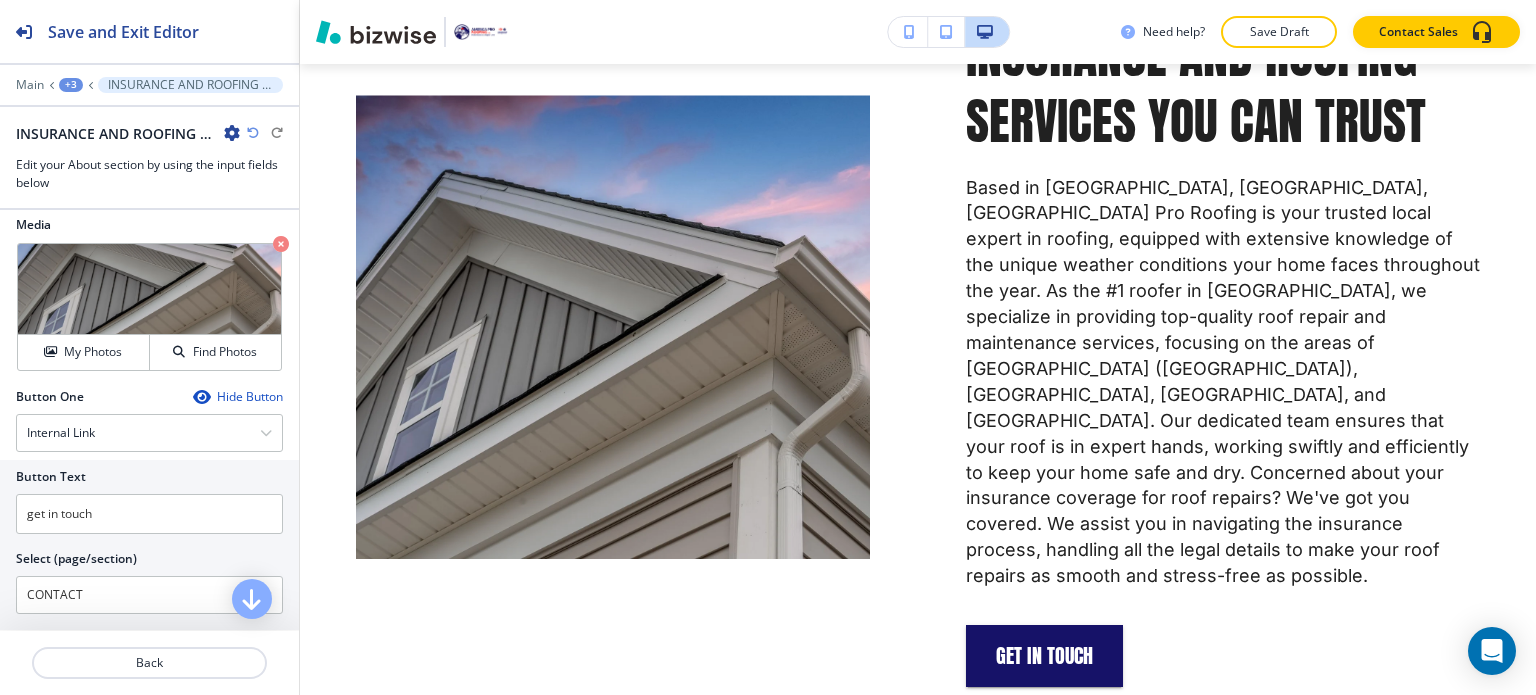 click at bounding box center [253, 133] 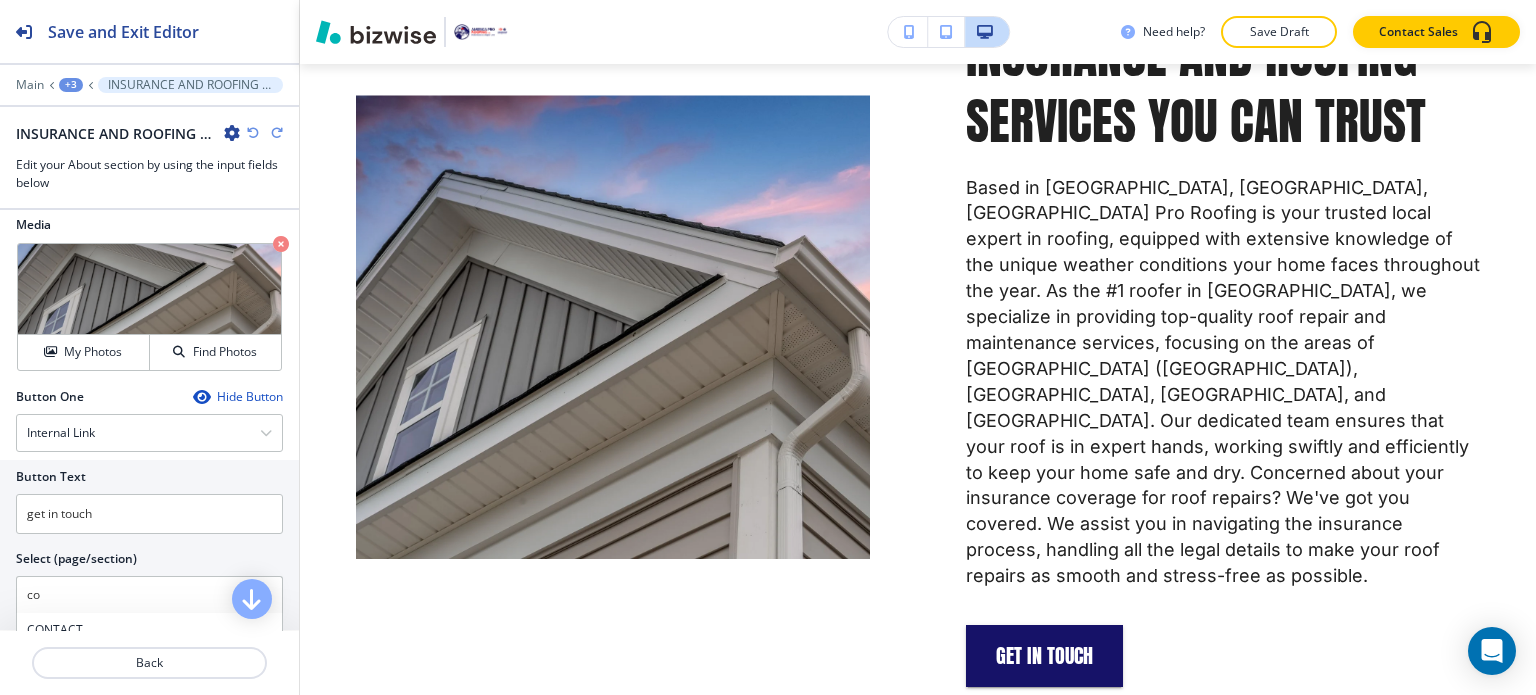click at bounding box center [253, 133] 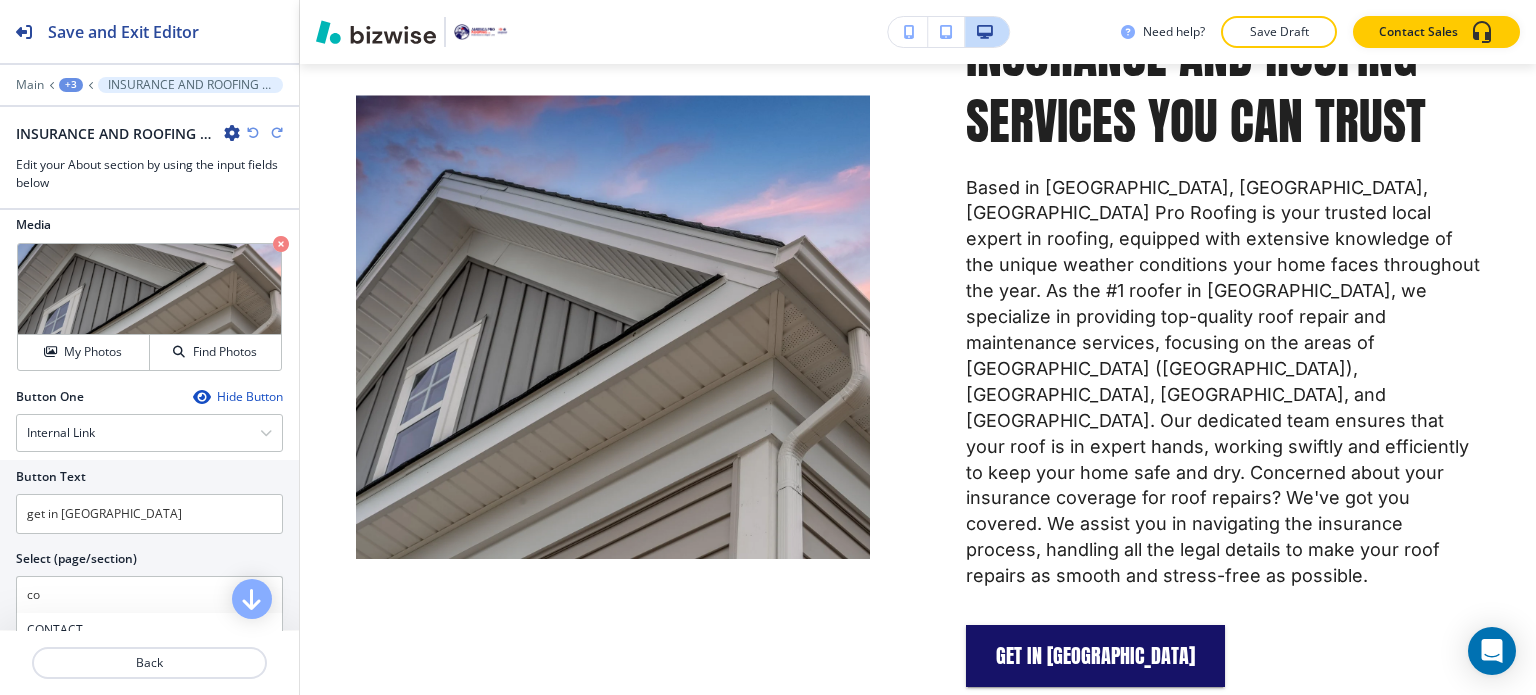 click at bounding box center [253, 133] 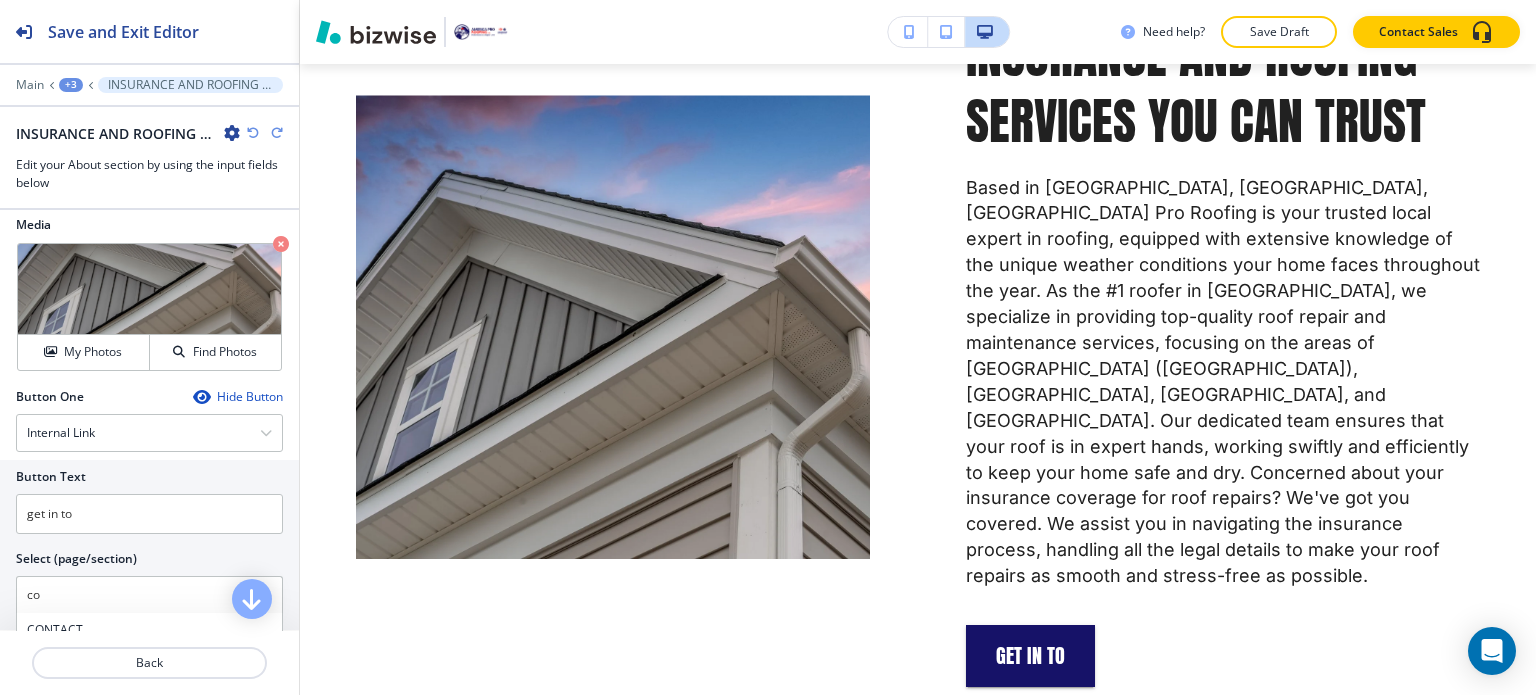 click at bounding box center (253, 133) 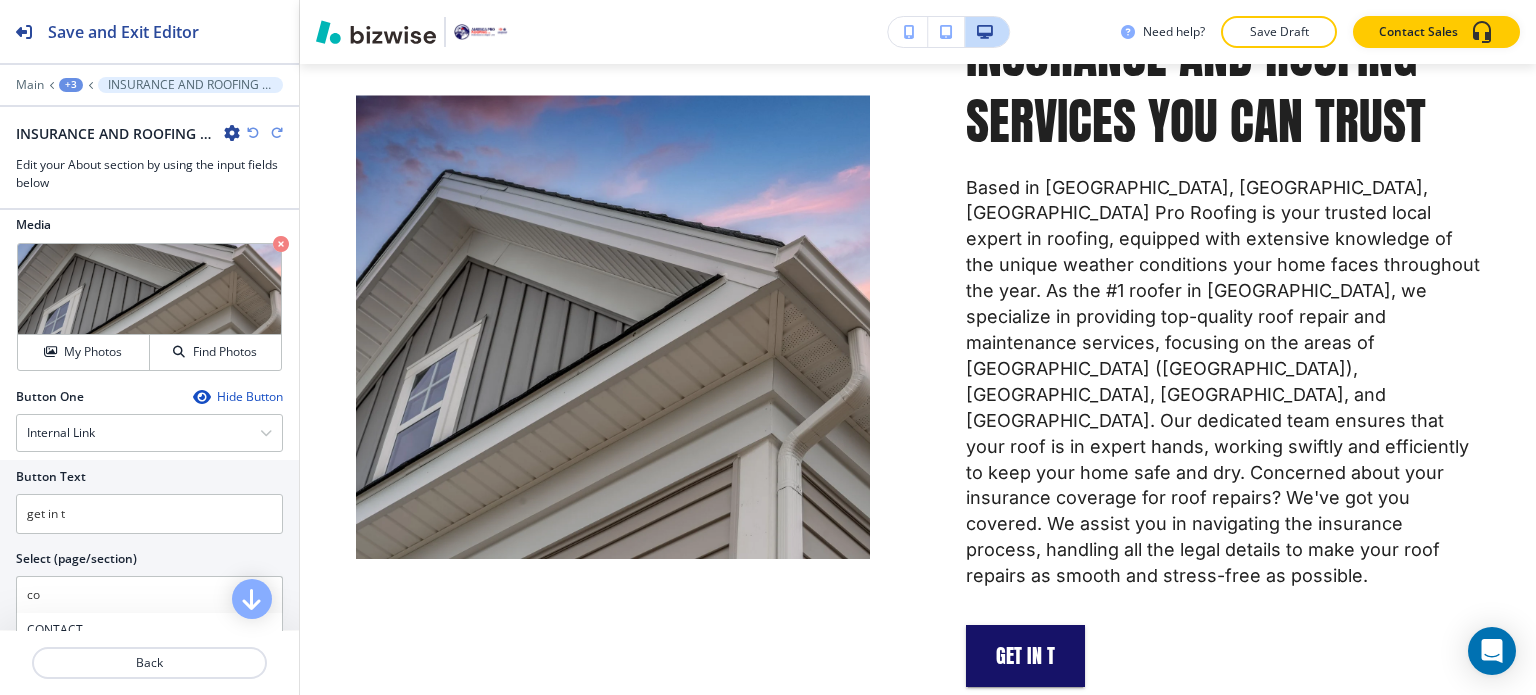 click at bounding box center (253, 133) 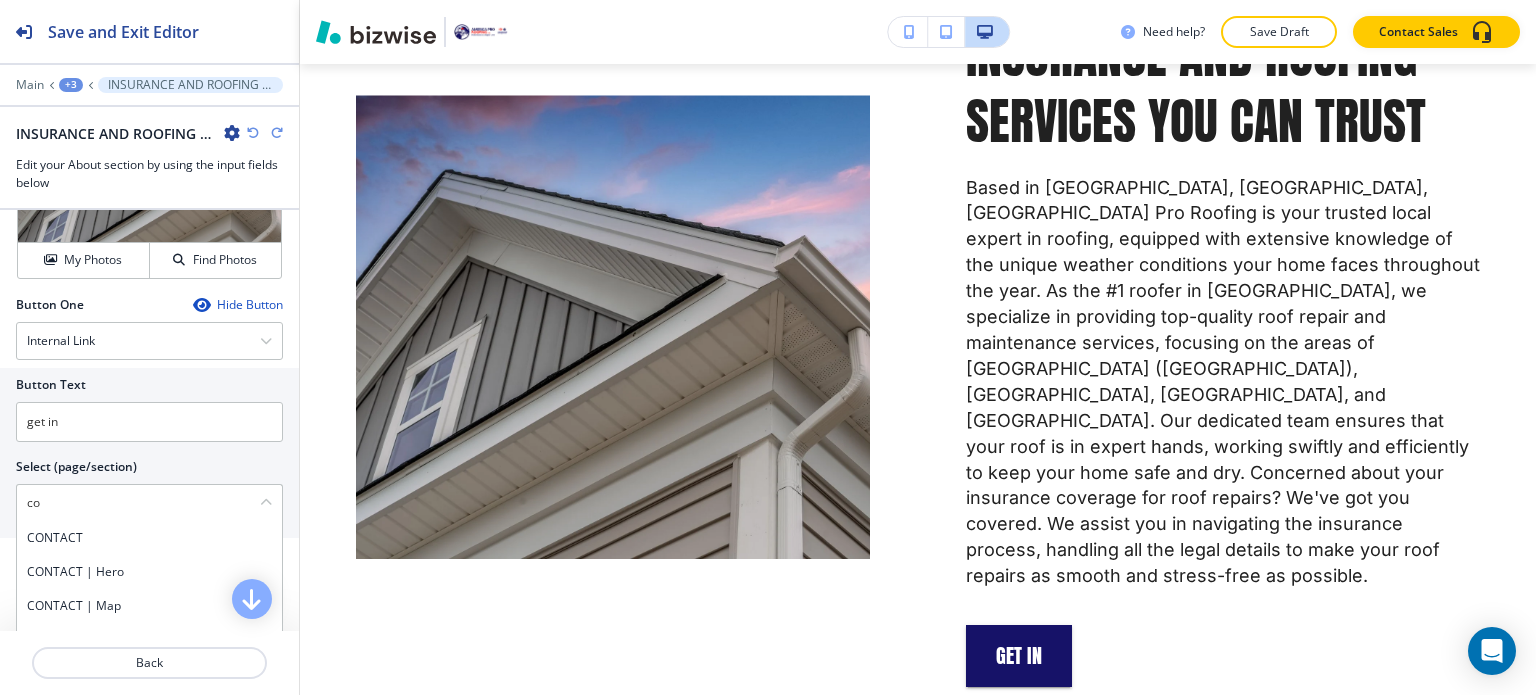 scroll, scrollTop: 1000, scrollLeft: 0, axis: vertical 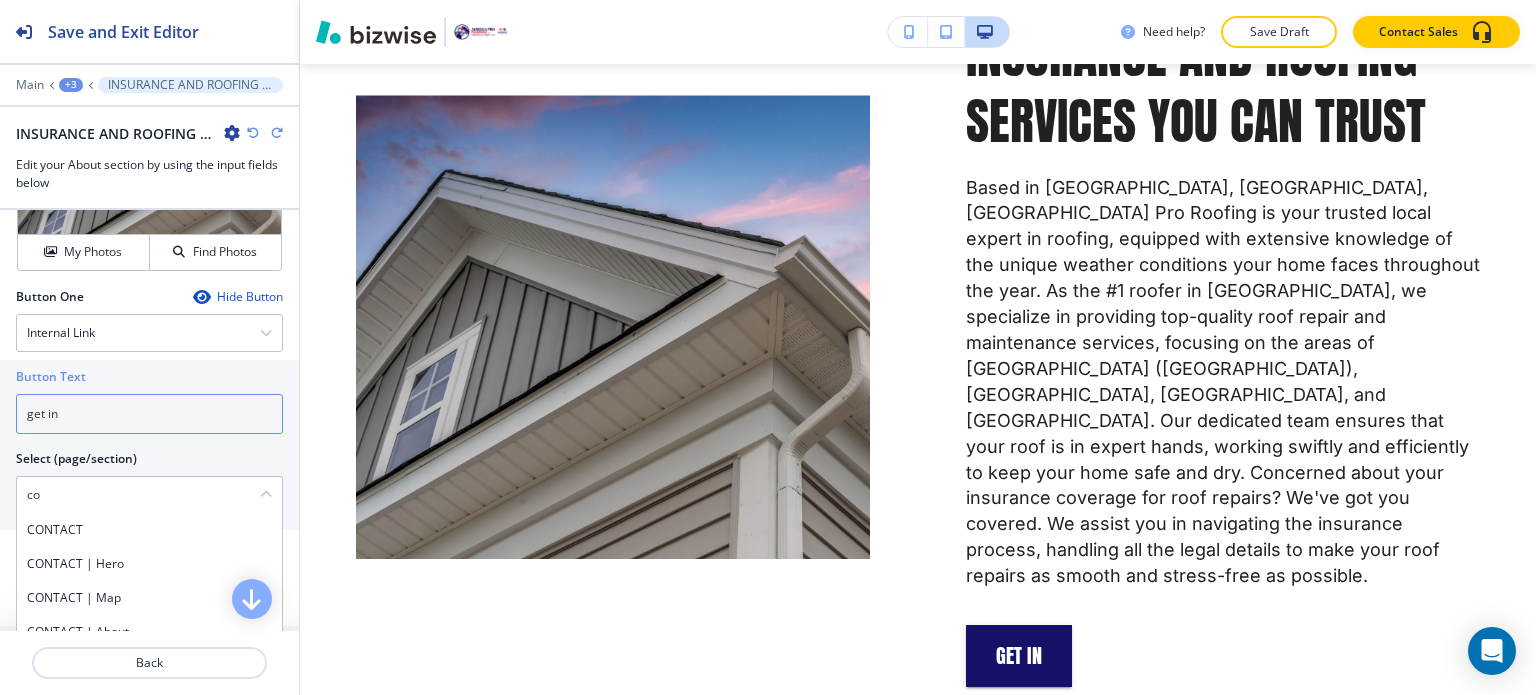 click on "get in" at bounding box center (149, 414) 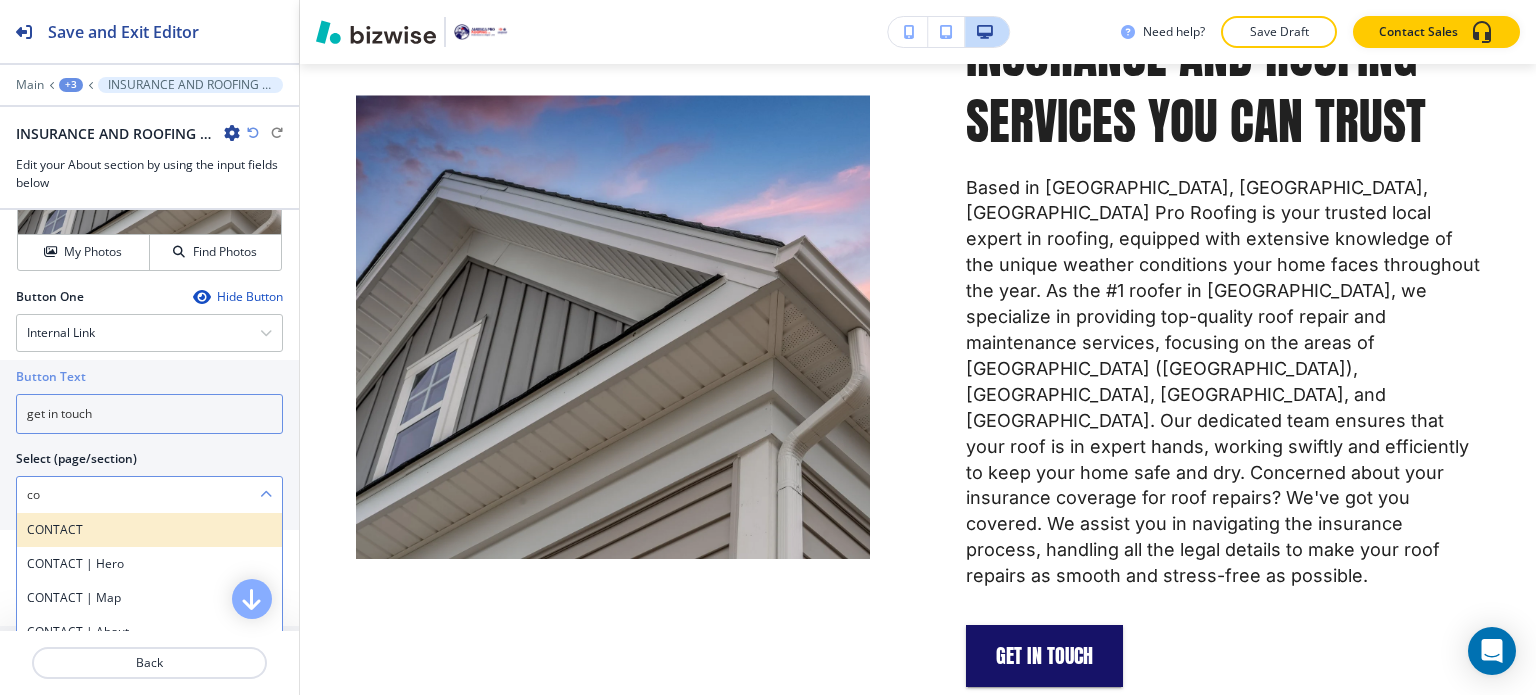 type on "get in touch" 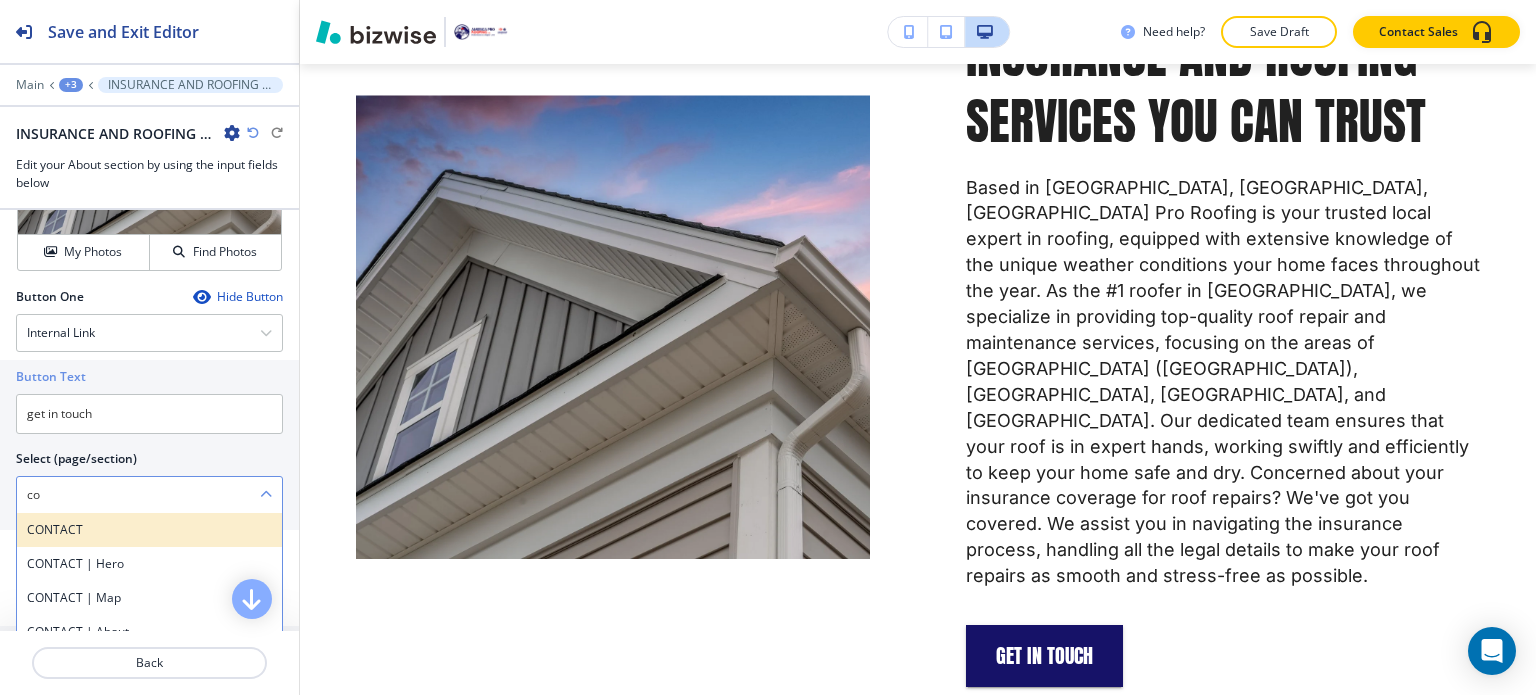 click on "CONTACT" at bounding box center [149, 530] 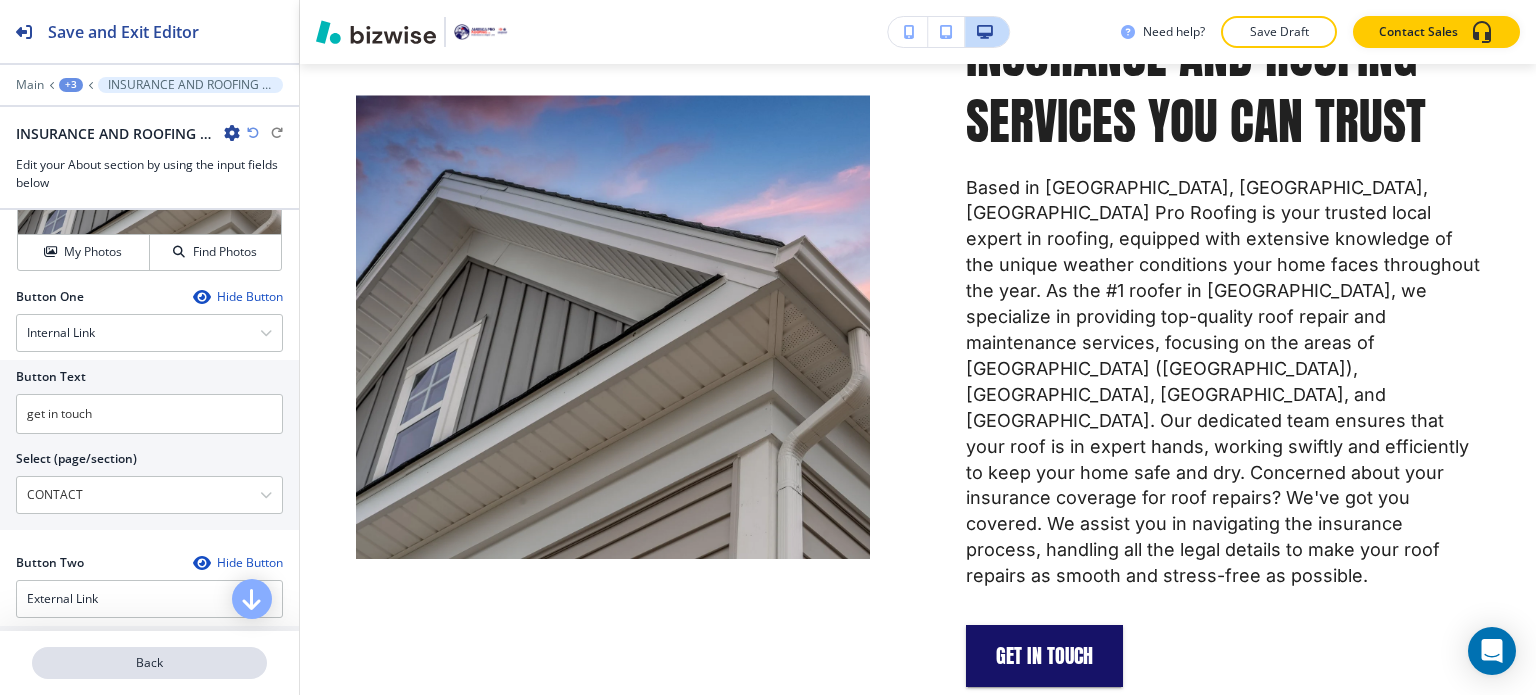 click on "Back" at bounding box center [149, 663] 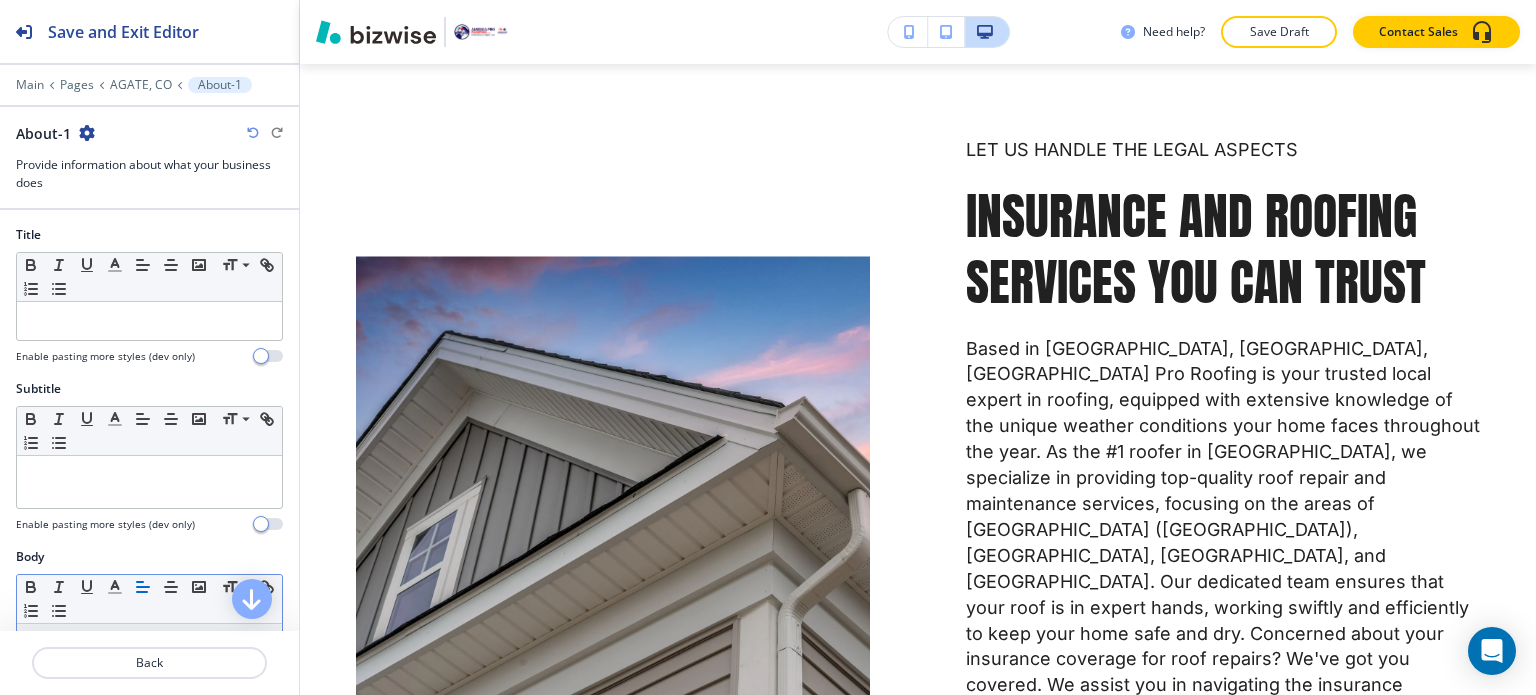 scroll, scrollTop: 6210, scrollLeft: 0, axis: vertical 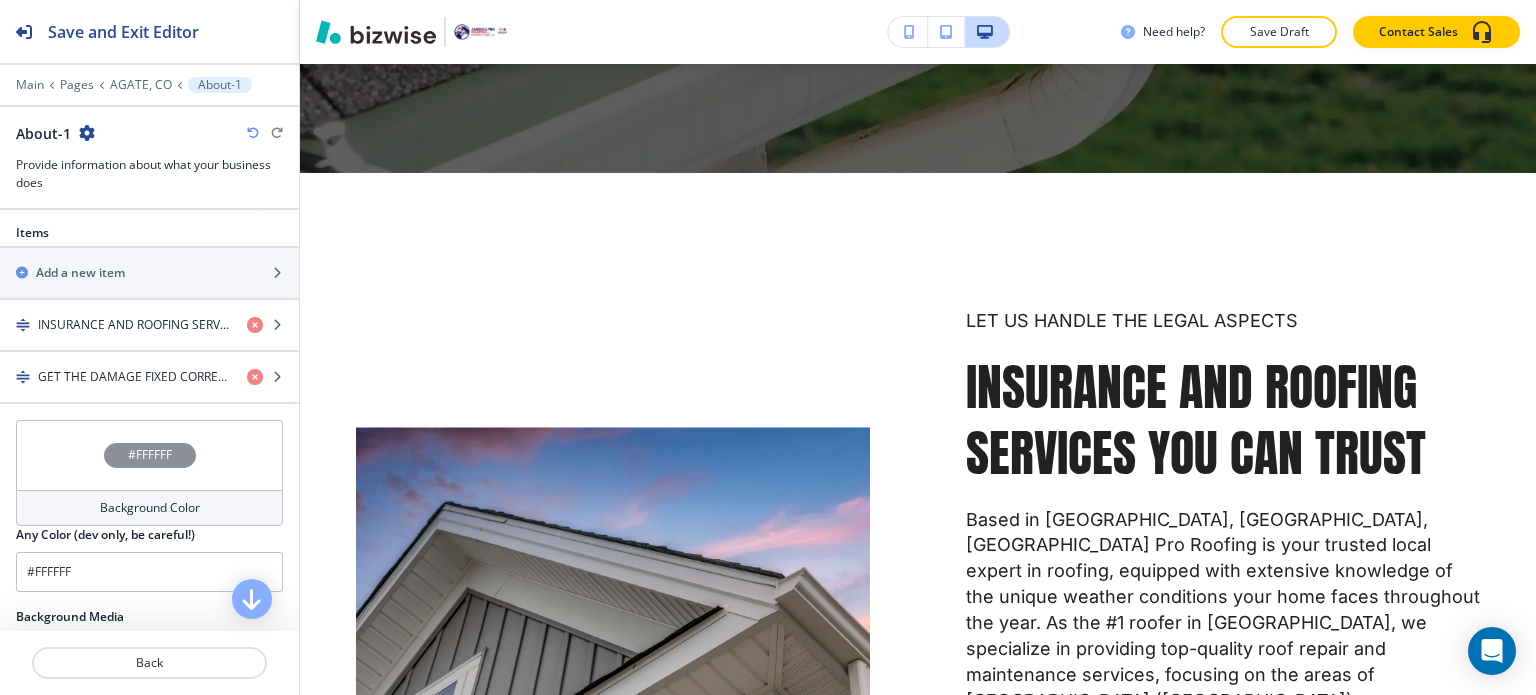 click on "Items Add a new item INSURANCE AND ROOFING SERVICES YOU CAN TRUST GET THE DAMAGE FIXED CORRECTLY" at bounding box center [149, 322] 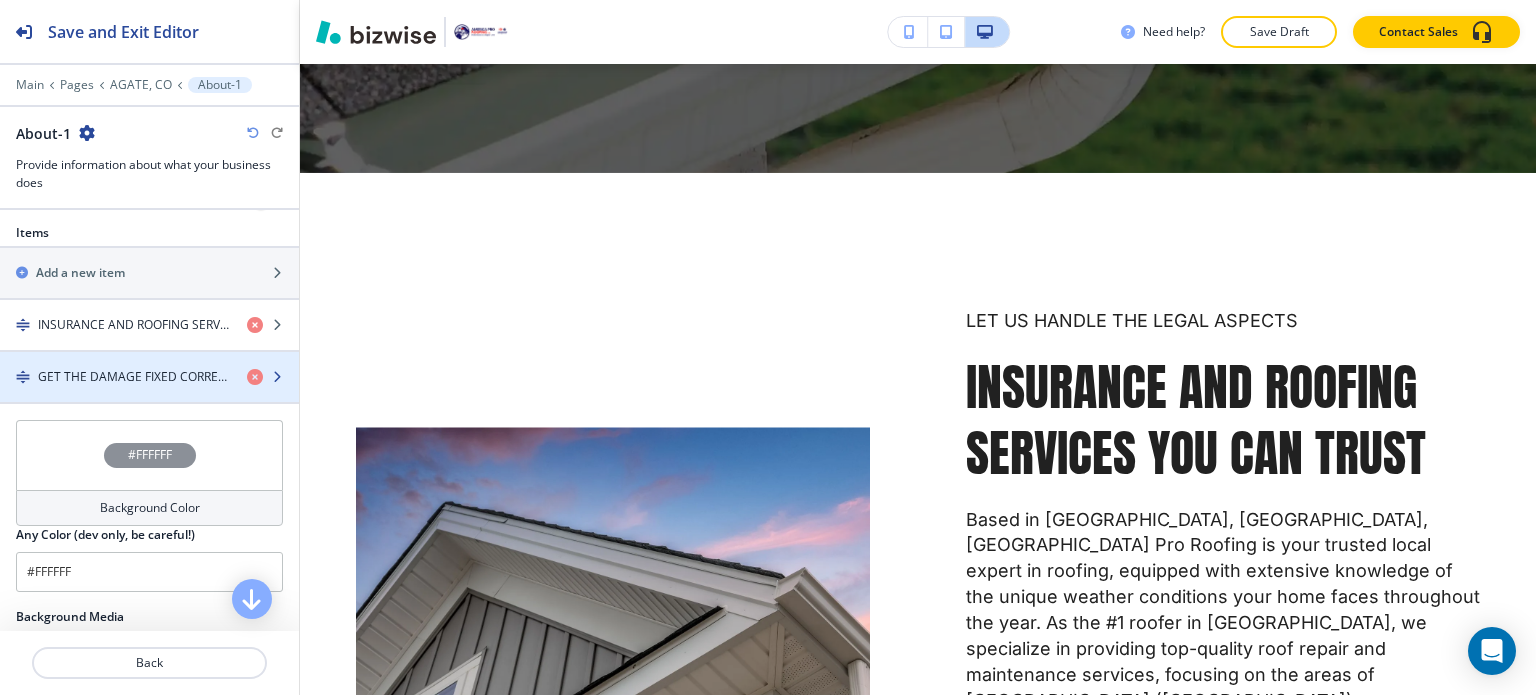 click at bounding box center [149, 394] 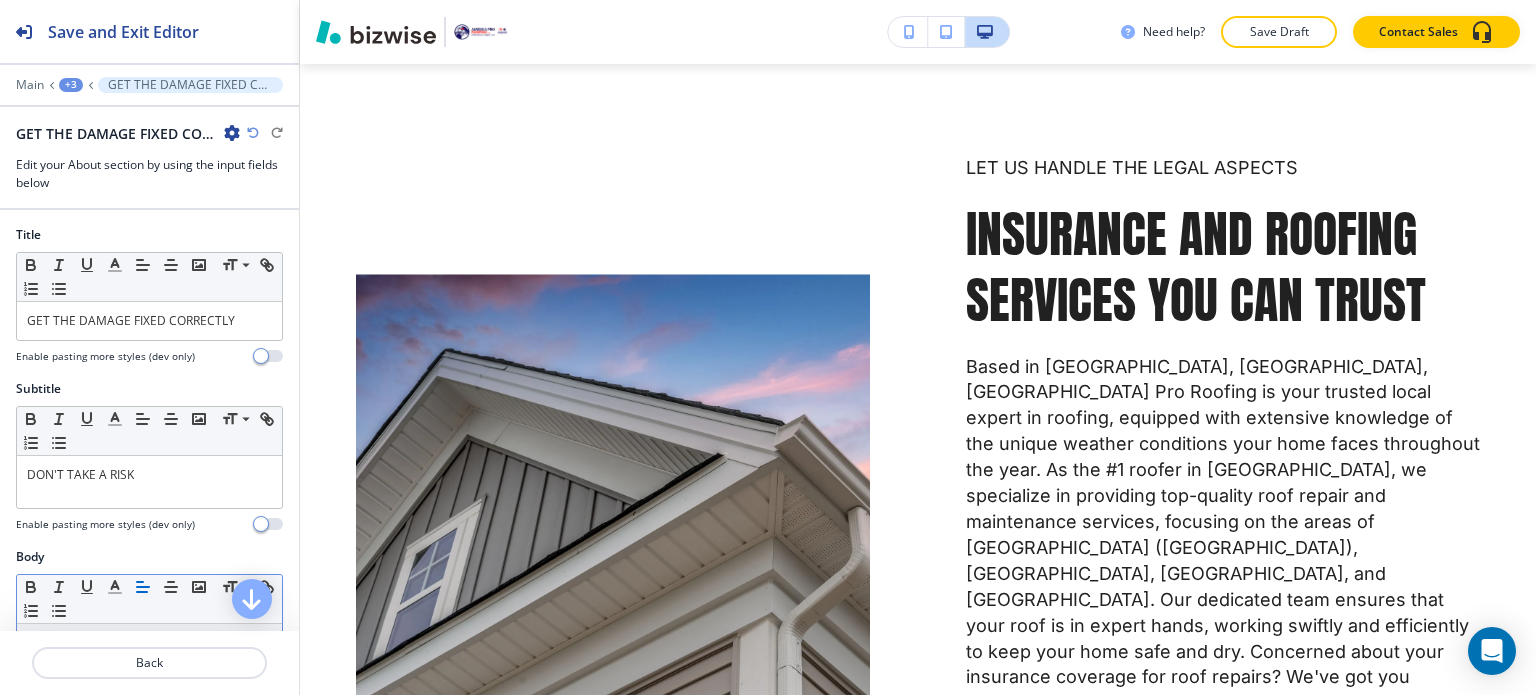 scroll, scrollTop: 6701, scrollLeft: 0, axis: vertical 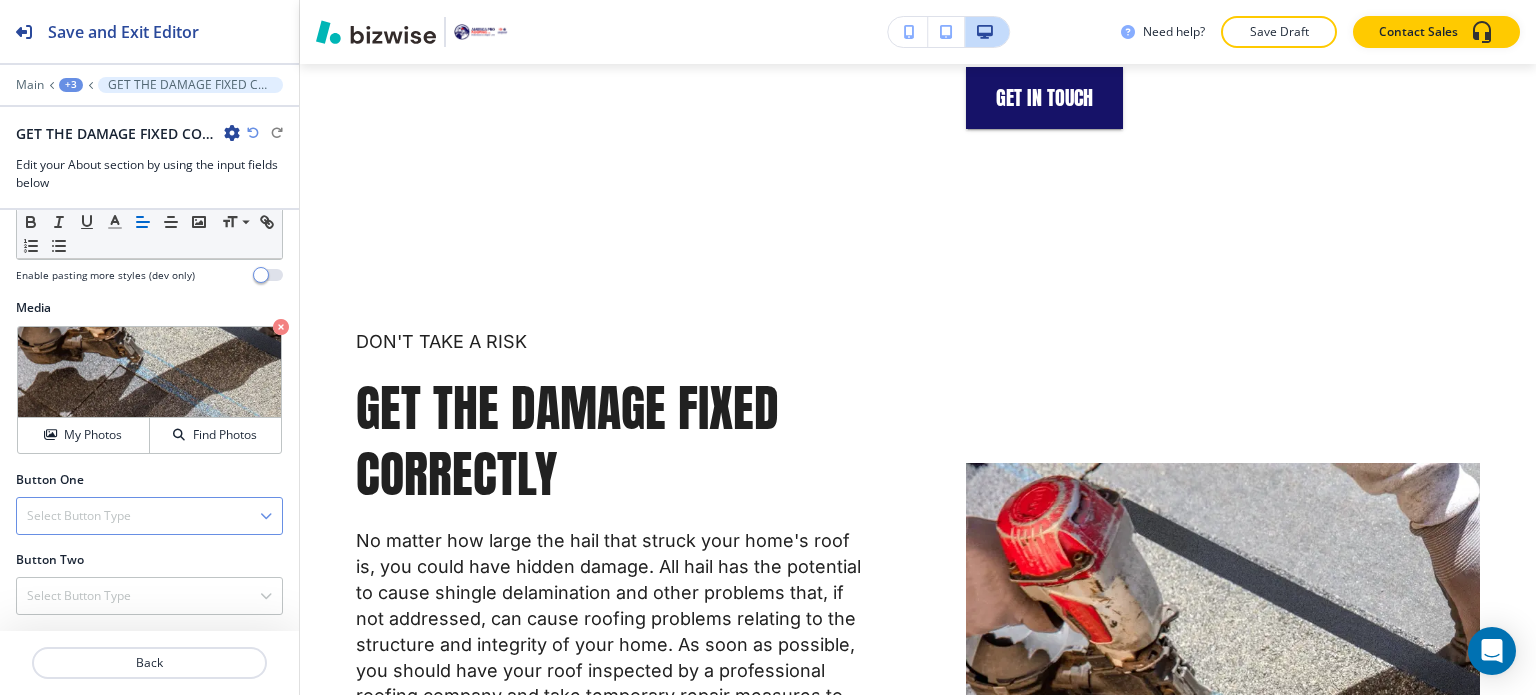 click on "Select Button Type" at bounding box center [149, 516] 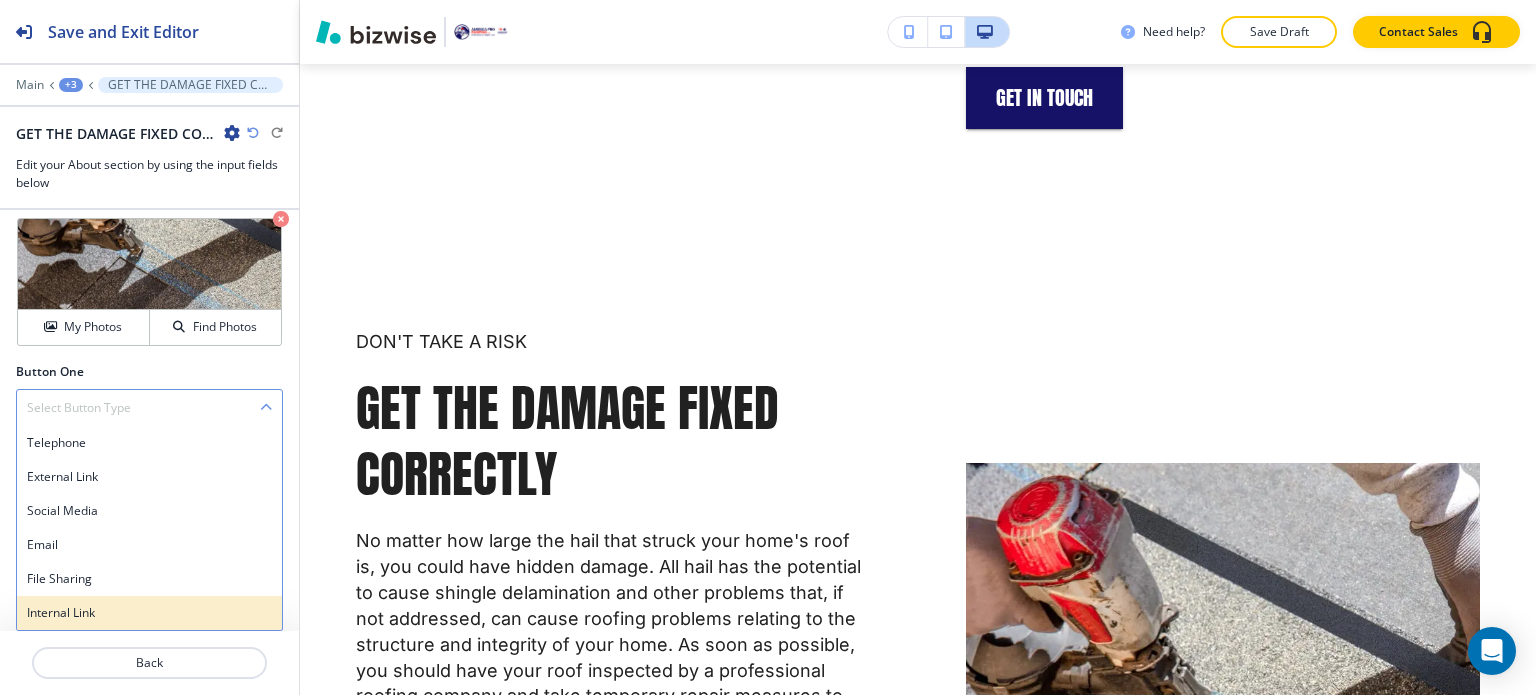 scroll, scrollTop: 1100, scrollLeft: 0, axis: vertical 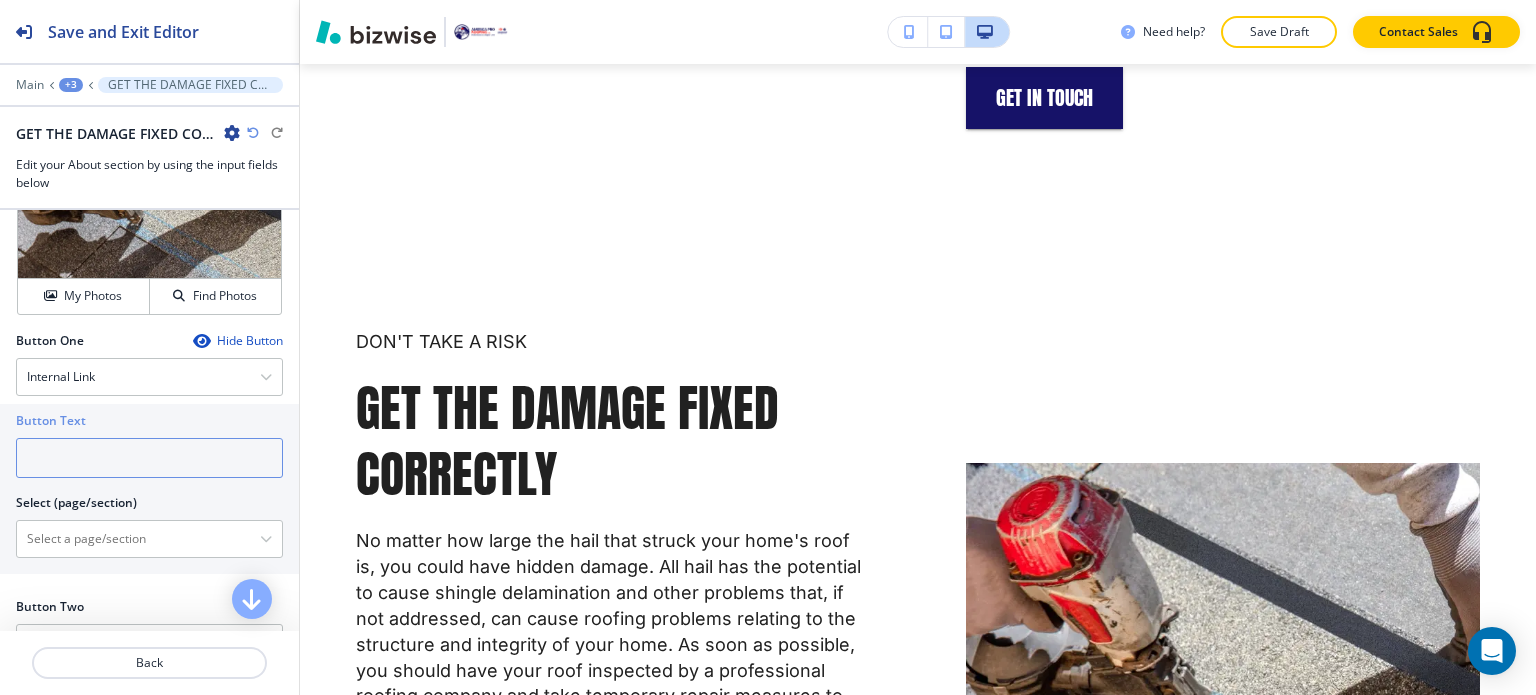 click at bounding box center (149, 458) 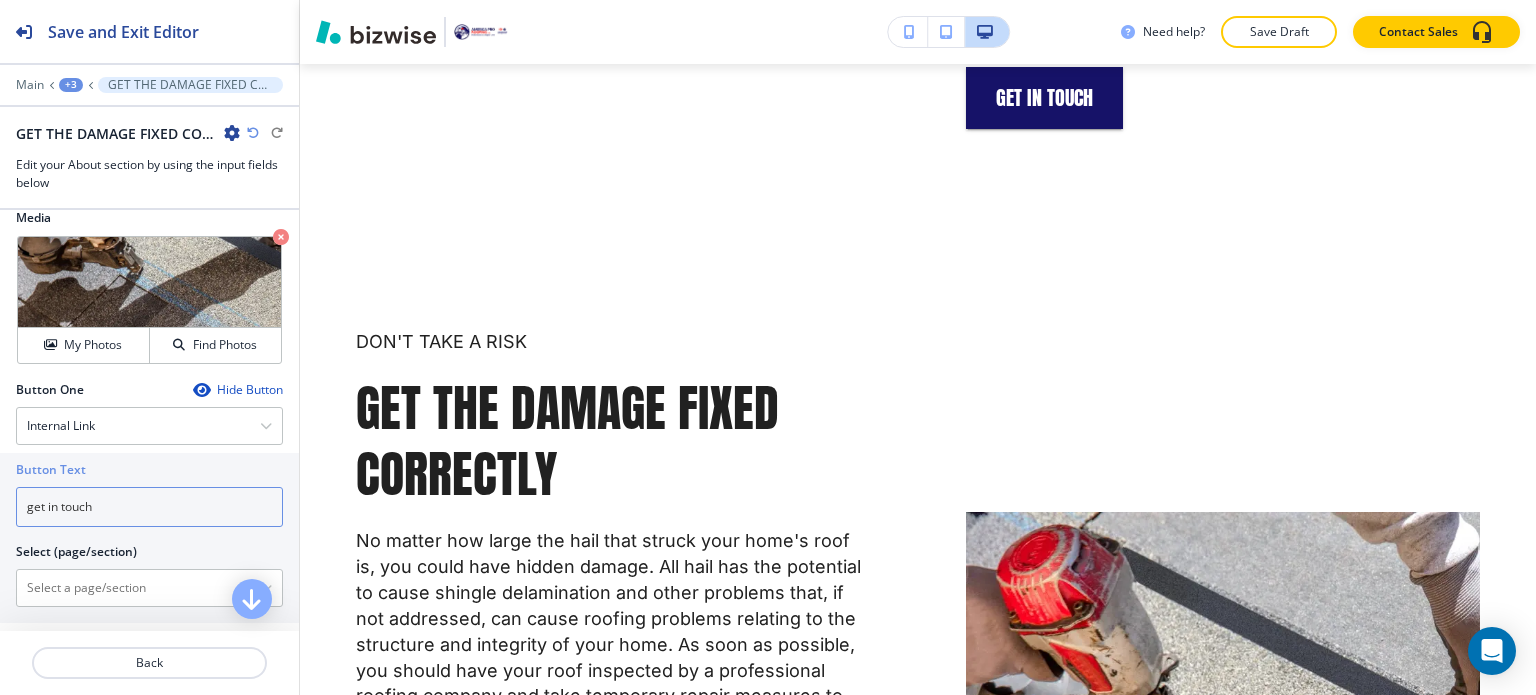scroll, scrollTop: 1177, scrollLeft: 0, axis: vertical 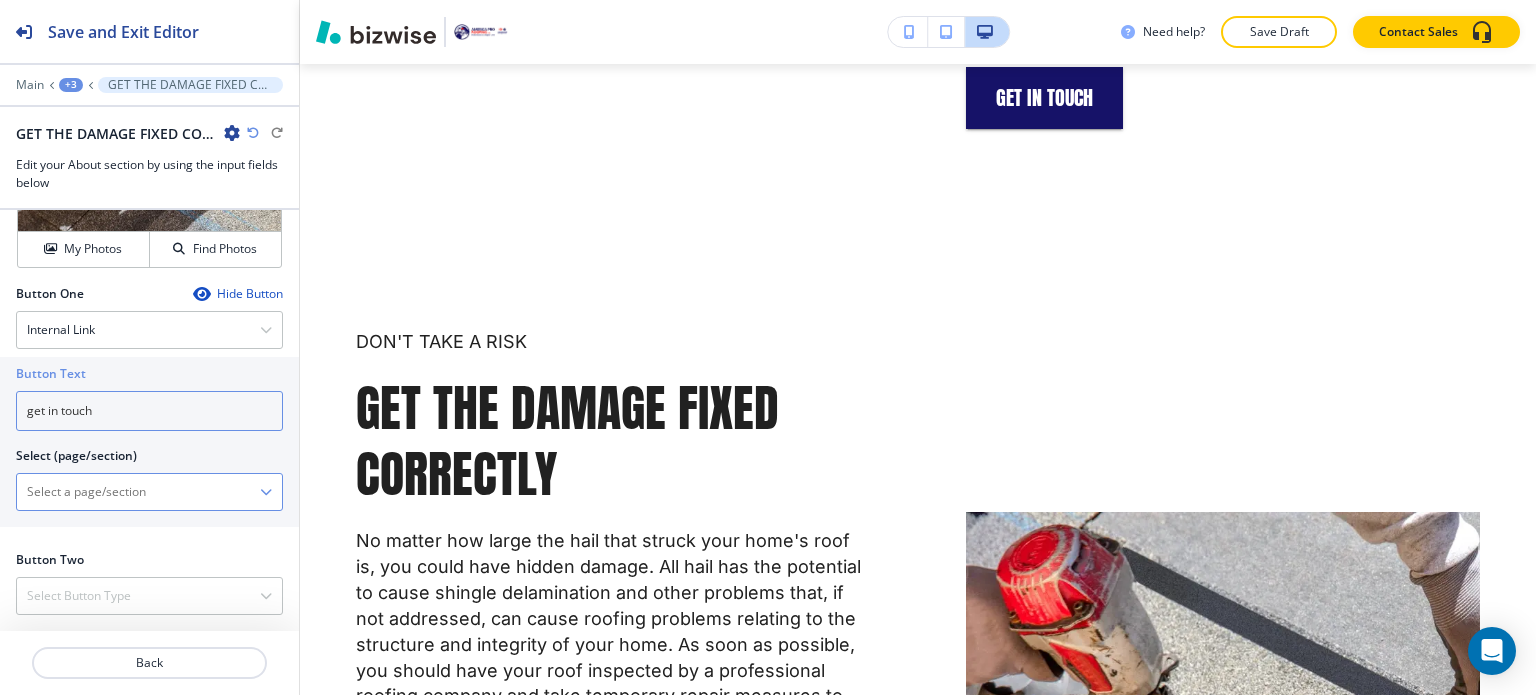 type on "get in touch" 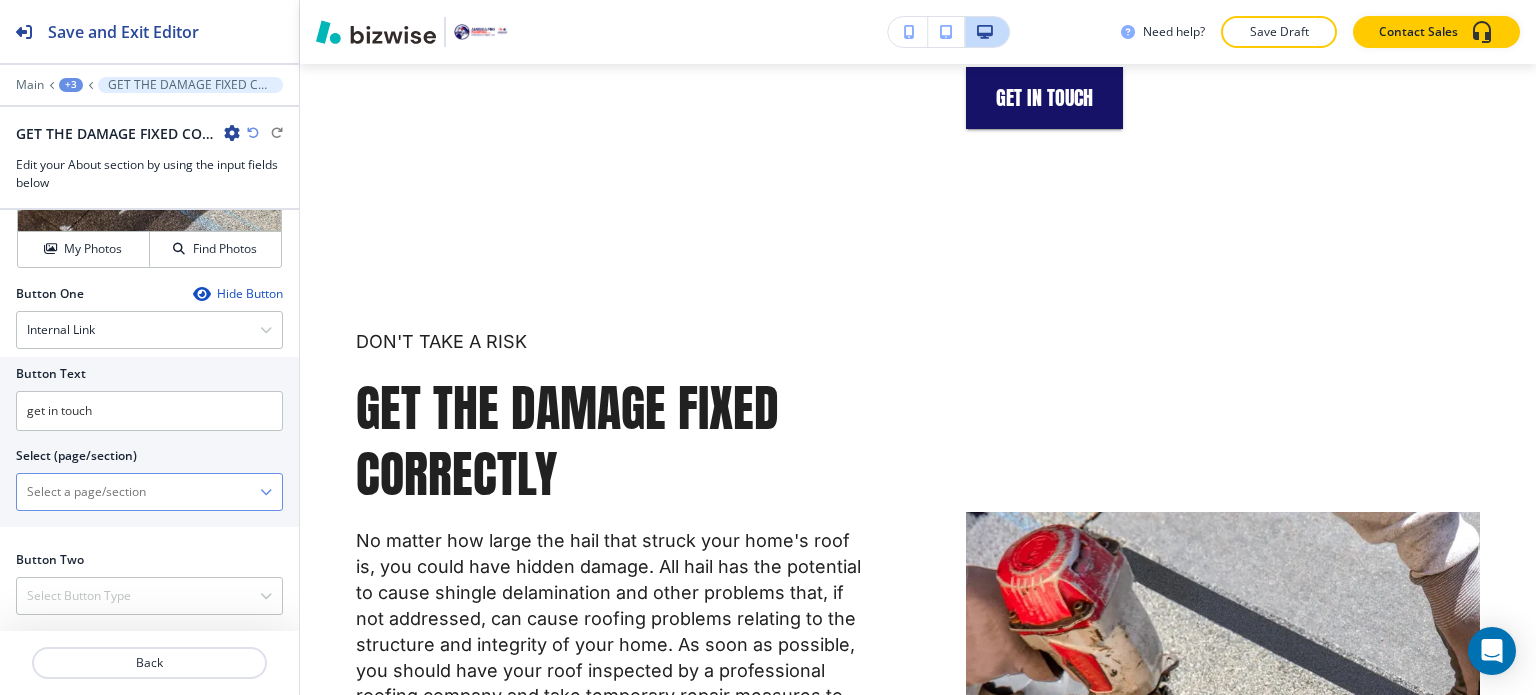 click at bounding box center (138, 492) 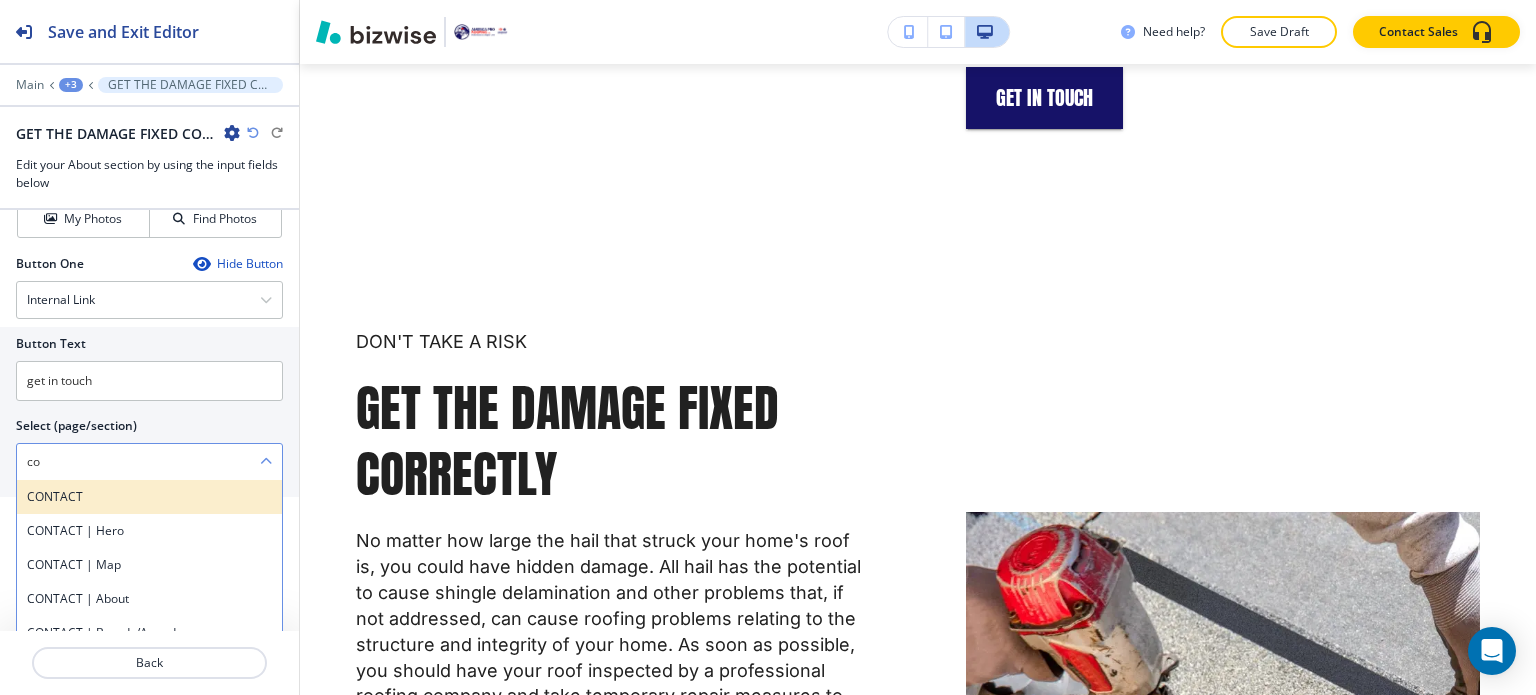 click on "CONTACT" at bounding box center (149, 497) 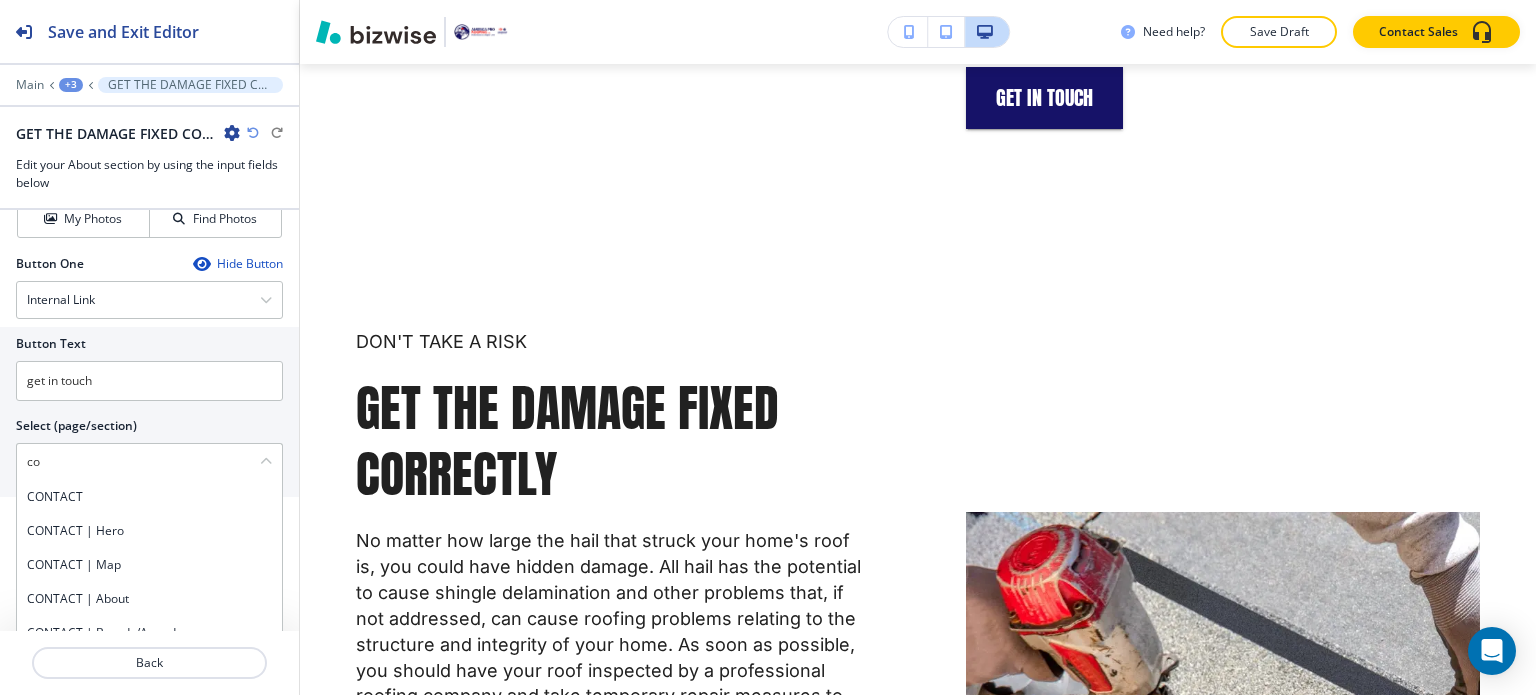 type on "CONTACT" 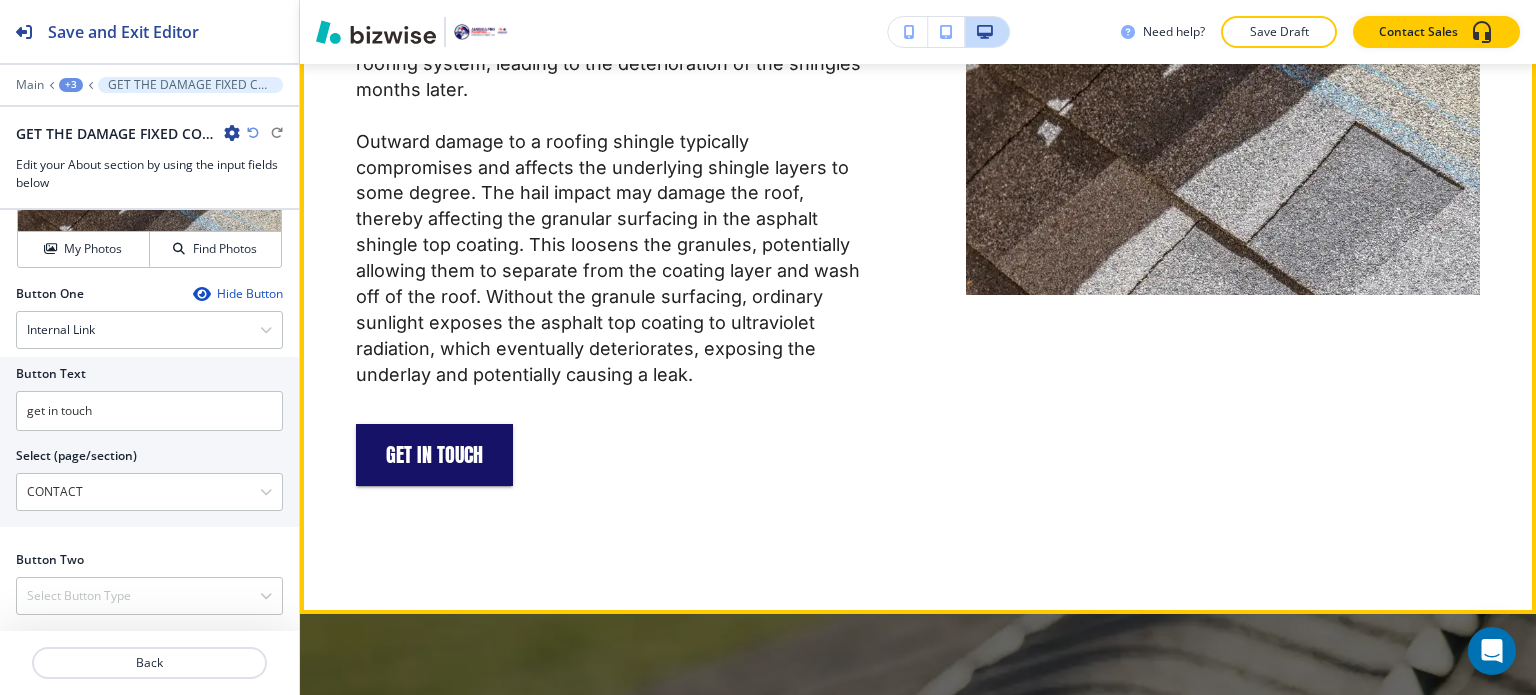 scroll, scrollTop: 7952, scrollLeft: 0, axis: vertical 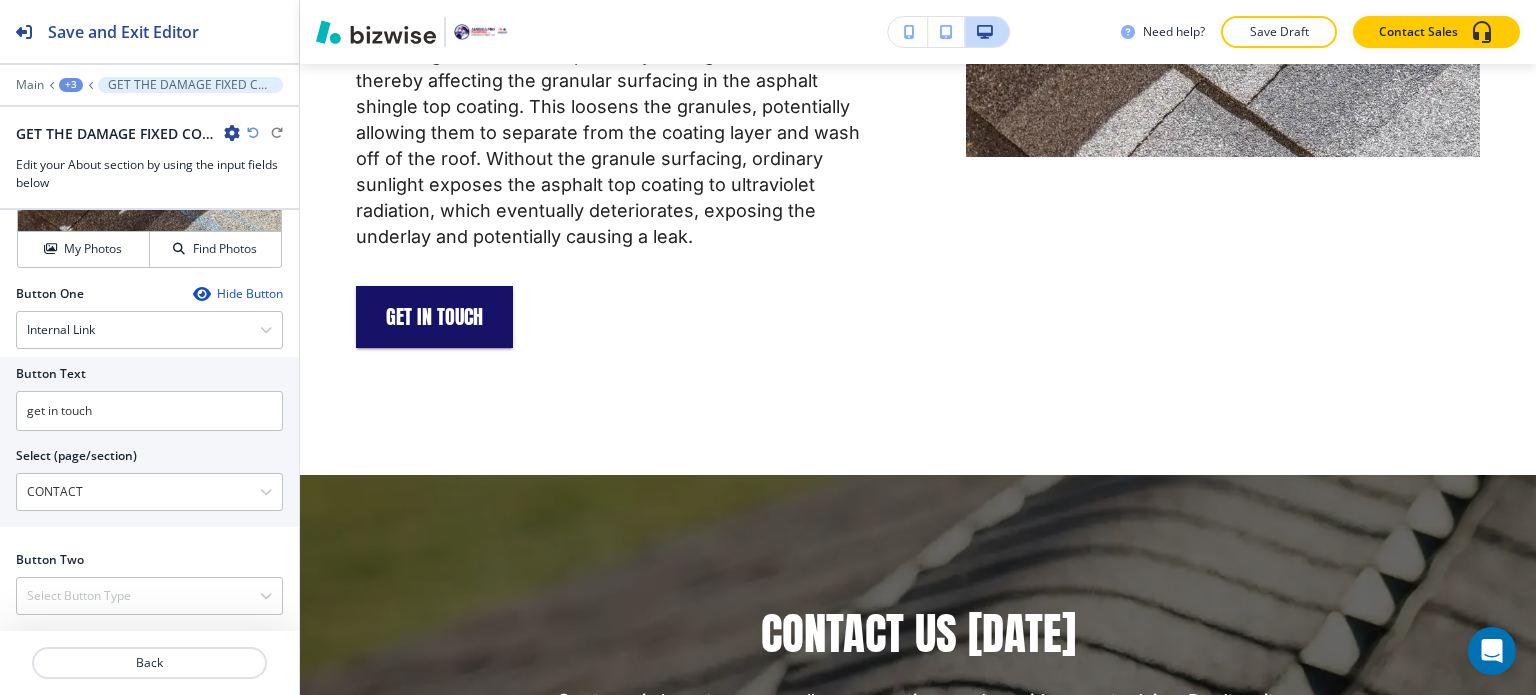 click on "+3" at bounding box center [71, 85] 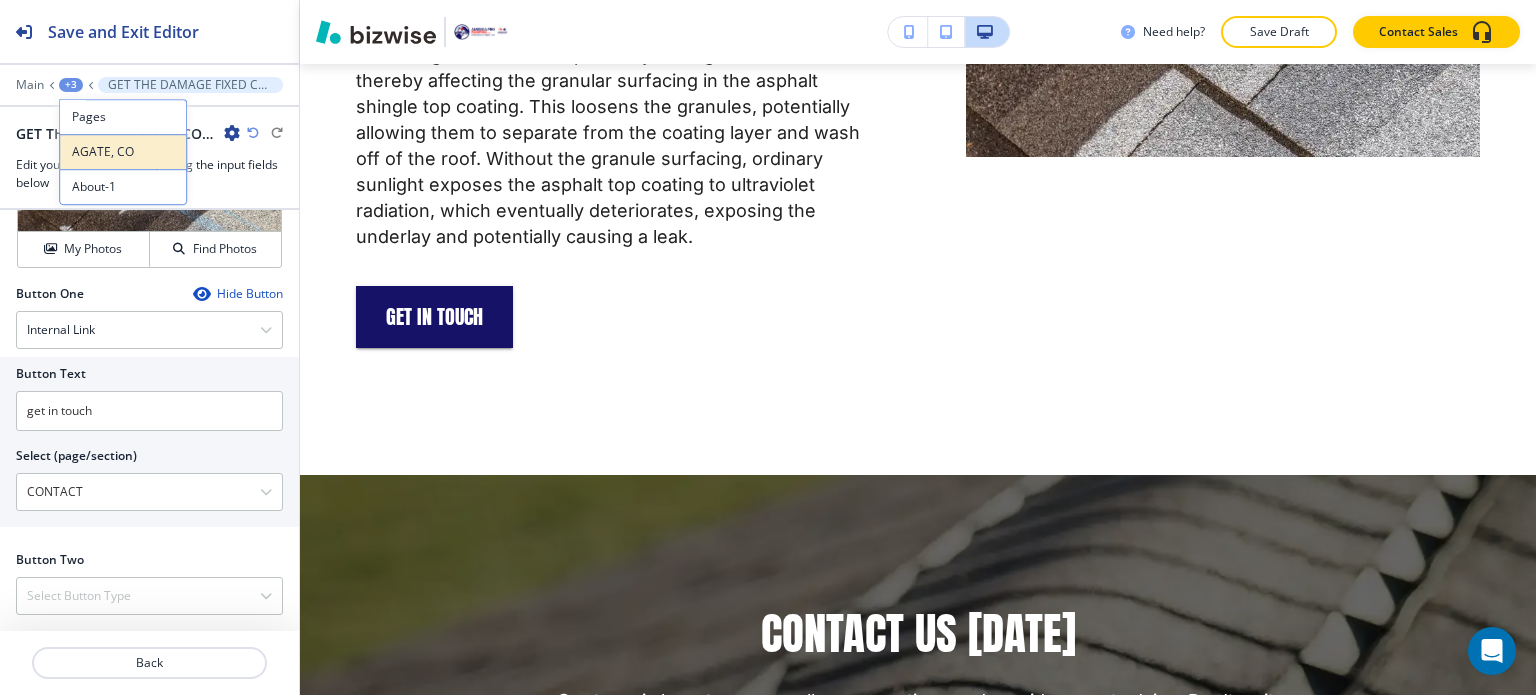 click on "AGATE, CO" at bounding box center (123, 152) 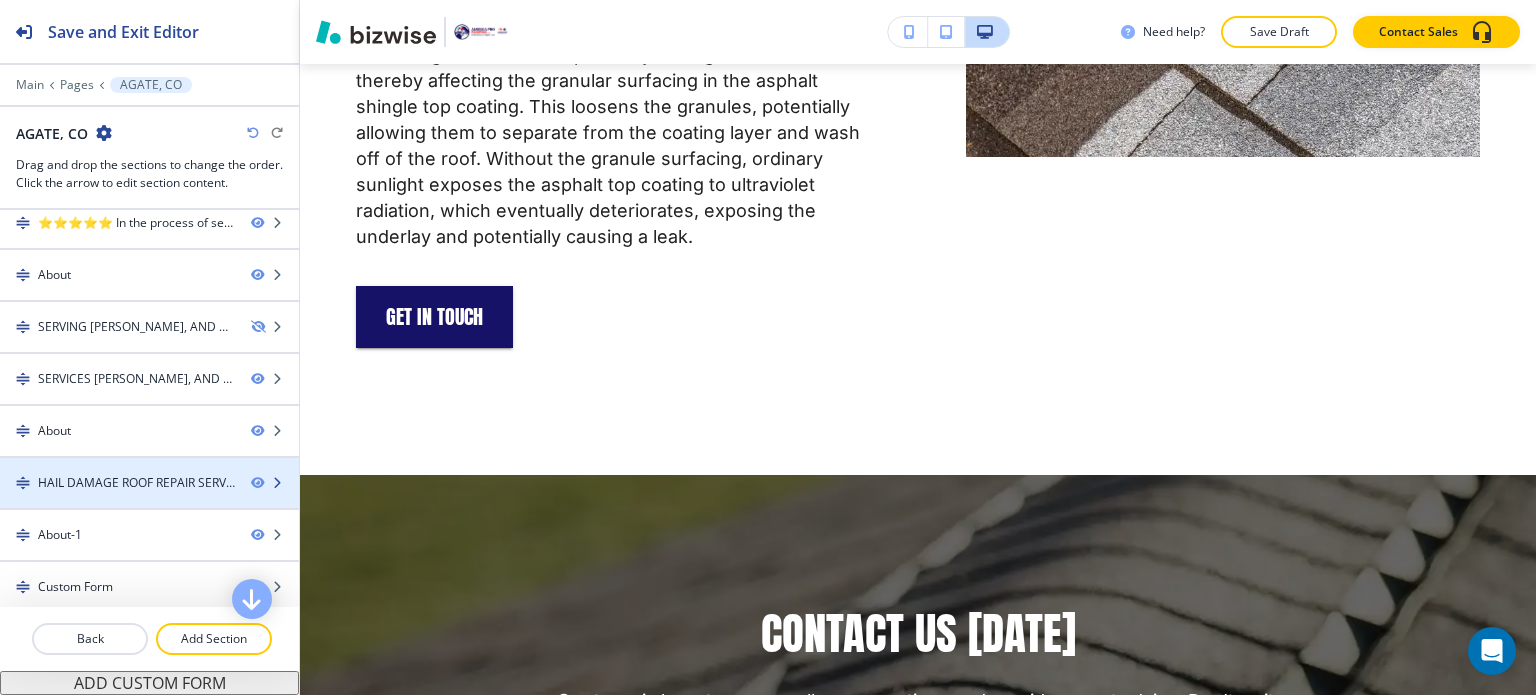 scroll, scrollTop: 220, scrollLeft: 0, axis: vertical 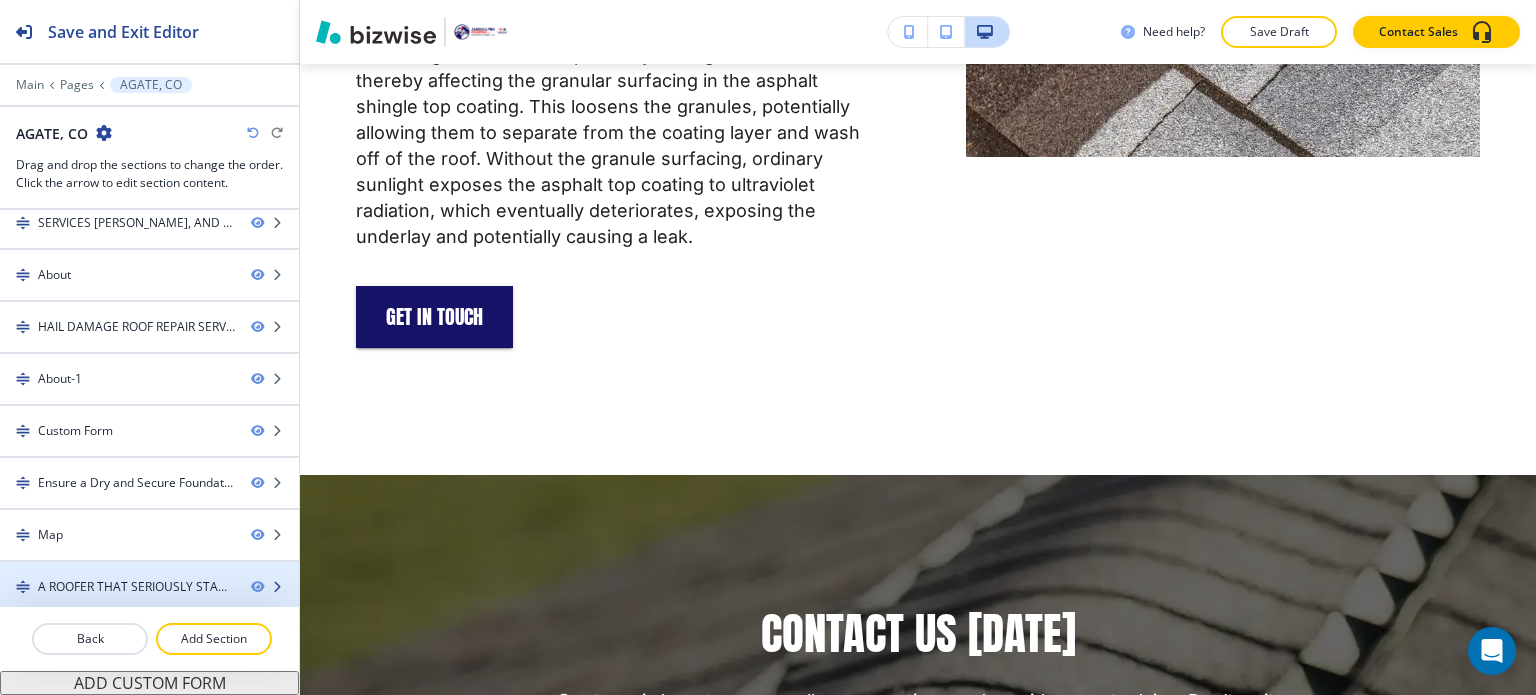 type 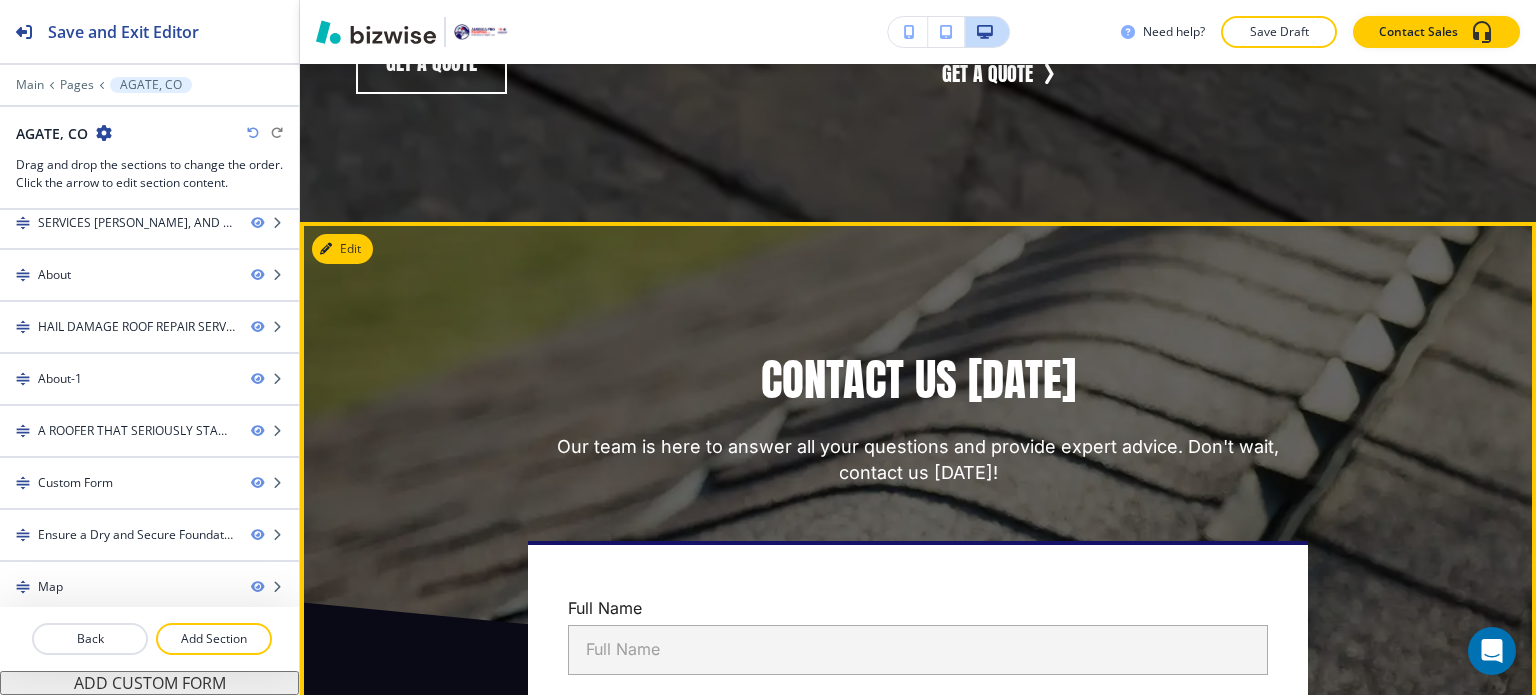 scroll, scrollTop: 10403, scrollLeft: 0, axis: vertical 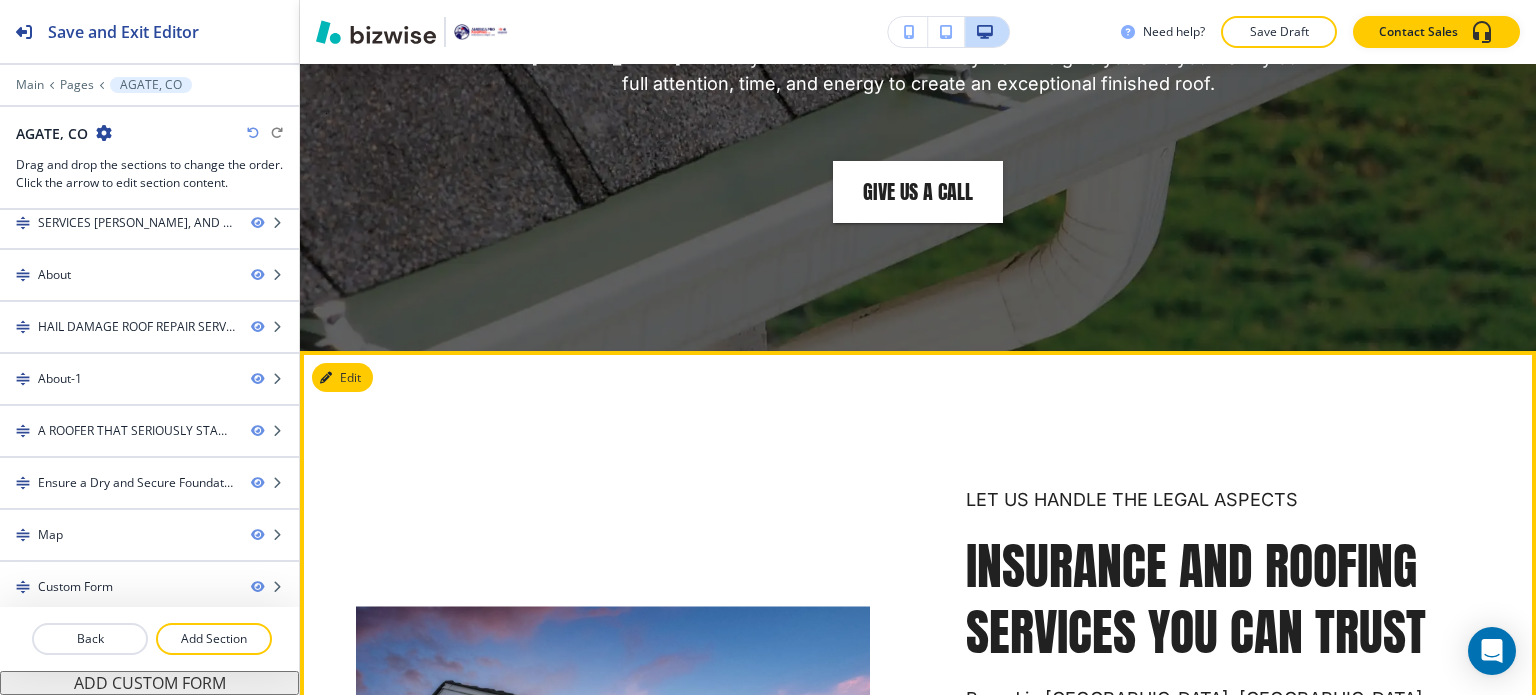 click on "LET US HANDLE THE LEGAL ASPECTS INSURANCE AND ROOFING SERVICES YOU CAN TRUST Based in [GEOGRAPHIC_DATA], [GEOGRAPHIC_DATA], [GEOGRAPHIC_DATA] Pro Roofing is your trusted local expert in roofing, equipped with extensive knowledge of the unique weather conditions your home faces throughout the year. As the #1 roofer in [GEOGRAPHIC_DATA], we specialize in providing top-quality roof repair and maintenance services, focusing on the areas of [GEOGRAPHIC_DATA] ([GEOGRAPHIC_DATA]), [GEOGRAPHIC_DATA], [GEOGRAPHIC_DATA], and [GEOGRAPHIC_DATA]. Our dedicated team ensures that your roof is in expert hands, working swiftly and efficiently to keep your home safe and dry. Concerned about your insurance coverage for roof repairs? We've got you covered. We assist you in navigating the insurance process, handling all the legal details to make your roof repairs as smooth and stress-free as possible. get in touch" at bounding box center (1223, 838) 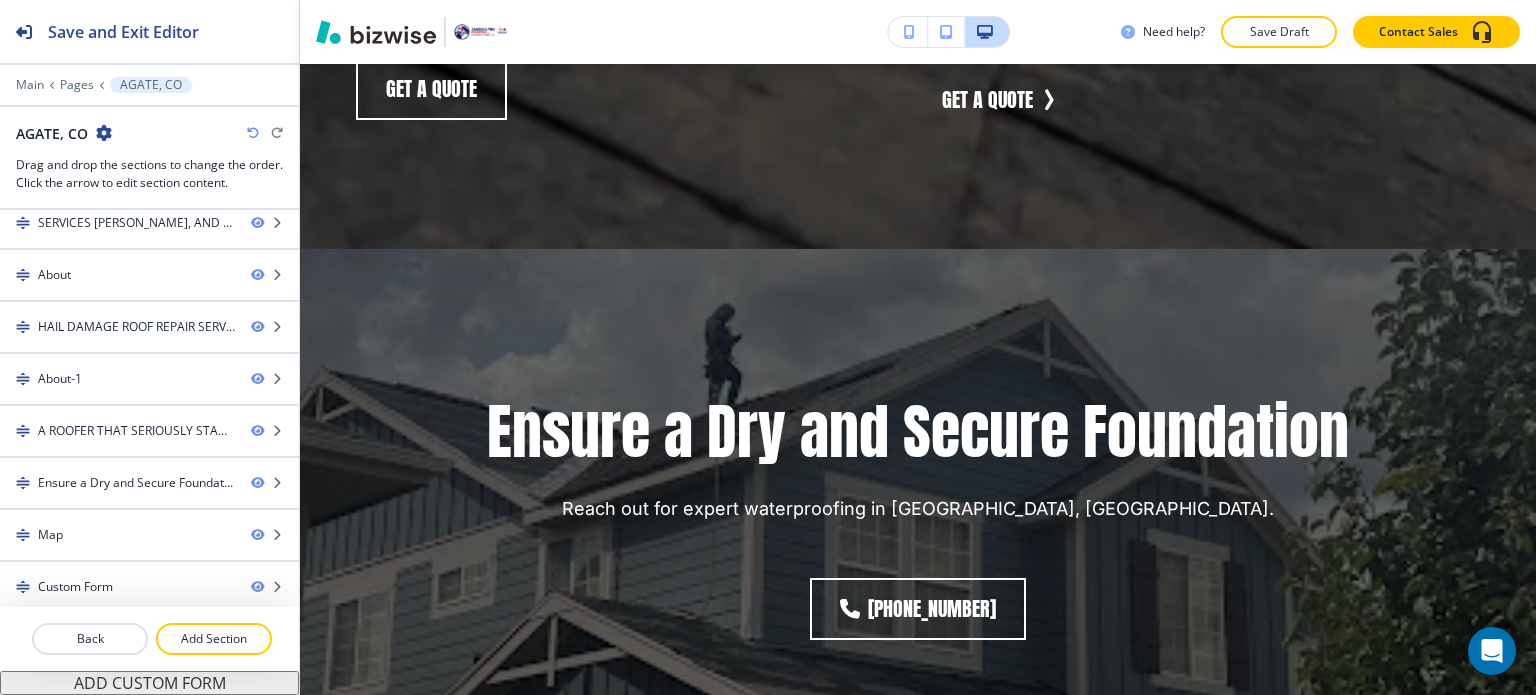 scroll, scrollTop: 10283, scrollLeft: 0, axis: vertical 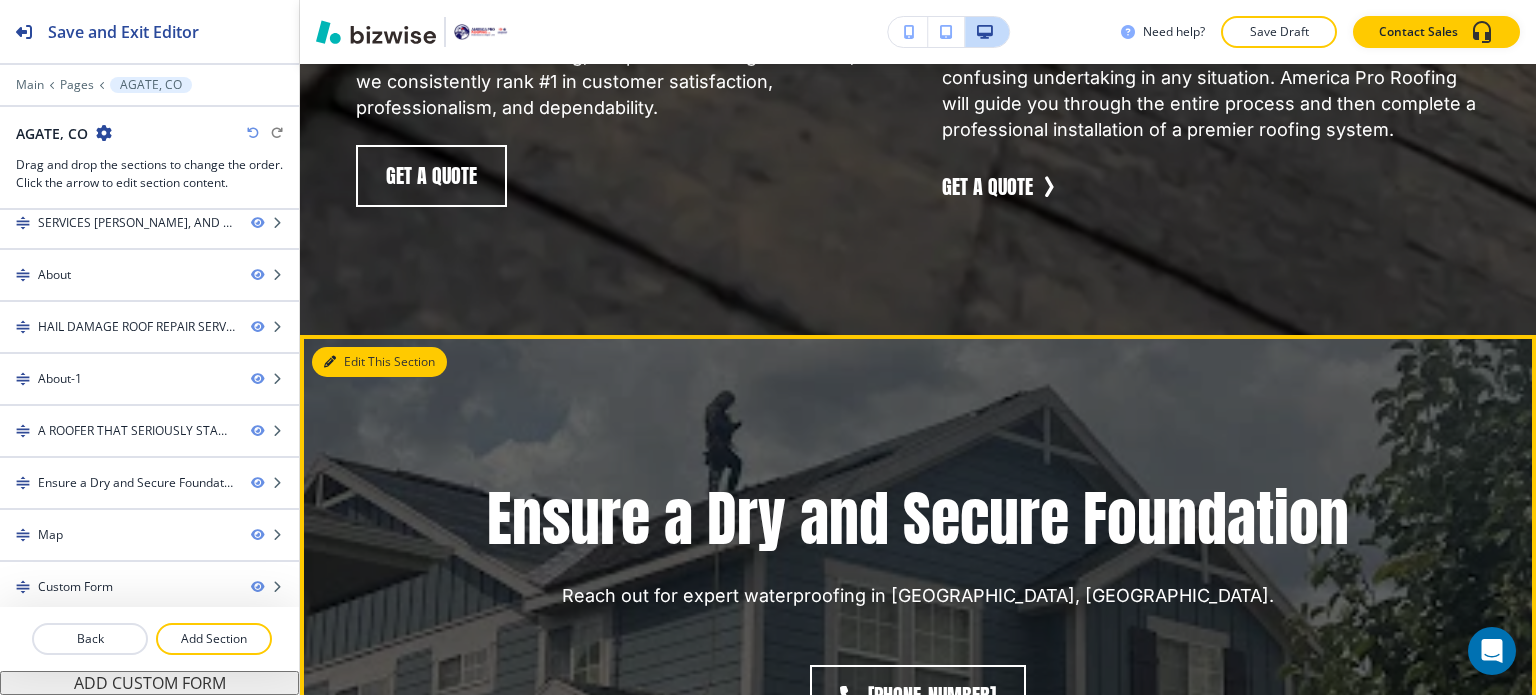 click on "Edit This Section" at bounding box center [379, 362] 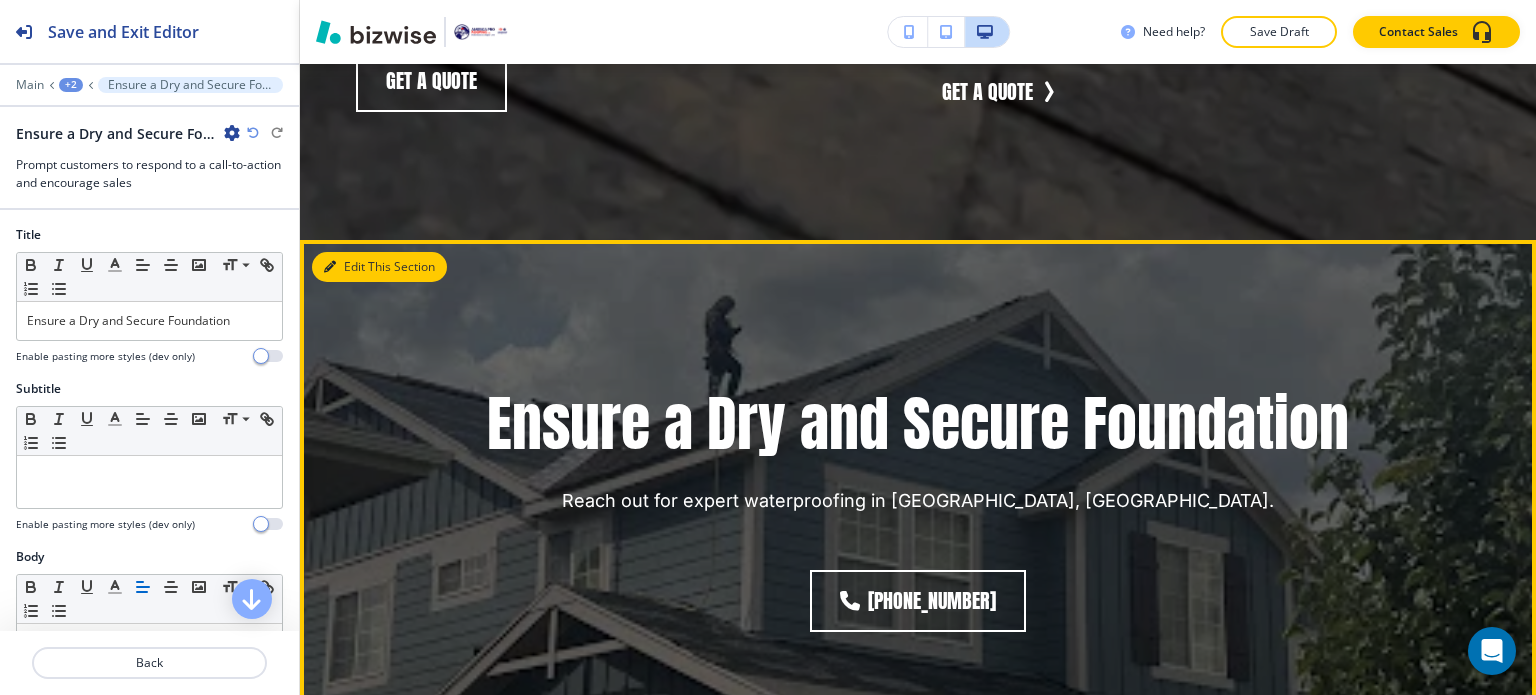 scroll, scrollTop: 10393, scrollLeft: 0, axis: vertical 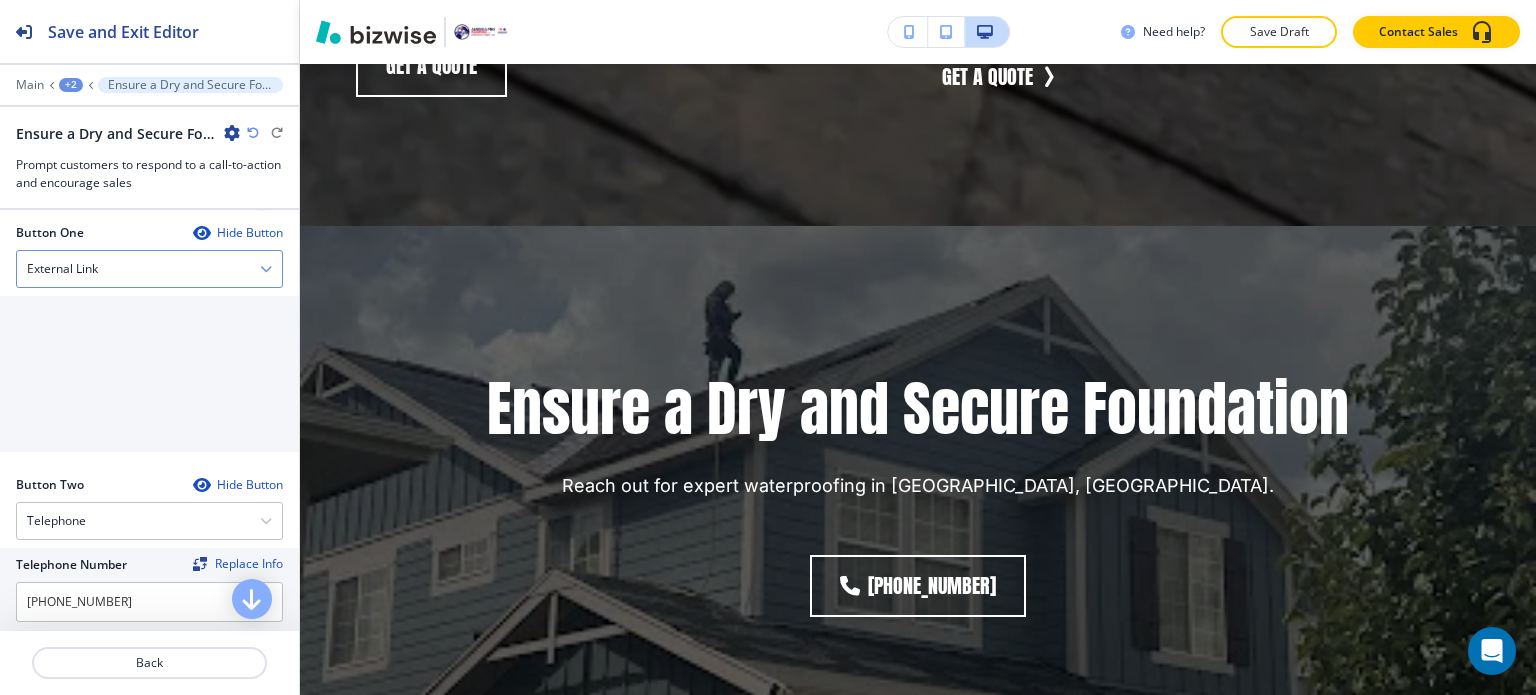 click on "External Link" at bounding box center [149, 269] 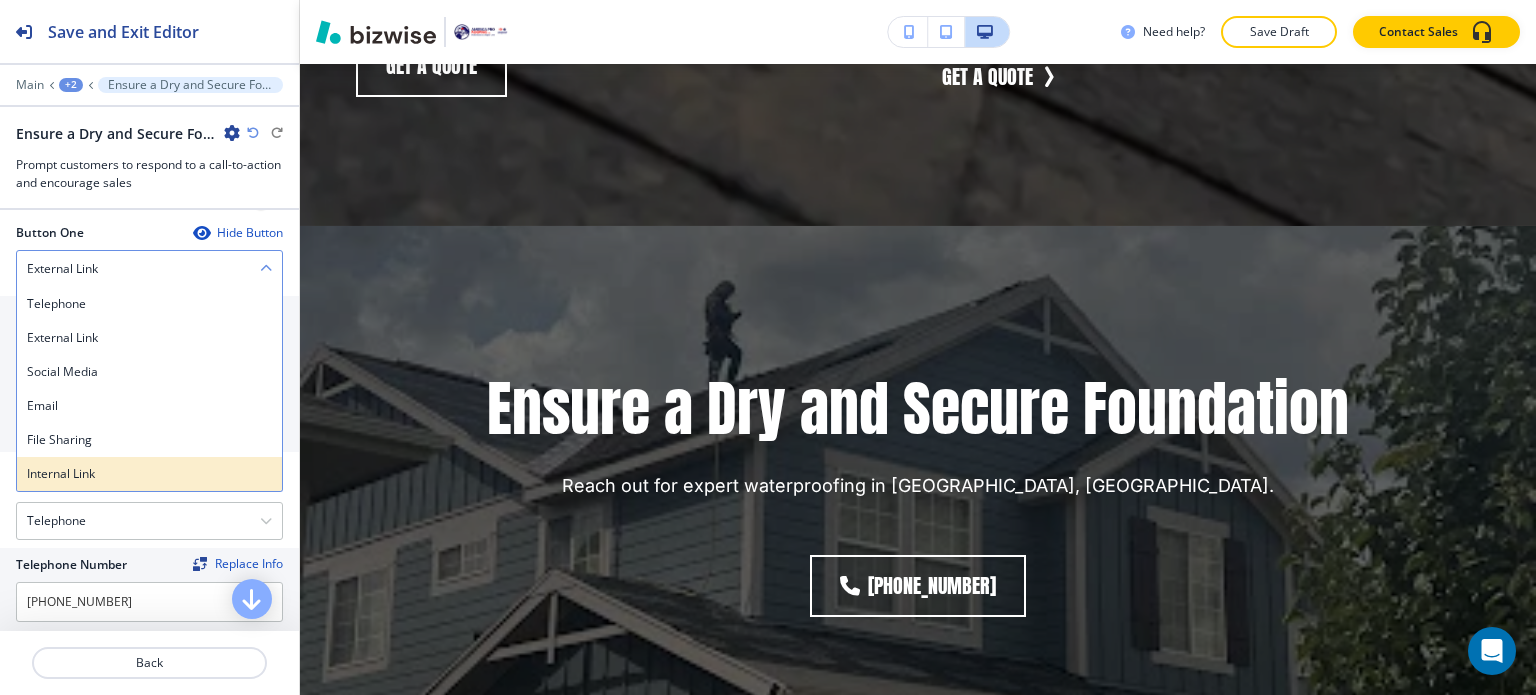 click on "Internal Link" at bounding box center (149, 474) 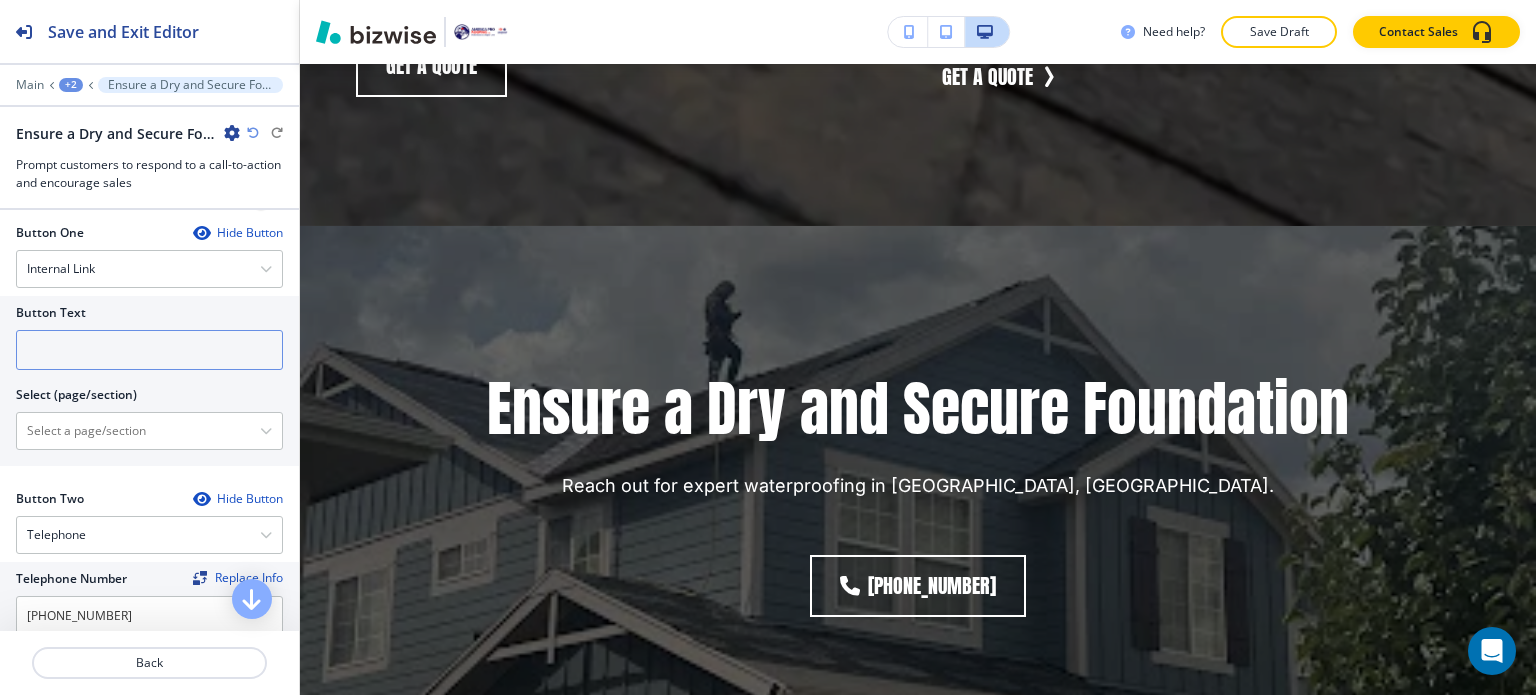 click at bounding box center (149, 350) 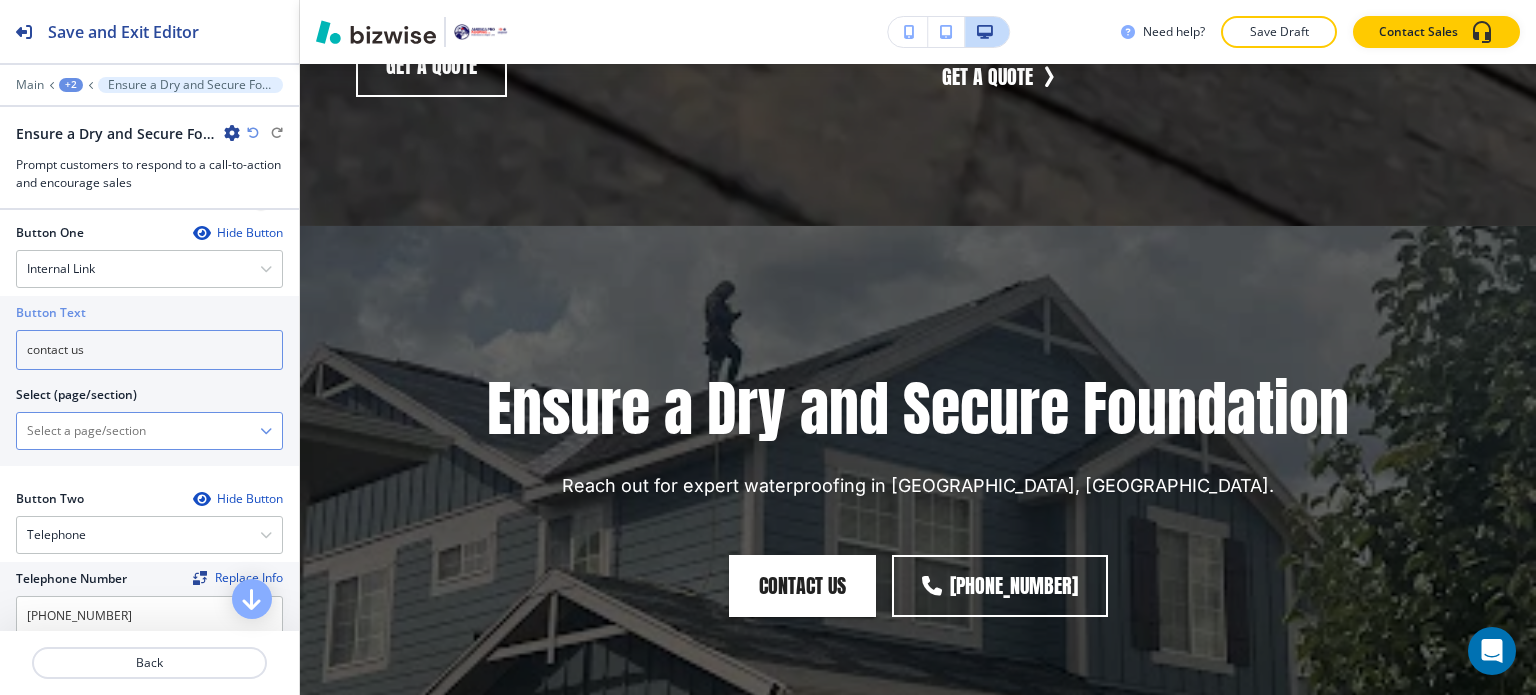 type on "contact us" 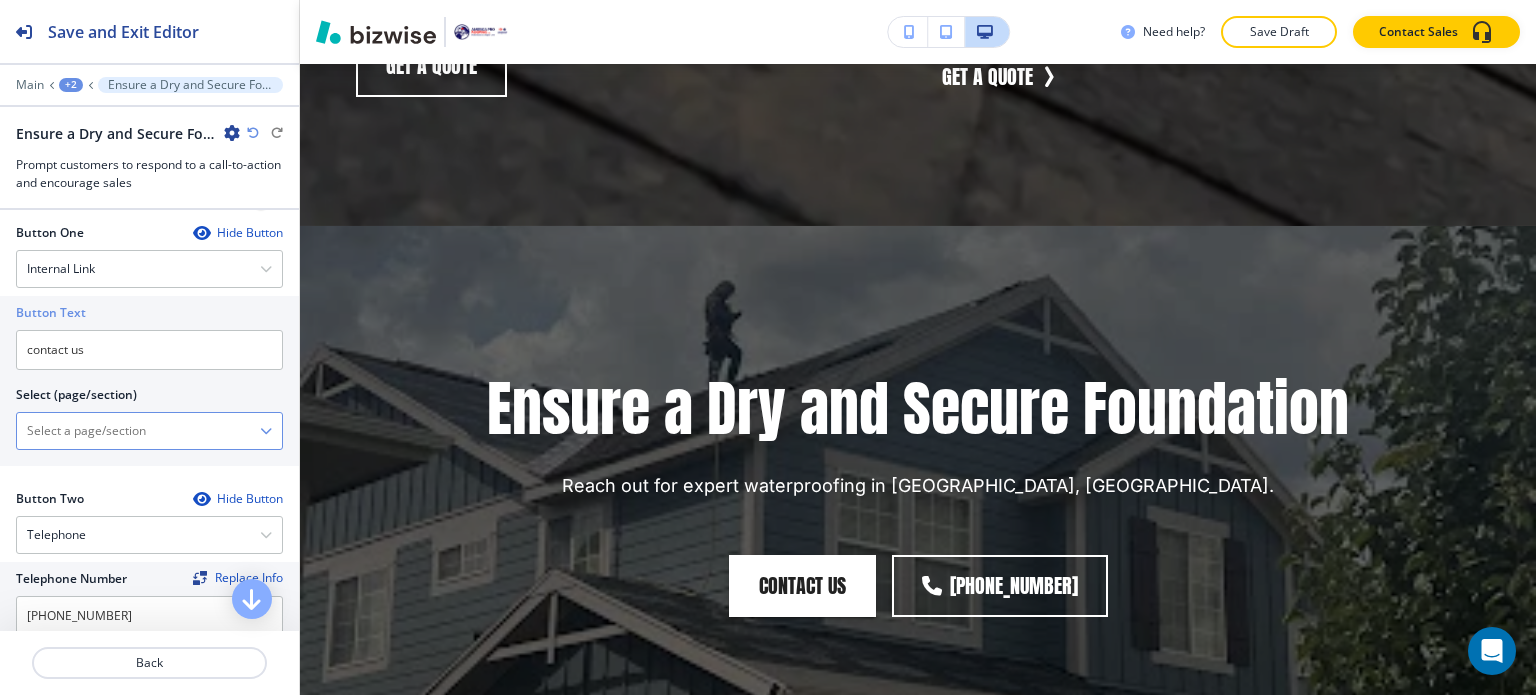 click on "Select (page/section) HOME HOME | Hero HOME | About HOME | SERVICES [PERSON_NAME], AND BEYOND HOME | About HOME | HAIL DAMAGE ROOF REPAIR SERVICES HOME | About HOME | A ROOFER THAT SERIOUSLY STANDS OUT HOME | About HOME | FREQUENTLY ASKED QUESTIONS HOME | OUR RECENT PROJECTS HOME | EXPLORE OUR WEBSITE HOME | OUR FLAWLESS REVIEWS HOME | Ready for a Roof Upgrade? HOME | Map HOME | Custom Form WARRANTY INFORMATION WARRANTY INFORMATION | Hero WARRANTY INFORMATION | ⭐⭐⭐⭐⭐
The crew at America Pro Roofing replaced my roof [DATE], which I really appreciated. [PERSON_NAME] guided me through the process, explained everything (especially helpful since I'm still learning how to deal with hail damage here in [US_STATE]) and made the whole experience painless. They were also very accommodating when we had to repair other areas of the house  discovered during the initial work. I try to support local businesses whenever possible, and I'm very glad I did in this case as well.
- [PERSON_NAME] UNDERSTANDING INSURANCE" at bounding box center [149, 418] 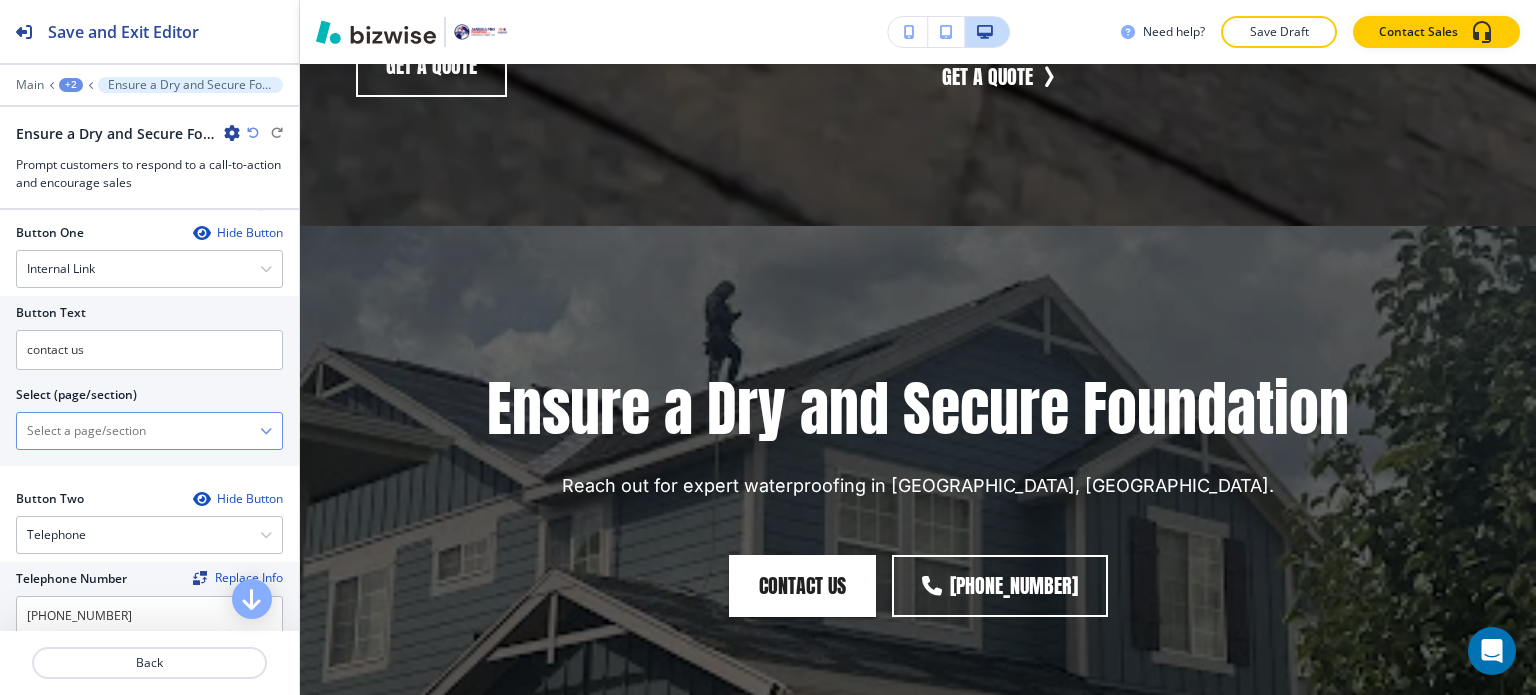 click at bounding box center (138, 431) 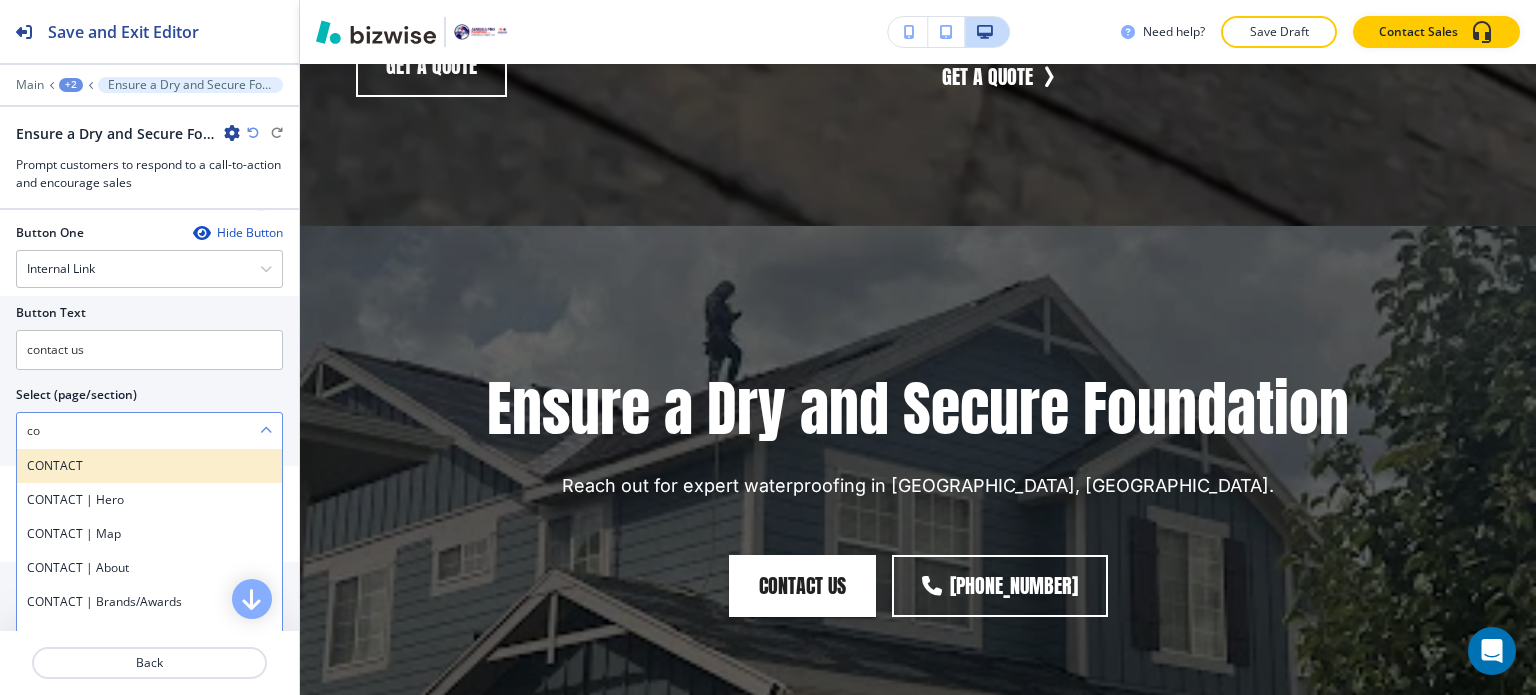 click on "CONTACT" at bounding box center [149, 466] 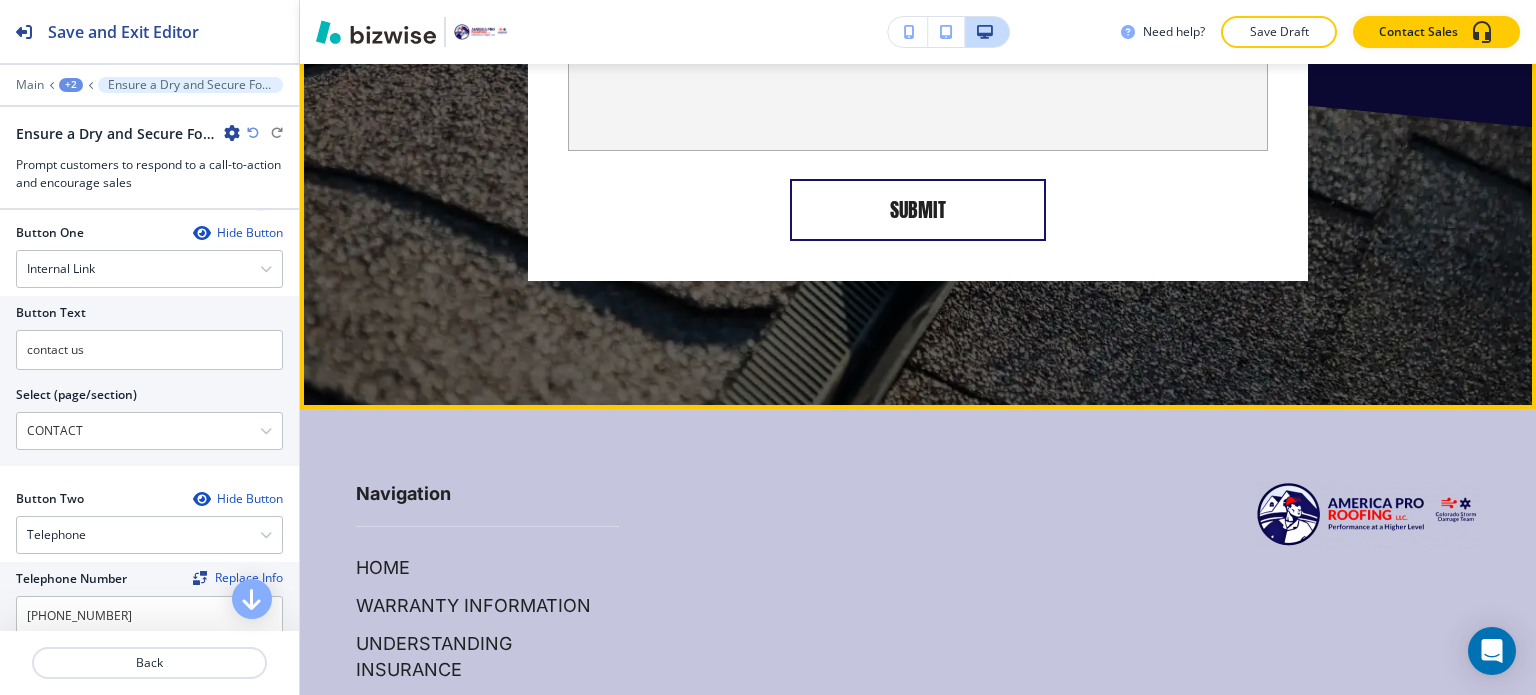 scroll, scrollTop: 12844, scrollLeft: 0, axis: vertical 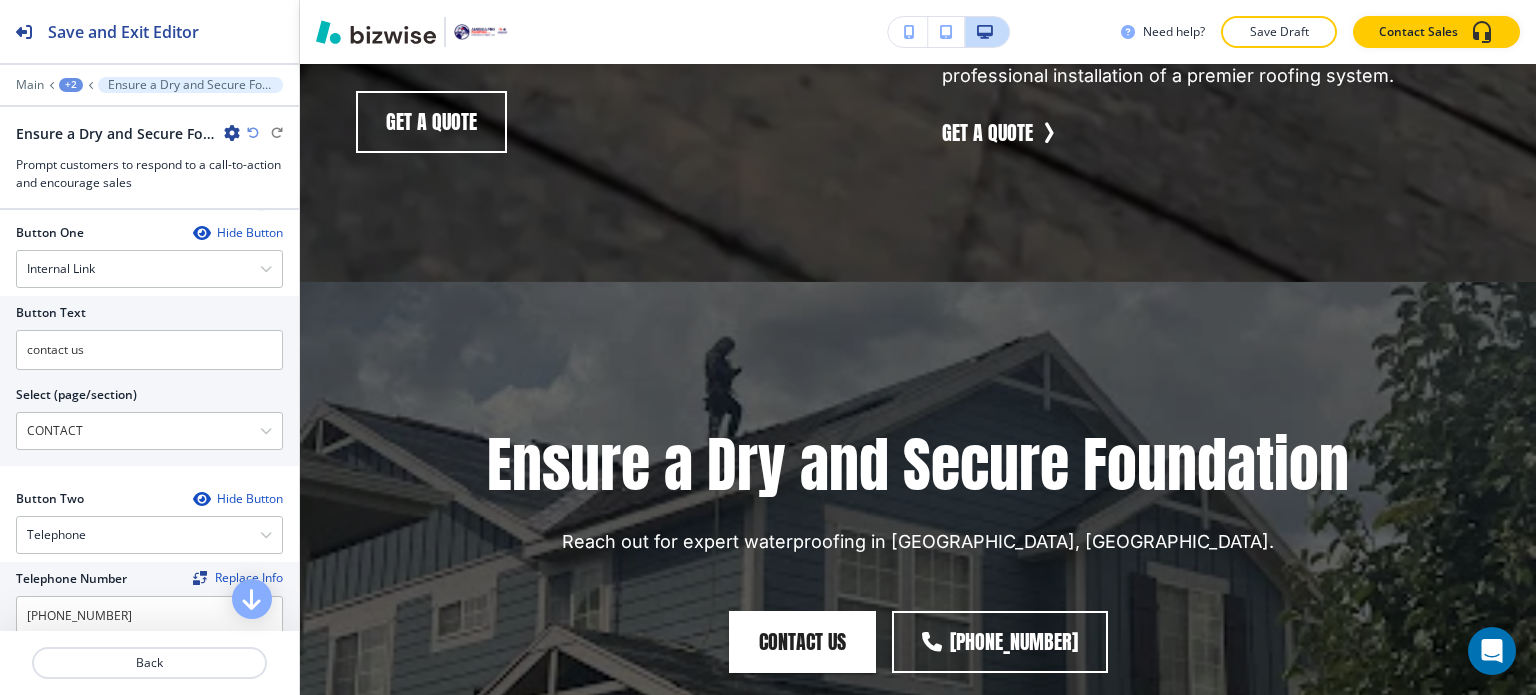 click on "+2" at bounding box center (71, 85) 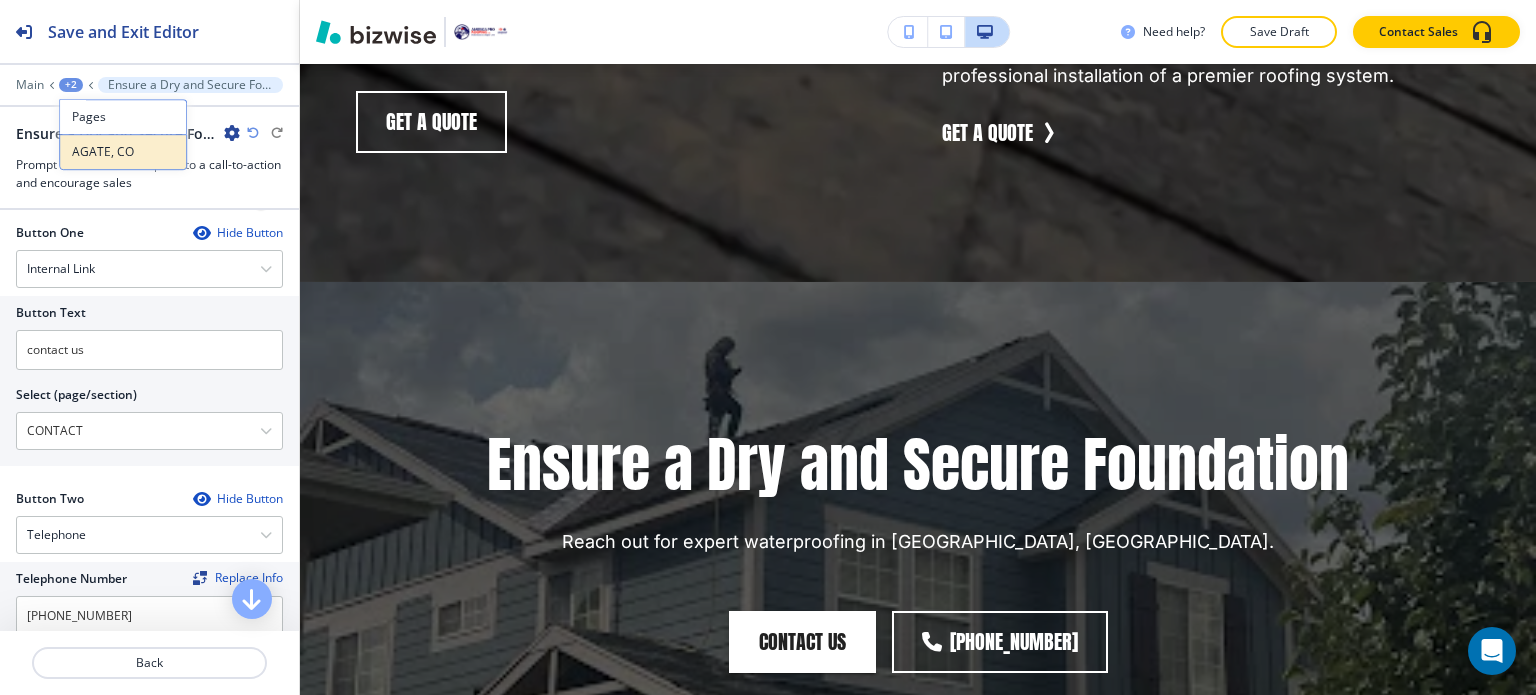 click on "AGATE, CO" at bounding box center [123, 152] 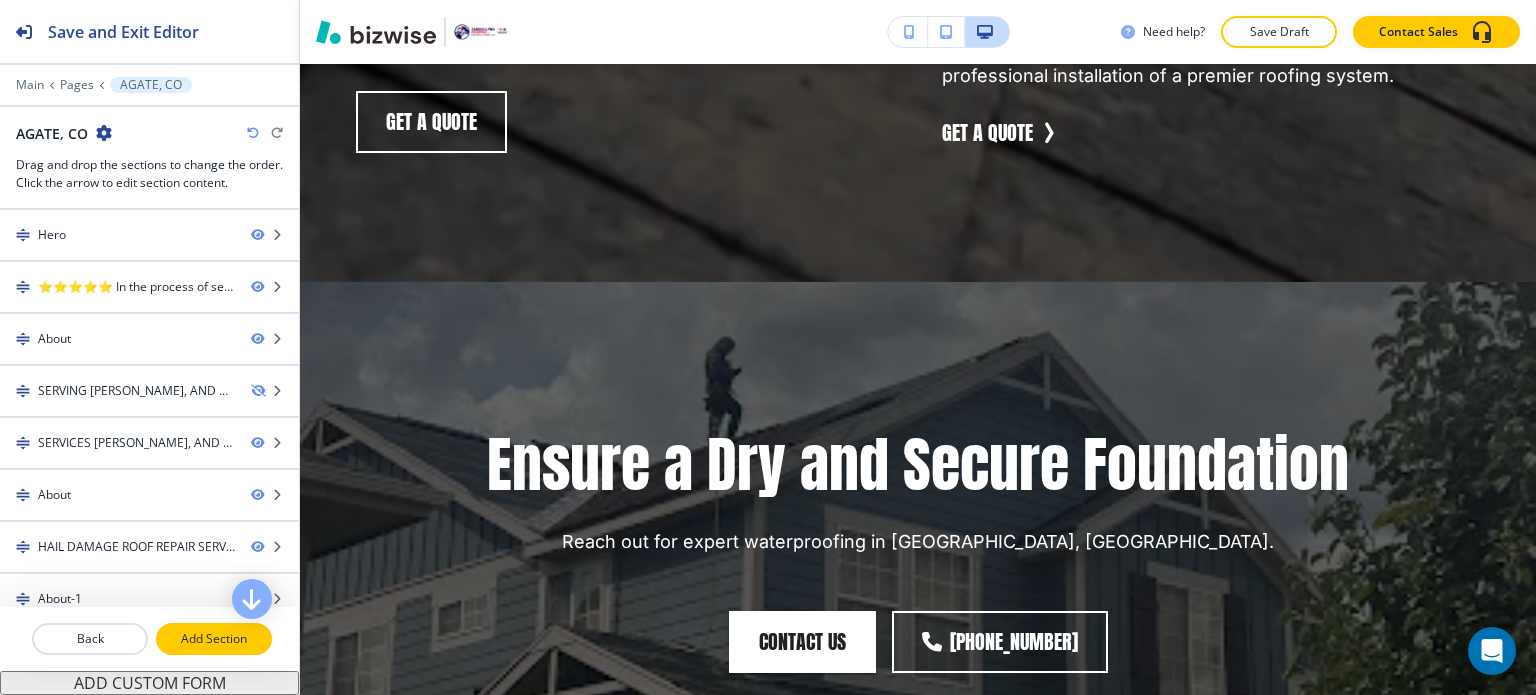 click on "Add Section" at bounding box center [214, 639] 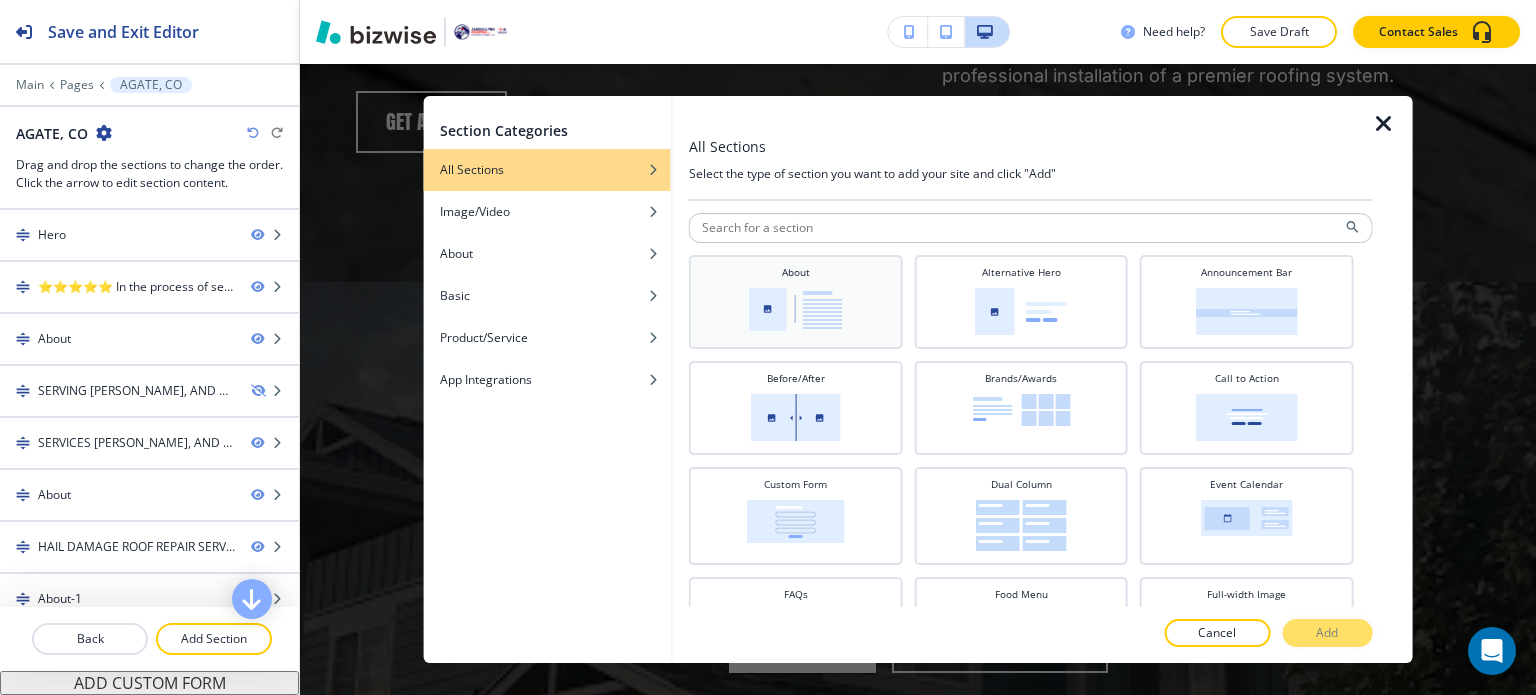 click at bounding box center [796, 309] 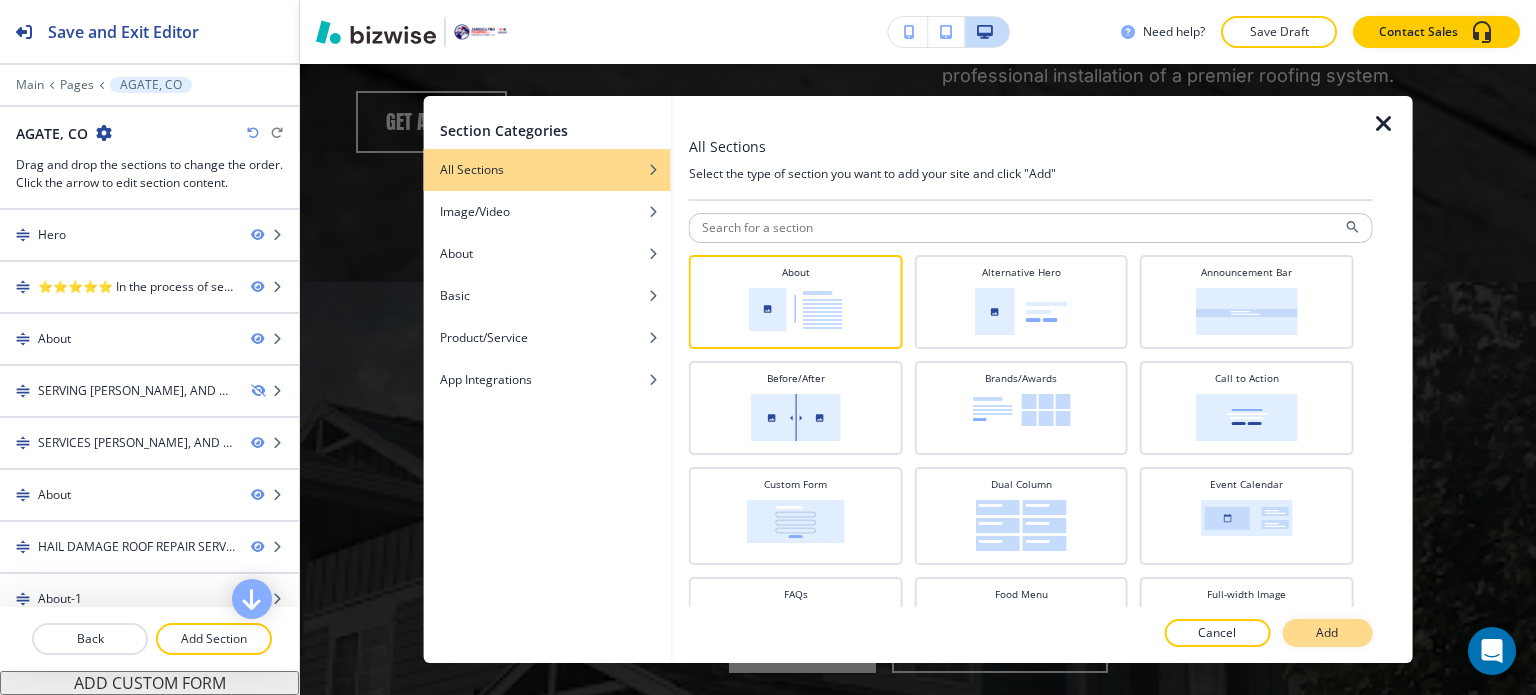 click on "Add" at bounding box center [1327, 633] 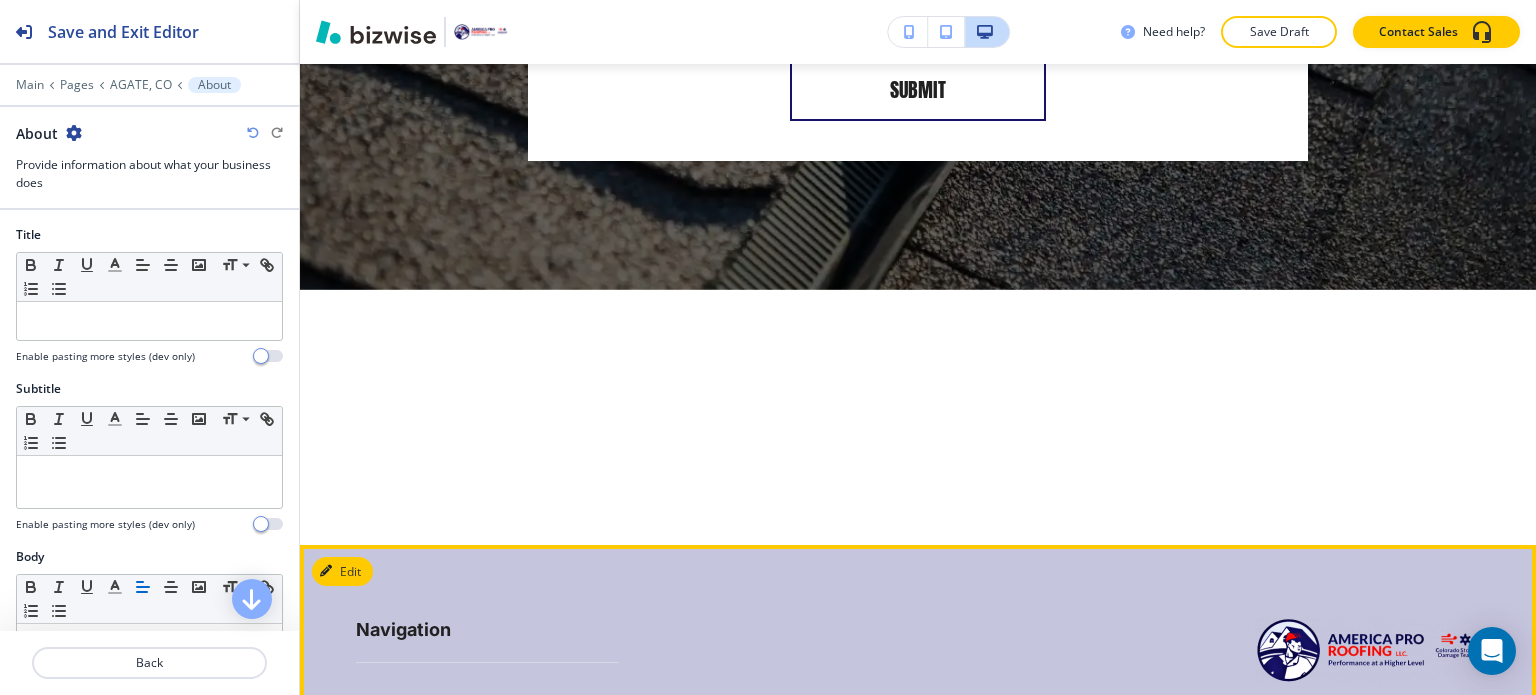 scroll, scrollTop: 12639, scrollLeft: 0, axis: vertical 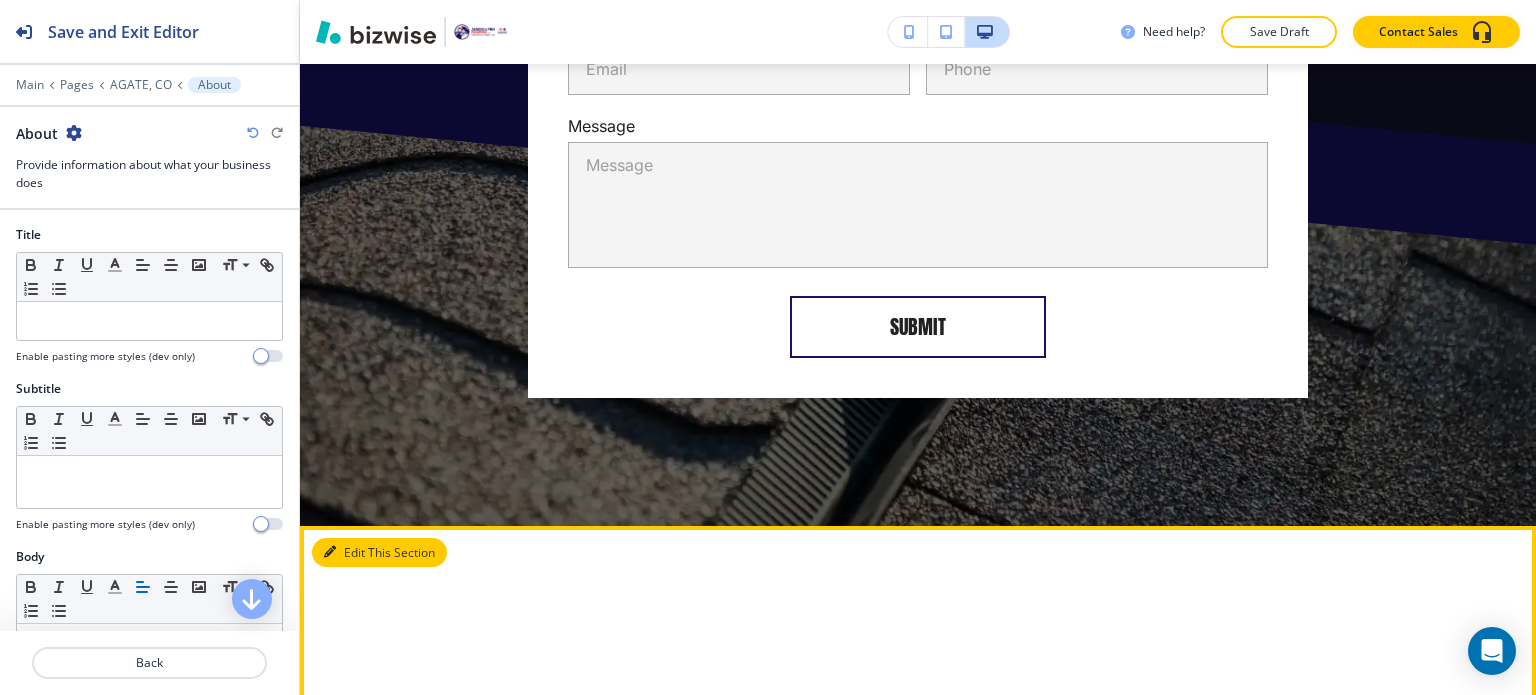 click on "Edit This Section" at bounding box center [379, 553] 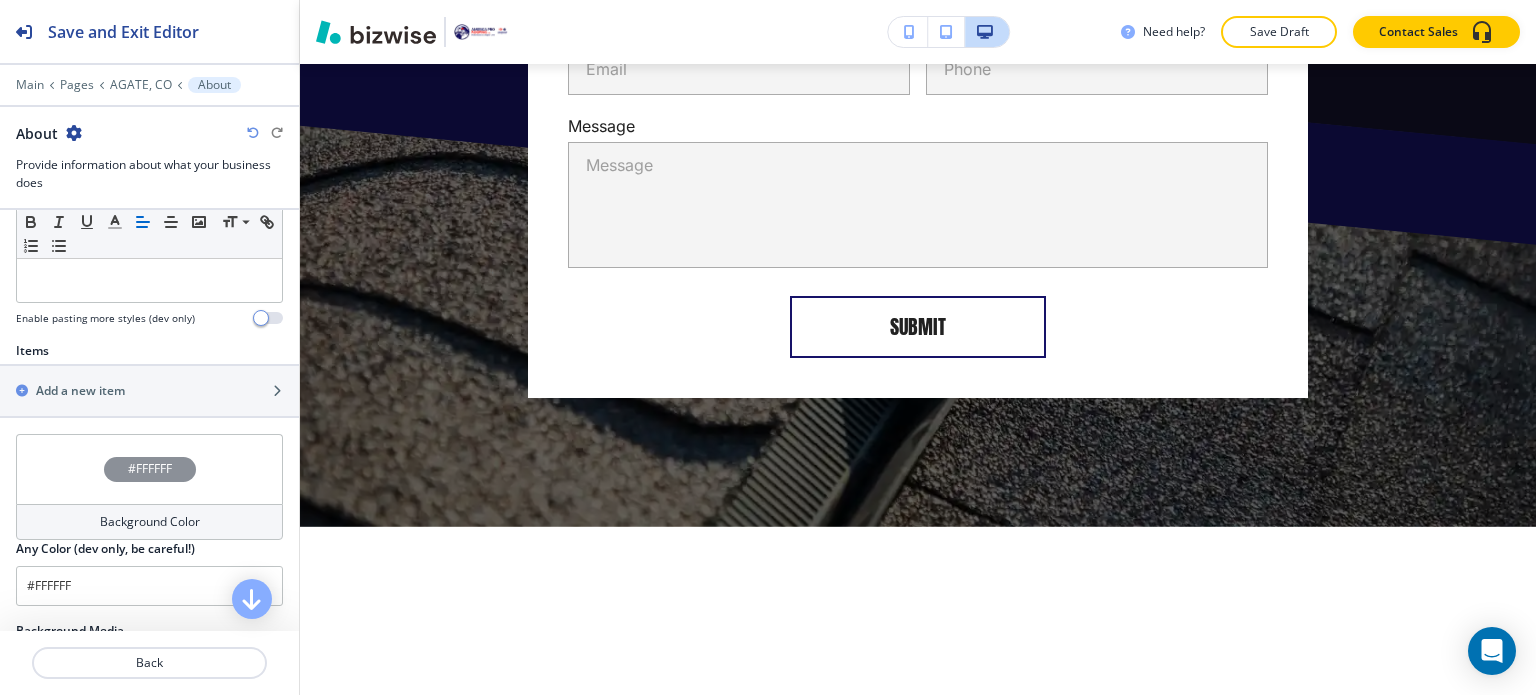scroll, scrollTop: 500, scrollLeft: 0, axis: vertical 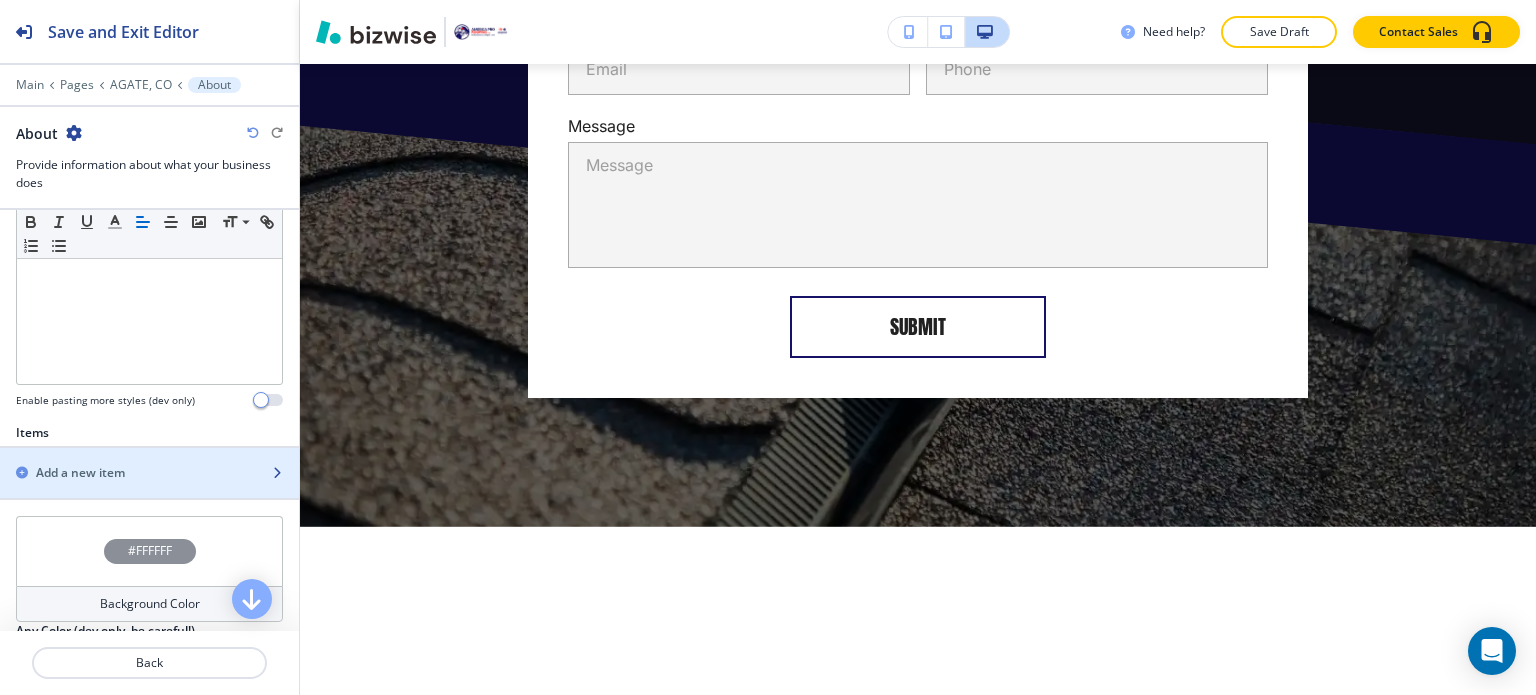 click at bounding box center (149, 456) 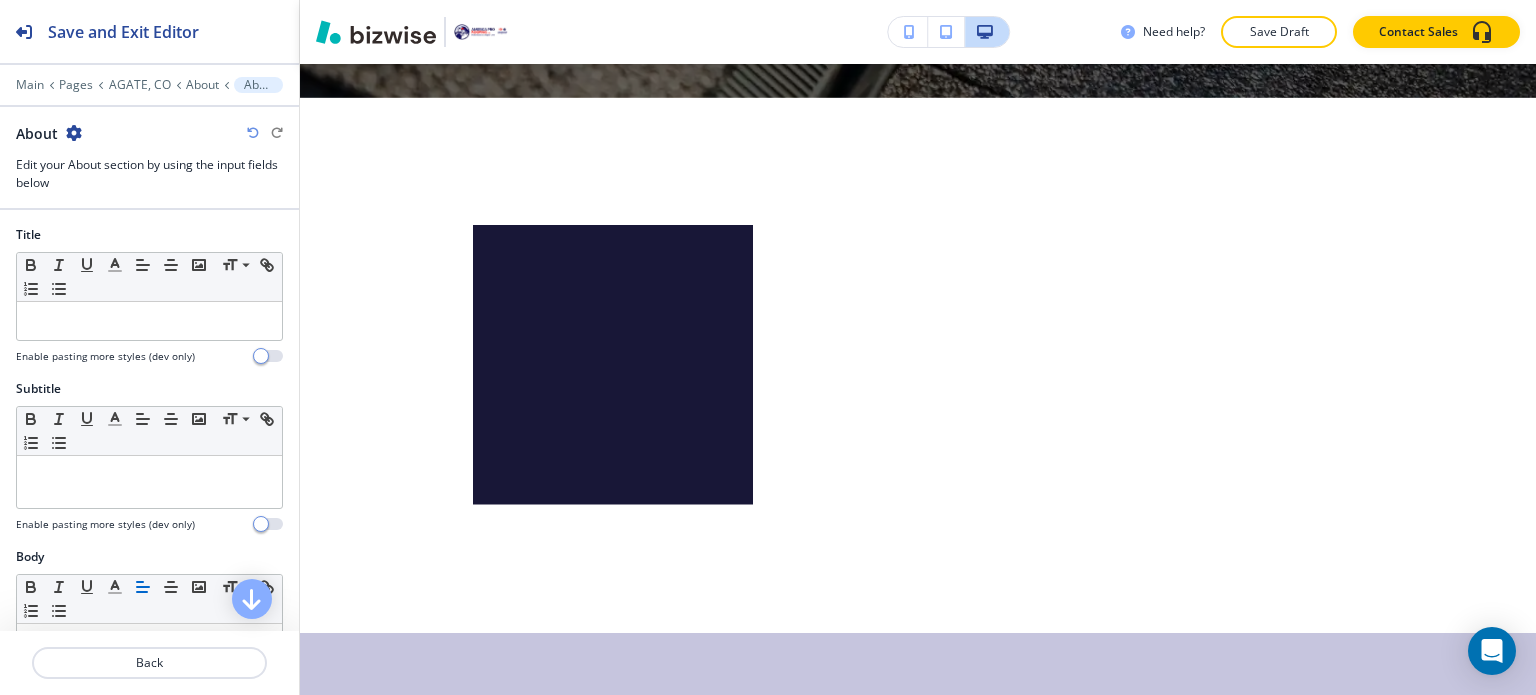 scroll, scrollTop: 13112, scrollLeft: 0, axis: vertical 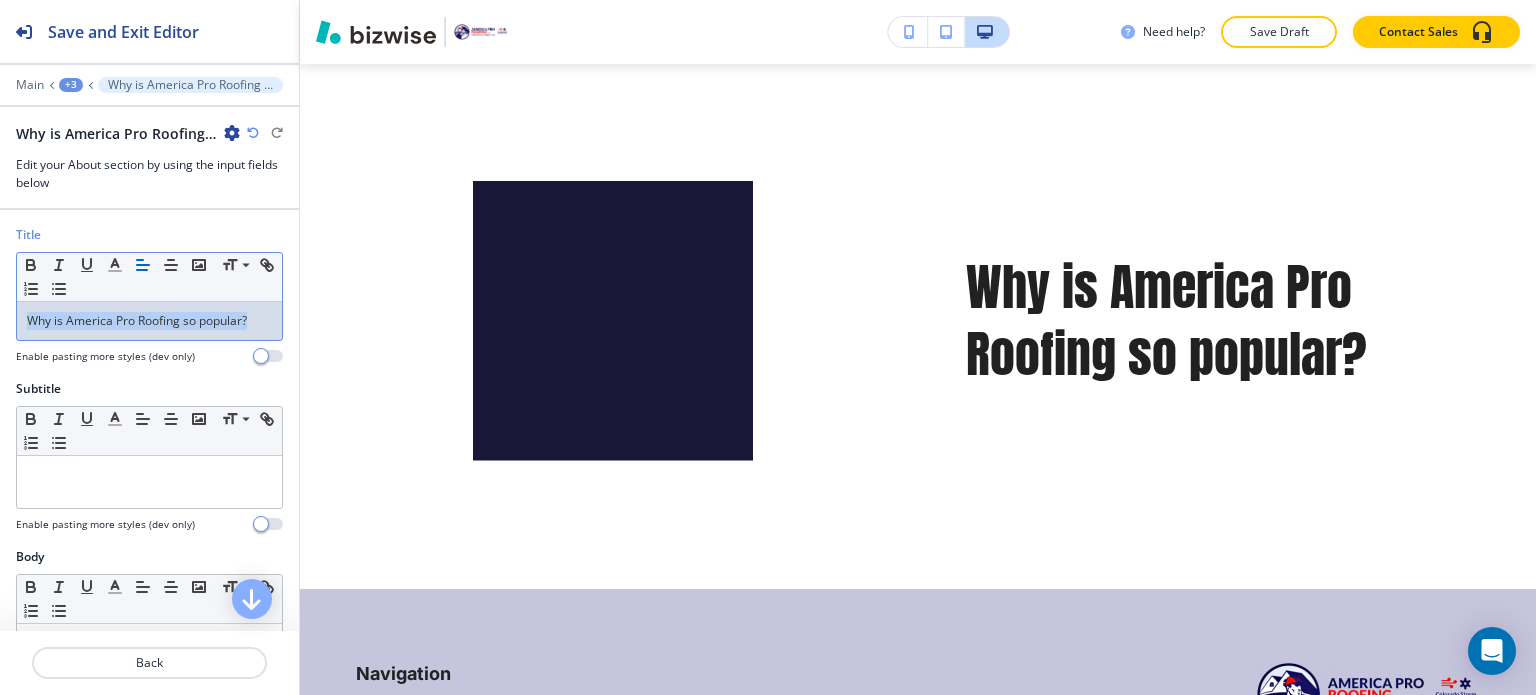 drag, startPoint x: 251, startPoint y: 321, endPoint x: 115, endPoint y: 327, distance: 136.1323 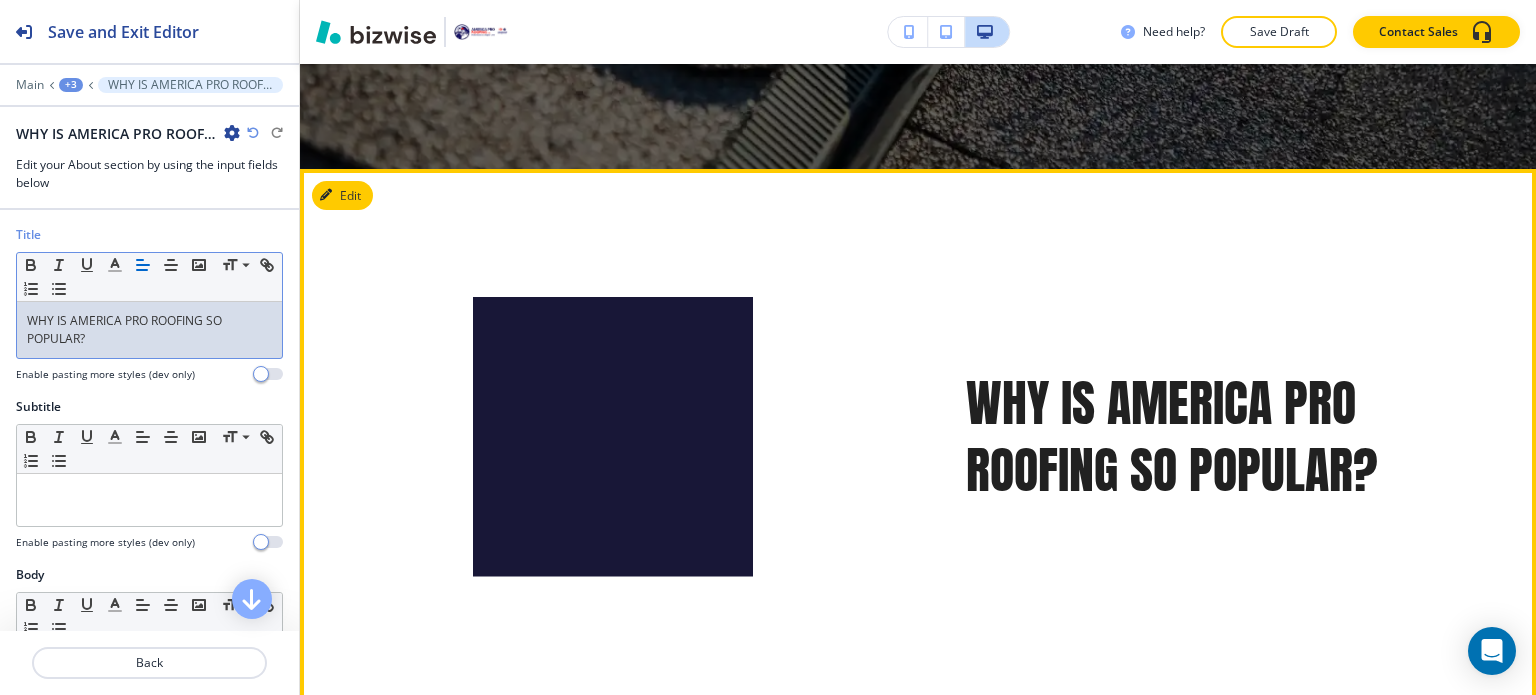scroll, scrollTop: 12912, scrollLeft: 0, axis: vertical 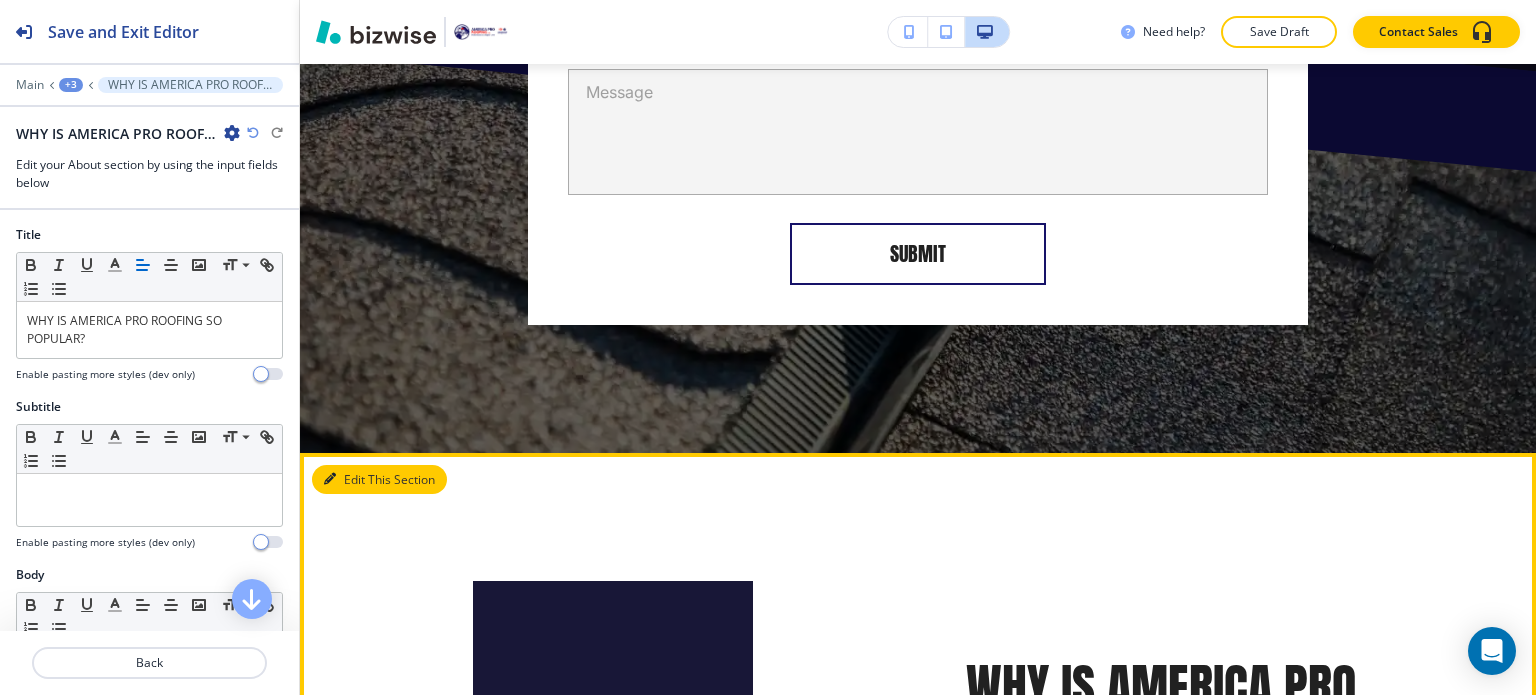 click on "Edit This Section WHY IS AMERICA PRO ROOFING SO POPULAR?" at bounding box center [918, 721] 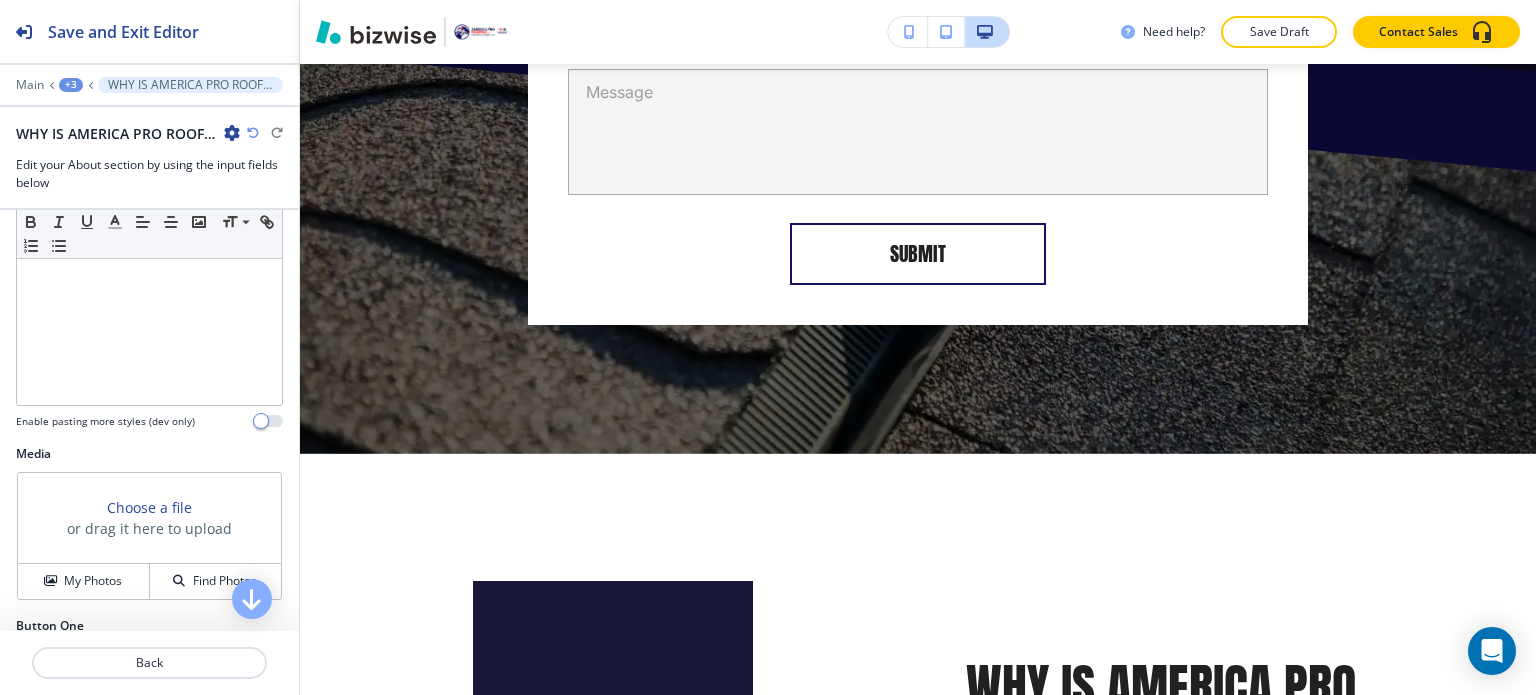 scroll, scrollTop: 500, scrollLeft: 0, axis: vertical 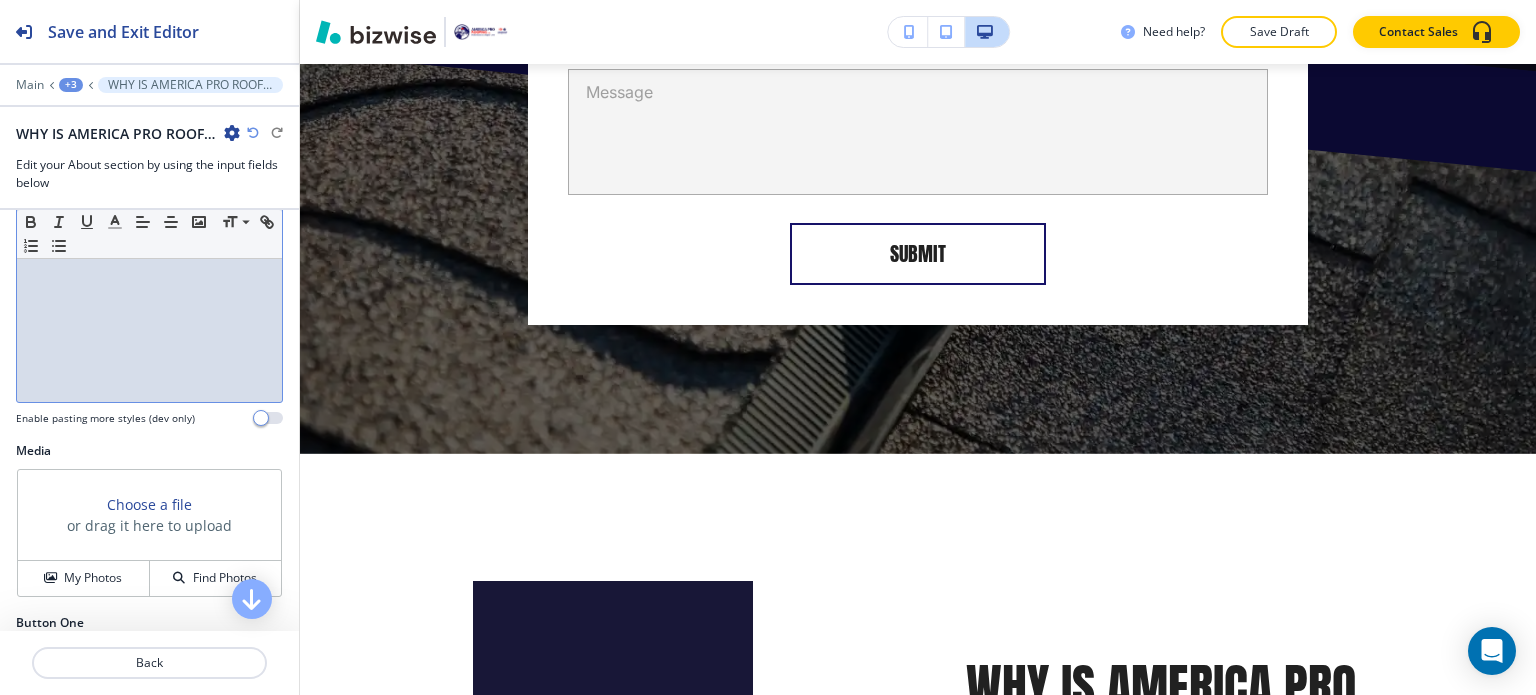 drag, startPoint x: 83, startPoint y: 439, endPoint x: 59, endPoint y: 351, distance: 91.214035 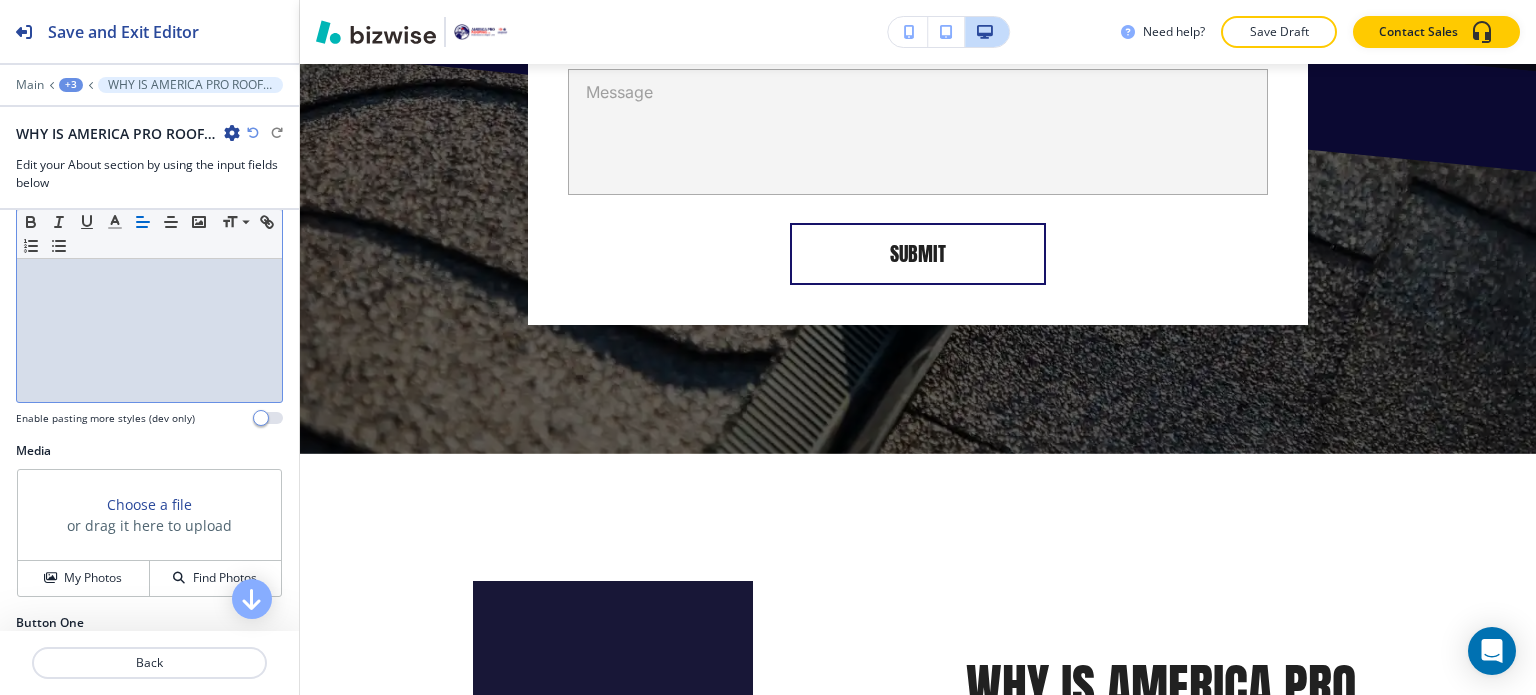 scroll, scrollTop: 0, scrollLeft: 0, axis: both 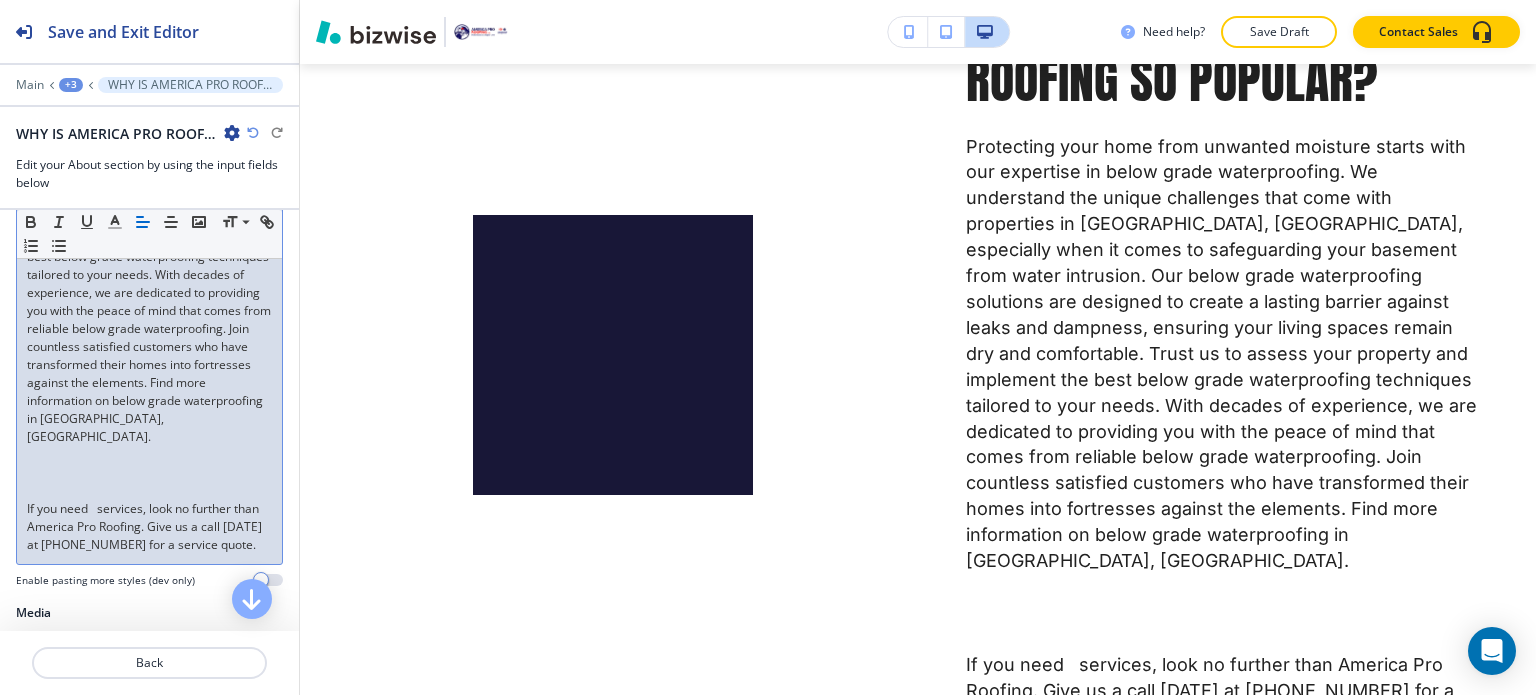 click at bounding box center (149, 491) 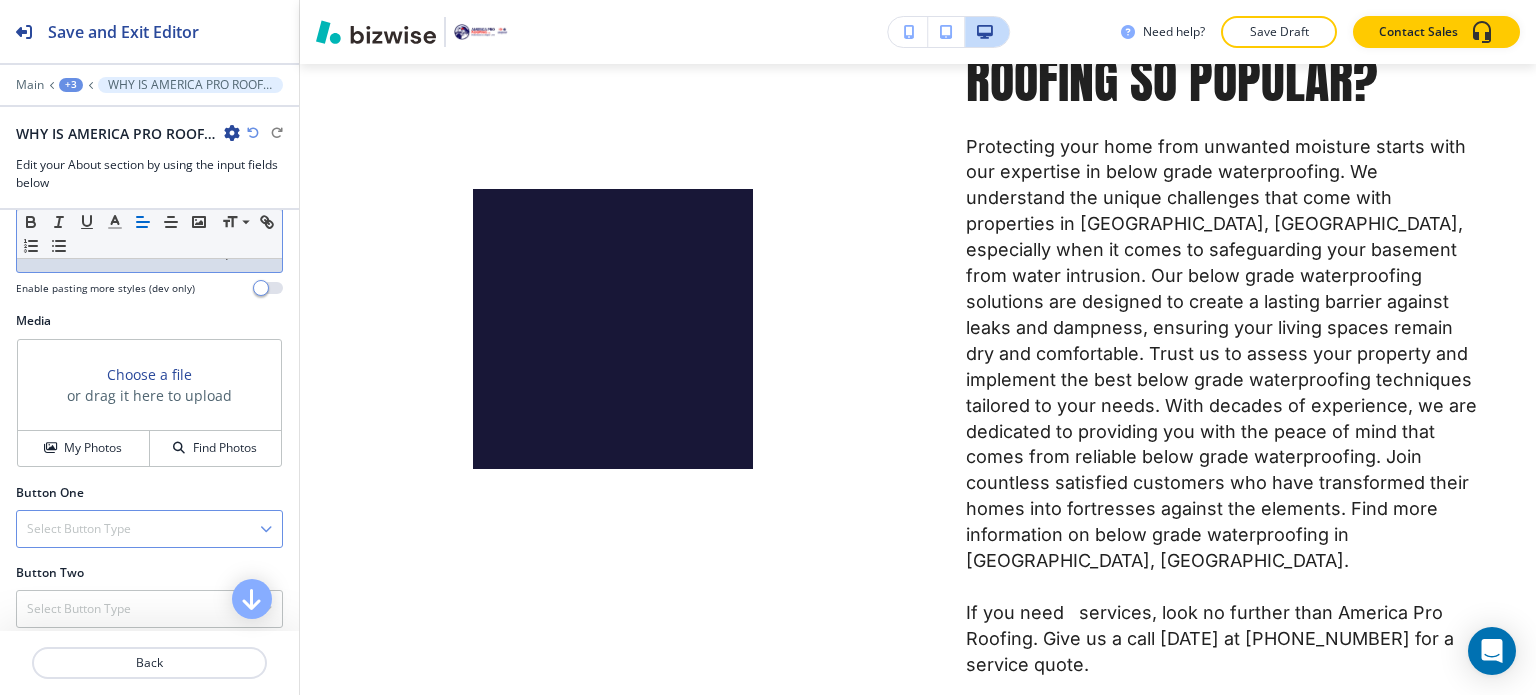 scroll, scrollTop: 902, scrollLeft: 0, axis: vertical 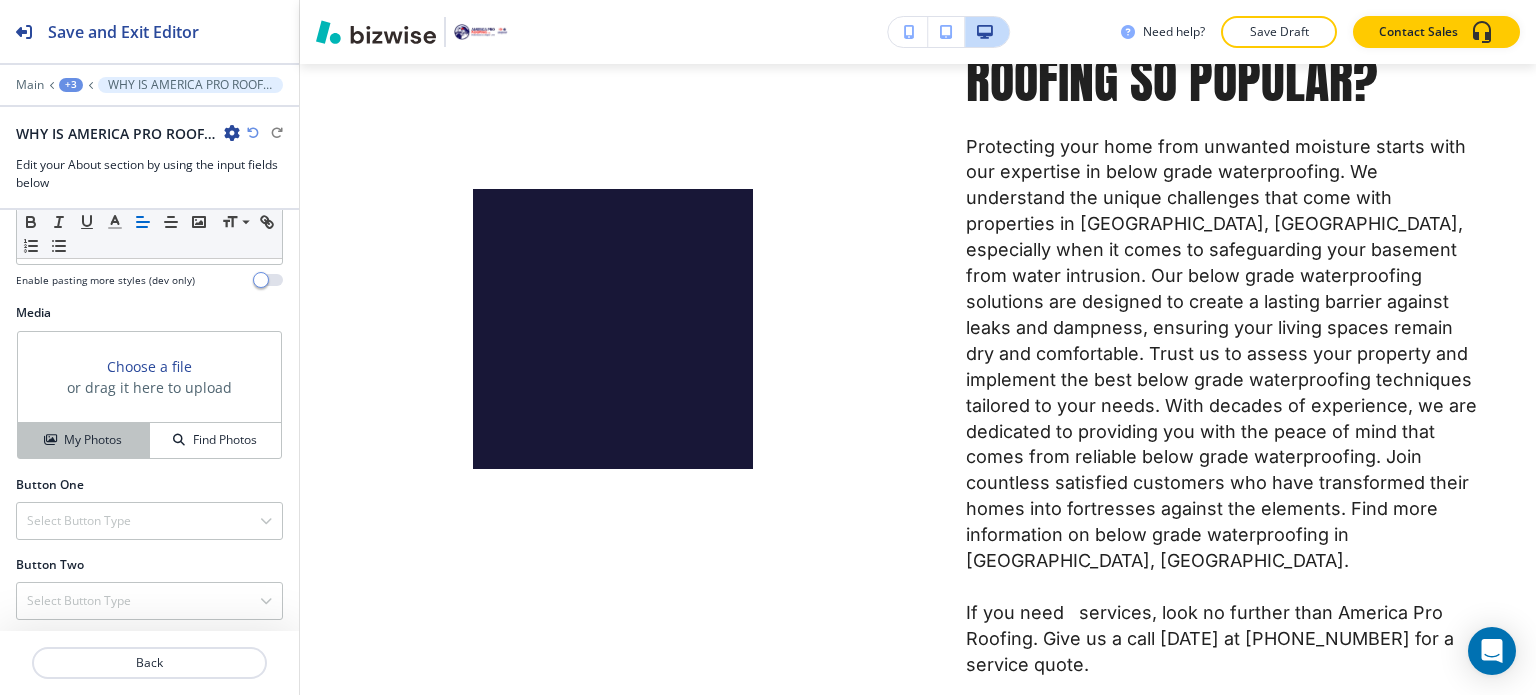 click on "My Photos" at bounding box center (93, 440) 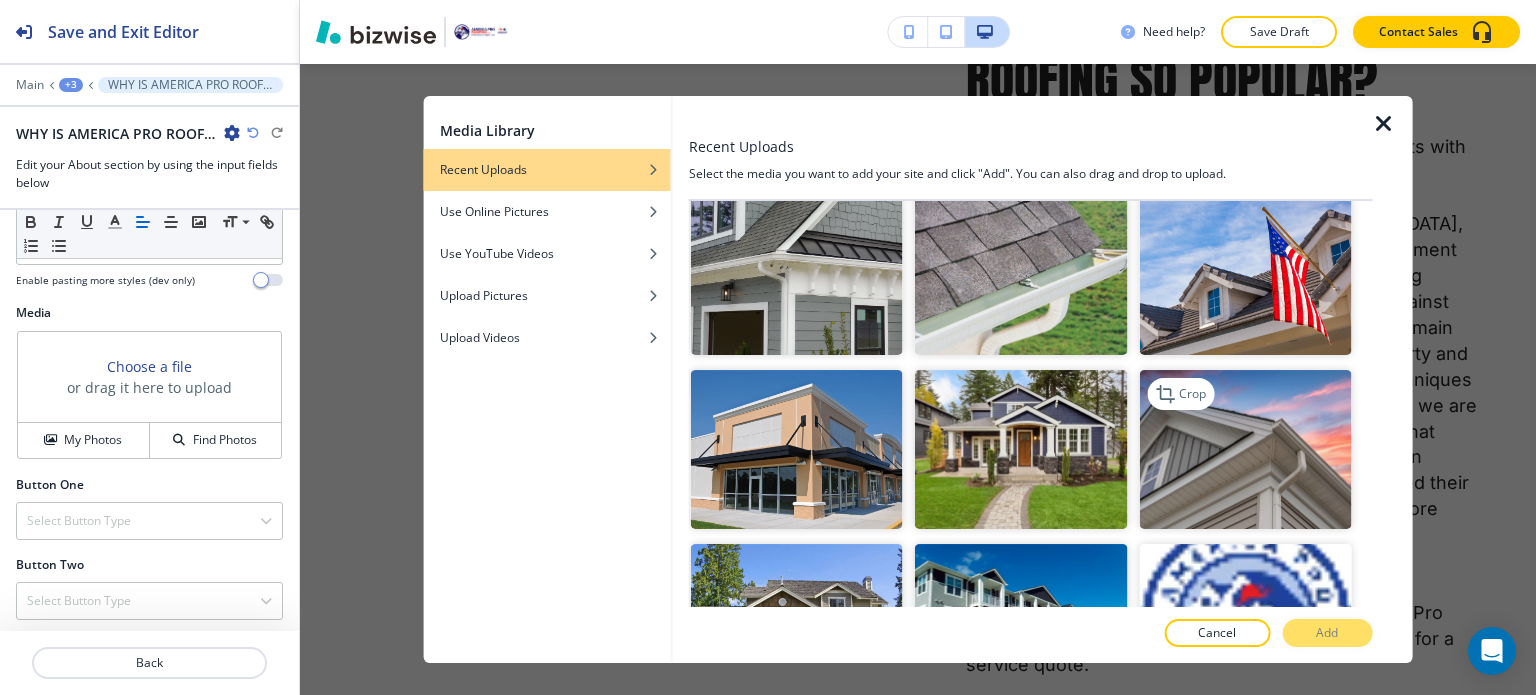 scroll, scrollTop: 6992, scrollLeft: 0, axis: vertical 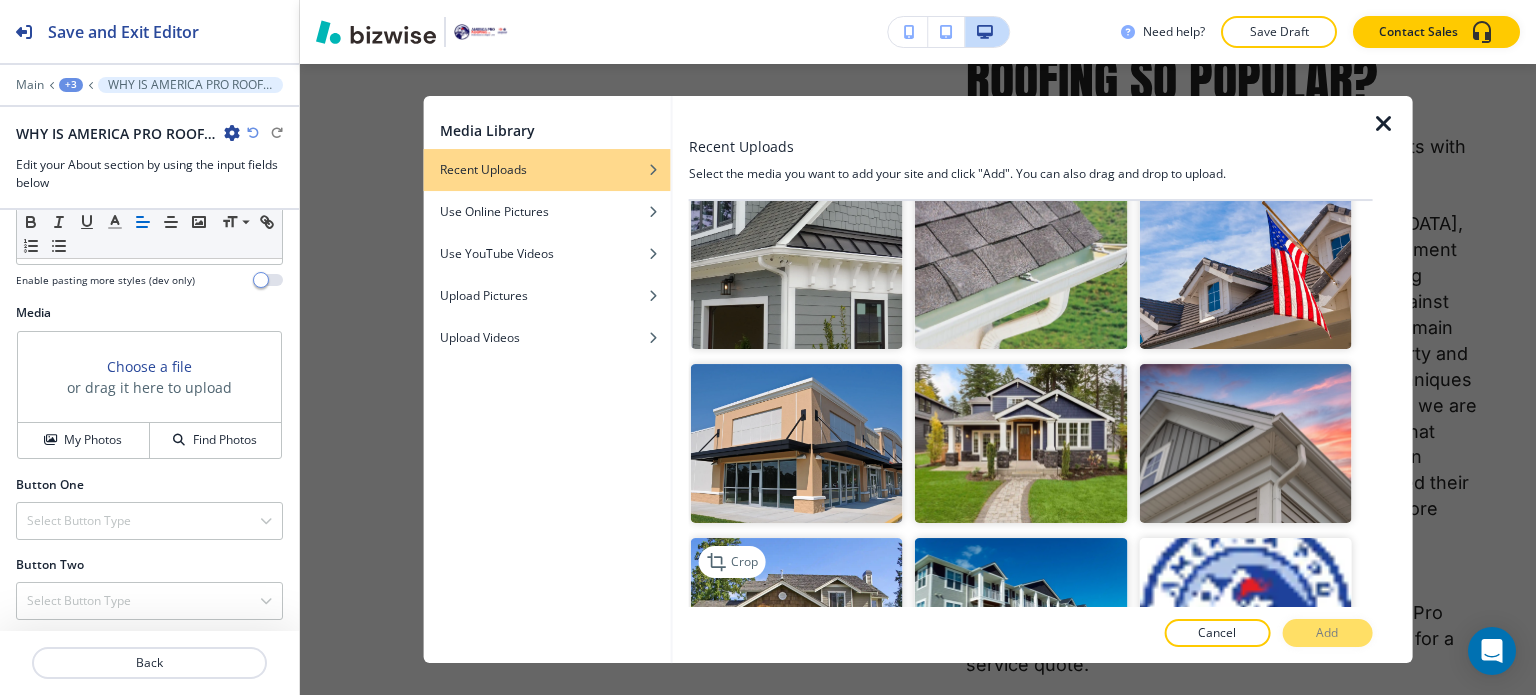 click at bounding box center (797, 617) 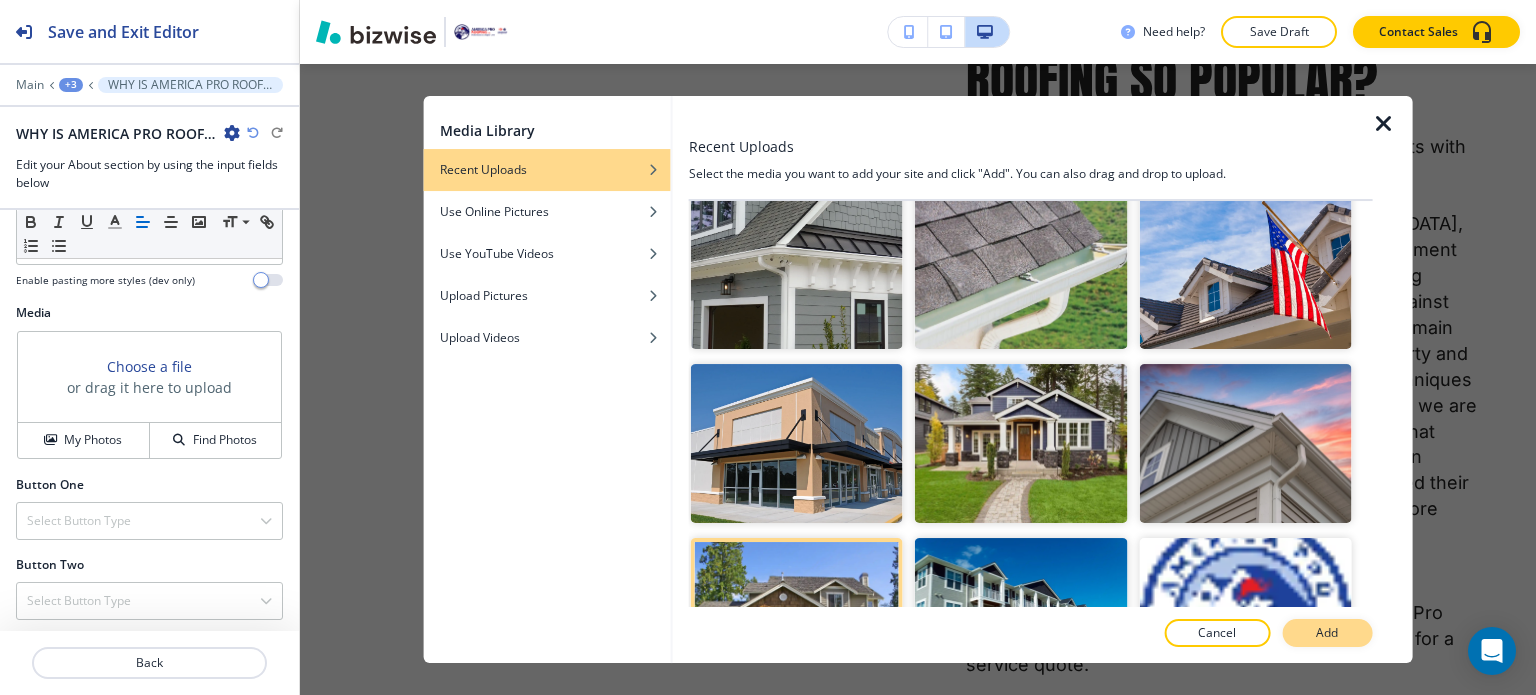 click on "Add" at bounding box center [1327, 633] 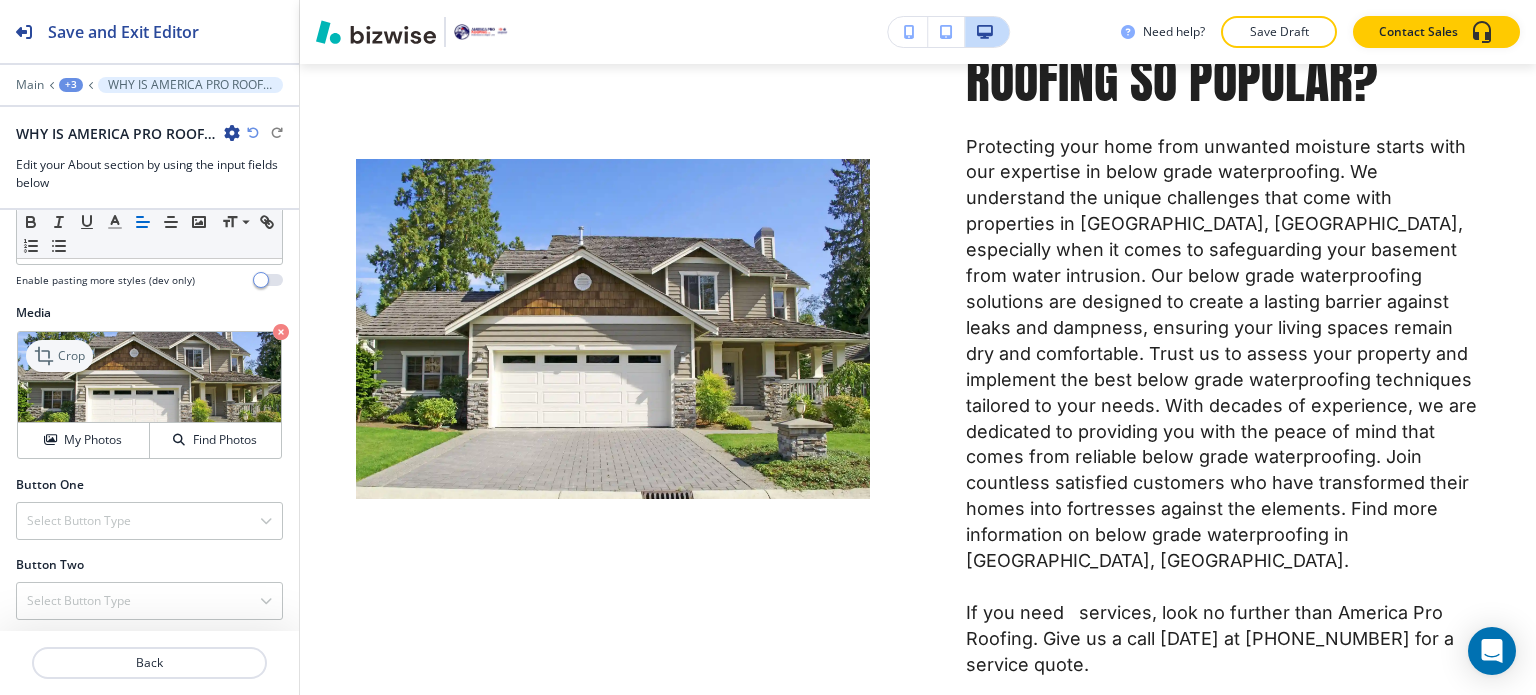 click 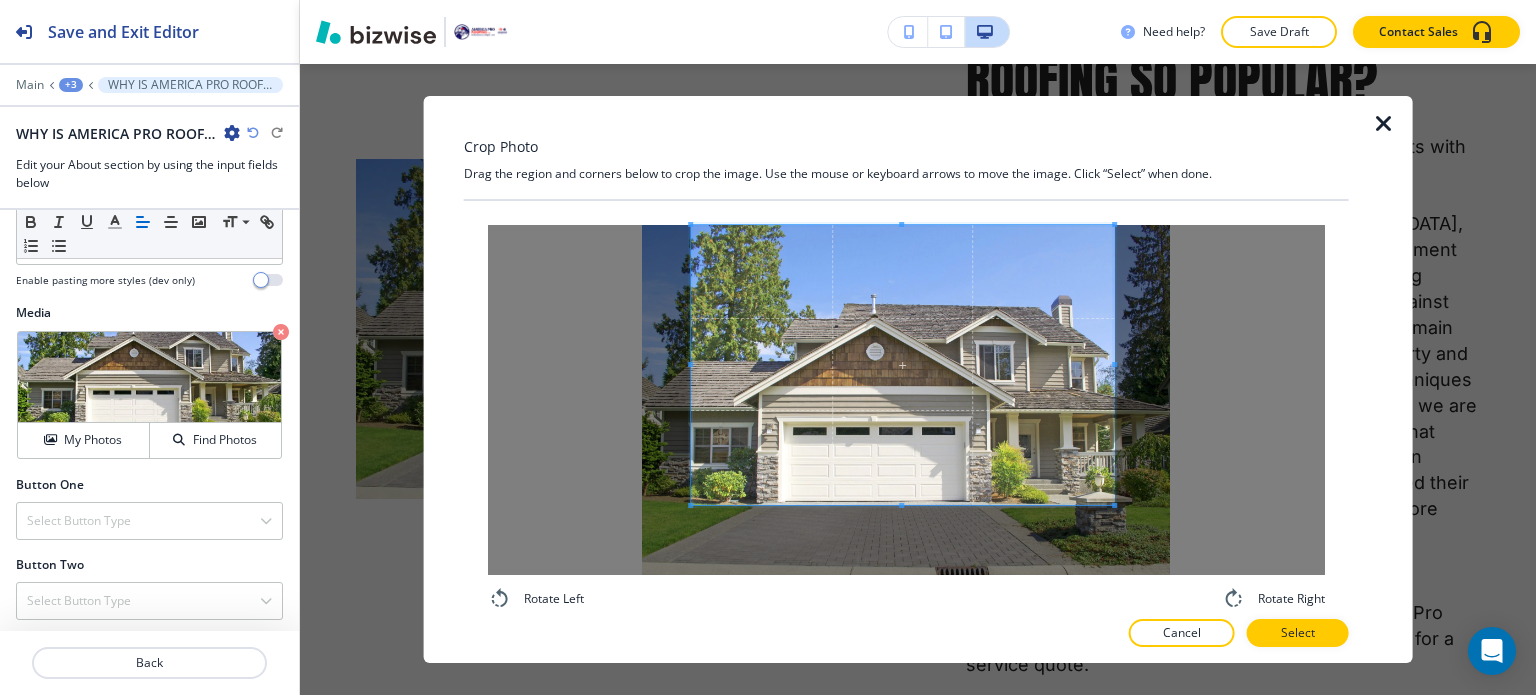 click at bounding box center [902, 365] 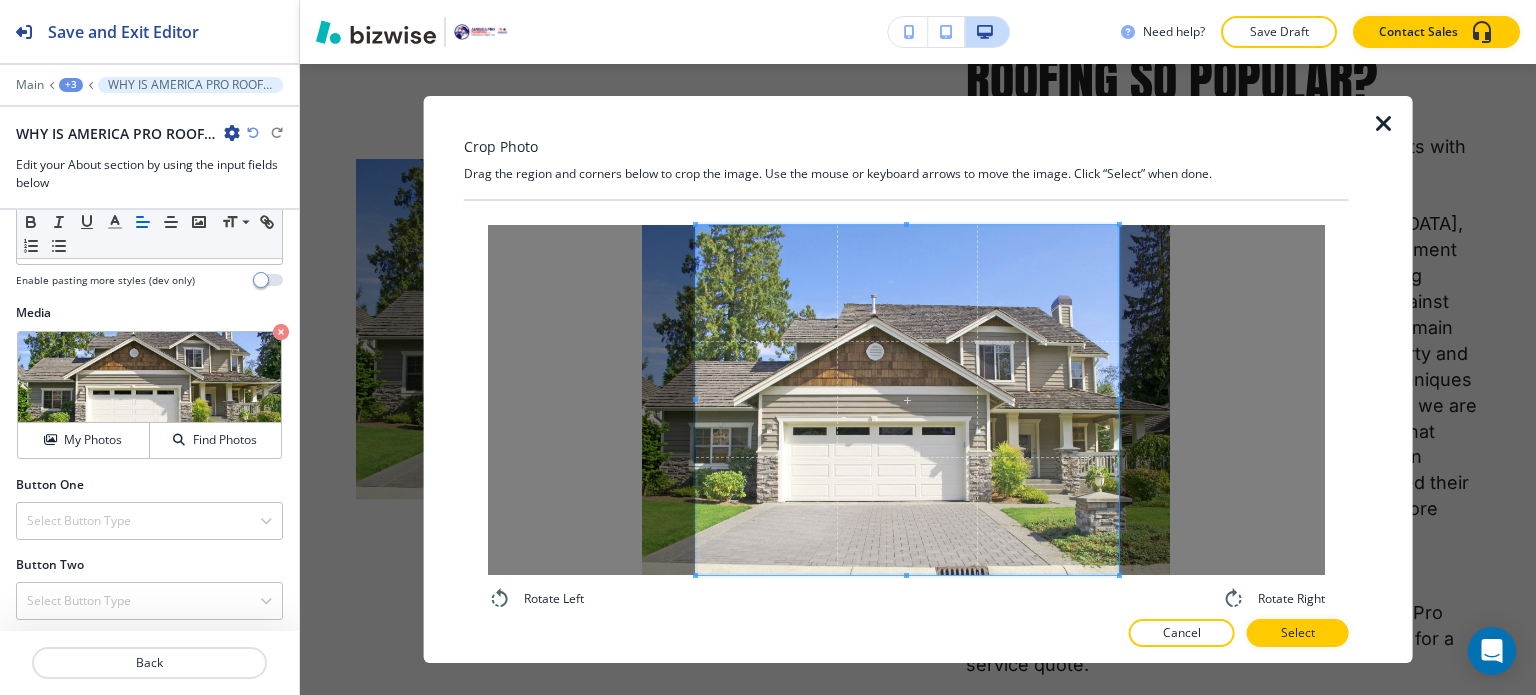click on "Rotate Left Rotate Right" at bounding box center (906, 418) 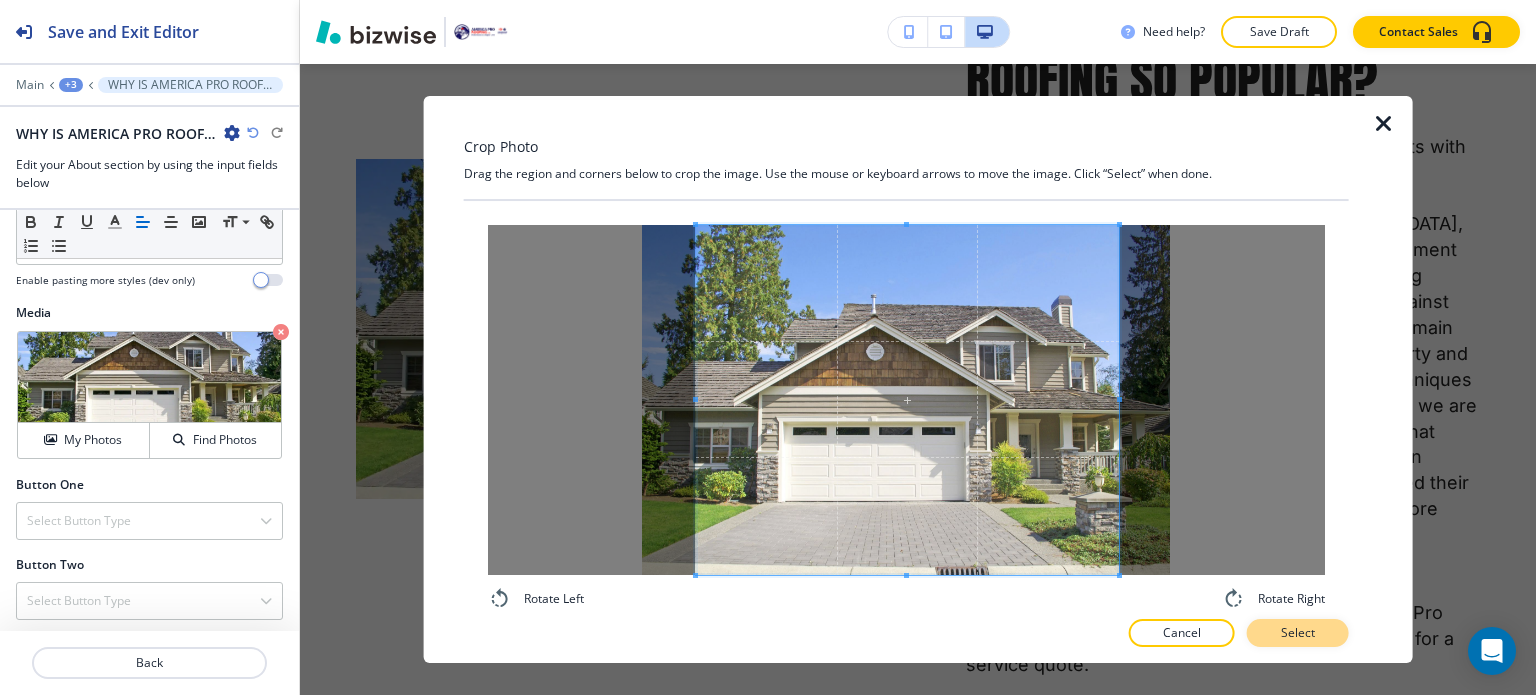 click on "Select" at bounding box center [1298, 633] 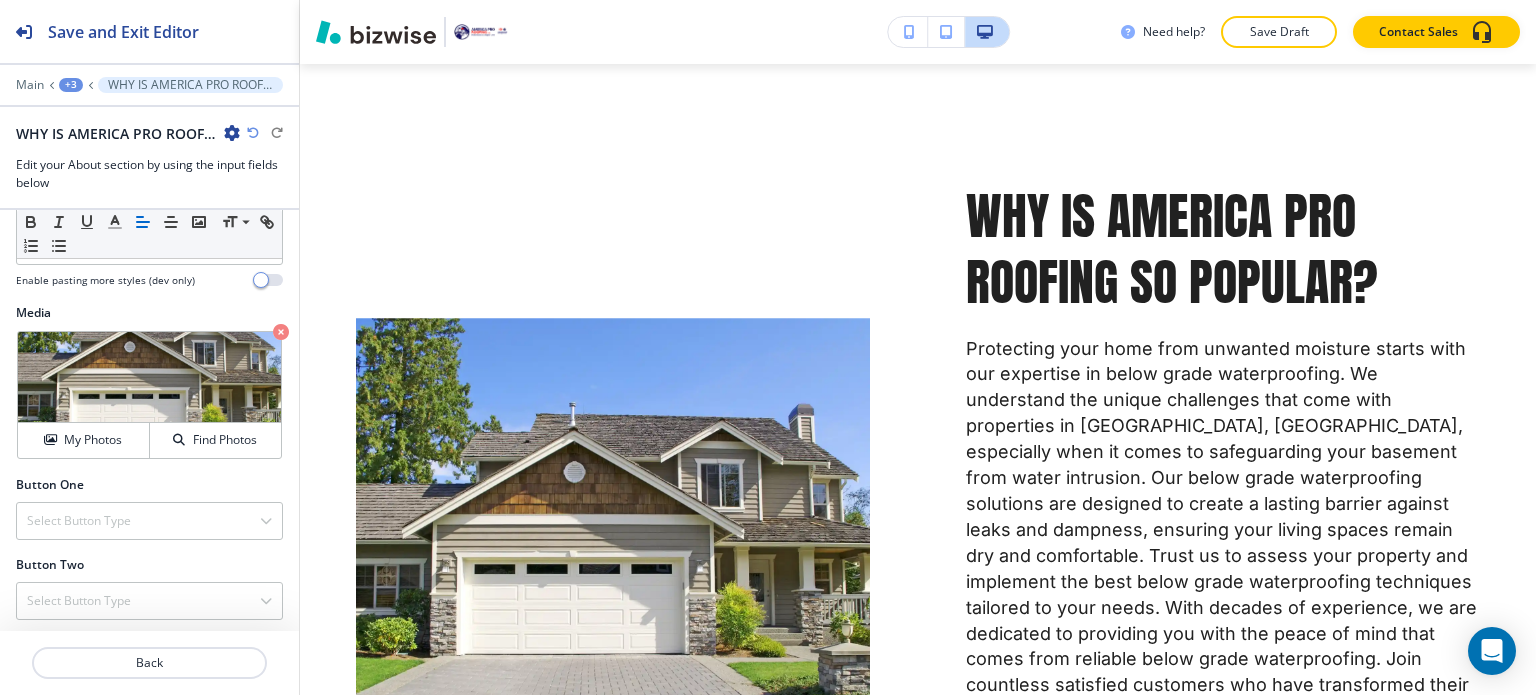 scroll, scrollTop: 13112, scrollLeft: 0, axis: vertical 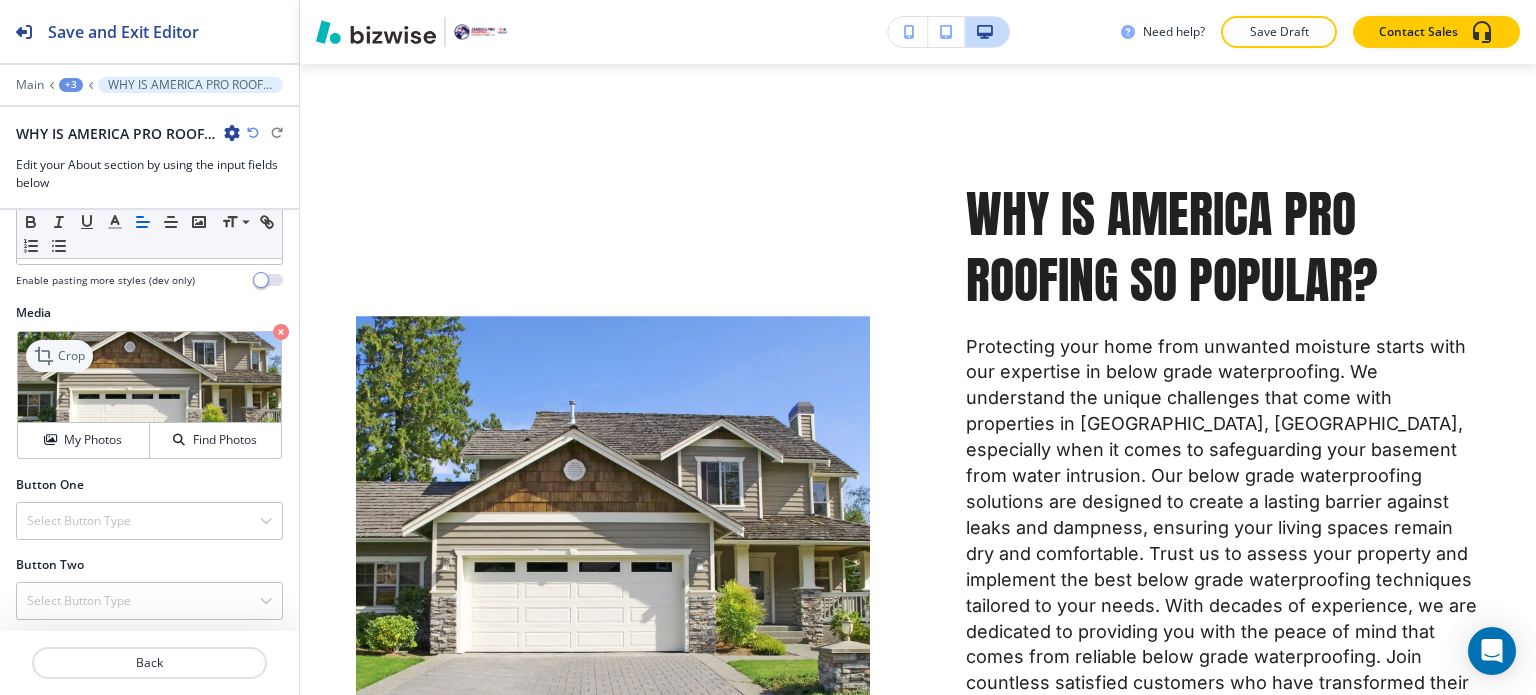 click on "Crop" at bounding box center (59, 356) 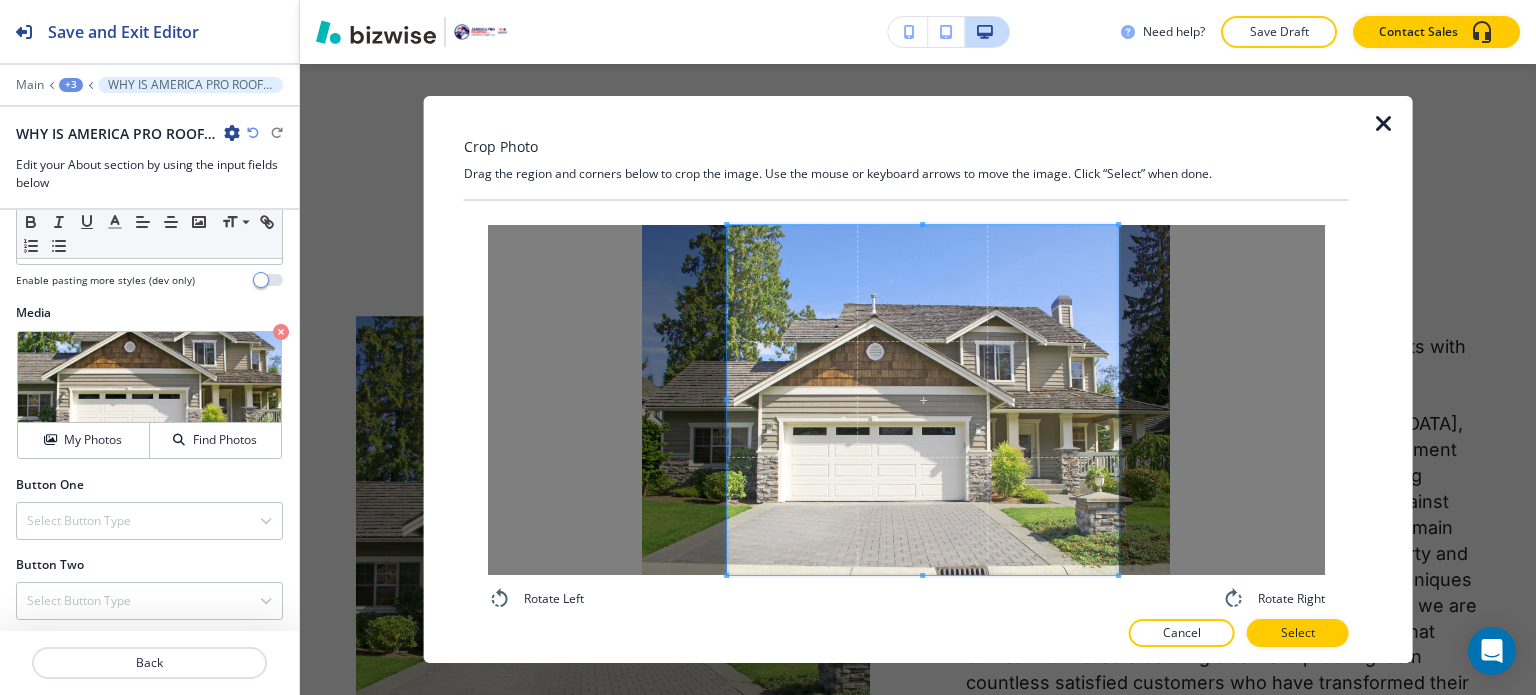 click at bounding box center [922, 400] 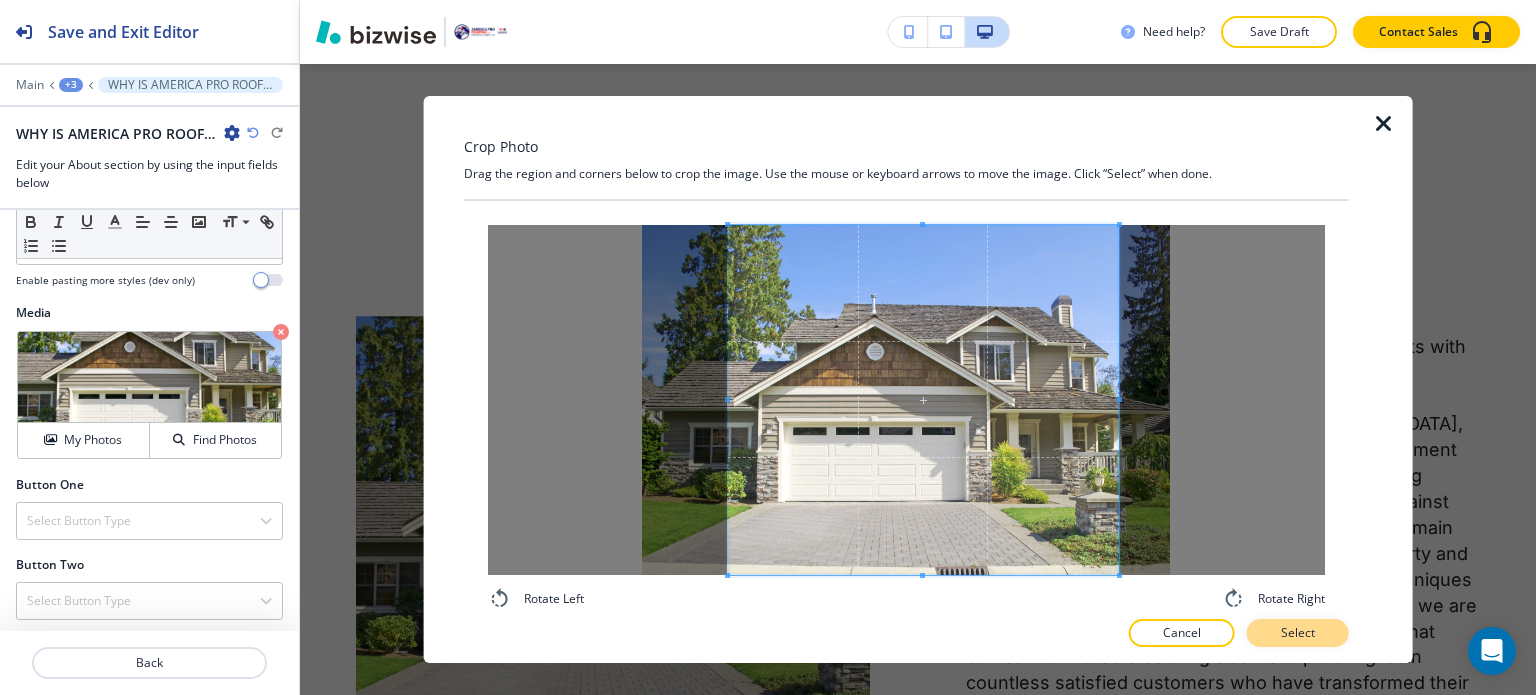 click on "Select" at bounding box center [1298, 633] 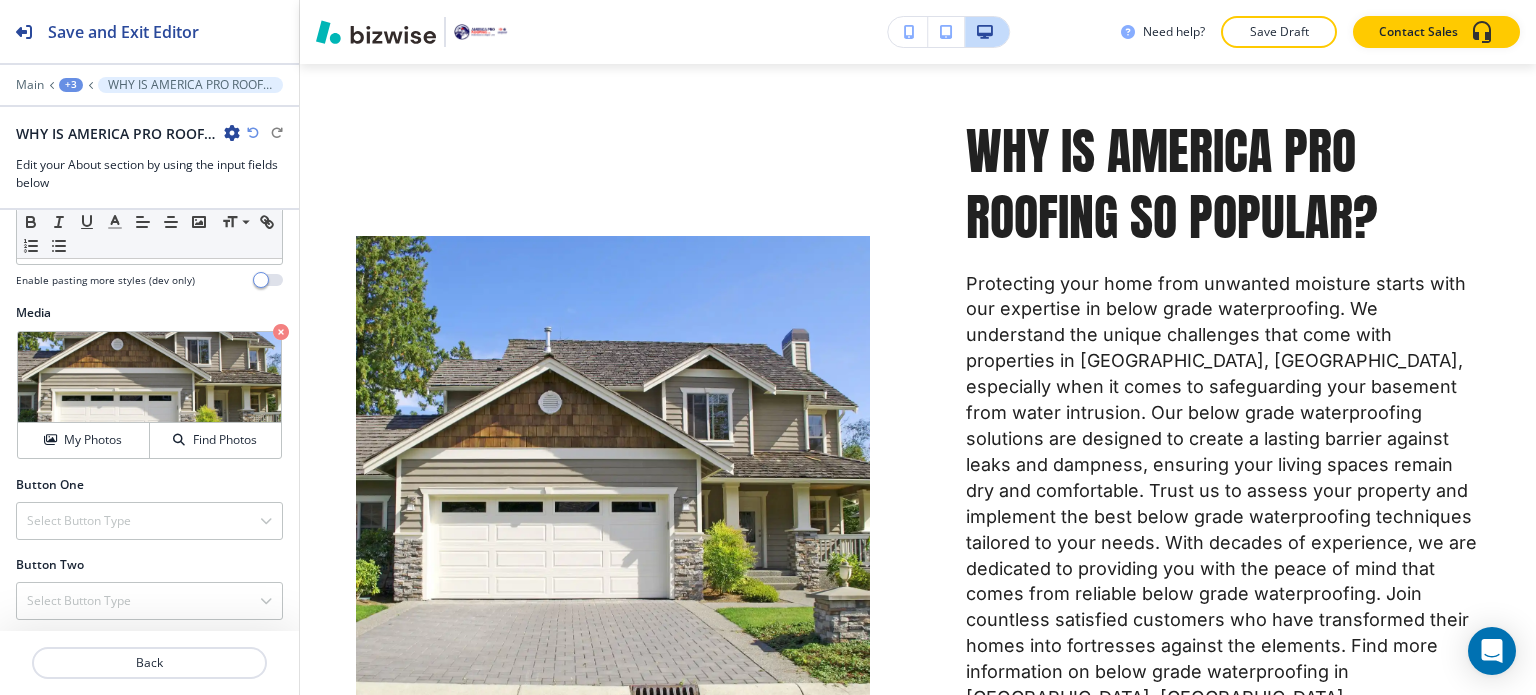 scroll, scrollTop: 13112, scrollLeft: 0, axis: vertical 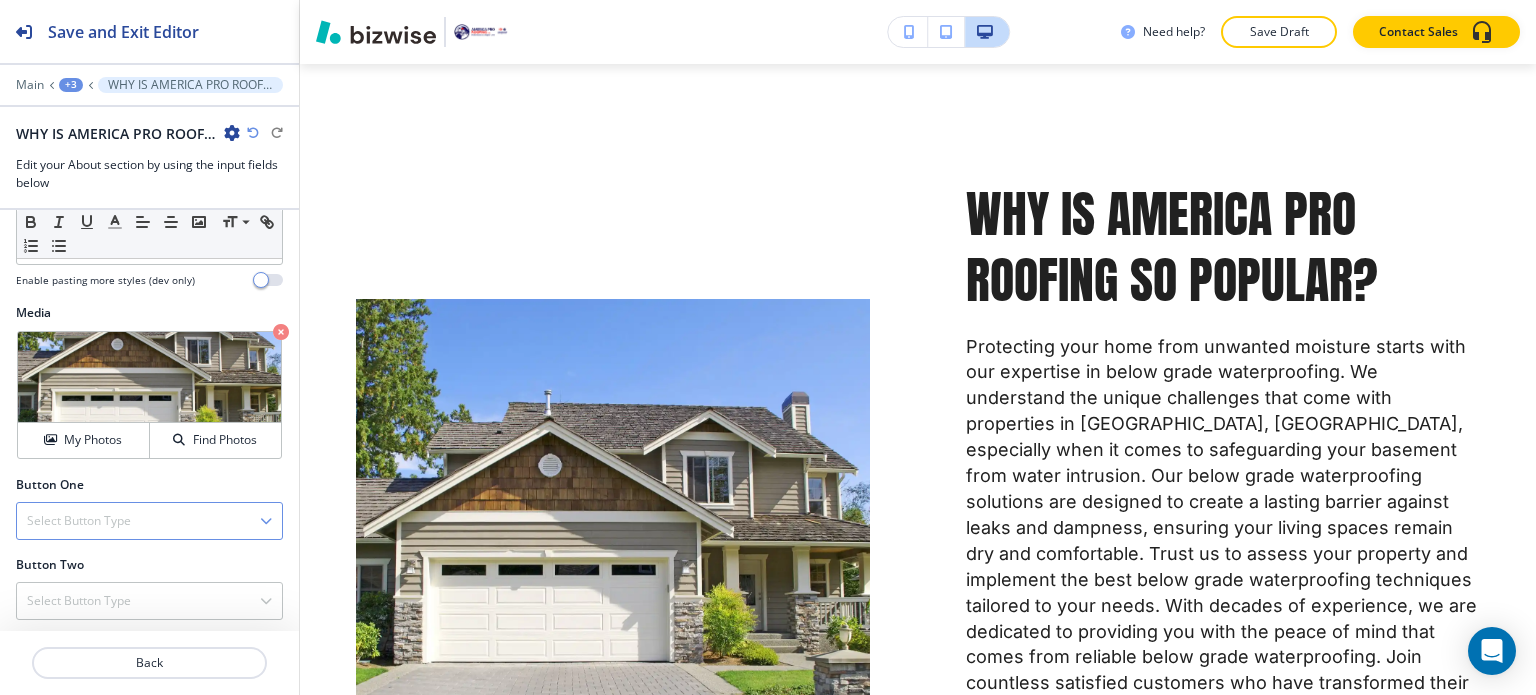 click on "Select Button Type" at bounding box center (149, 521) 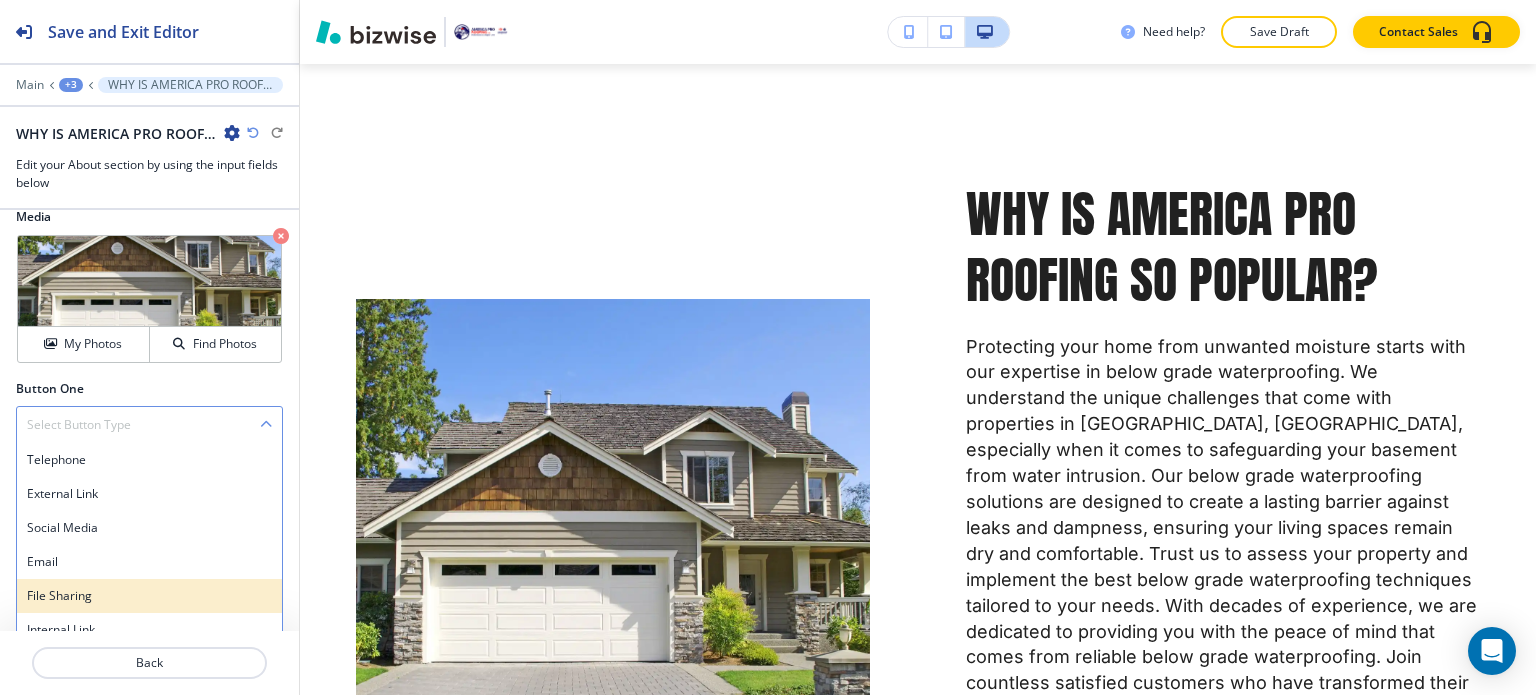 scroll, scrollTop: 1011, scrollLeft: 0, axis: vertical 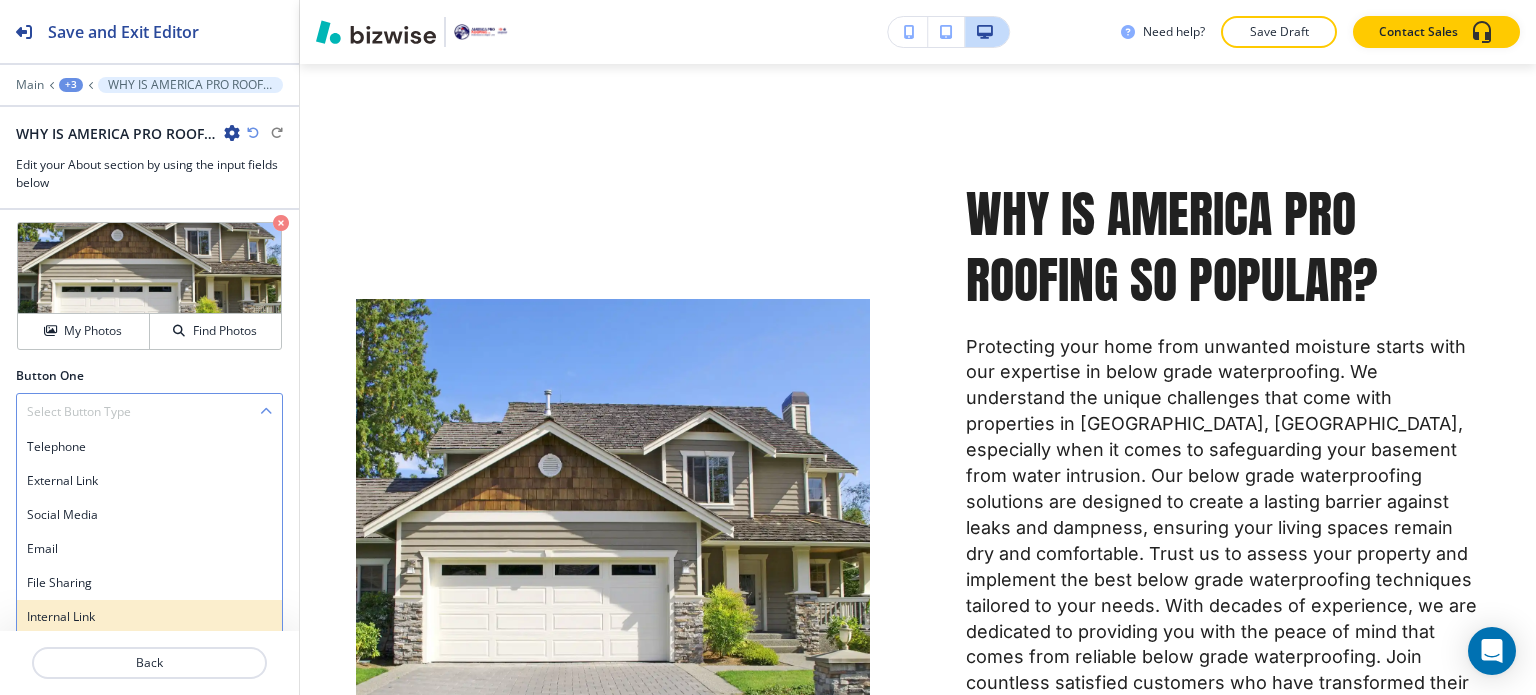 click on "Internal Link" at bounding box center [149, 617] 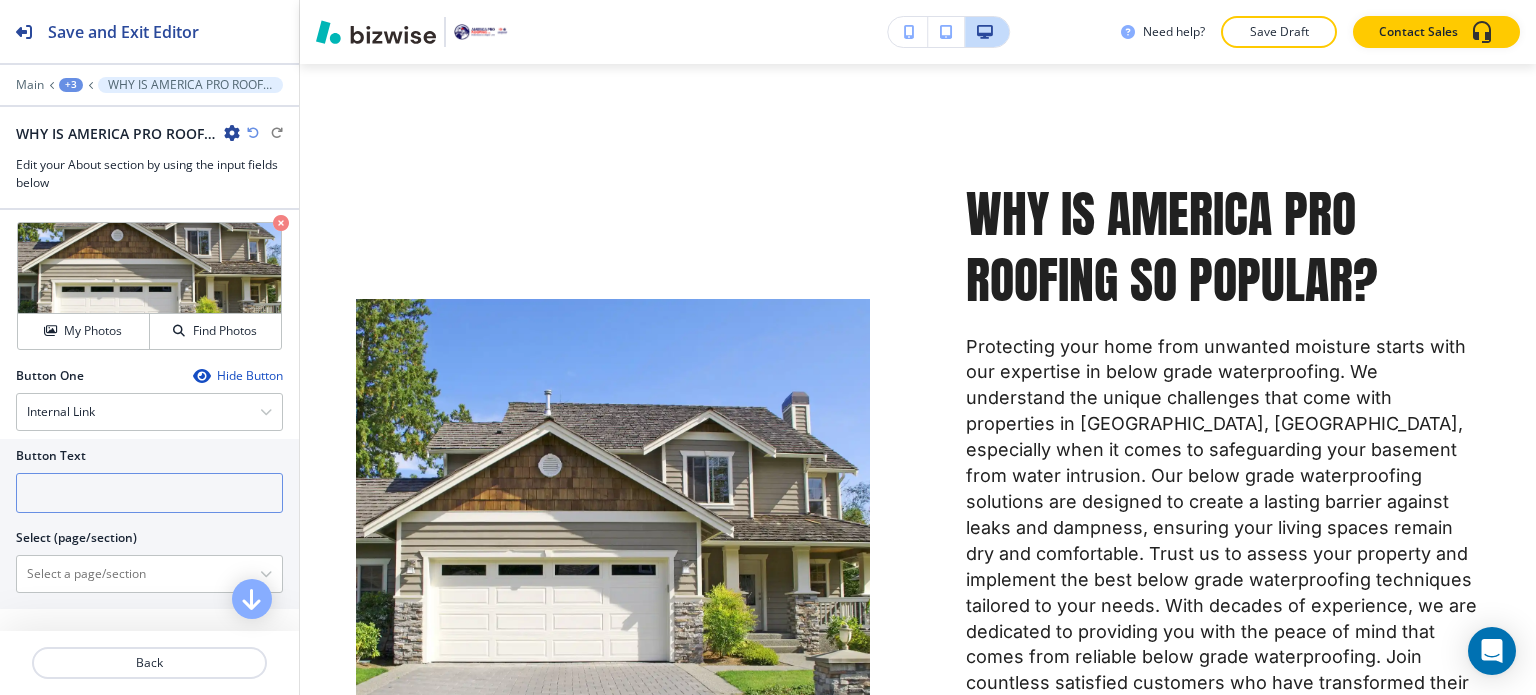 click at bounding box center [149, 493] 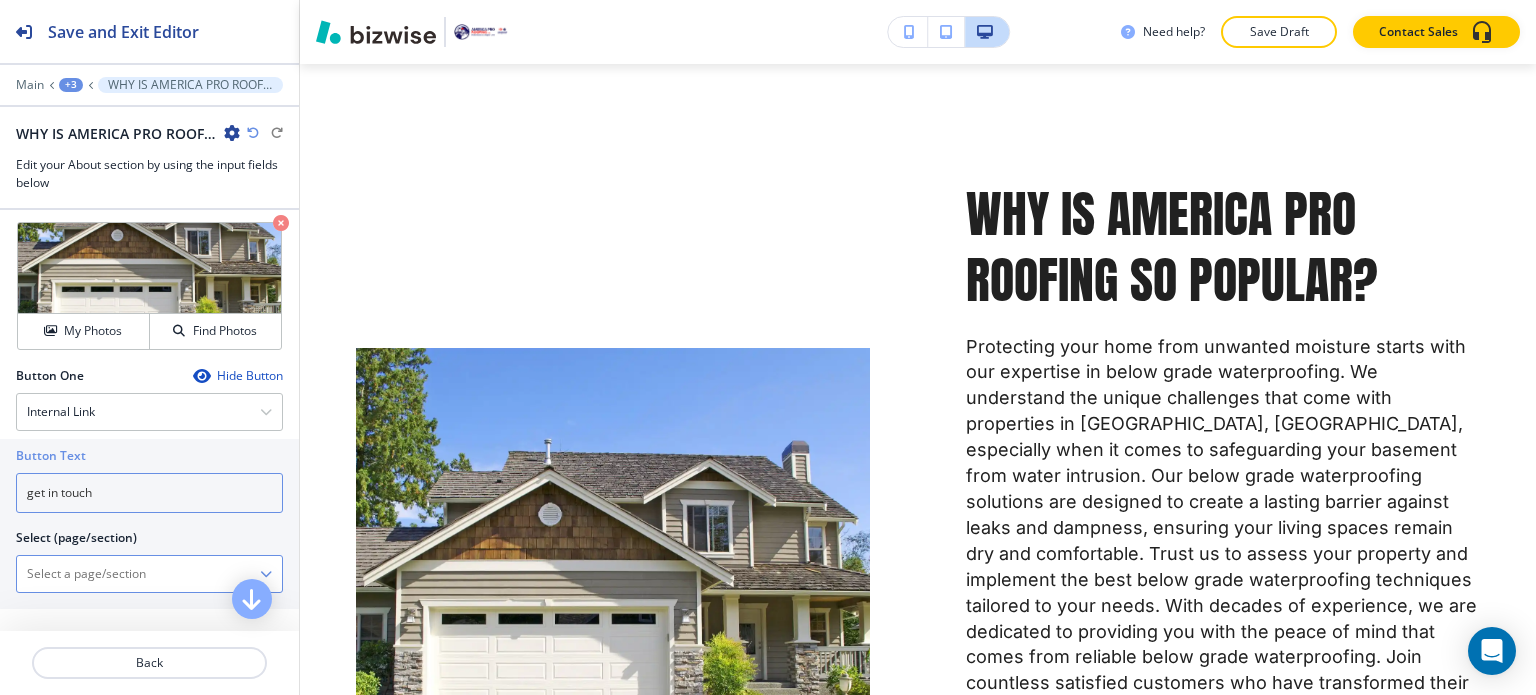 type on "get in touch" 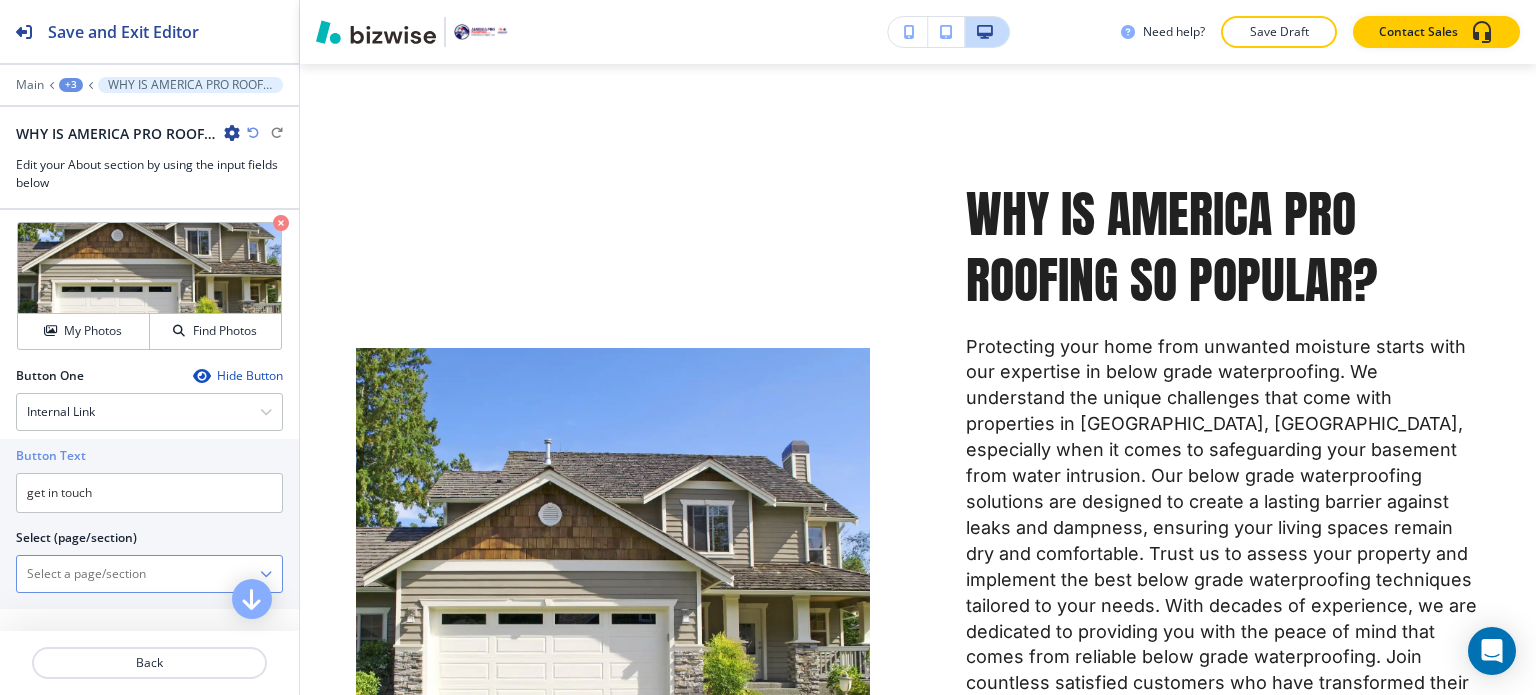 click at bounding box center [138, 574] 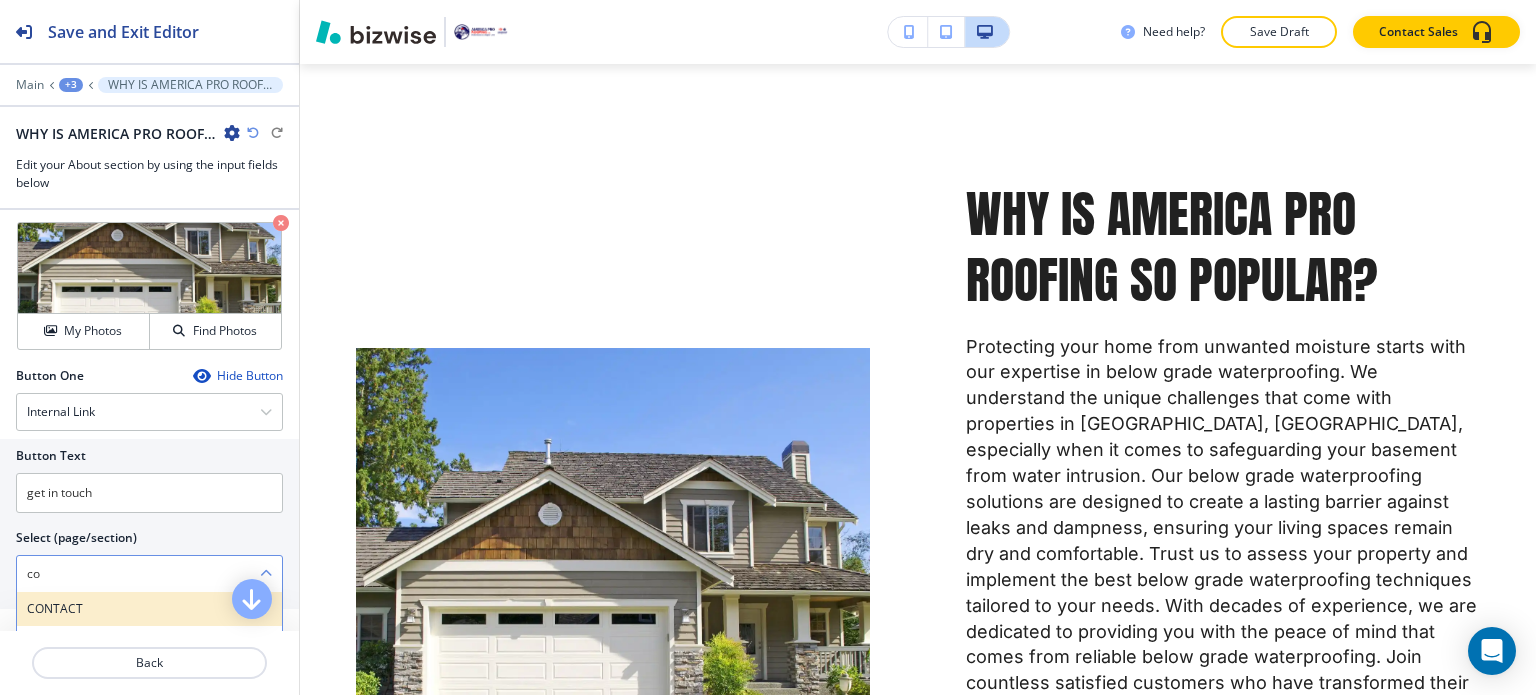 click on "CONTACT" at bounding box center (149, 609) 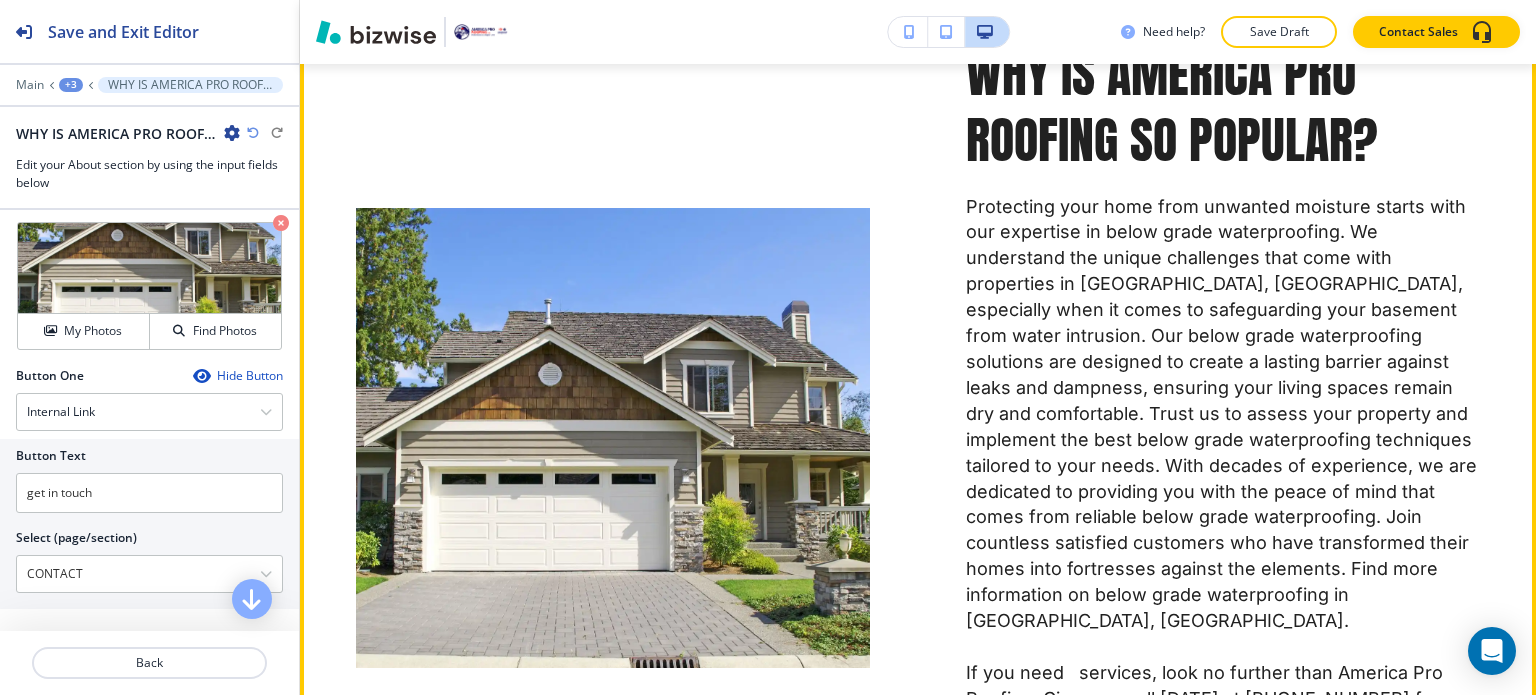 scroll, scrollTop: 13112, scrollLeft: 0, axis: vertical 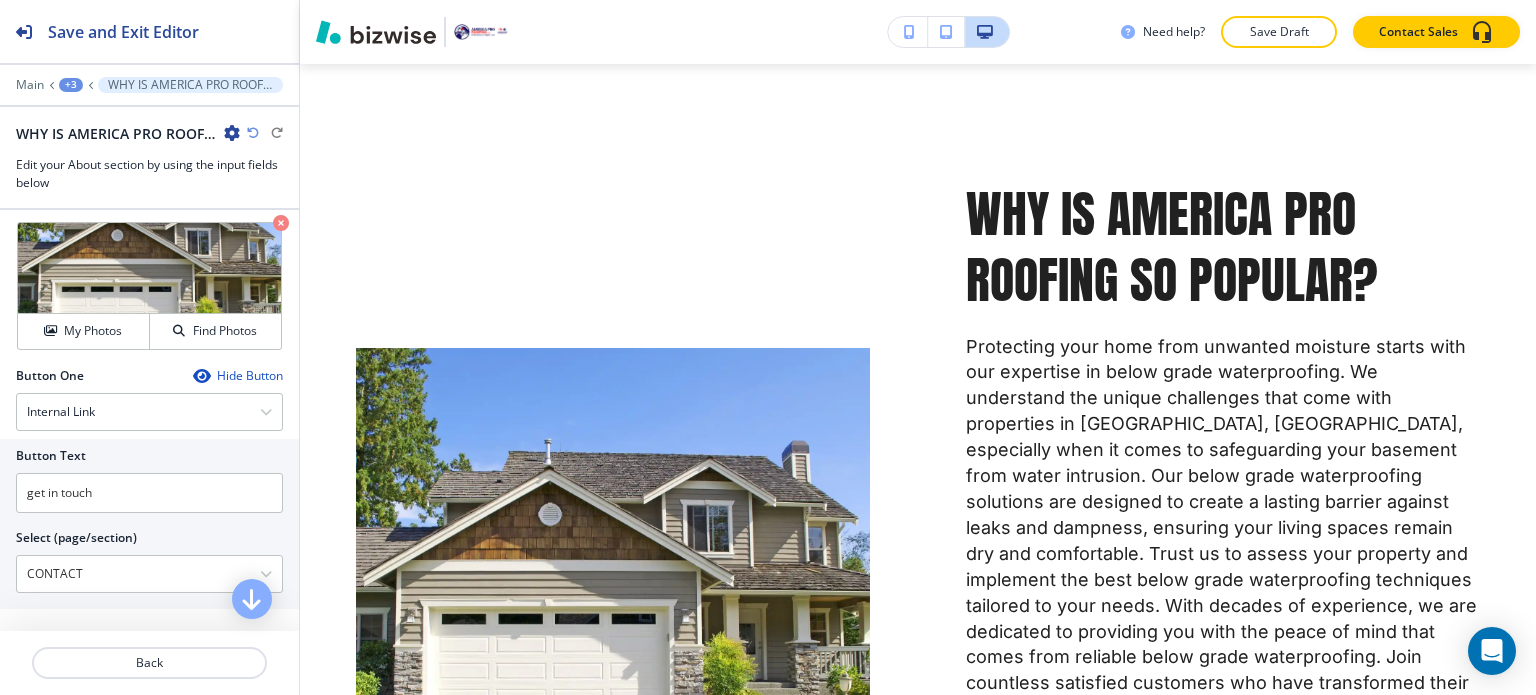 click on "+3" at bounding box center (71, 85) 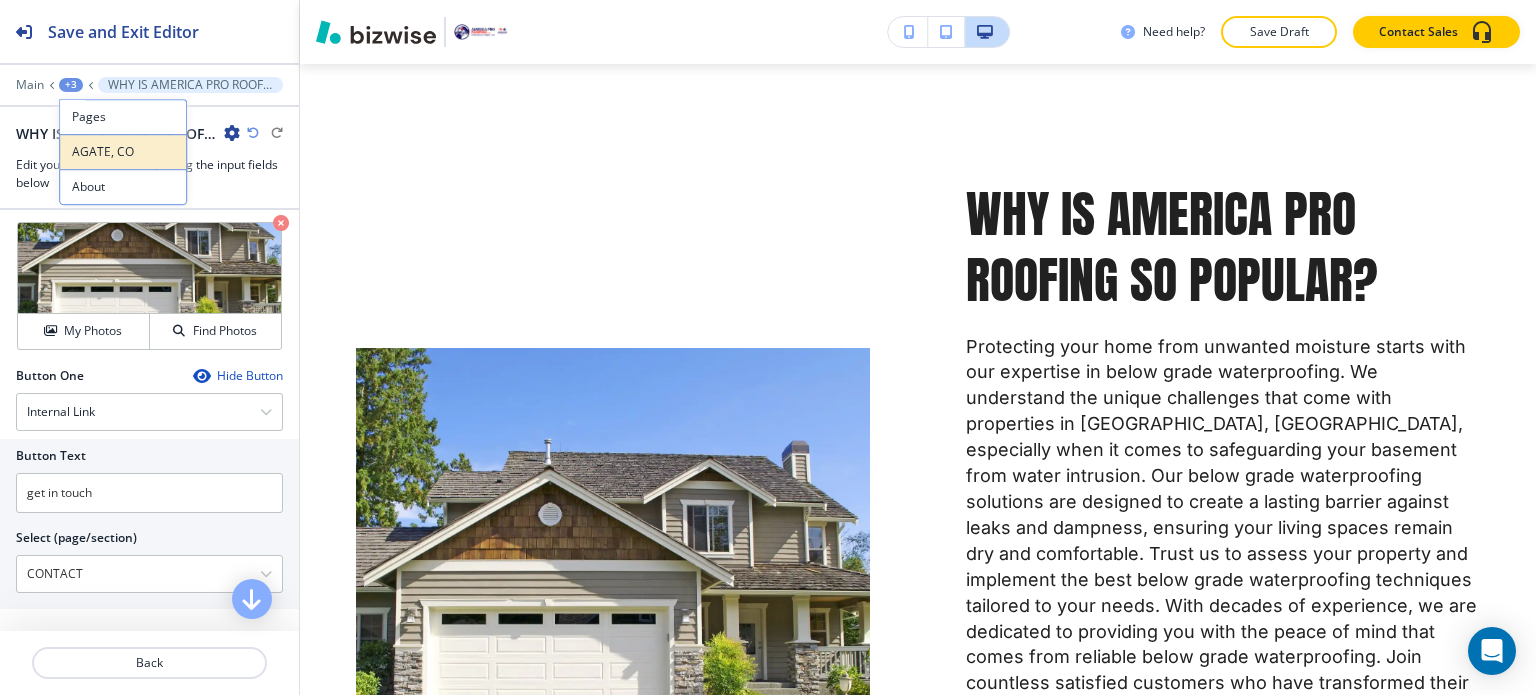 click on "AGATE, CO" at bounding box center [123, 152] 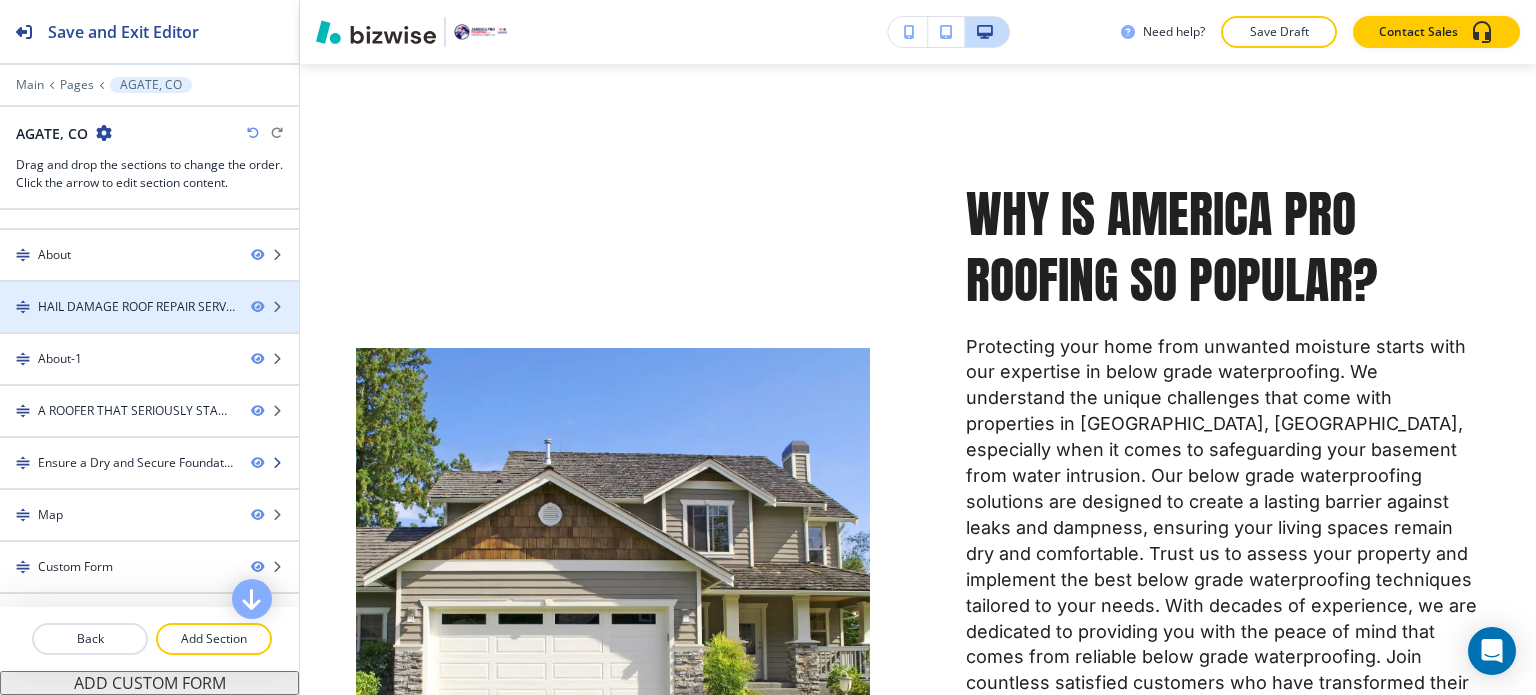 scroll, scrollTop: 271, scrollLeft: 0, axis: vertical 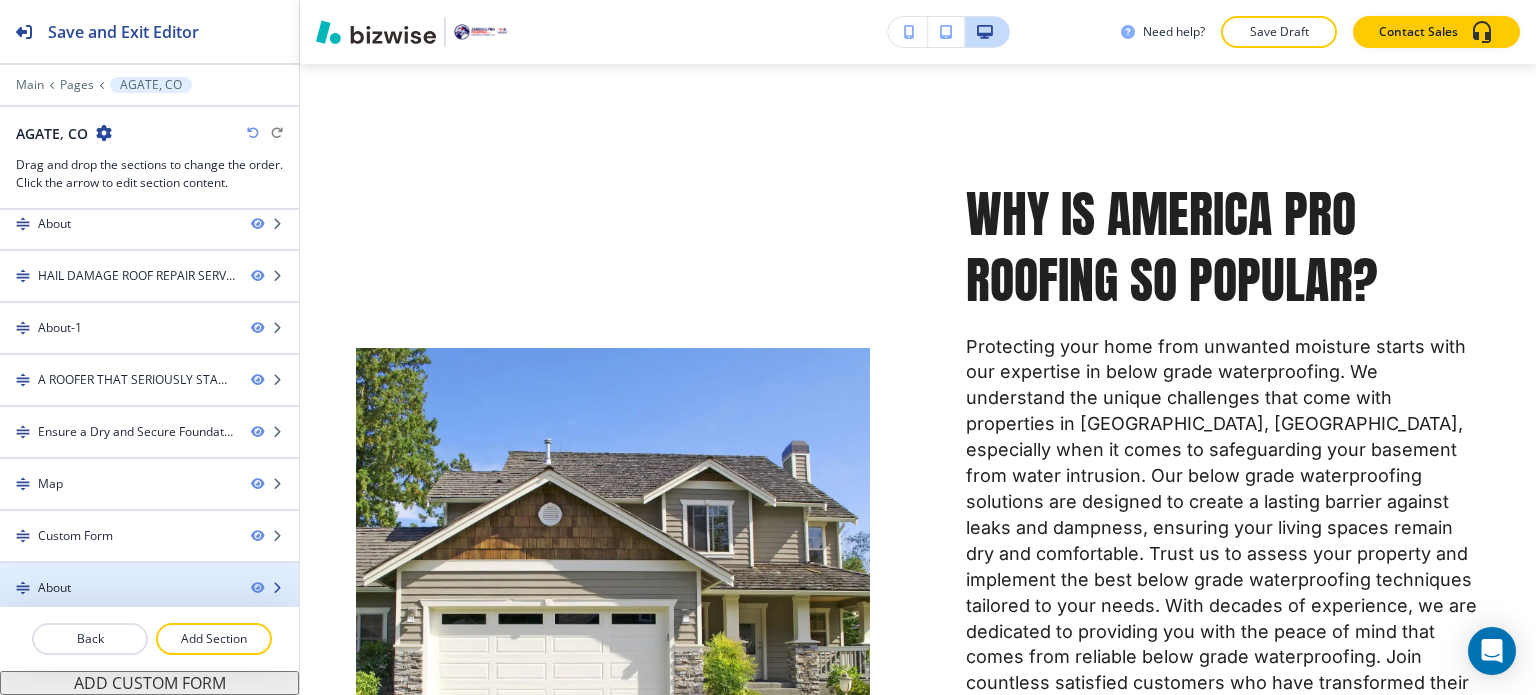 type 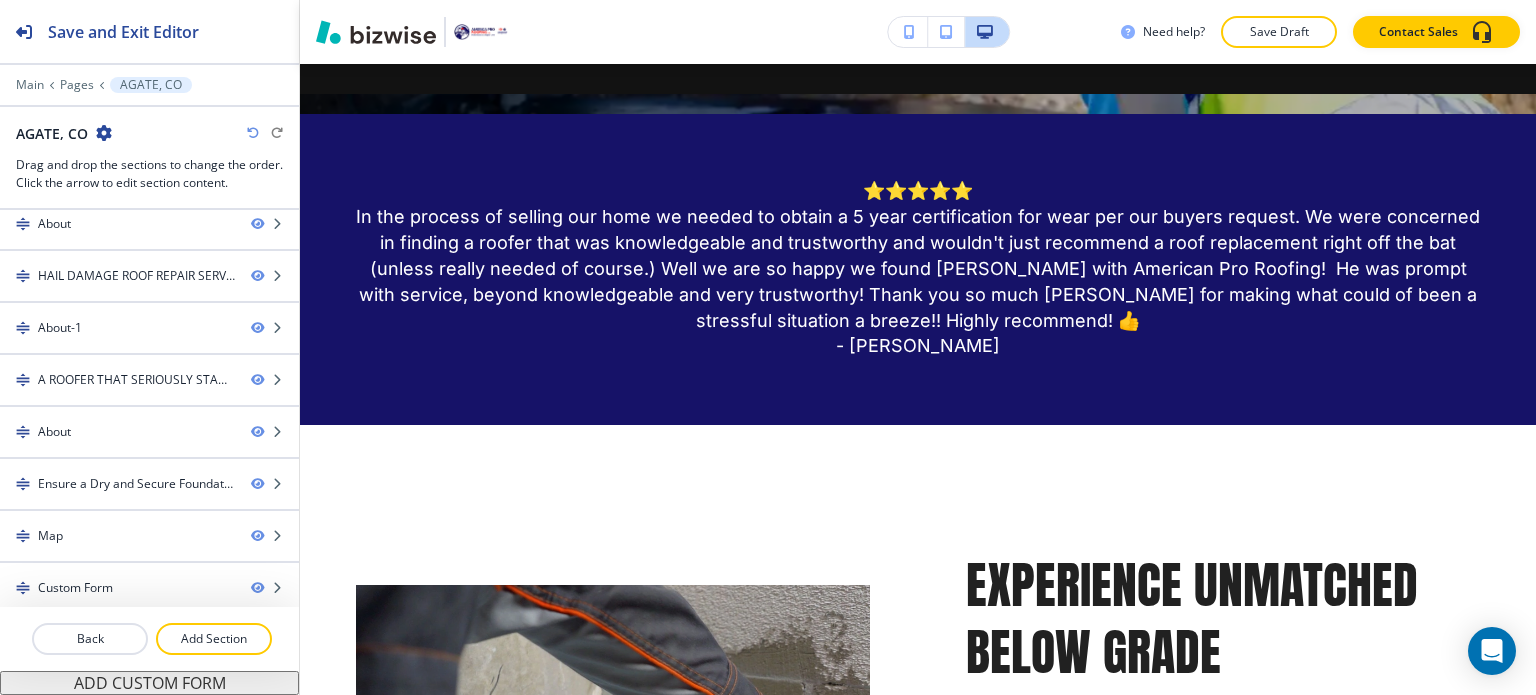 scroll, scrollTop: 0, scrollLeft: 0, axis: both 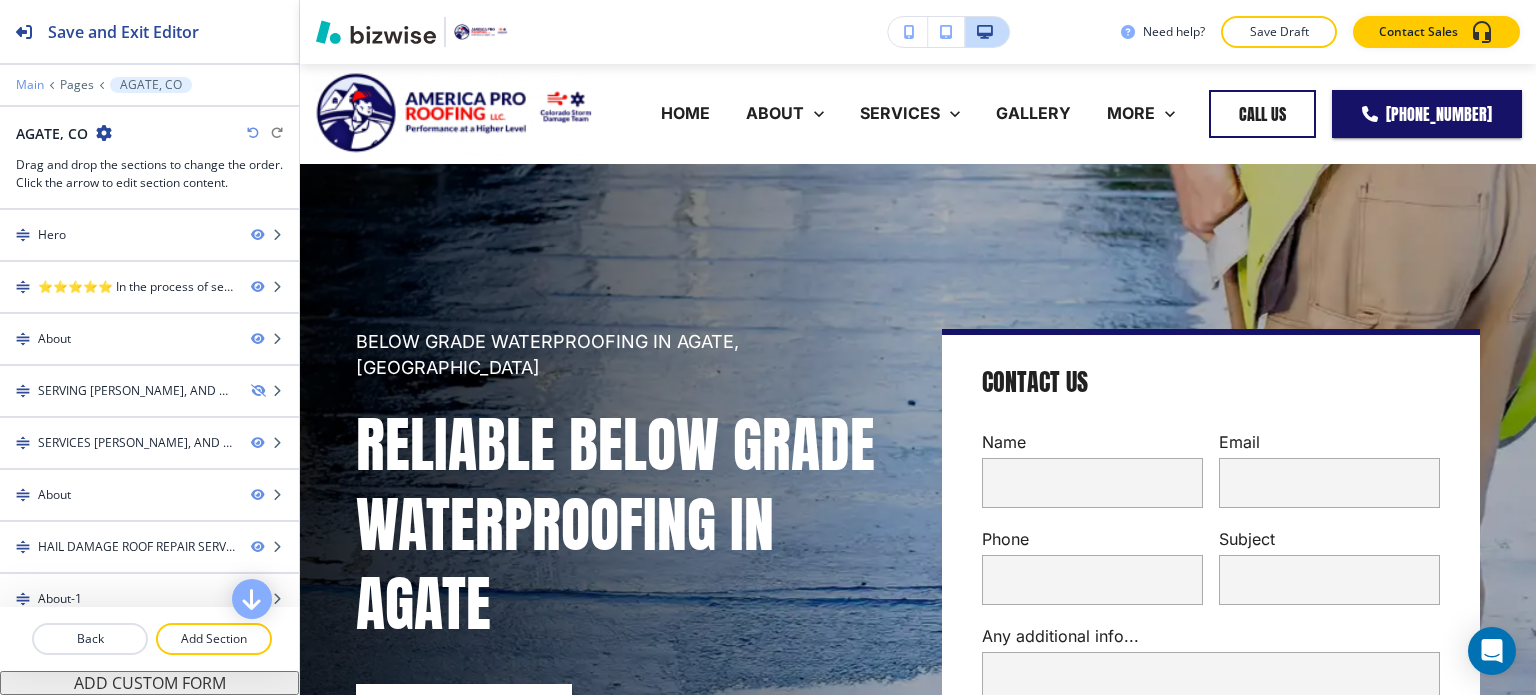 click on "Main" at bounding box center [30, 85] 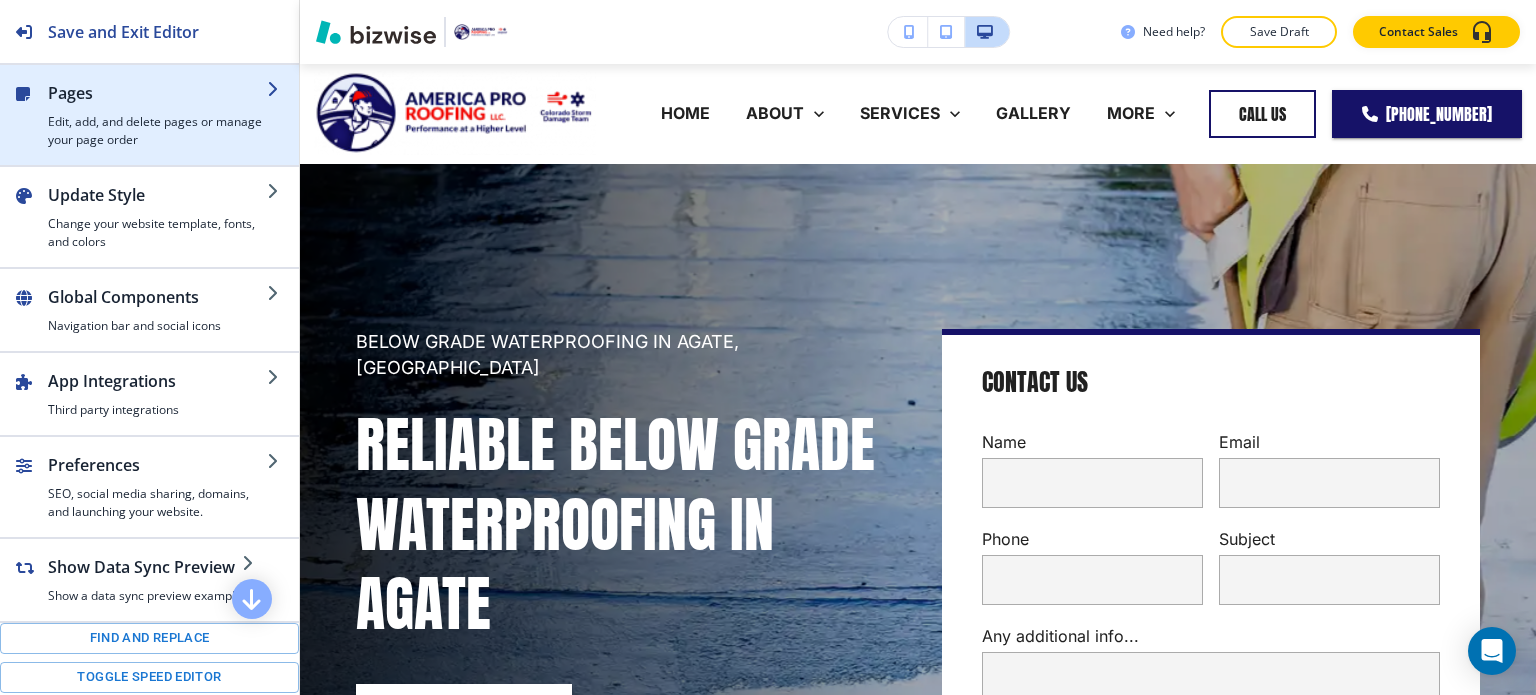 click on "Edit, add, and delete pages or manage your page order" at bounding box center (157, 131) 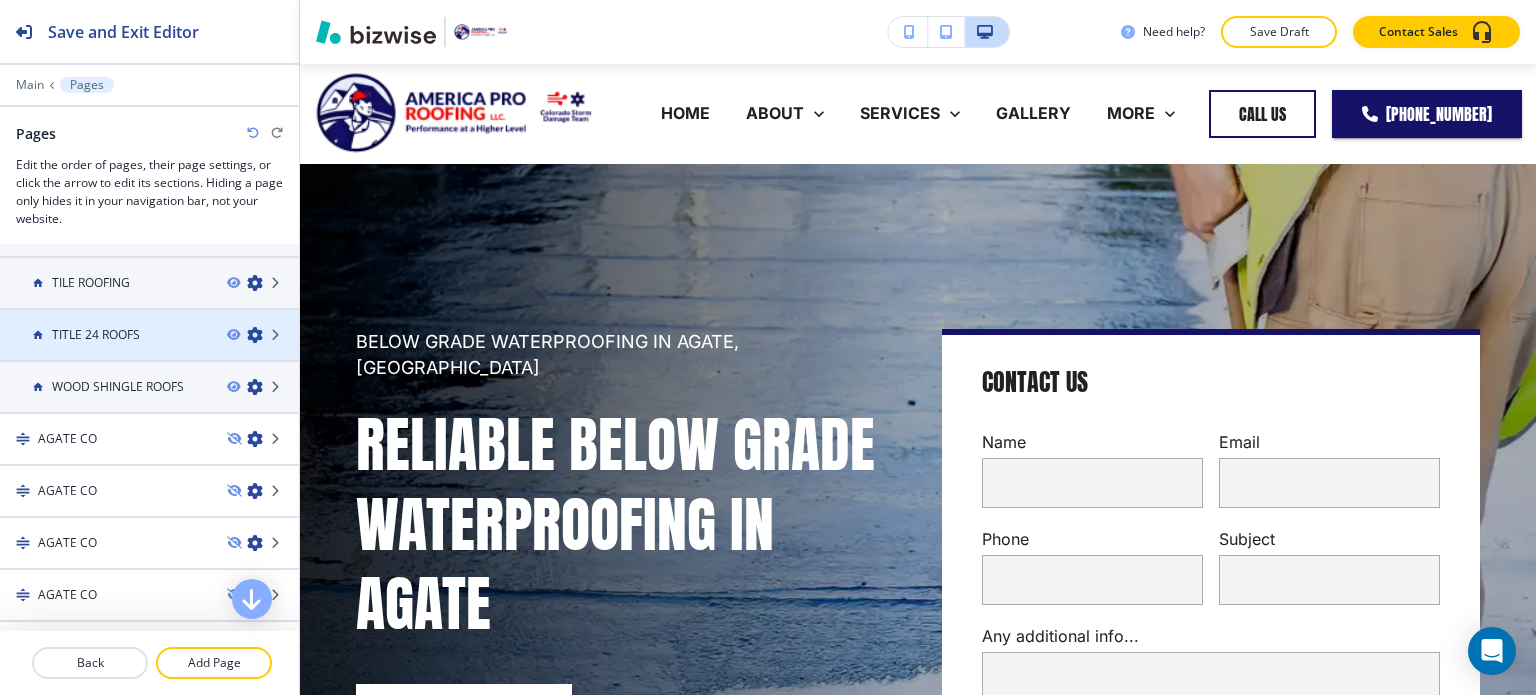 scroll, scrollTop: 1400, scrollLeft: 0, axis: vertical 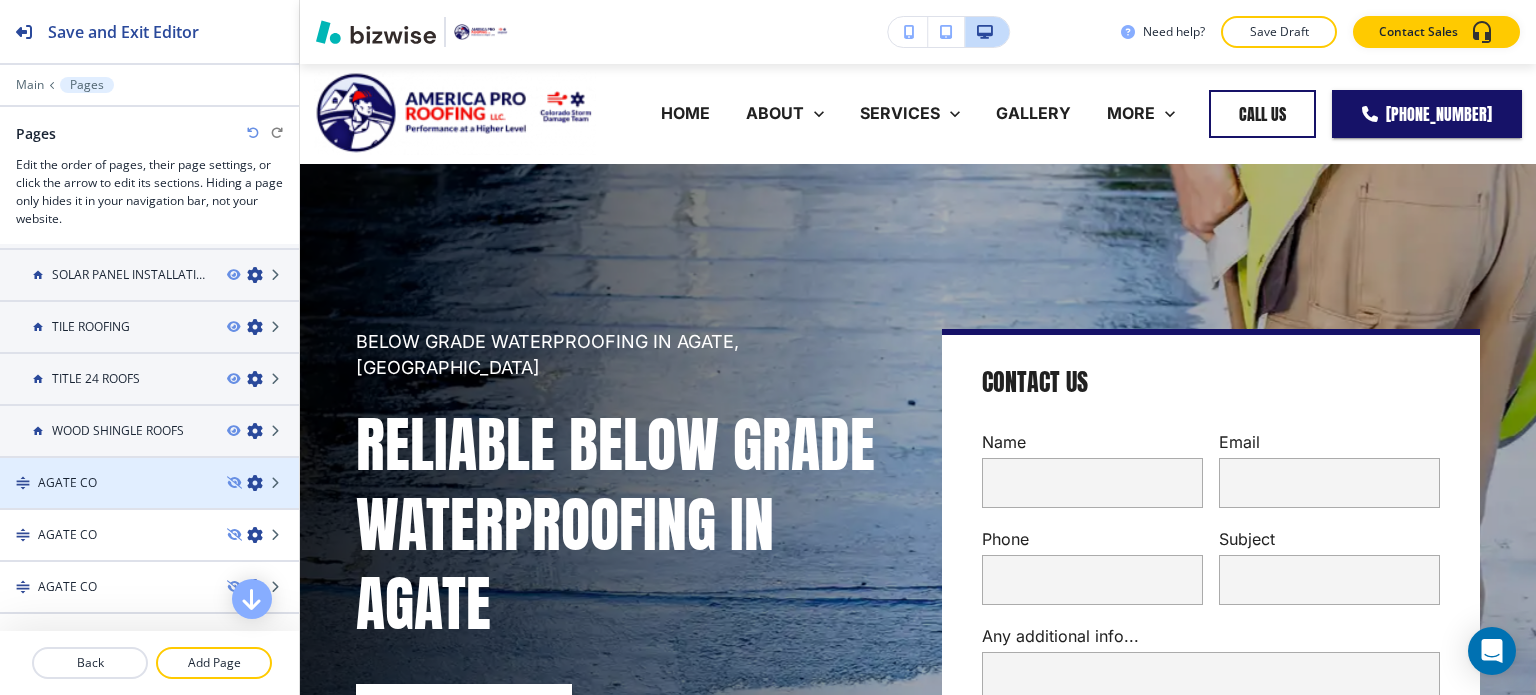 click at bounding box center [149, 500] 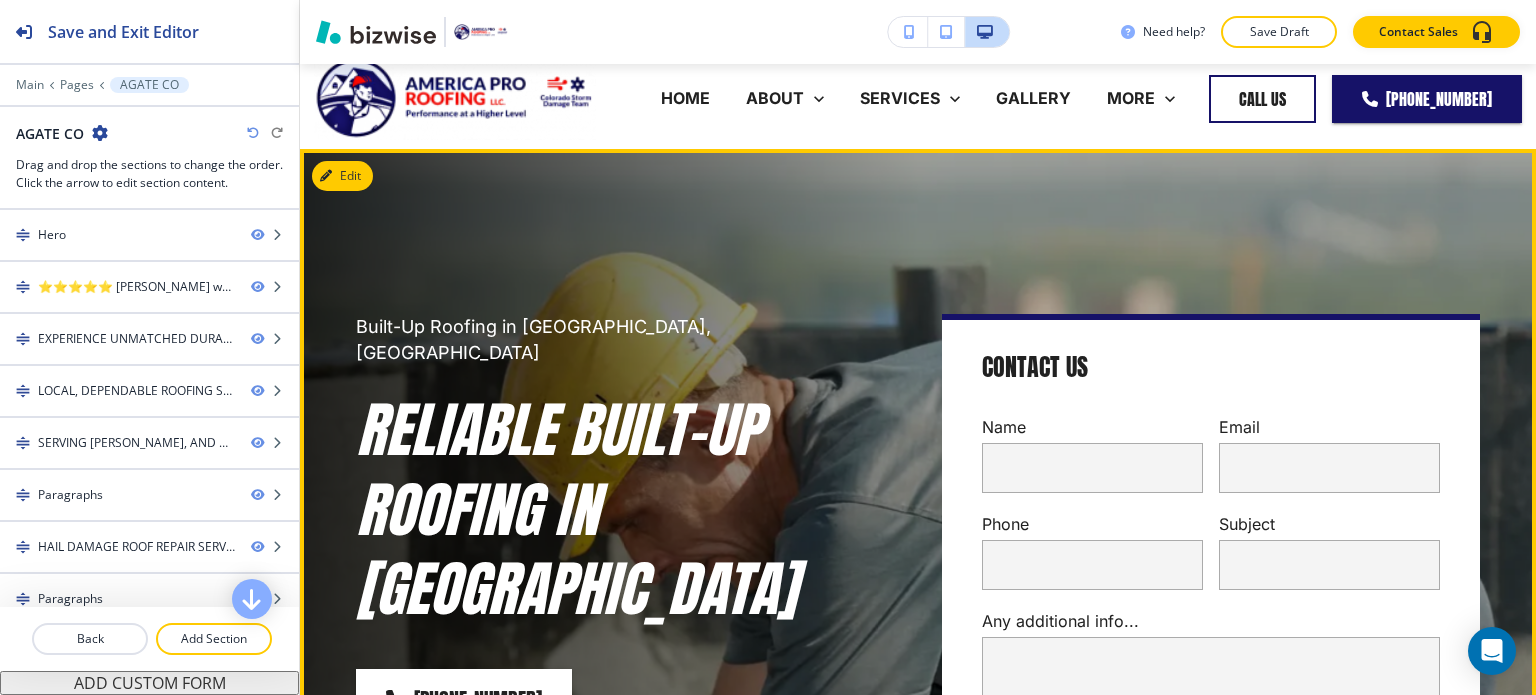 scroll, scrollTop: 0, scrollLeft: 0, axis: both 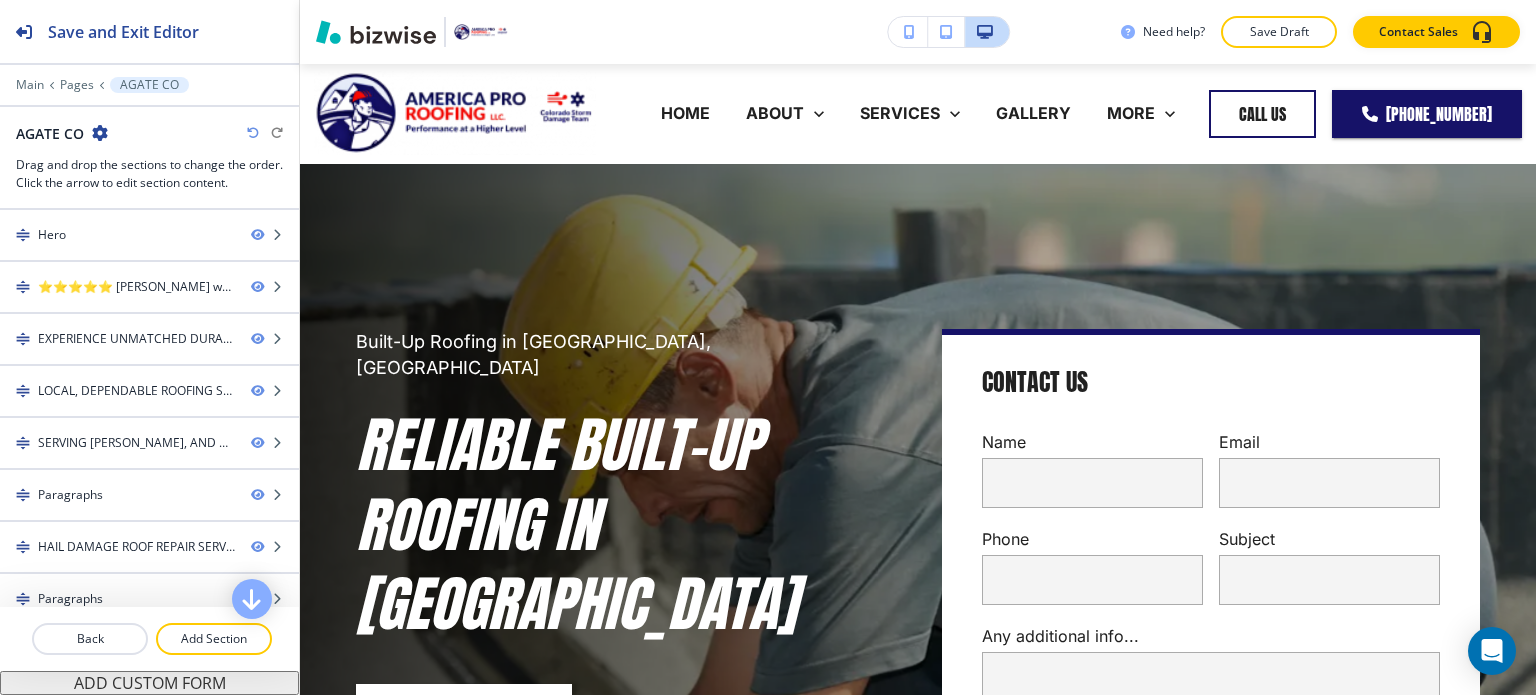 click at bounding box center [100, 133] 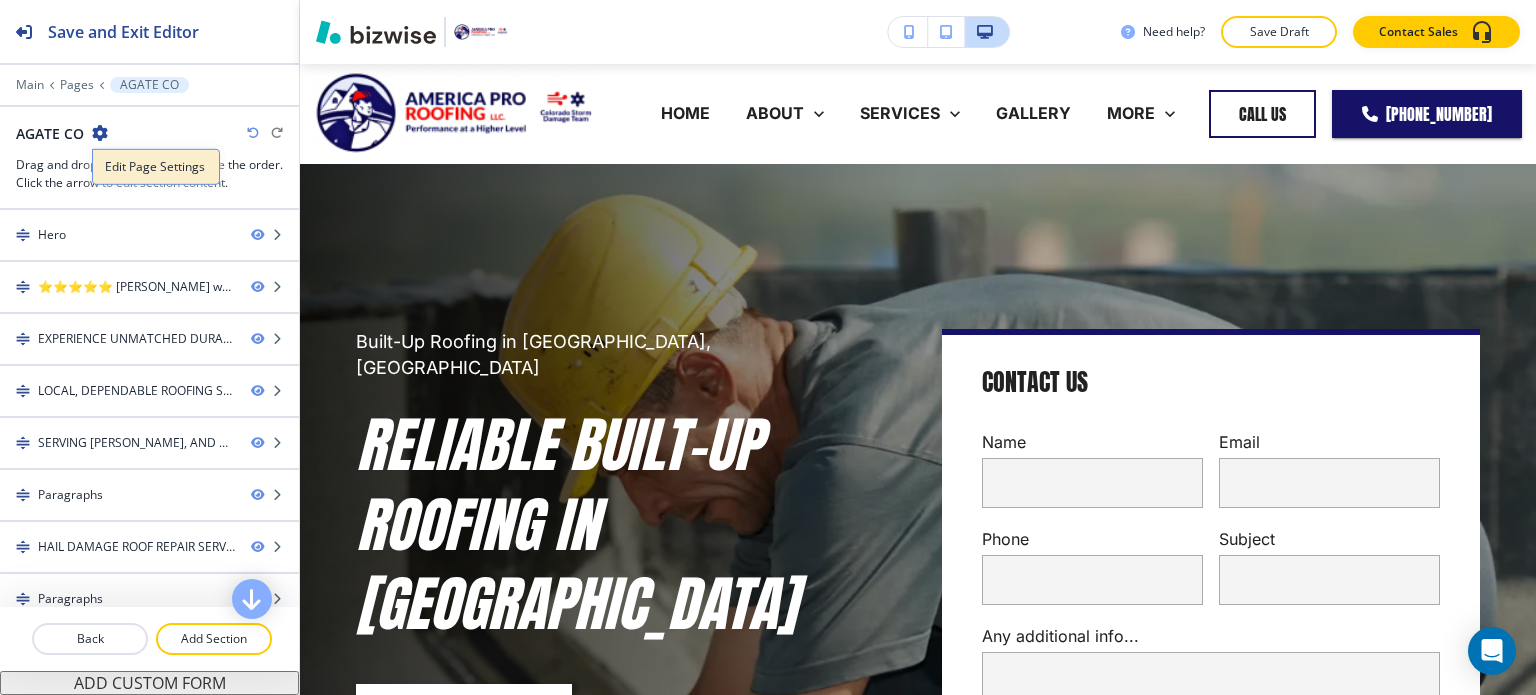 click on "Edit Page Settings" at bounding box center [156, 167] 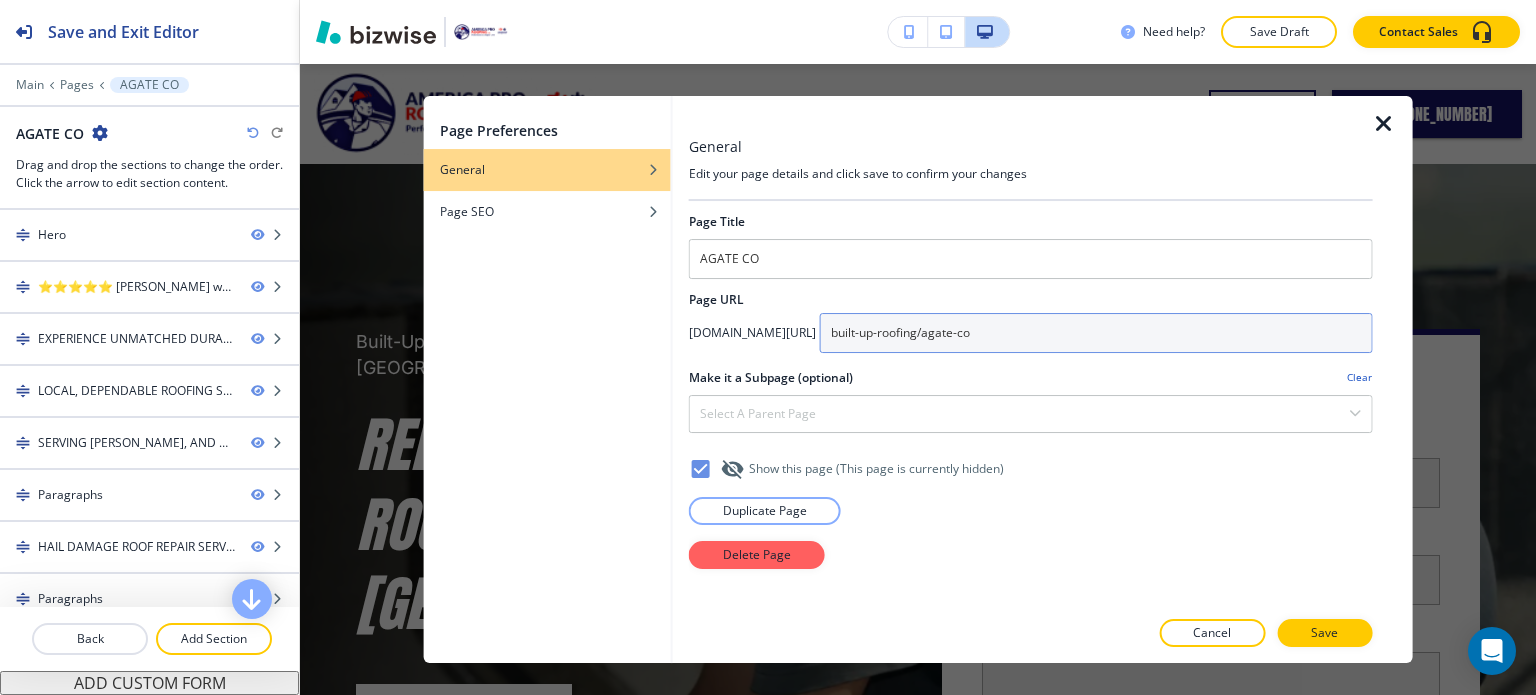 drag, startPoint x: 1156, startPoint y: 337, endPoint x: 1015, endPoint y: 331, distance: 141.12761 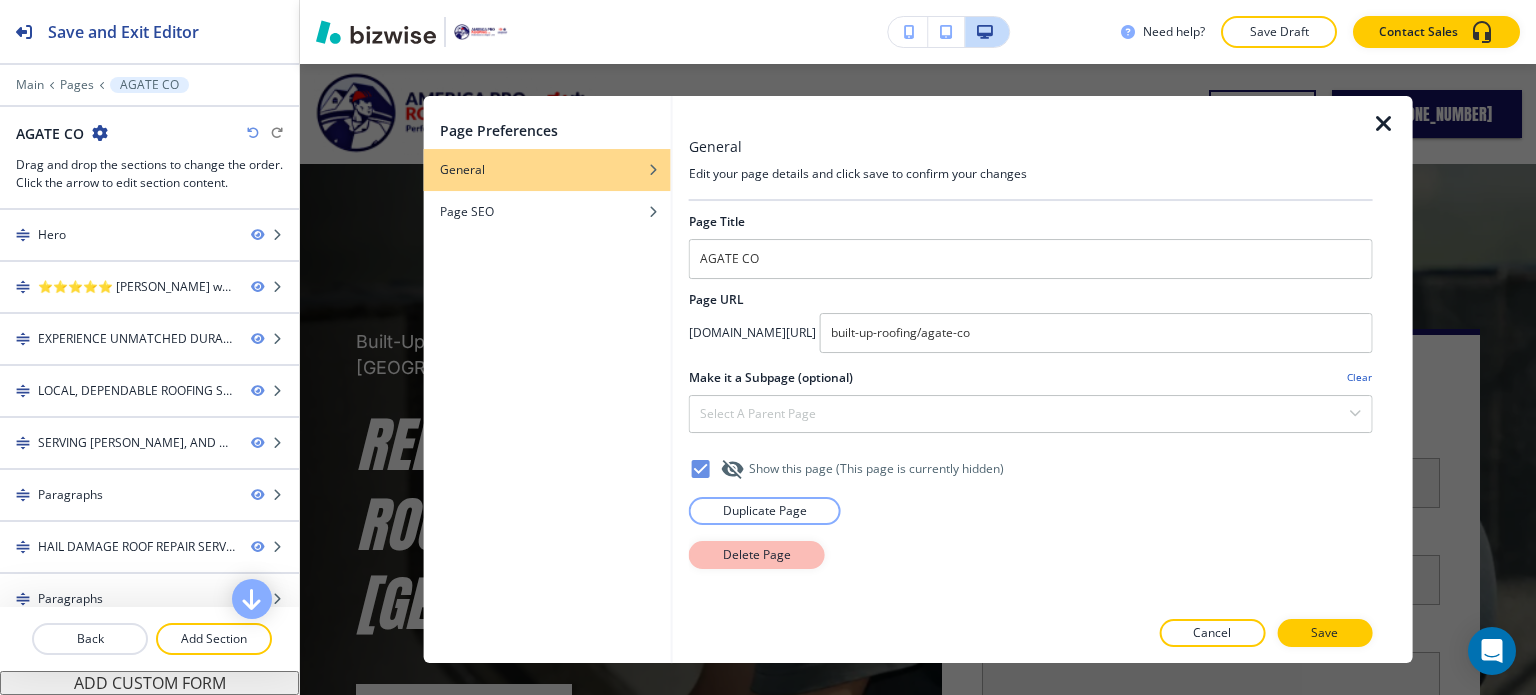 click on "Delete Page" at bounding box center (757, 555) 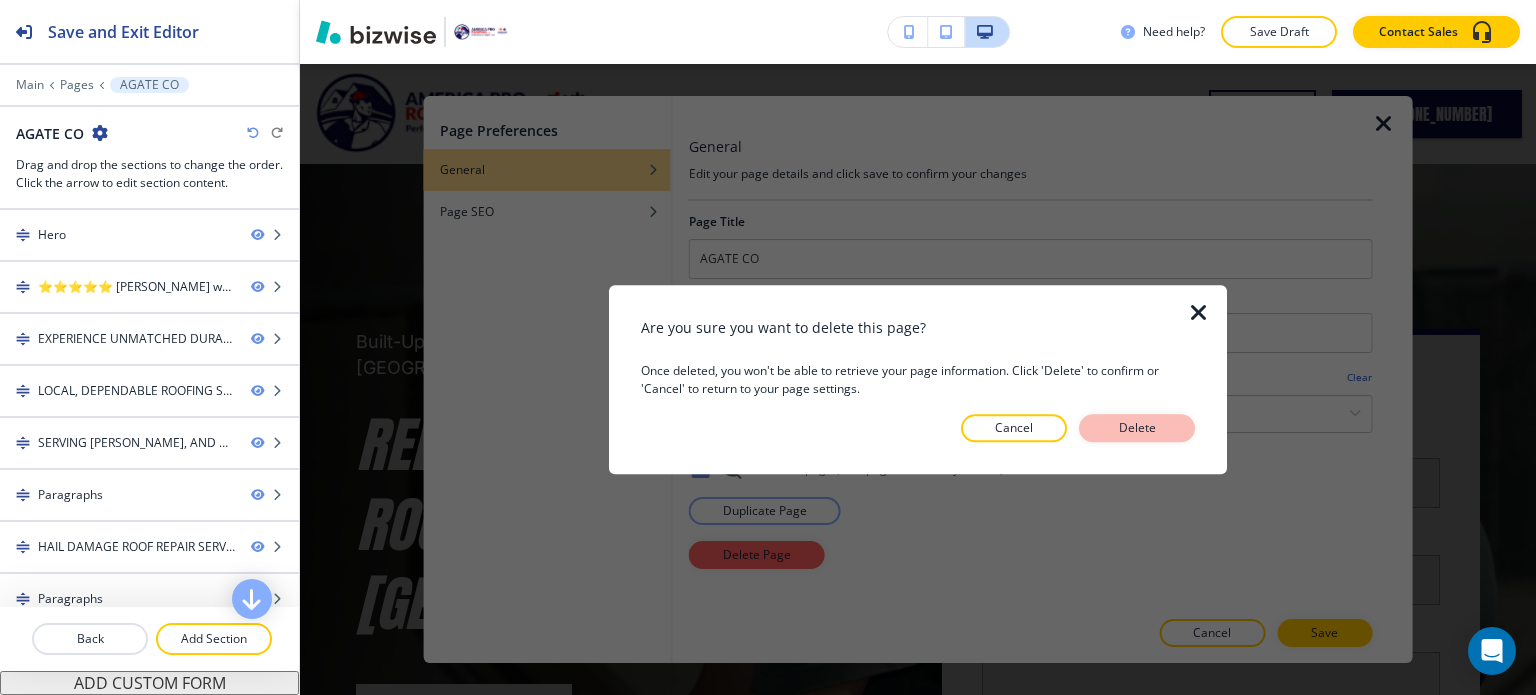 click on "Delete" at bounding box center [1137, 428] 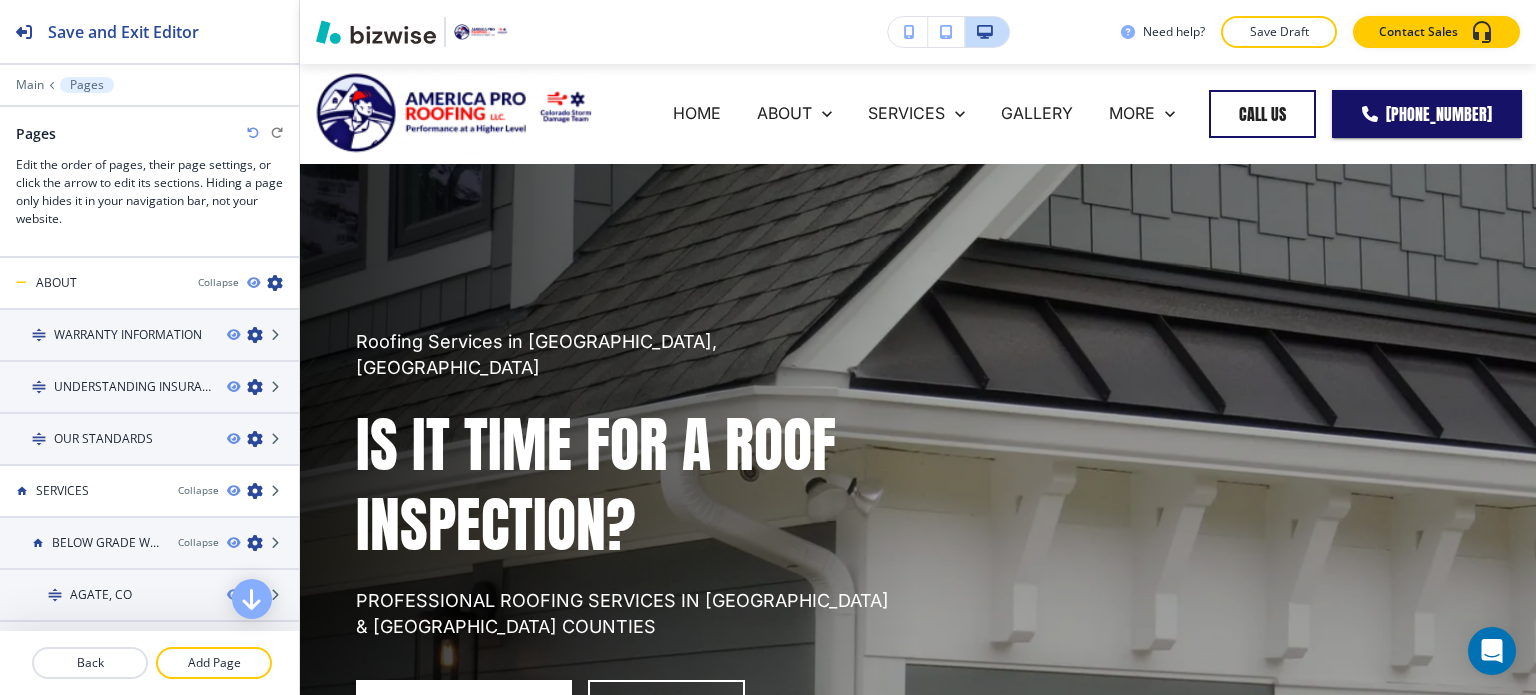 scroll, scrollTop: 400, scrollLeft: 0, axis: vertical 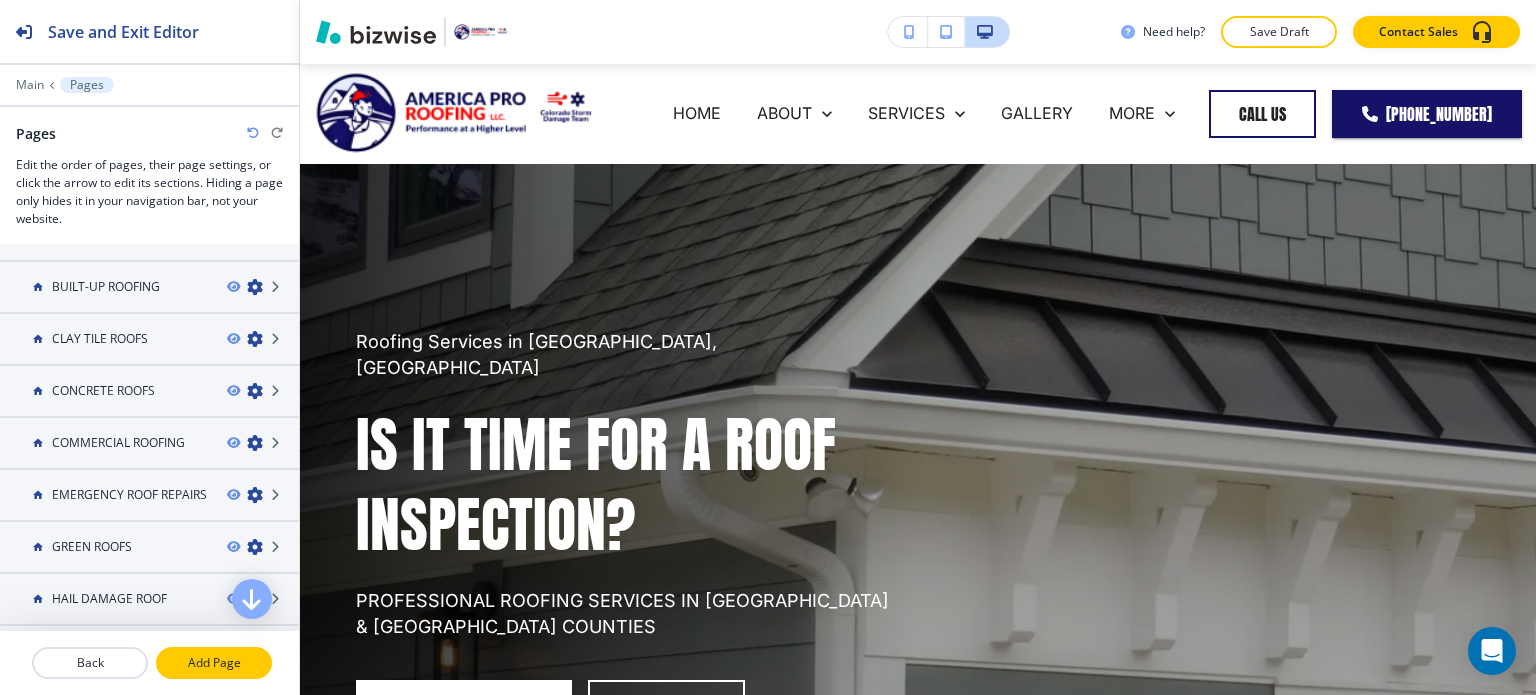 click on "Add Page" at bounding box center (214, 663) 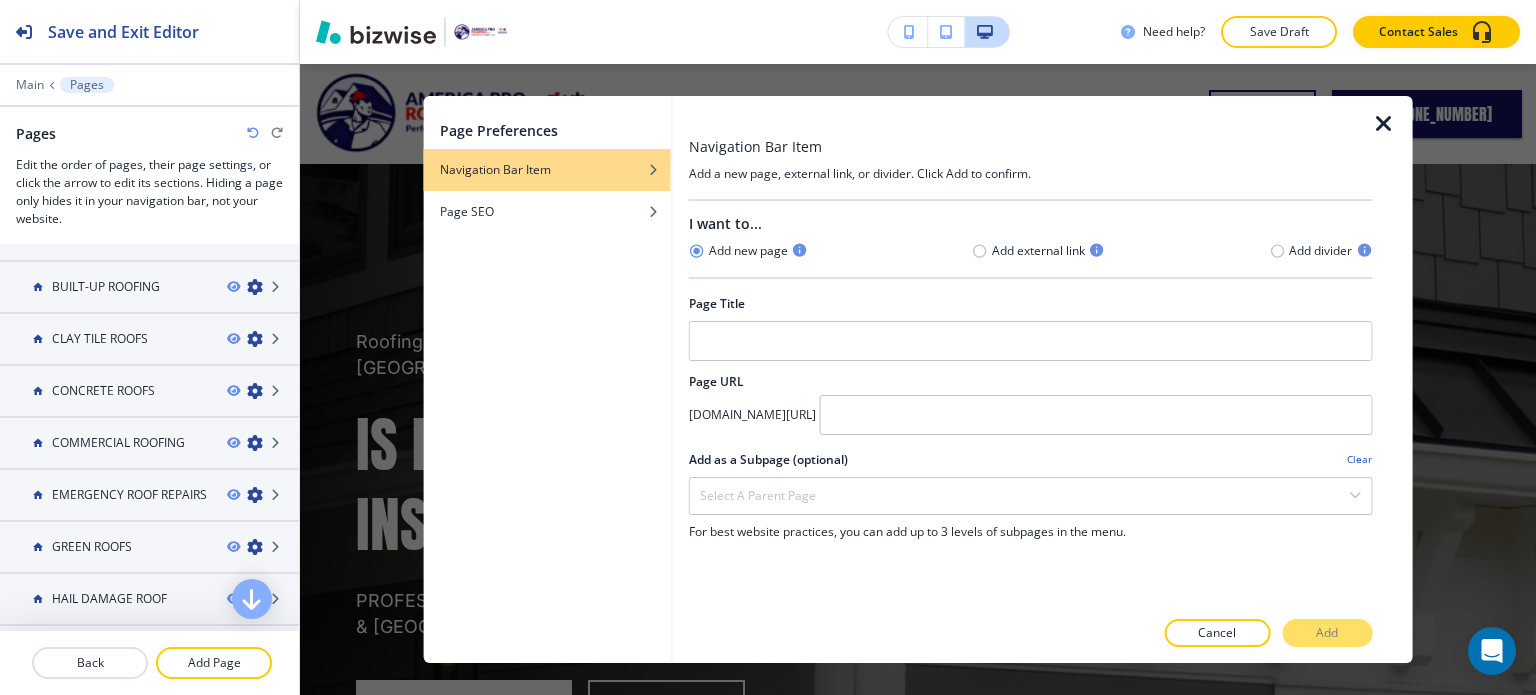click at bounding box center (1384, 124) 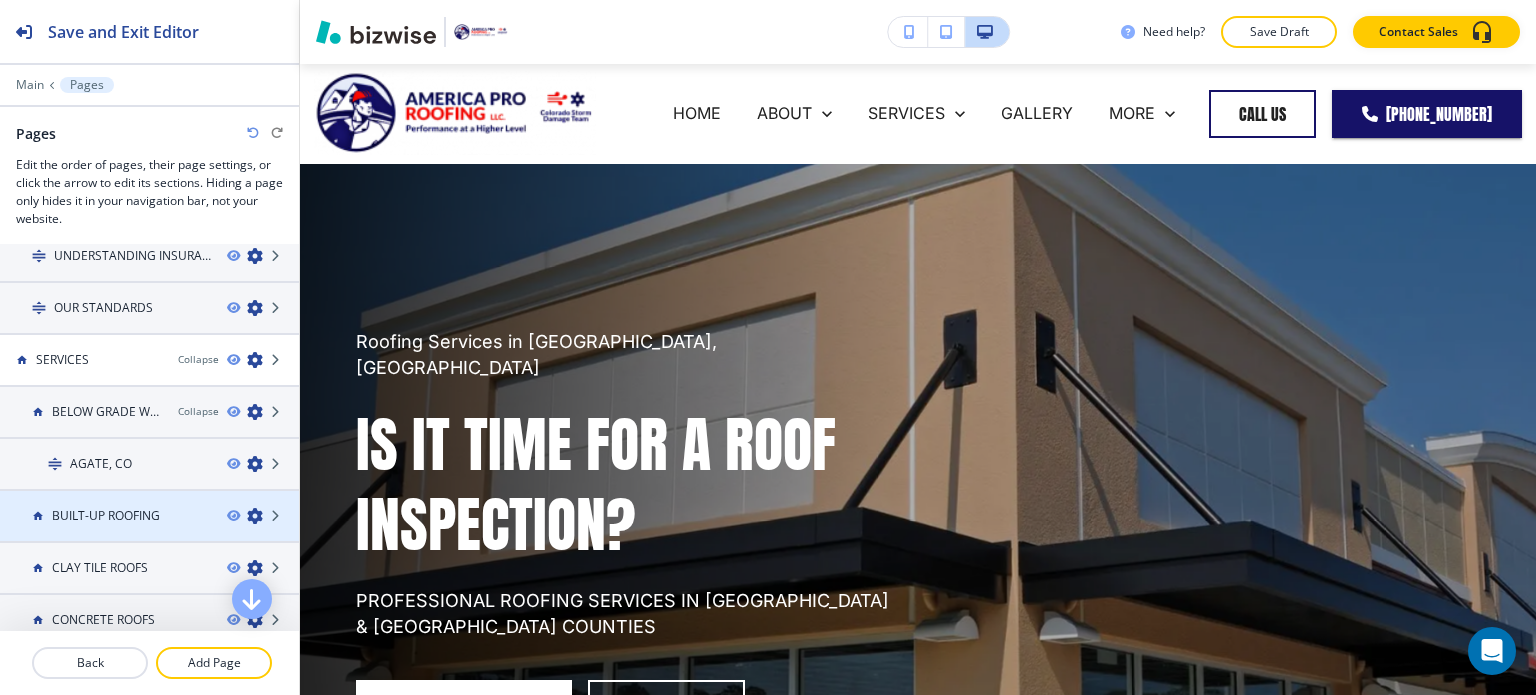 scroll, scrollTop: 200, scrollLeft: 0, axis: vertical 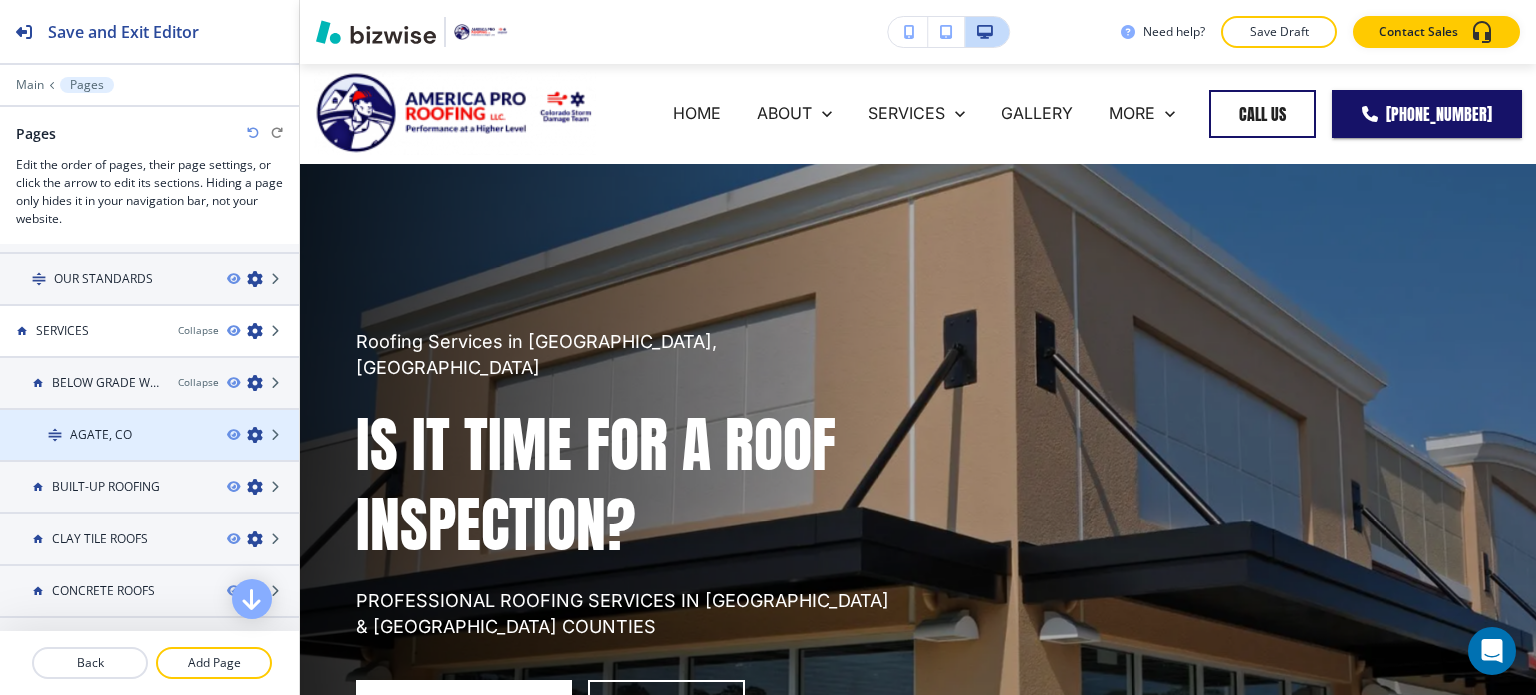 click at bounding box center (255, 435) 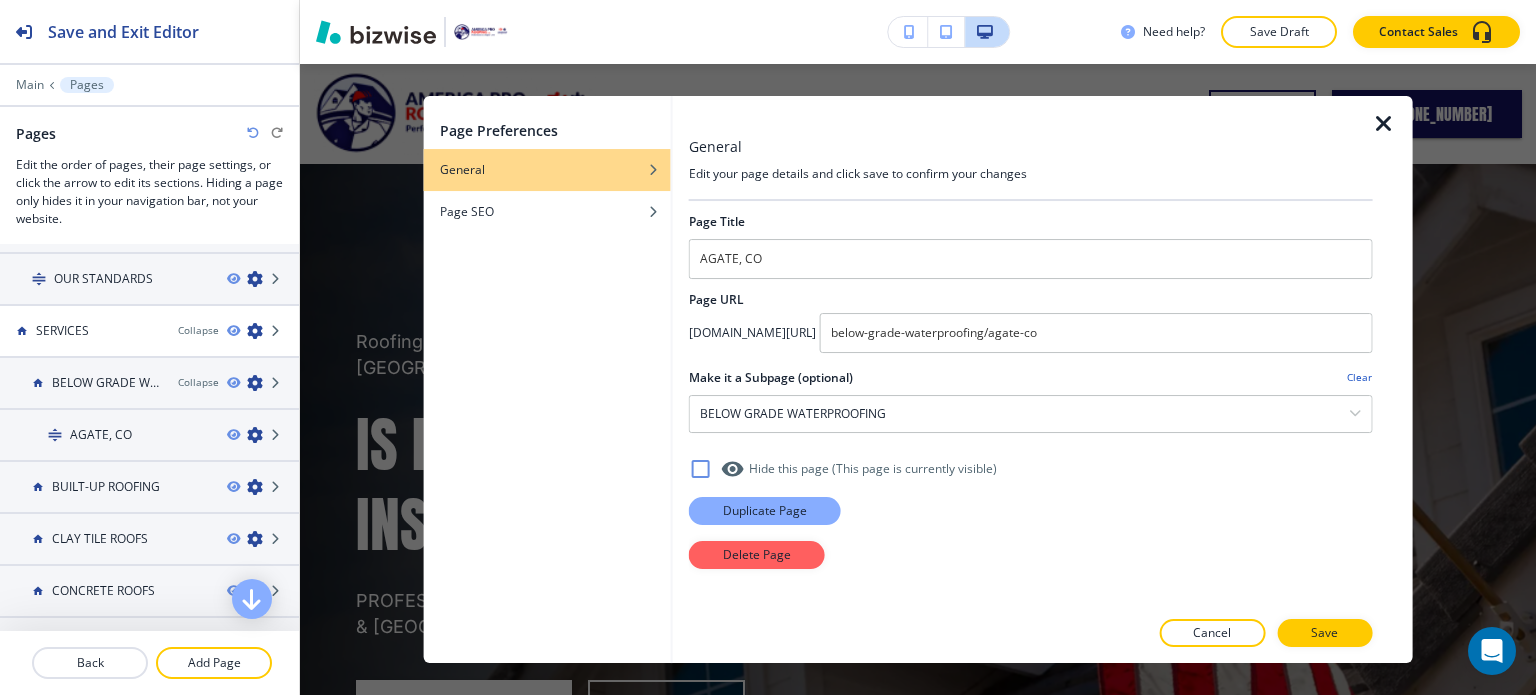 click on "Duplicate Page" at bounding box center [765, 511] 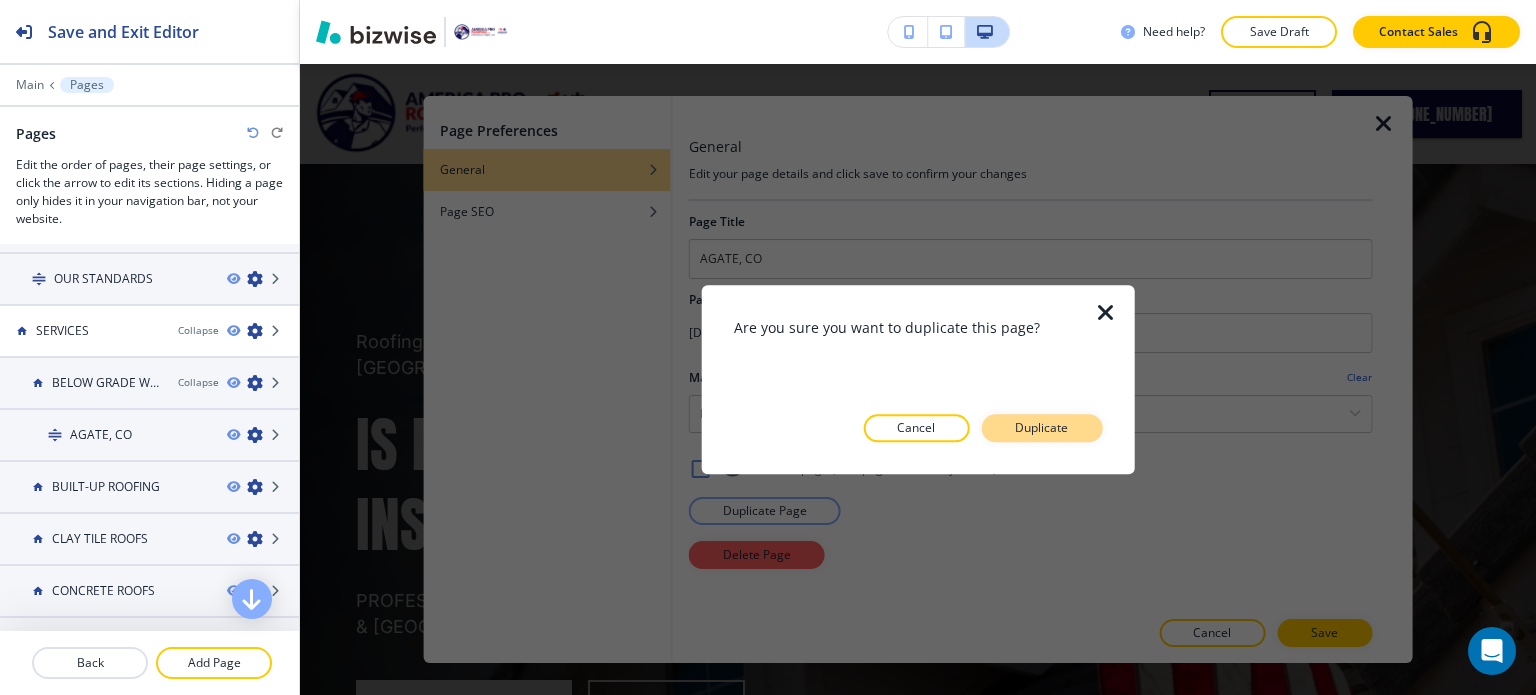 click on "Duplicate" at bounding box center [1041, 428] 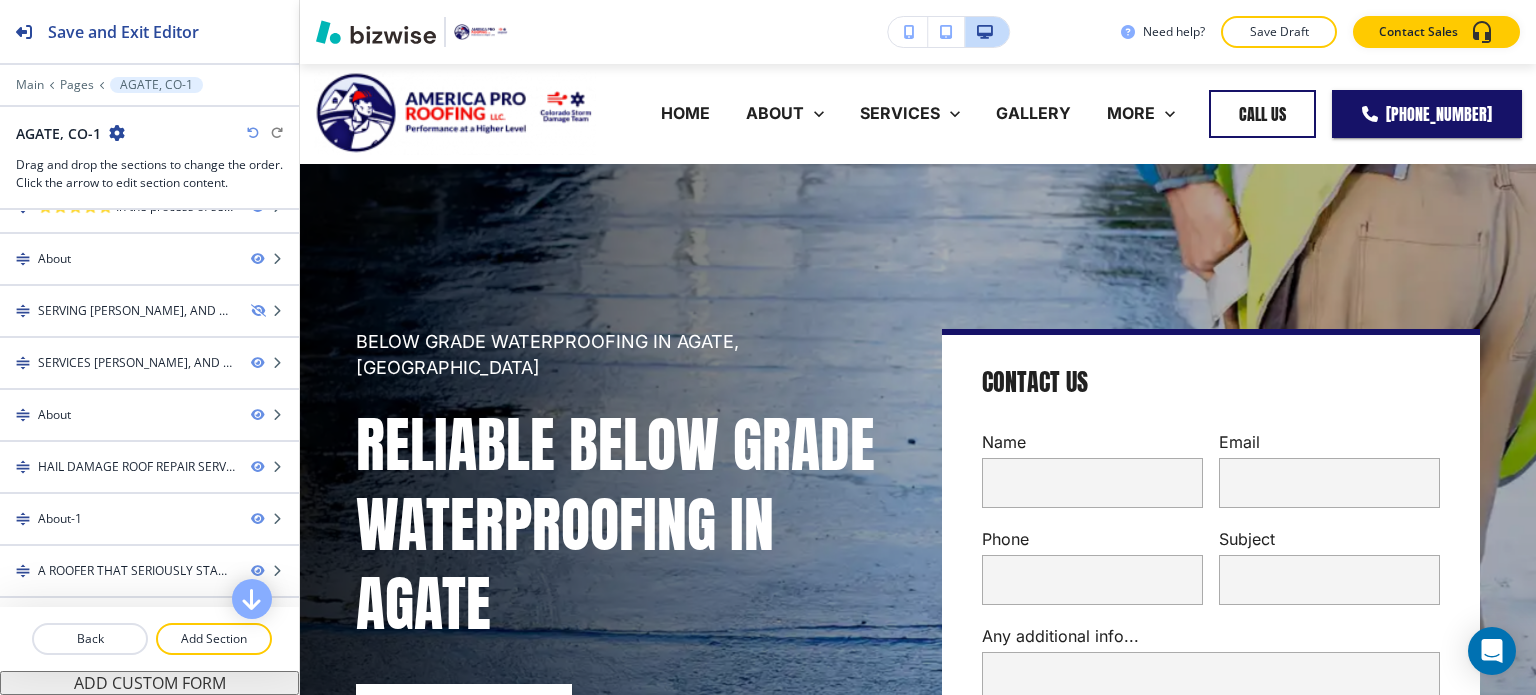 scroll, scrollTop: 71, scrollLeft: 0, axis: vertical 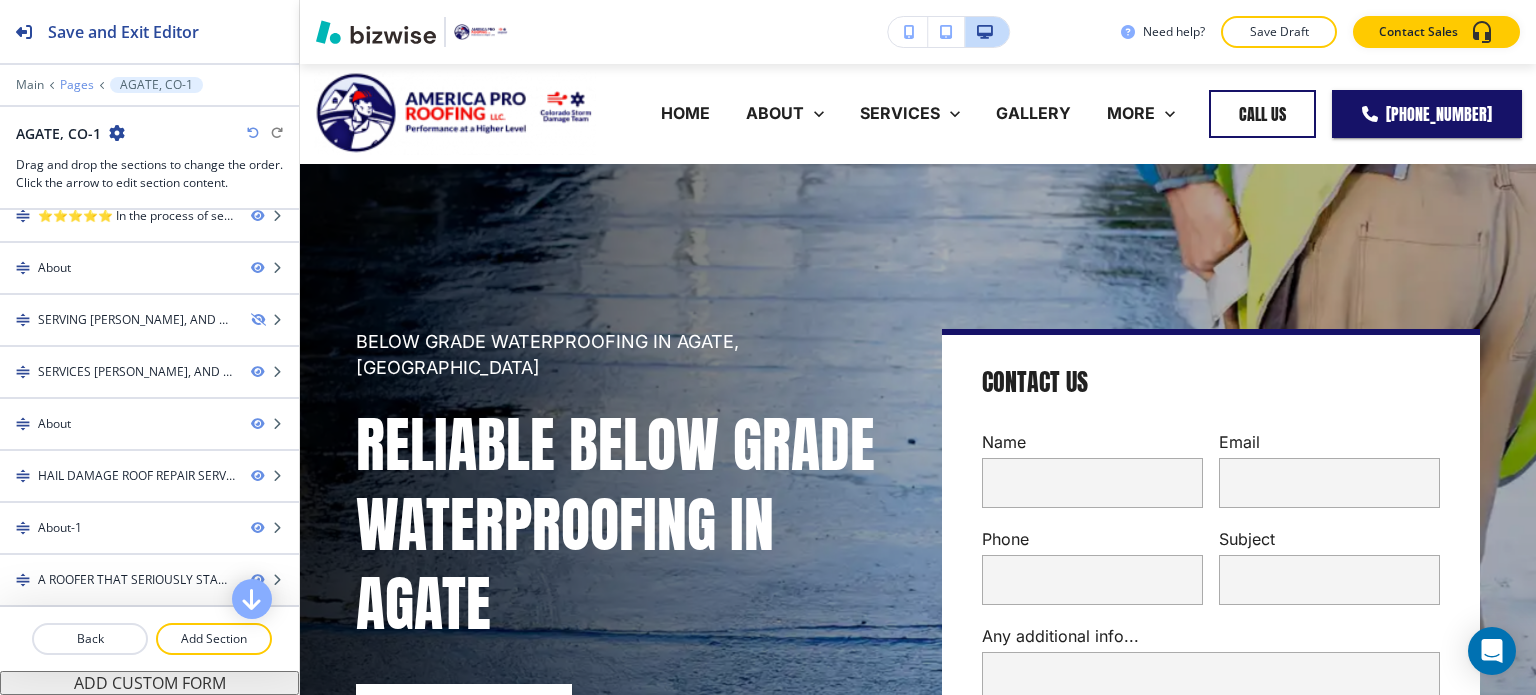 click on "Pages" at bounding box center [77, 85] 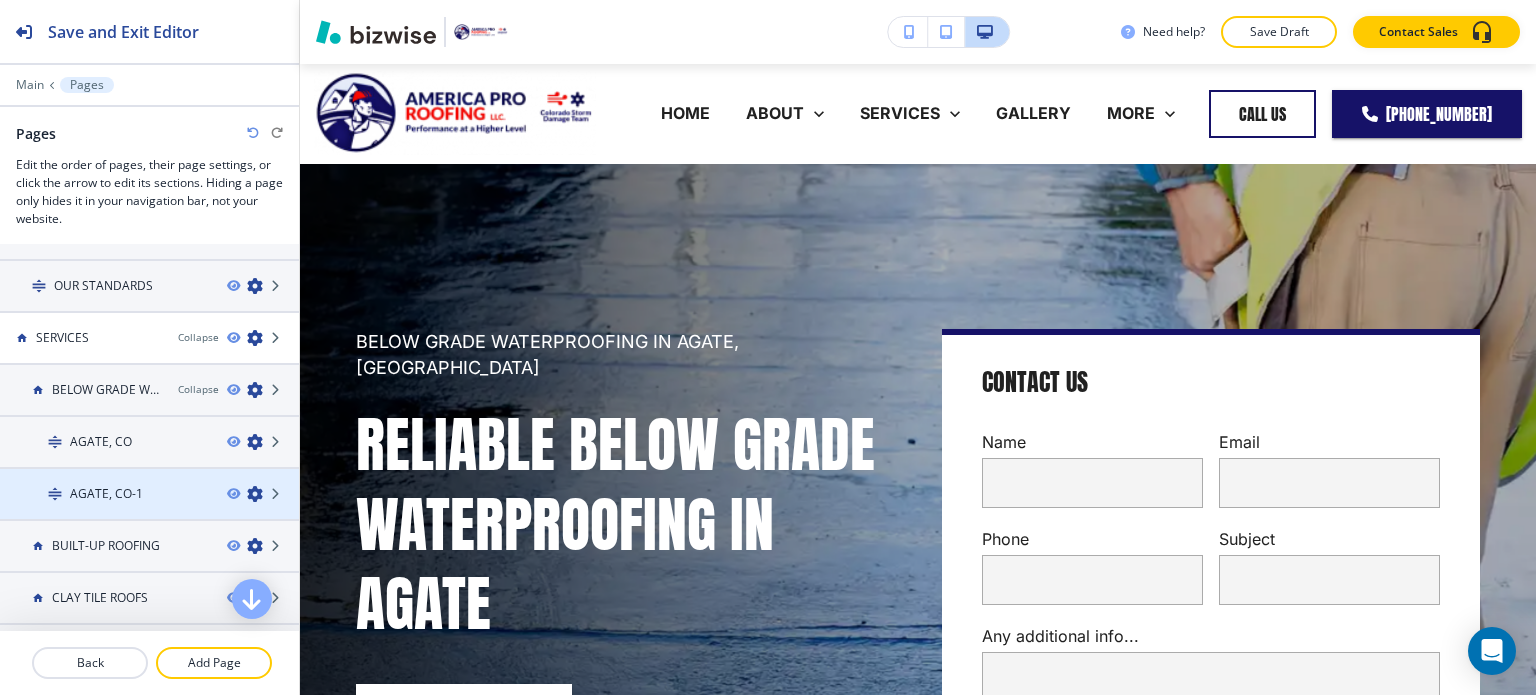 scroll, scrollTop: 200, scrollLeft: 0, axis: vertical 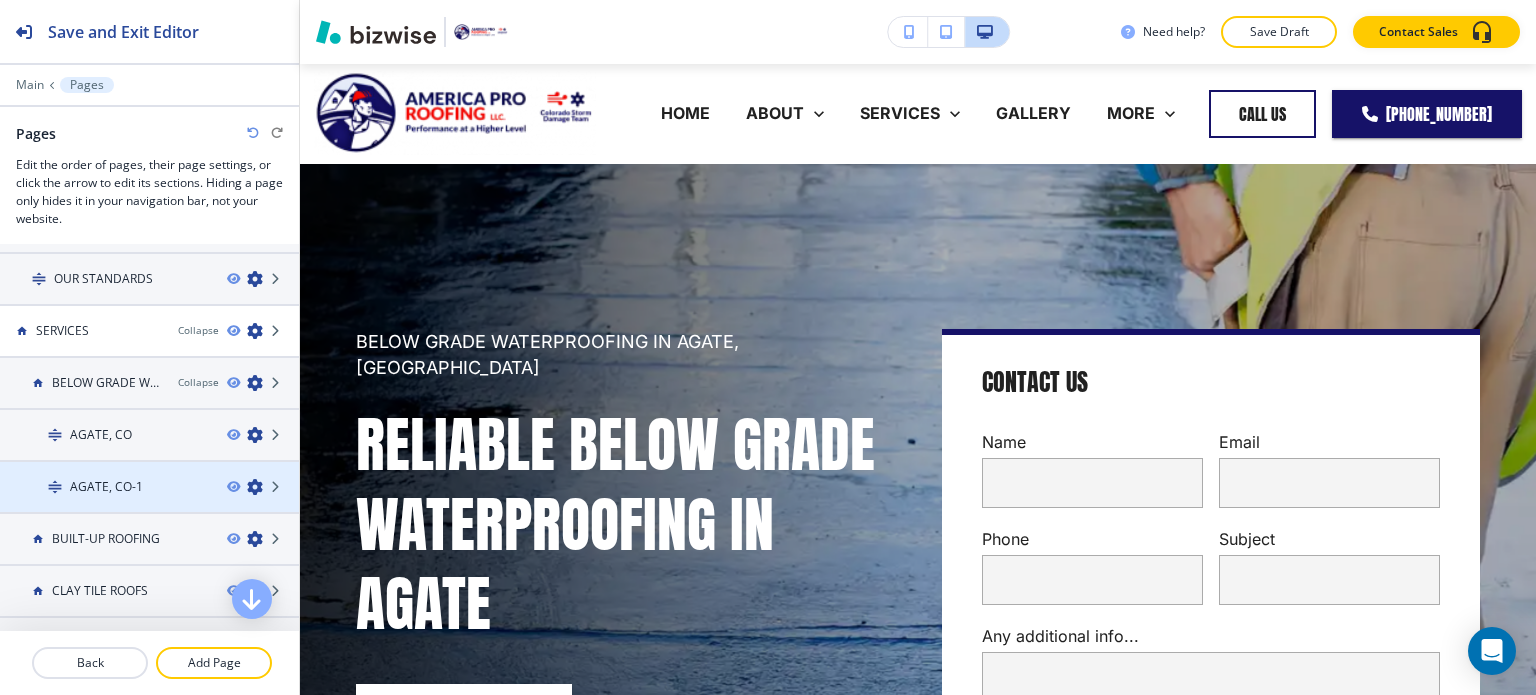 click at bounding box center (255, 487) 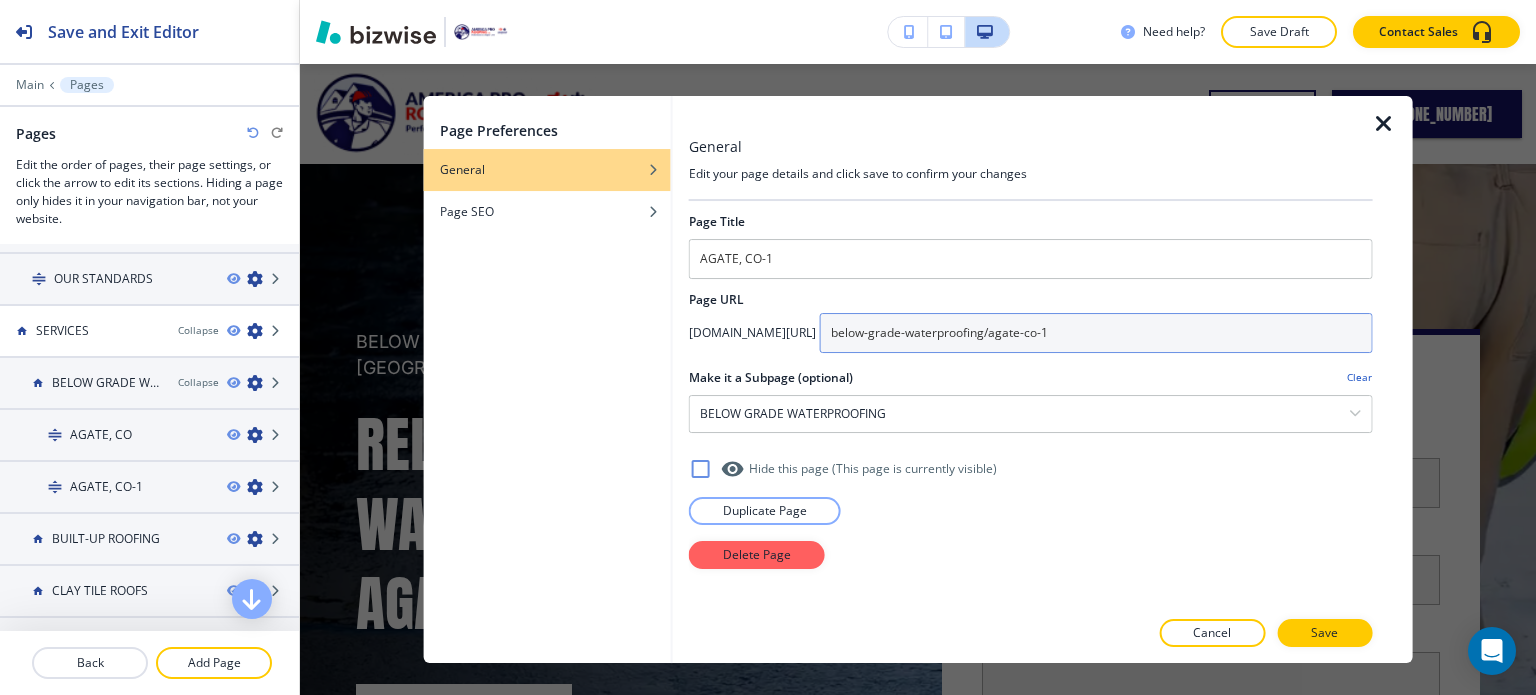 drag, startPoint x: 1190, startPoint y: 327, endPoint x: 1020, endPoint y: 331, distance: 170.04706 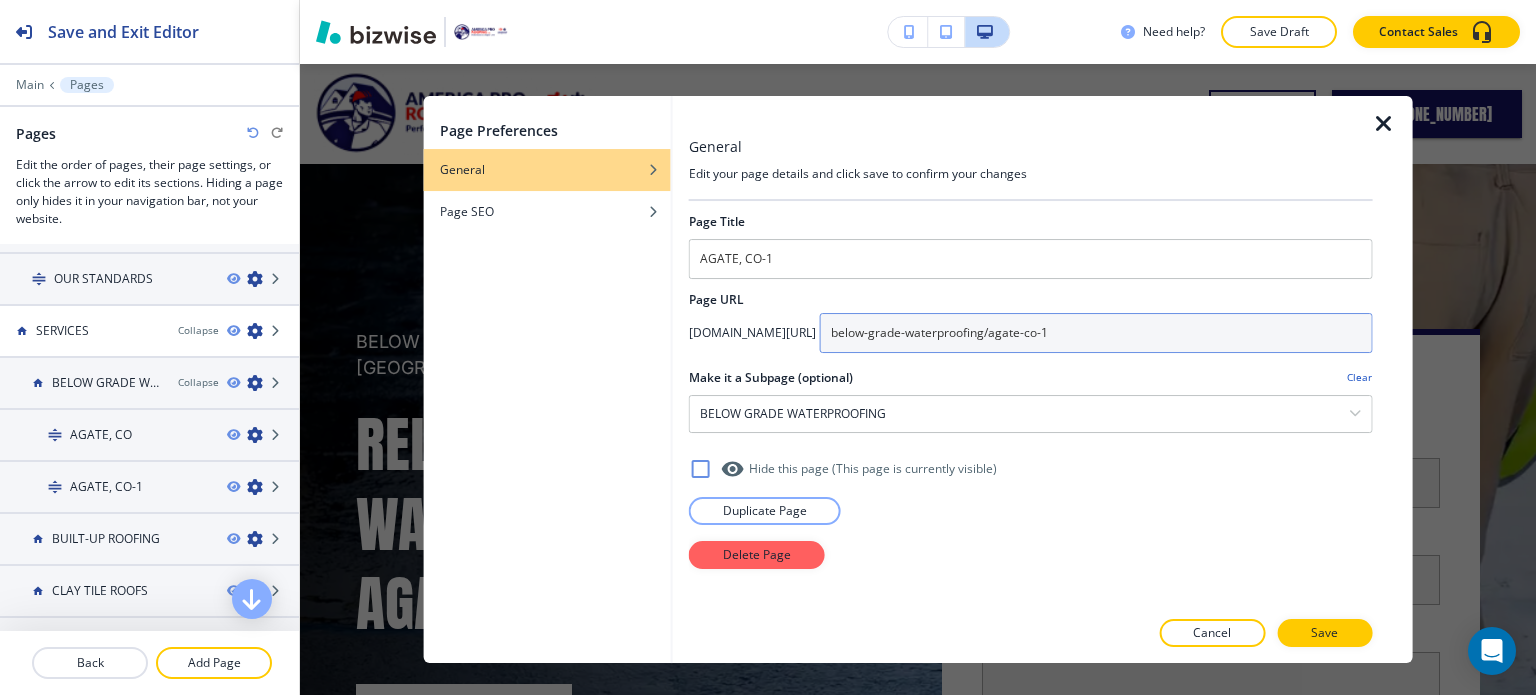 paste on "uilt-up-roofing/agate-co" 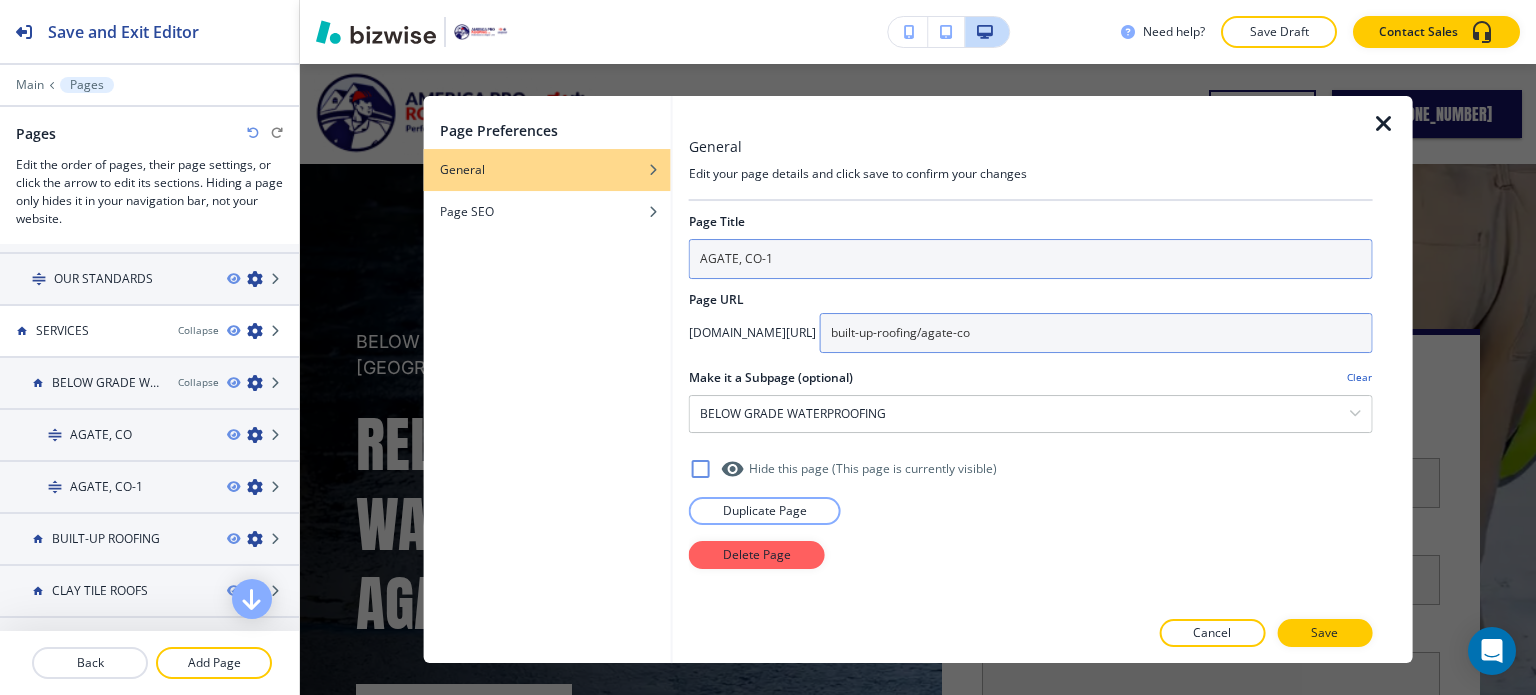 type on "built-up-roofing/agate-co" 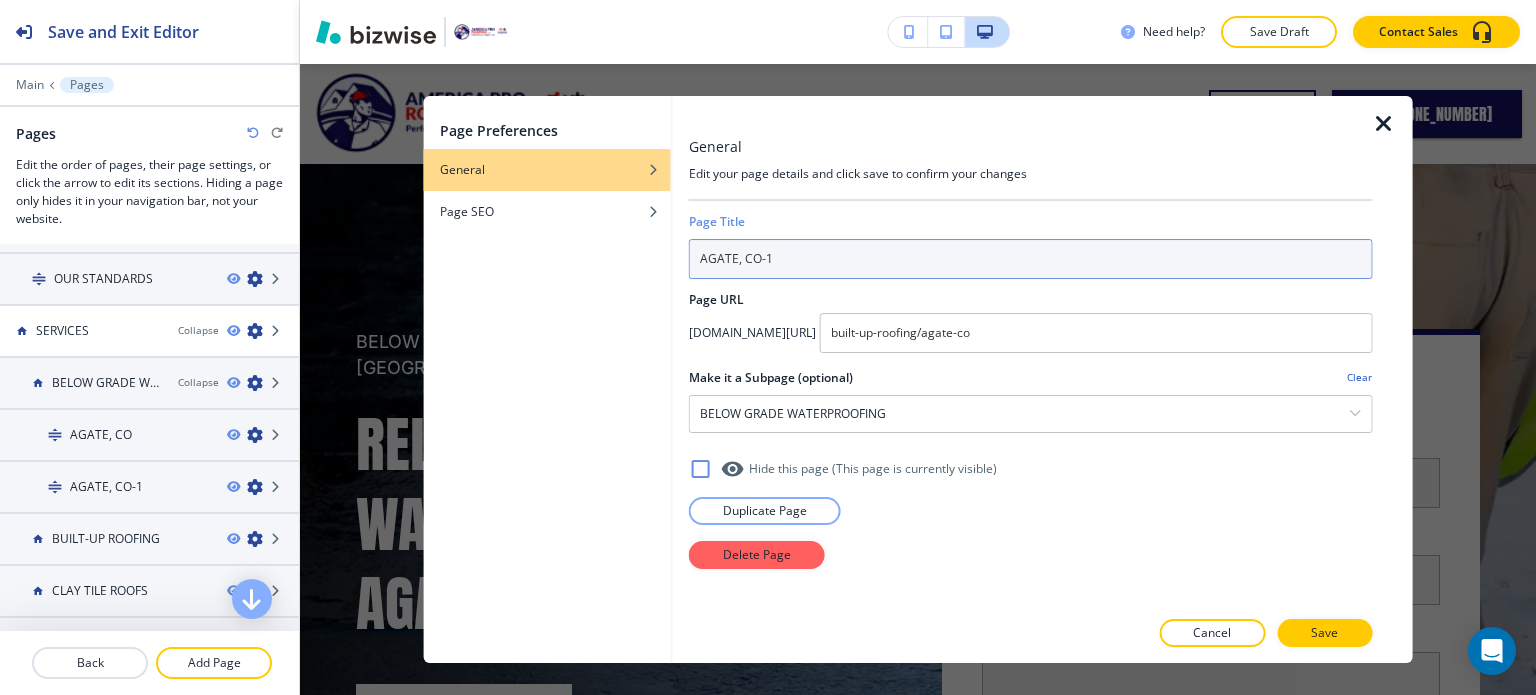 click on "AGATE, CO-1" at bounding box center [1031, 259] 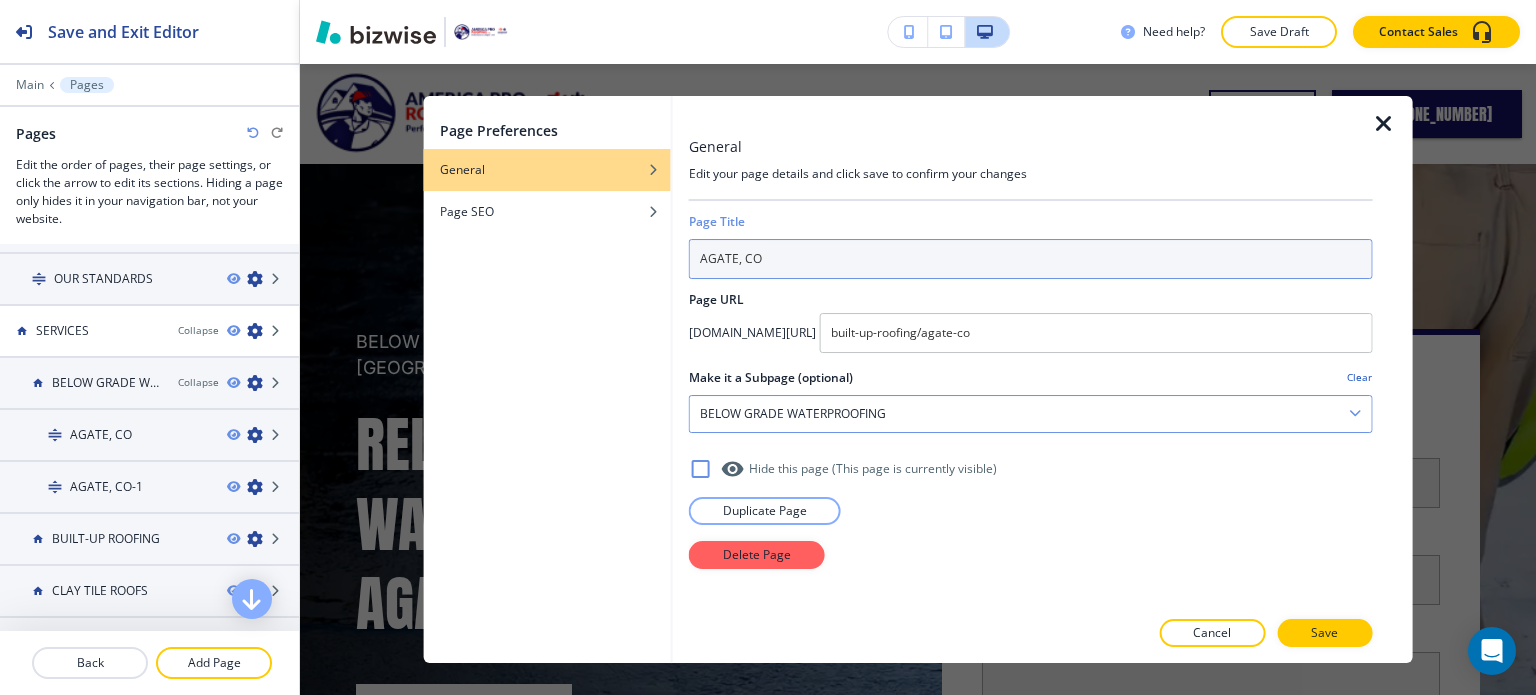 type on "AGATE, CO" 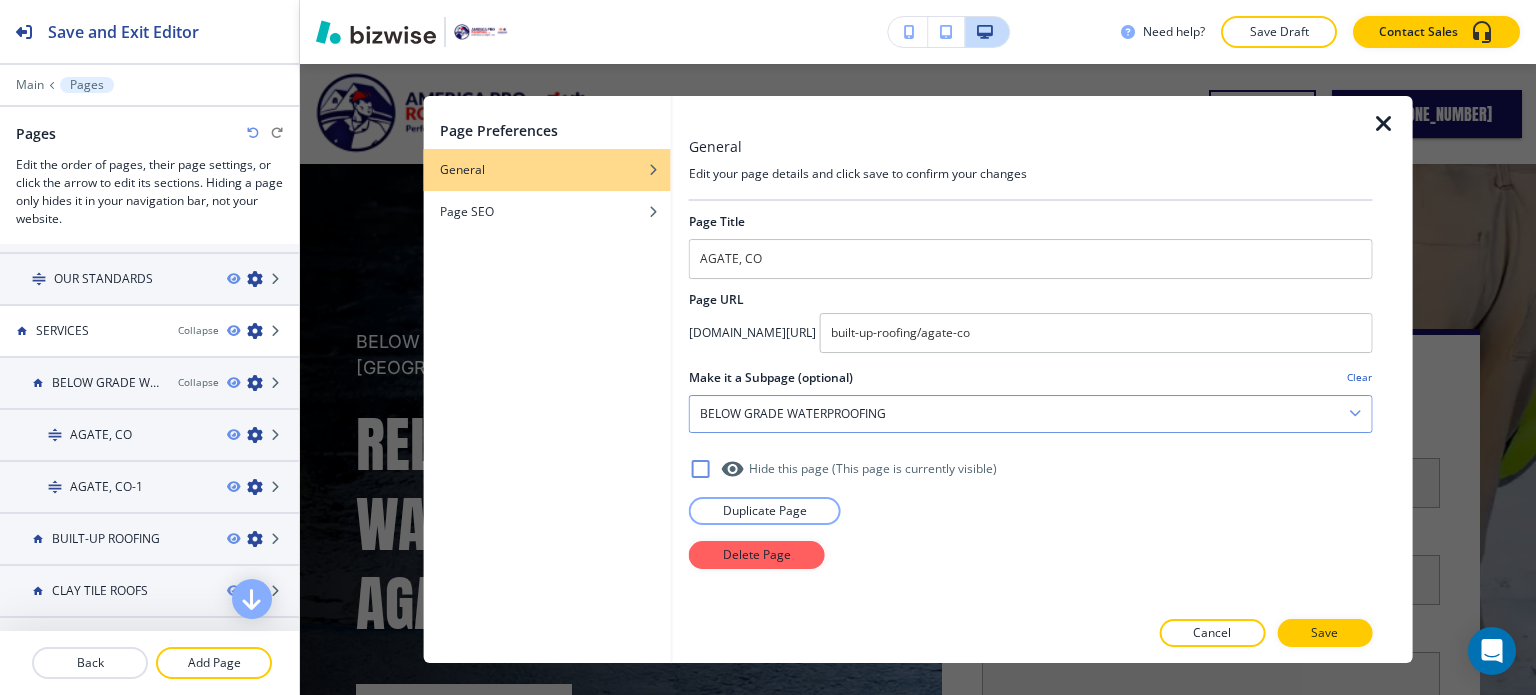 click at bounding box center [1355, 413] 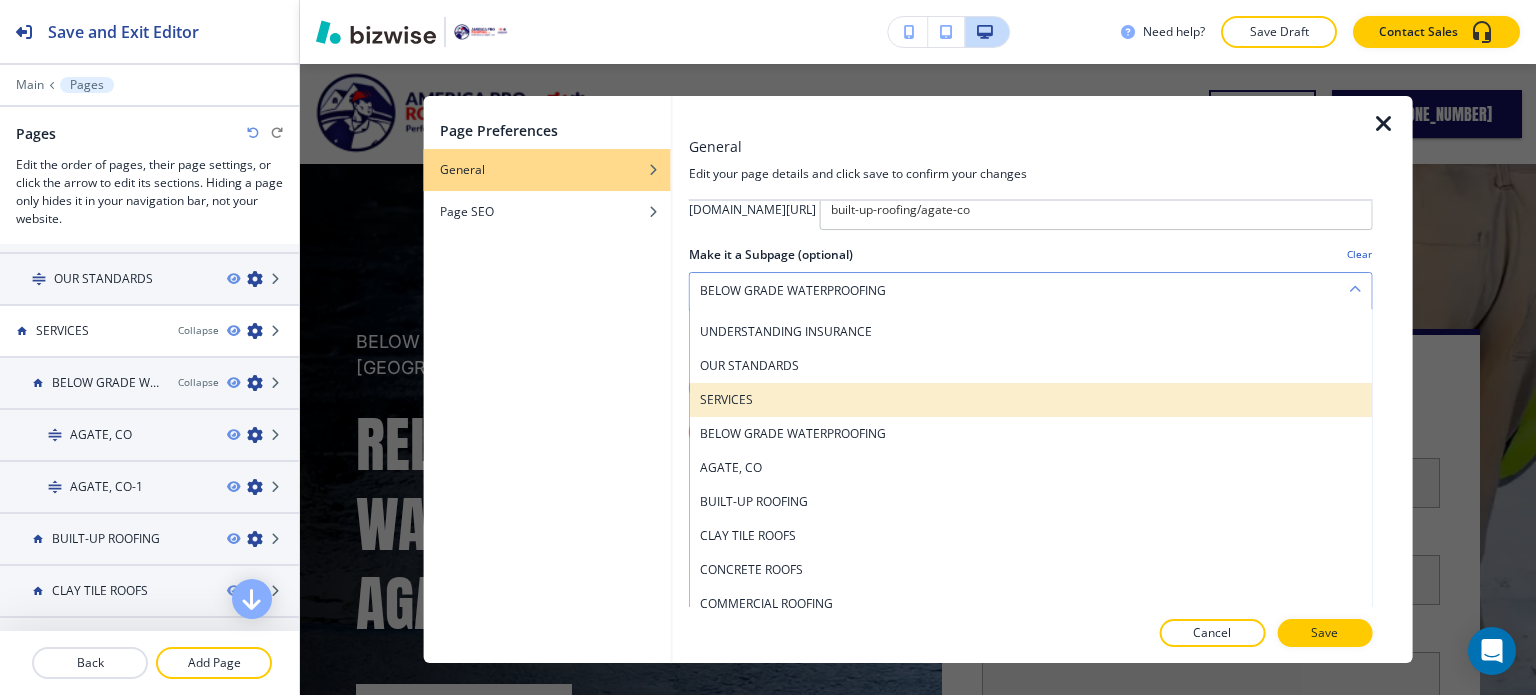 scroll, scrollTop: 100, scrollLeft: 0, axis: vertical 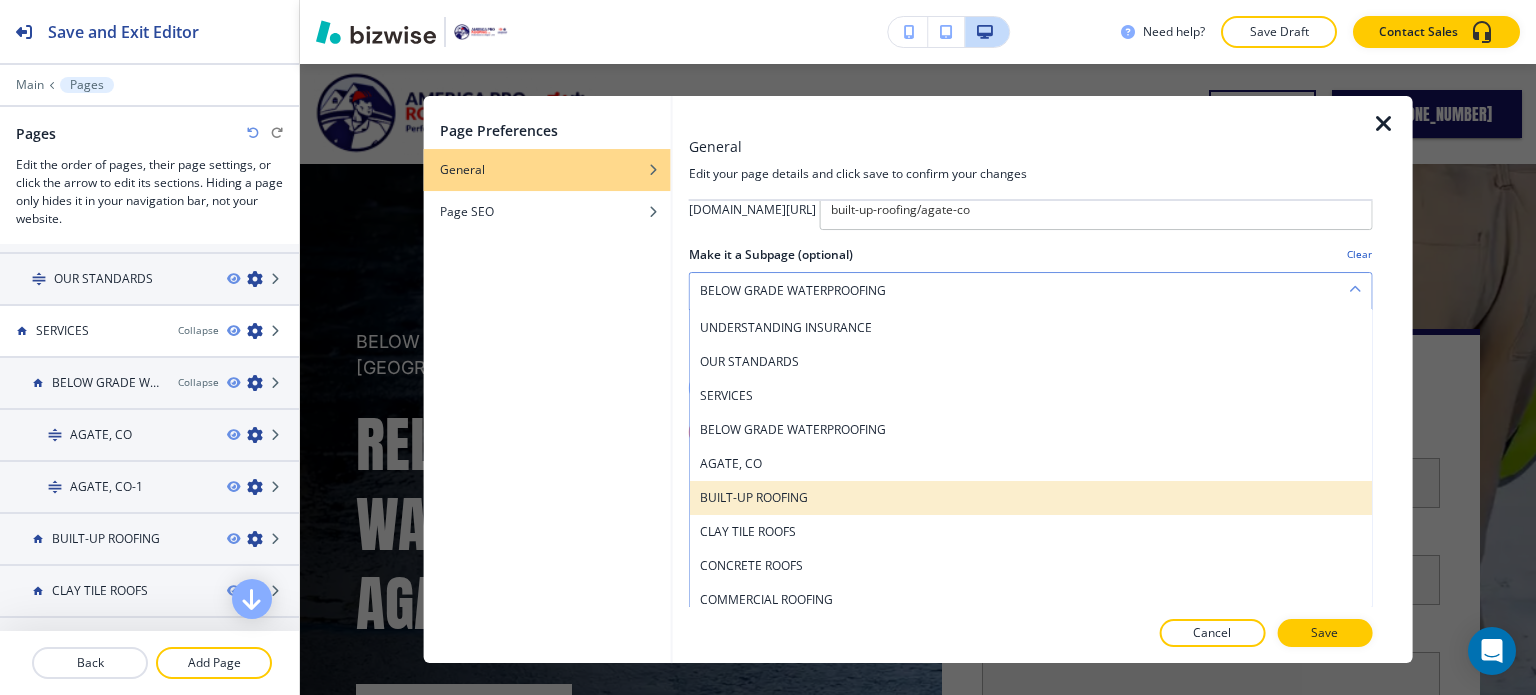 click on "BUILT-UP ROOFING" at bounding box center [1031, 498] 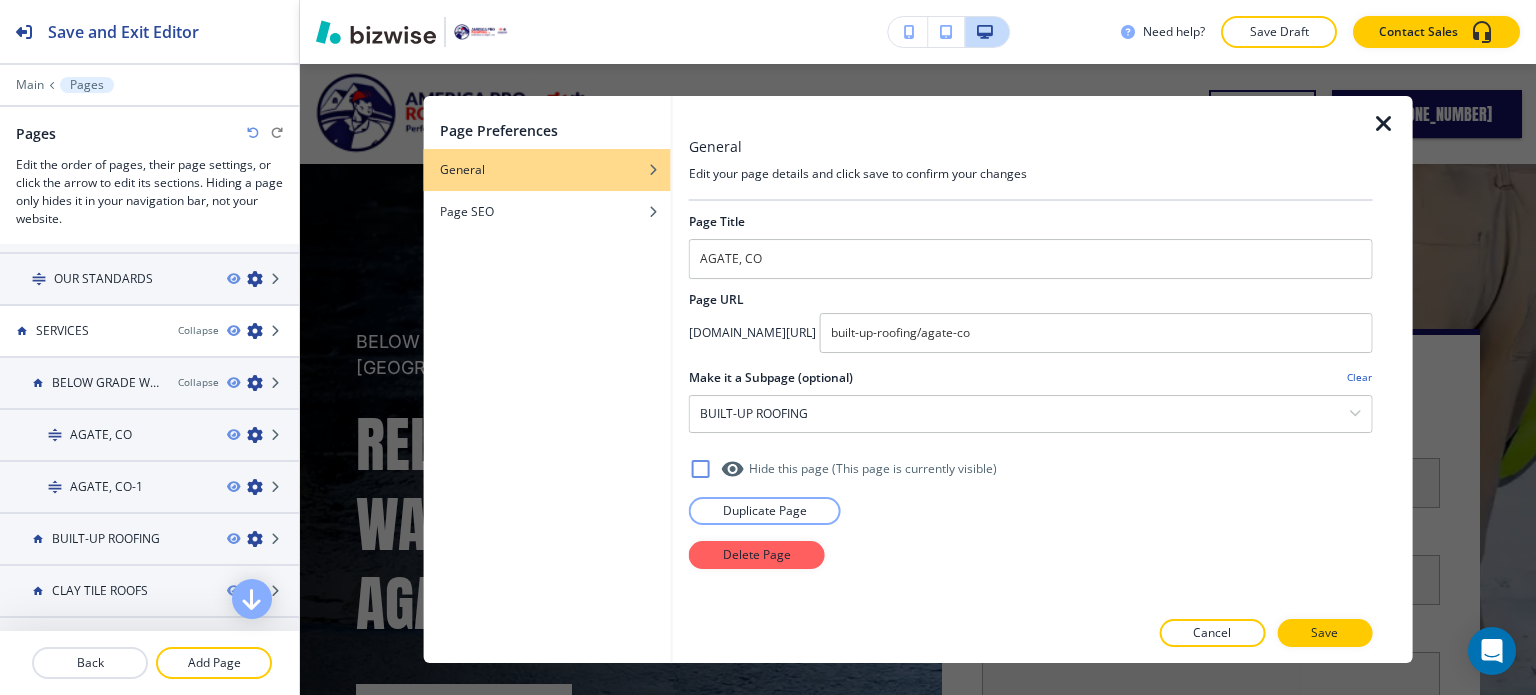 click on "Save" at bounding box center [1324, 633] 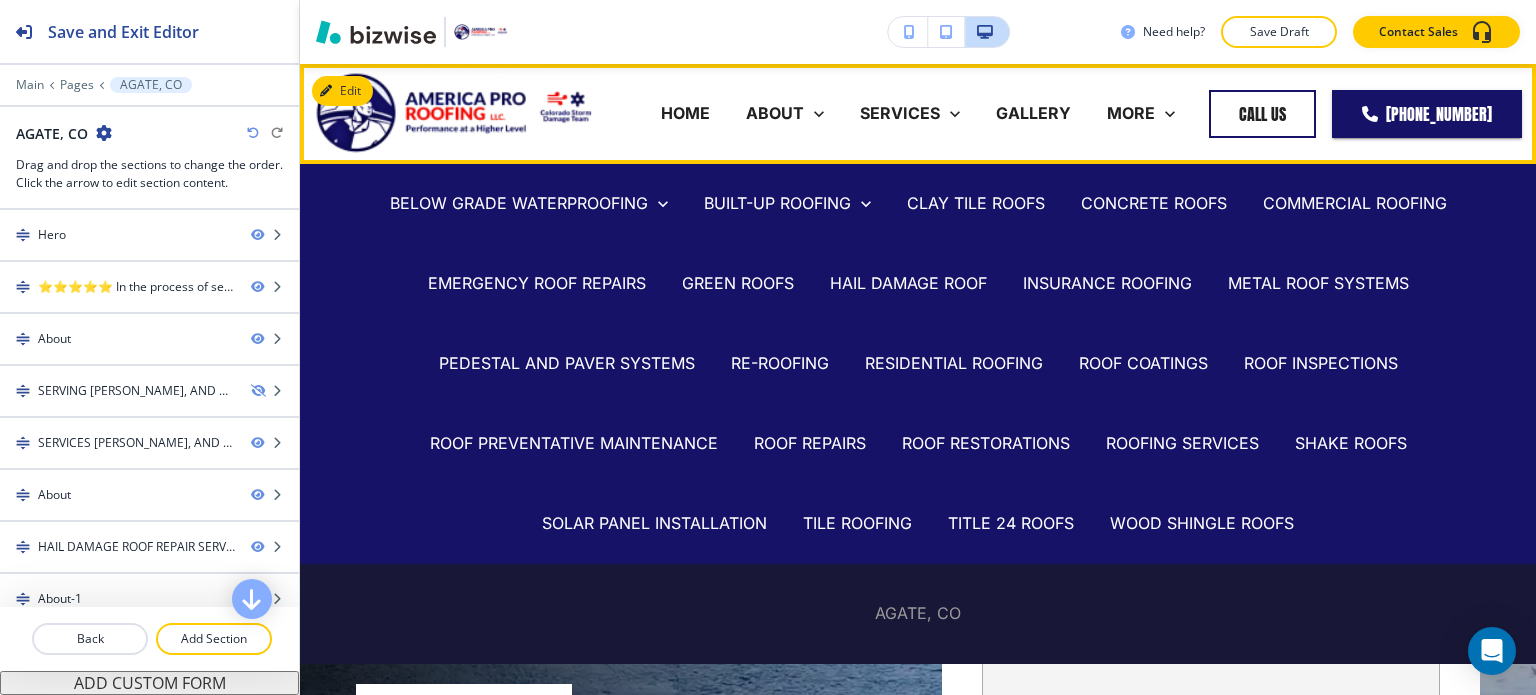 click on "AGATE, CO" at bounding box center [918, 613] 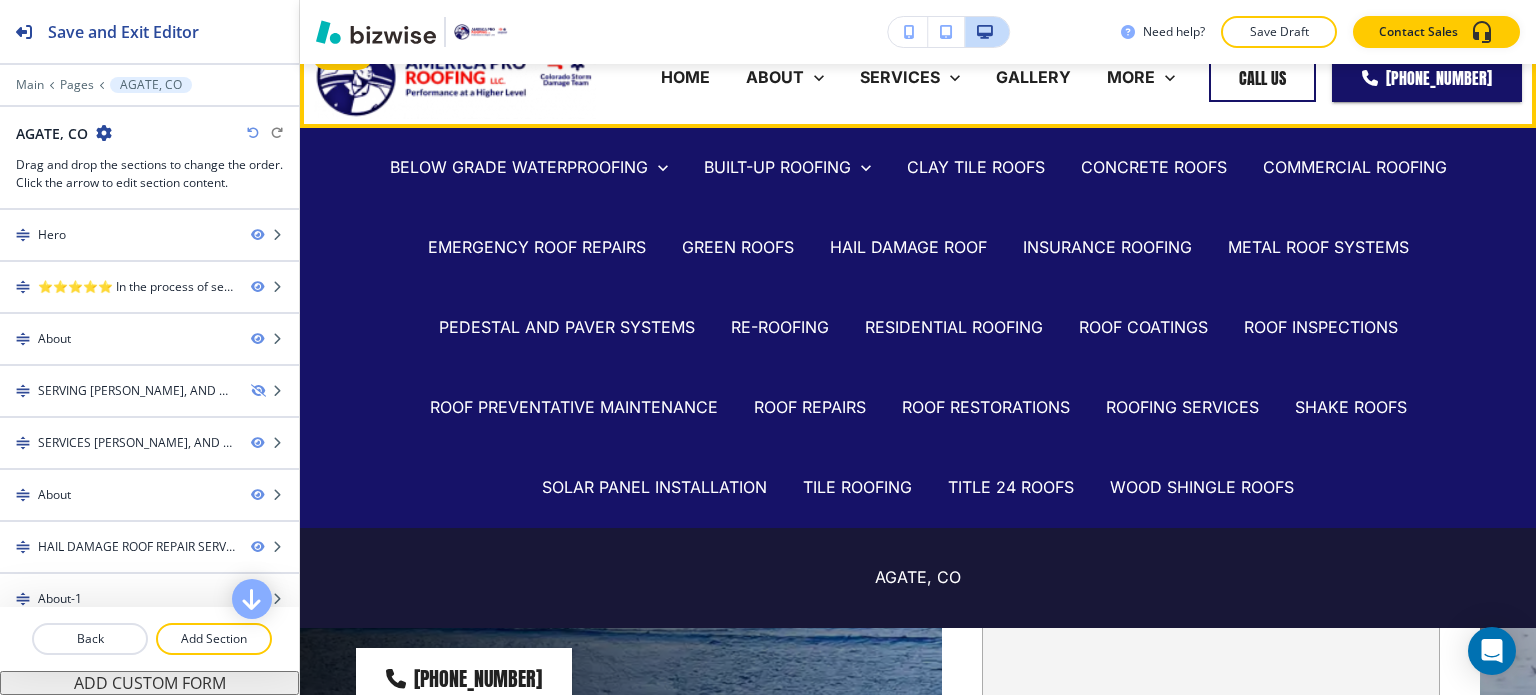 scroll, scrollTop: 100, scrollLeft: 0, axis: vertical 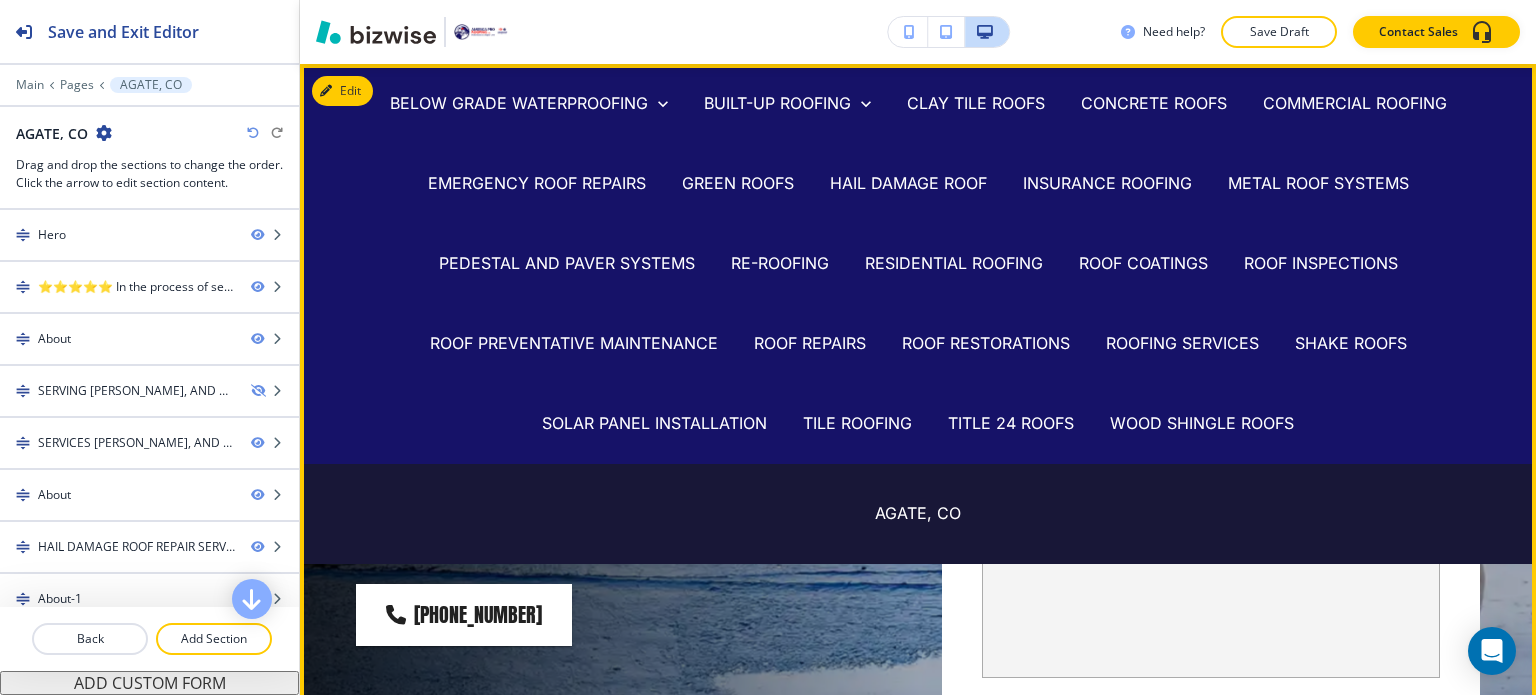 click on "[PHONE_NUMBER]" at bounding box center [625, 615] 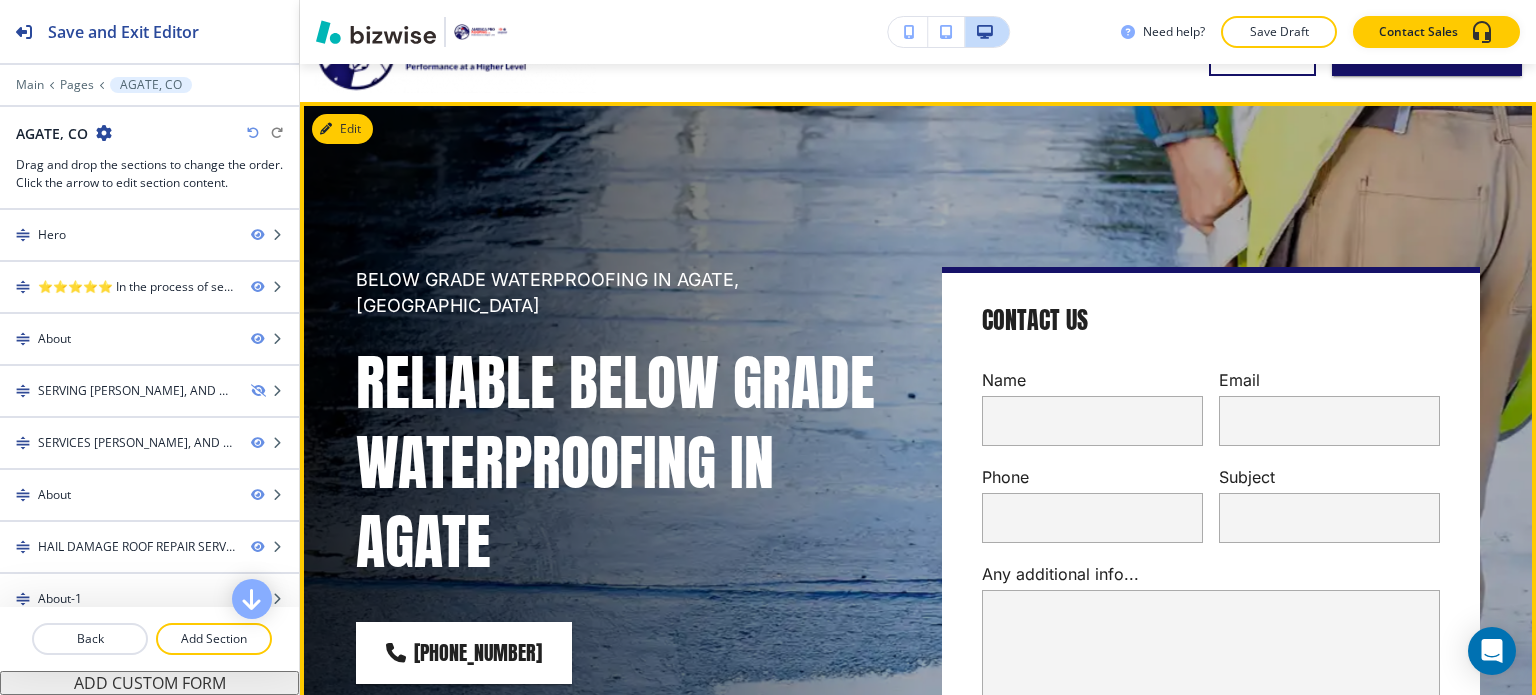 scroll, scrollTop: 0, scrollLeft: 0, axis: both 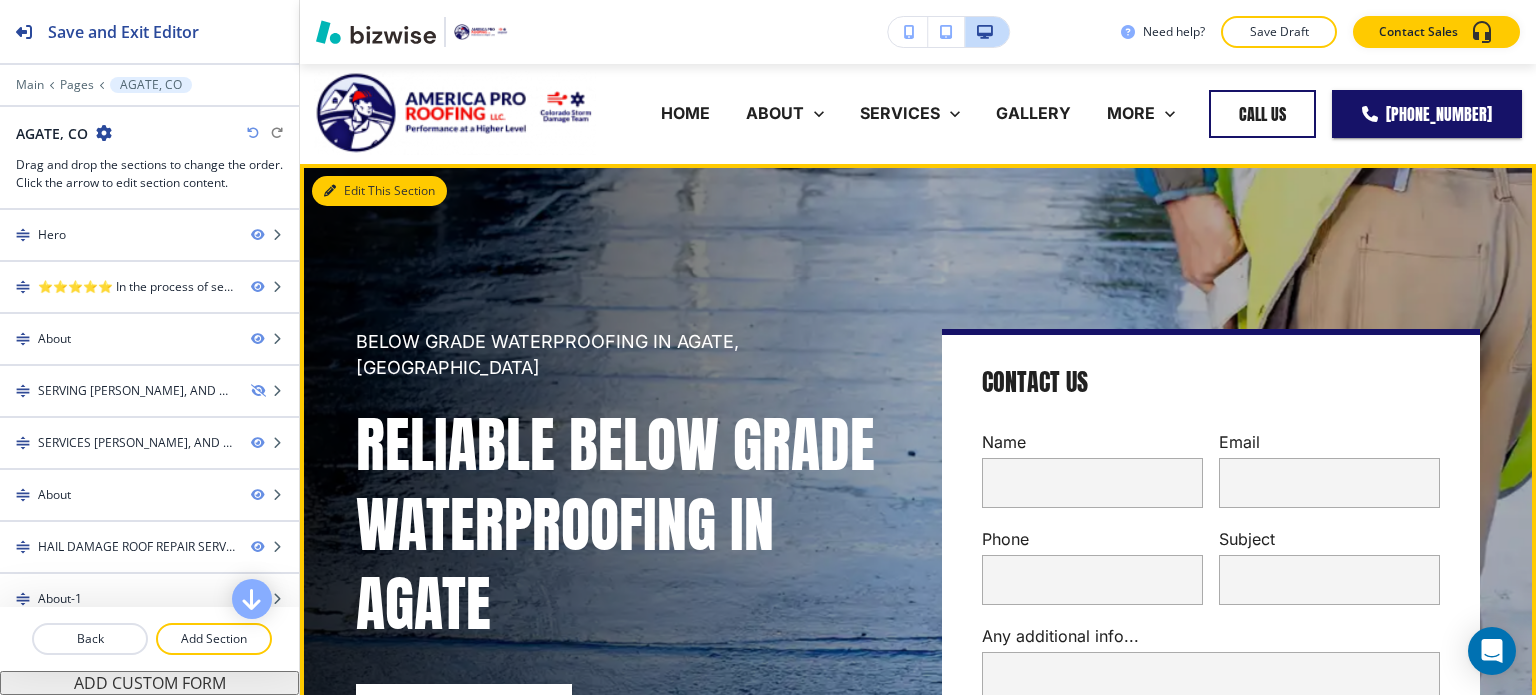 click on "Edit This Section" at bounding box center [379, 191] 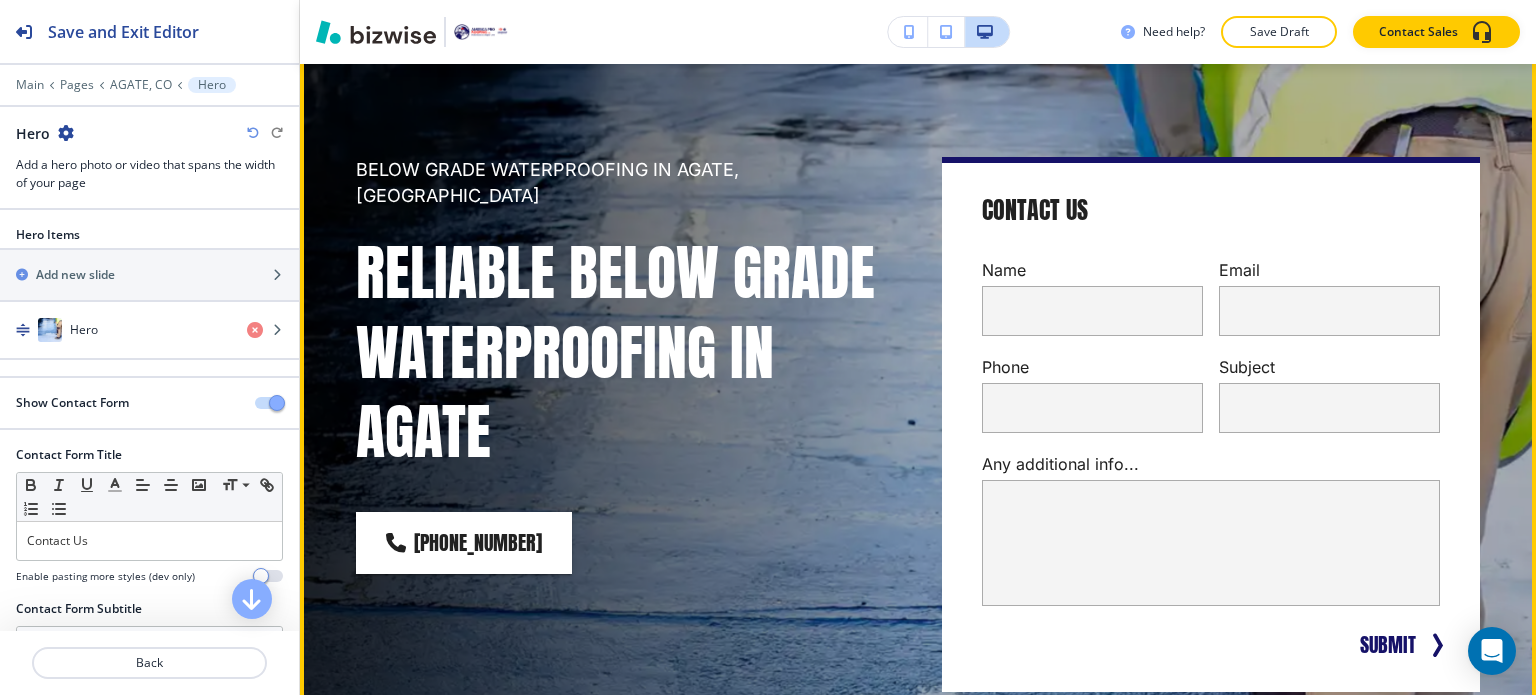 scroll, scrollTop: 500, scrollLeft: 0, axis: vertical 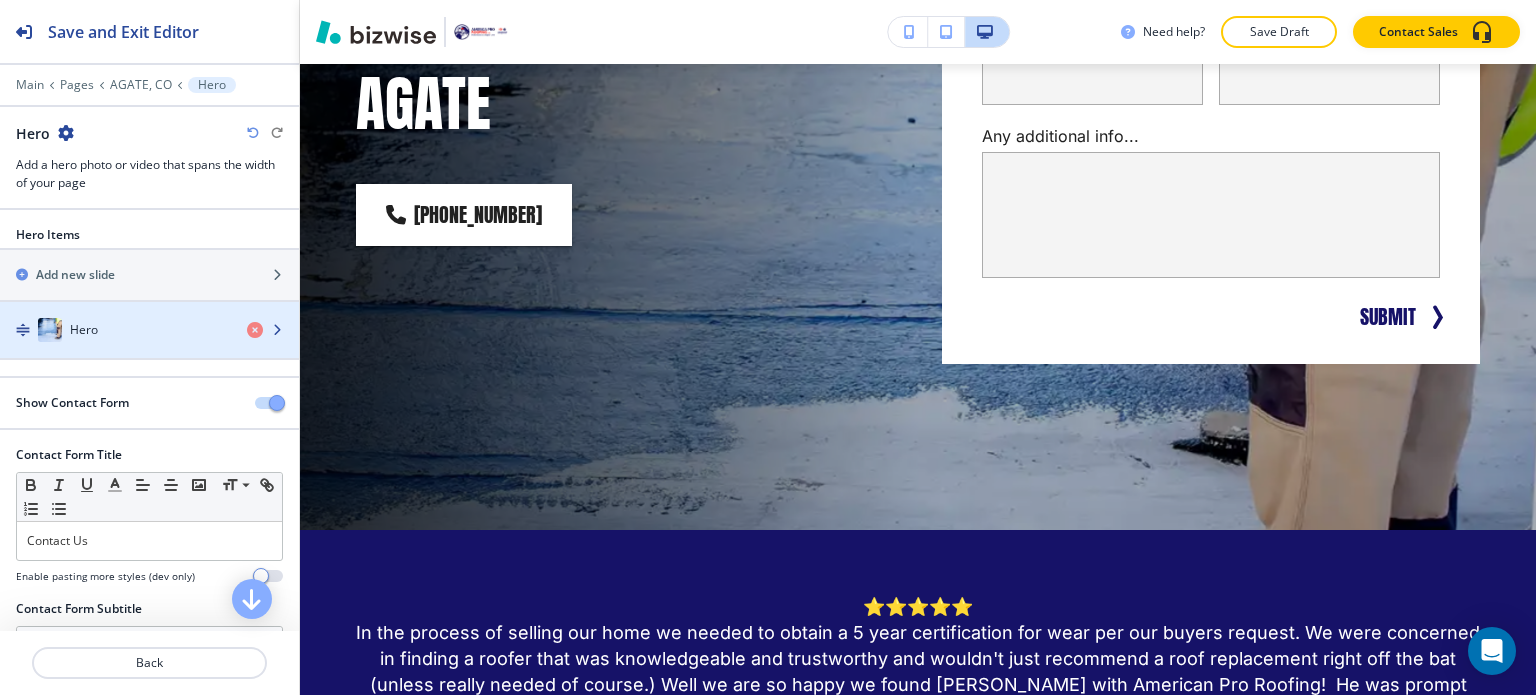 click on "Hero" at bounding box center [115, 330] 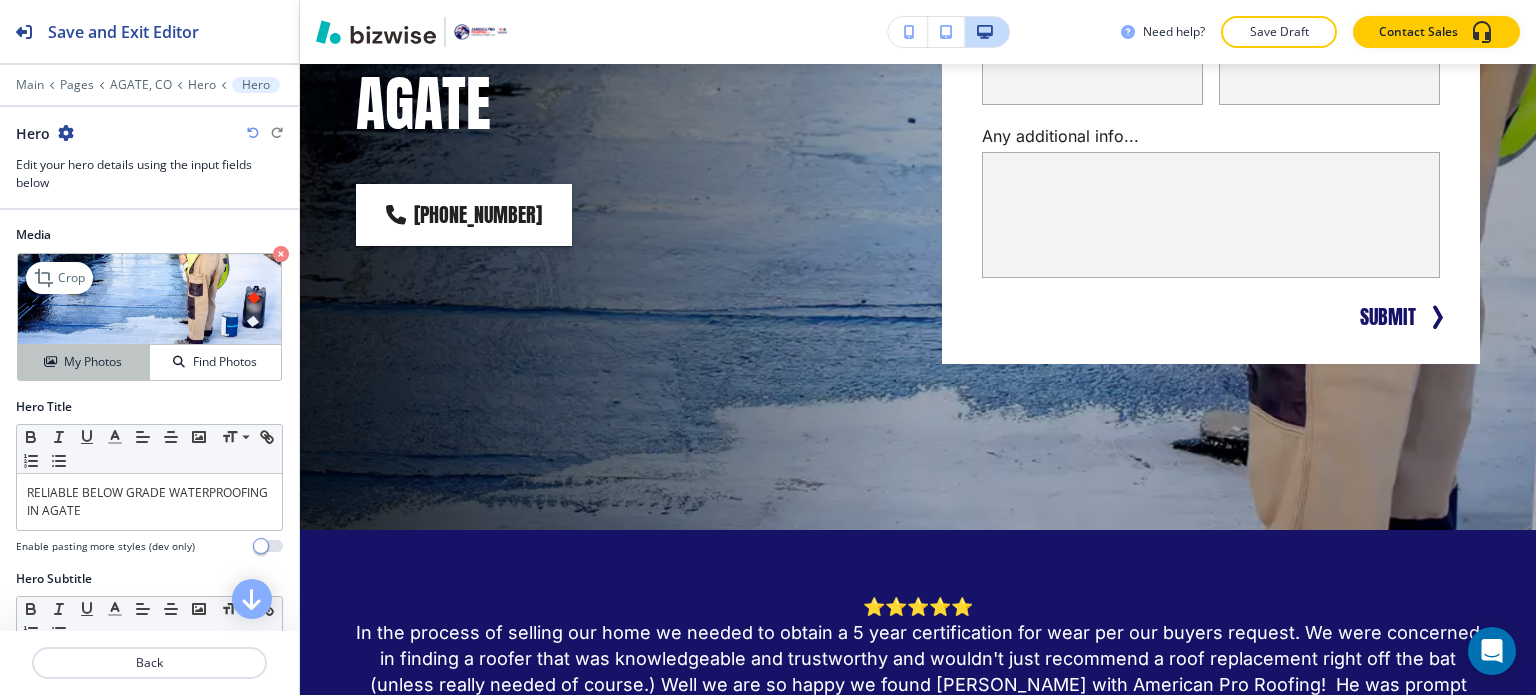 click on "My Photos" at bounding box center (93, 362) 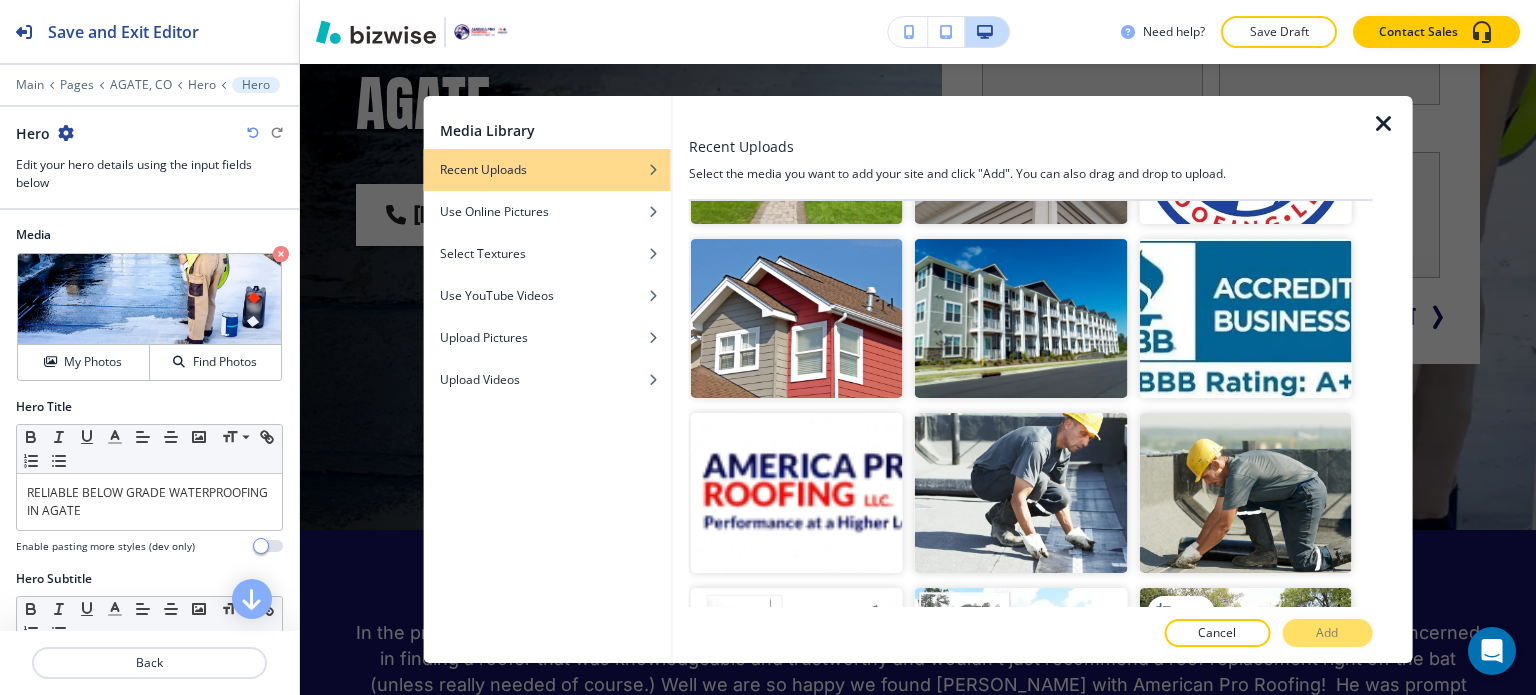 scroll, scrollTop: 5300, scrollLeft: 0, axis: vertical 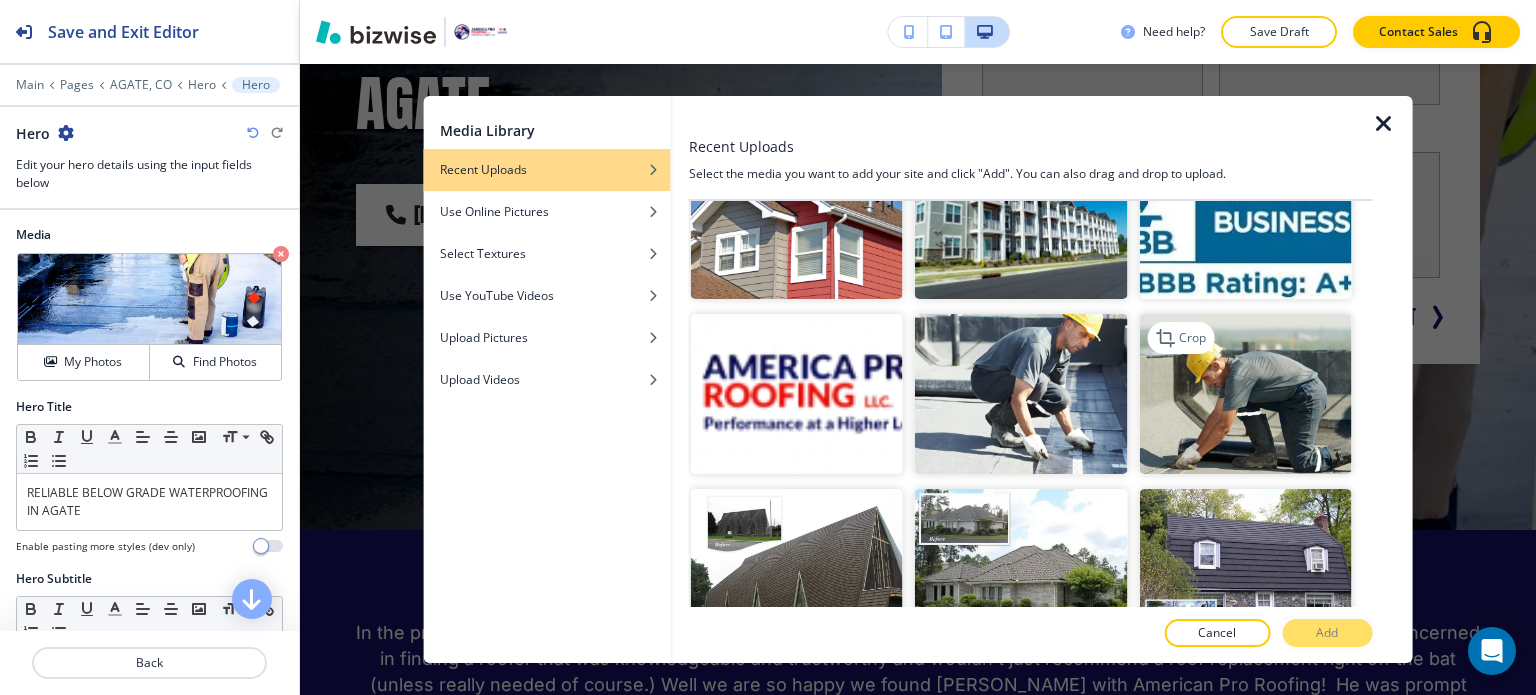 click at bounding box center [1245, 393] 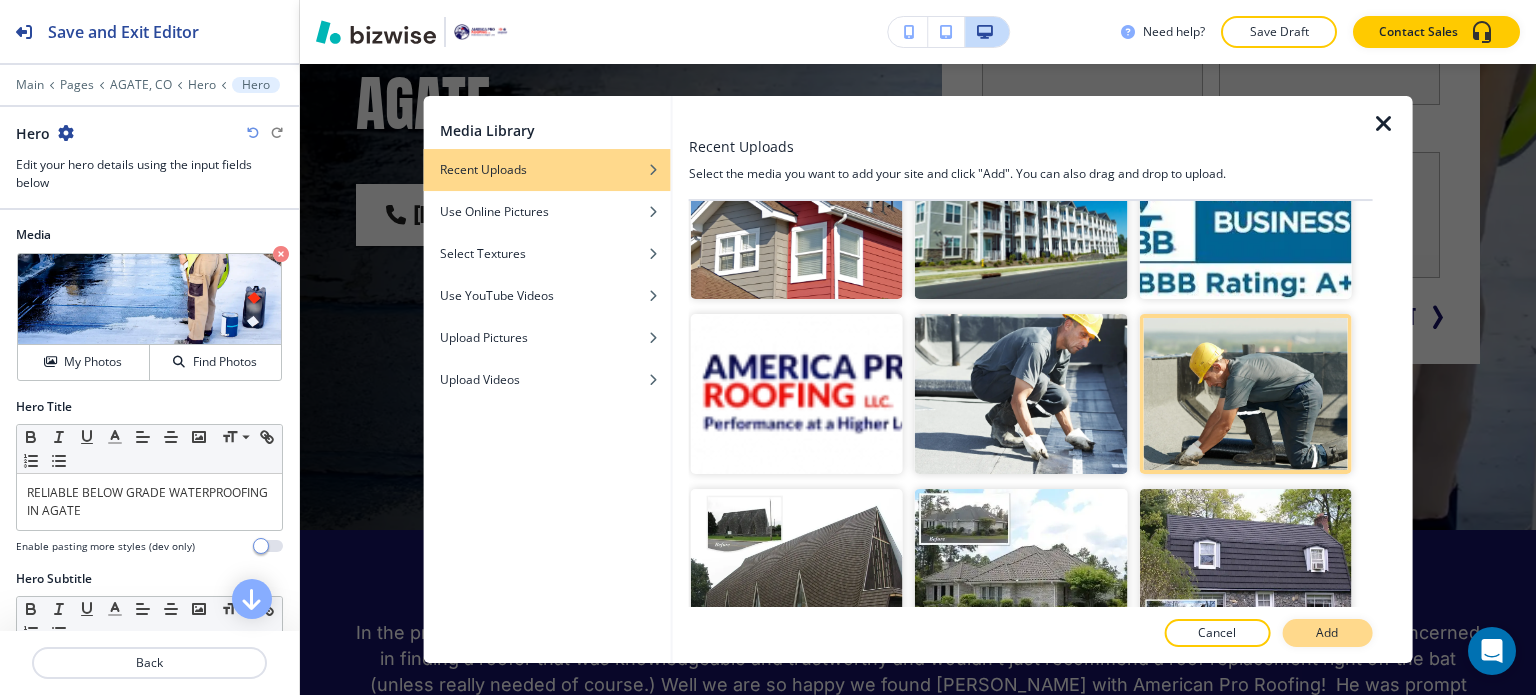 click on "Add" at bounding box center (1327, 633) 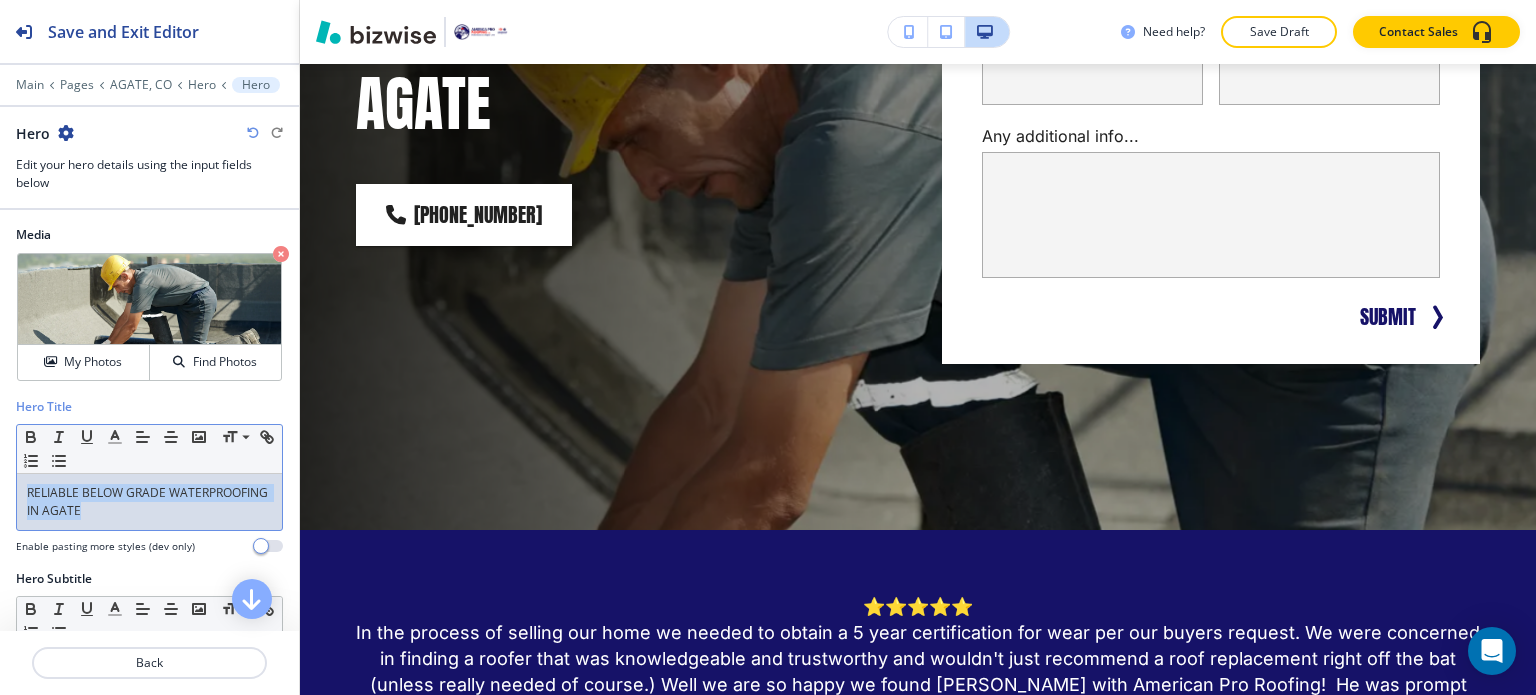 drag, startPoint x: 228, startPoint y: 519, endPoint x: 10, endPoint y: 479, distance: 221.63934 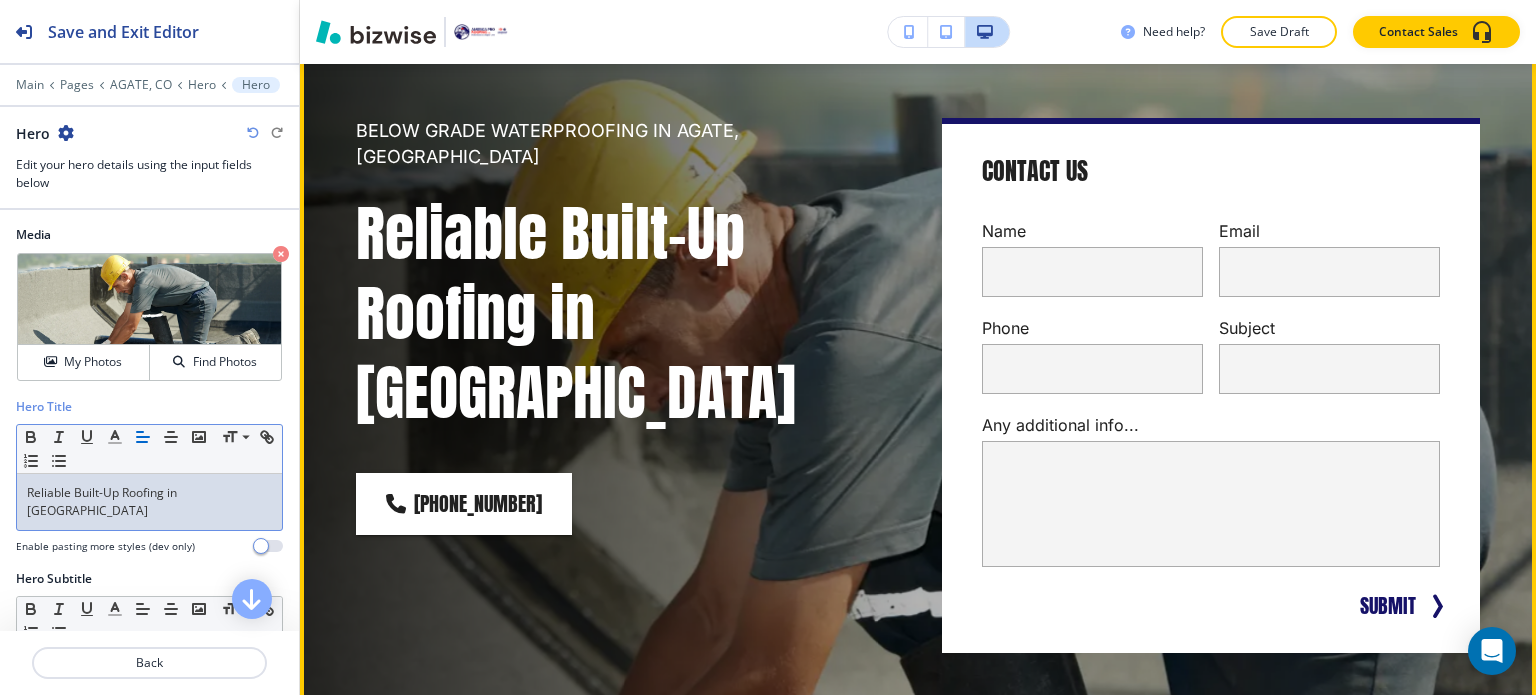 scroll, scrollTop: 100, scrollLeft: 0, axis: vertical 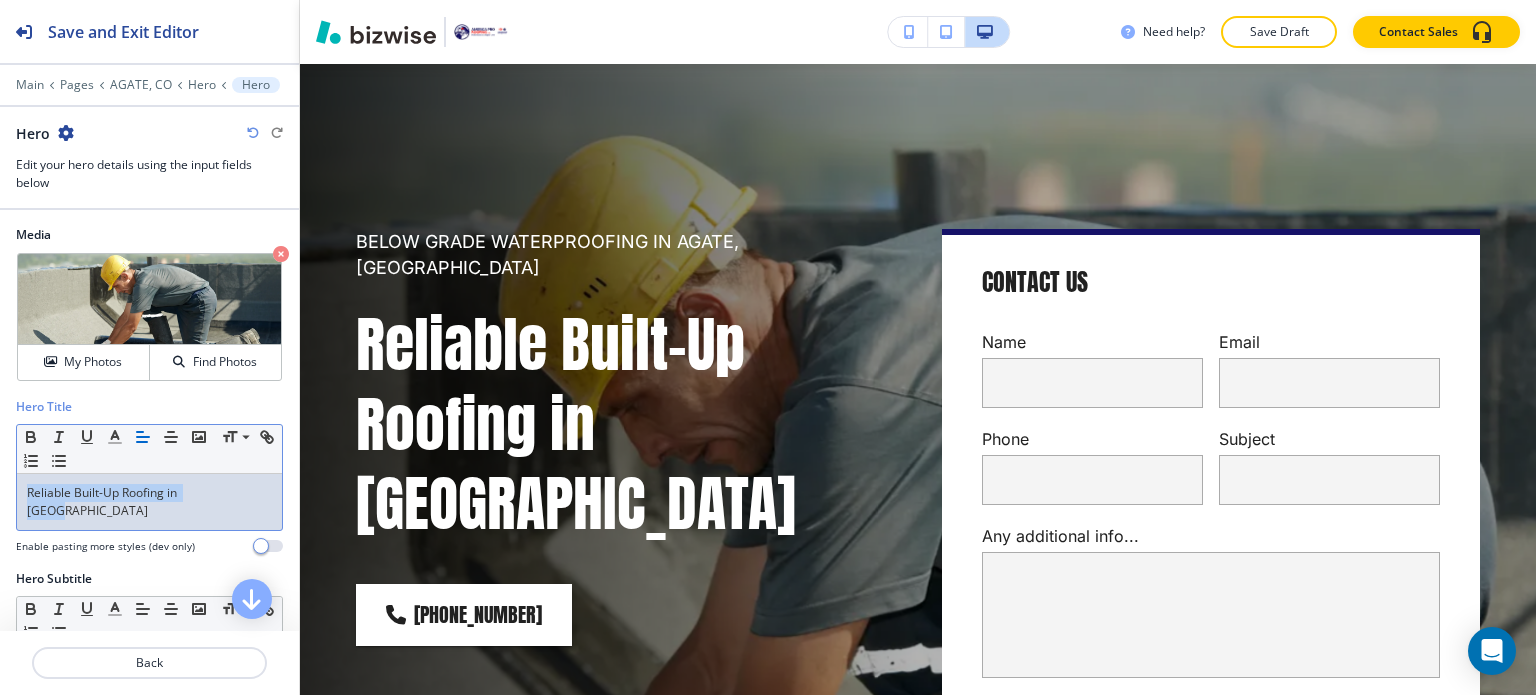 drag, startPoint x: 221, startPoint y: 500, endPoint x: 104, endPoint y: 495, distance: 117.10679 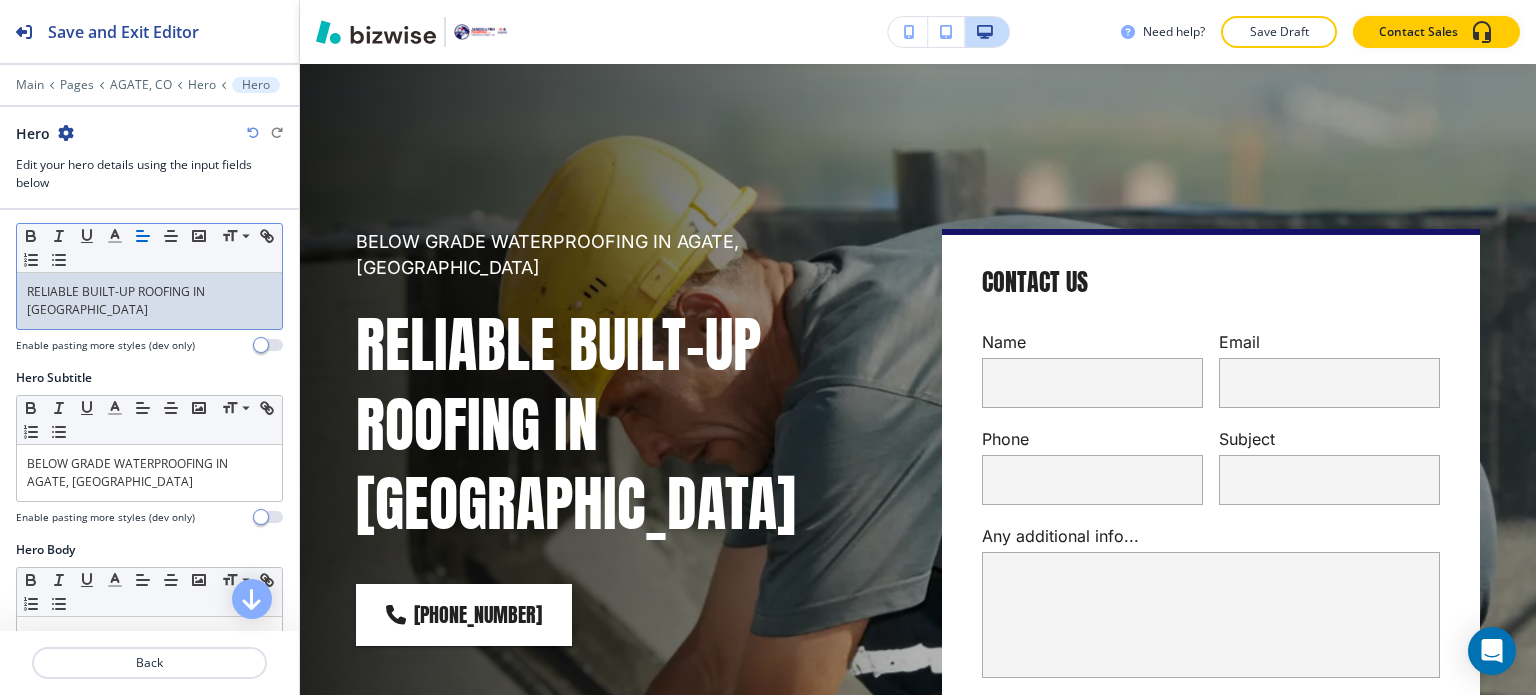 scroll, scrollTop: 300, scrollLeft: 0, axis: vertical 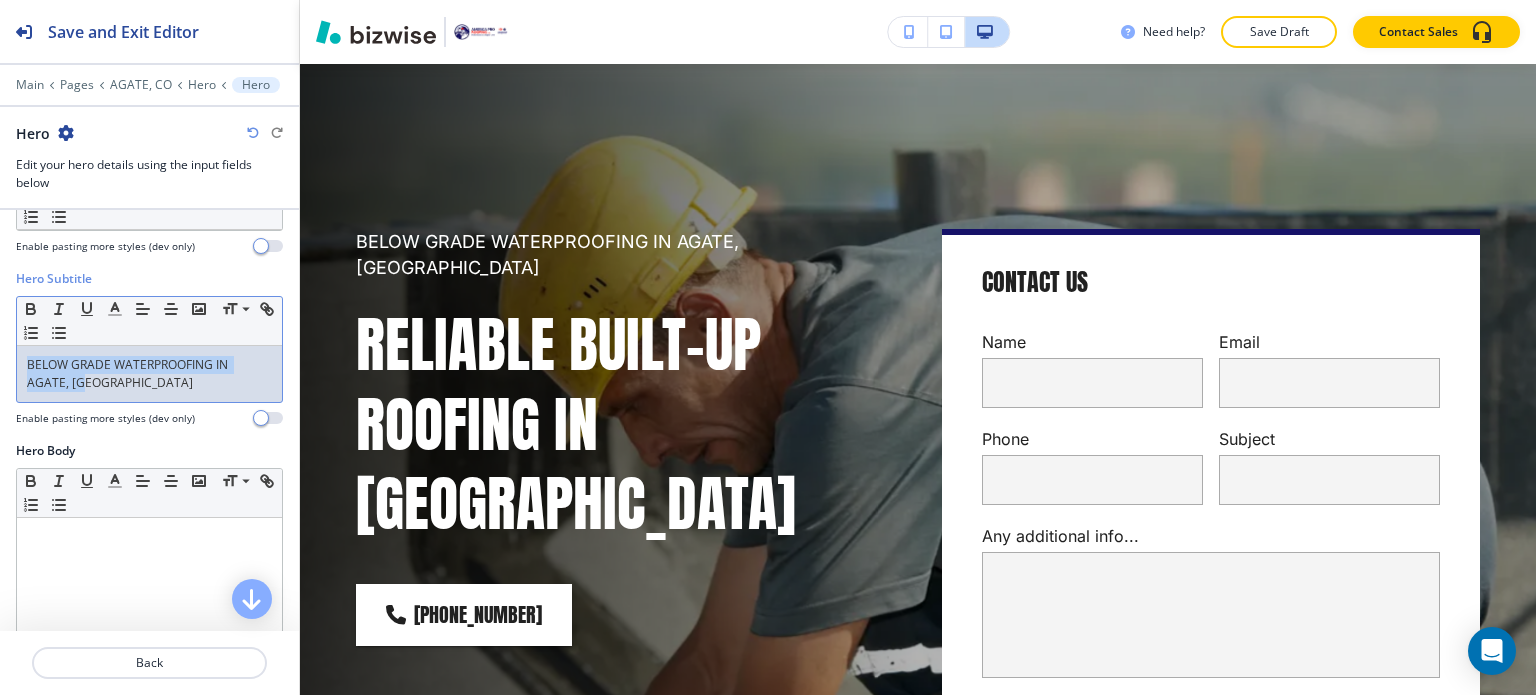 drag, startPoint x: 72, startPoint y: 358, endPoint x: 0, endPoint y: 335, distance: 75.58439 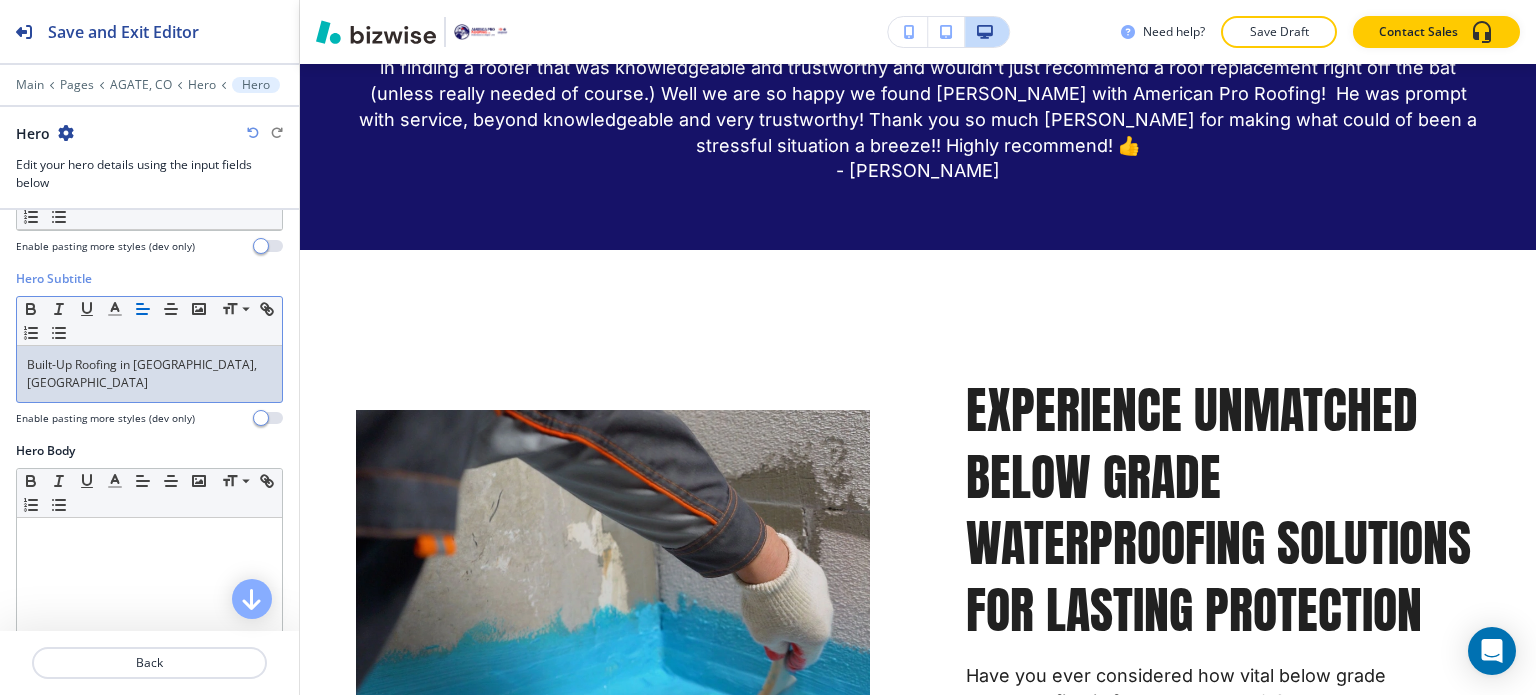 scroll, scrollTop: 1100, scrollLeft: 0, axis: vertical 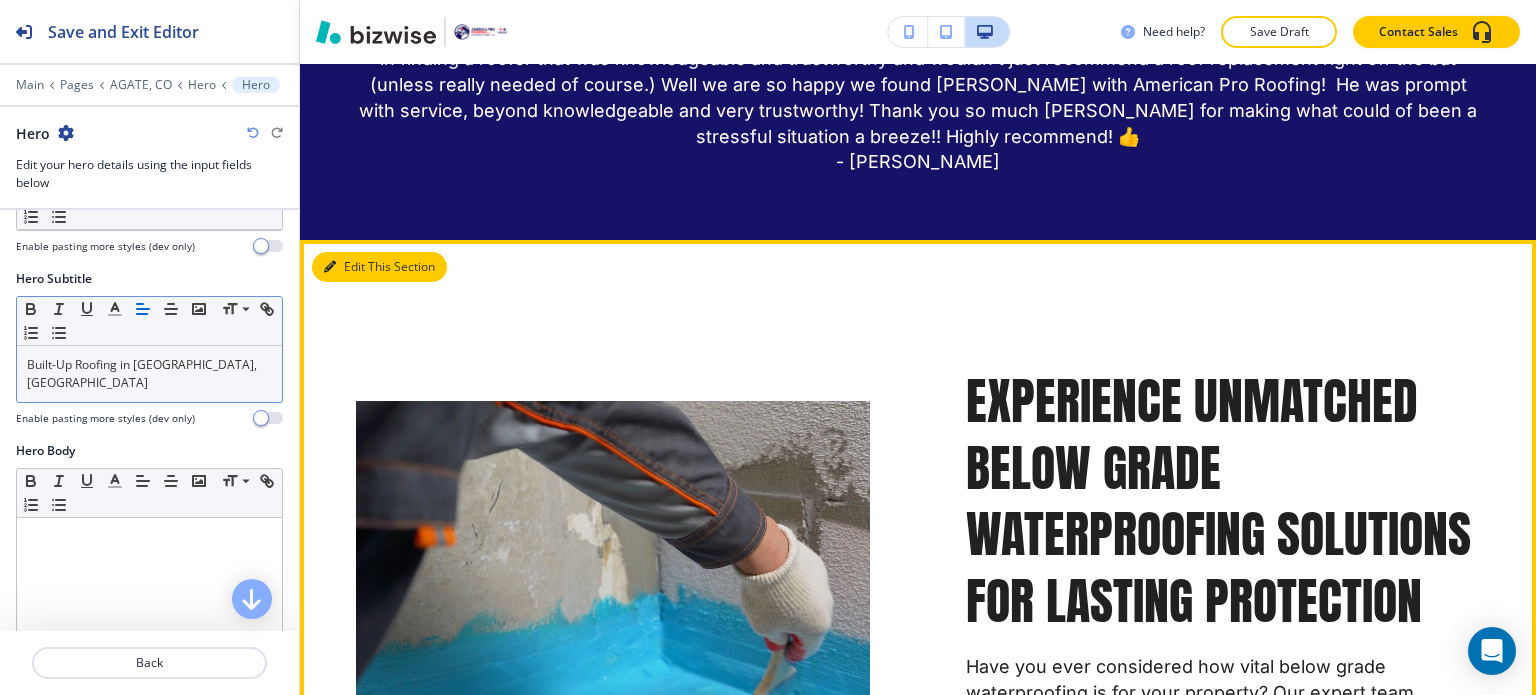 click on "Edit This Section" at bounding box center [379, 267] 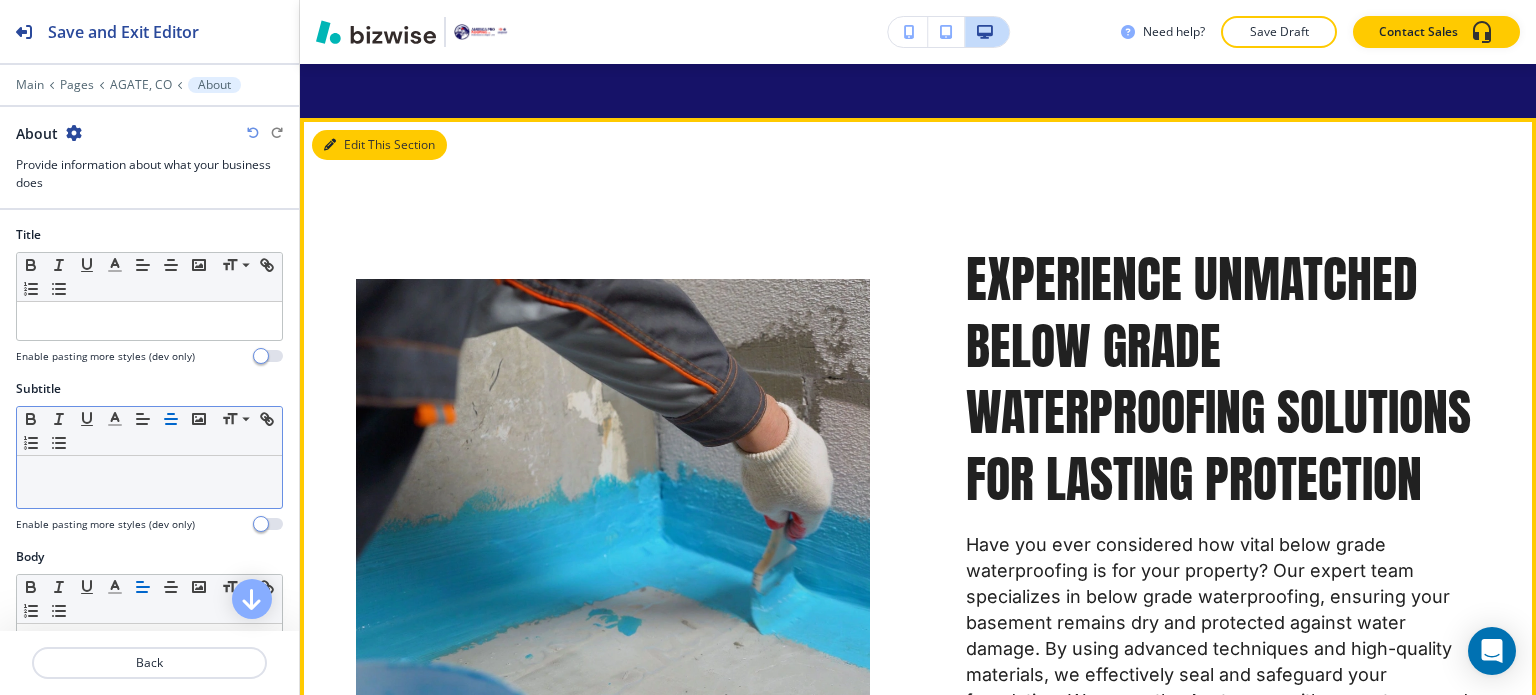 scroll, scrollTop: 1276, scrollLeft: 0, axis: vertical 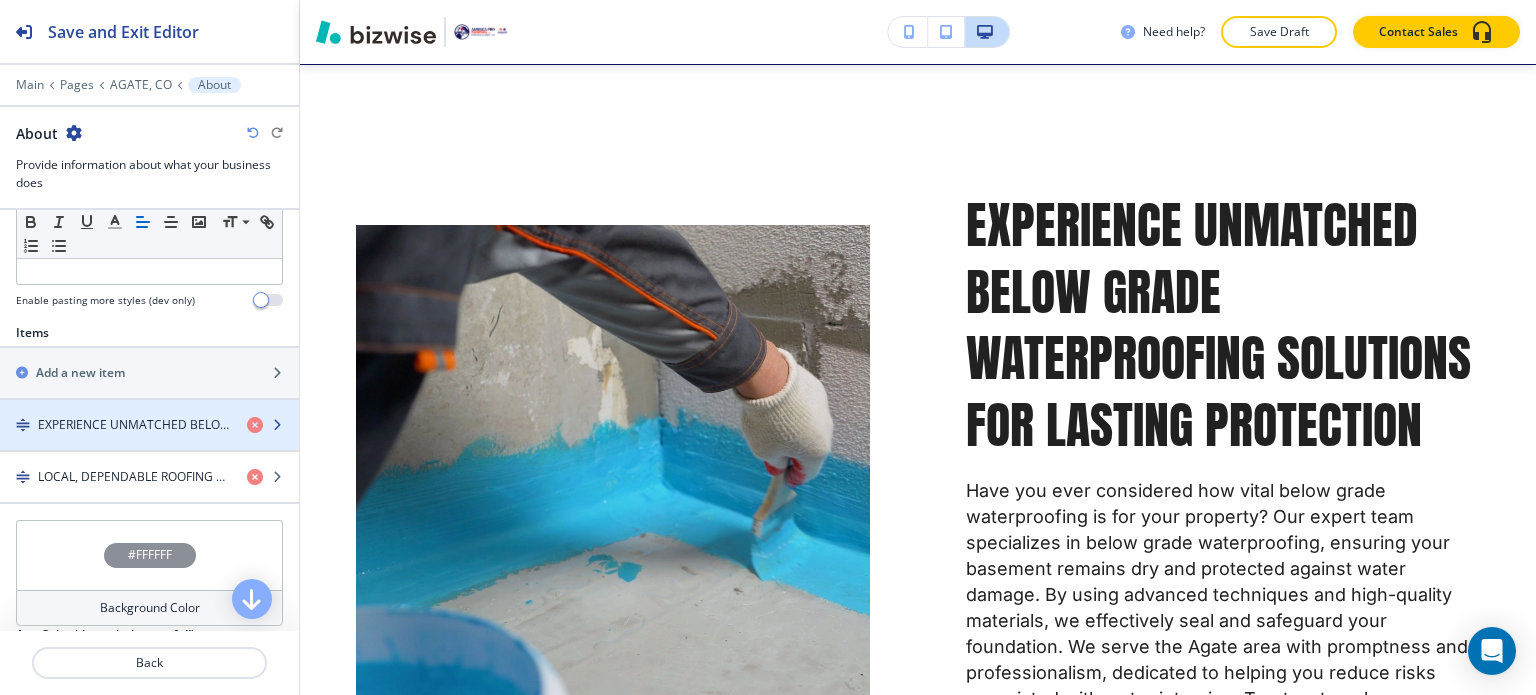 click on "EXPERIENCE UNMATCHED BELOW GRADE WATERPROOFING SOLUTIONS FOR LASTING PROTECTION" at bounding box center [134, 425] 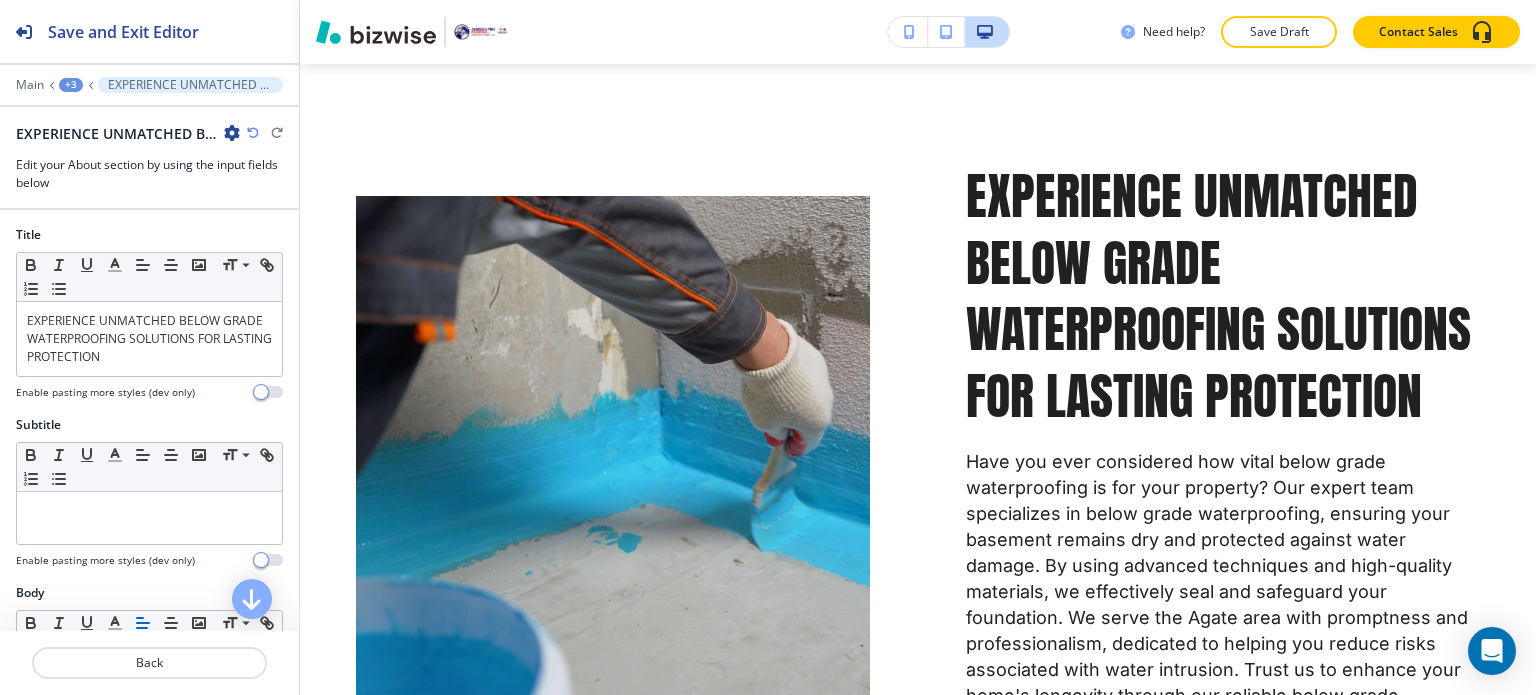 scroll, scrollTop: 1308, scrollLeft: 0, axis: vertical 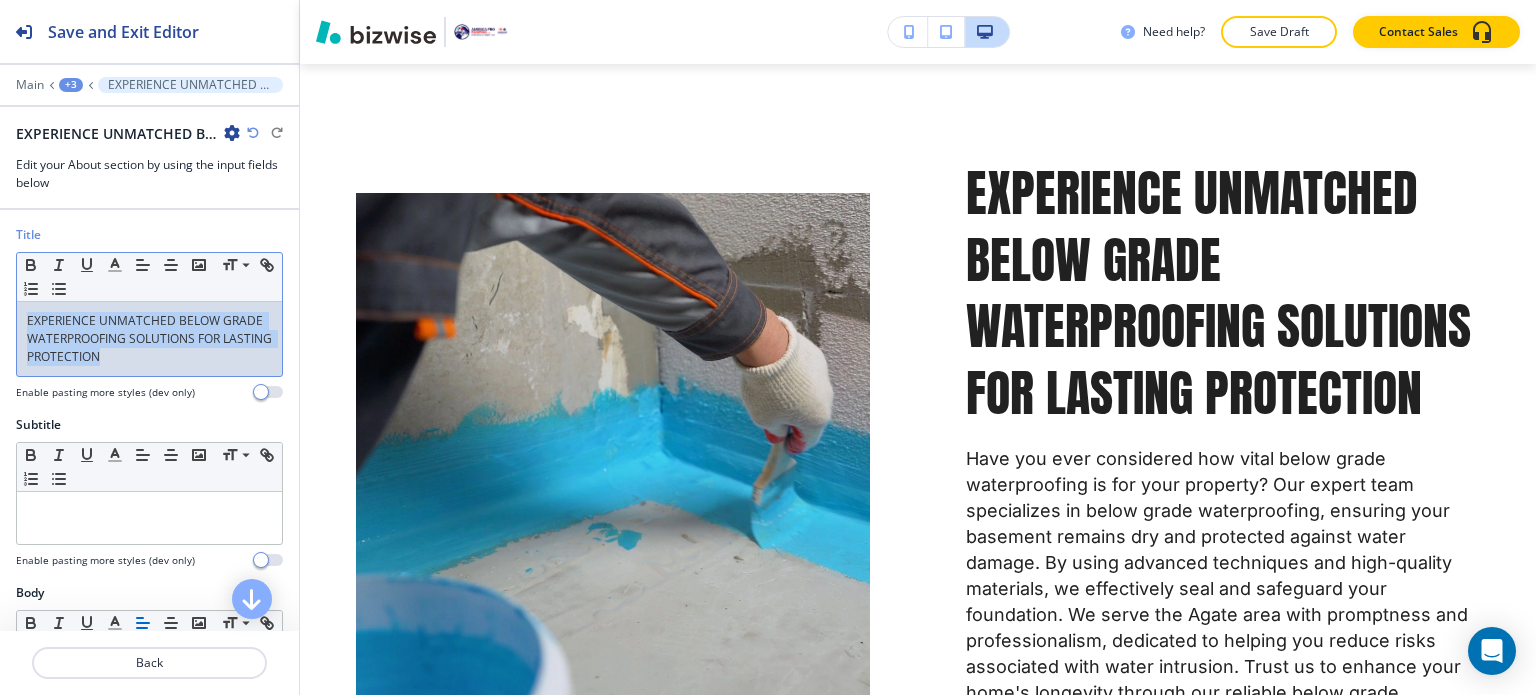 drag, startPoint x: 205, startPoint y: 355, endPoint x: 0, endPoint y: 305, distance: 211.00948 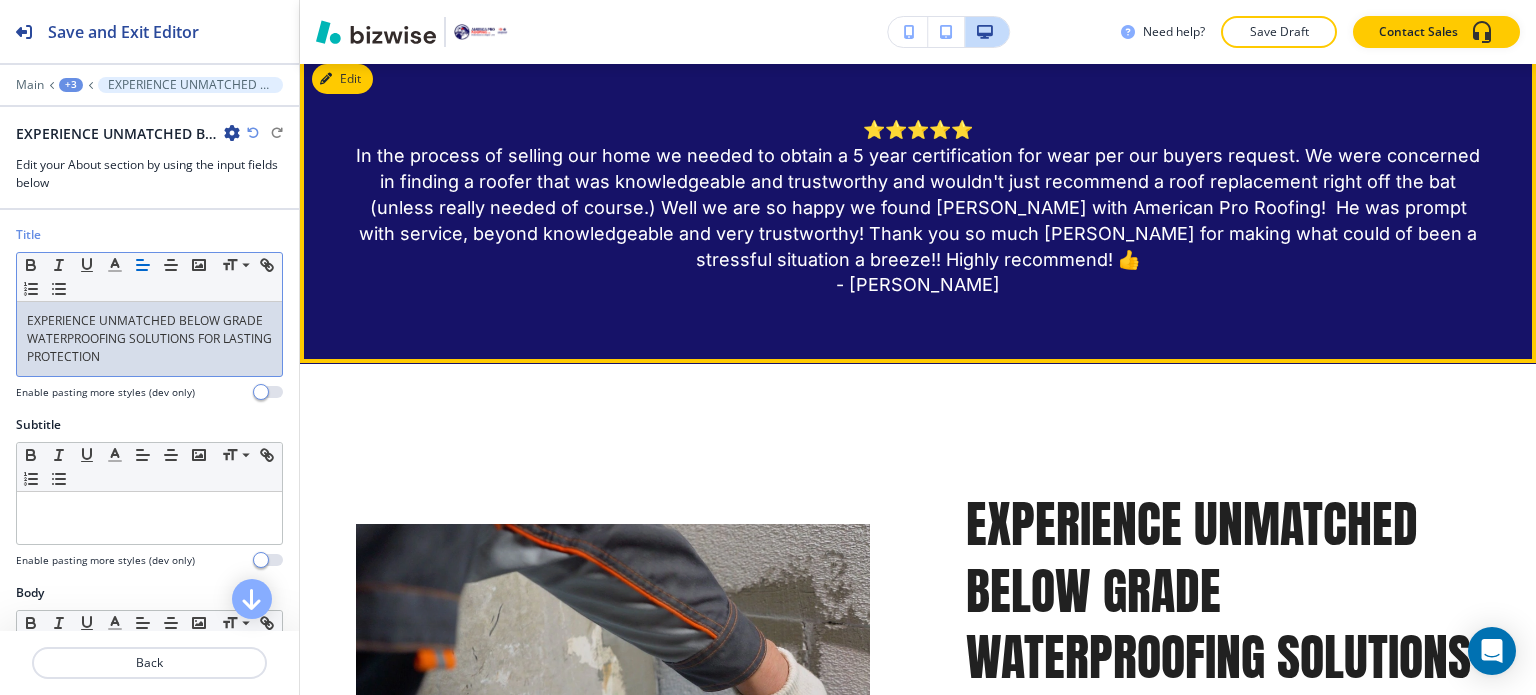 scroll, scrollTop: 1208, scrollLeft: 0, axis: vertical 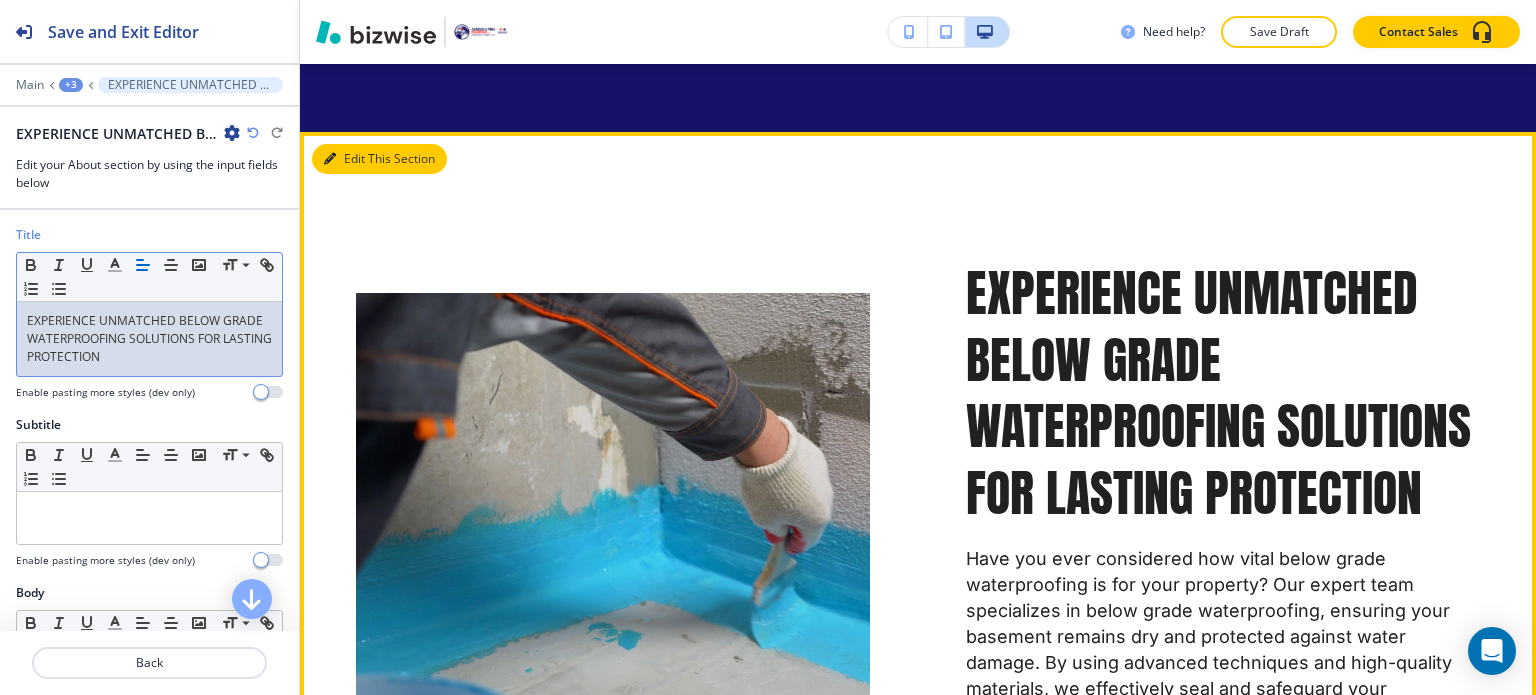 click on "Edit This Section" at bounding box center [379, 159] 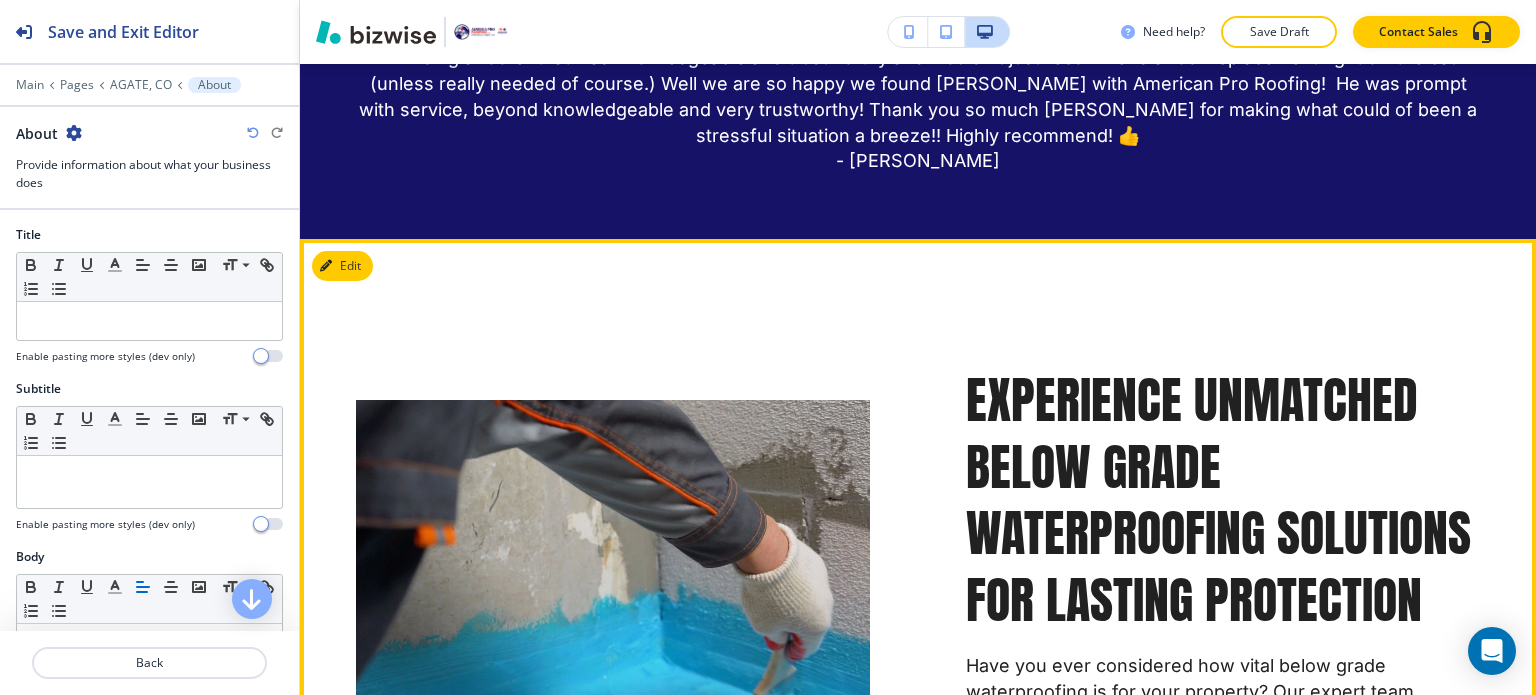scroll, scrollTop: 1076, scrollLeft: 0, axis: vertical 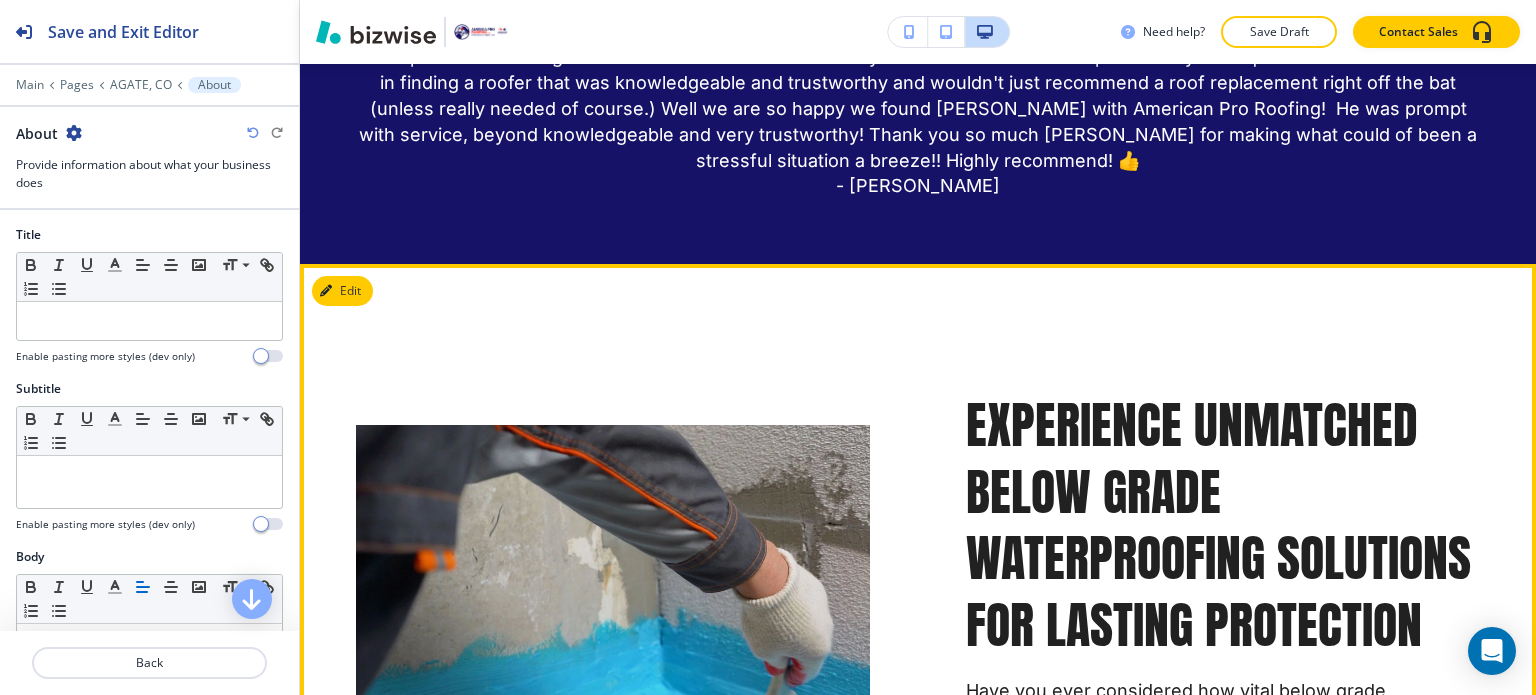 click on "EXPERIENCE UNMATCHED BELOW GRADE WATERPROOFING SOLUTIONS FOR LASTING PROTECTION Have you ever considered how vital below grade waterproofing is for your property? Our expert team specializes in below grade waterproofing, ensuring your basement remains dry and protected against water damage. By using advanced techniques and high-quality materials, we effectively seal and safeguard your foundation. We serve the Agate area with promptness and professionalism, dedicated to helping you reduce risks associated with water intrusion. Trust us to enhance your home's longevity through our reliable below grade waterproofing solutions. Let’s work together to keep your space safe and dry; contact us [DATE] to get started! TRUSTED ROOFING SERVICES LOCAL, DEPENDABLE ROOFING SERVICES  [PHONE_NUMBER]" at bounding box center (918, 1120) 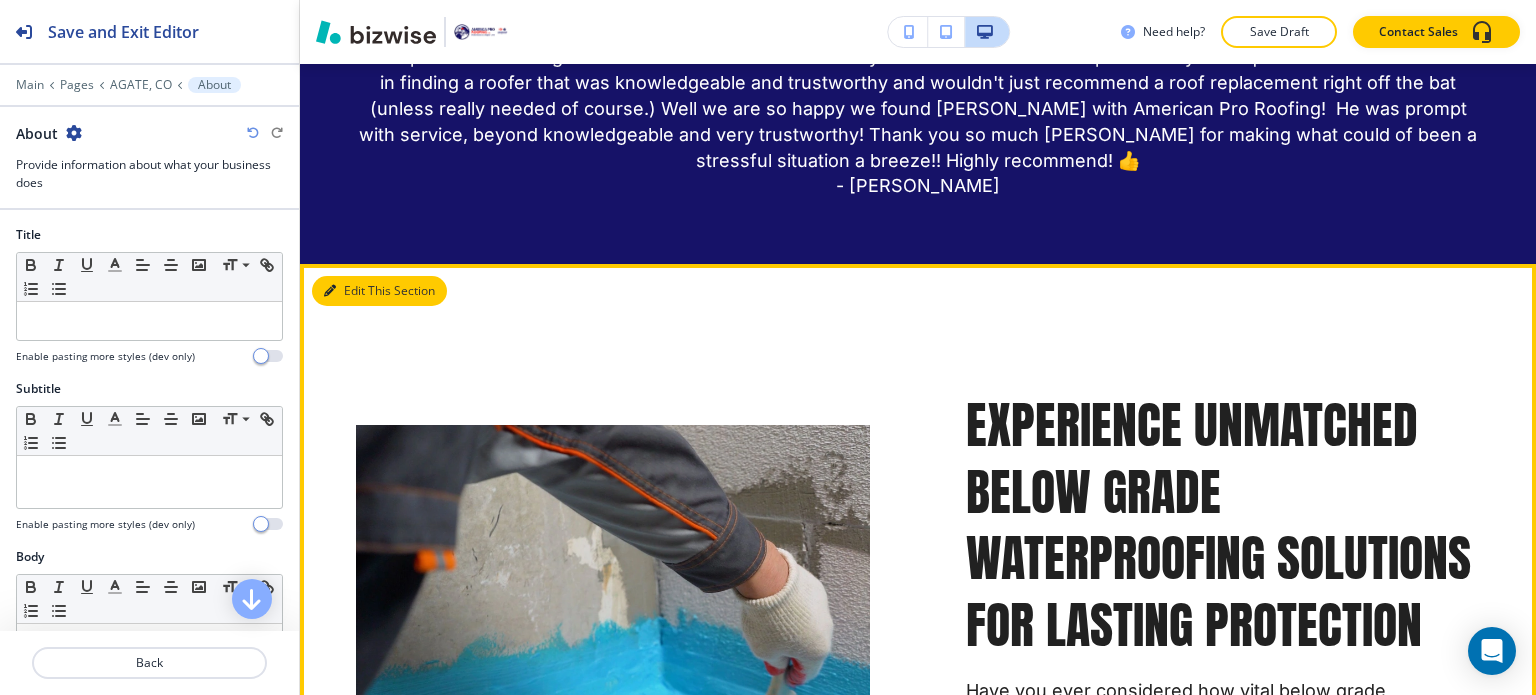 click on "Edit This Section" at bounding box center (379, 291) 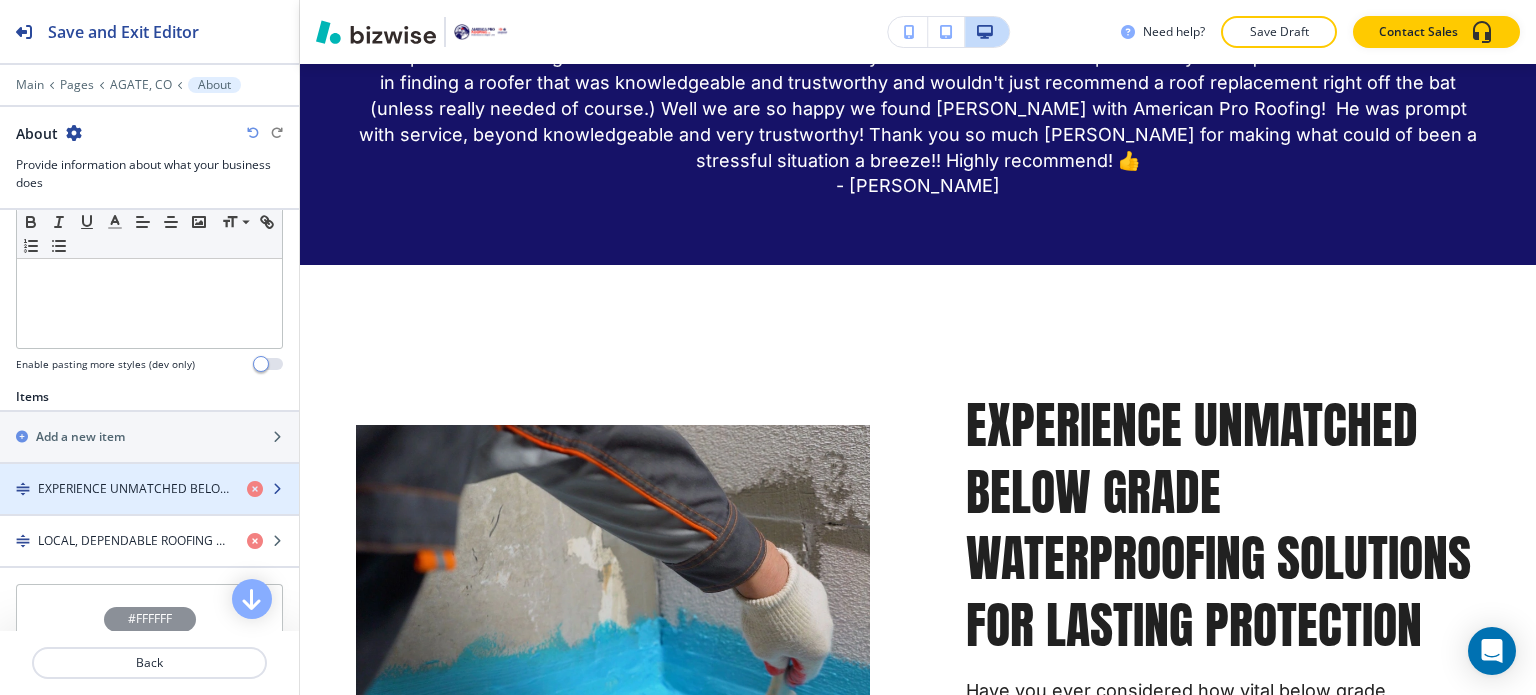 scroll, scrollTop: 600, scrollLeft: 0, axis: vertical 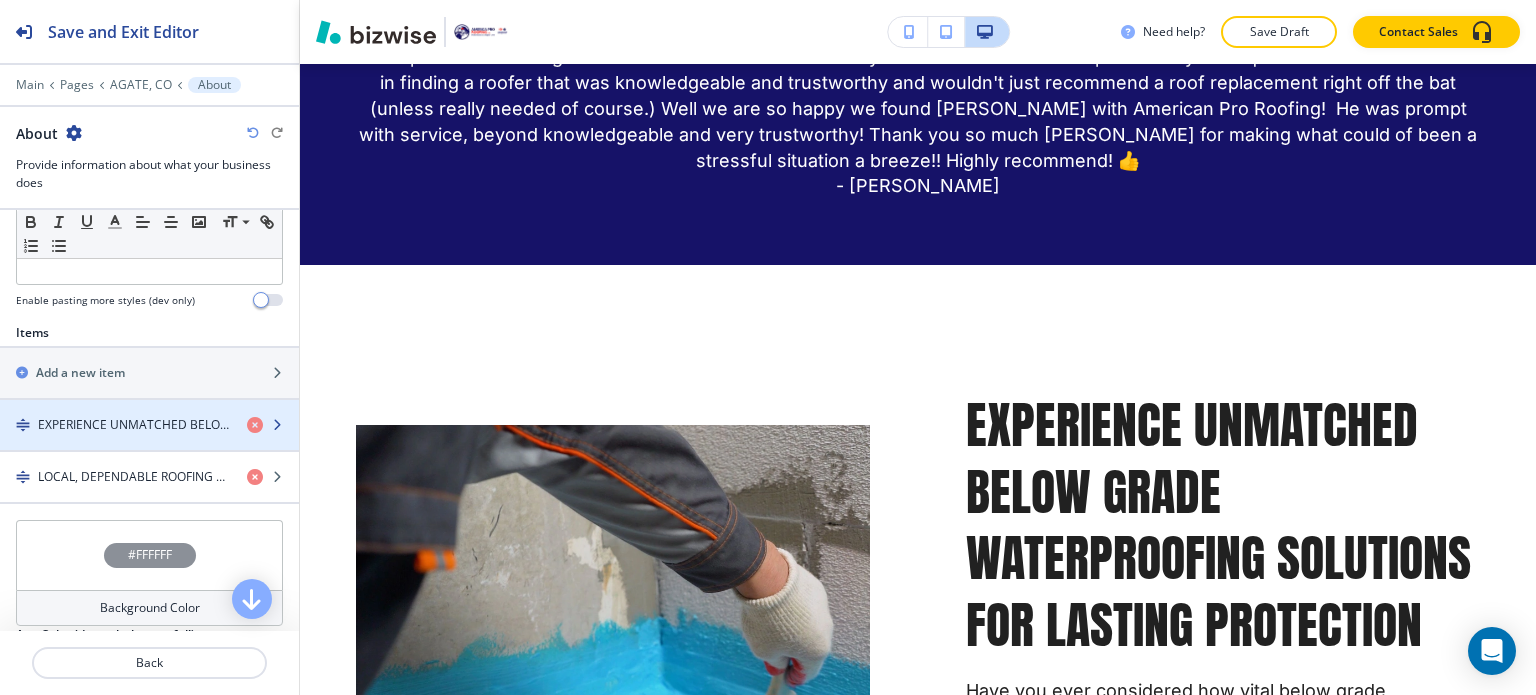 click at bounding box center (149, 442) 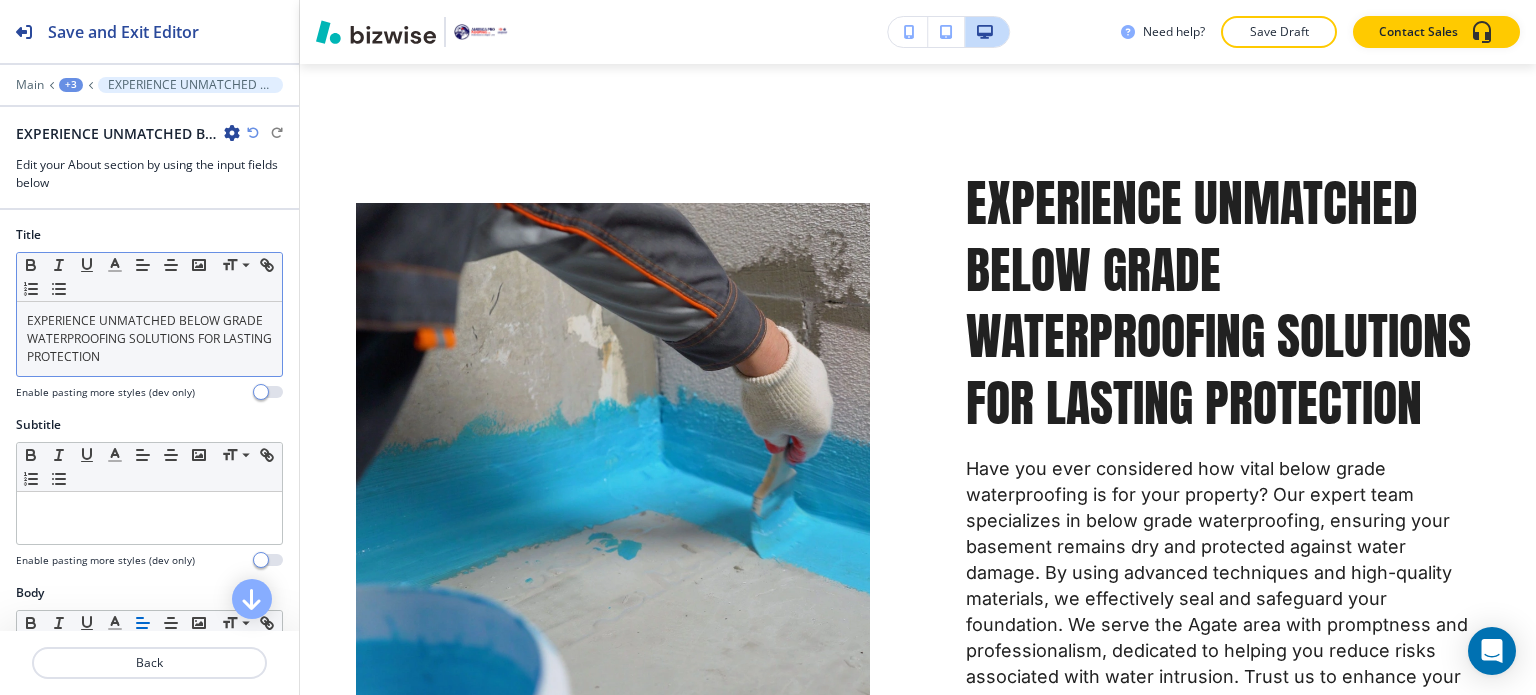 scroll, scrollTop: 1308, scrollLeft: 0, axis: vertical 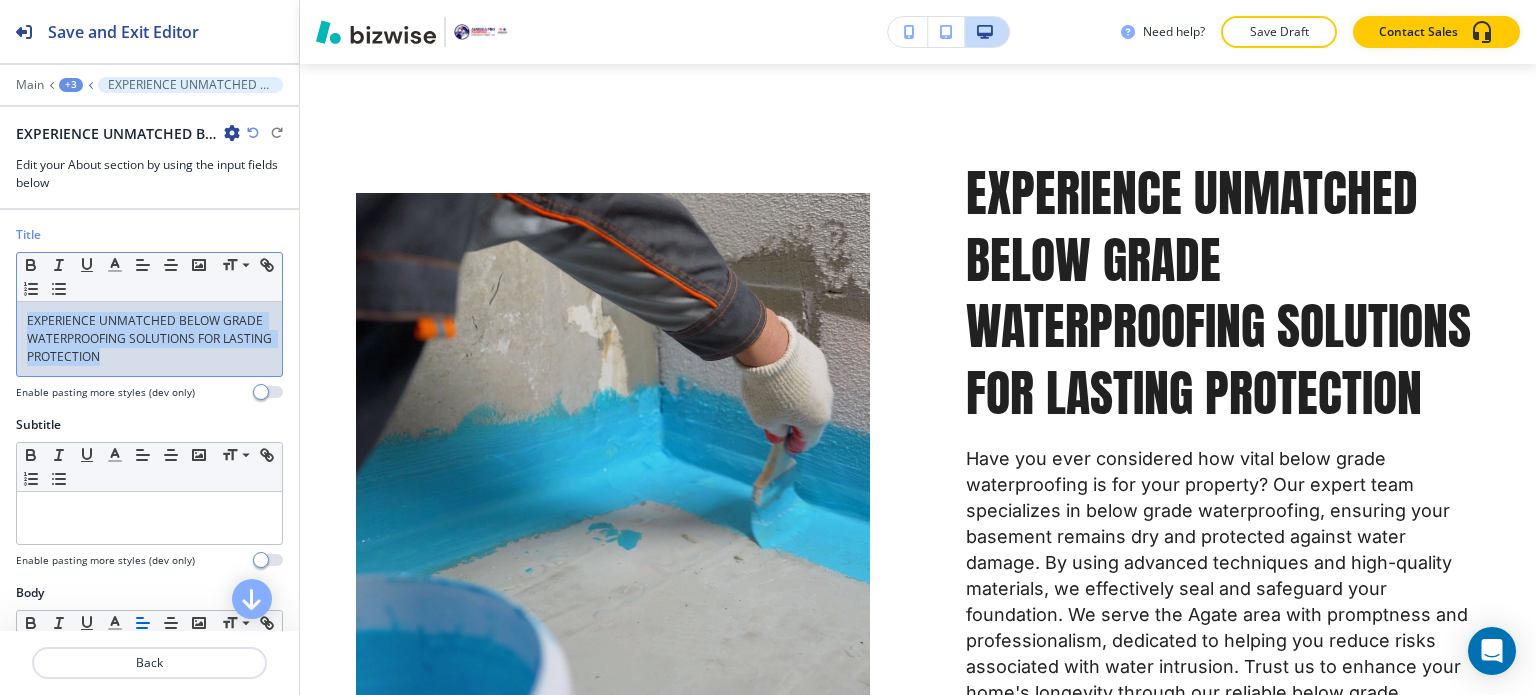 drag, startPoint x: 188, startPoint y: 348, endPoint x: 61, endPoint y: 325, distance: 129.06587 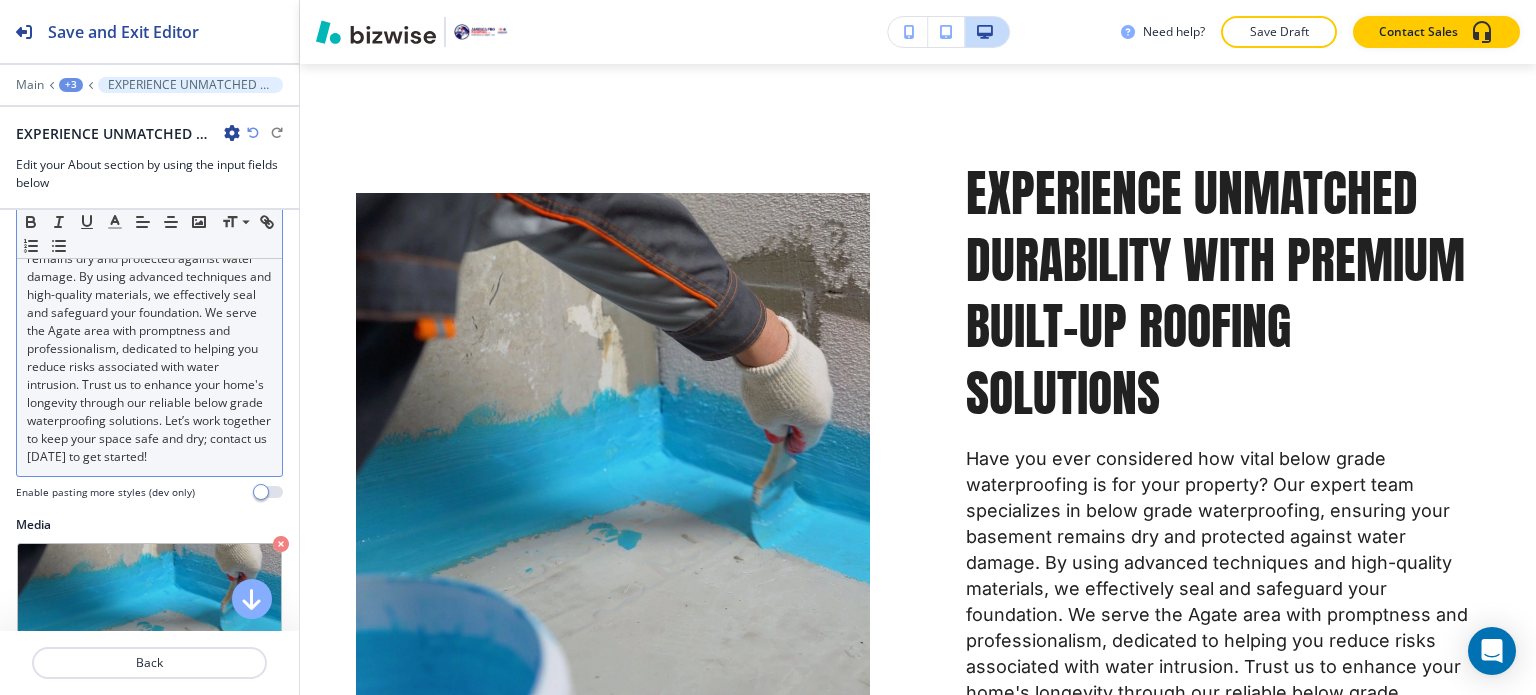 scroll, scrollTop: 500, scrollLeft: 0, axis: vertical 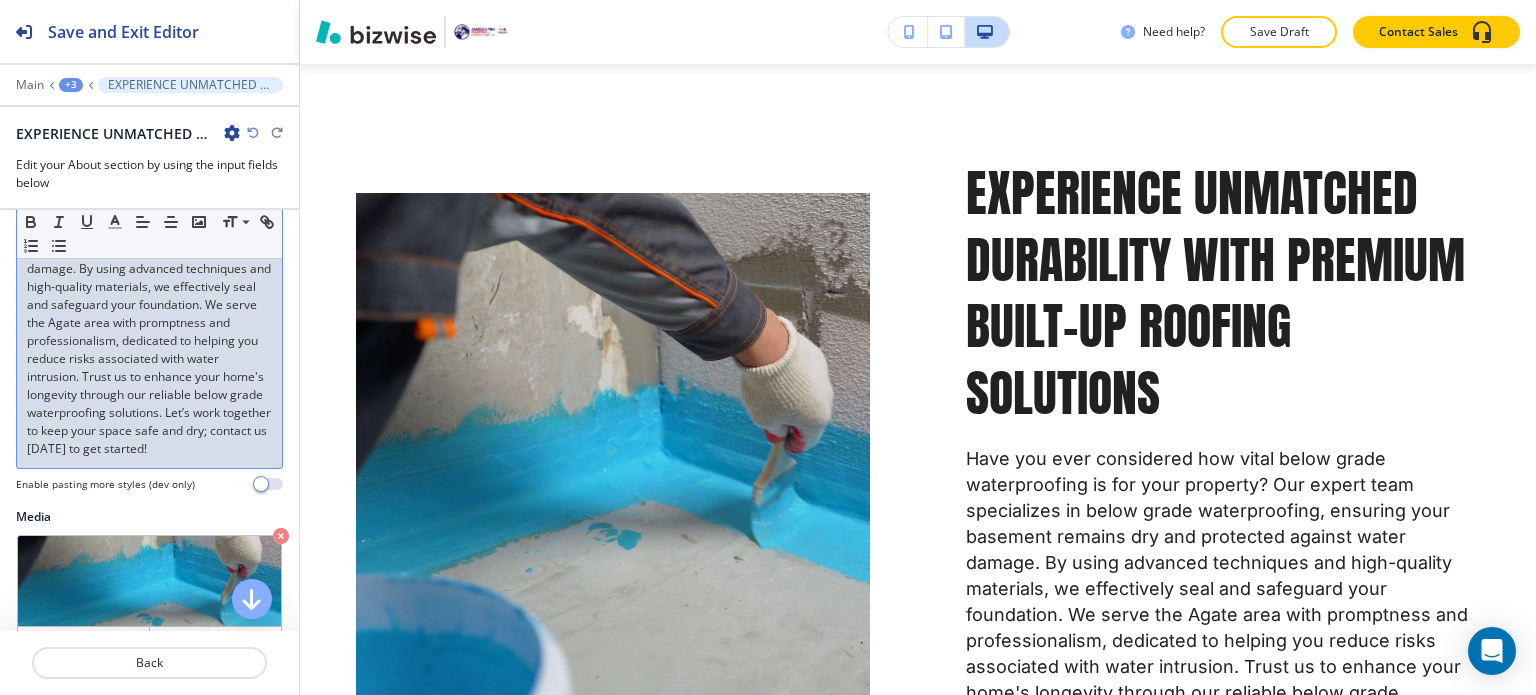 click on "Have you ever considered how vital below grade waterproofing is for your property? Our expert team specializes in below grade waterproofing, ensuring your basement remains dry and protected against water damage. By using advanced techniques and high-quality materials, we effectively seal and safeguard your foundation. We serve the Agate area with promptness and professionalism, dedicated to helping you reduce risks associated with water intrusion. Trust us to enhance your home's longevity through our reliable below grade waterproofing solutions. Let’s work together to keep your space safe and dry; contact us [DATE] to get started!" at bounding box center (149, 314) 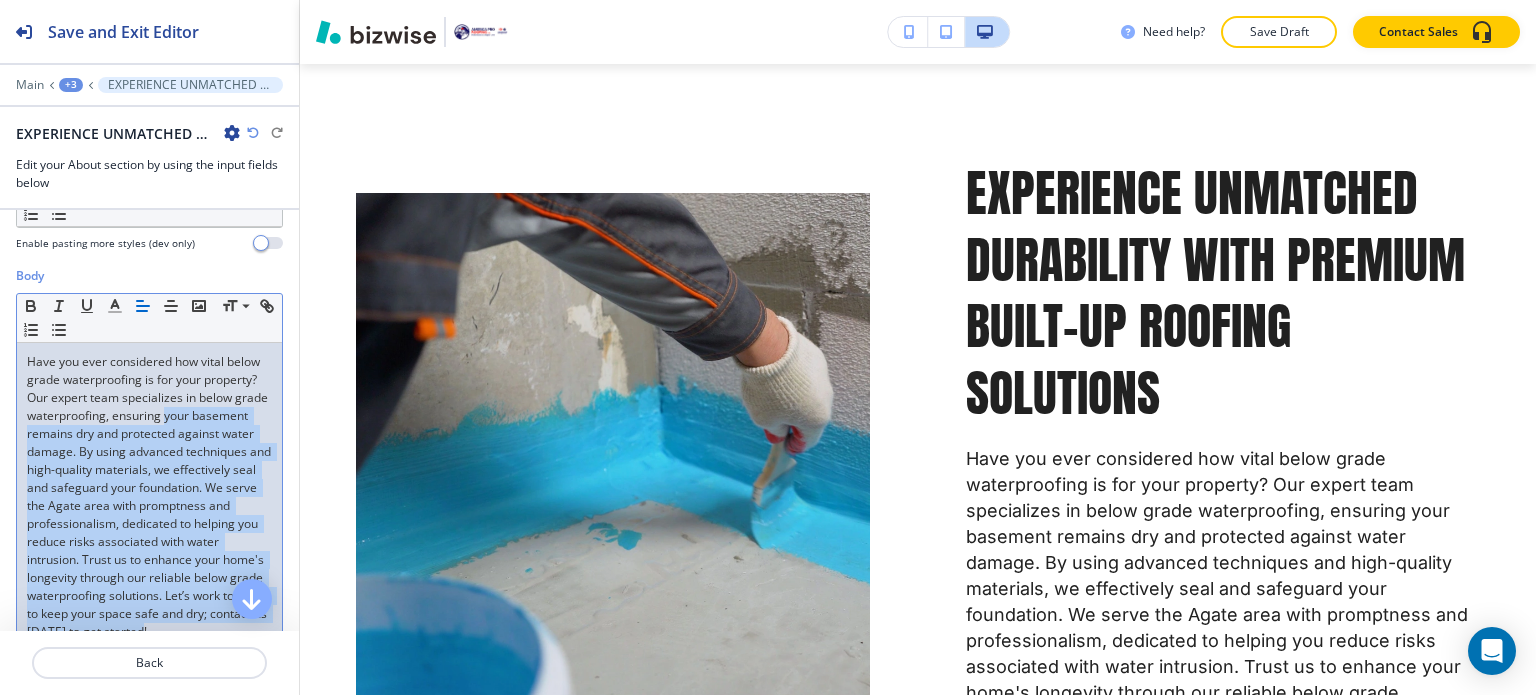 scroll, scrollTop: 300, scrollLeft: 0, axis: vertical 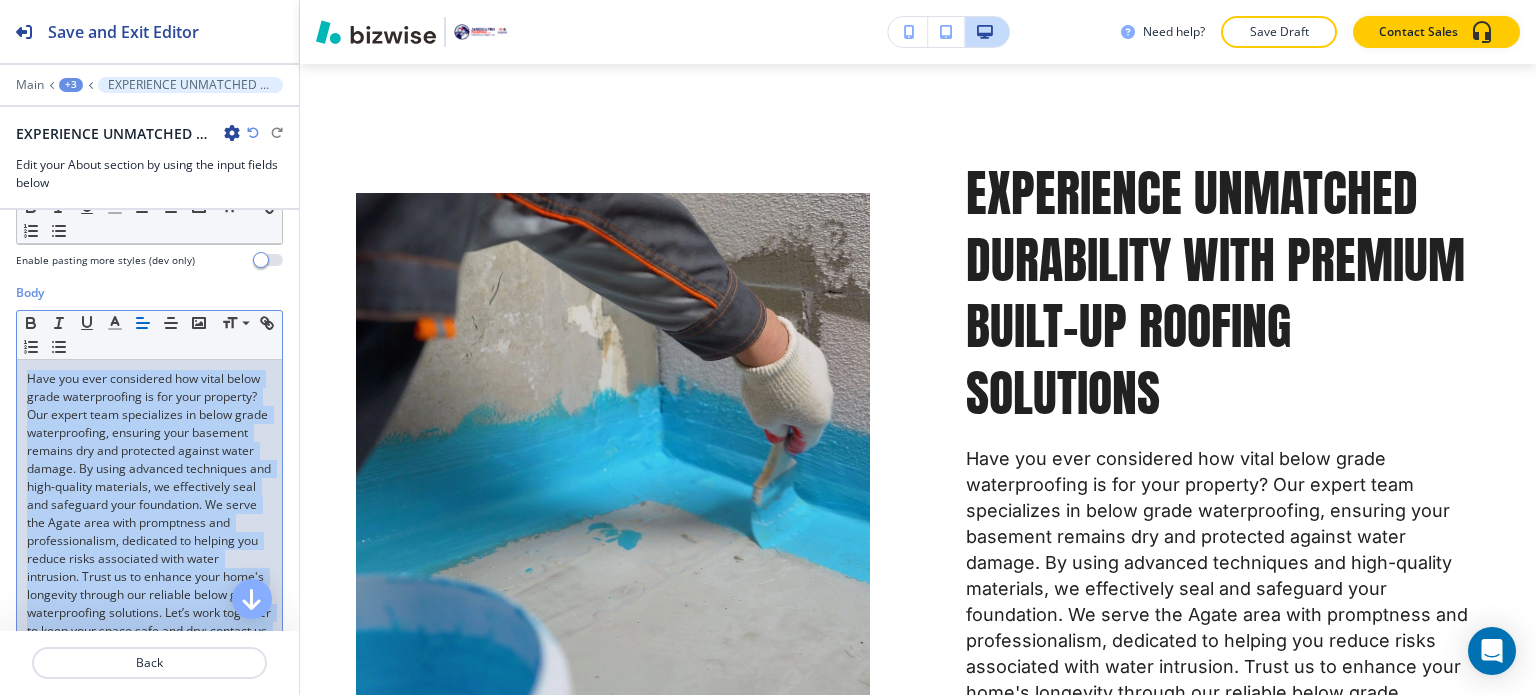 drag, startPoint x: 80, startPoint y: 483, endPoint x: 0, endPoint y: 378, distance: 132.00378 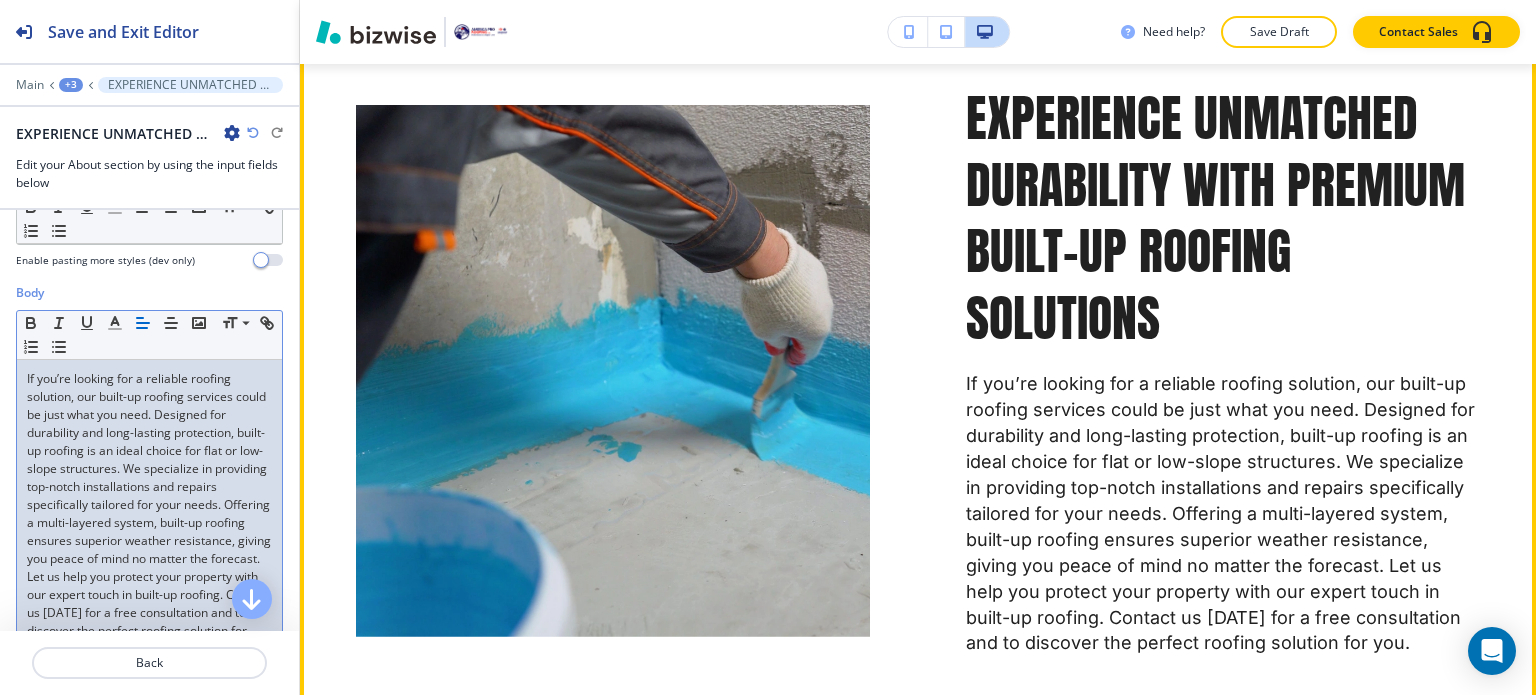 scroll, scrollTop: 1608, scrollLeft: 0, axis: vertical 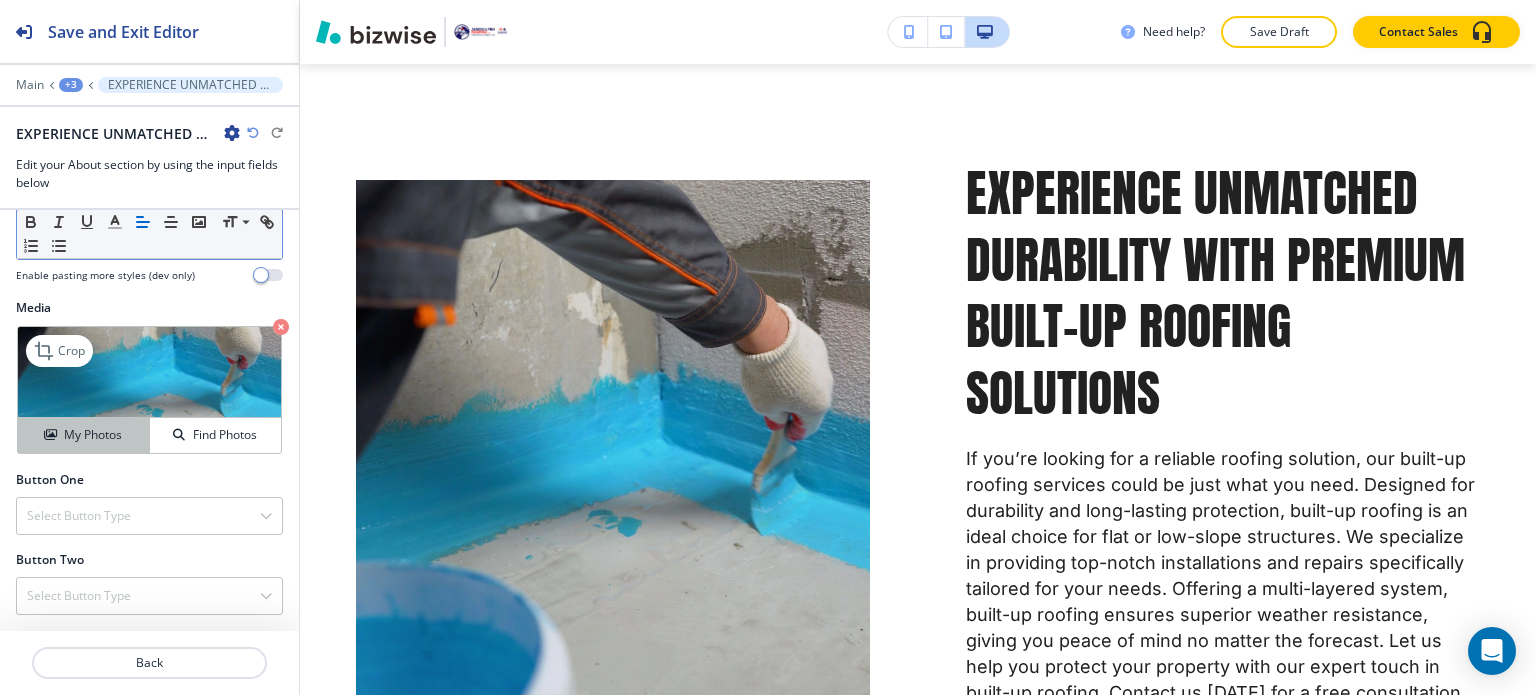 click on "My Photos" at bounding box center (93, 435) 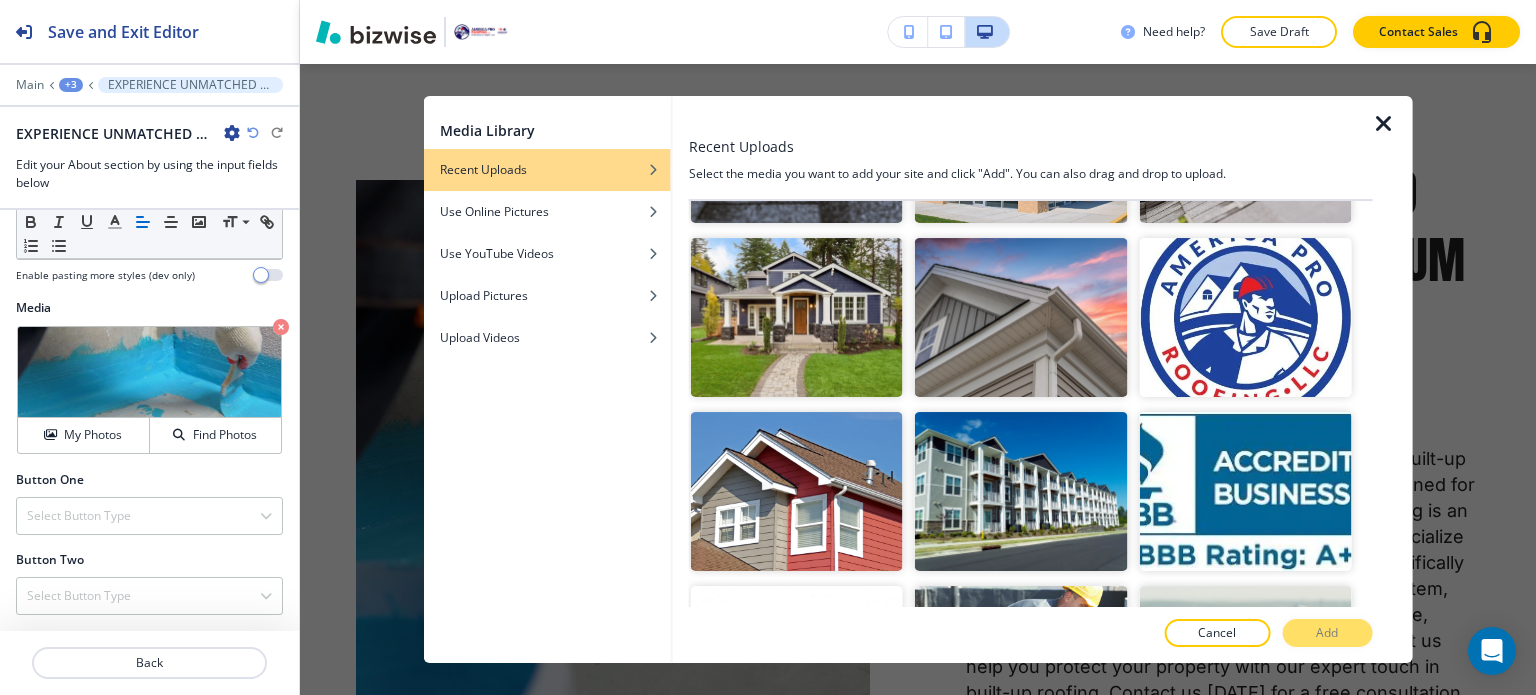 scroll, scrollTop: 5100, scrollLeft: 0, axis: vertical 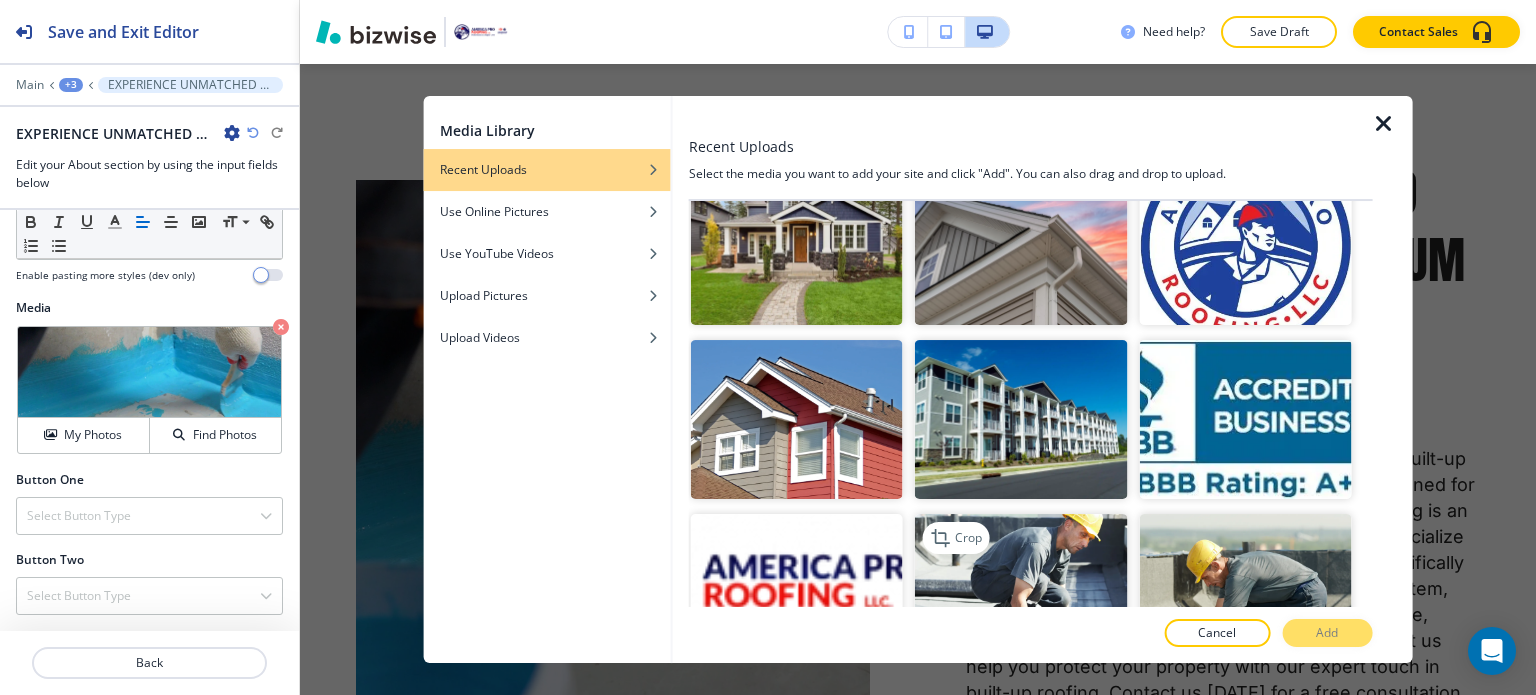 click at bounding box center [1021, 593] 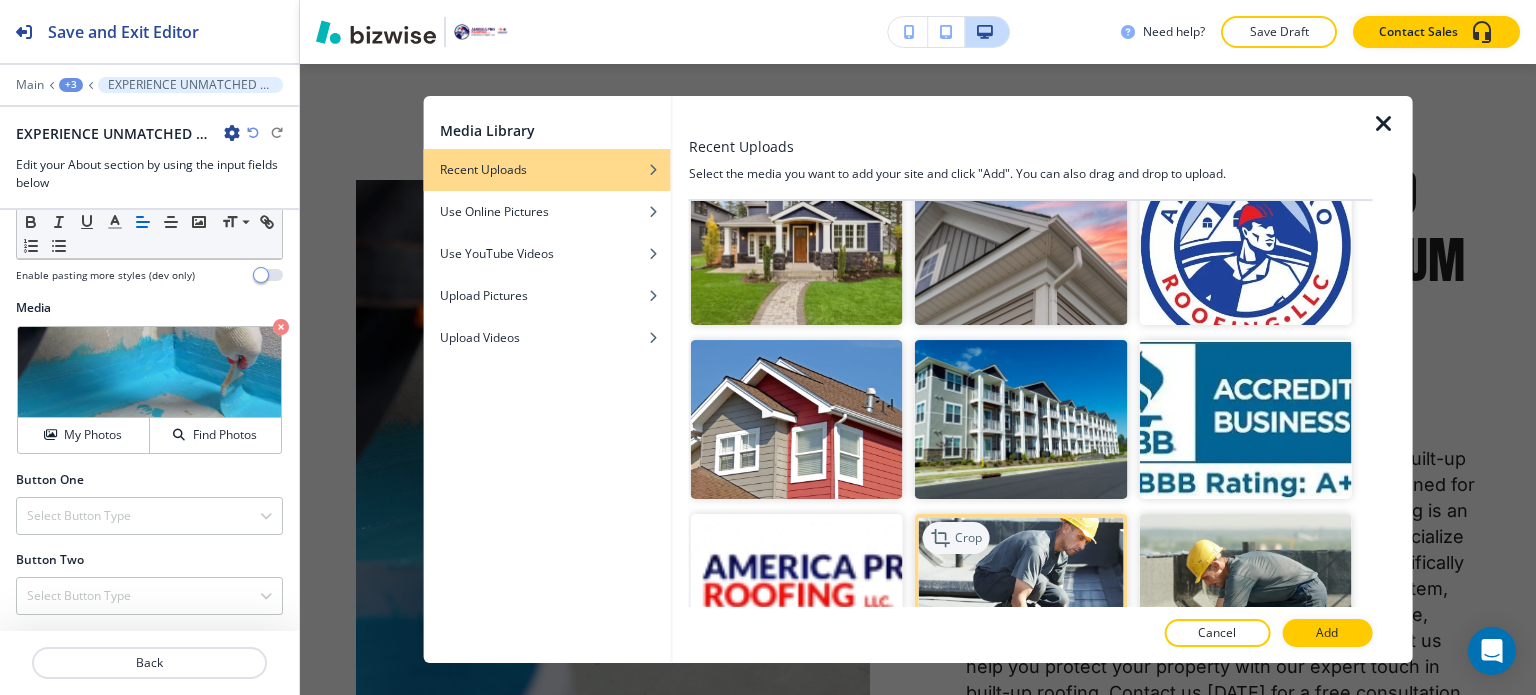 click on "Crop" at bounding box center (968, 538) 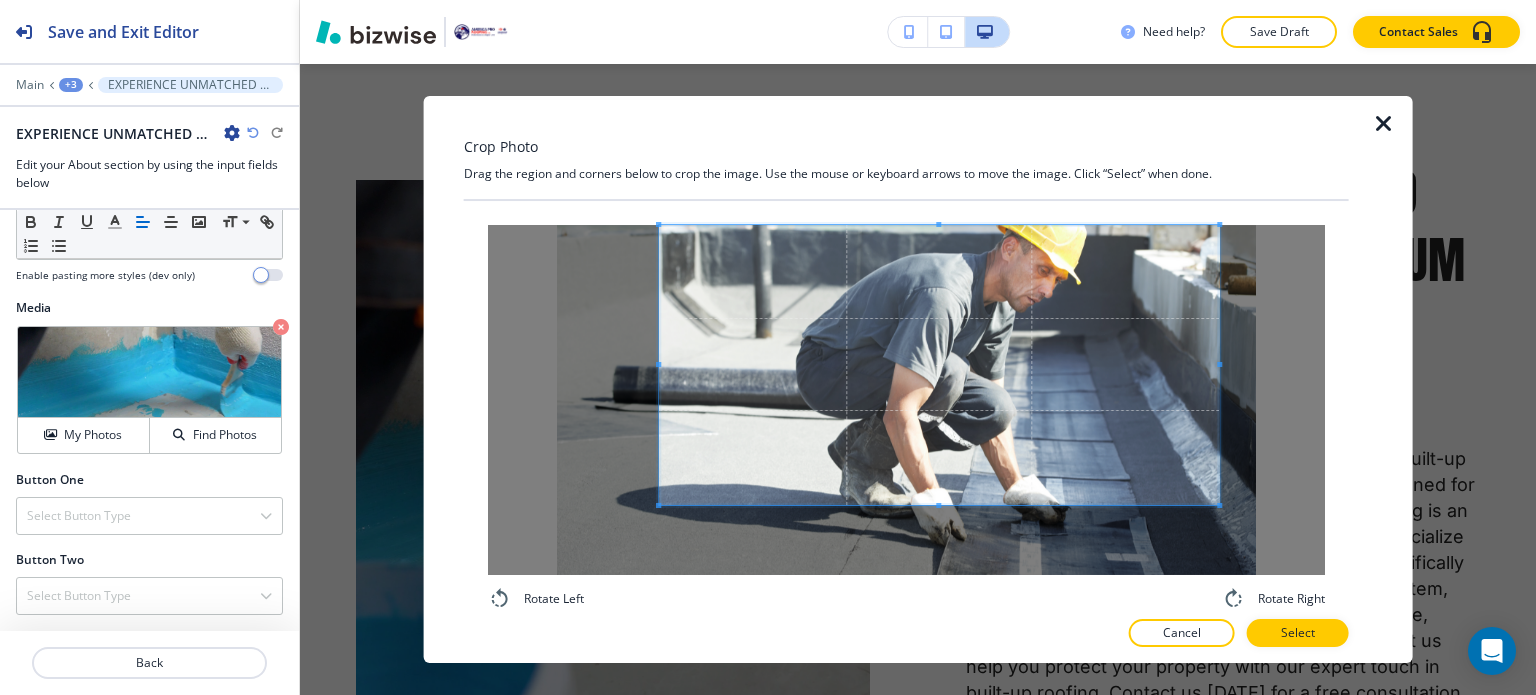 click at bounding box center [939, 365] 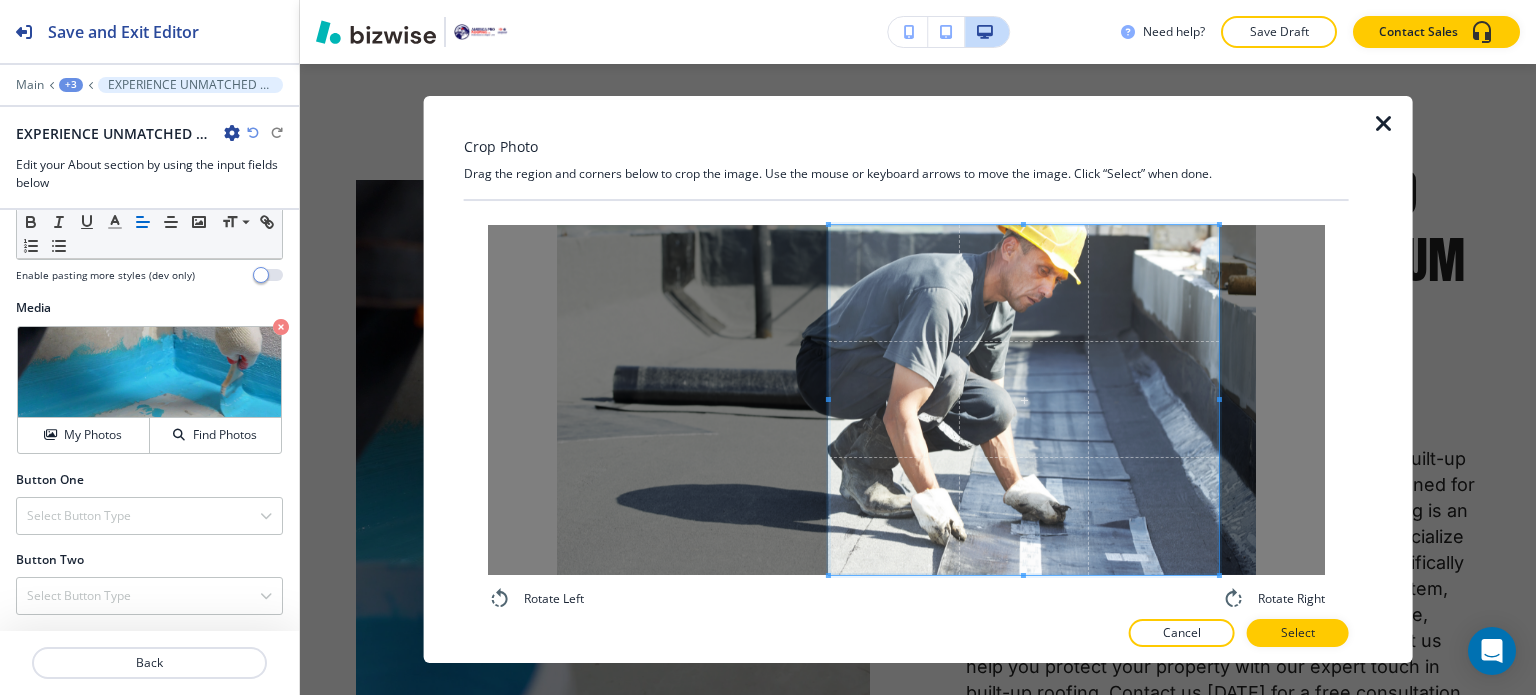 click at bounding box center (1024, 400) 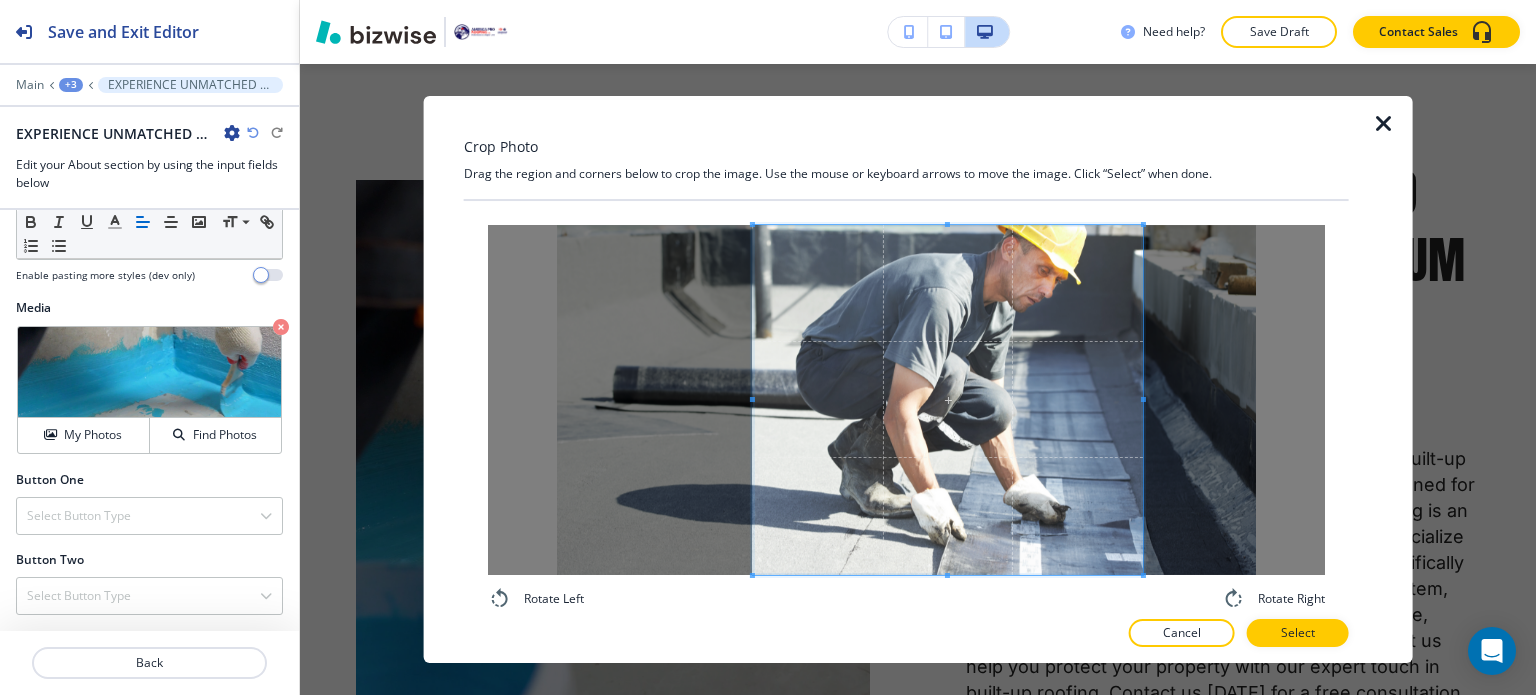 click at bounding box center [948, 400] 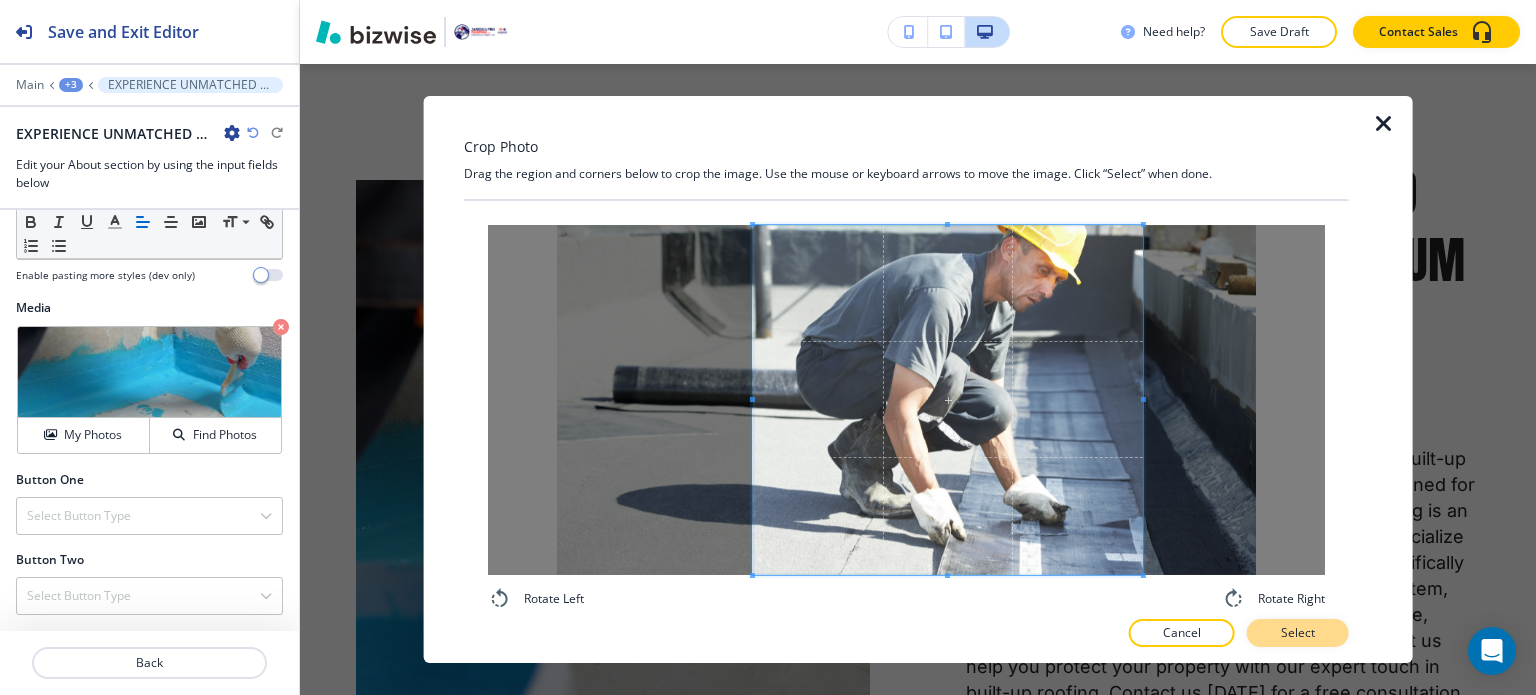 click on "Select" at bounding box center [1298, 633] 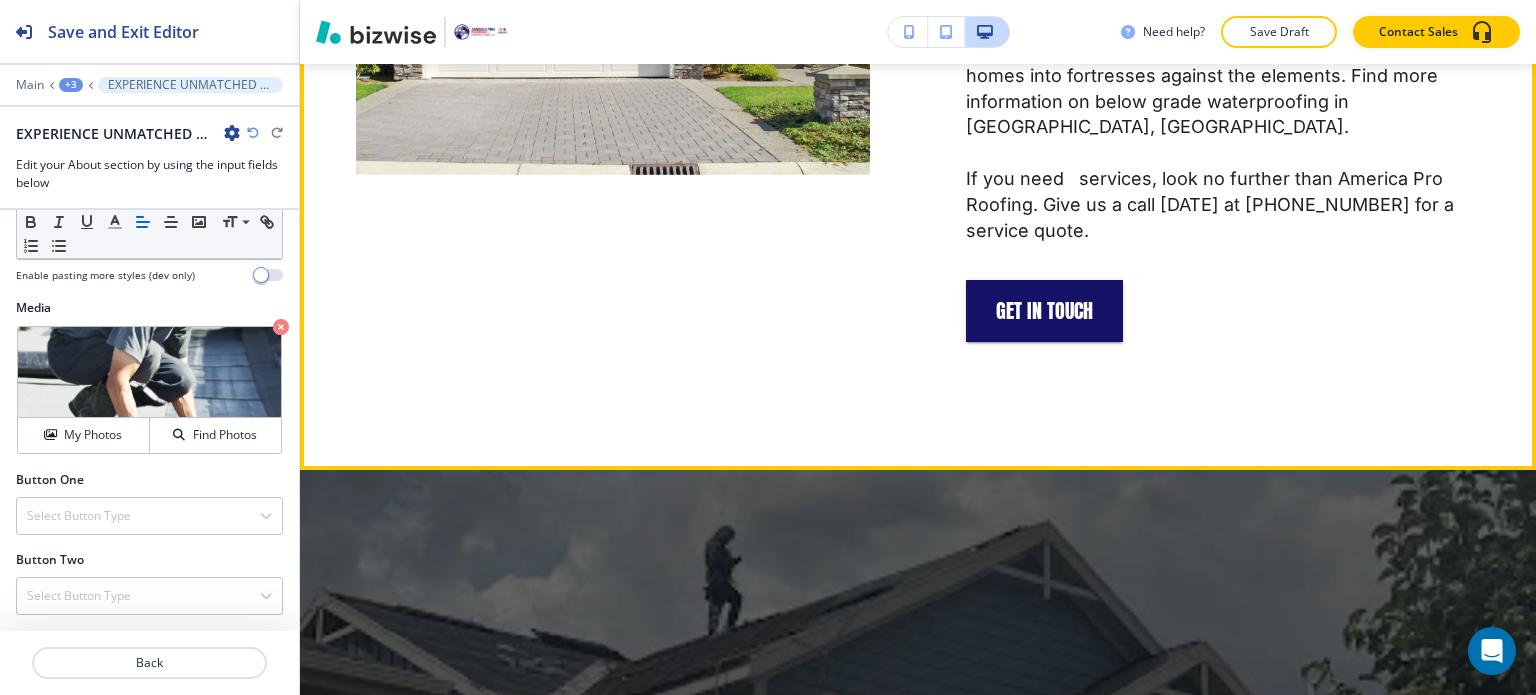 scroll, scrollTop: 11208, scrollLeft: 0, axis: vertical 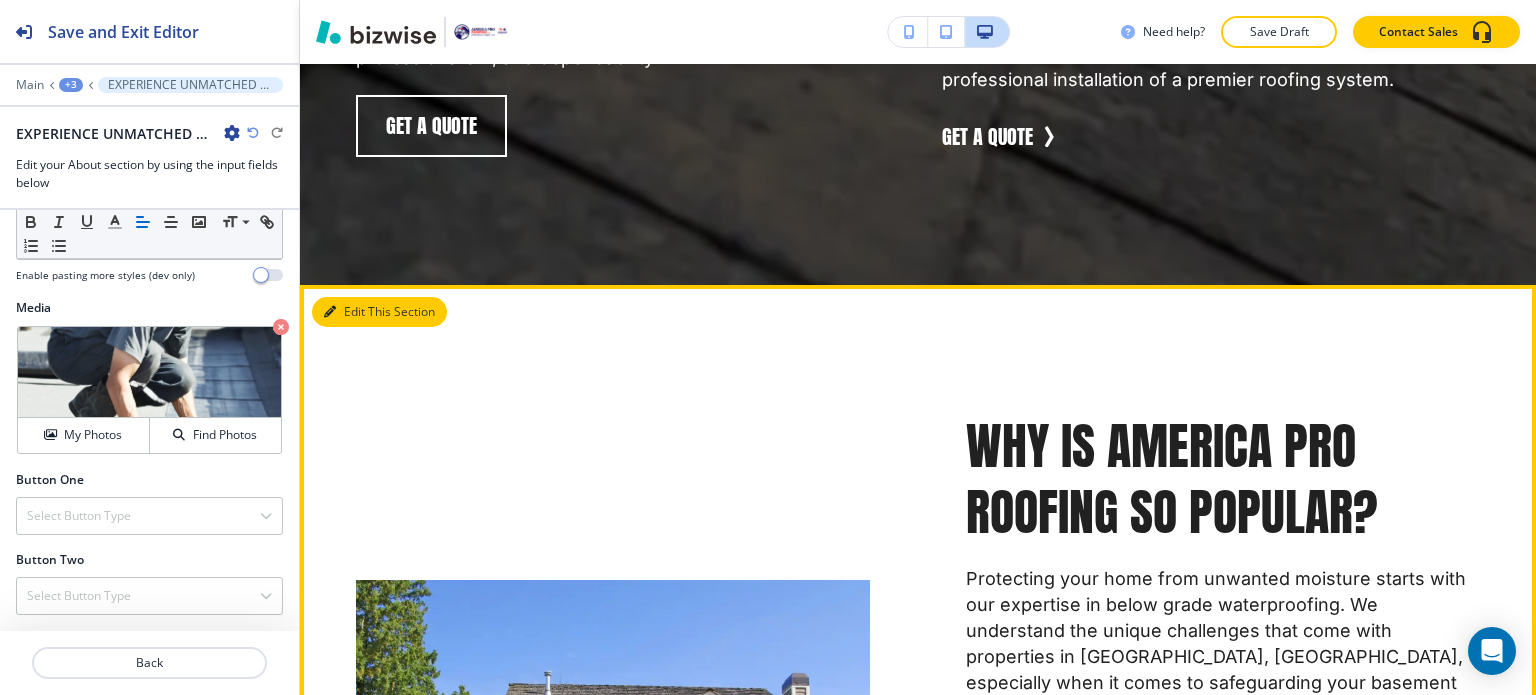 click on "Edit This Section" at bounding box center (379, 312) 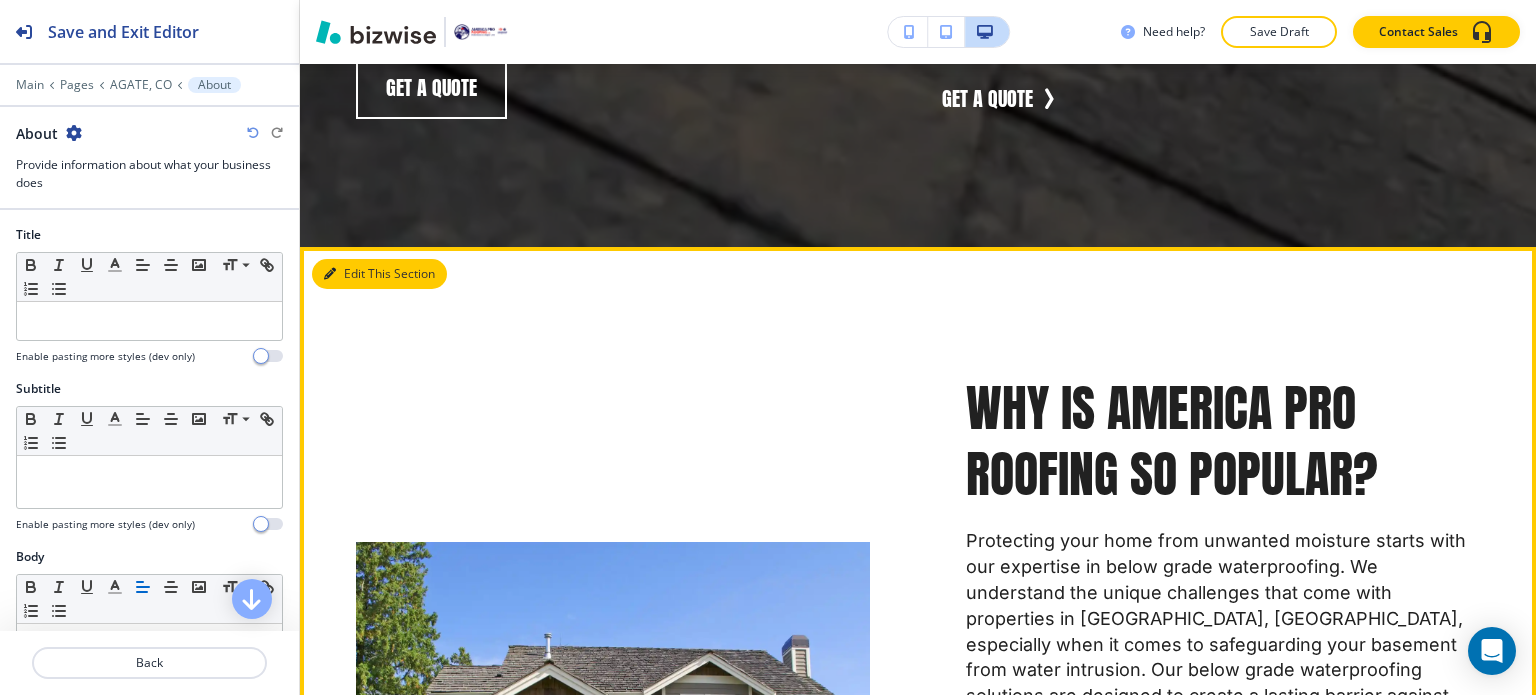 scroll, scrollTop: 10367, scrollLeft: 0, axis: vertical 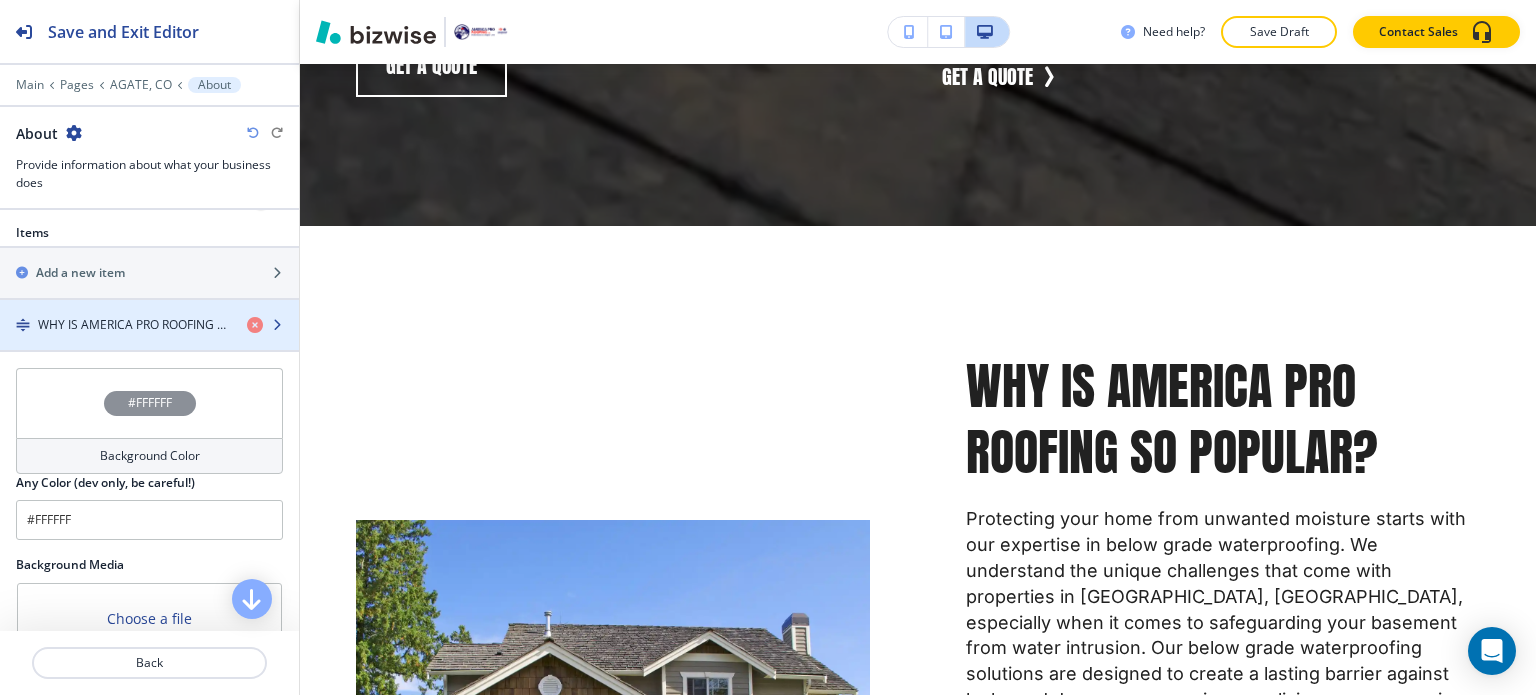 click at bounding box center (149, 308) 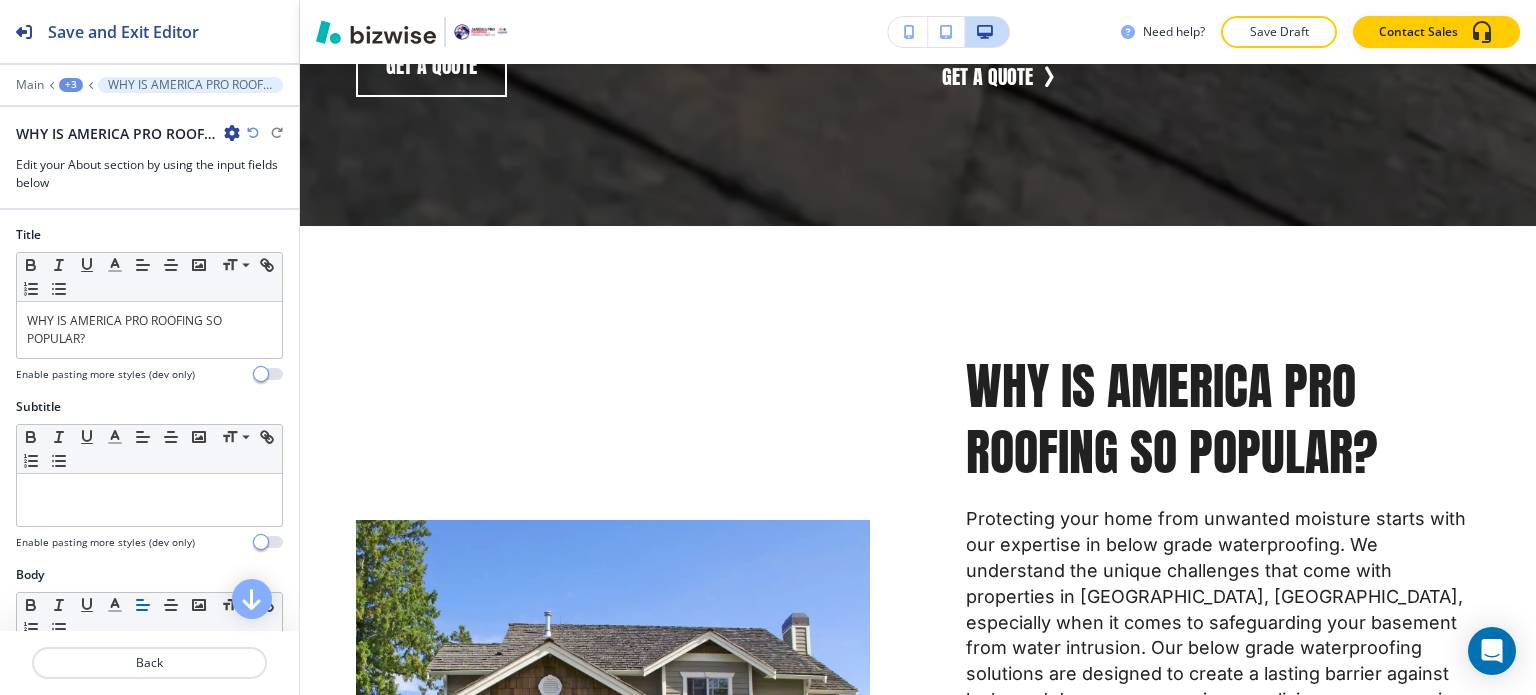 scroll, scrollTop: 10399, scrollLeft: 0, axis: vertical 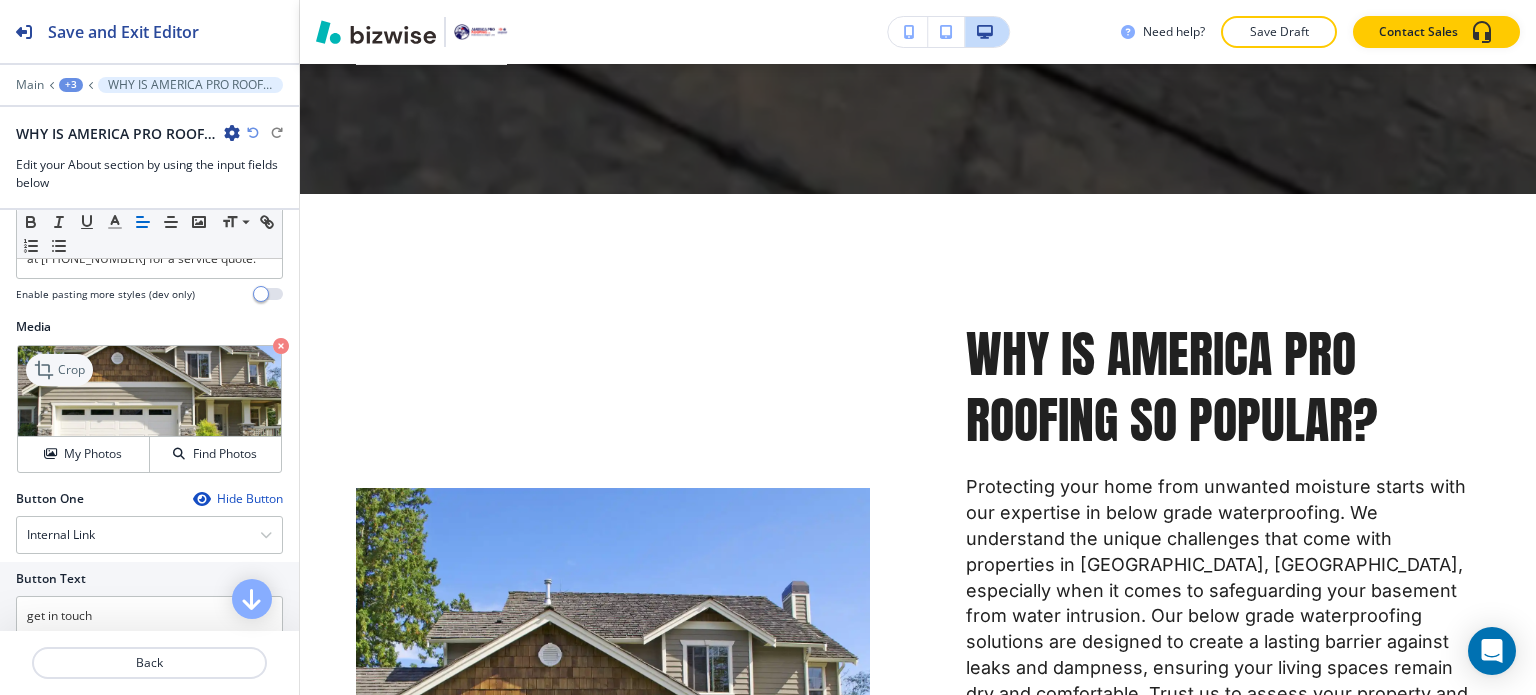 click on "Crop" at bounding box center [71, 370] 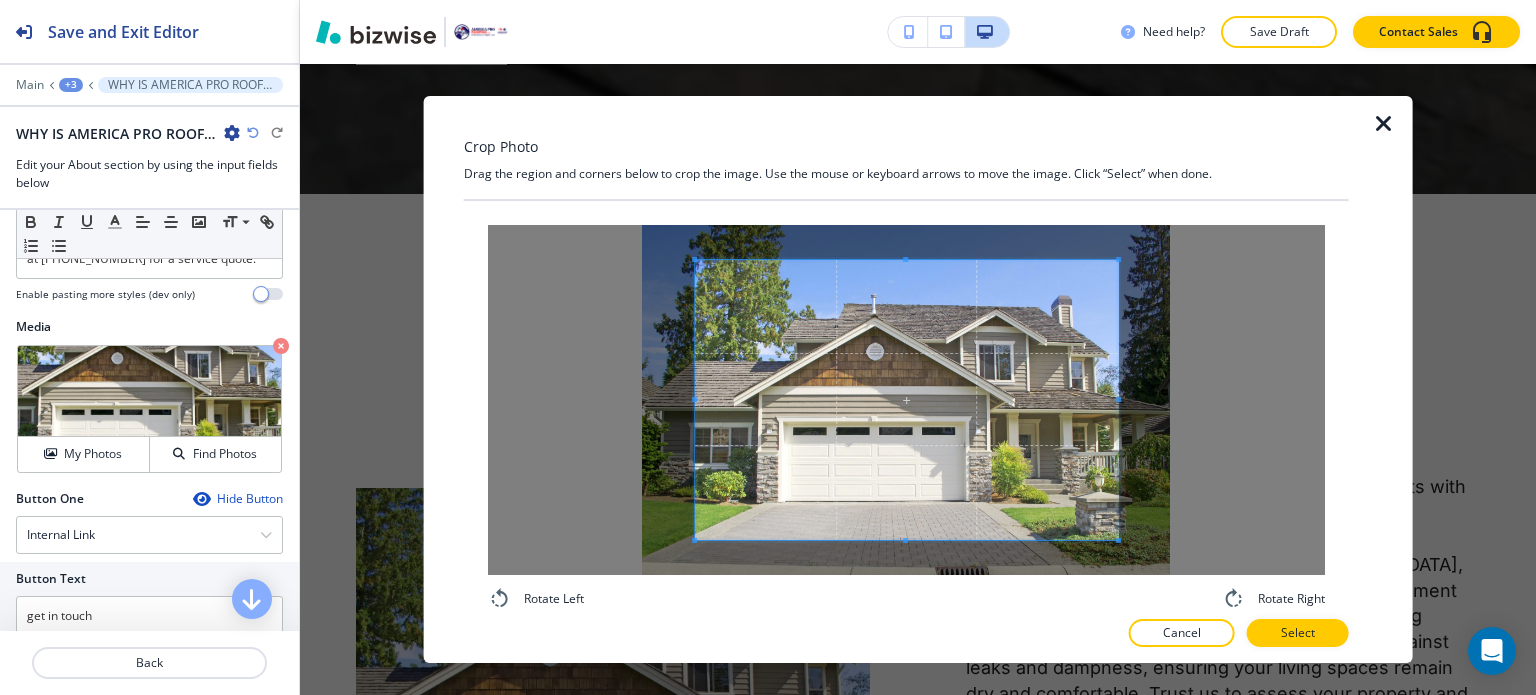 click at bounding box center (1369, 380) 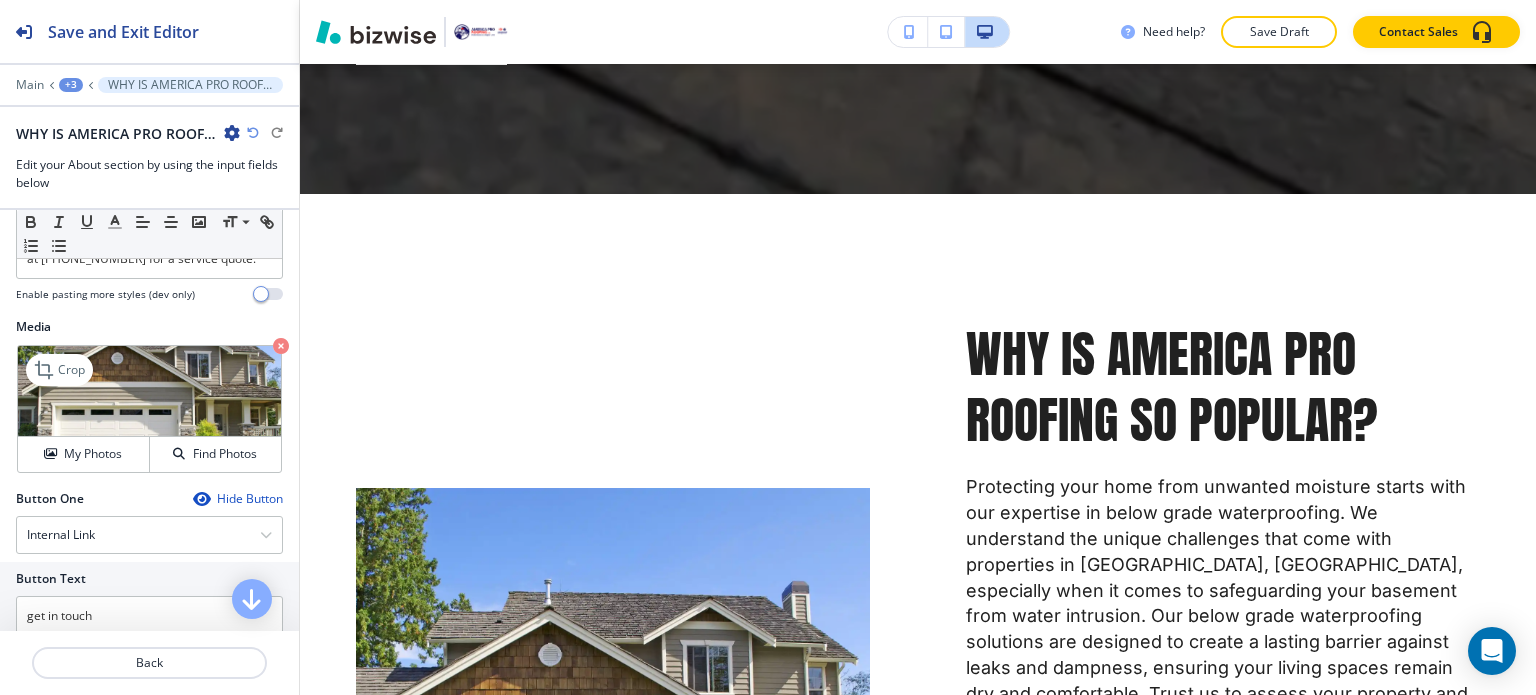 click at bounding box center [149, 391] 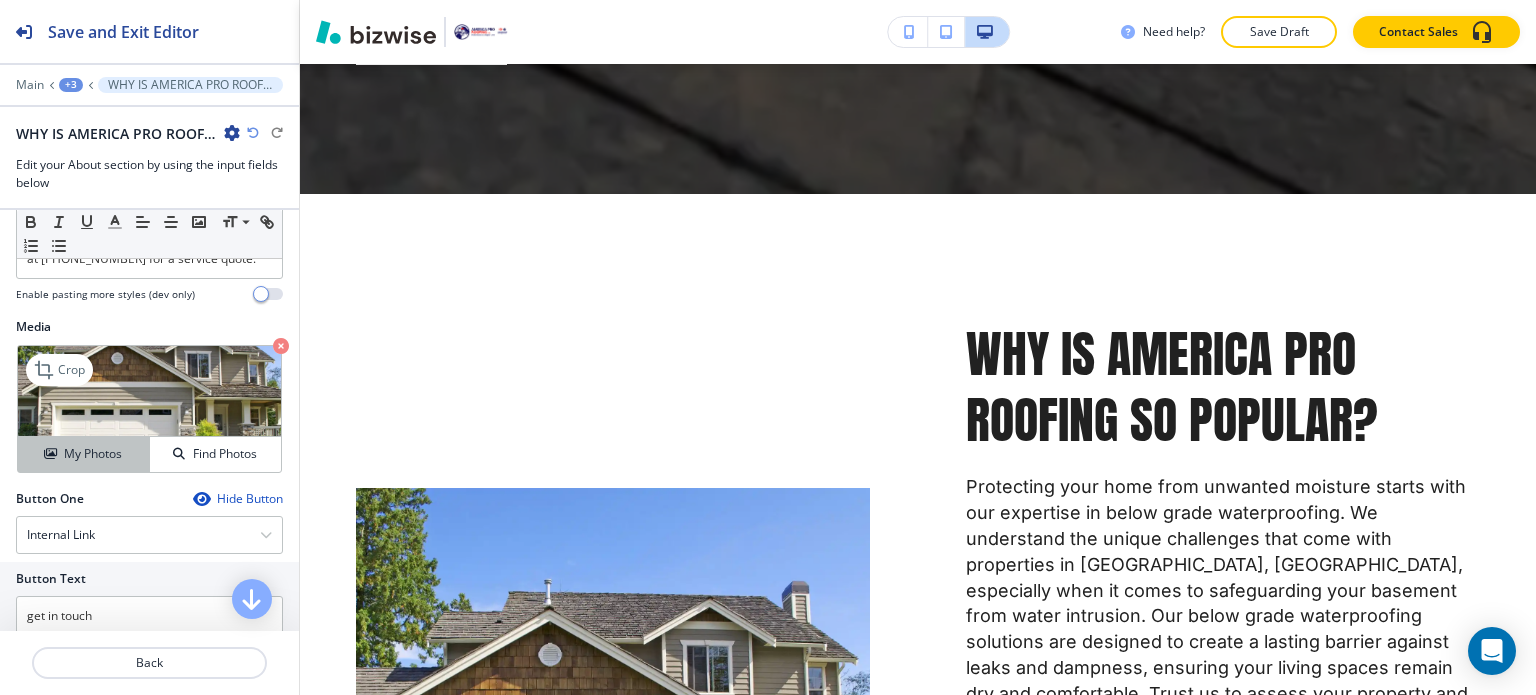 click on "My Photos" at bounding box center [93, 454] 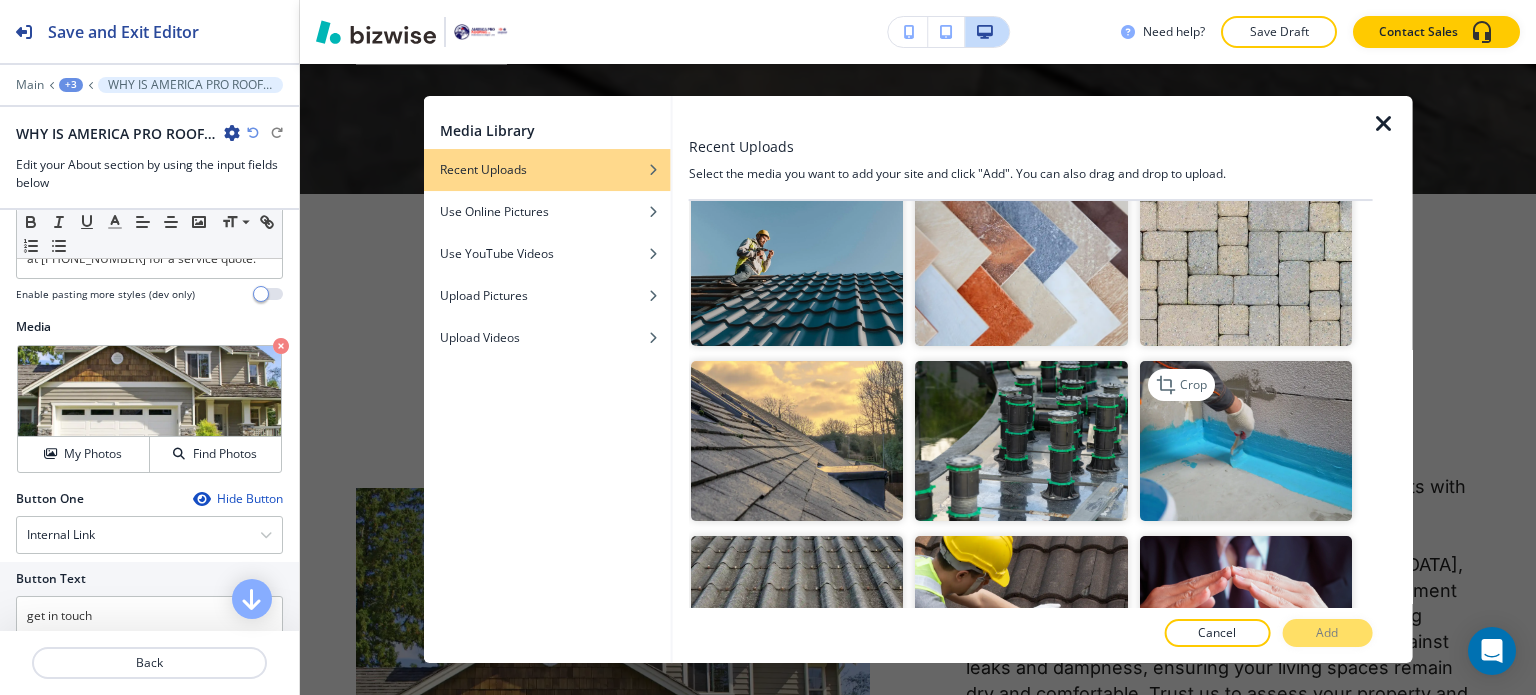 scroll, scrollTop: 3800, scrollLeft: 0, axis: vertical 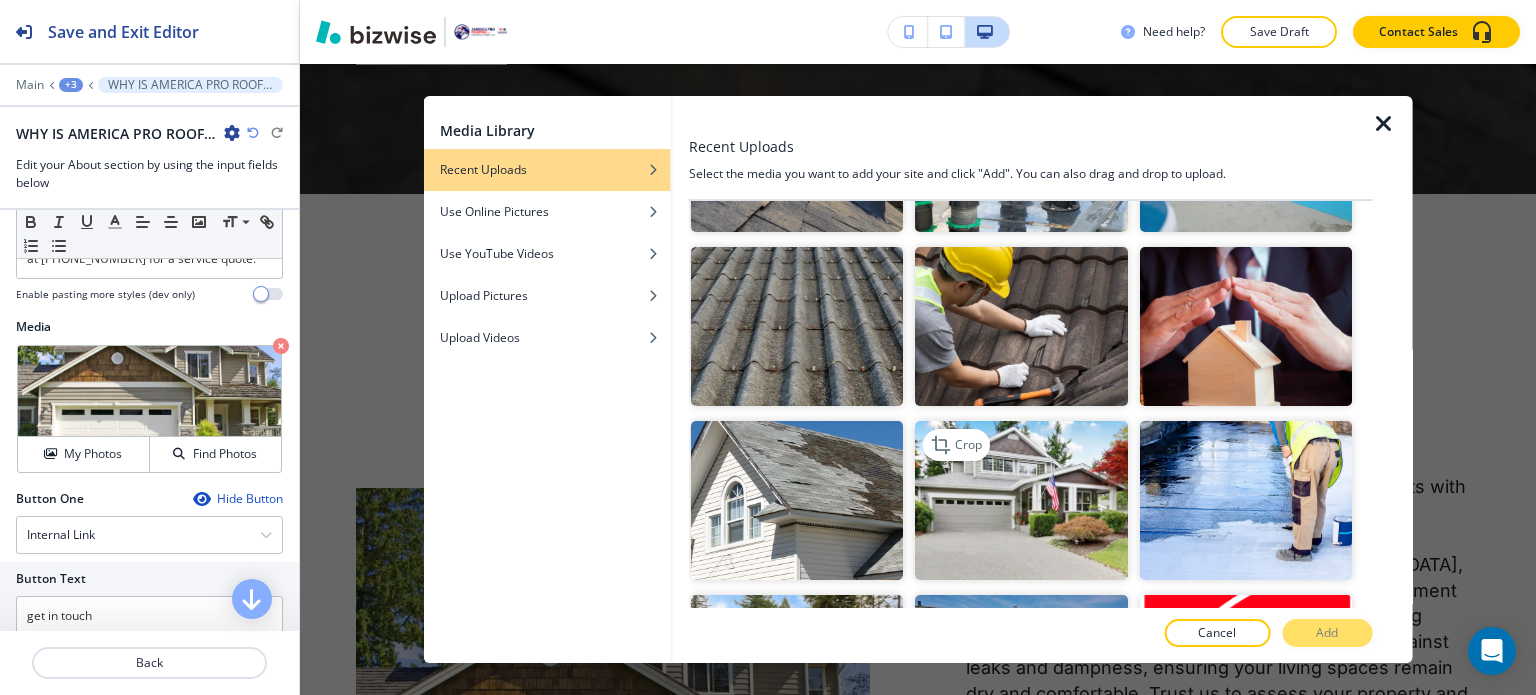 click at bounding box center [1021, 500] 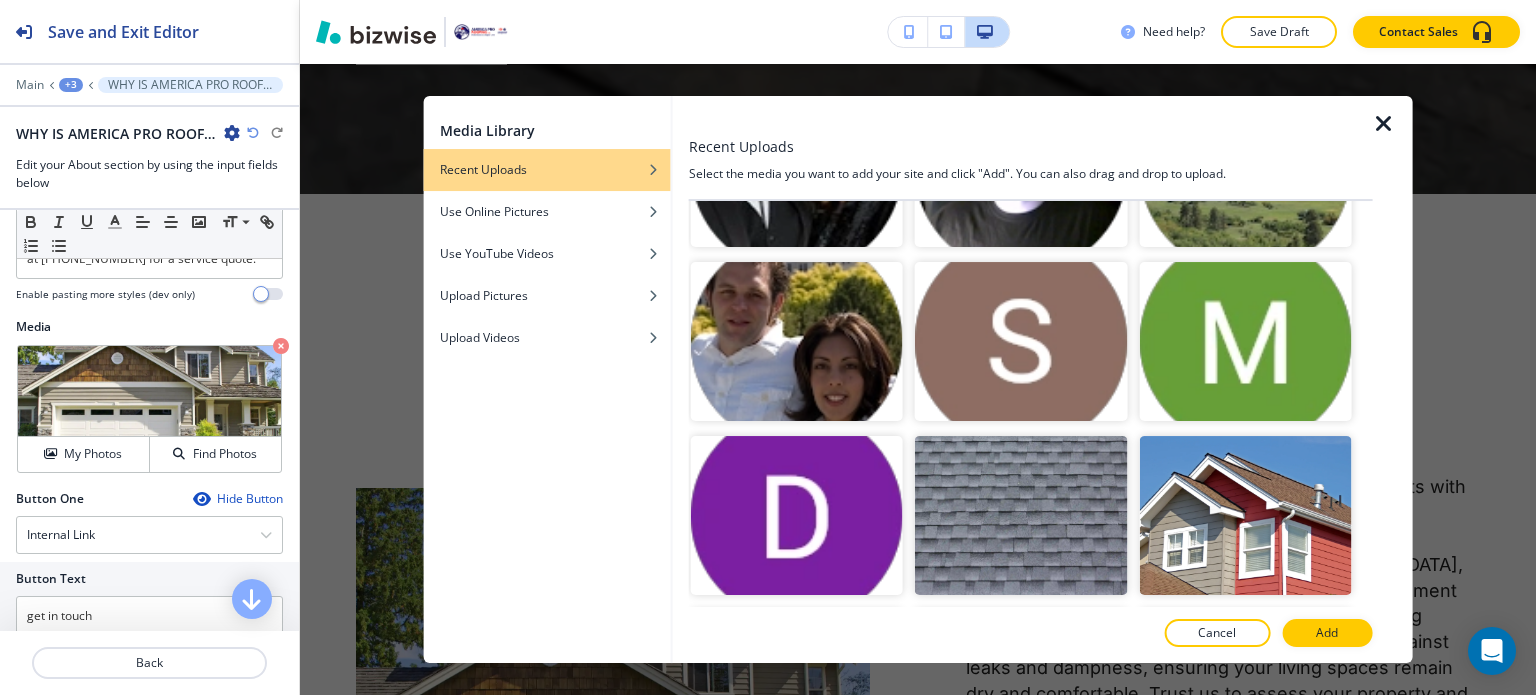 scroll, scrollTop: 6800, scrollLeft: 0, axis: vertical 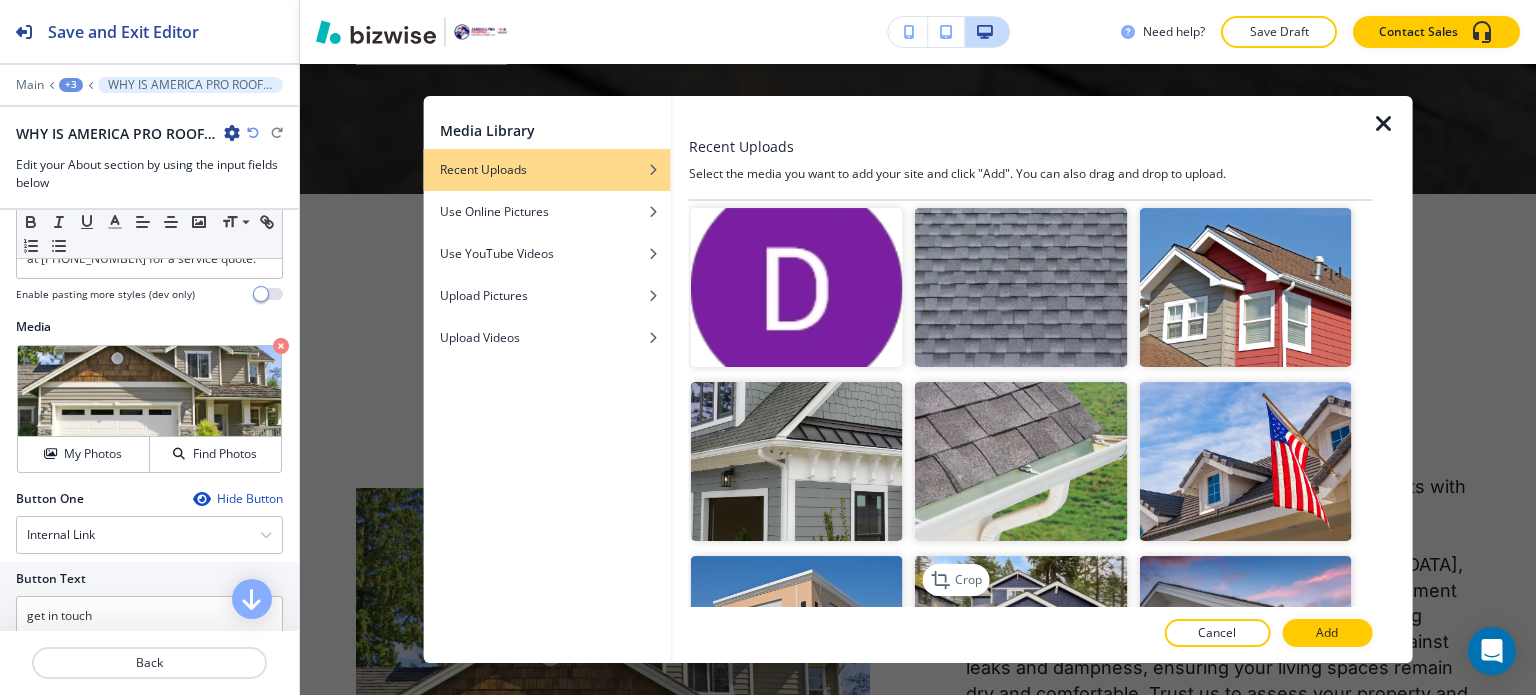 click at bounding box center (1021, 635) 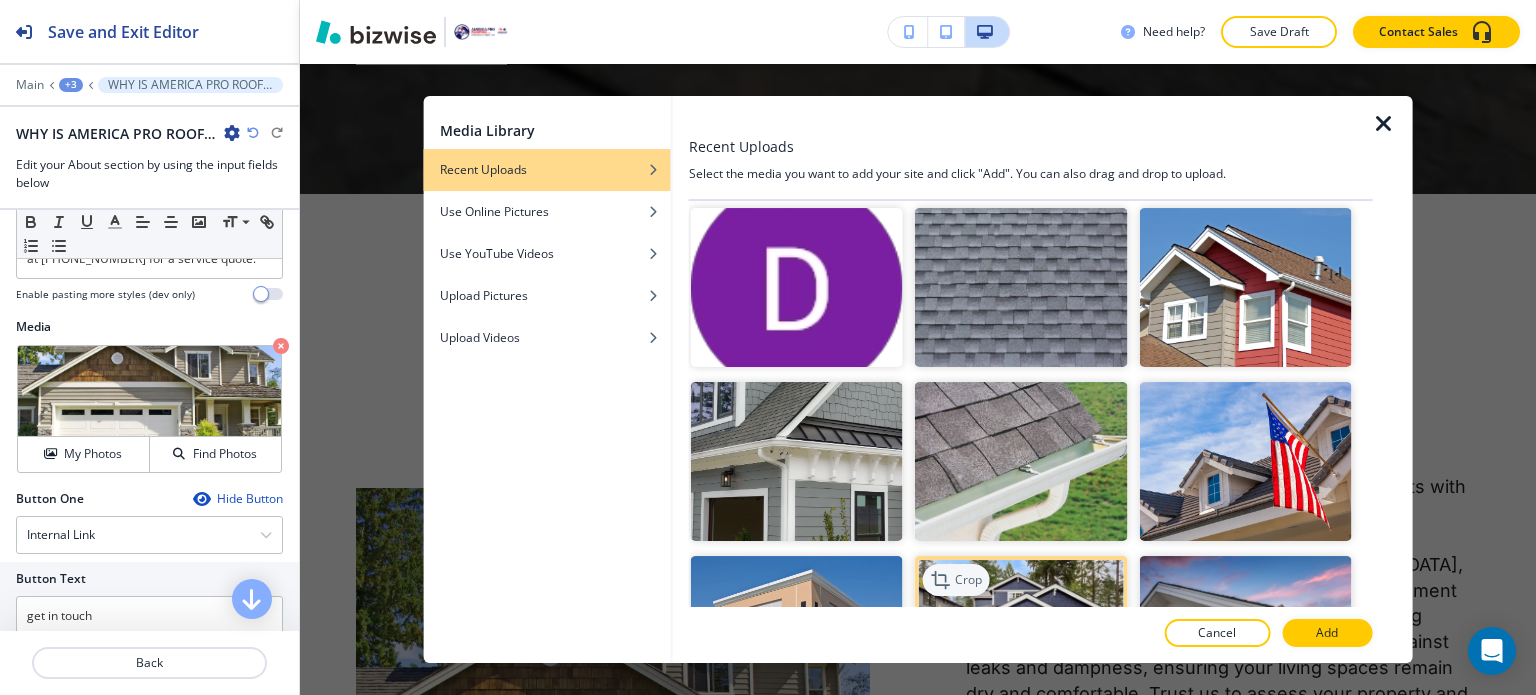 click on "Crop" at bounding box center (956, 580) 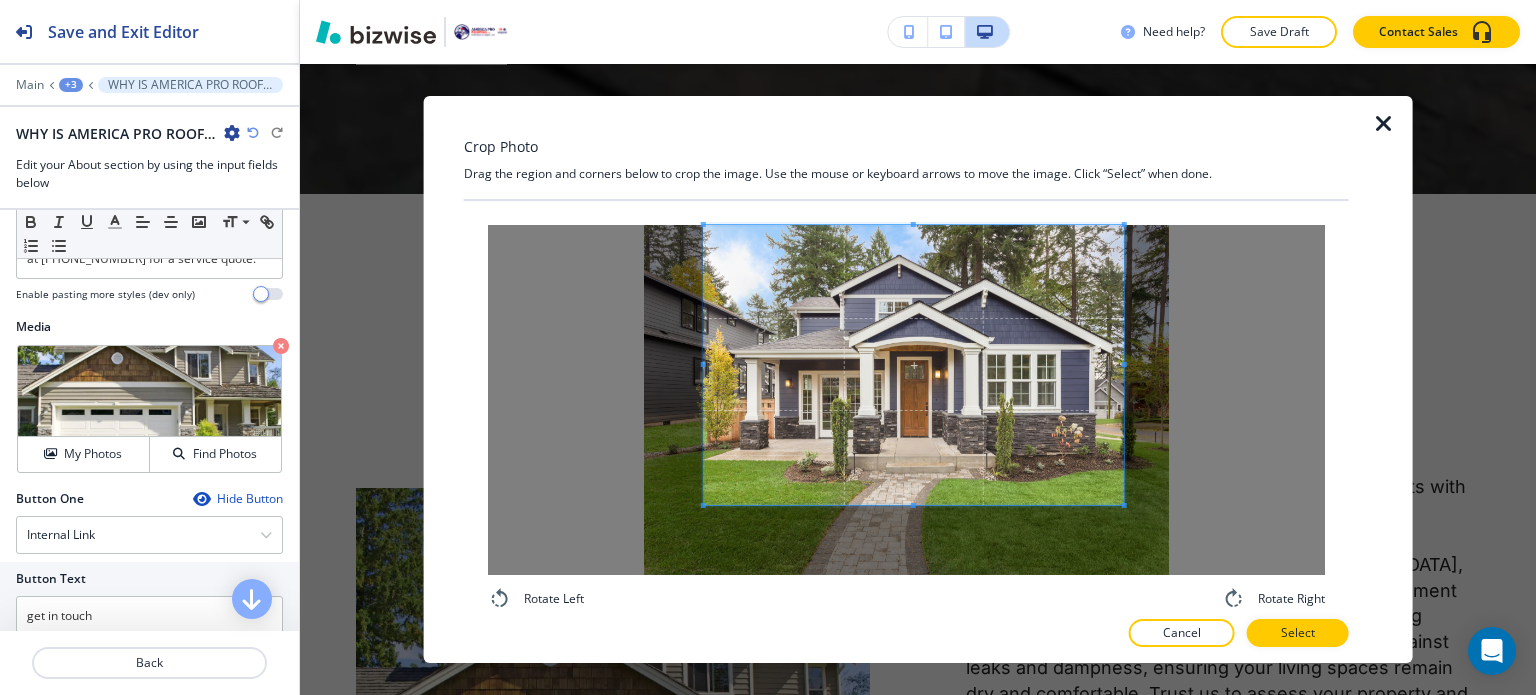 click at bounding box center (913, 365) 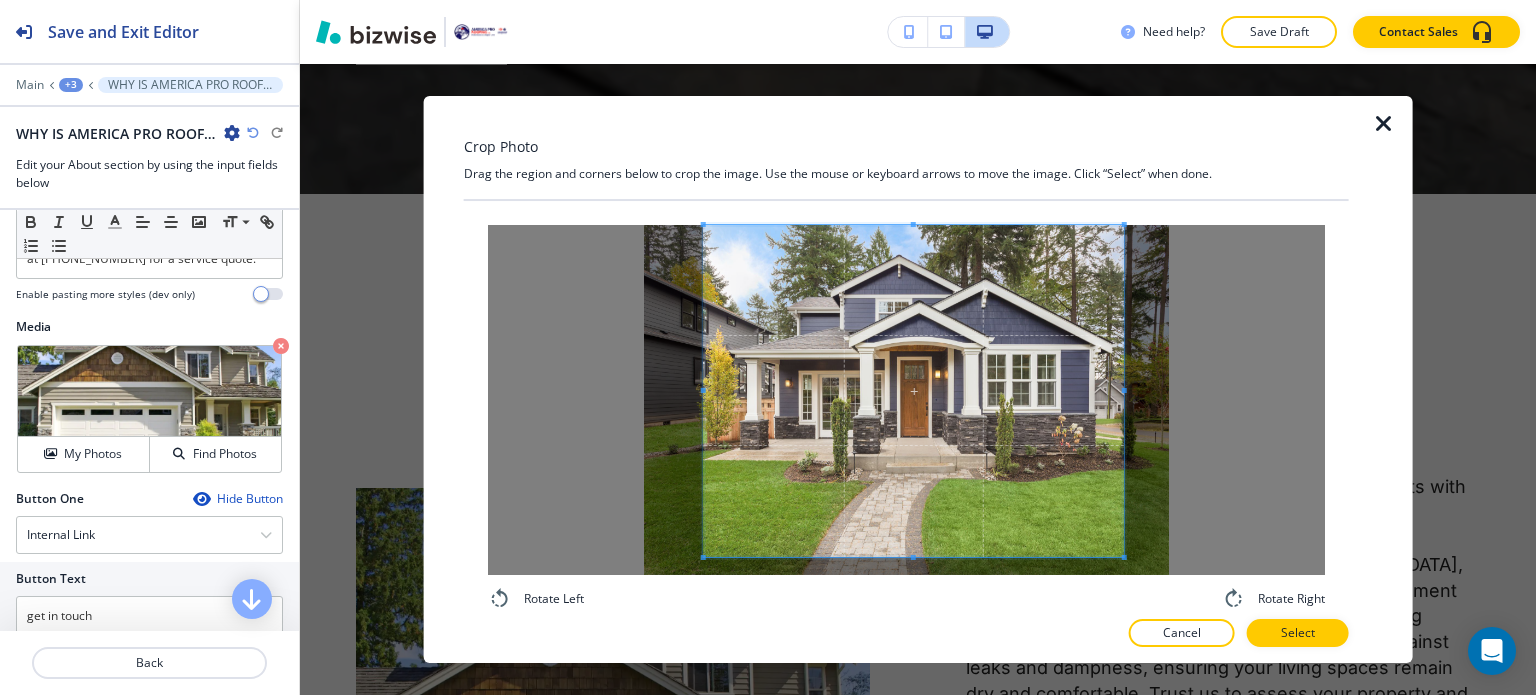 click on "Crop Photo Drag the region and corners below to crop the image. Use the mouse or keyboard arrows to move the image. Click “Select” when done. Rotate Left Rotate Right Cancel Select" at bounding box center [906, 380] 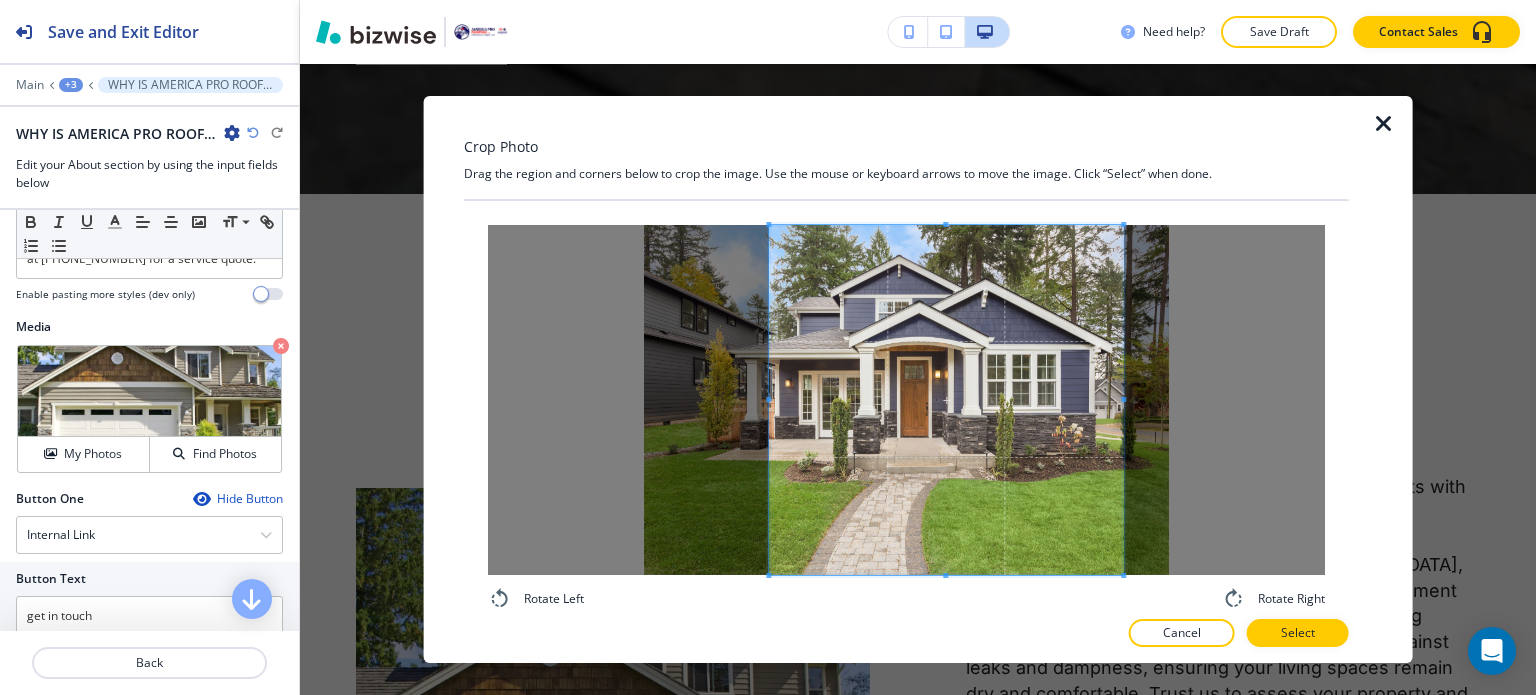 click at bounding box center (946, 400) 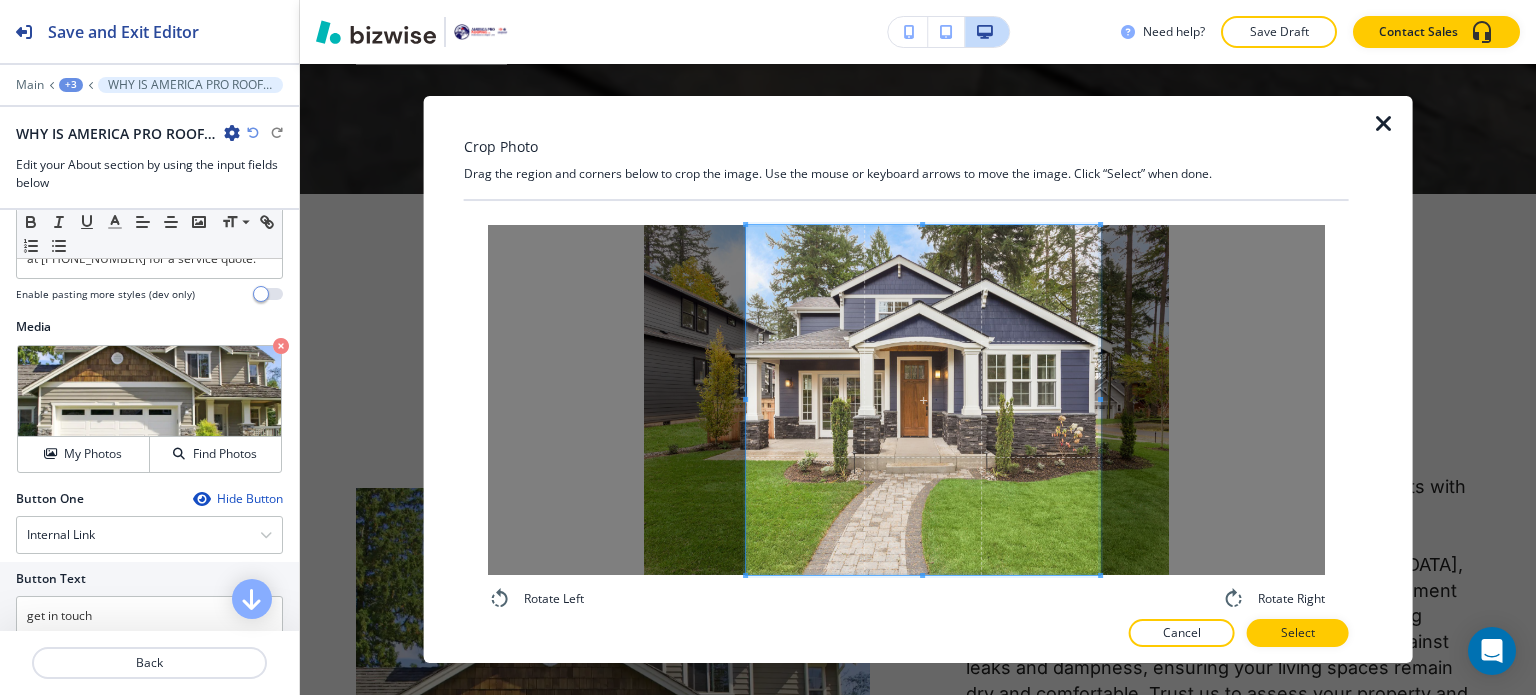 click at bounding box center [923, 400] 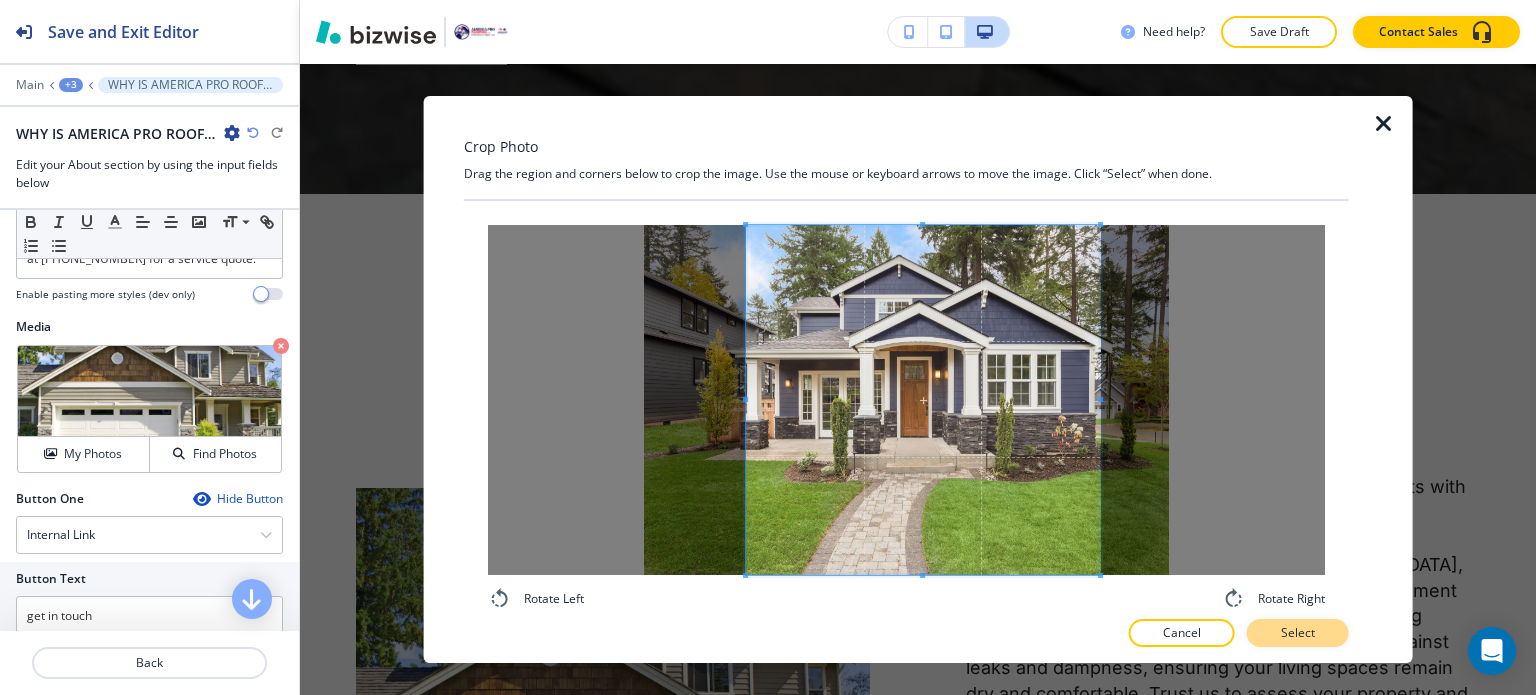 click on "Select" at bounding box center [1298, 633] 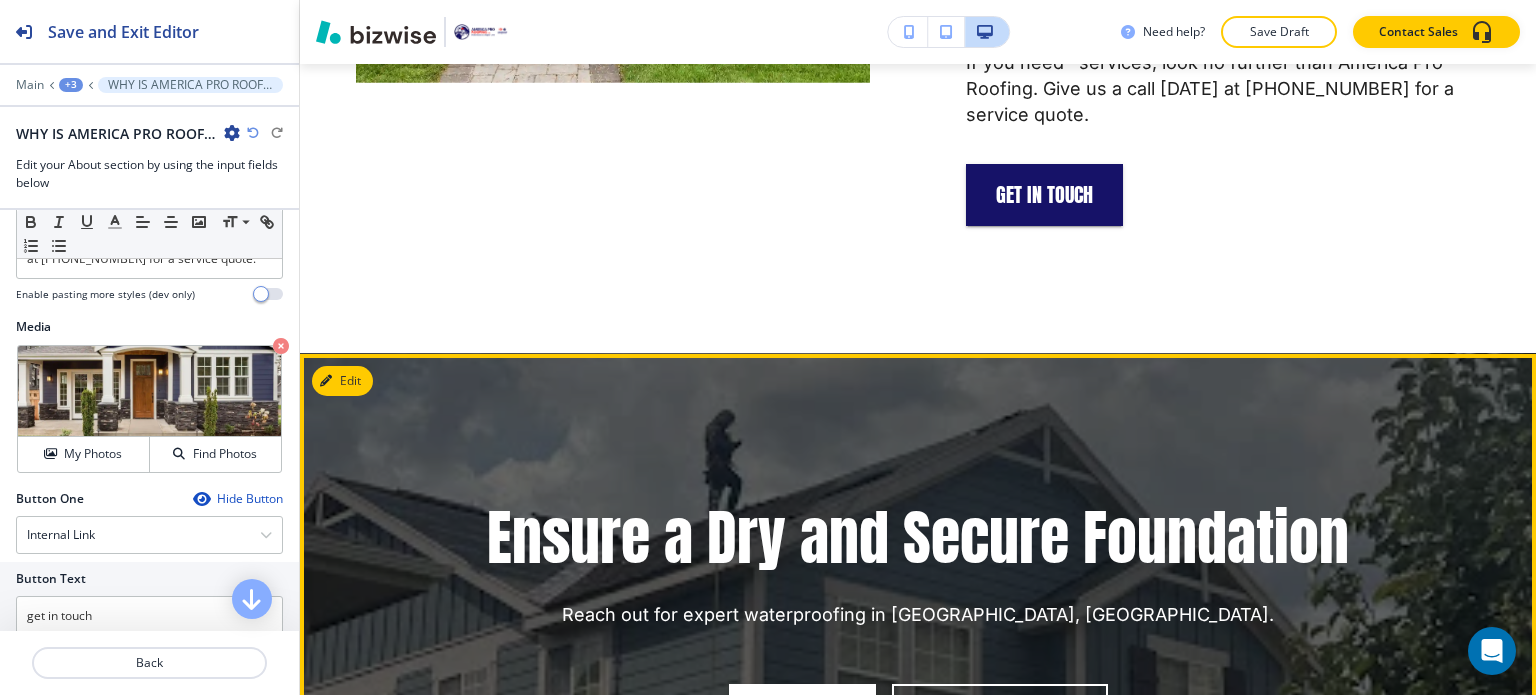 scroll, scrollTop: 11299, scrollLeft: 0, axis: vertical 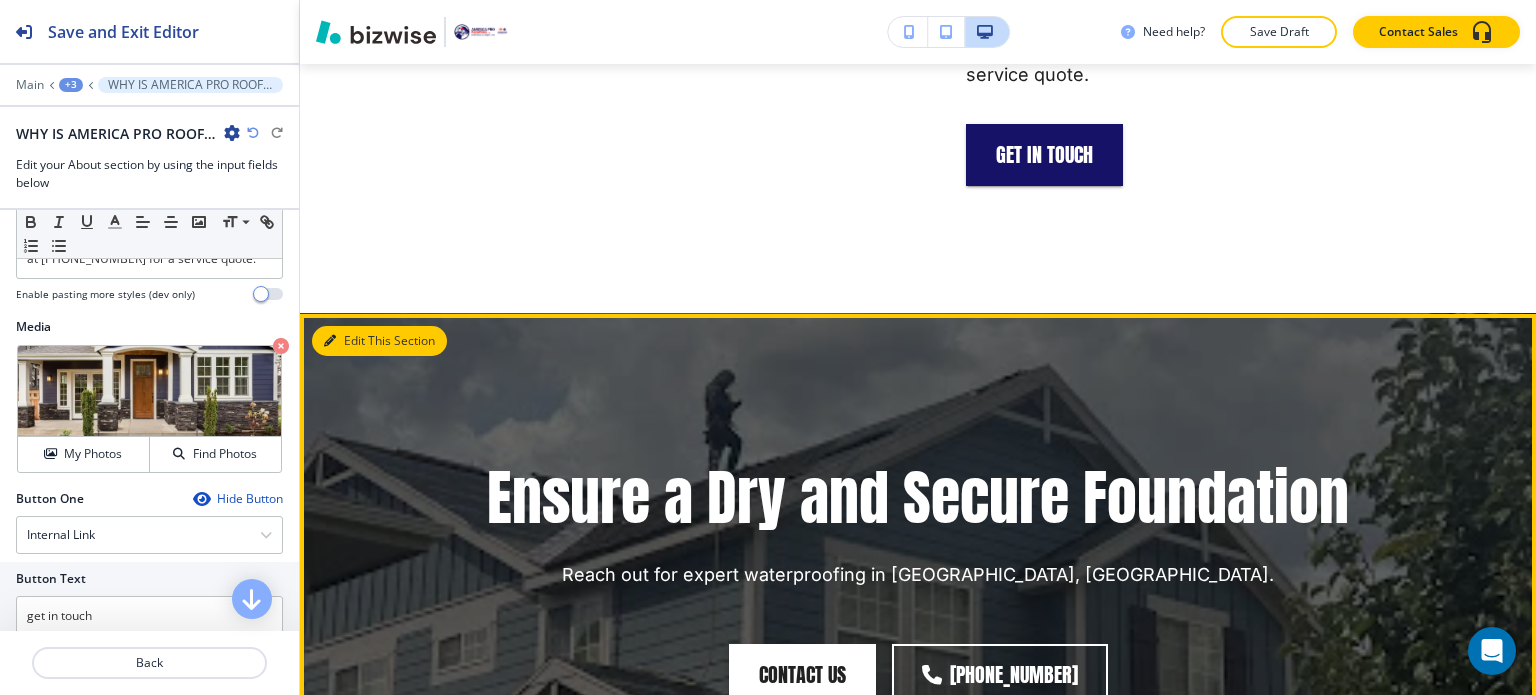 click on "Edit This Section" at bounding box center [379, 341] 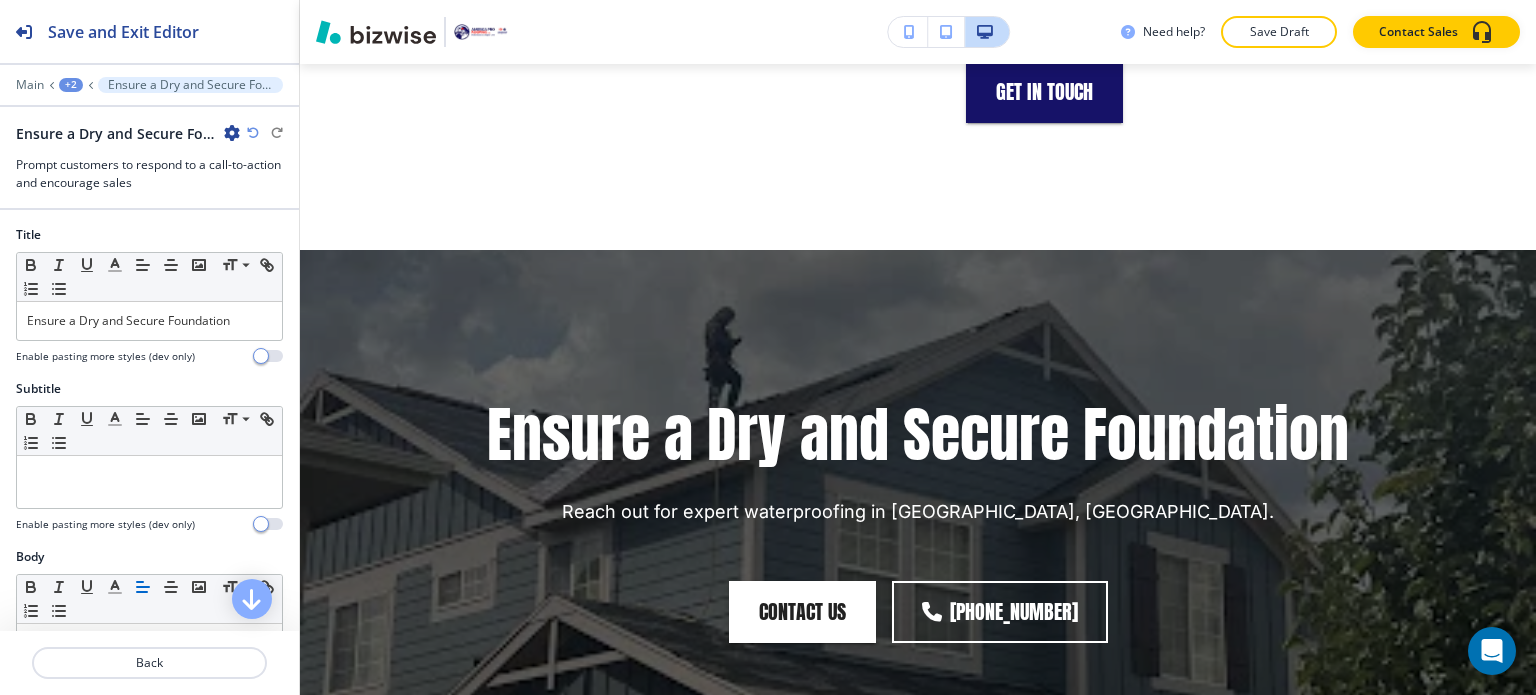 click on "Ensure a Dry and Secure Foundation Reach out for expert waterproofing in [GEOGRAPHIC_DATA], [GEOGRAPHIC_DATA] contact us [PHONE_NUMBER]" at bounding box center (918, 519) 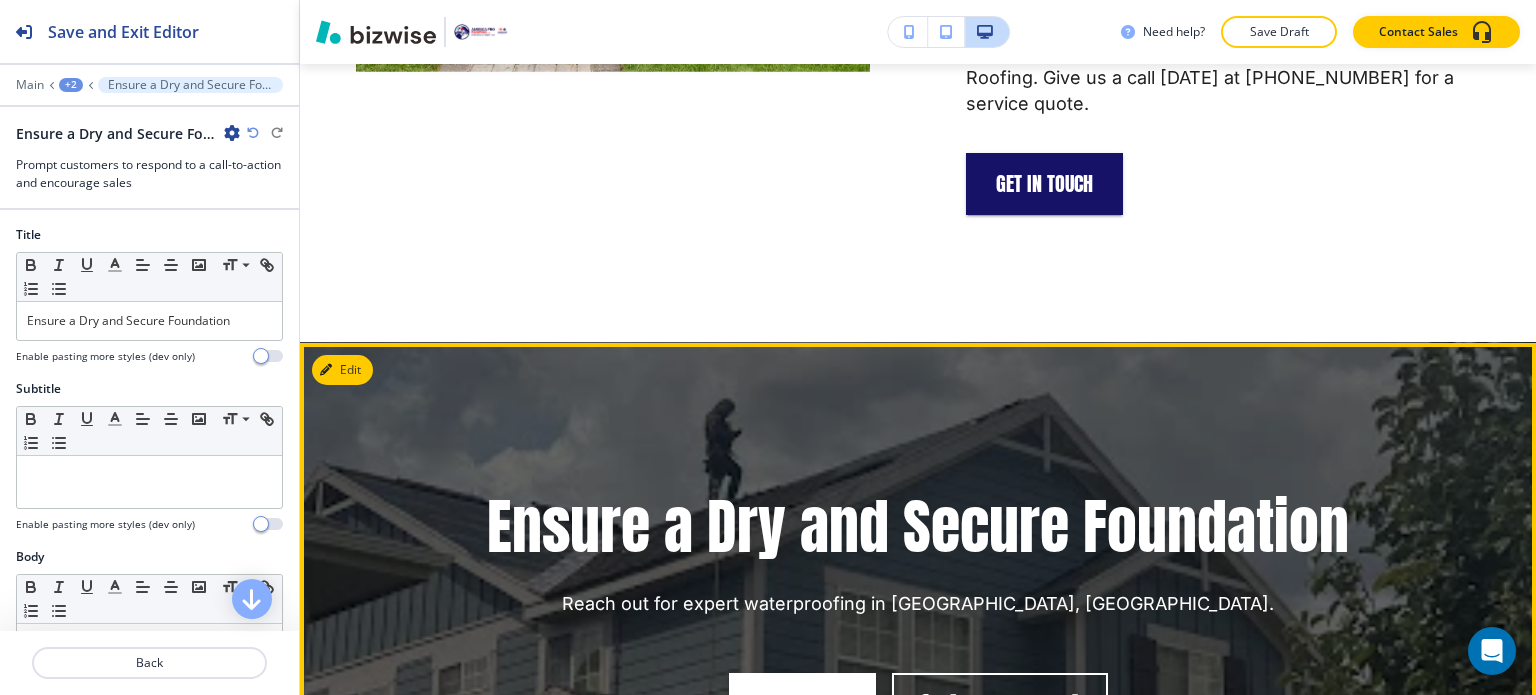 scroll, scrollTop: 11292, scrollLeft: 0, axis: vertical 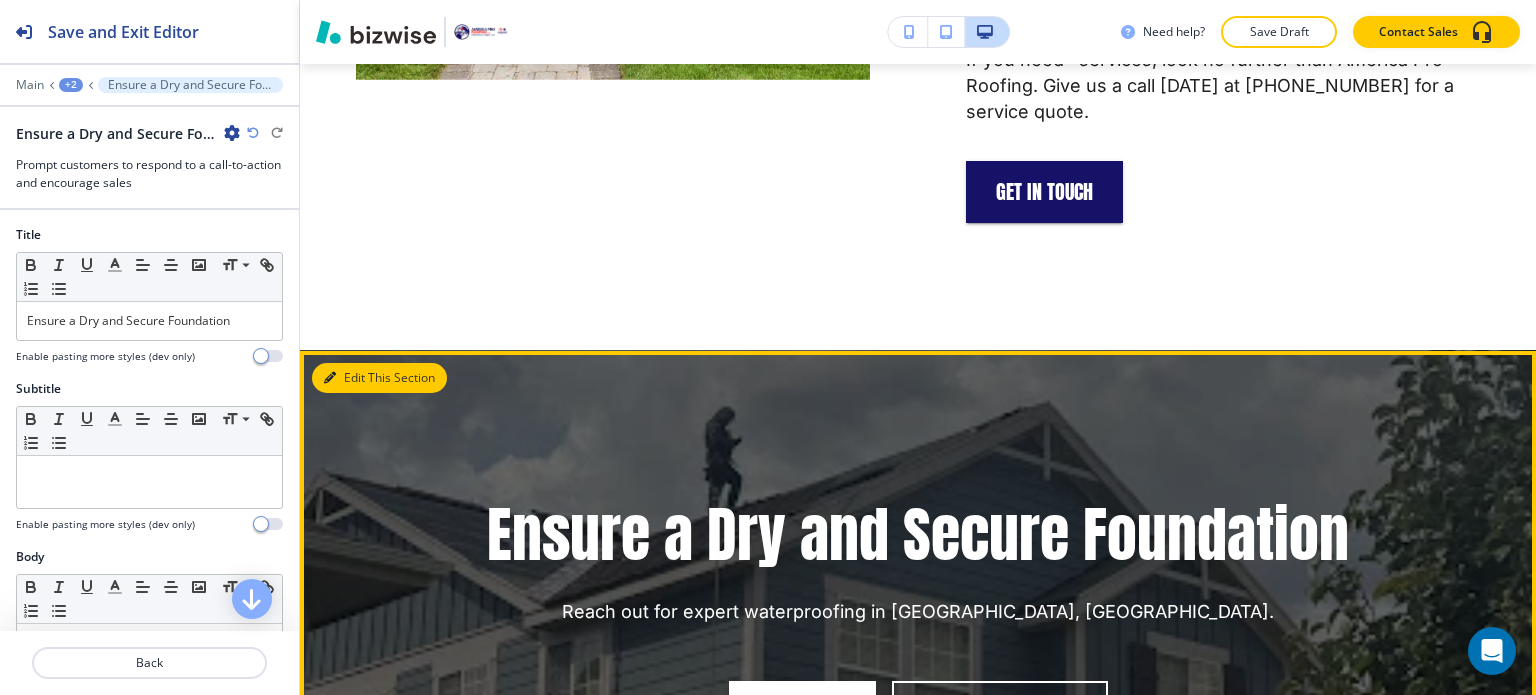 click on "Edit This Section" at bounding box center [379, 378] 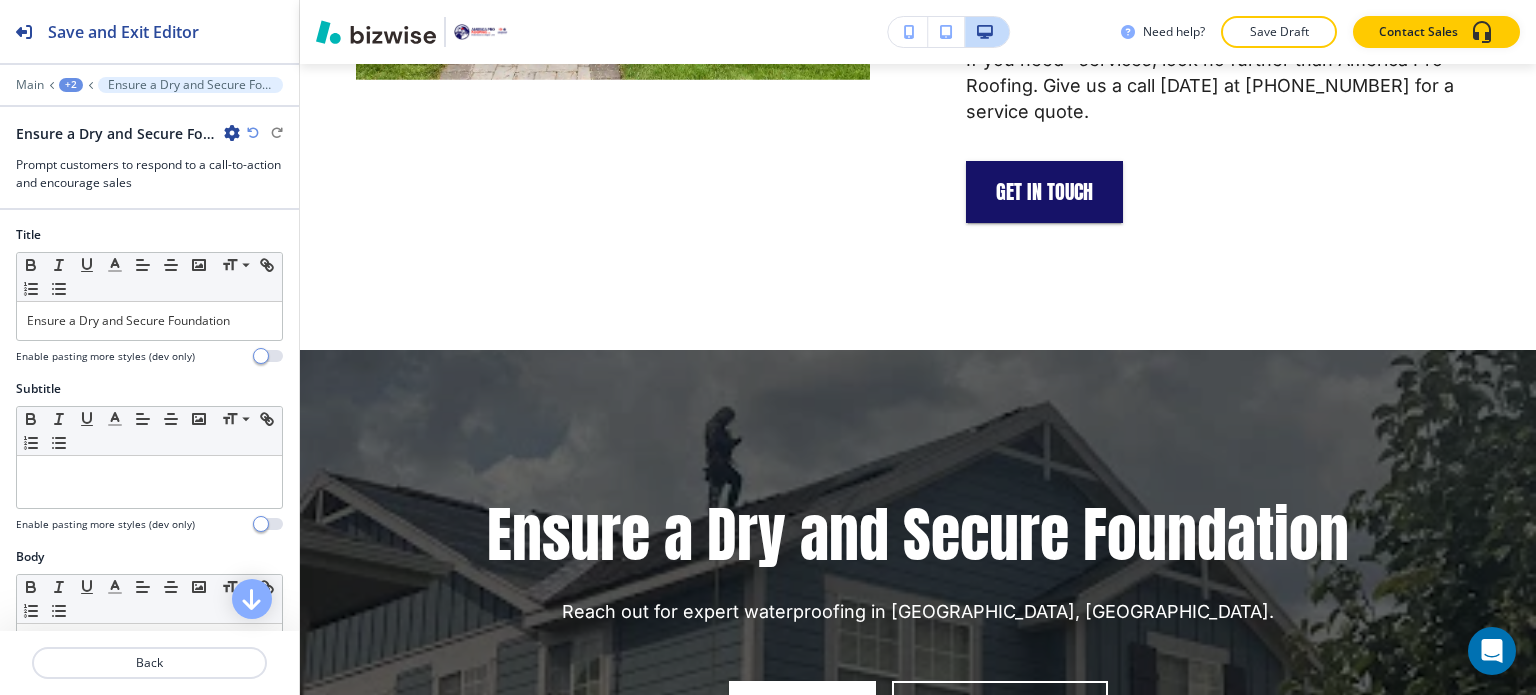 click at bounding box center [232, 133] 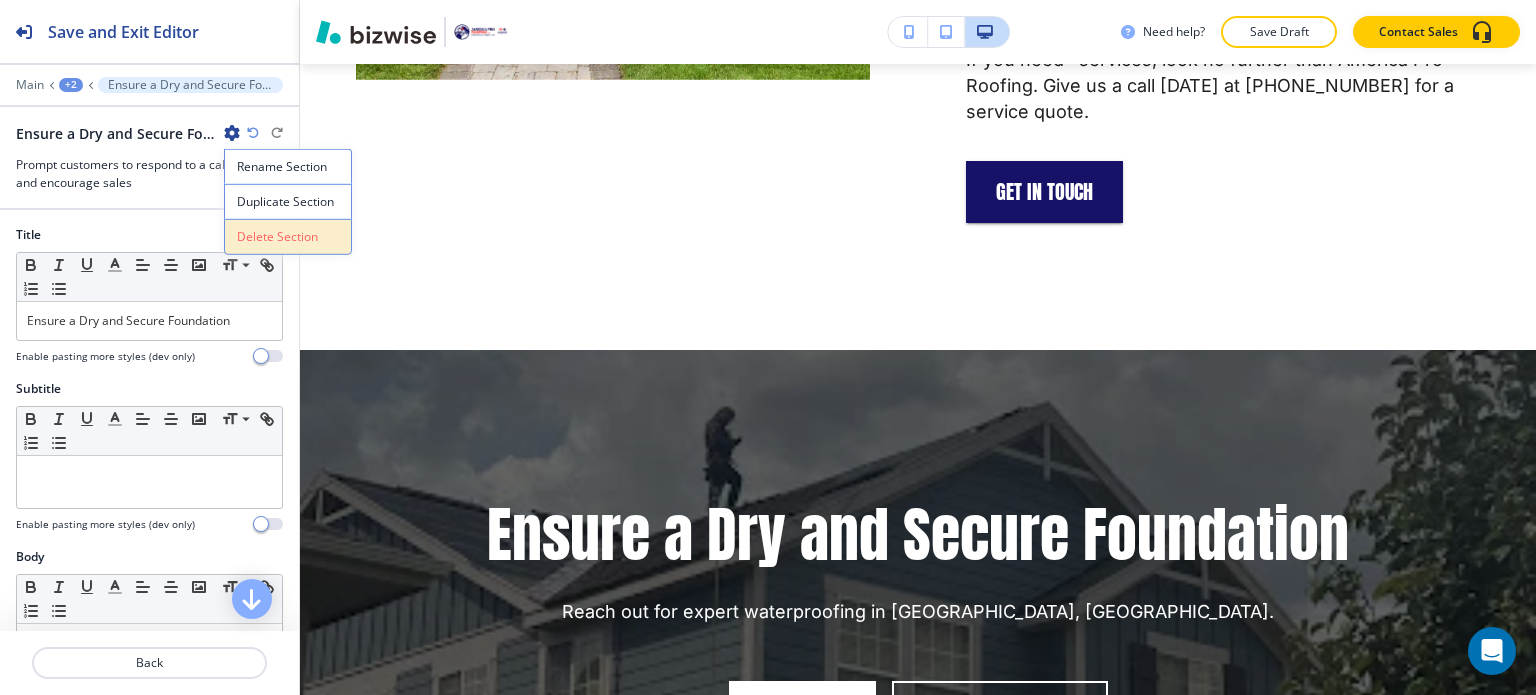 click on "Delete Section" at bounding box center [288, 237] 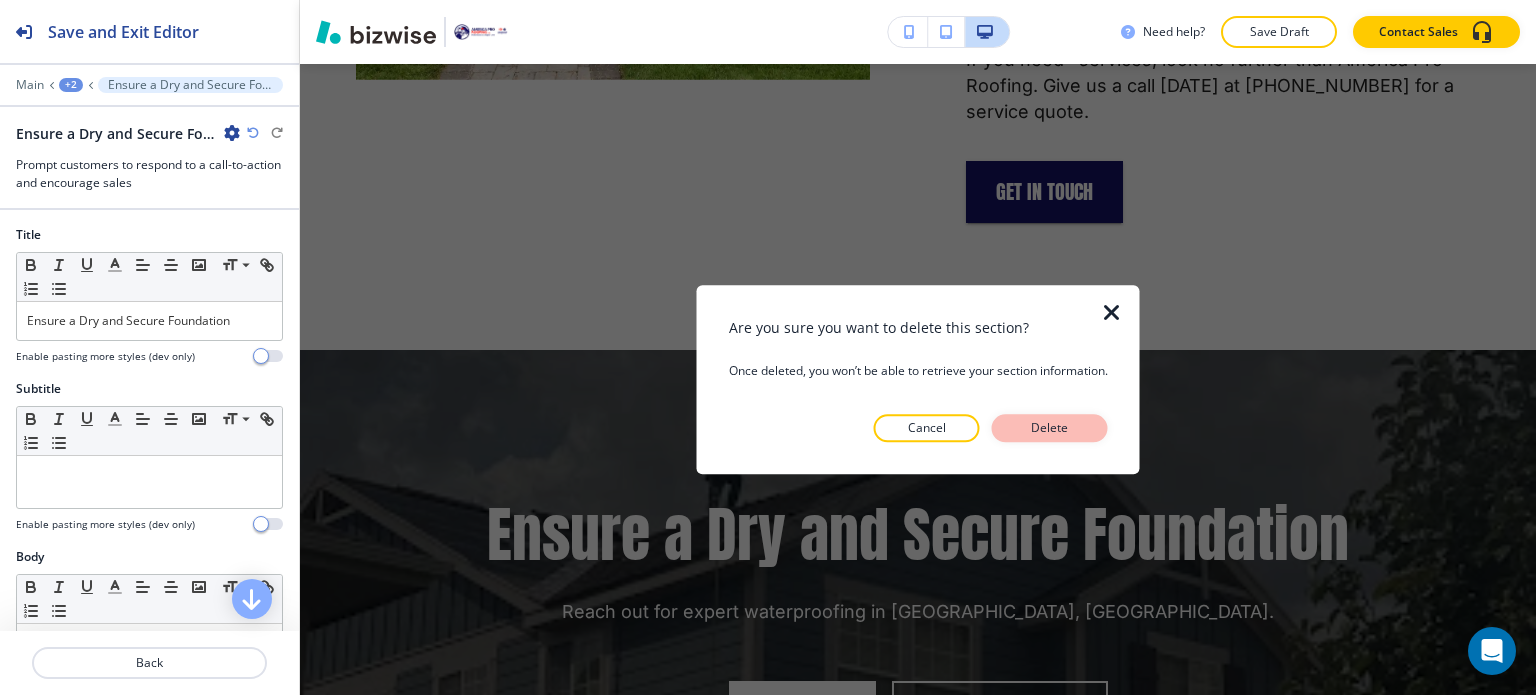 click on "Delete" at bounding box center [1050, 428] 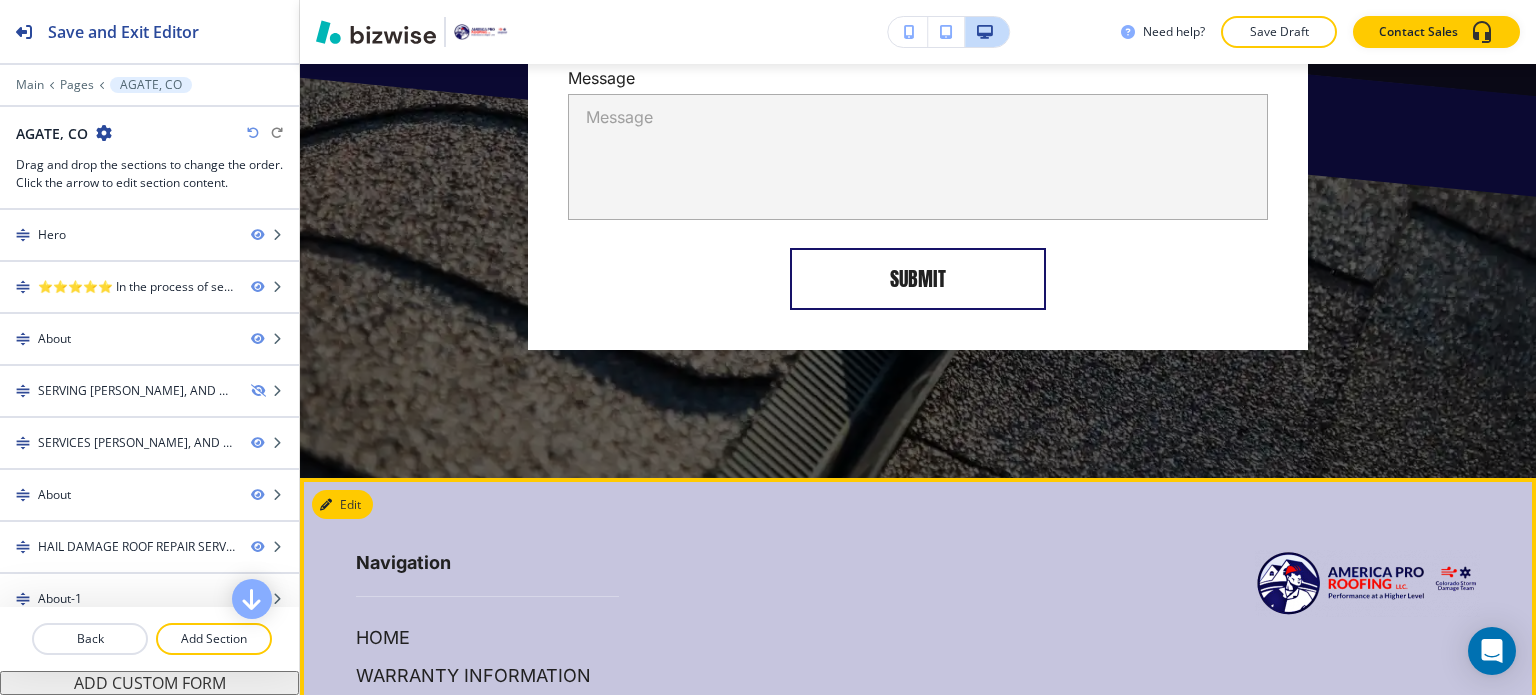 scroll, scrollTop: 13242, scrollLeft: 0, axis: vertical 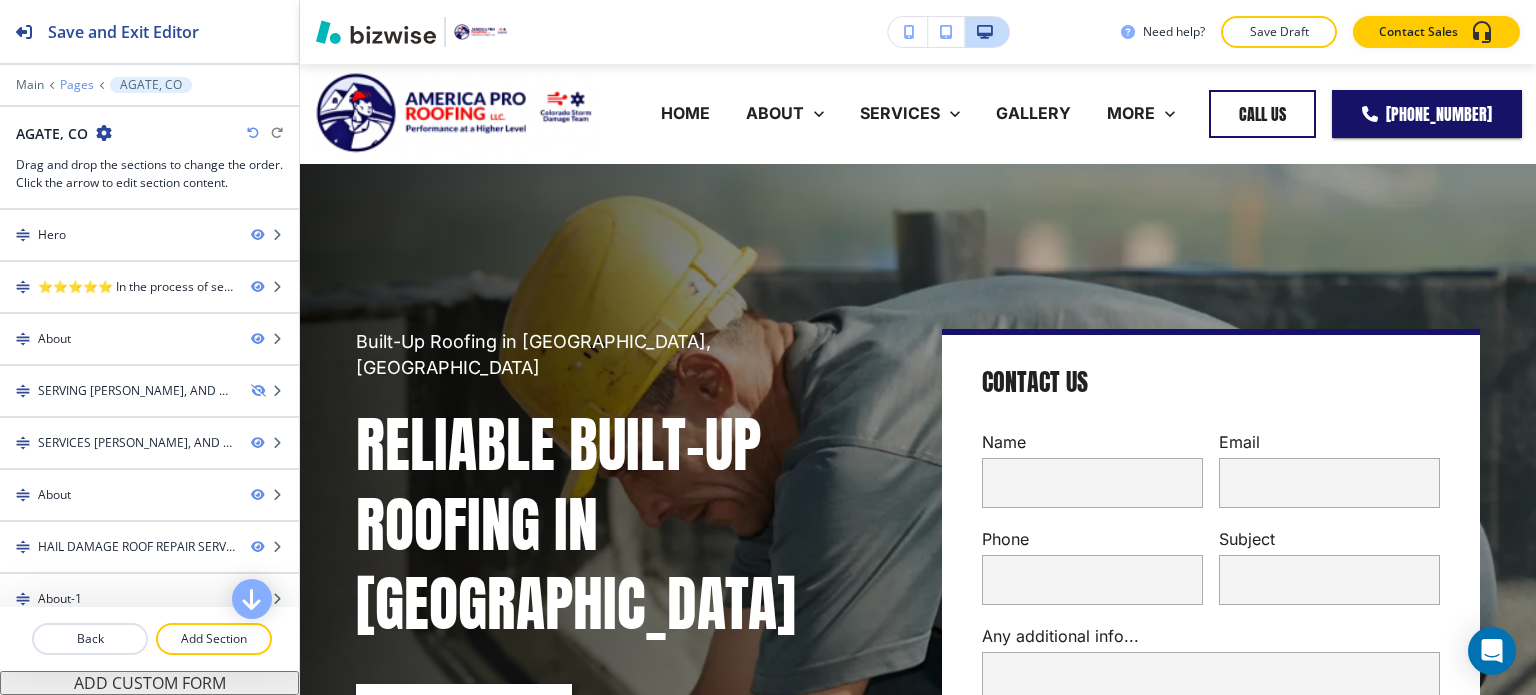 click on "Pages" at bounding box center (77, 85) 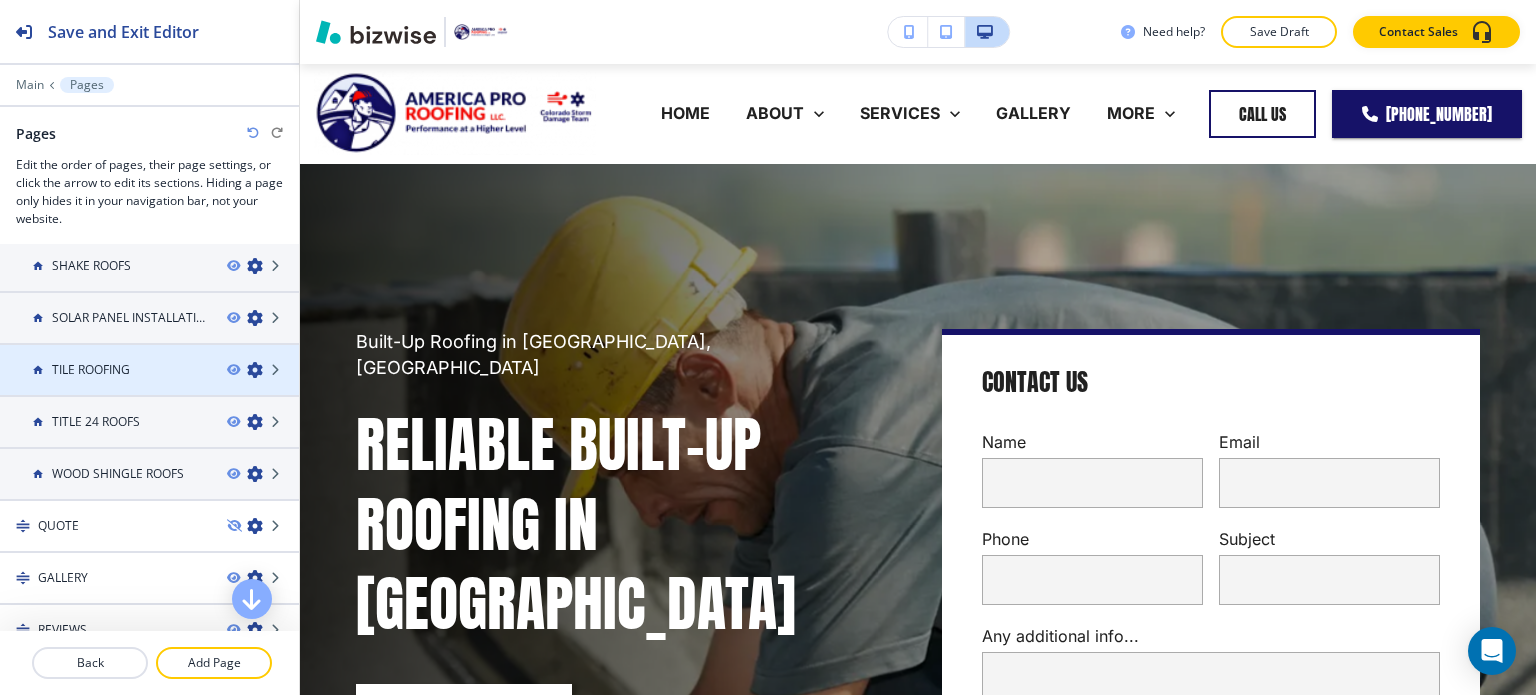 scroll, scrollTop: 1419, scrollLeft: 0, axis: vertical 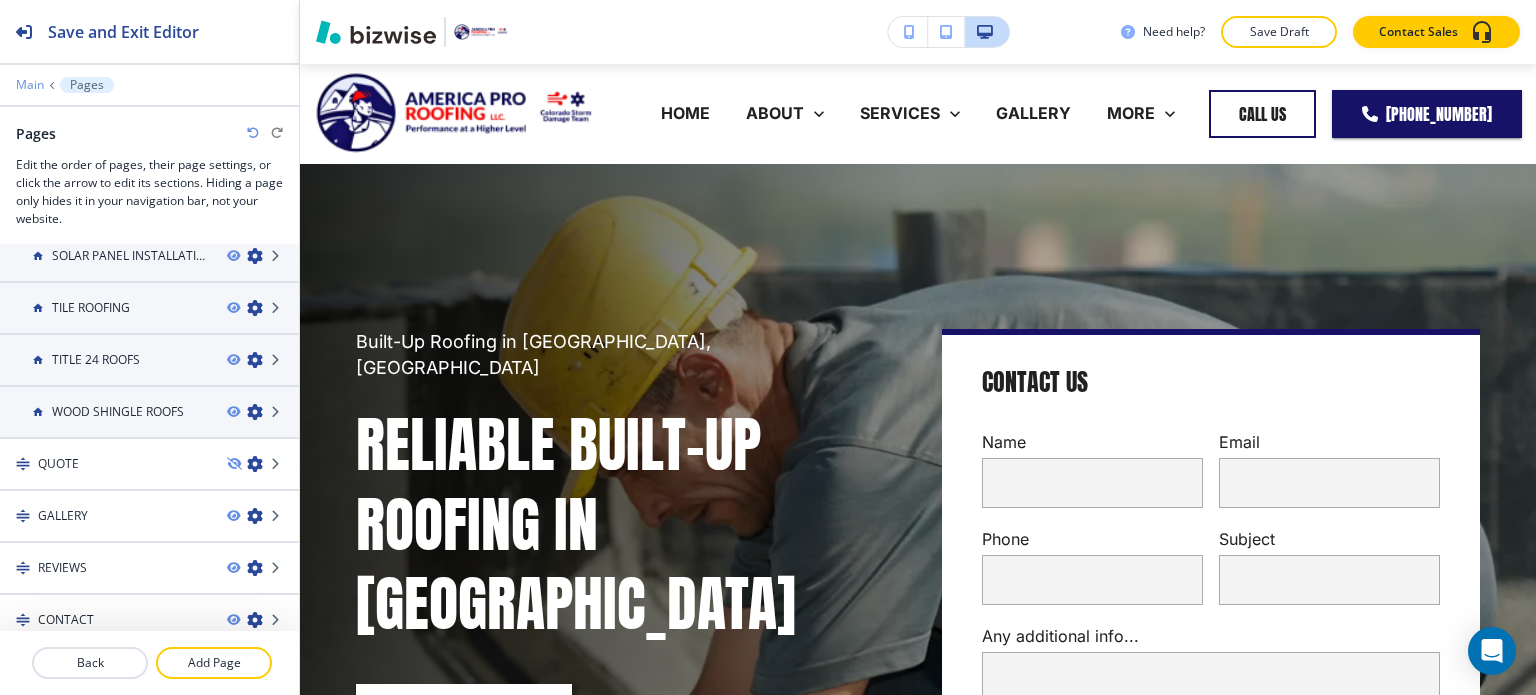 click on "Main" at bounding box center (30, 85) 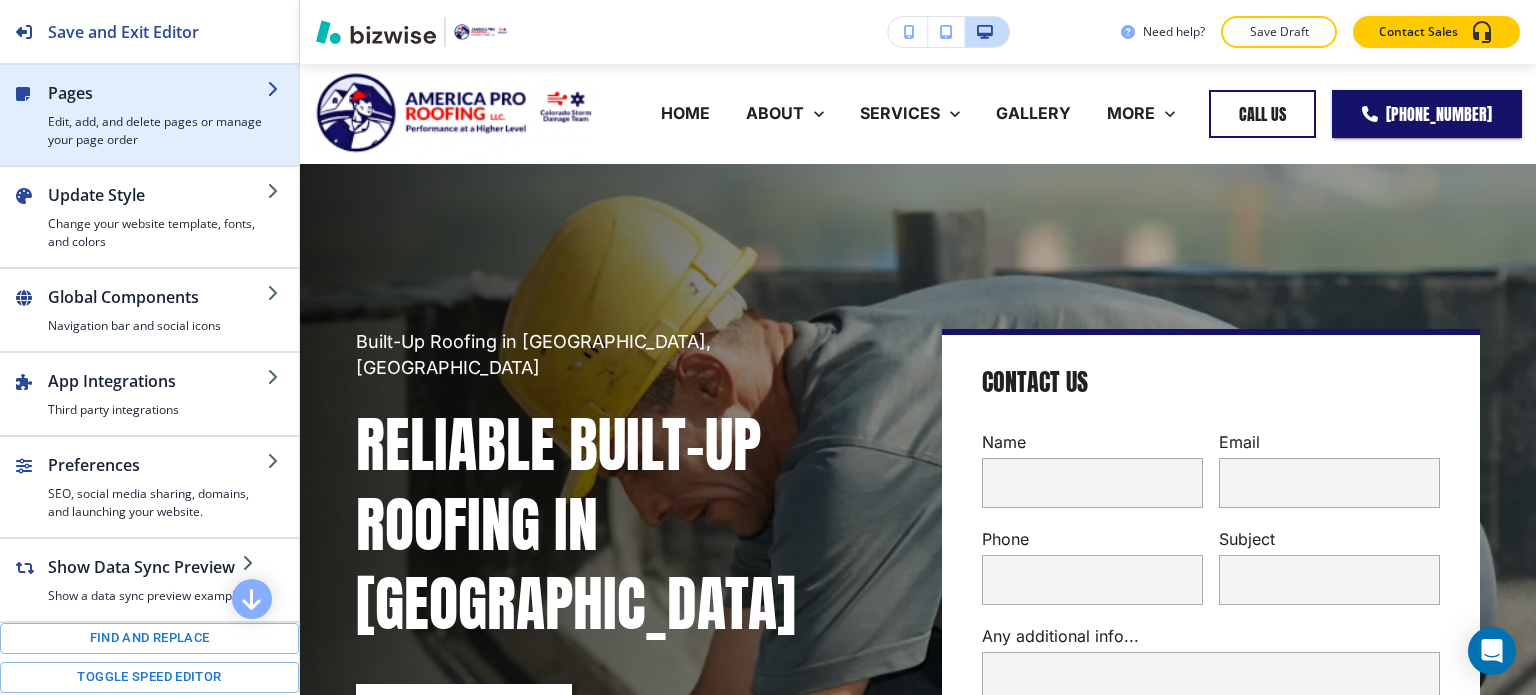 click on "Edit, add, and delete pages or manage your page order" at bounding box center [157, 131] 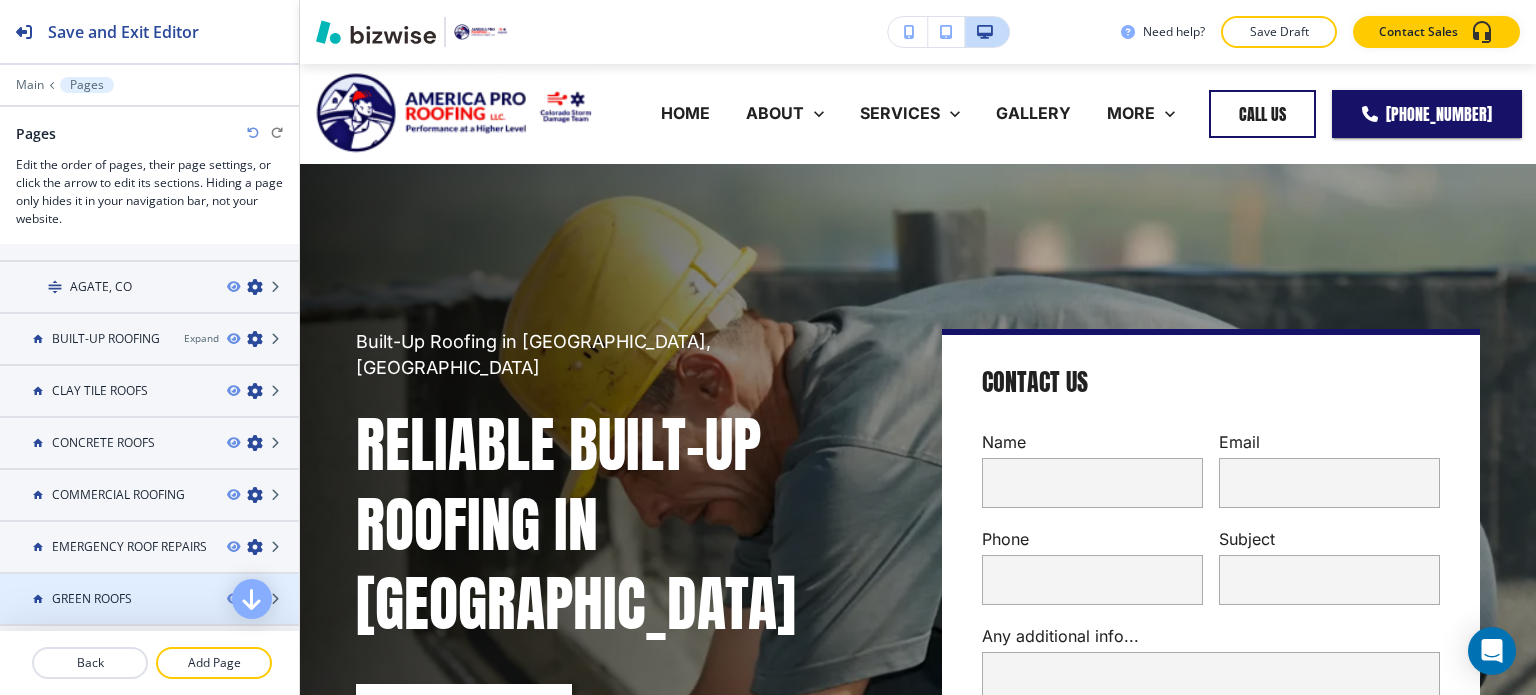 scroll, scrollTop: 319, scrollLeft: 0, axis: vertical 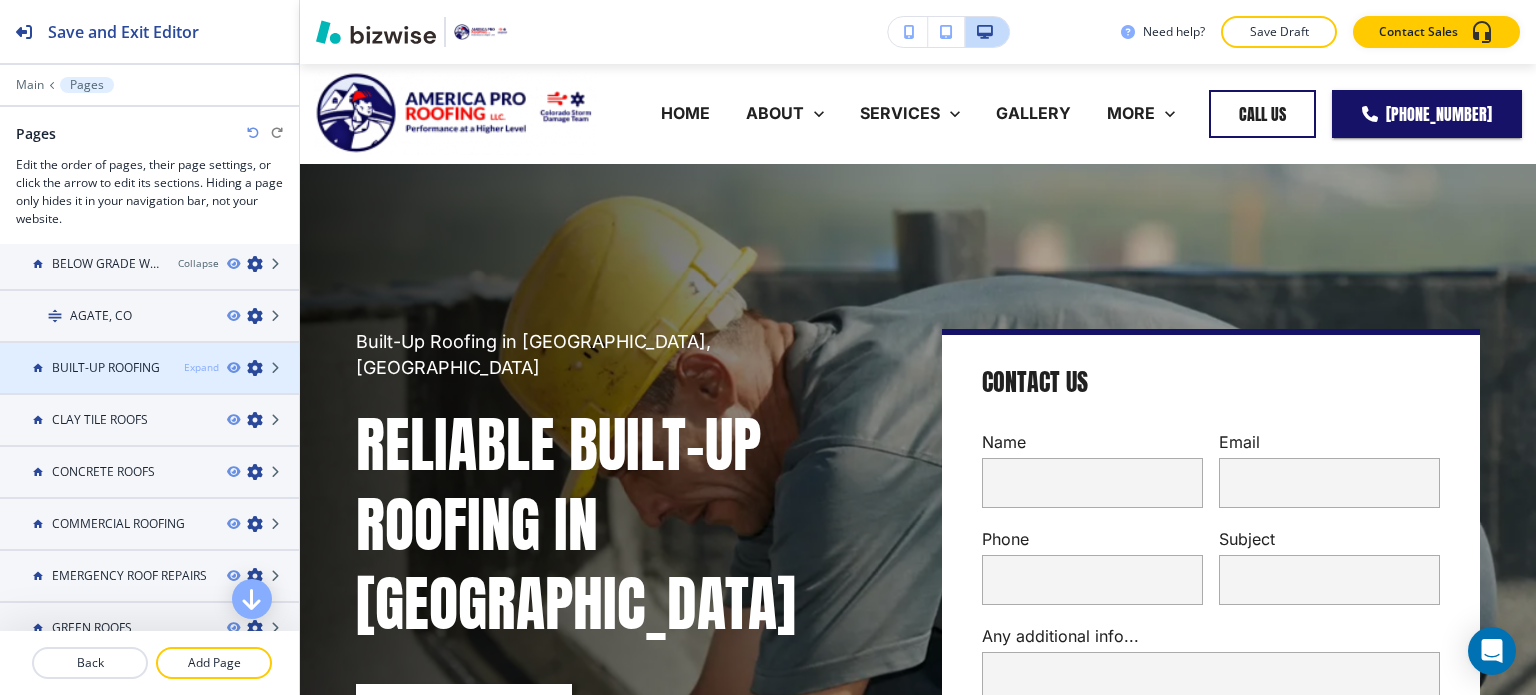 click on "Expand" at bounding box center [201, 367] 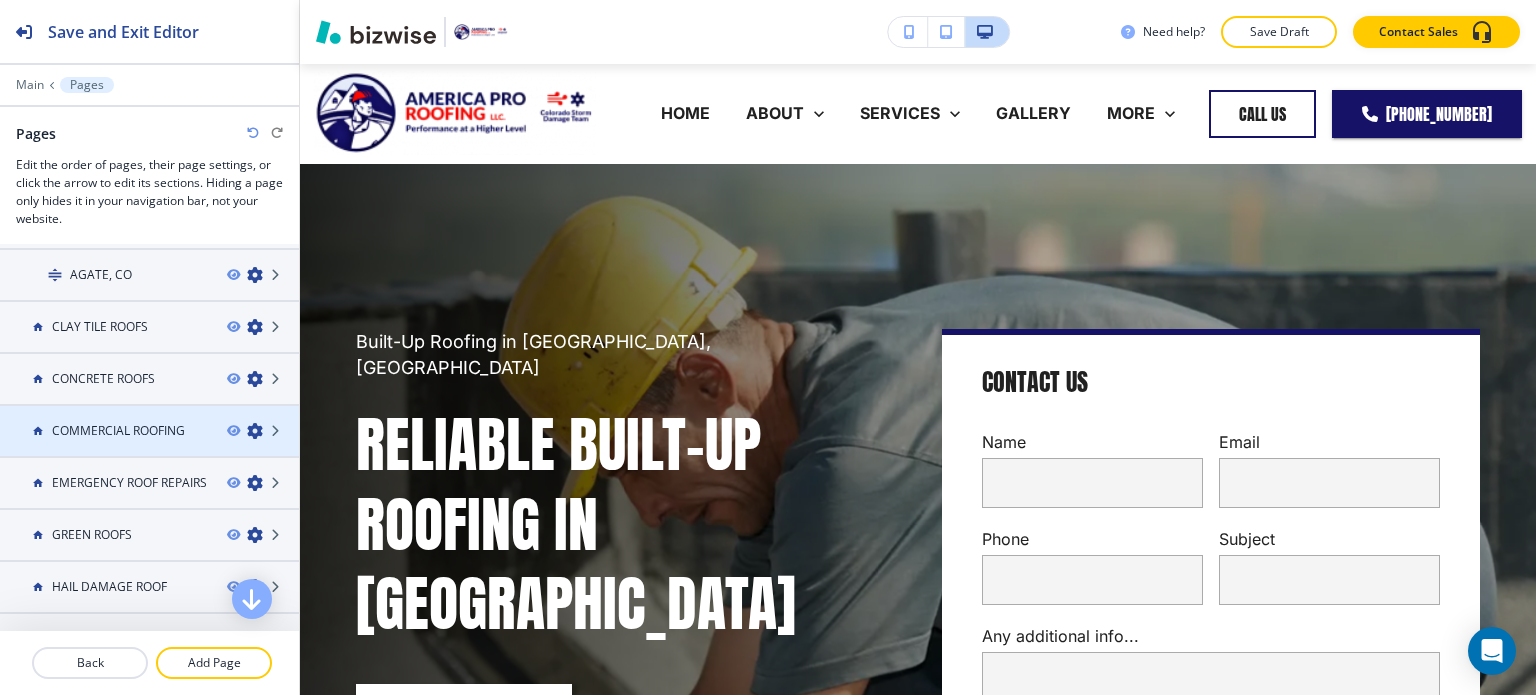 scroll, scrollTop: 471, scrollLeft: 0, axis: vertical 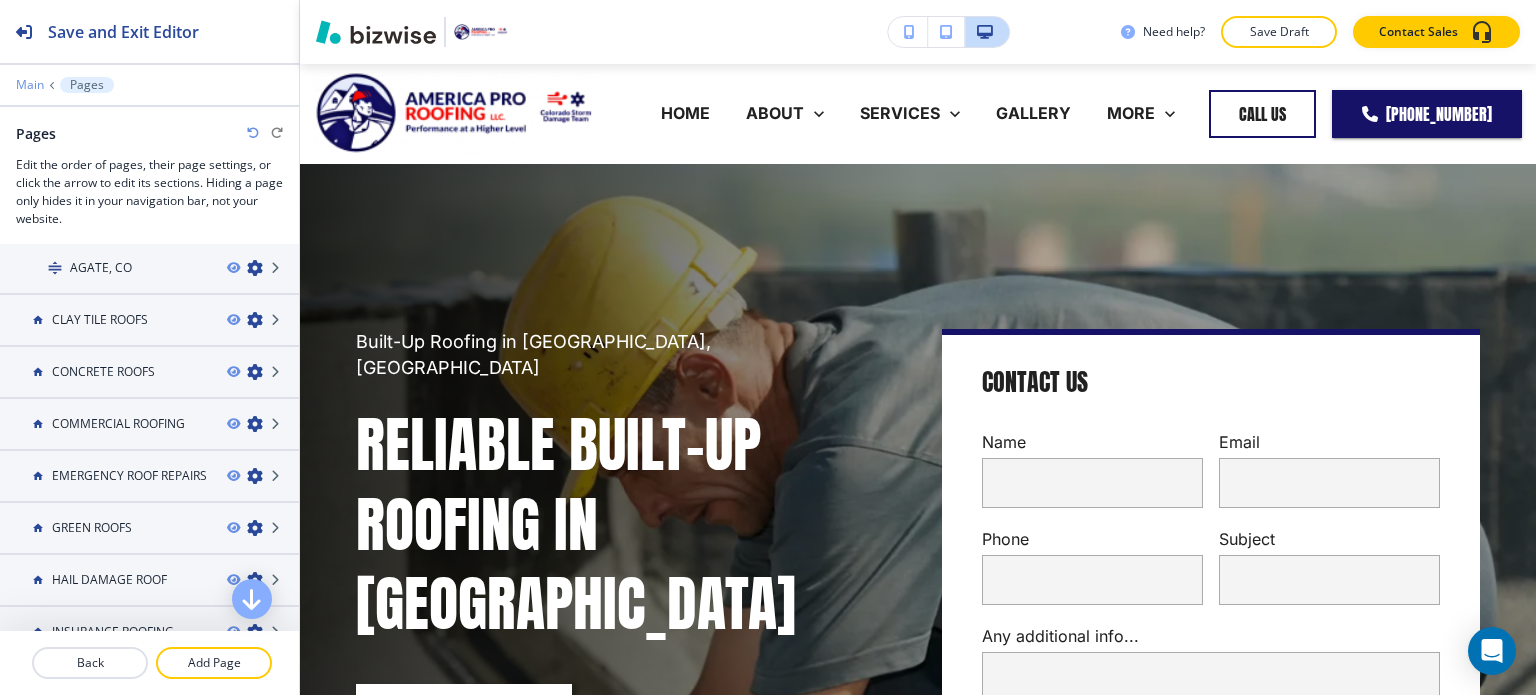 click on "Main" at bounding box center (30, 85) 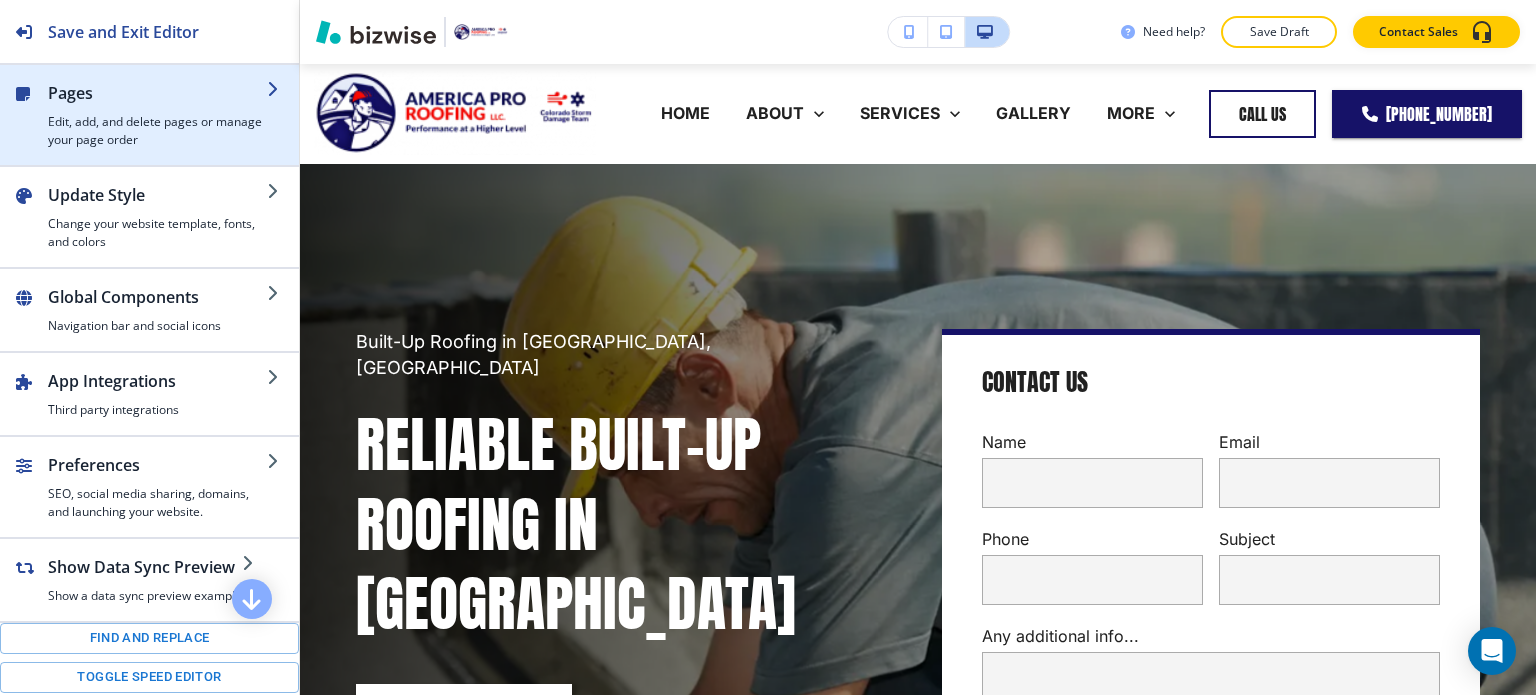 click on "Edit, add, and delete pages or manage your page order" at bounding box center [157, 131] 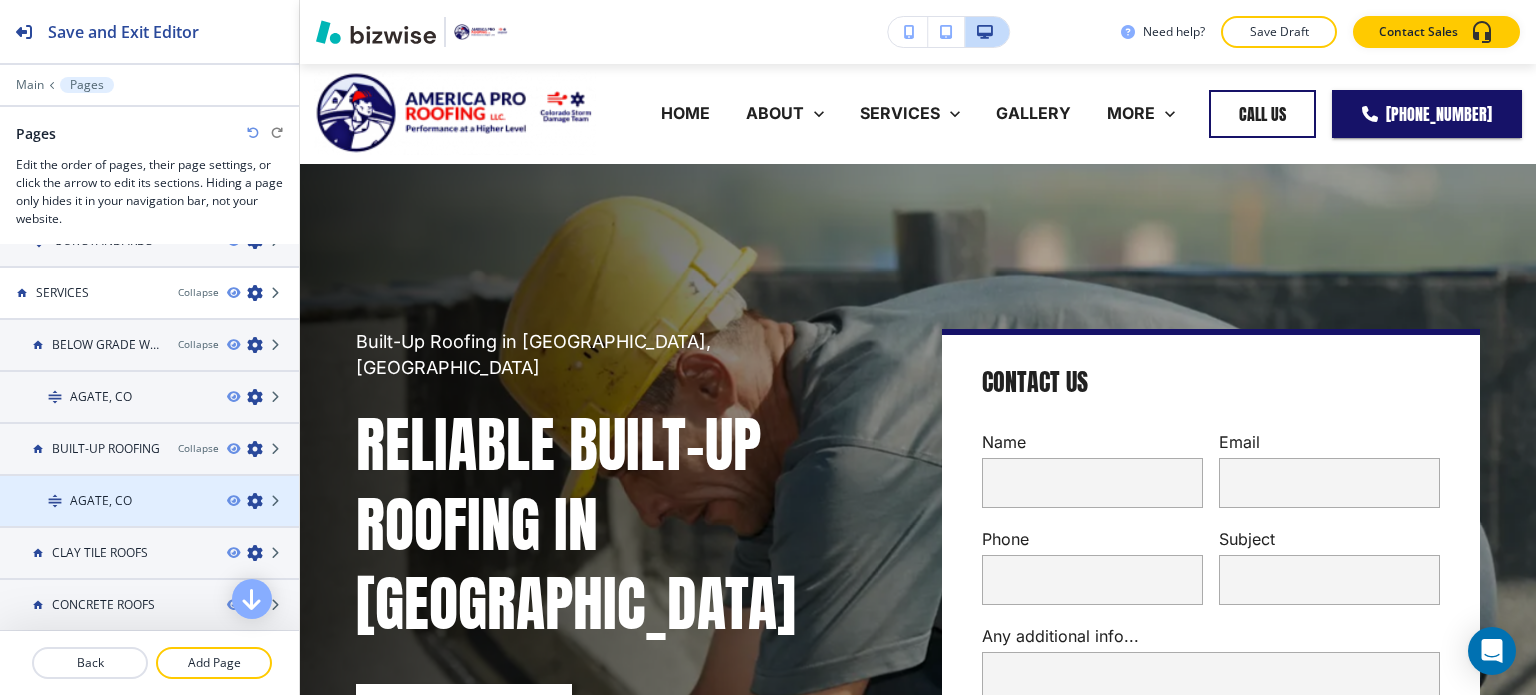 scroll, scrollTop: 300, scrollLeft: 0, axis: vertical 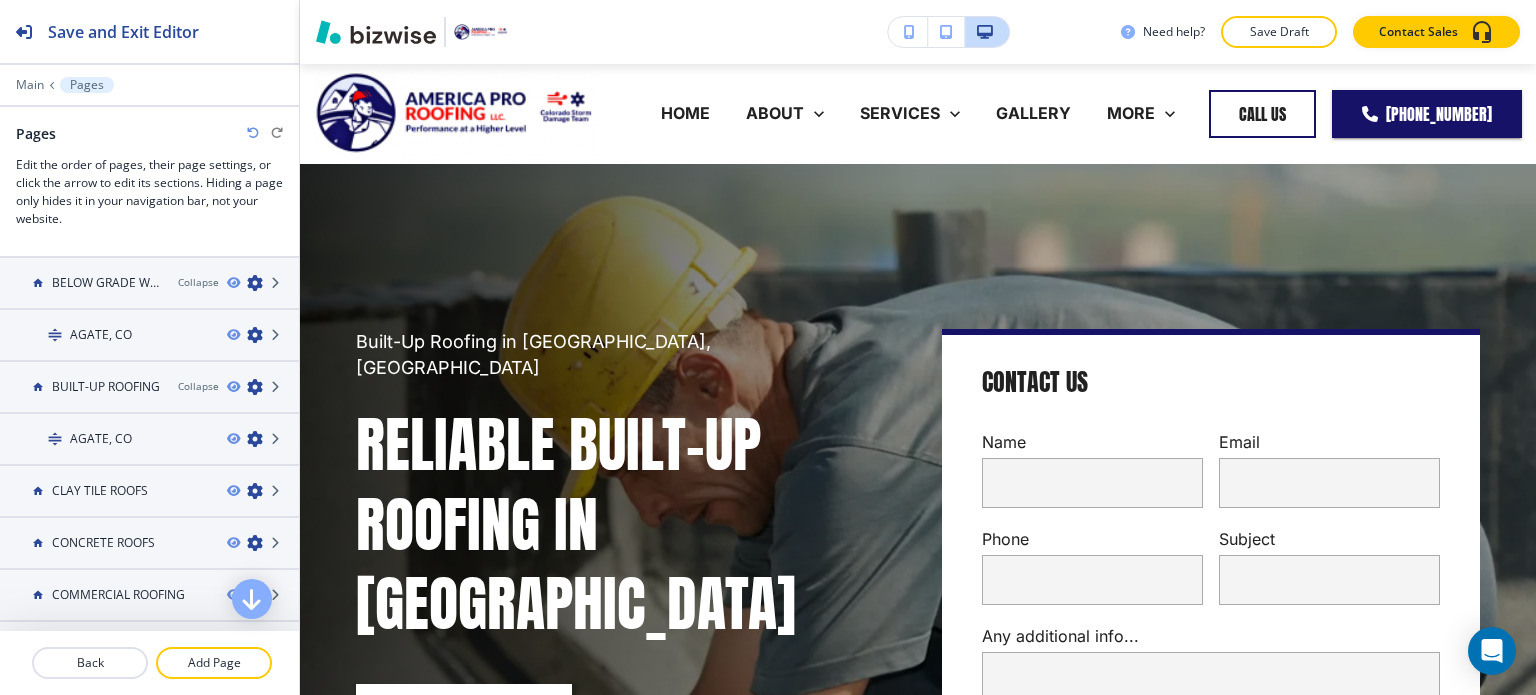 click at bounding box center [253, 133] 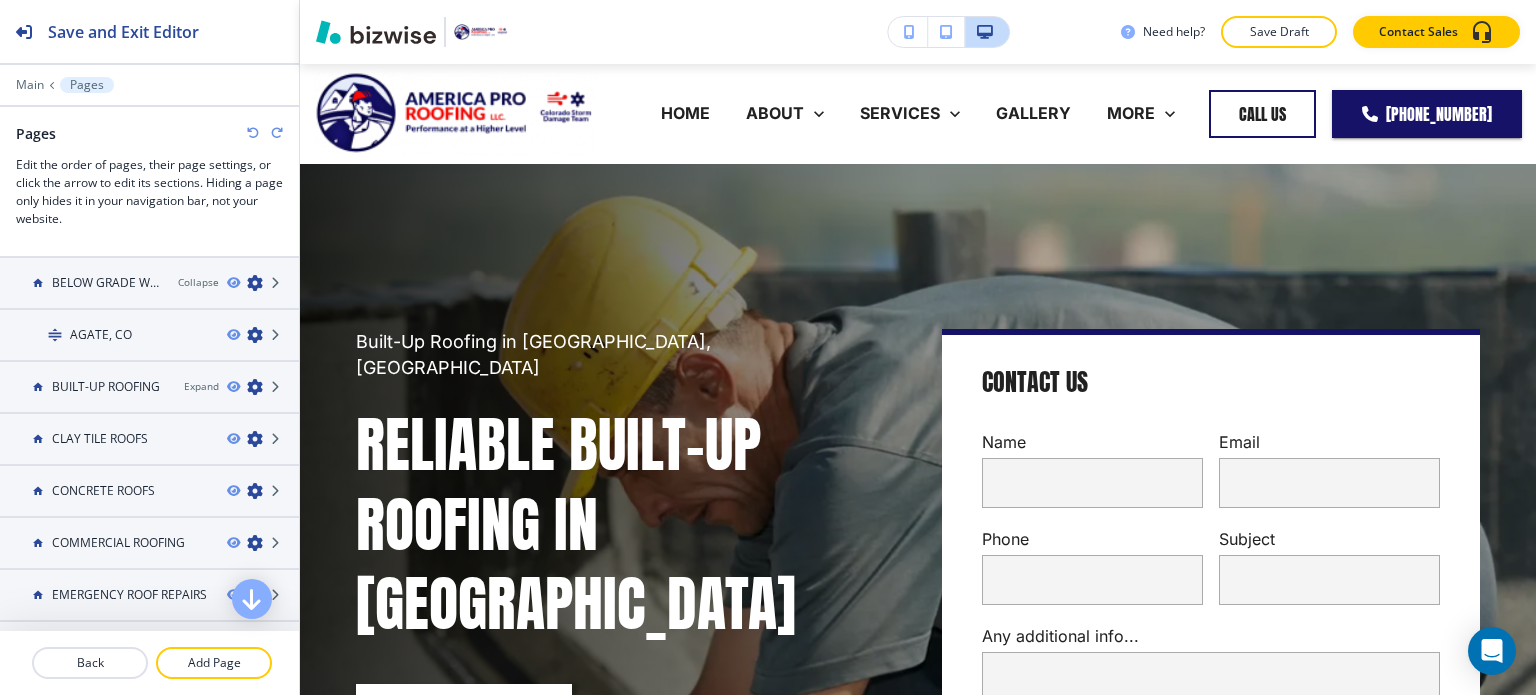 click at bounding box center (253, 133) 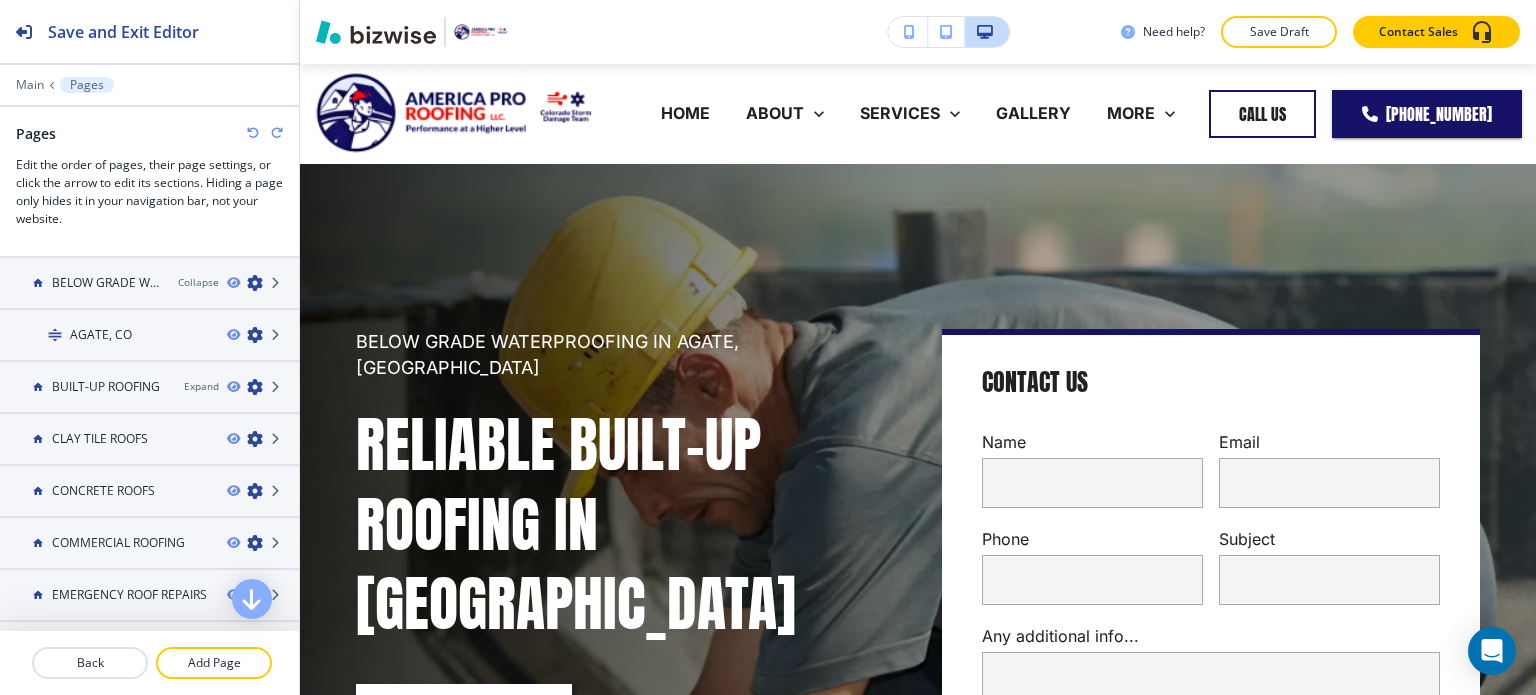 click at bounding box center (253, 133) 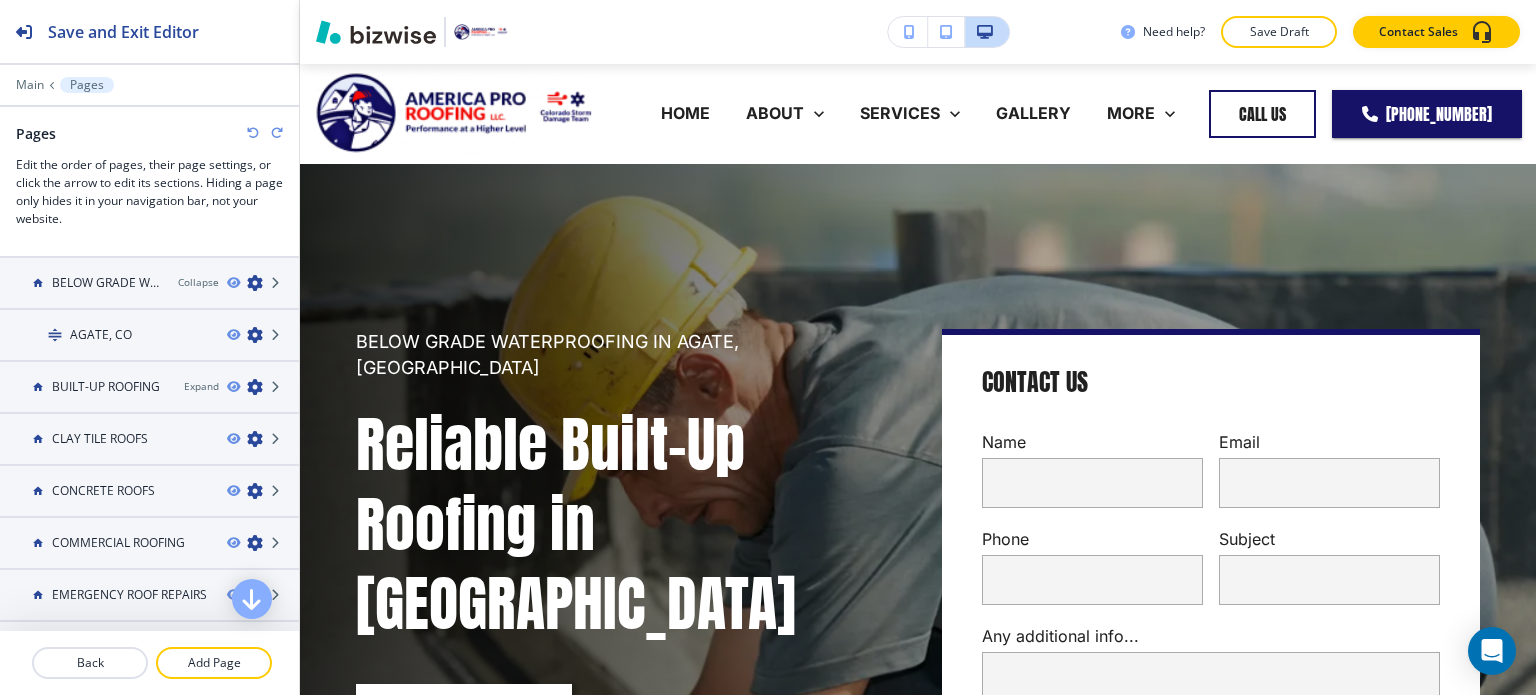 click at bounding box center [253, 133] 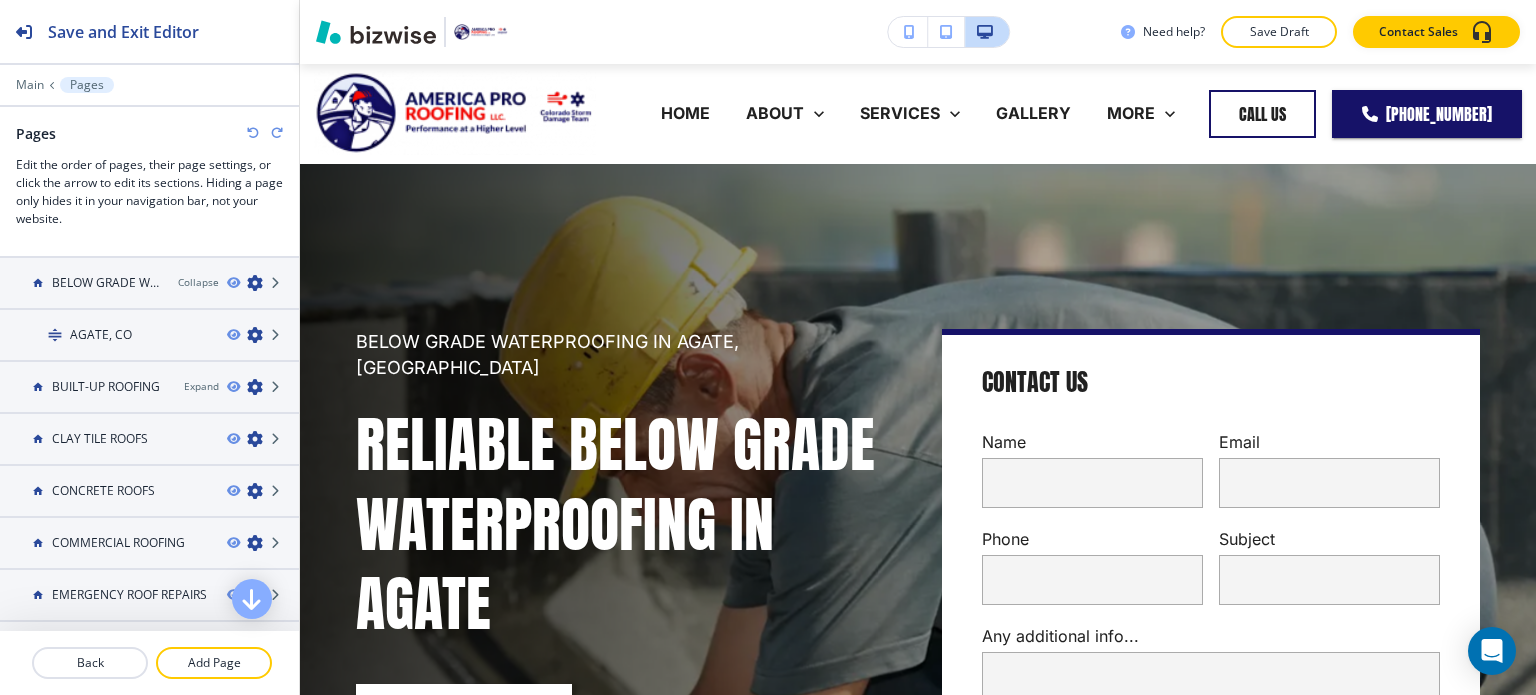 click at bounding box center (253, 133) 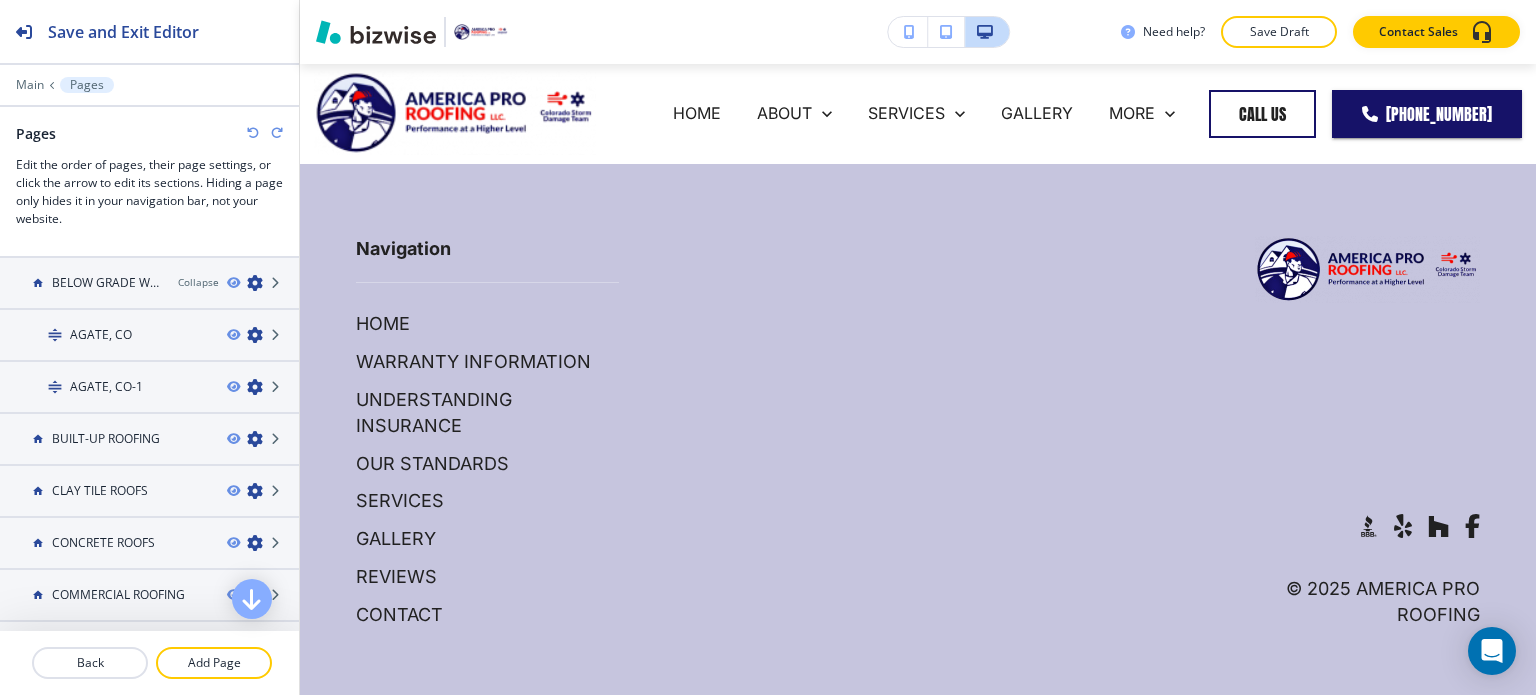 click at bounding box center (253, 133) 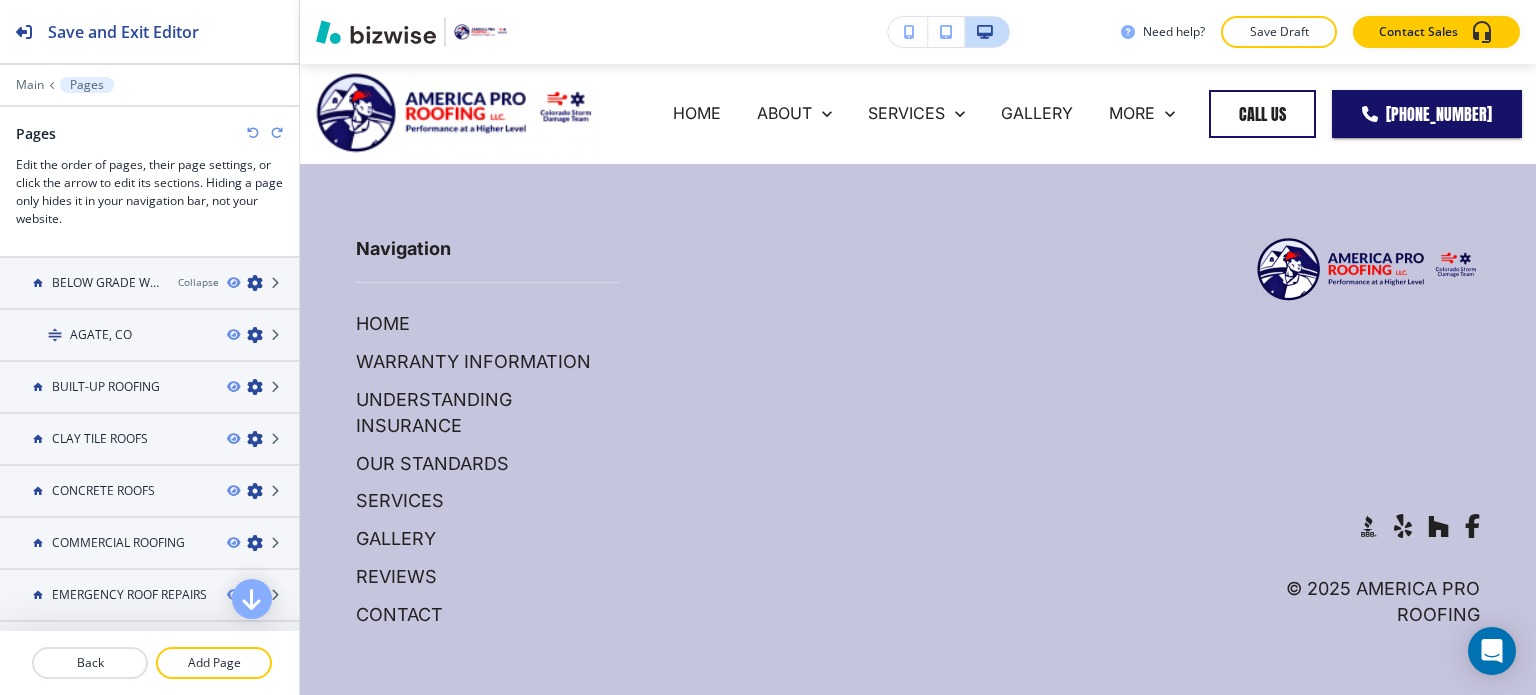 click at bounding box center (253, 133) 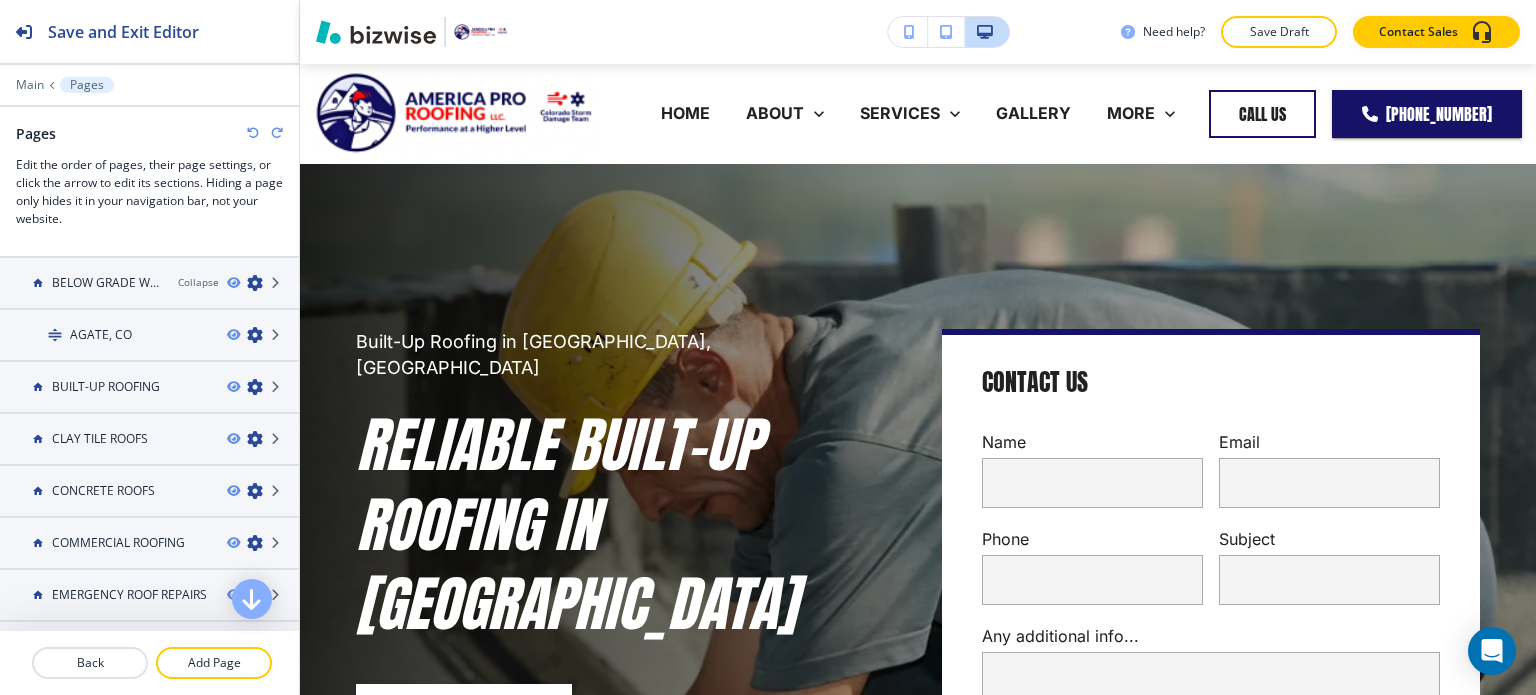 click at bounding box center (253, 133) 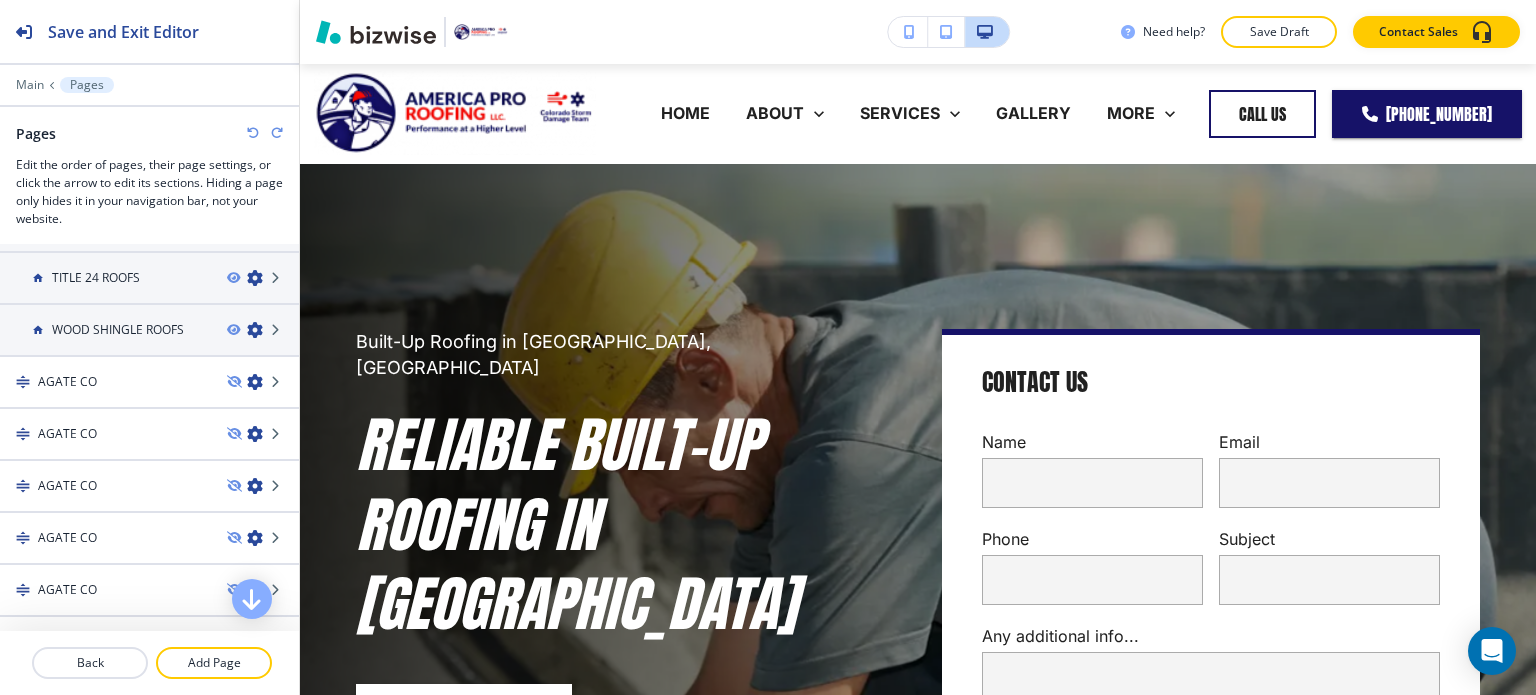 scroll, scrollTop: 1500, scrollLeft: 0, axis: vertical 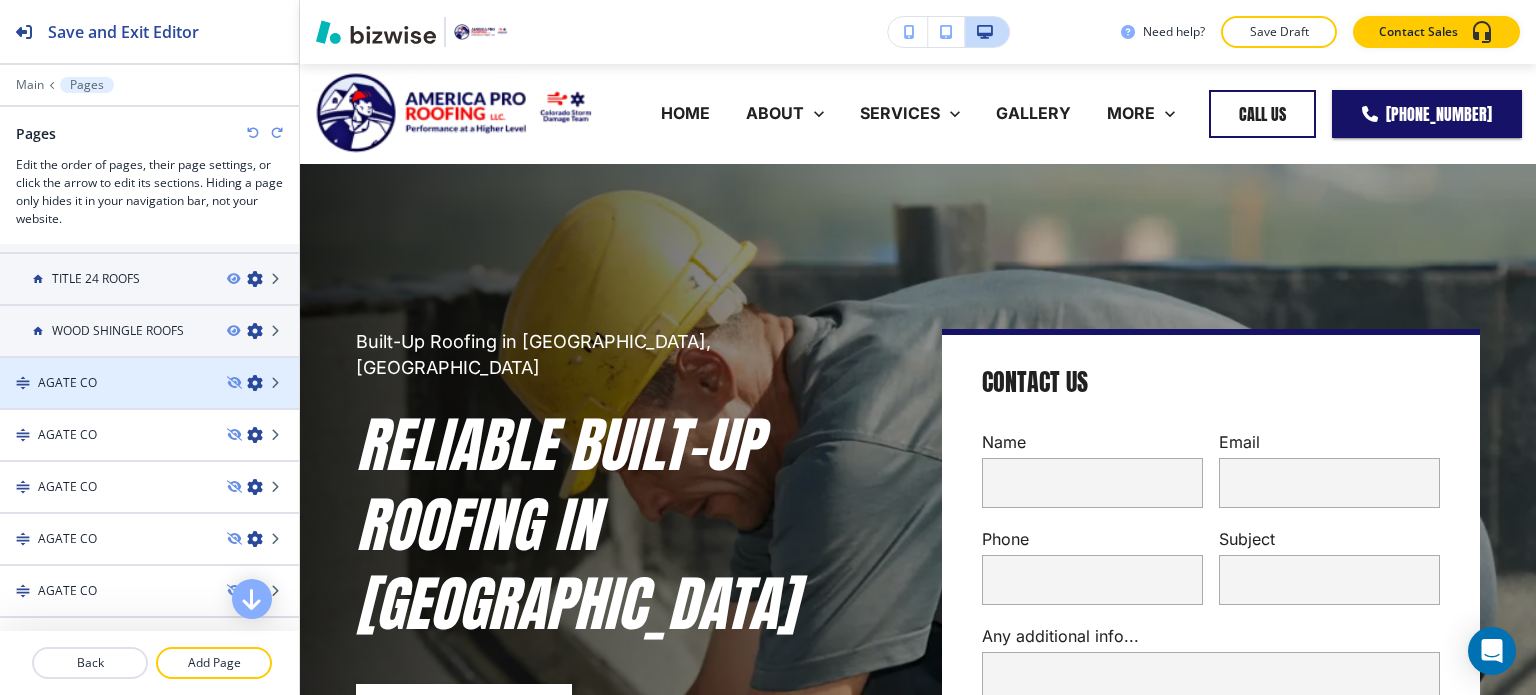 click at bounding box center [255, 383] 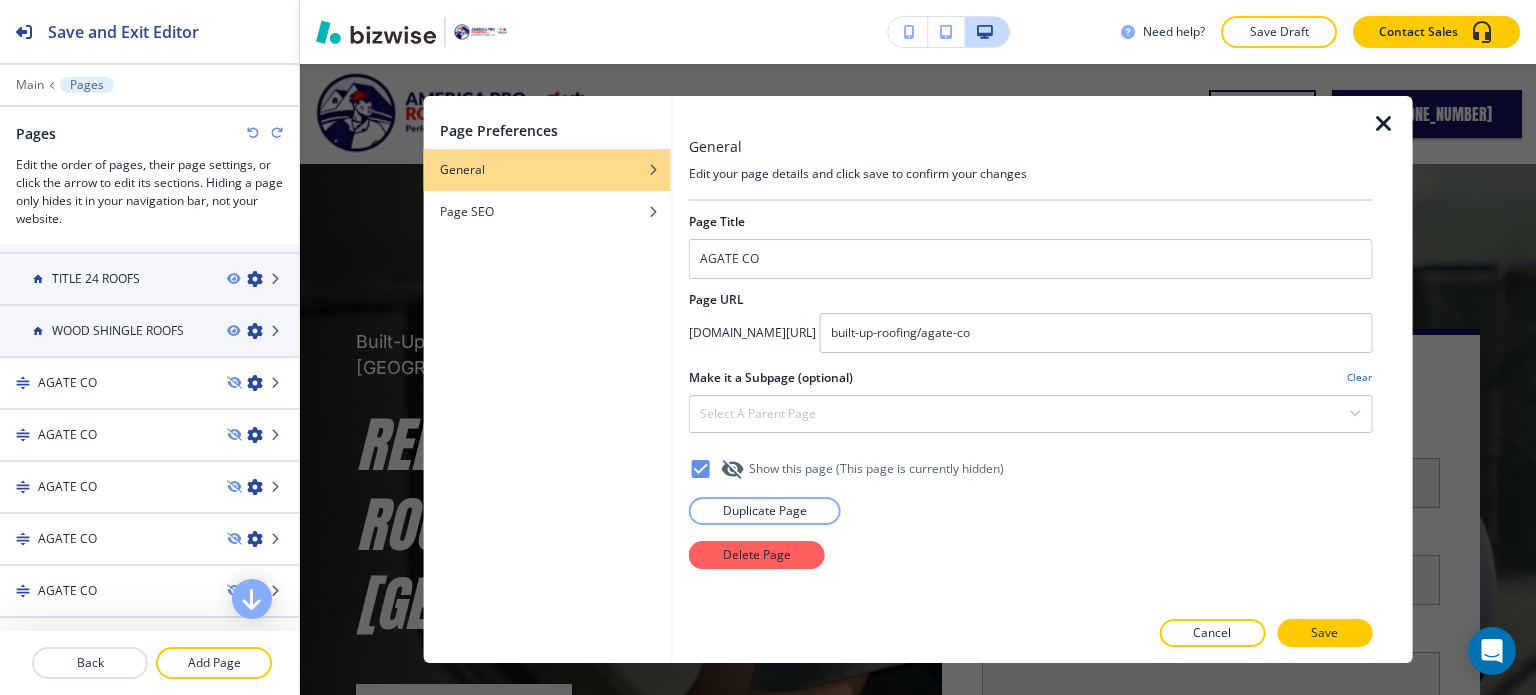 click on "Page Preferences General Page SEO General Edit your page details and click save to confirm your changes Page Title AGATE CO Page URL [DOMAIN_NAME][URL] built-up-roofing/agate-co Make it a Subpage (optional) Clear Select a parent page HOME ABOUT WARRANTY INFORMATION UNDERSTANDING INSURANCE OUR STANDARDS SERVICES BELOW GRADE WATERPROOFING AGATE, CO BUILT-UP ROOFING CLAY TILE ROOFS CONCRETE ROOFS COMMERCIAL ROOFING EMERGENCY ROOF REPAIRS GREEN ROOFS HAIL DAMAGE ROOF INSURANCE ROOFING METAL ROOF SYSTEMS PEDESTAL AND PAVER SYSTEMS RE-ROOFING RESIDENTIAL ROOFING ROOF COATINGS ROOF INSPECTIONS ROOF PREVENTATIVE MAINTENANCE ROOF REPAIRS ROOF RESTORATIONS ROOFING SERVICES SHAKE ROOFS SOLAR PANEL INSTALLATION TILE ROOFING TITLE 24 ROOFS WOOD SHINGLE ROOFS QUOTE GALLERY REVIEWS CONTACT Show   this   page   (This   page   is currently   hidden ) Duplicate Page Delete Page Cancel Save" at bounding box center [918, 379] 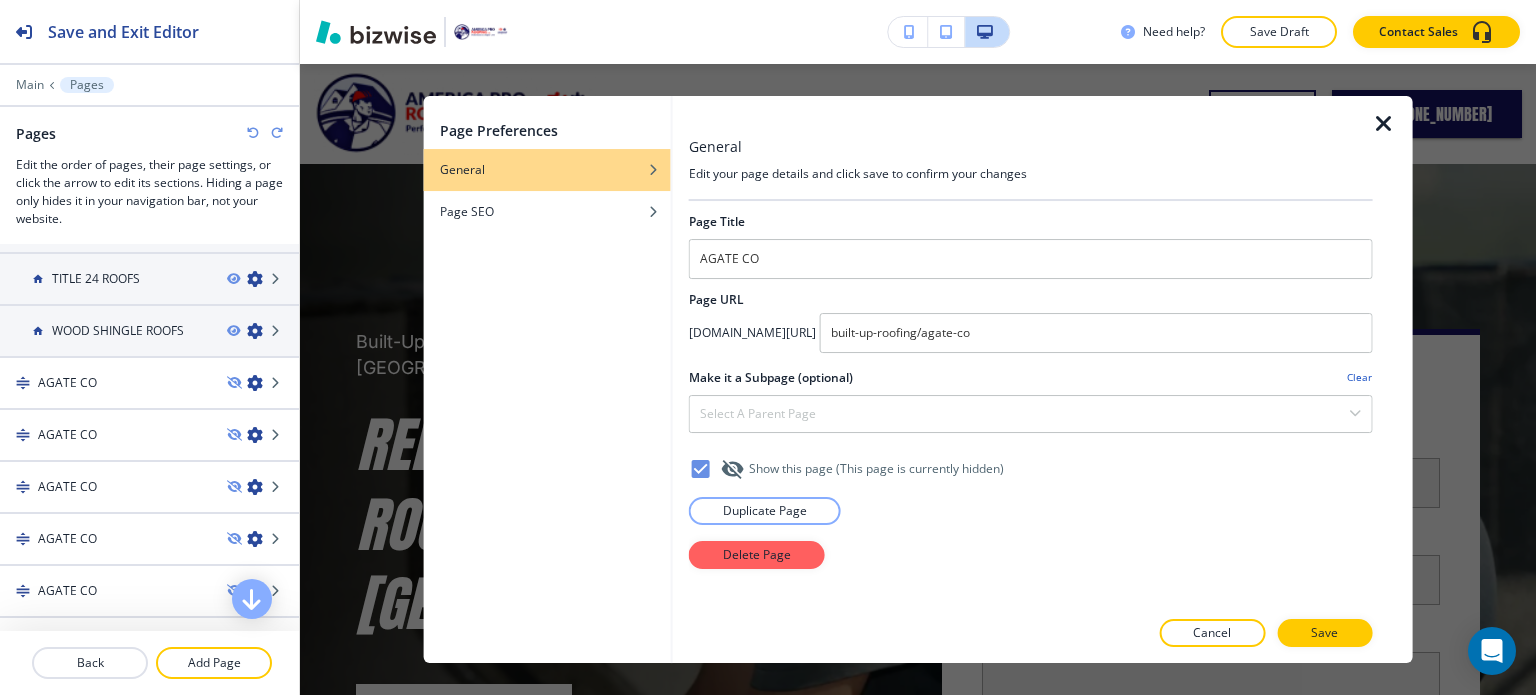 click at bounding box center [1384, 124] 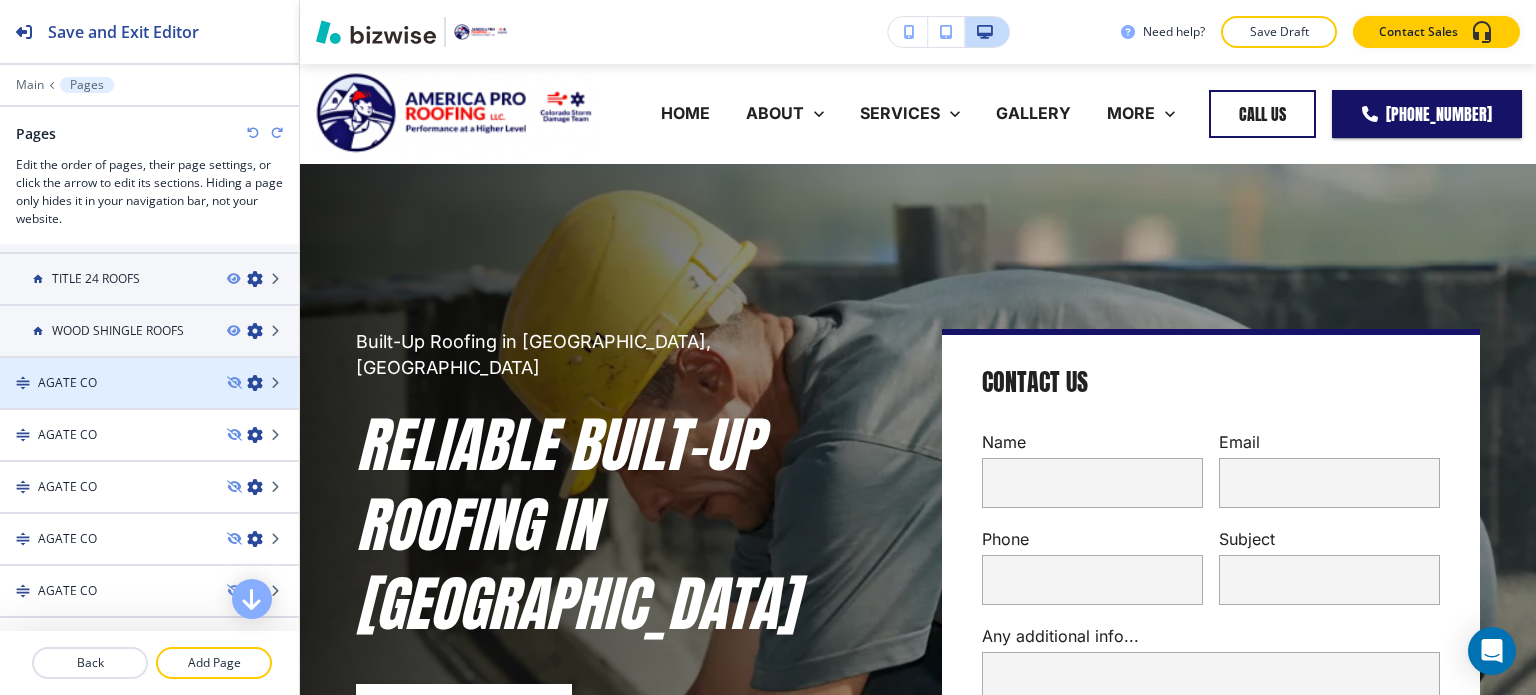 click at bounding box center [255, 383] 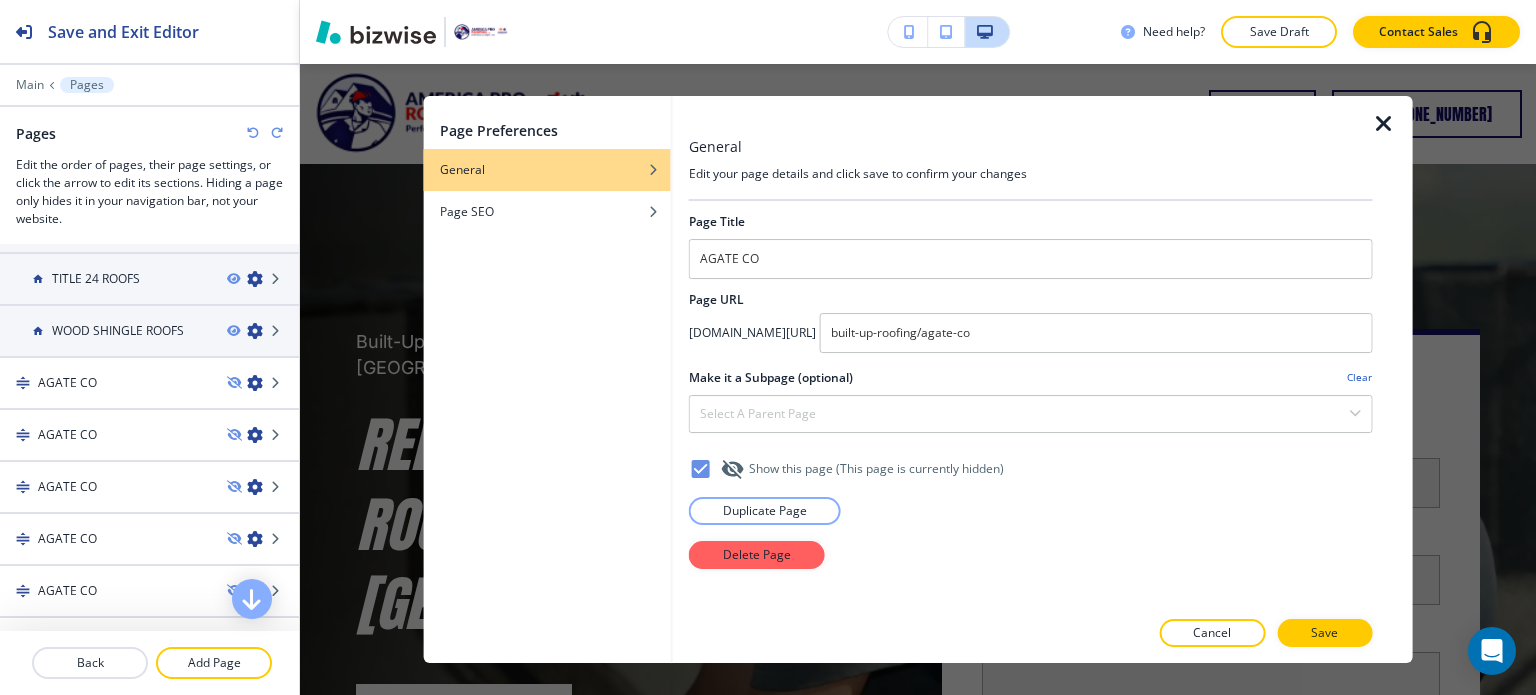 click at bounding box center (1384, 124) 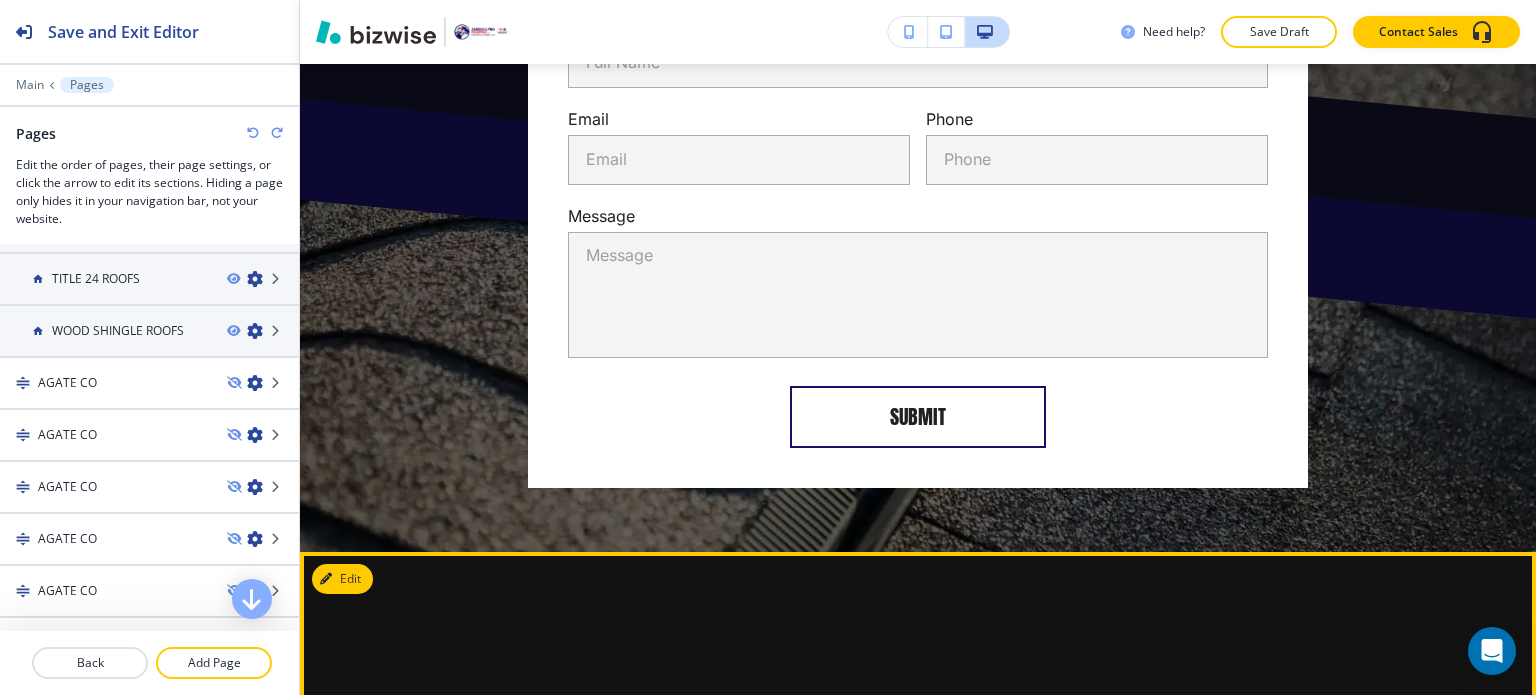 scroll, scrollTop: 12719, scrollLeft: 0, axis: vertical 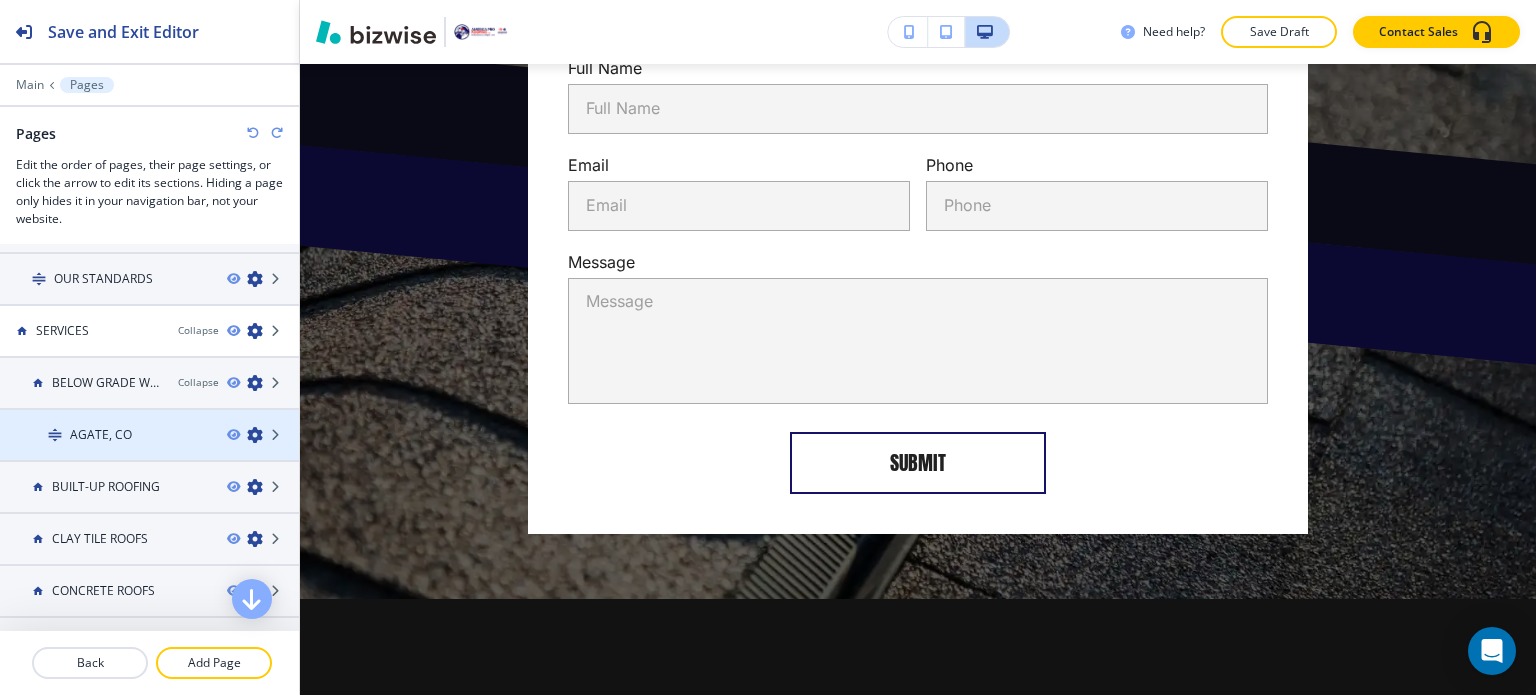 click at bounding box center [255, 435] 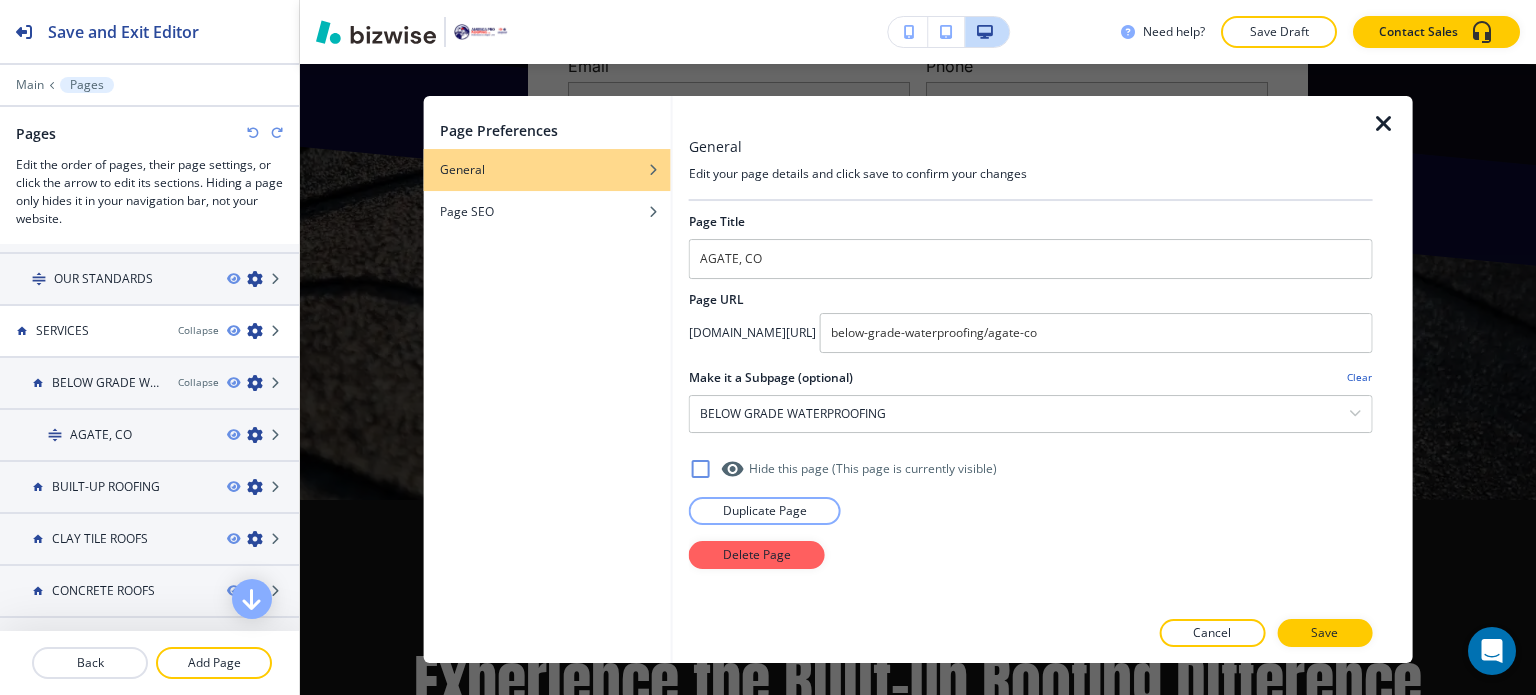 scroll, scrollTop: 12819, scrollLeft: 0, axis: vertical 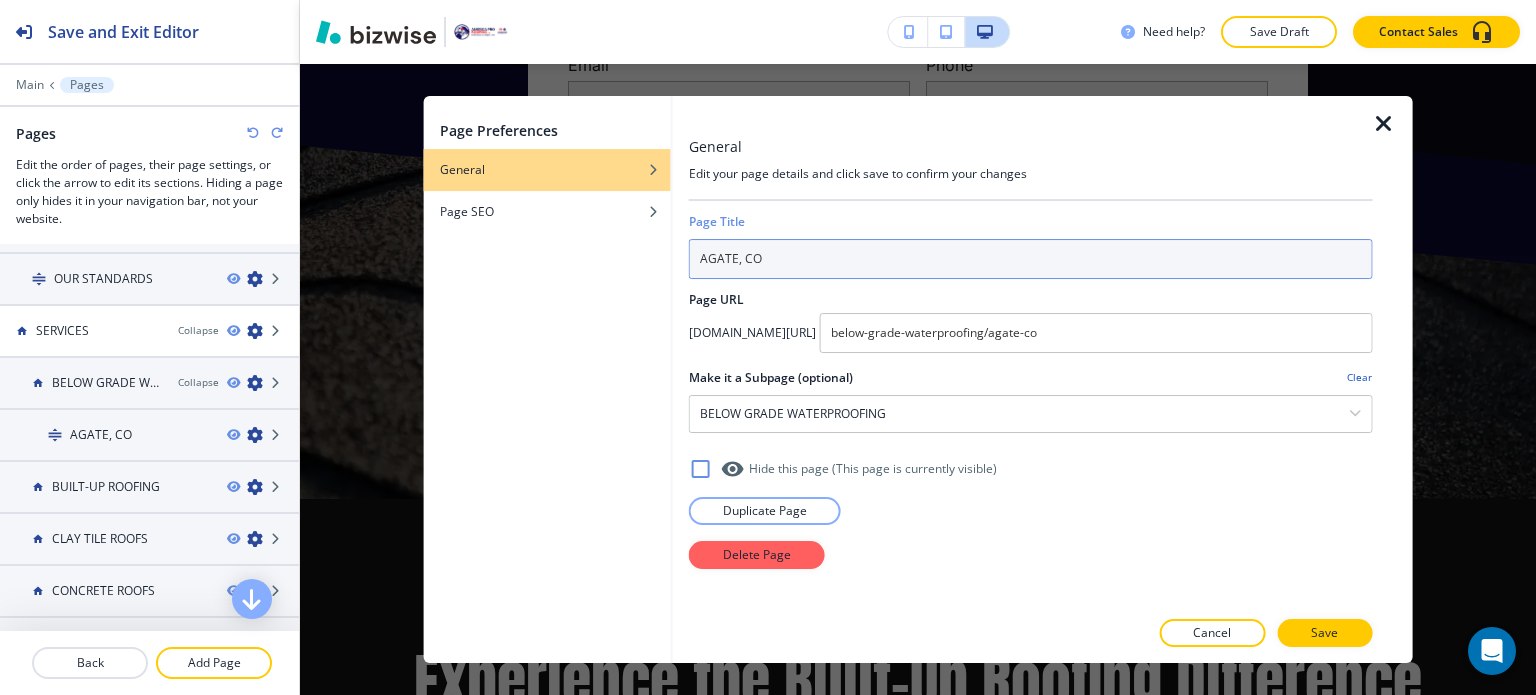 click on "AGATE, CO" at bounding box center (1031, 259) 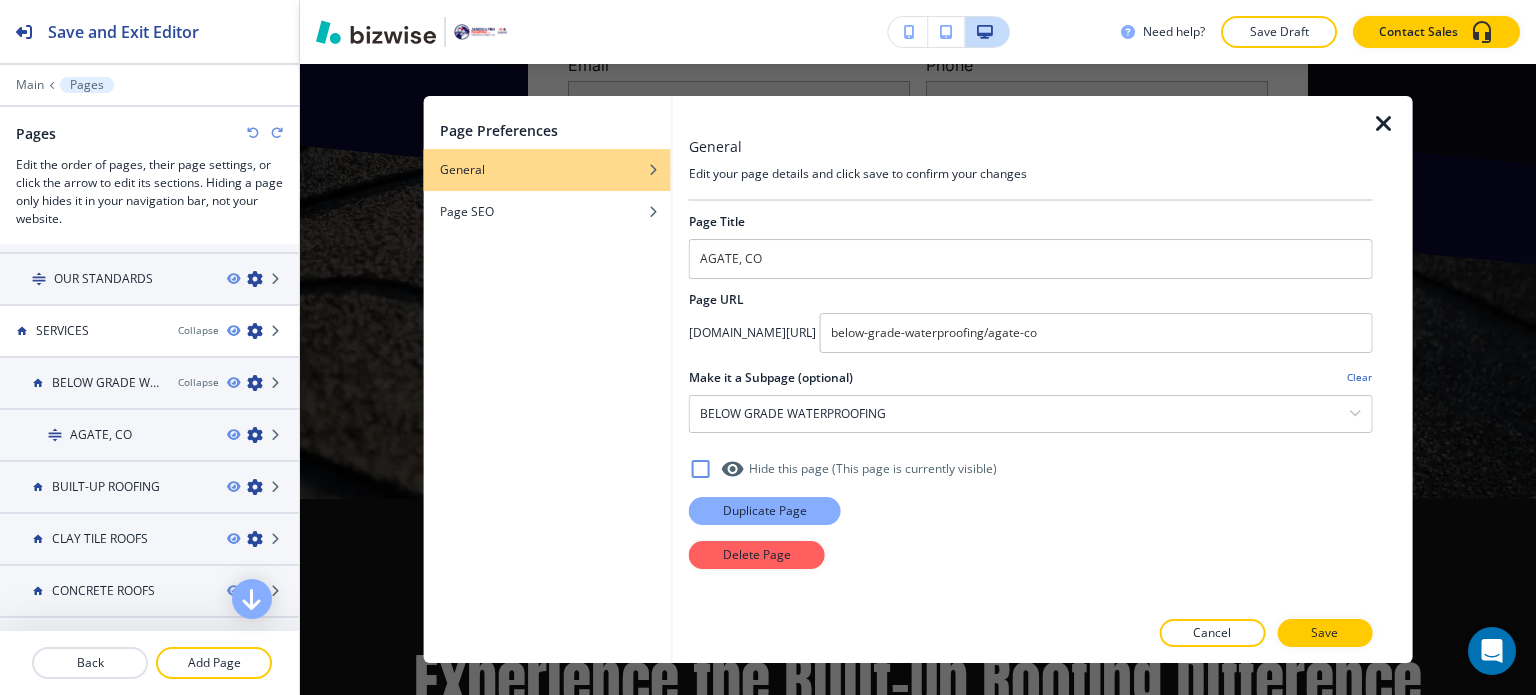 click on "Duplicate Page" at bounding box center [765, 511] 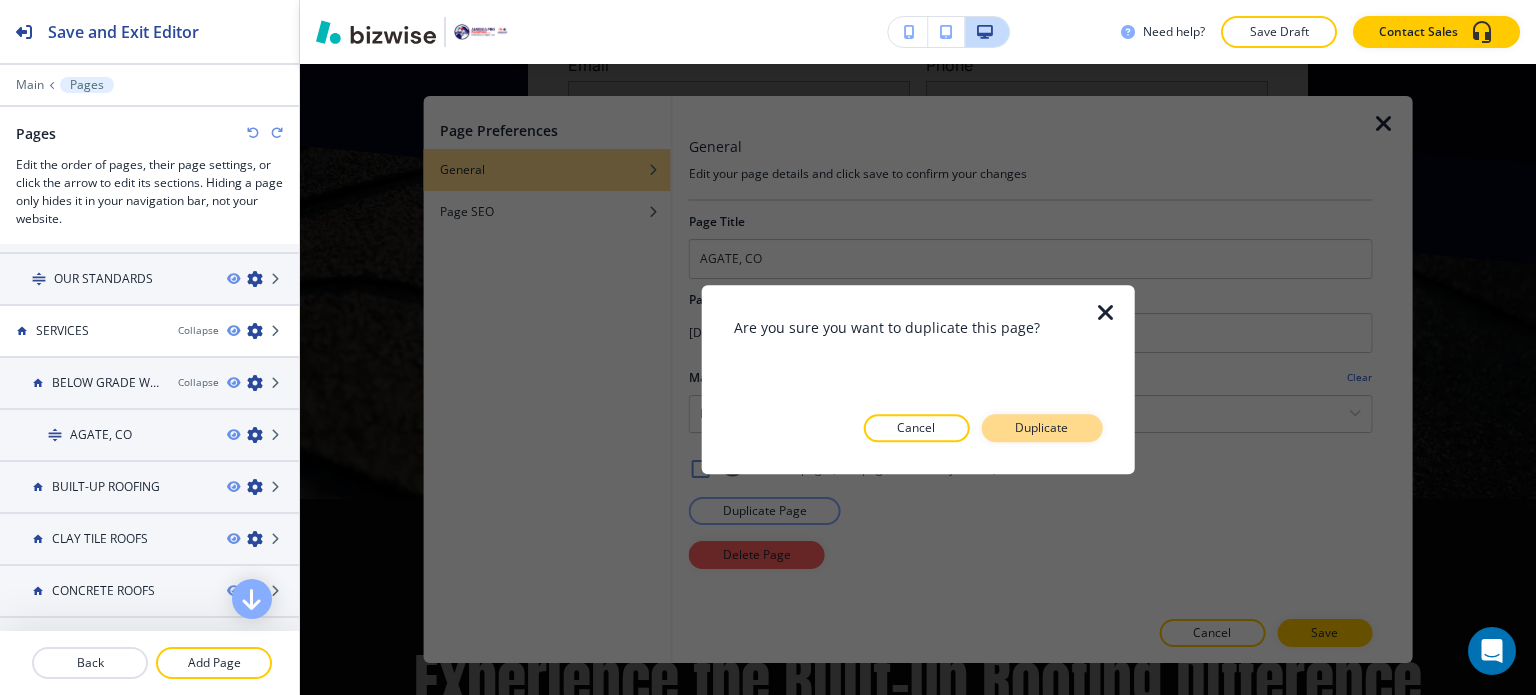 click on "Duplicate" at bounding box center (1041, 428) 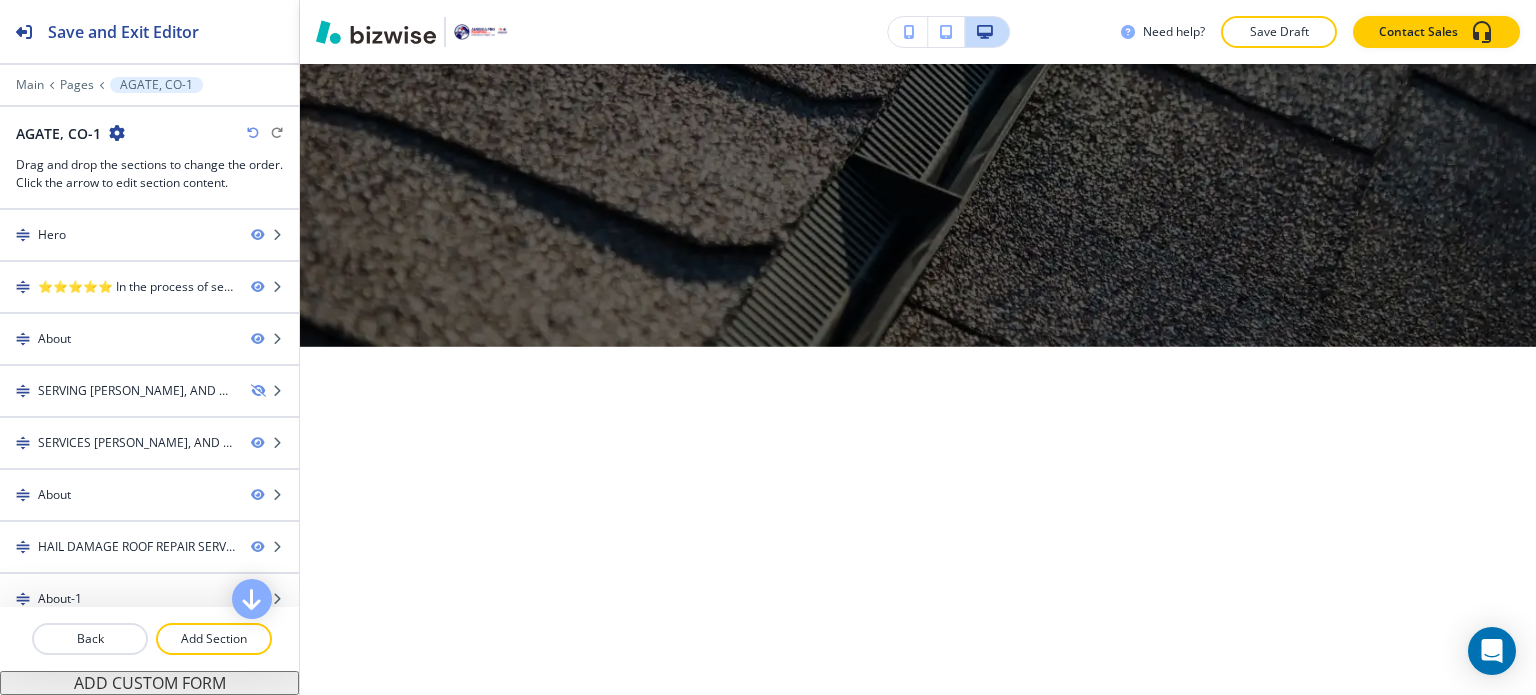 scroll, scrollTop: 0, scrollLeft: 0, axis: both 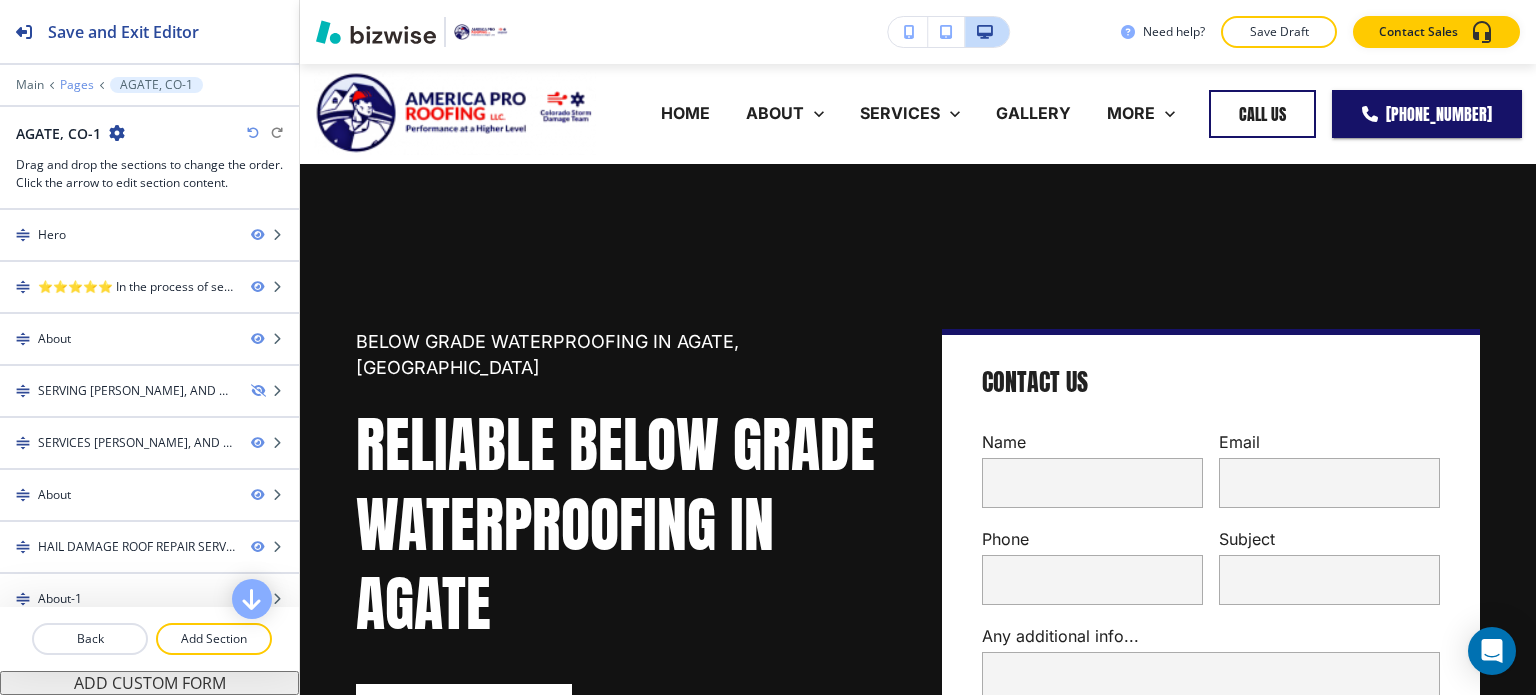 click on "Pages" at bounding box center (77, 85) 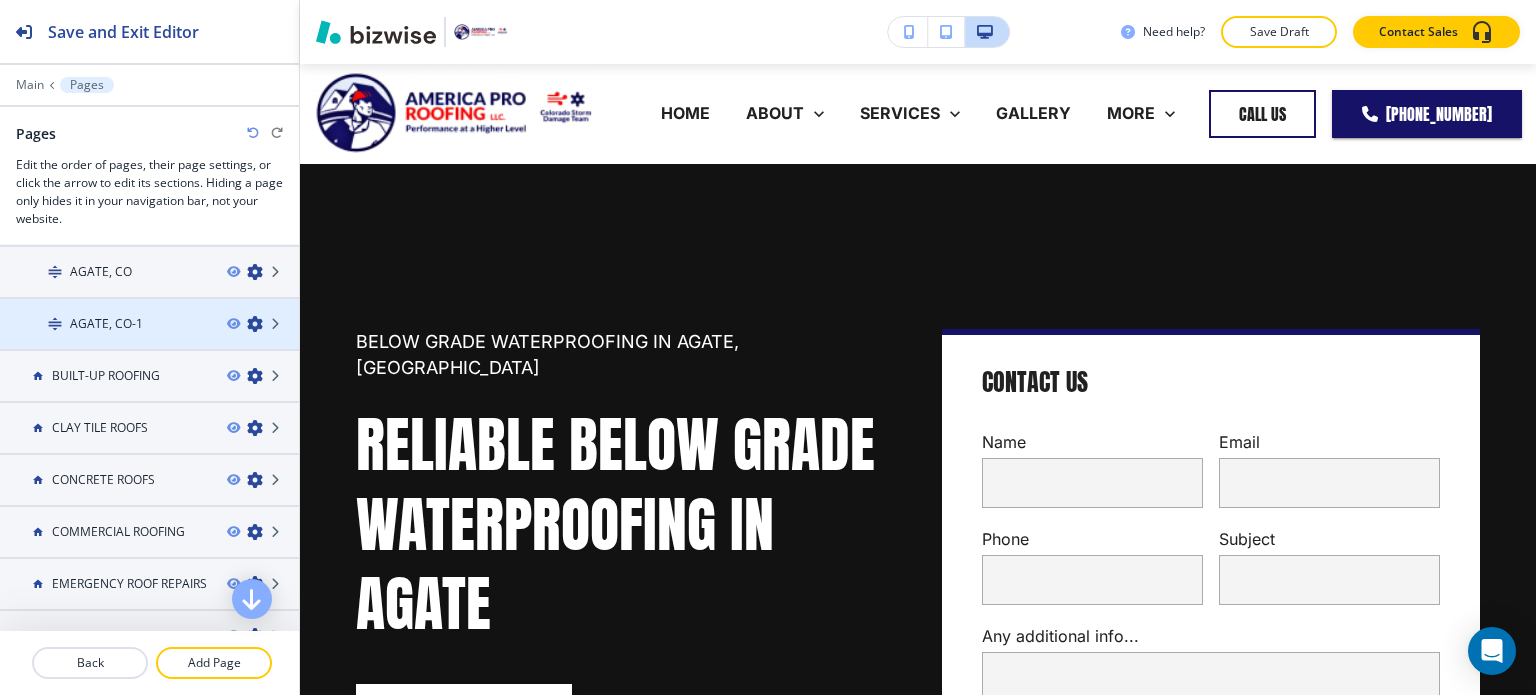 scroll, scrollTop: 300, scrollLeft: 0, axis: vertical 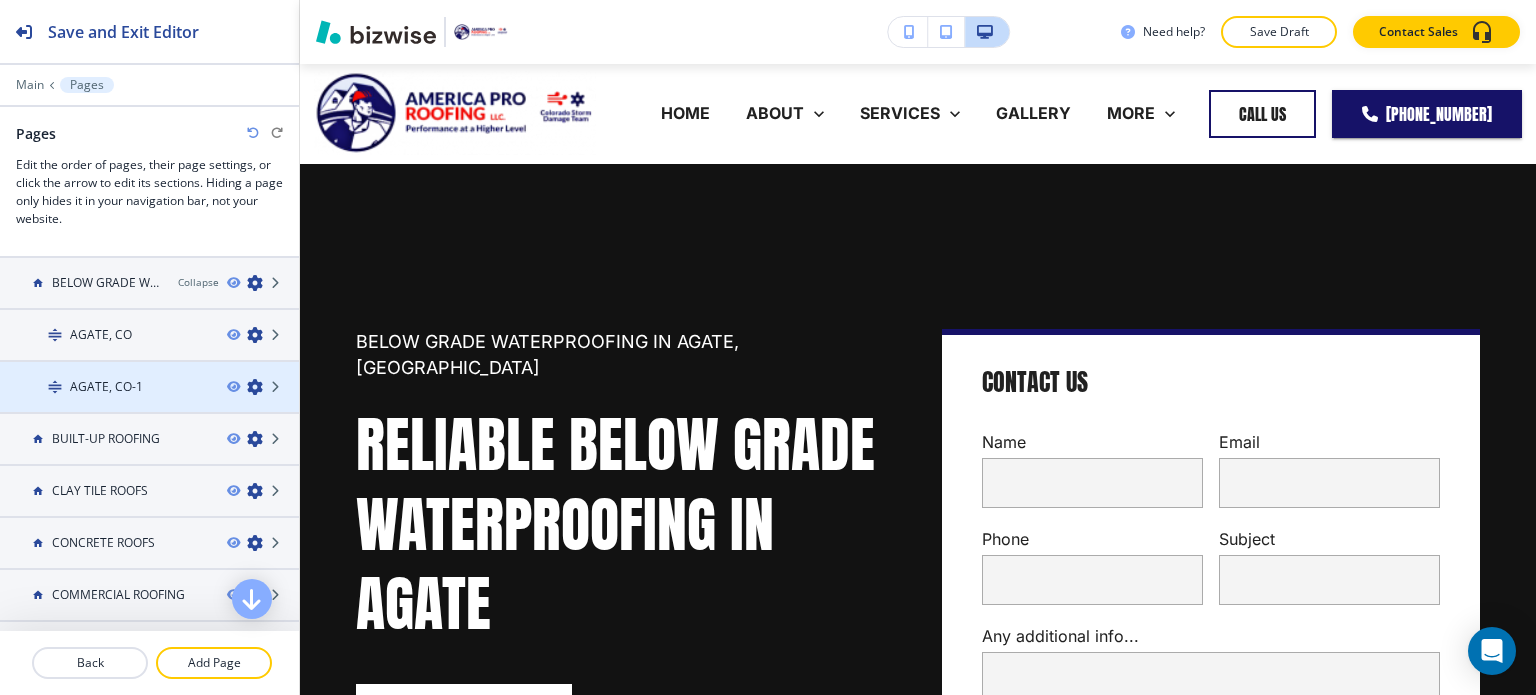 click at bounding box center [255, 387] 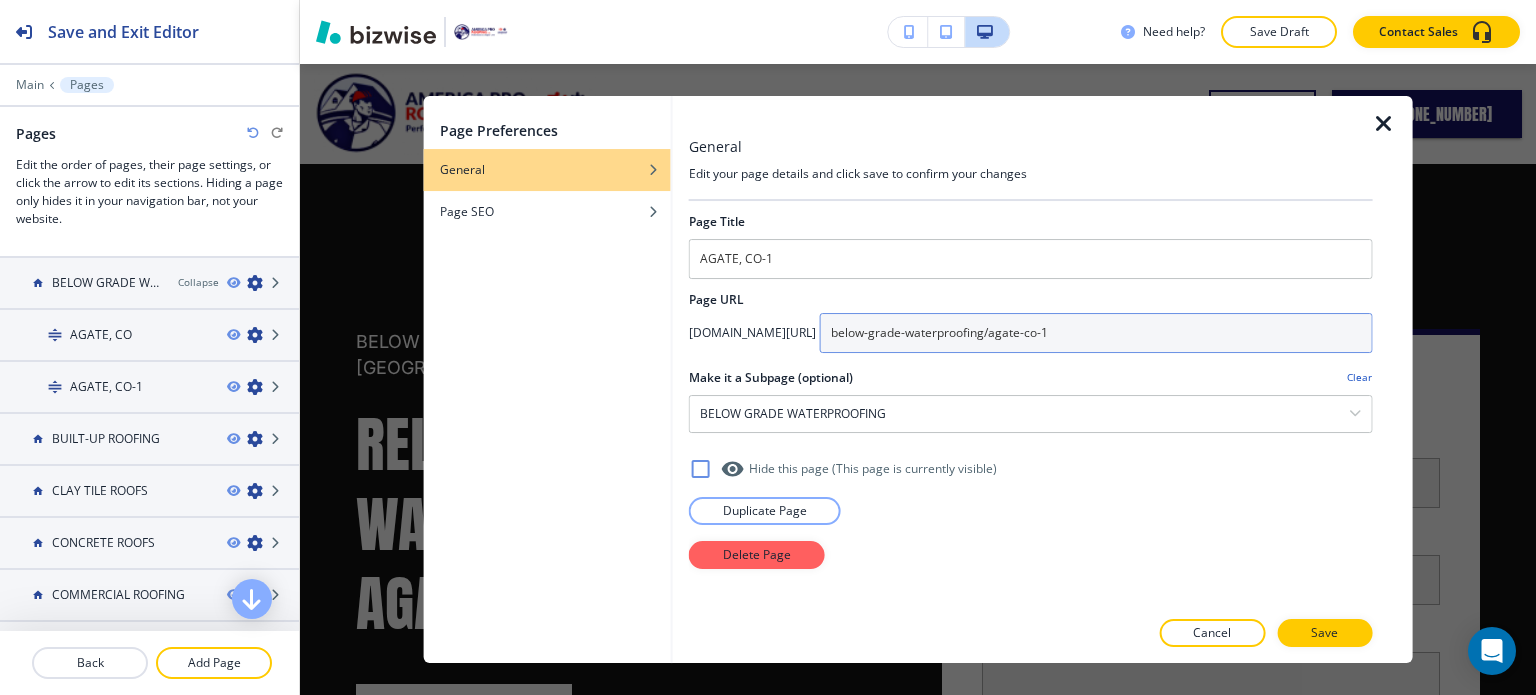drag, startPoint x: 1210, startPoint y: 338, endPoint x: 1001, endPoint y: 331, distance: 209.11719 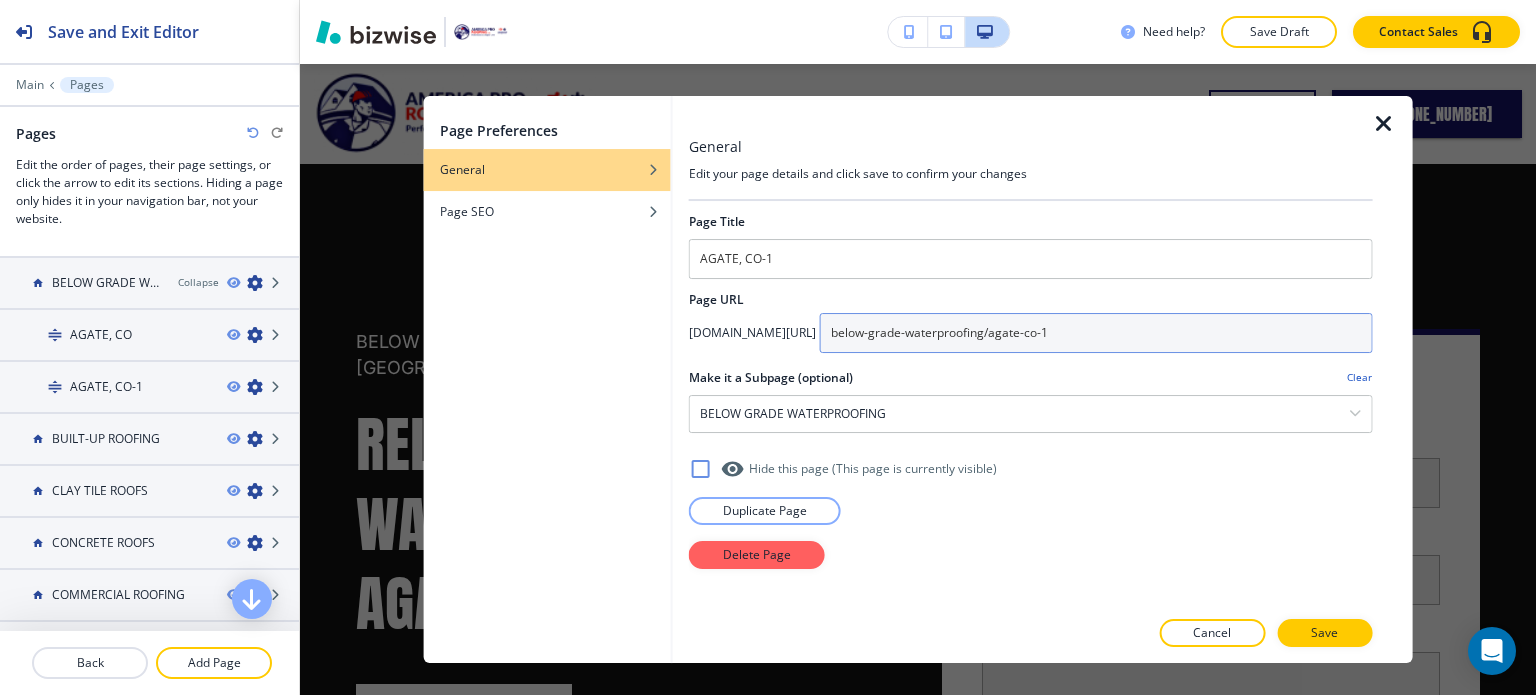 paste on "uilt-up-roofing/agate-co" 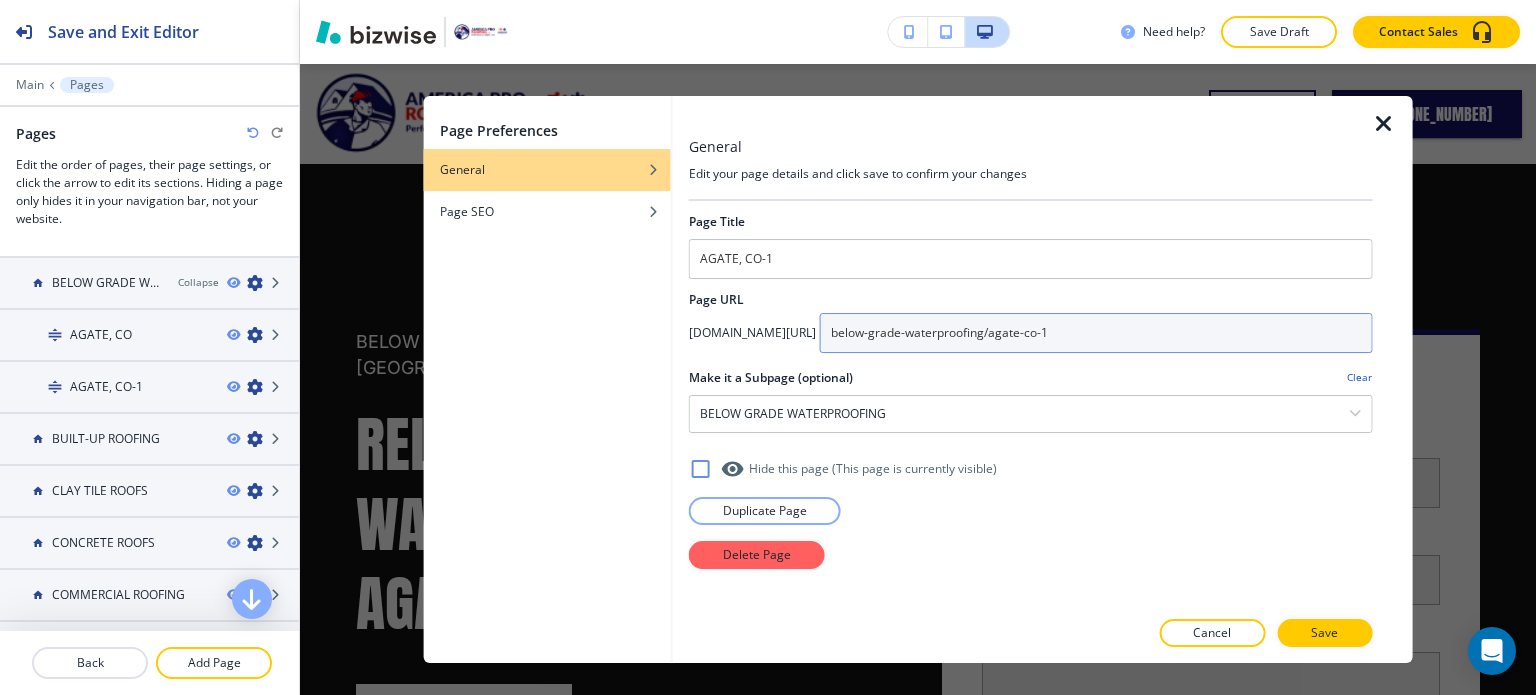 type on "built-up-roofing/agate-co" 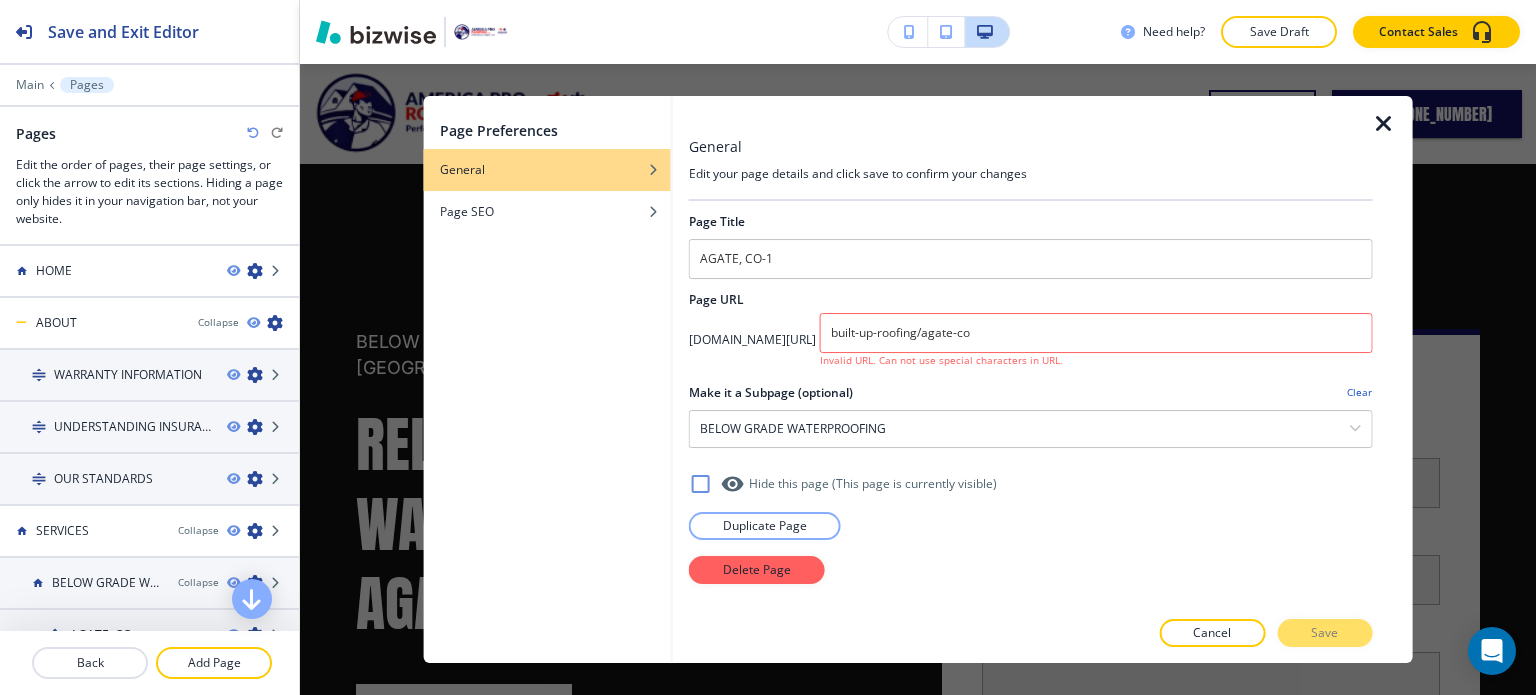 scroll, scrollTop: 0, scrollLeft: 0, axis: both 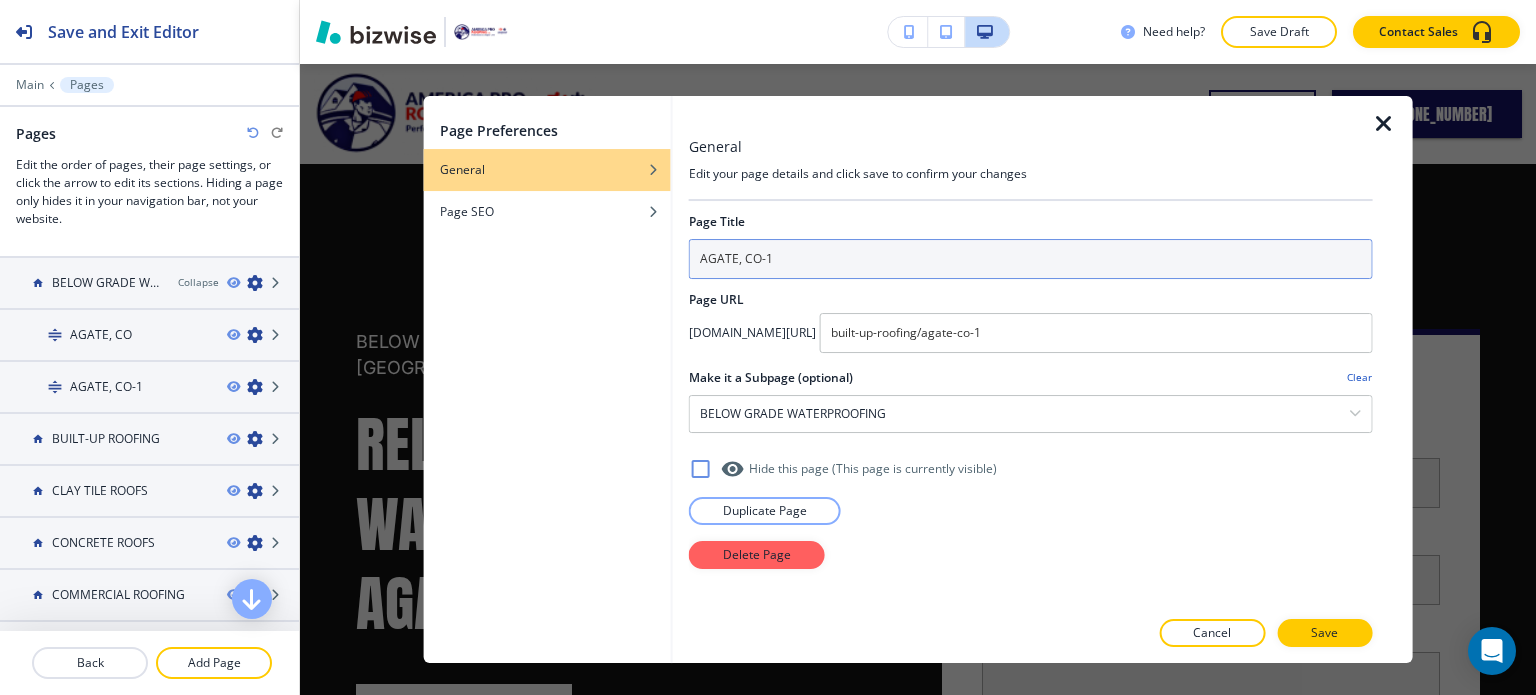 type on "built-up-roofing/agate-co-1" 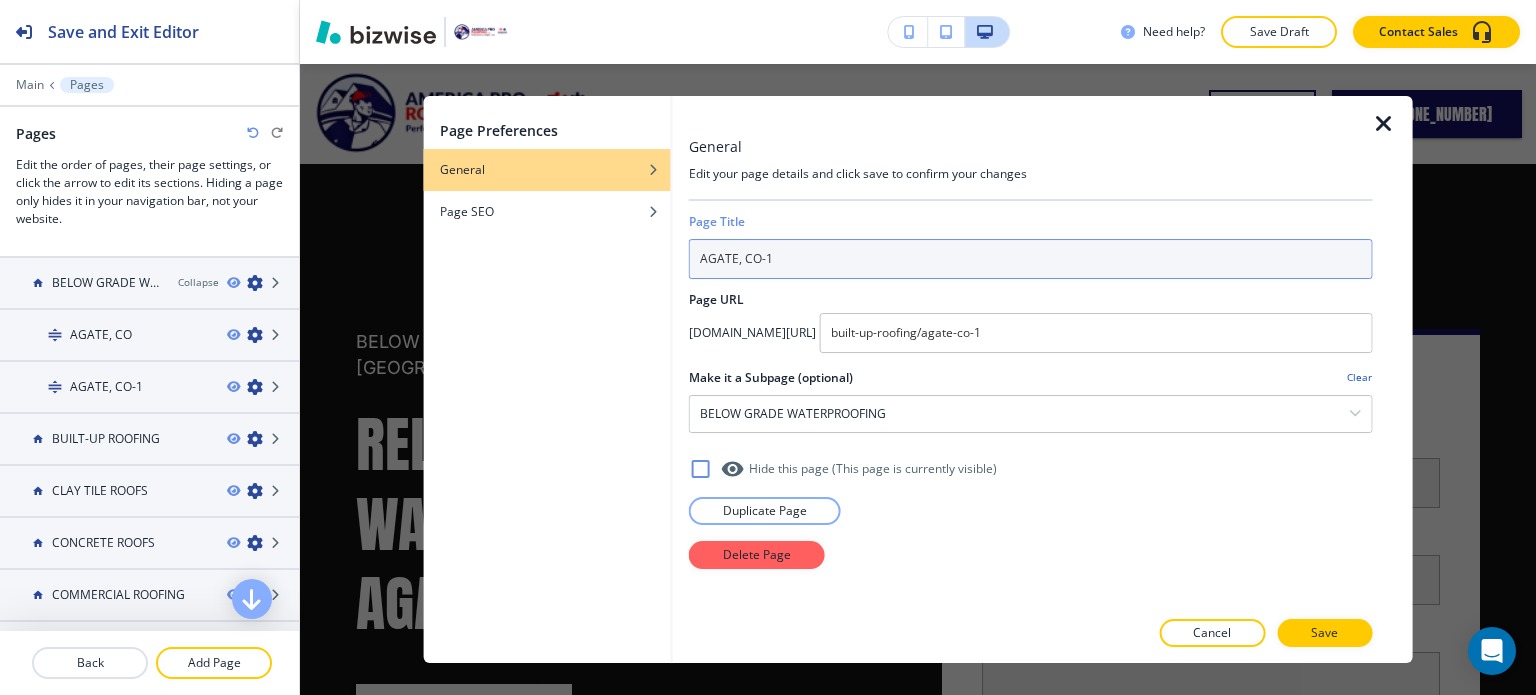 click on "AGATE, CO-1" at bounding box center (1031, 259) 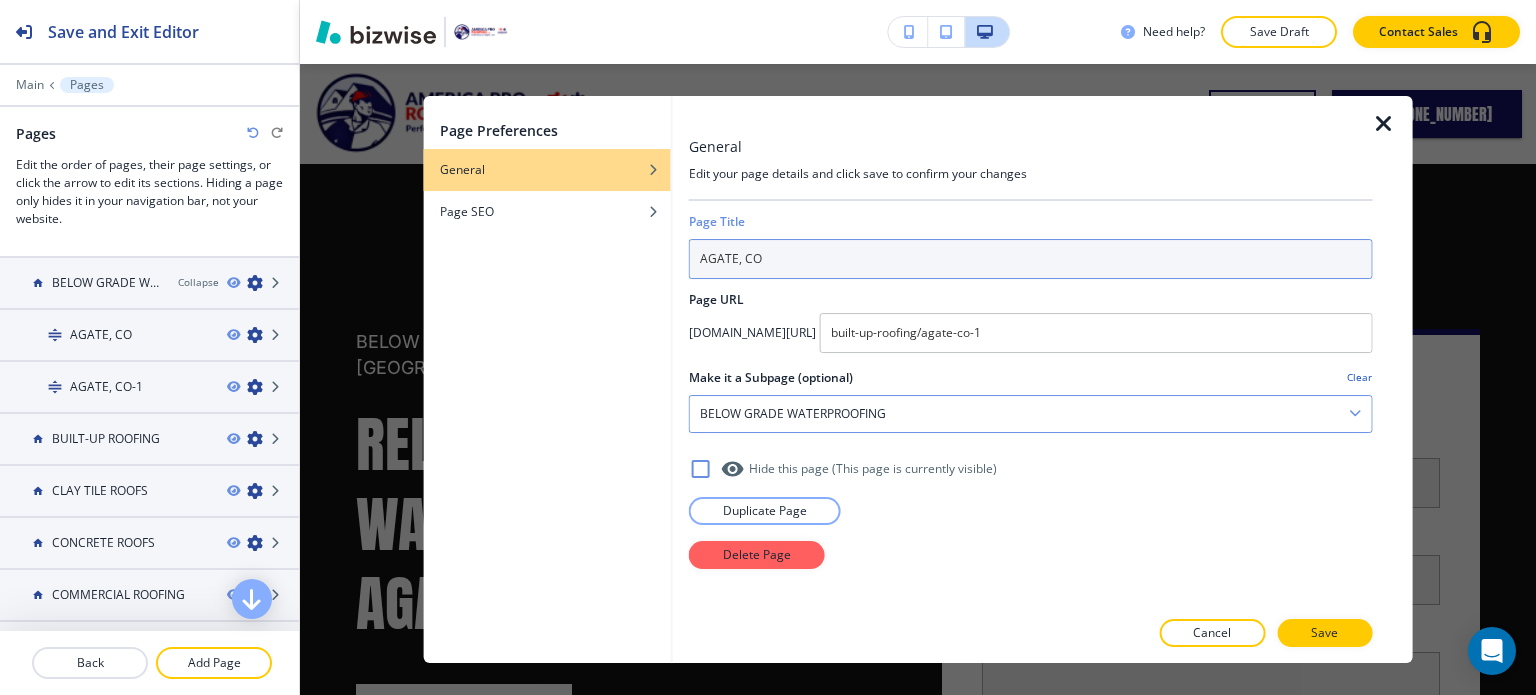 type on "AGATE, CO" 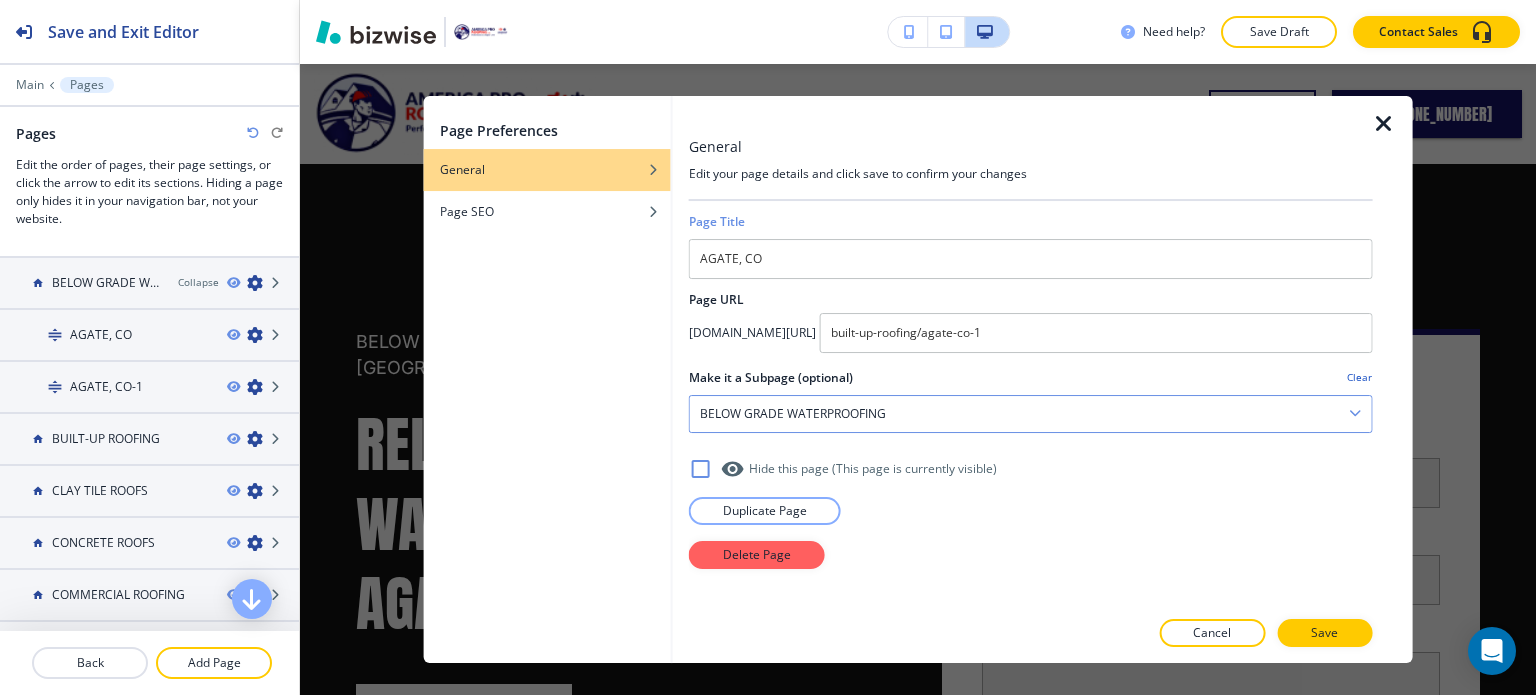 click on "BELOW GRADE WATERPROOFING" at bounding box center (1031, 414) 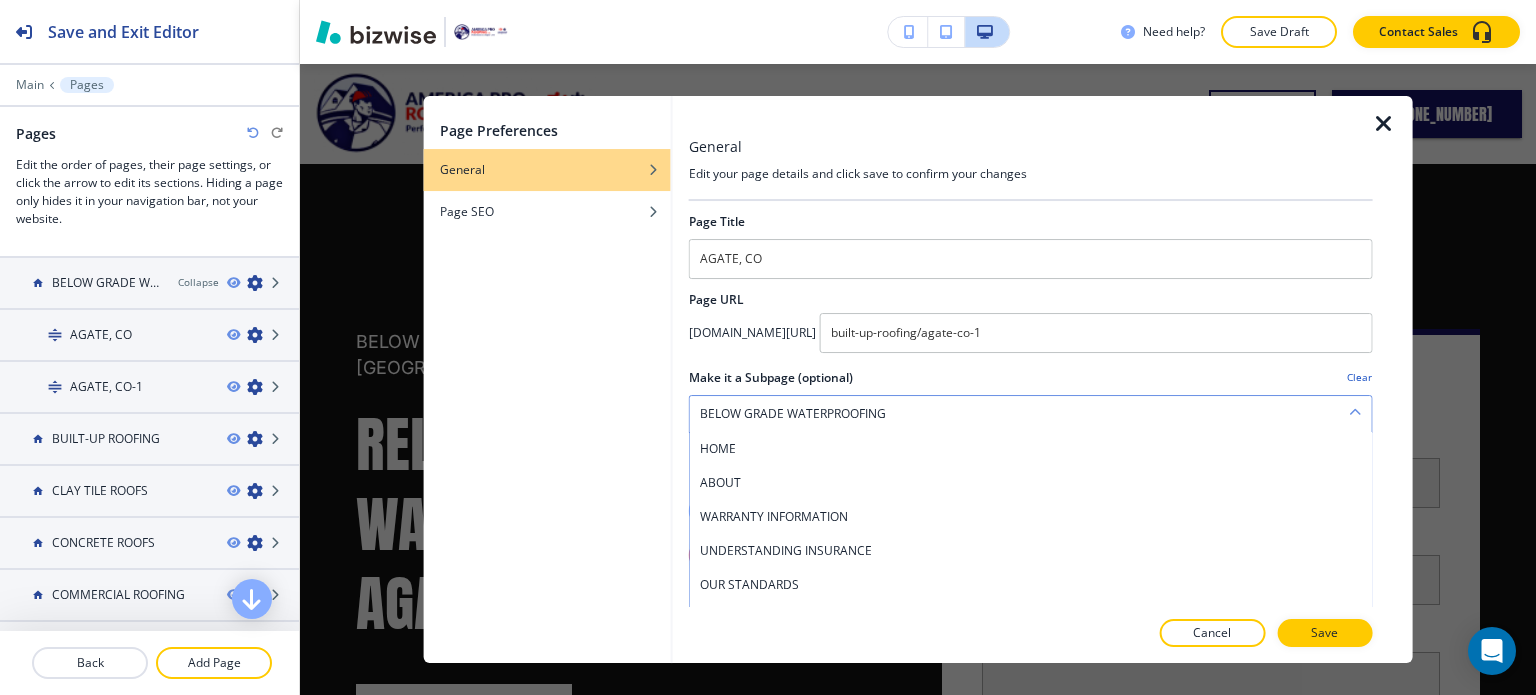 scroll, scrollTop: 123, scrollLeft: 0, axis: vertical 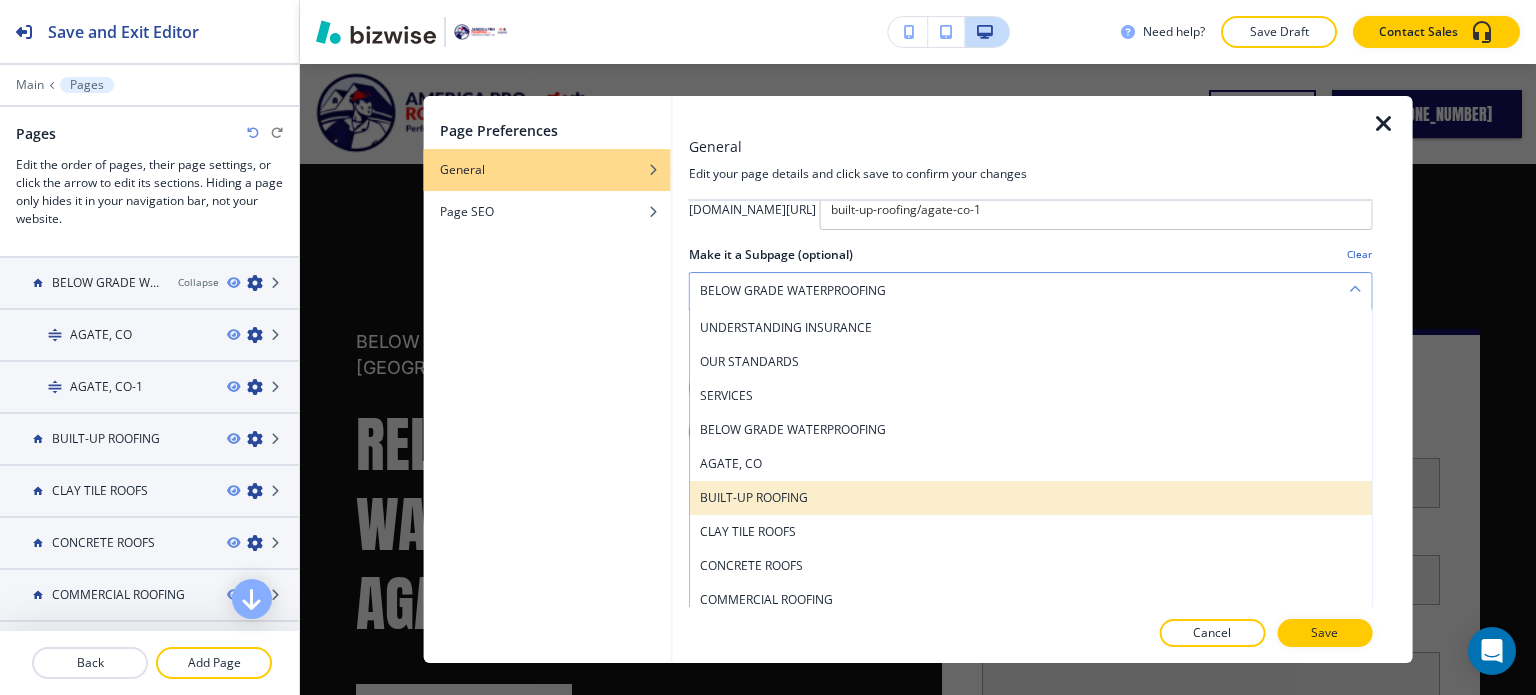click on "BUILT-UP ROOFING" at bounding box center (1031, 498) 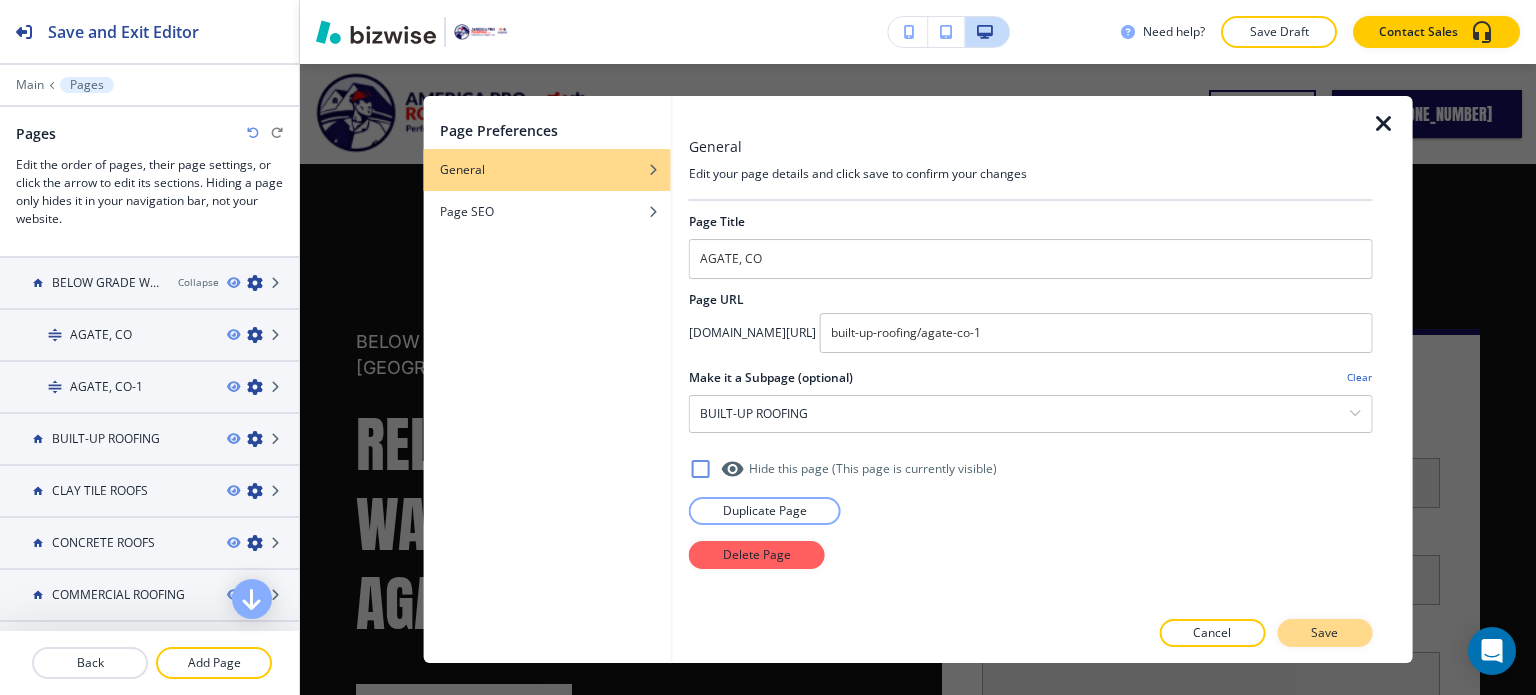 click on "Save" at bounding box center [1324, 633] 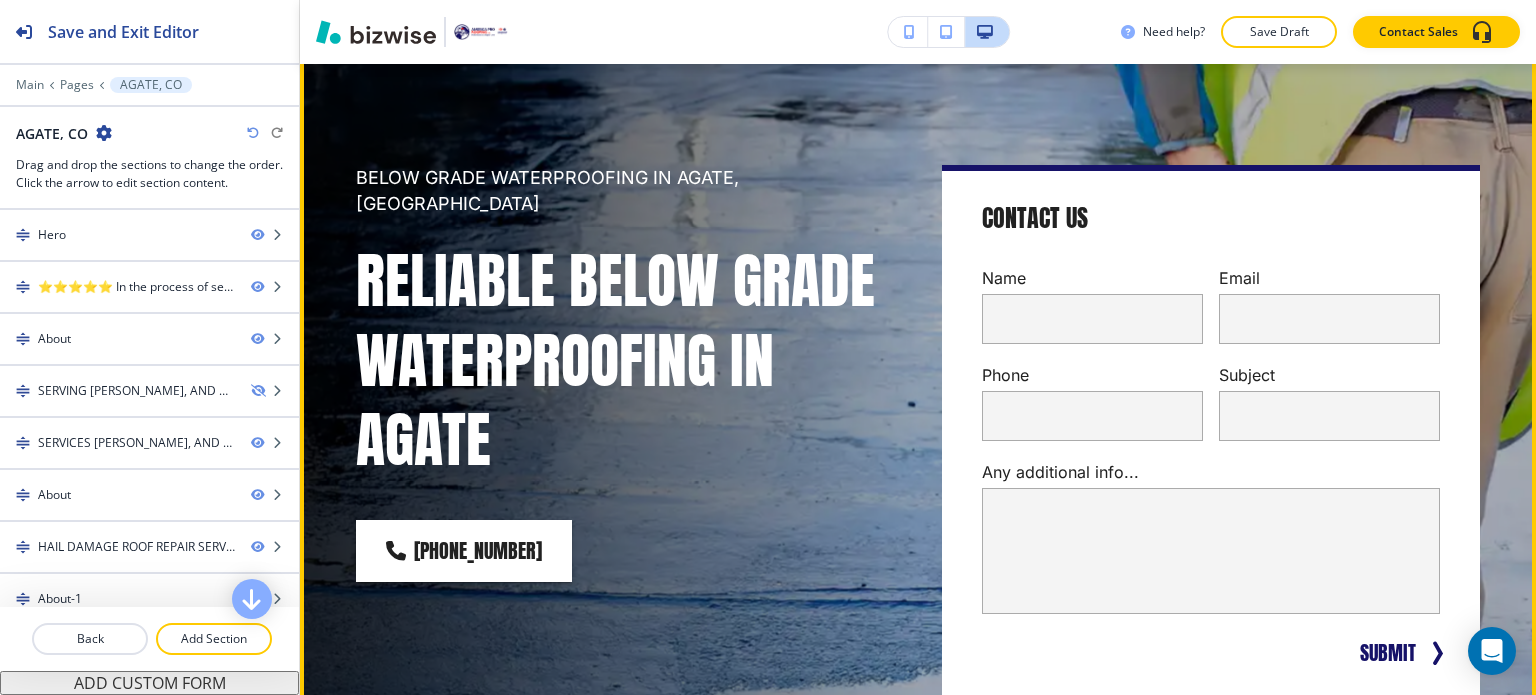 scroll, scrollTop: 0, scrollLeft: 0, axis: both 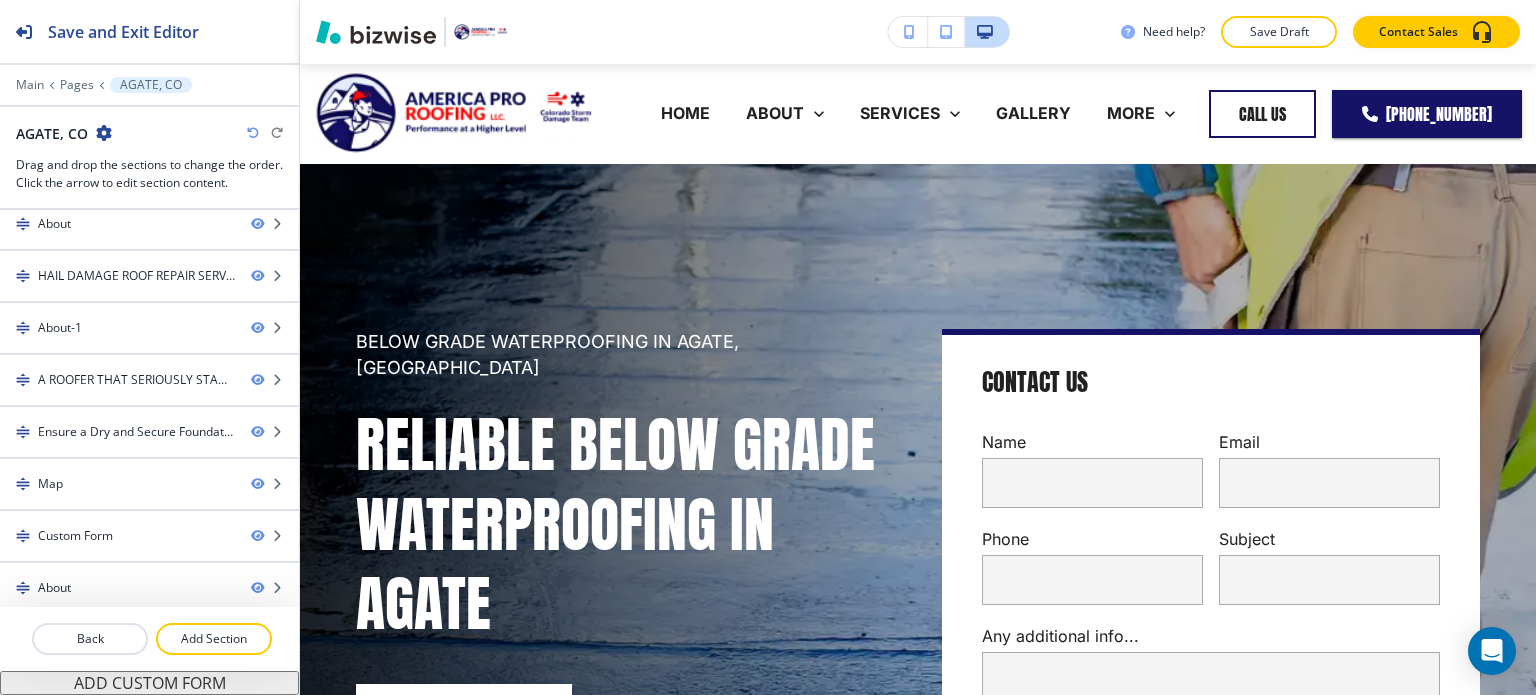 click on "Main Pages AGATE, CO  AGATE, CO  Drag and drop the sections to change the order. Click the arrow to edit section content." at bounding box center (149, 134) 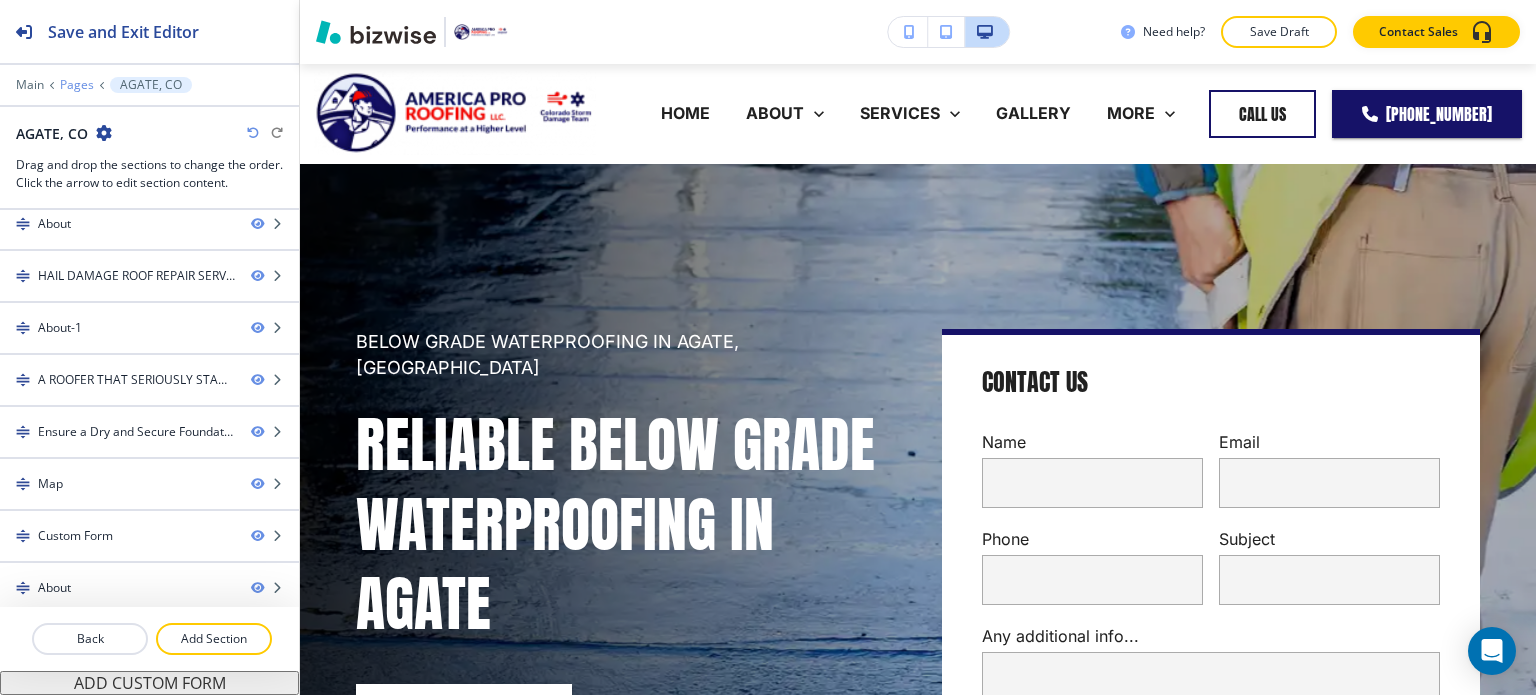 click on "Pages" at bounding box center [77, 85] 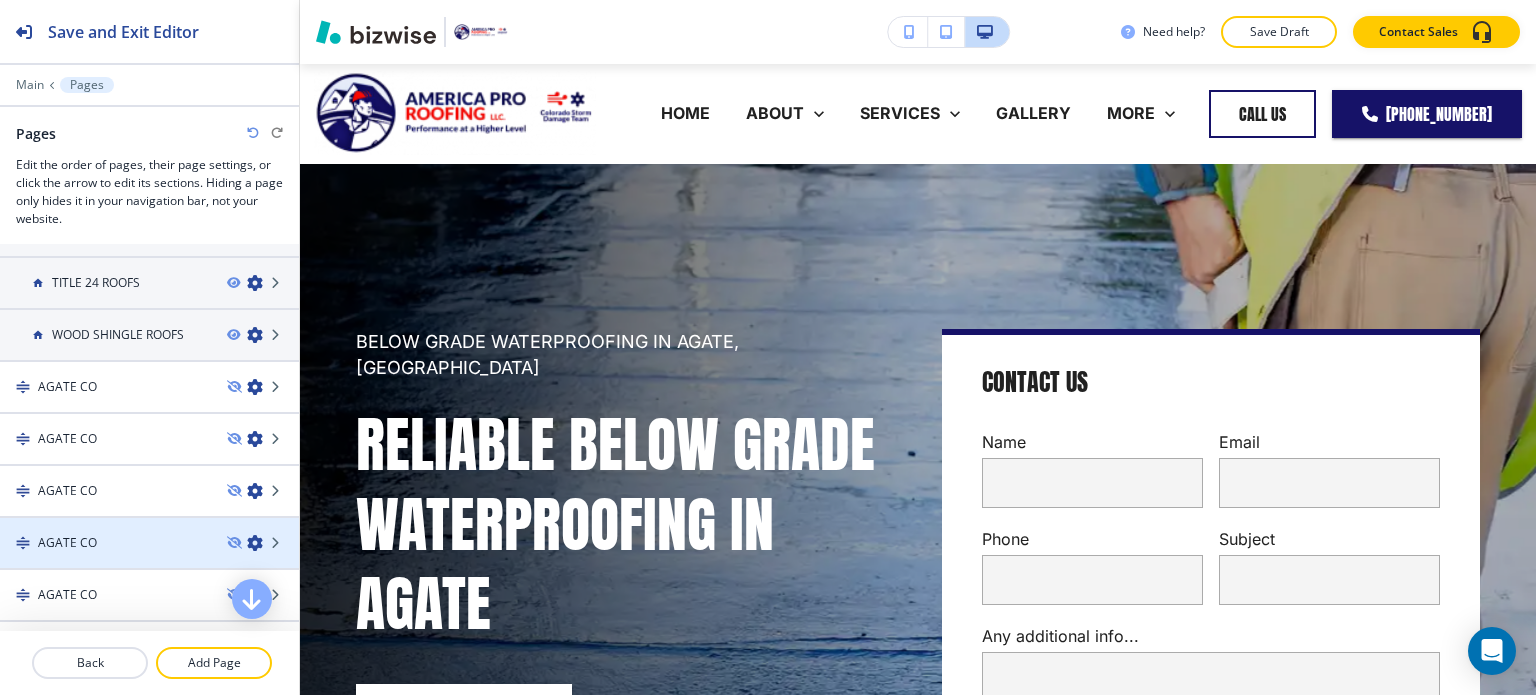 scroll, scrollTop: 1500, scrollLeft: 0, axis: vertical 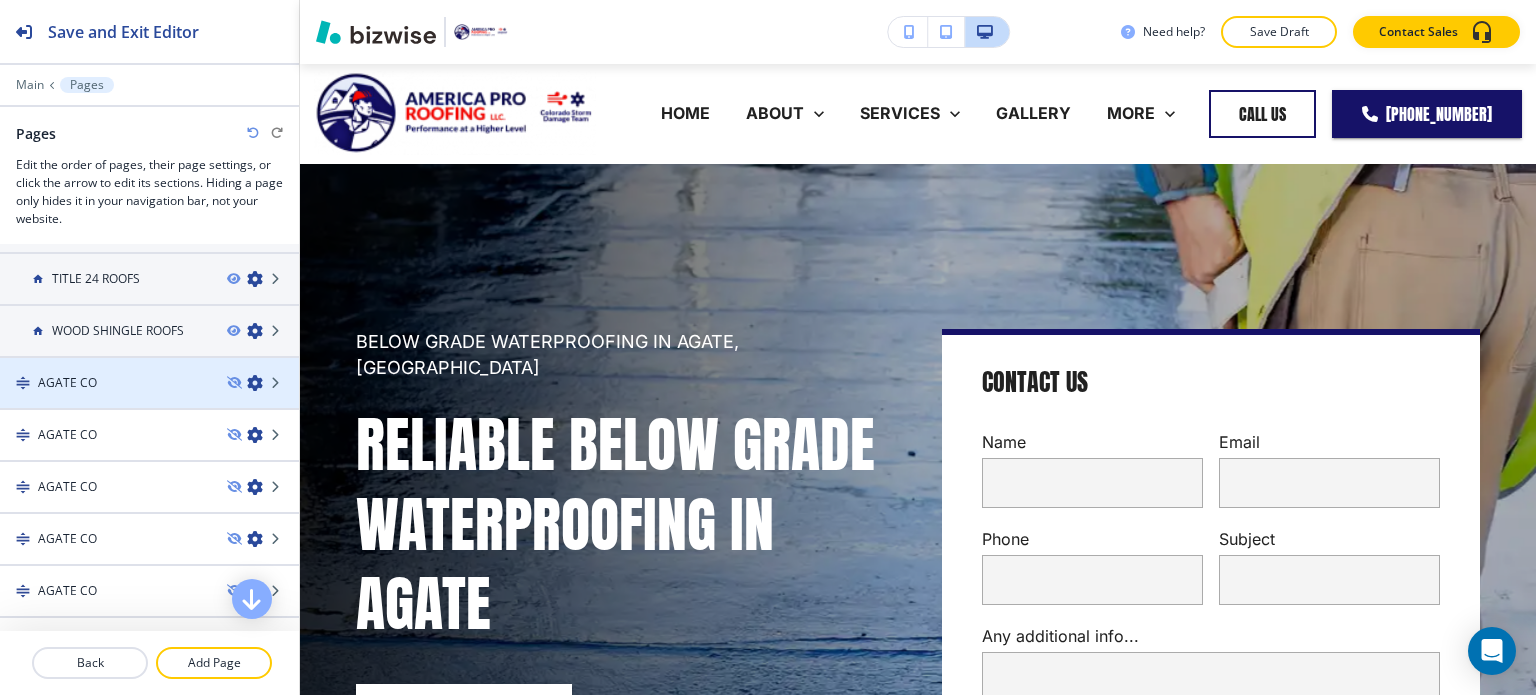 click at bounding box center (149, 400) 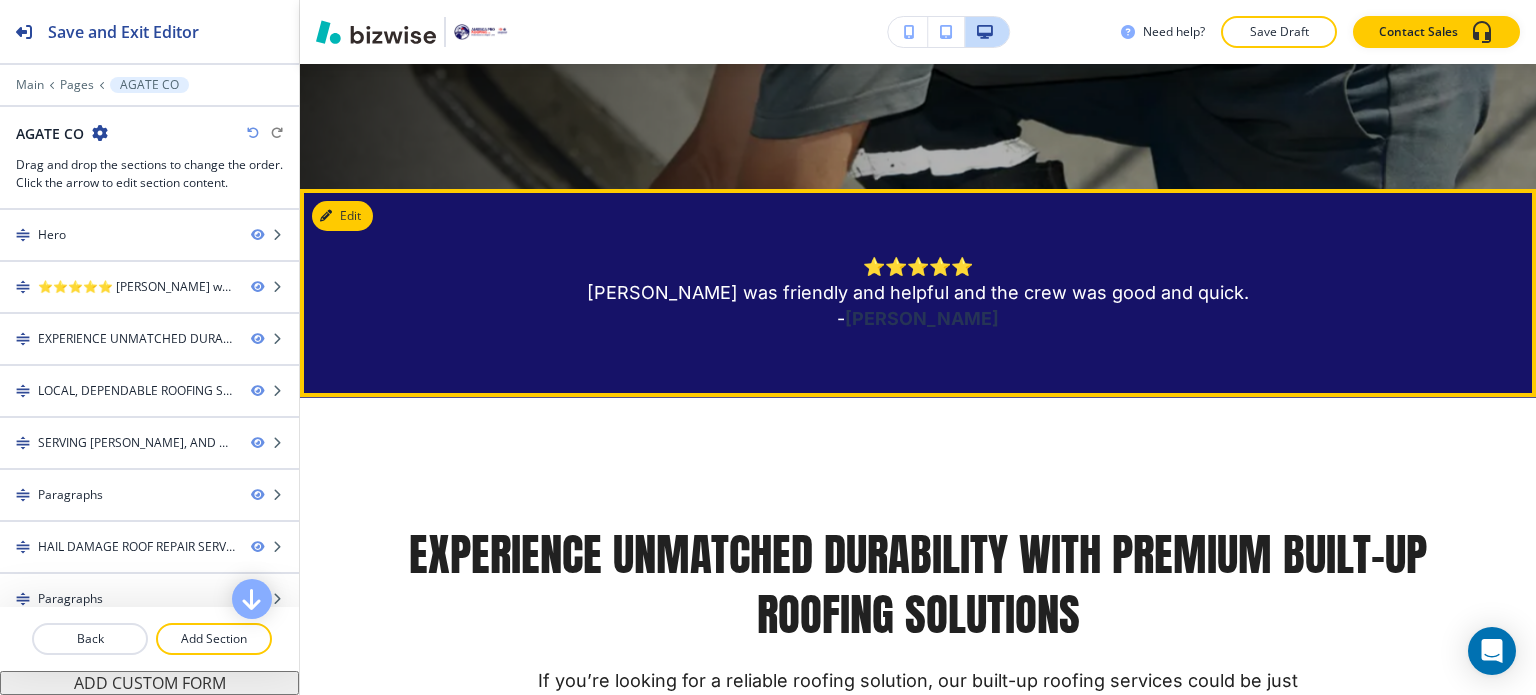 scroll, scrollTop: 900, scrollLeft: 0, axis: vertical 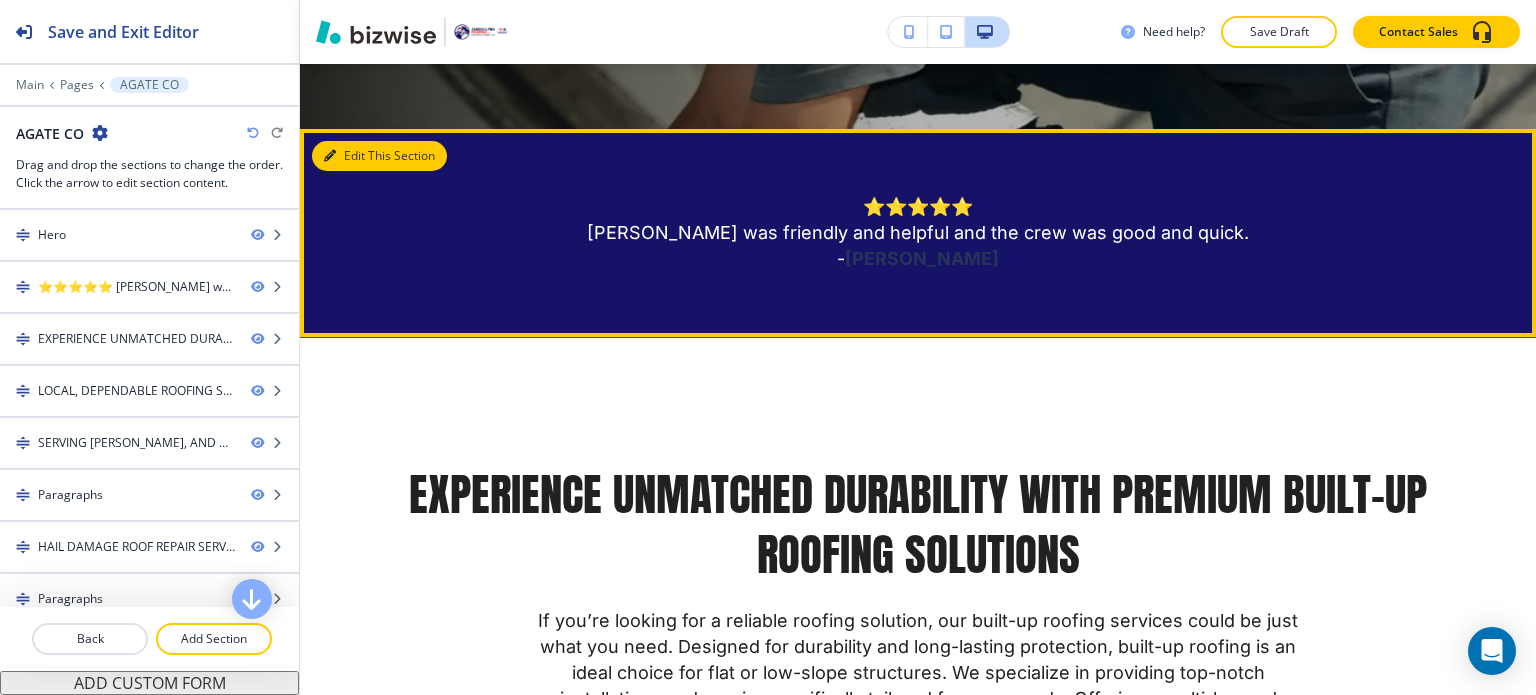 click on "Edit This Section" at bounding box center [379, 156] 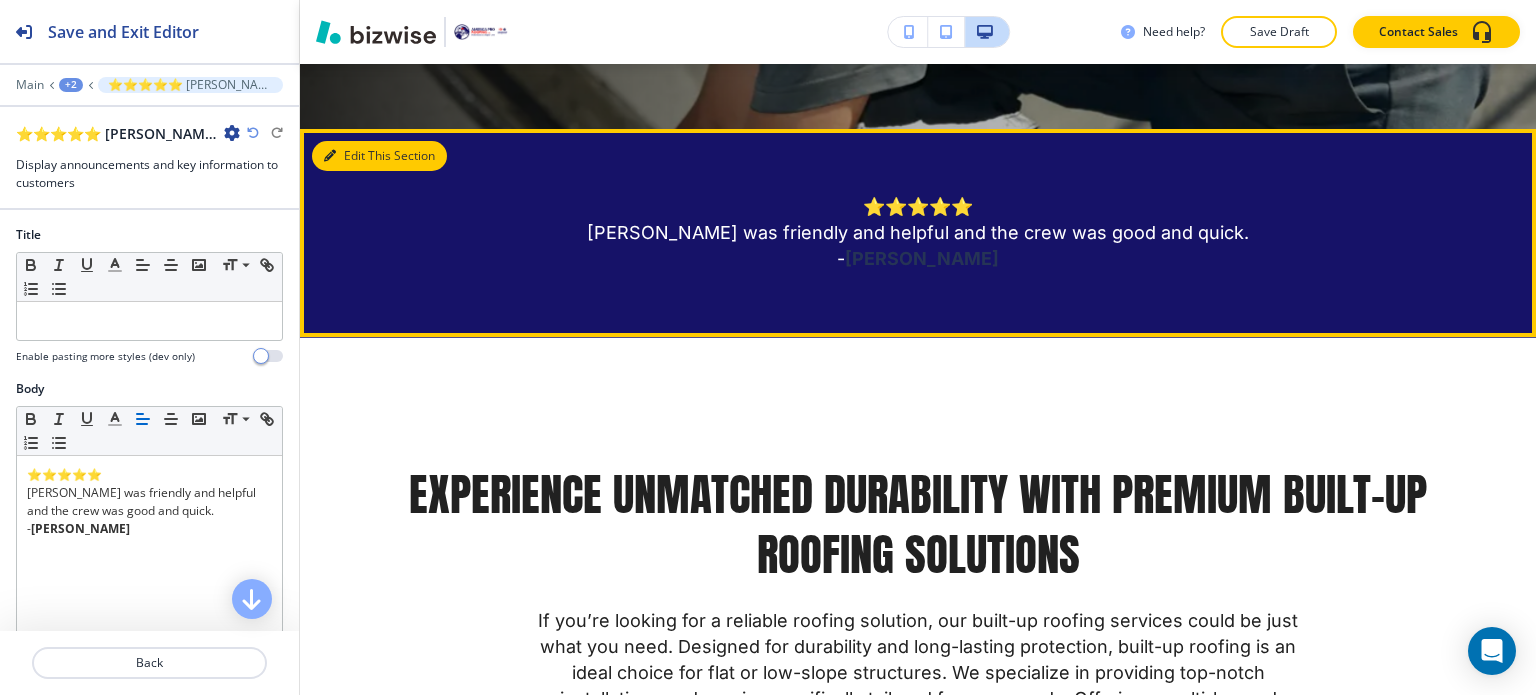 scroll, scrollTop: 964, scrollLeft: 0, axis: vertical 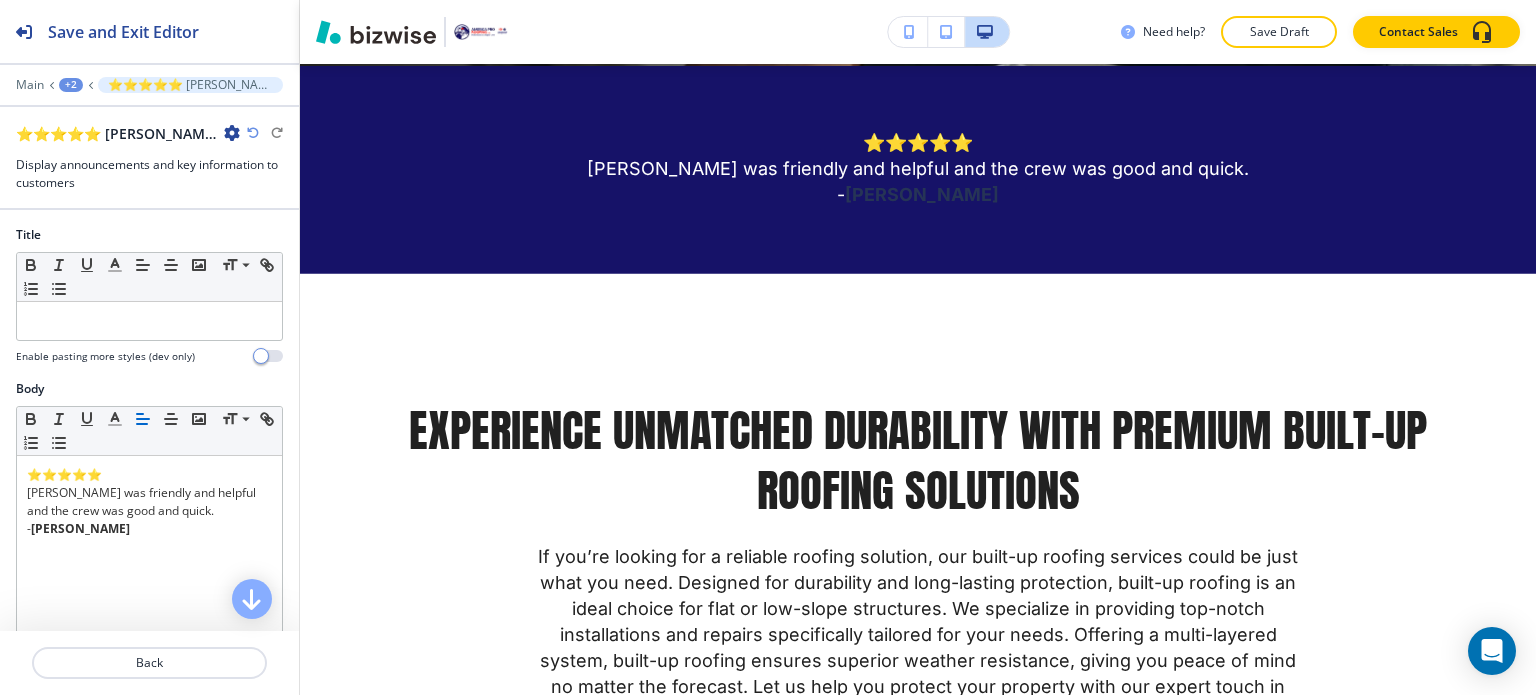 click at bounding box center (232, 133) 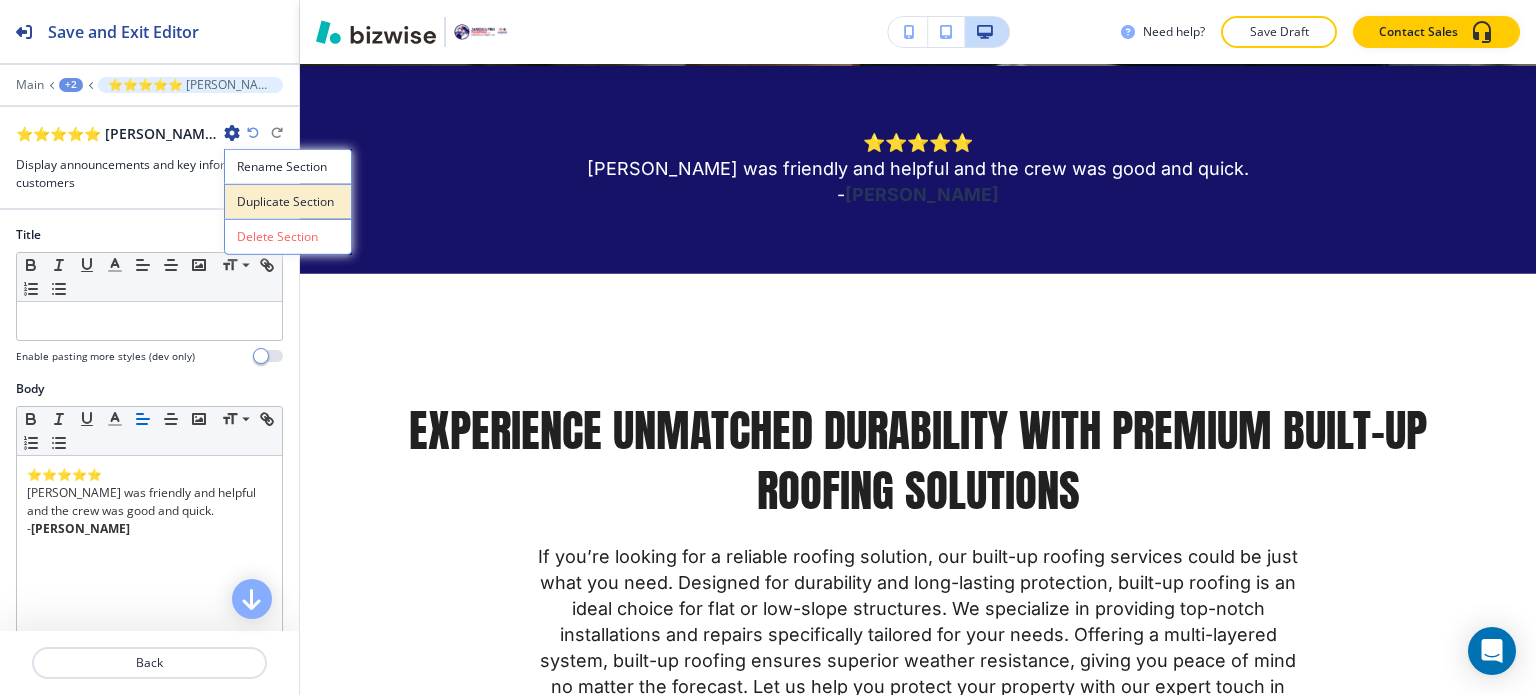 click on "Duplicate Section" at bounding box center (288, 202) 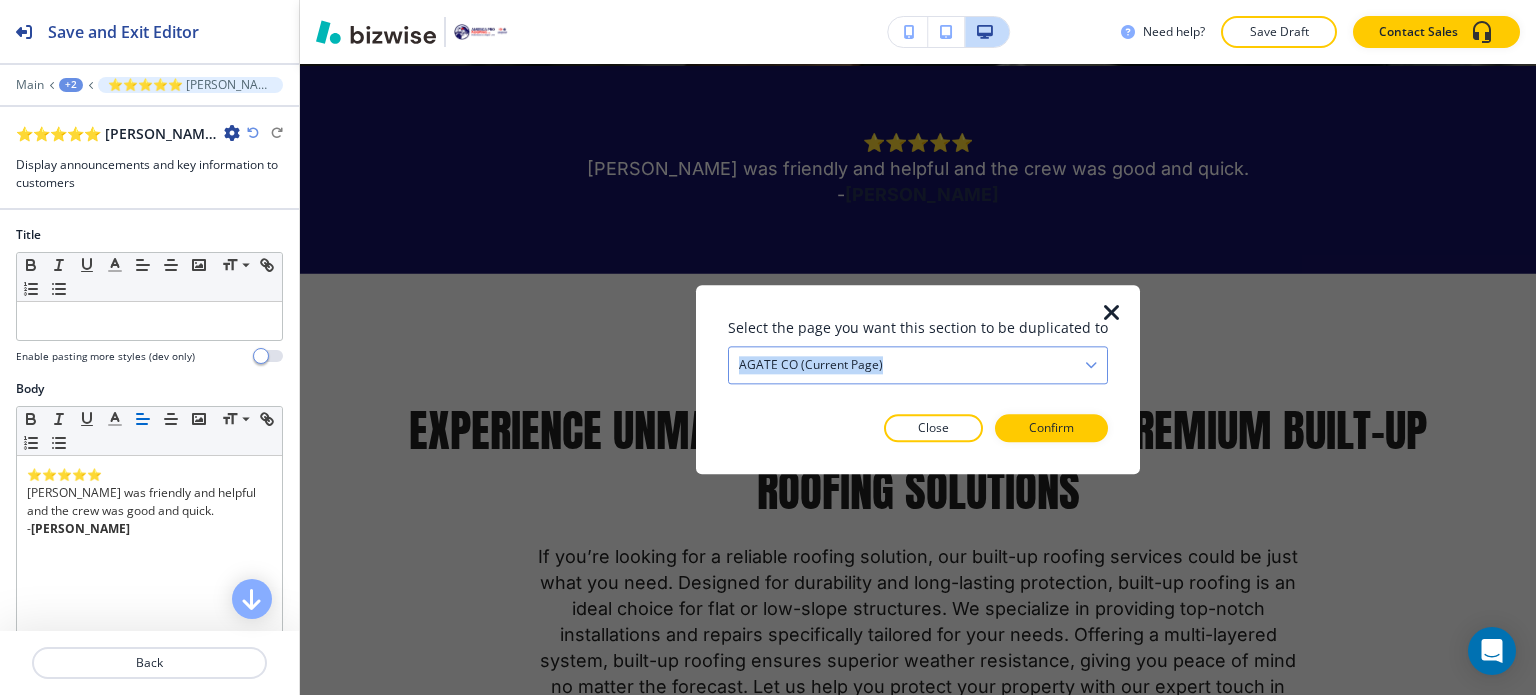 click on "Select the page you want this section to be duplicated to AGATE CO (current page) HOME WARRANTY INFORMATION UNDERSTANDING INSURANCE OUR STANDARDS SERVICES BELOW GRADE WATERPROOFING AGATE, CO BUILT-UP ROOFING AGATE, CO  CLAY TILE ROOFS CONCRETE ROOFS COMMERCIAL ROOFING EMERGENCY ROOF REPAIRS GREEN ROOFS HAIL DAMAGE ROOF INSURANCE ROOFING METAL ROOF SYSTEMS PEDESTAL AND PAVER SYSTEMS RE-ROOFING RESIDENTIAL ROOFING ROOF COATINGS ROOF INSPECTIONS ROOF PREVENTATIVE MAINTENANCE ROOF REPAIRS ROOF RESTORATIONS ROOFING SERVICES SHAKE ROOFS SOLAR PANEL INSTALLATION TILE ROOFING TITLE 24 ROOFS WOOD SHINGLE ROOFS AGATE CO (current page) AGATE CO AGATE CO AGATE CO AGATE CO AGATE CO AGATE CO AGATE CO AGATE CO AGATE CO QUOTE AGATE CO AGATE CO AGATE CO AGATE CO AGATE CO AGATE CO AGATE CO AGATE CO AGATE CO AGATE CO AGATE CO AGATE CO AGATE CO GALLERY REVIEWS CONTACT" at bounding box center (918, 350) 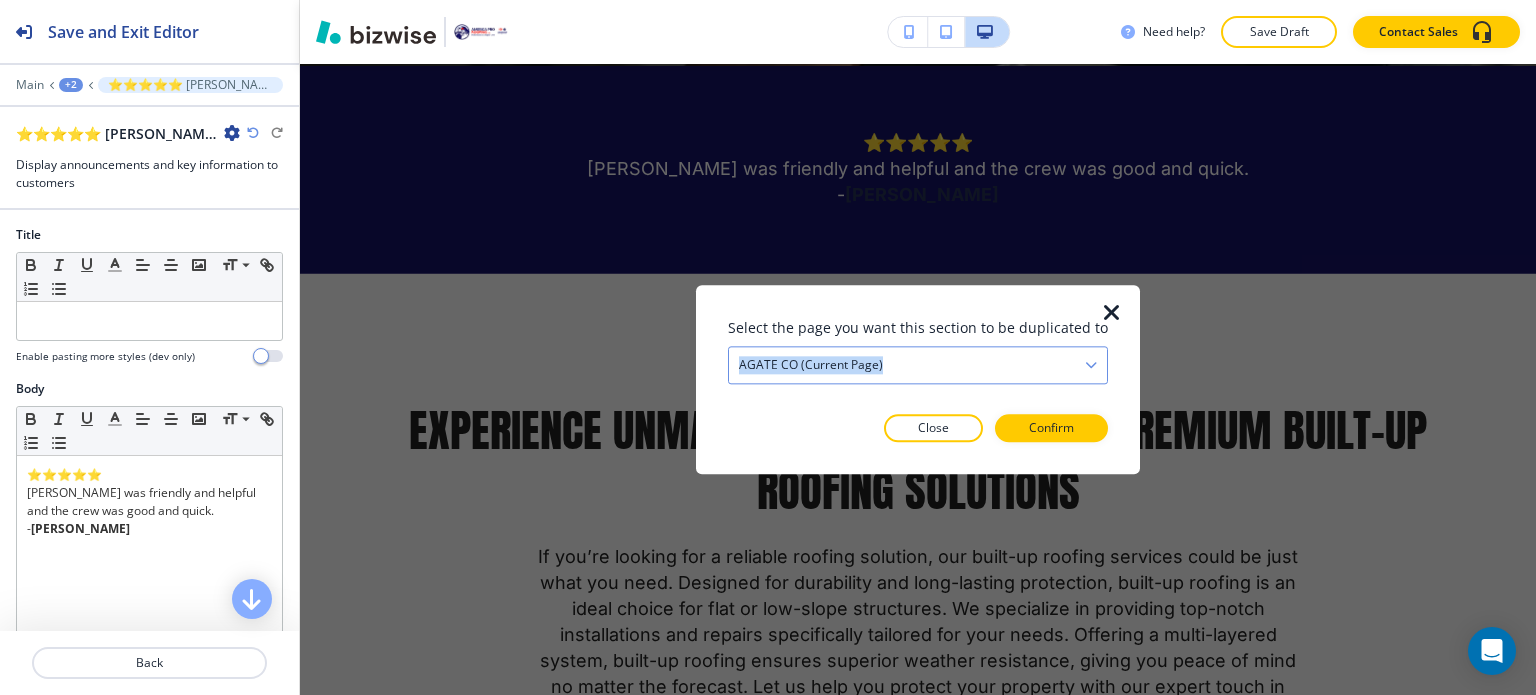 click on "AGATE CO (current page)" at bounding box center [918, 365] 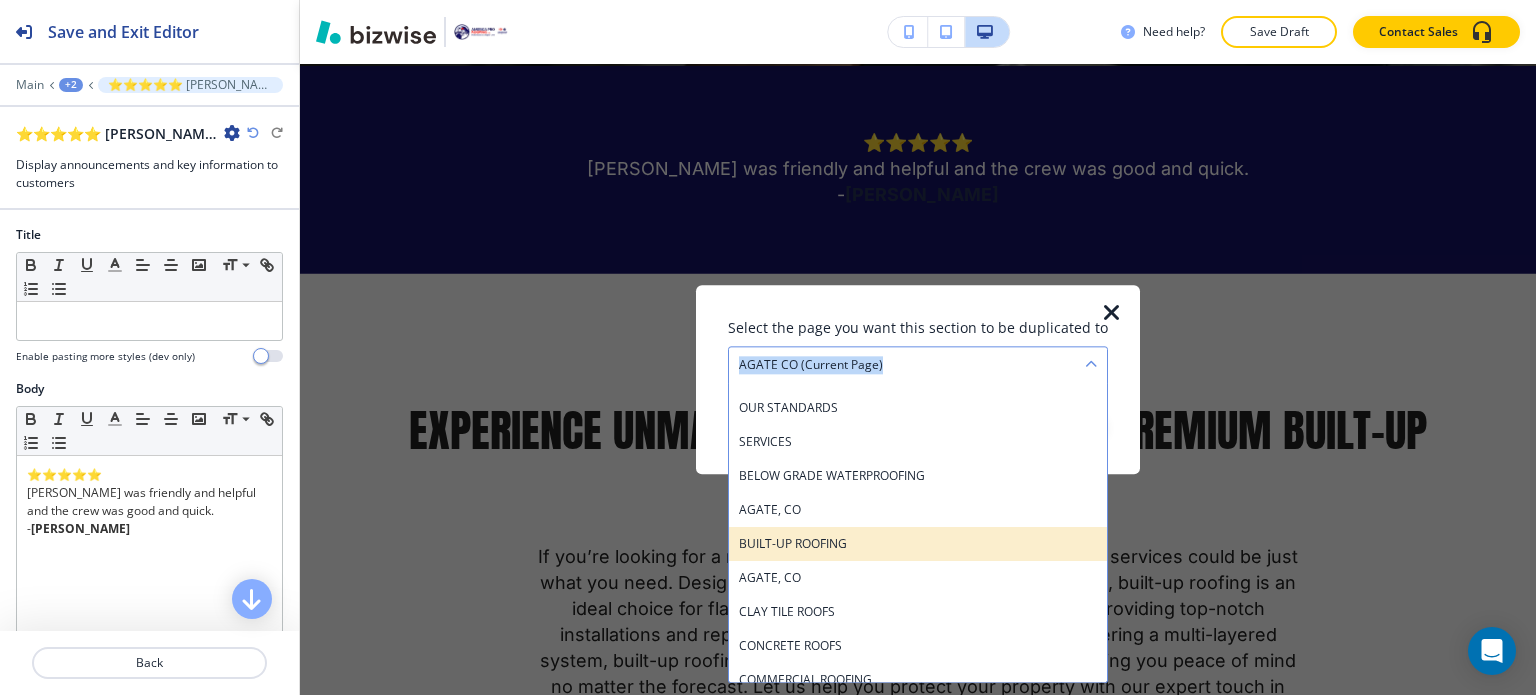 scroll, scrollTop: 100, scrollLeft: 0, axis: vertical 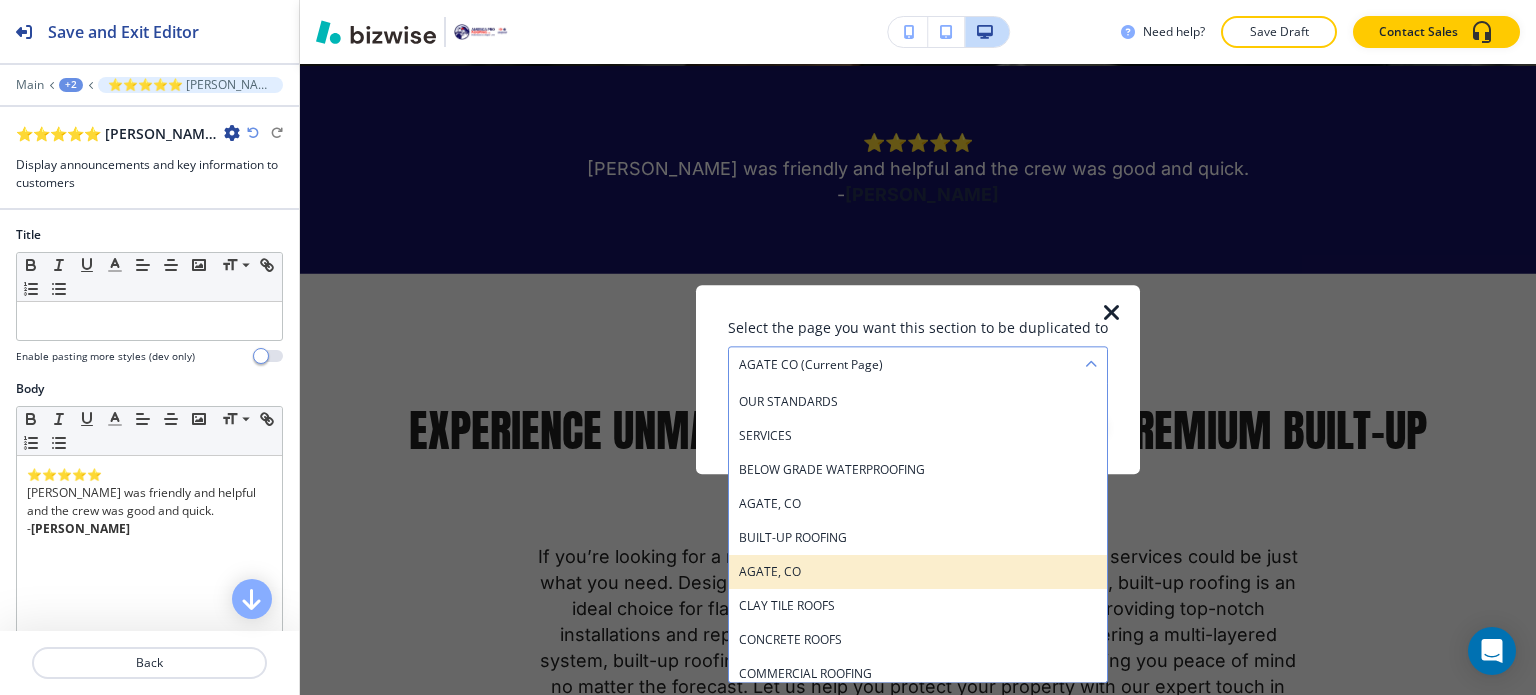 click on "AGATE, CO" at bounding box center (918, 572) 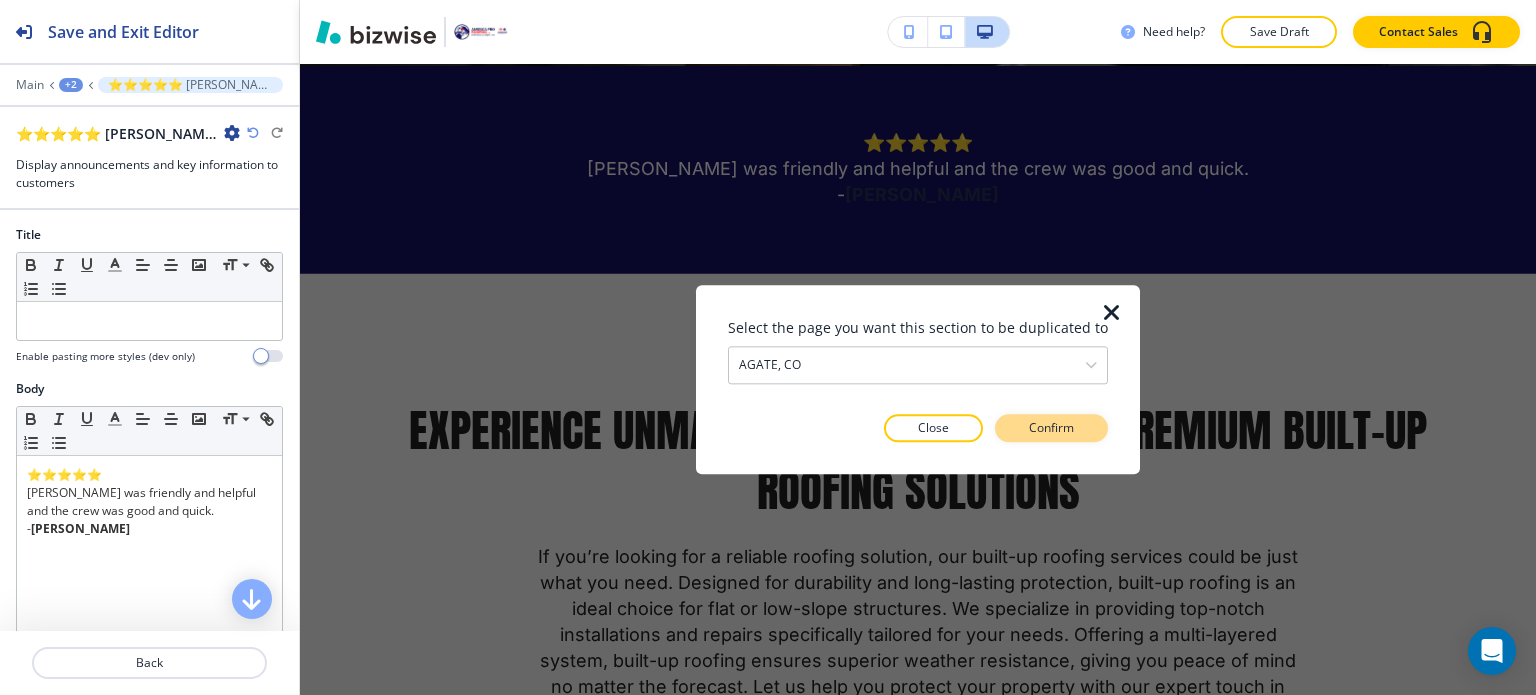 click on "Confirm" at bounding box center (1051, 428) 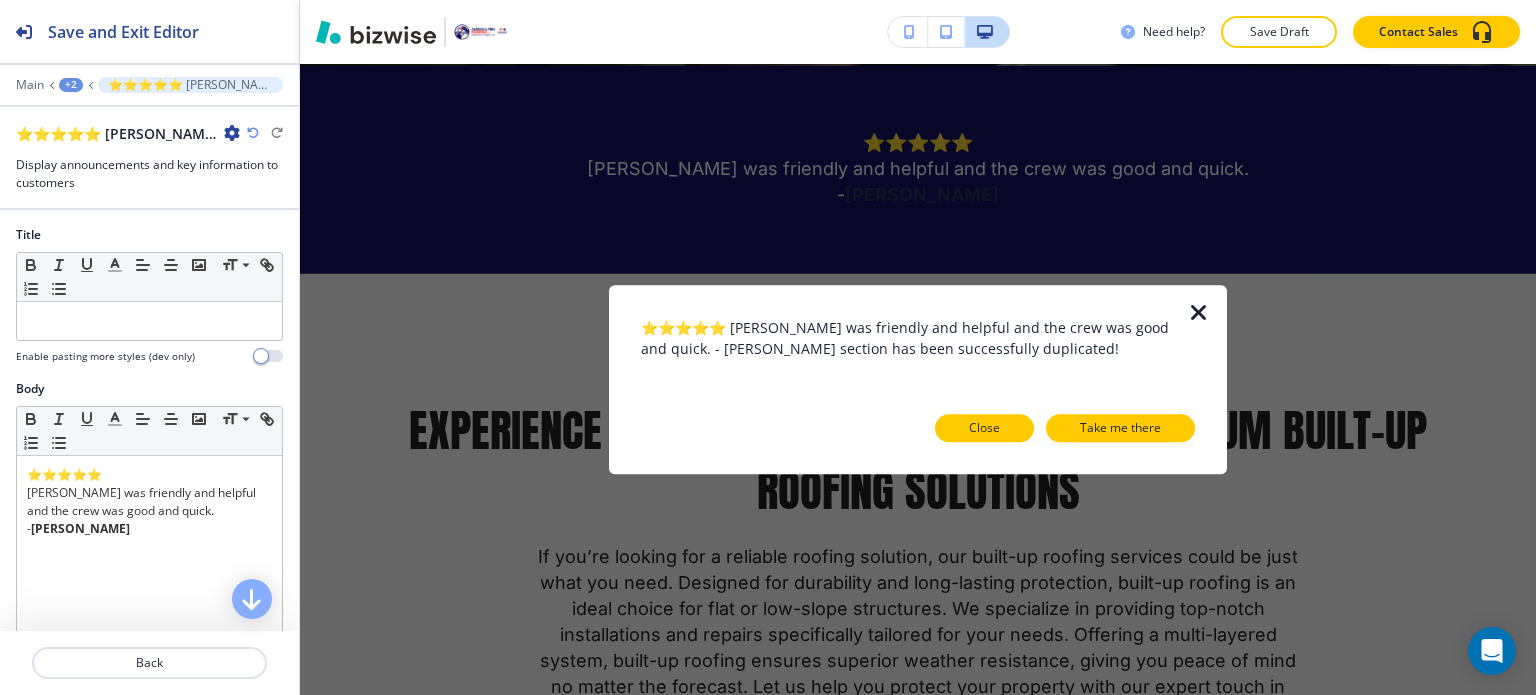 click on "Close" at bounding box center (984, 428) 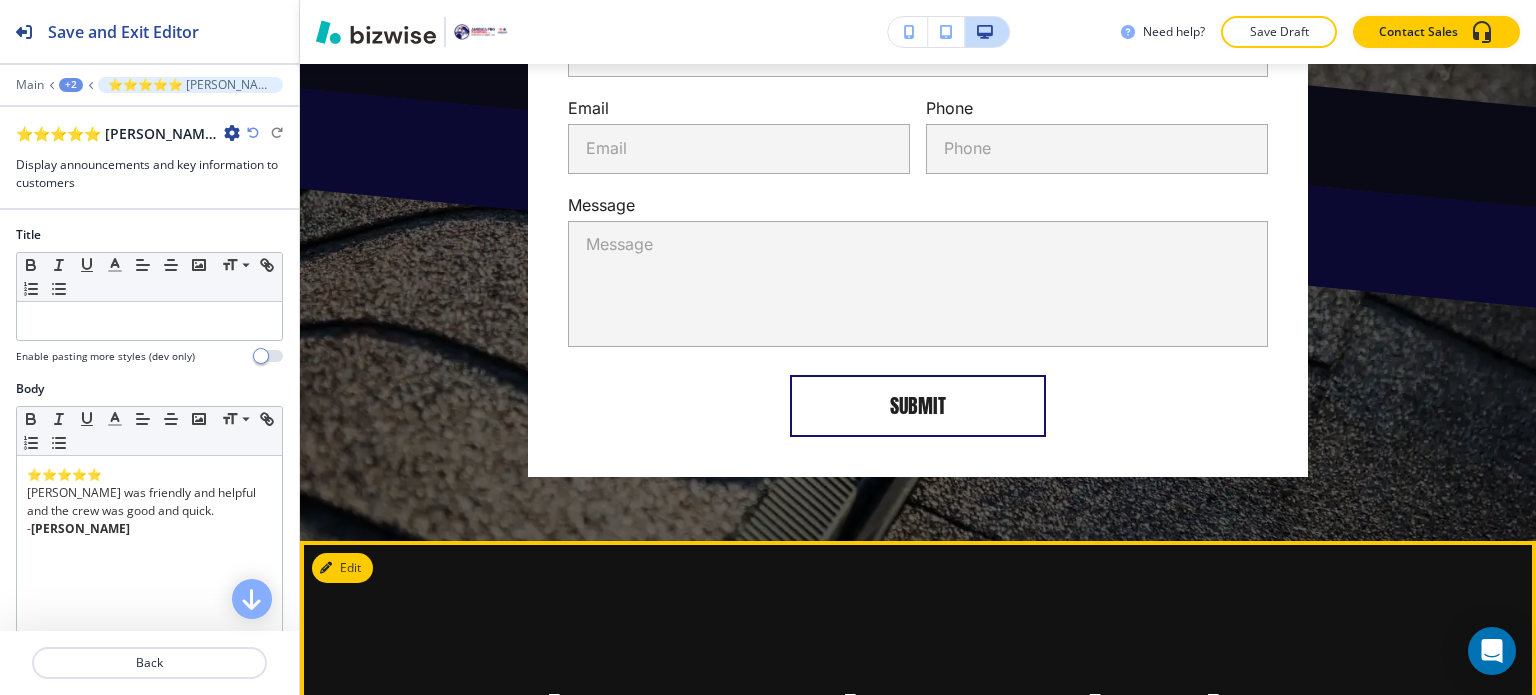 scroll, scrollTop: 12742, scrollLeft: 0, axis: vertical 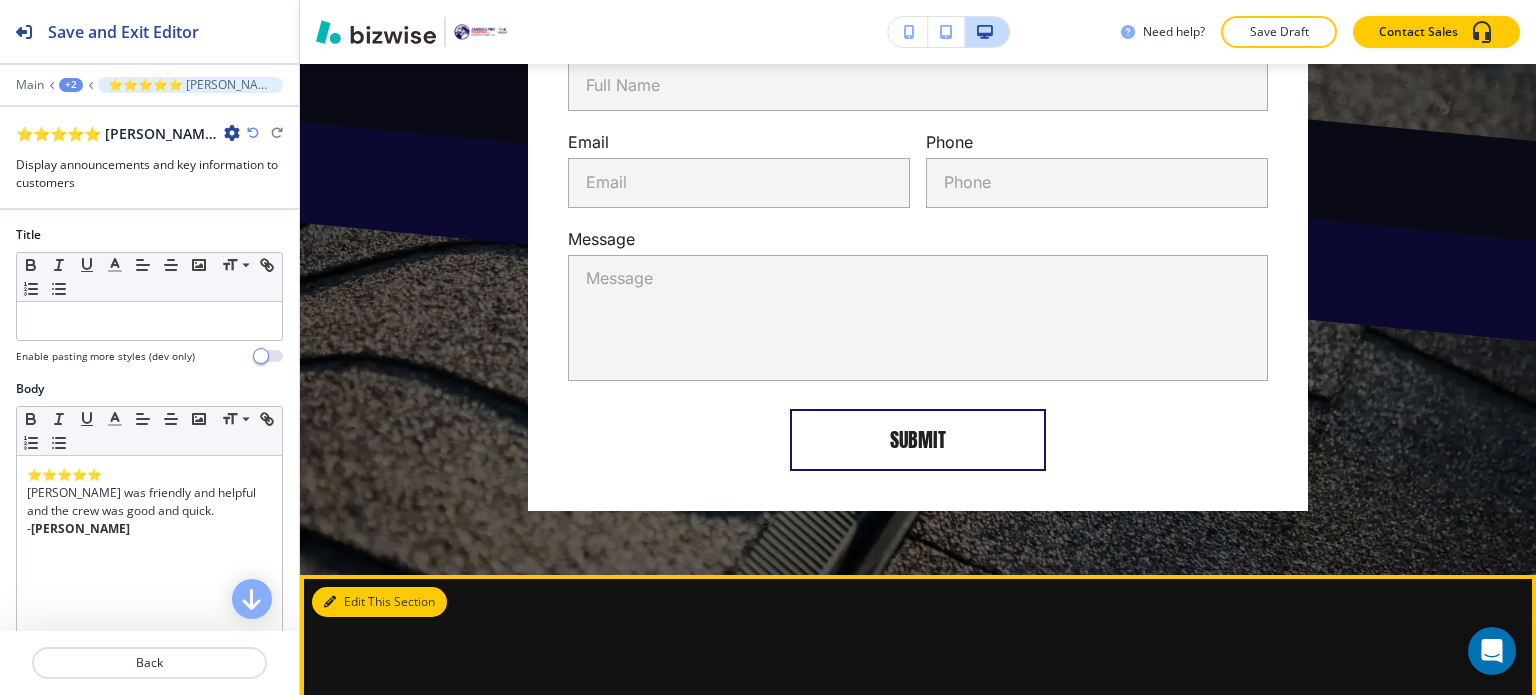 click on "Edit This Section" at bounding box center [379, 602] 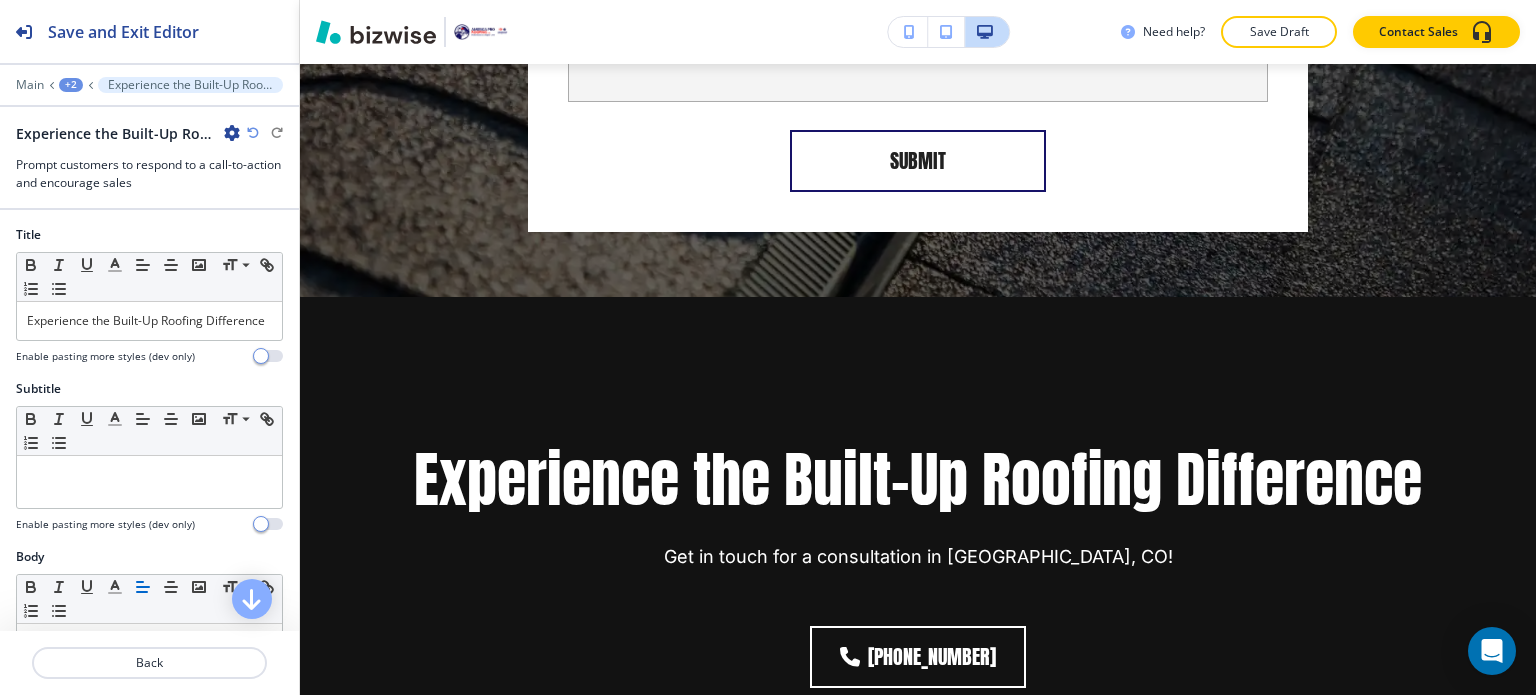 scroll, scrollTop: 13040, scrollLeft: 0, axis: vertical 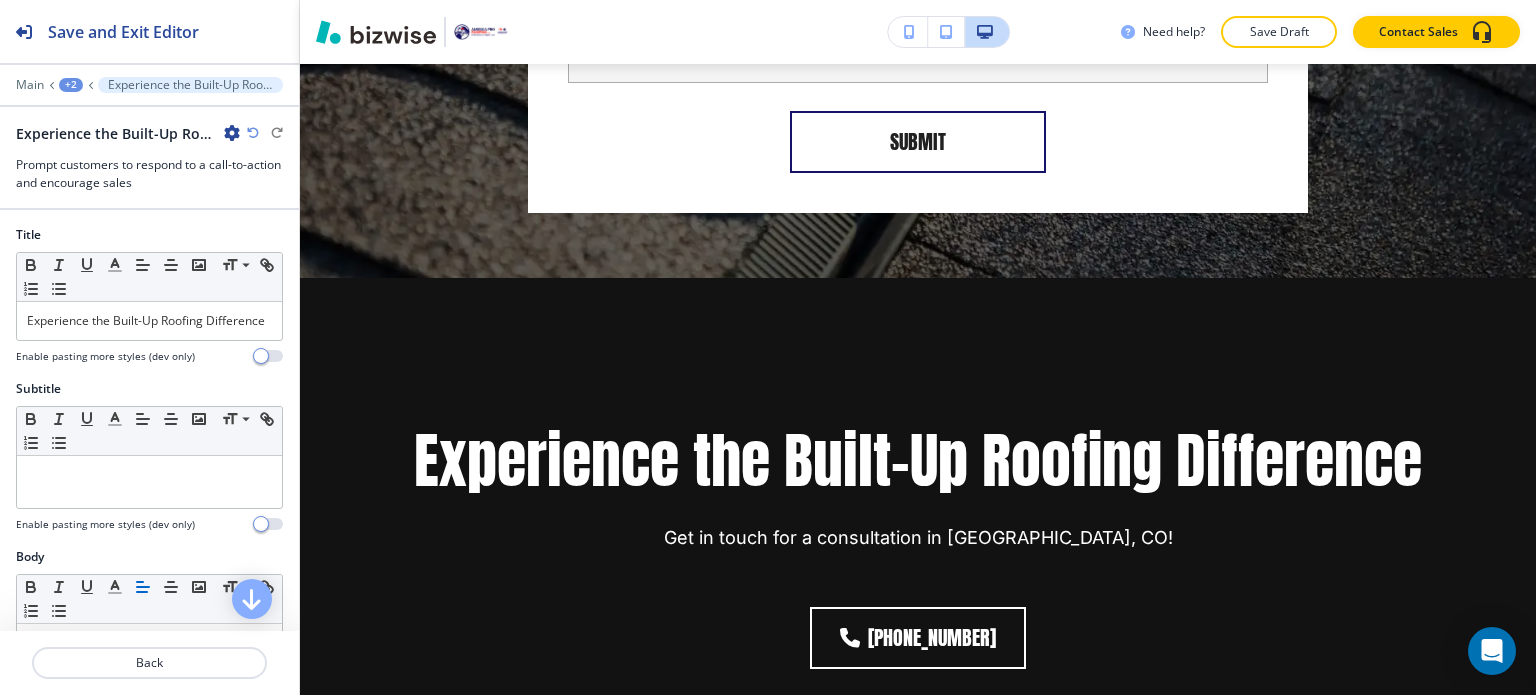 click at bounding box center [232, 133] 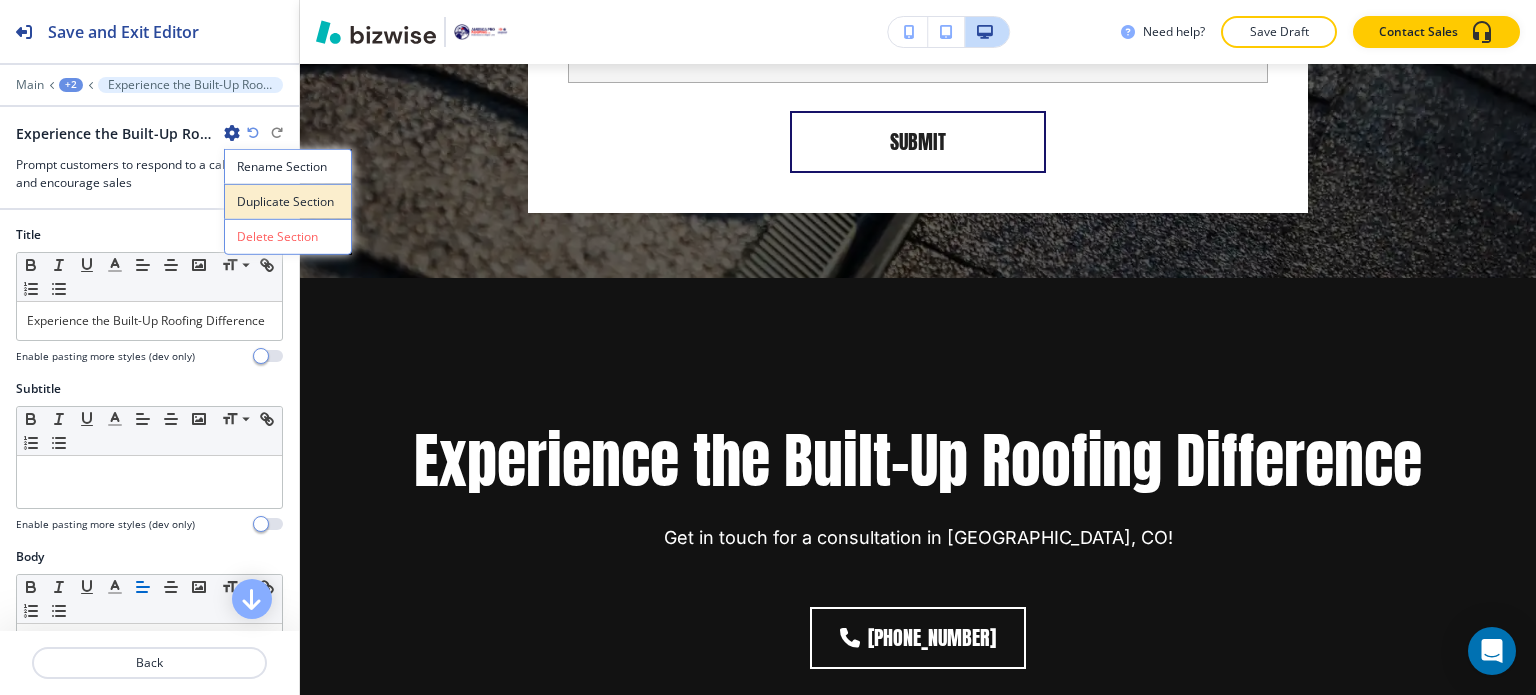 click on "Duplicate Section" at bounding box center [288, 202] 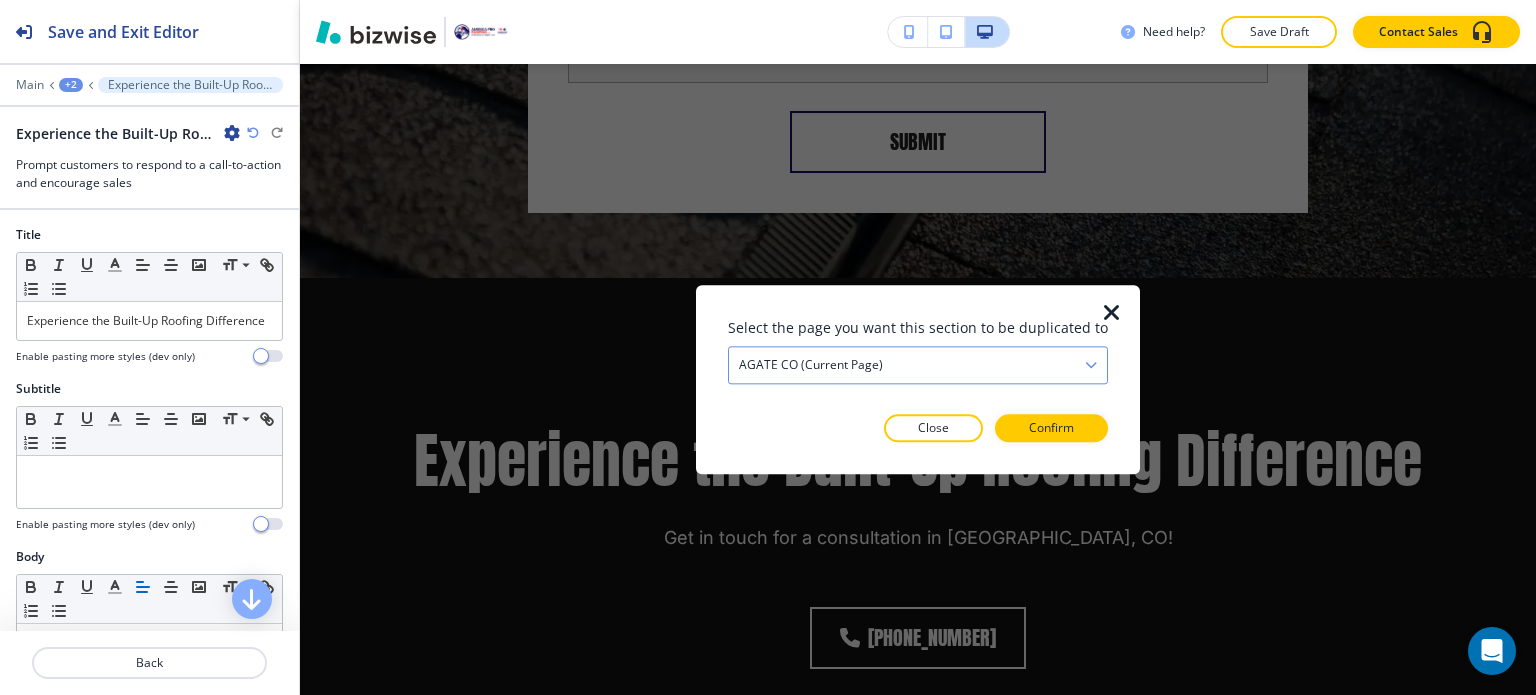 click on "AGATE CO (current page)" at bounding box center (918, 365) 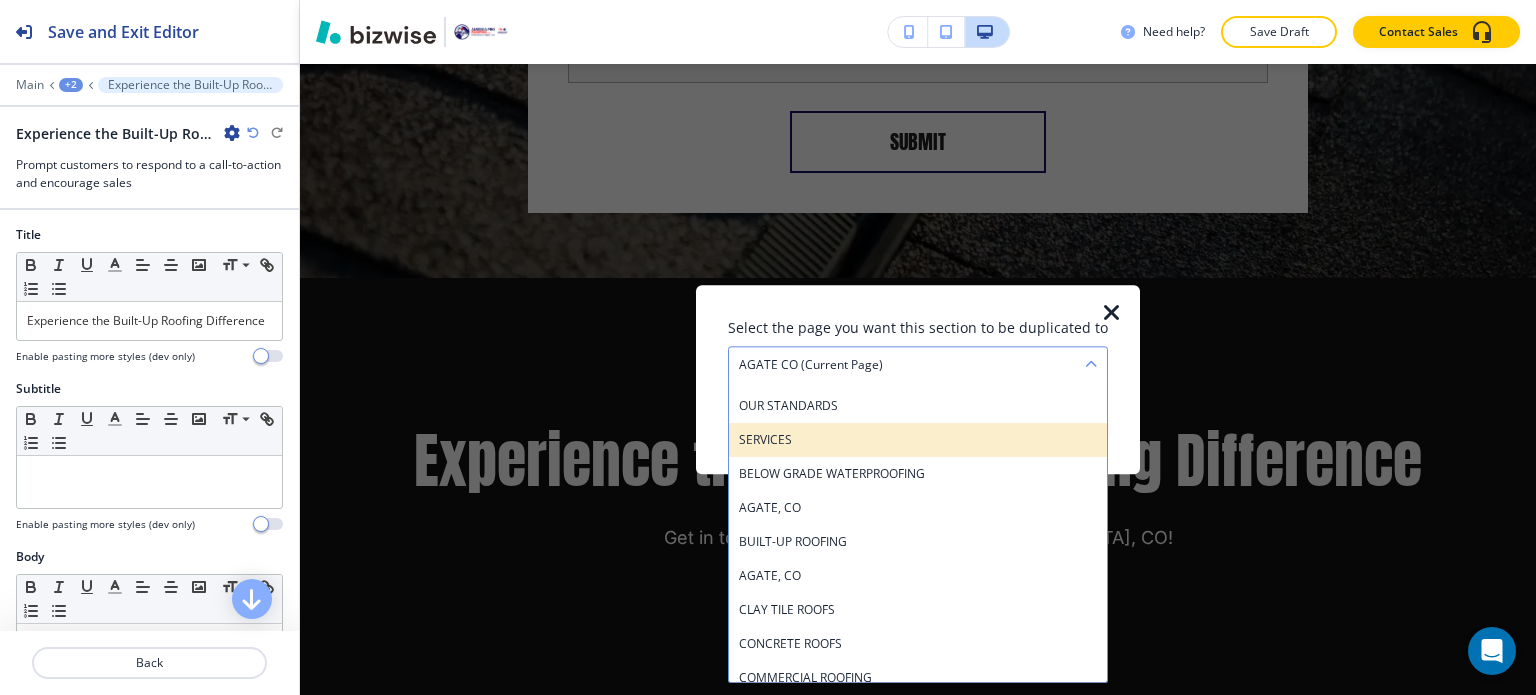 scroll, scrollTop: 100, scrollLeft: 0, axis: vertical 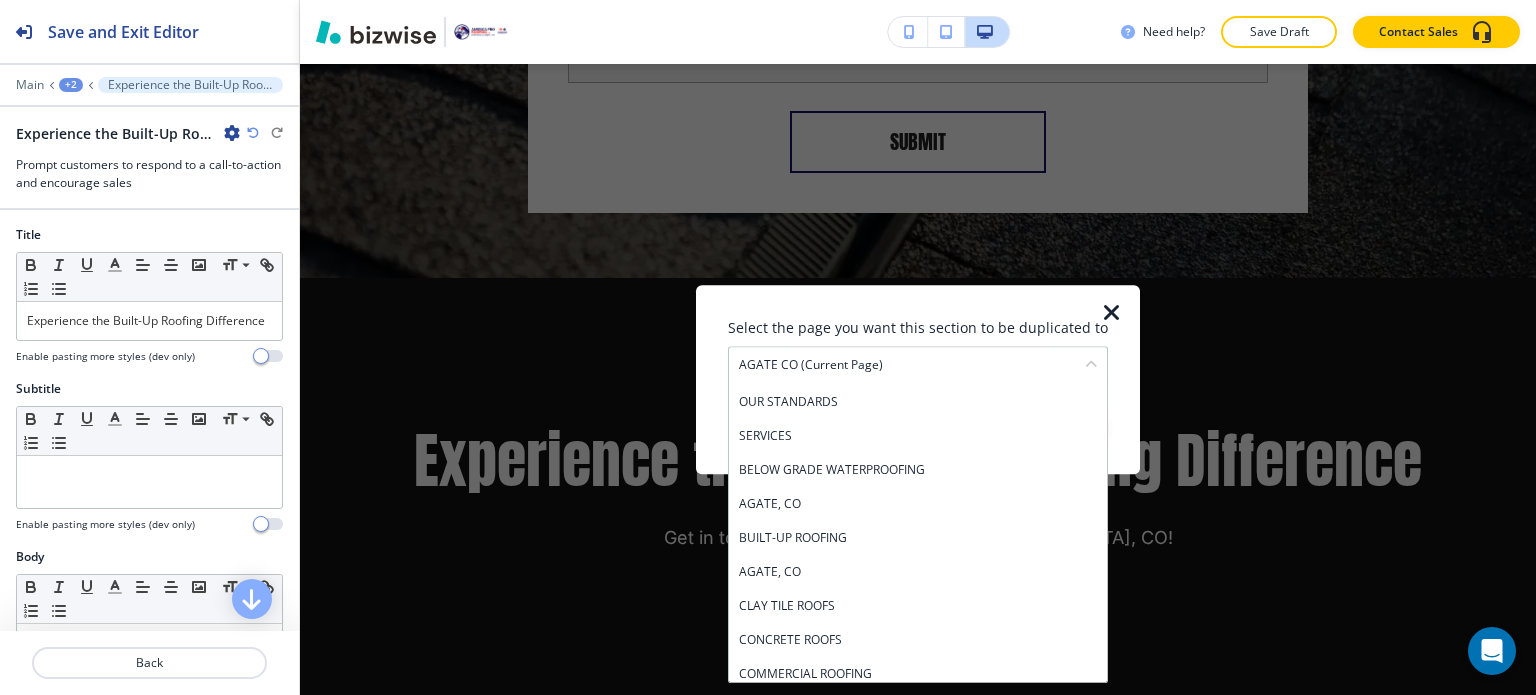 click on "AGATE, CO" at bounding box center [918, 572] 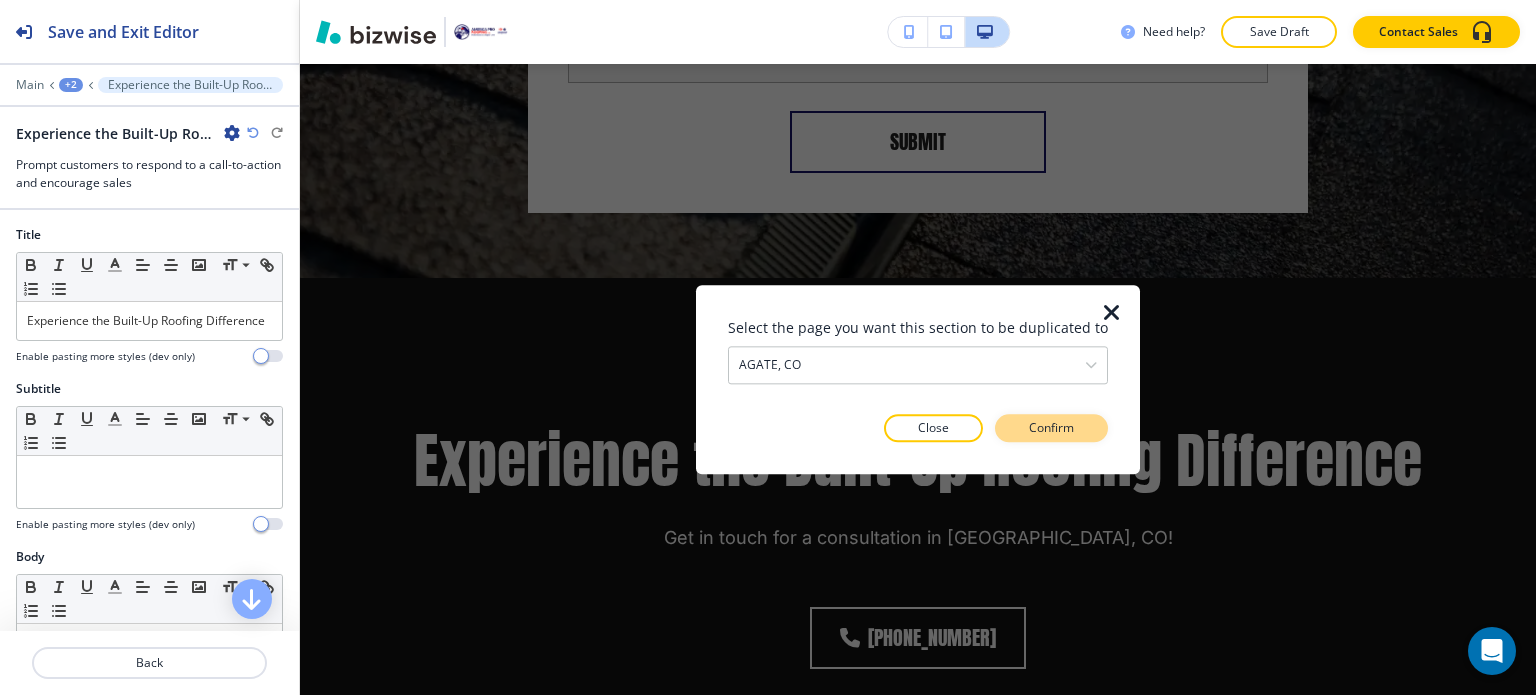 click on "Confirm" at bounding box center [1051, 428] 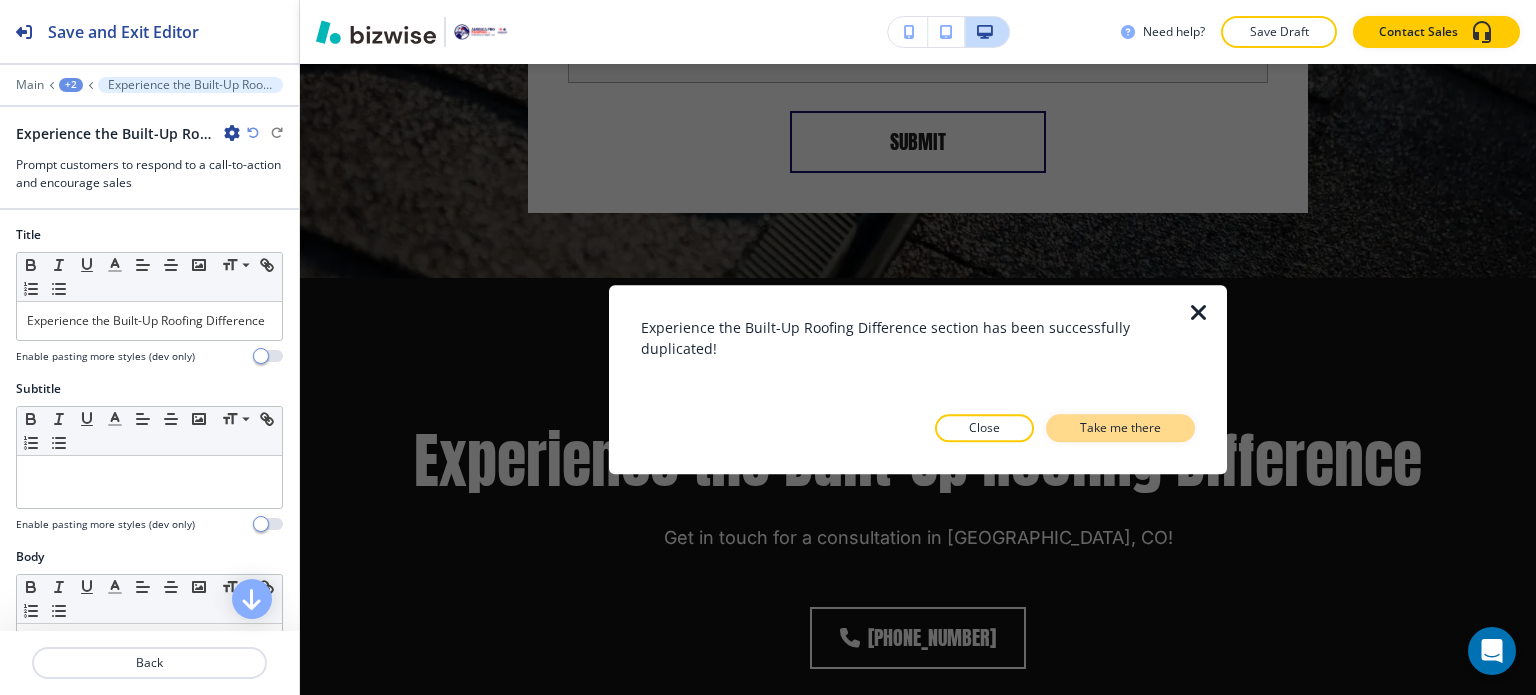 click on "Take me there" at bounding box center [1120, 428] 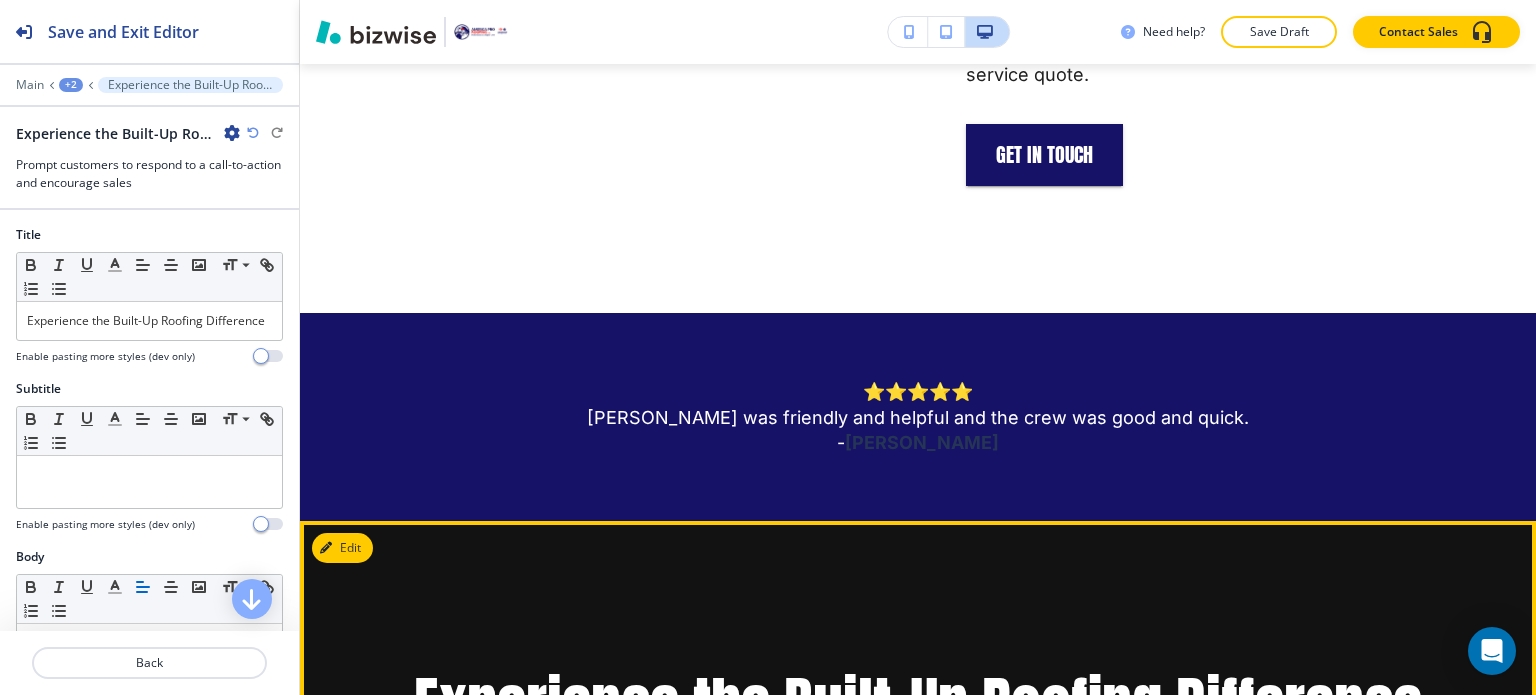 scroll, scrollTop: 13871, scrollLeft: 0, axis: vertical 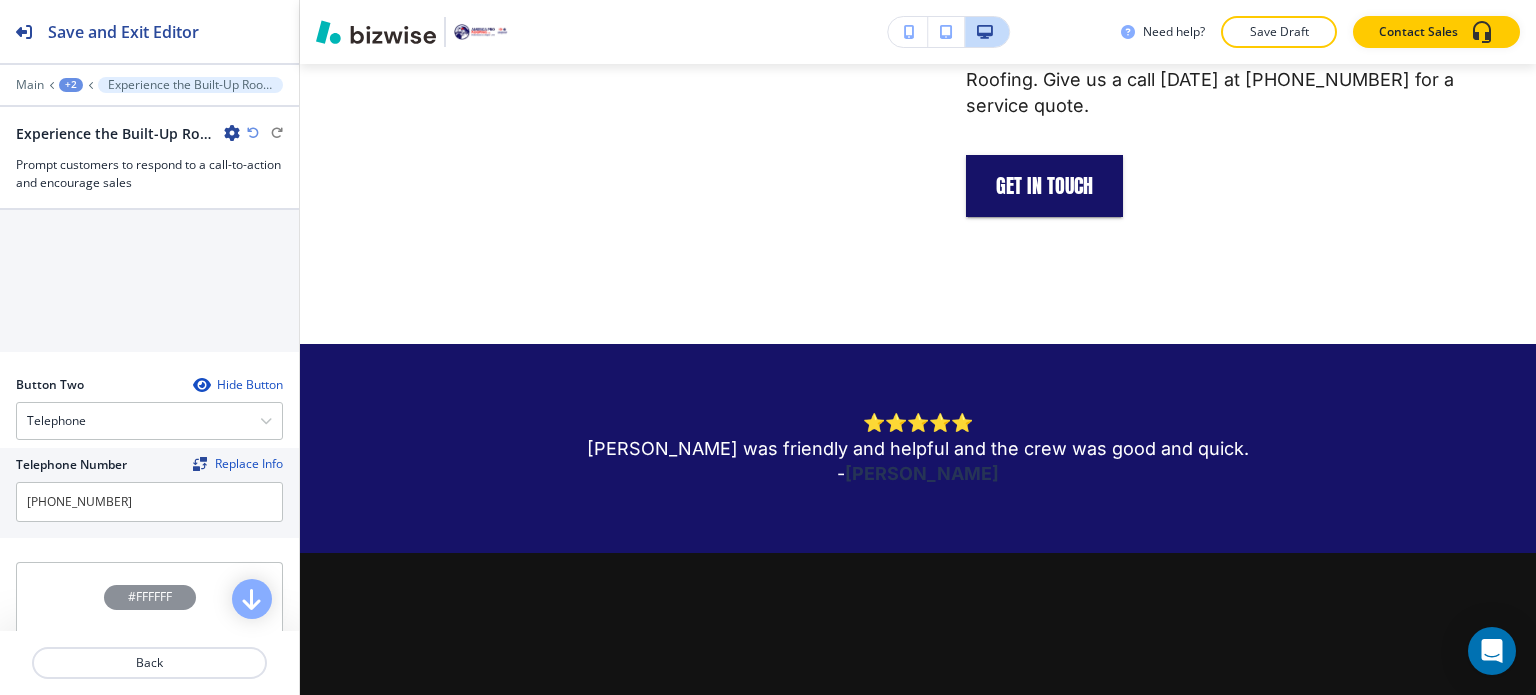 click on "+2" at bounding box center (71, 85) 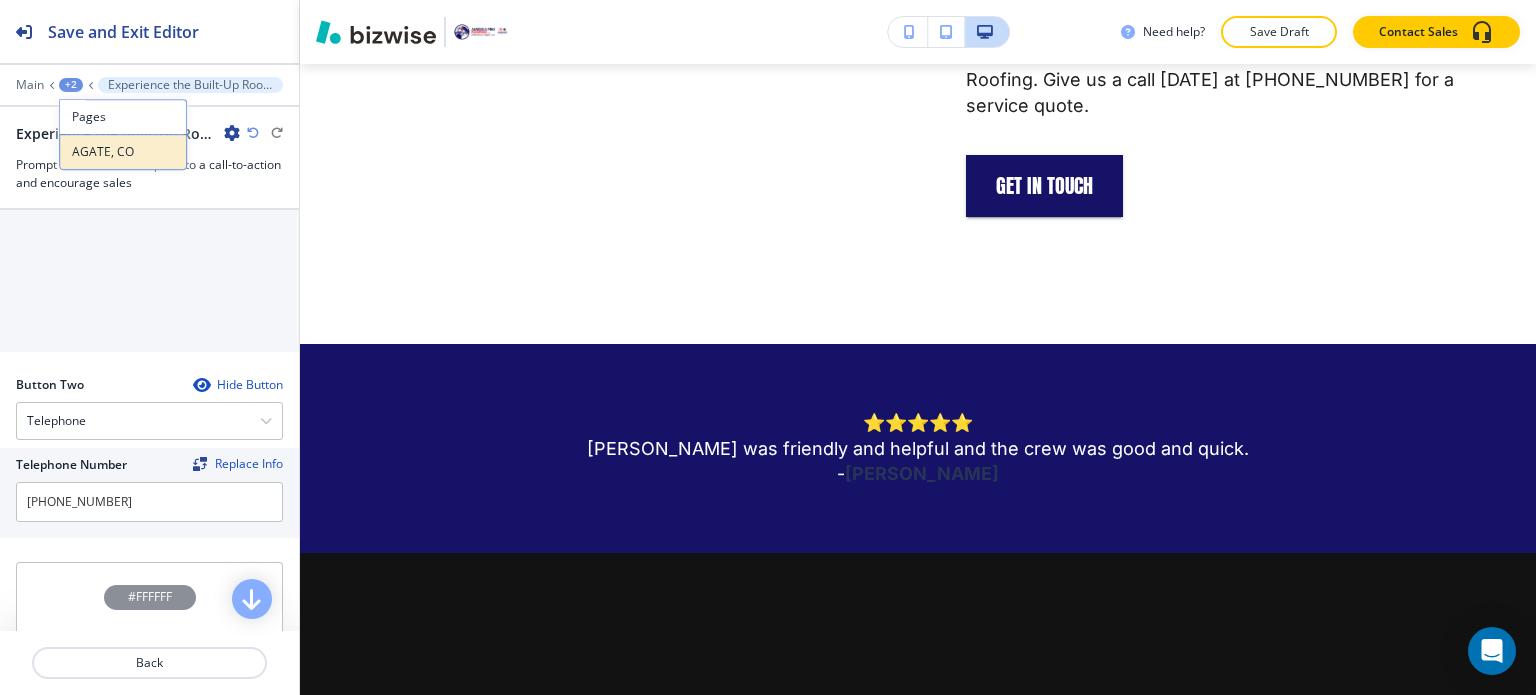 click on "AGATE, CO" at bounding box center [123, 152] 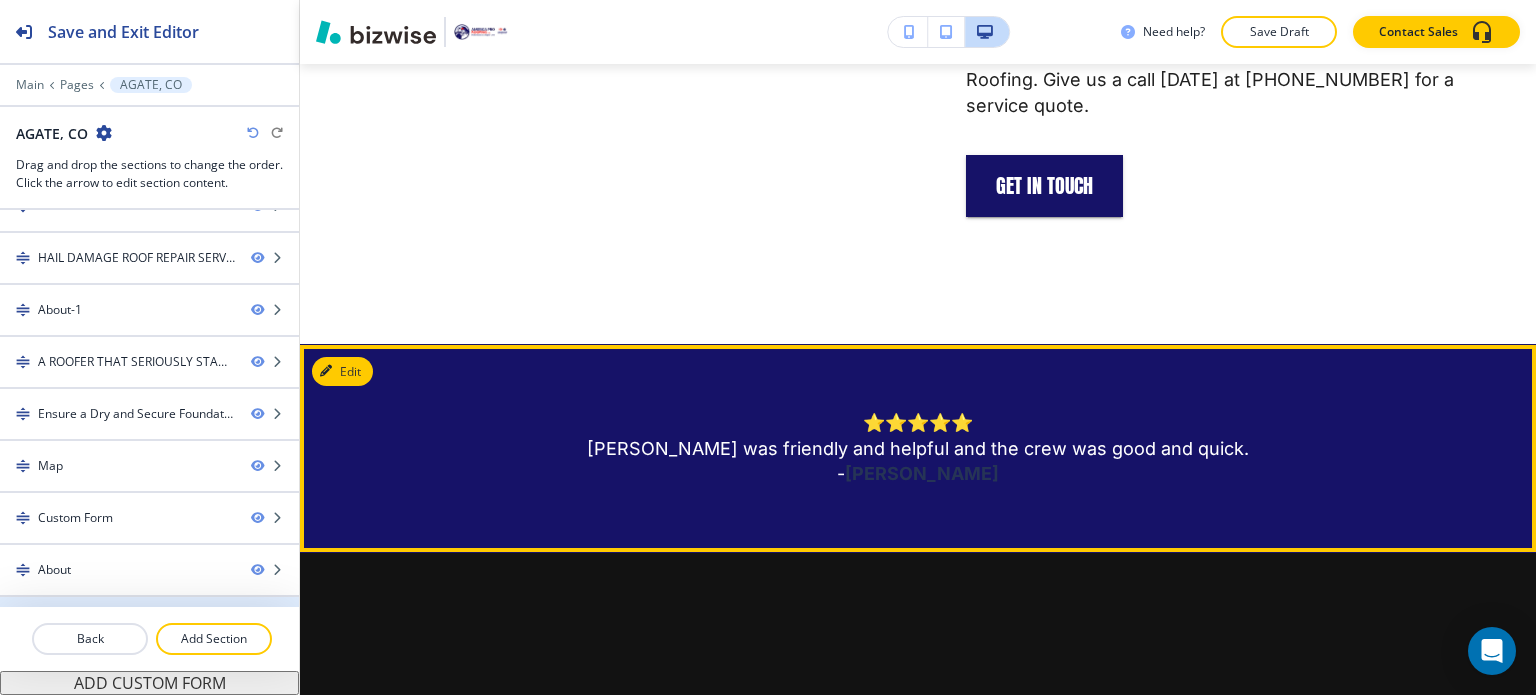 scroll, scrollTop: 374, scrollLeft: 0, axis: vertical 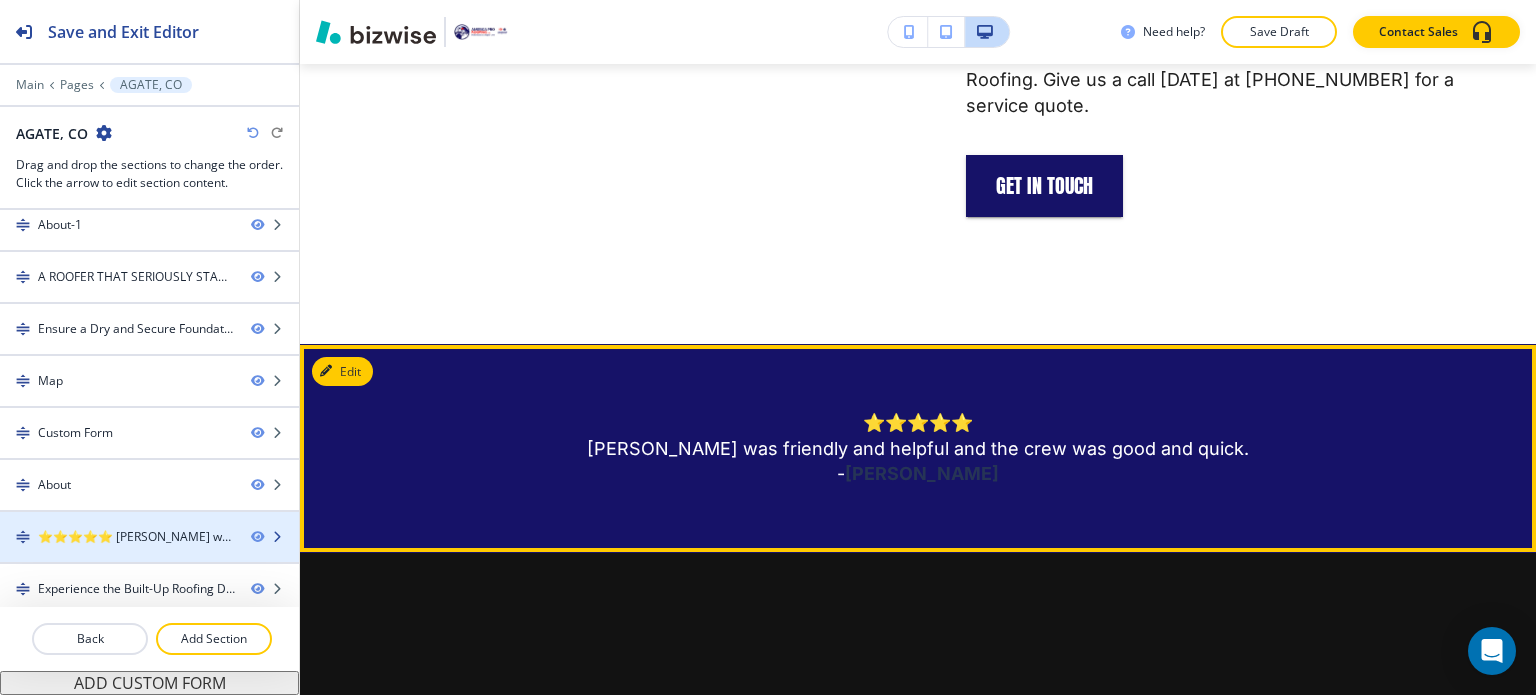 type 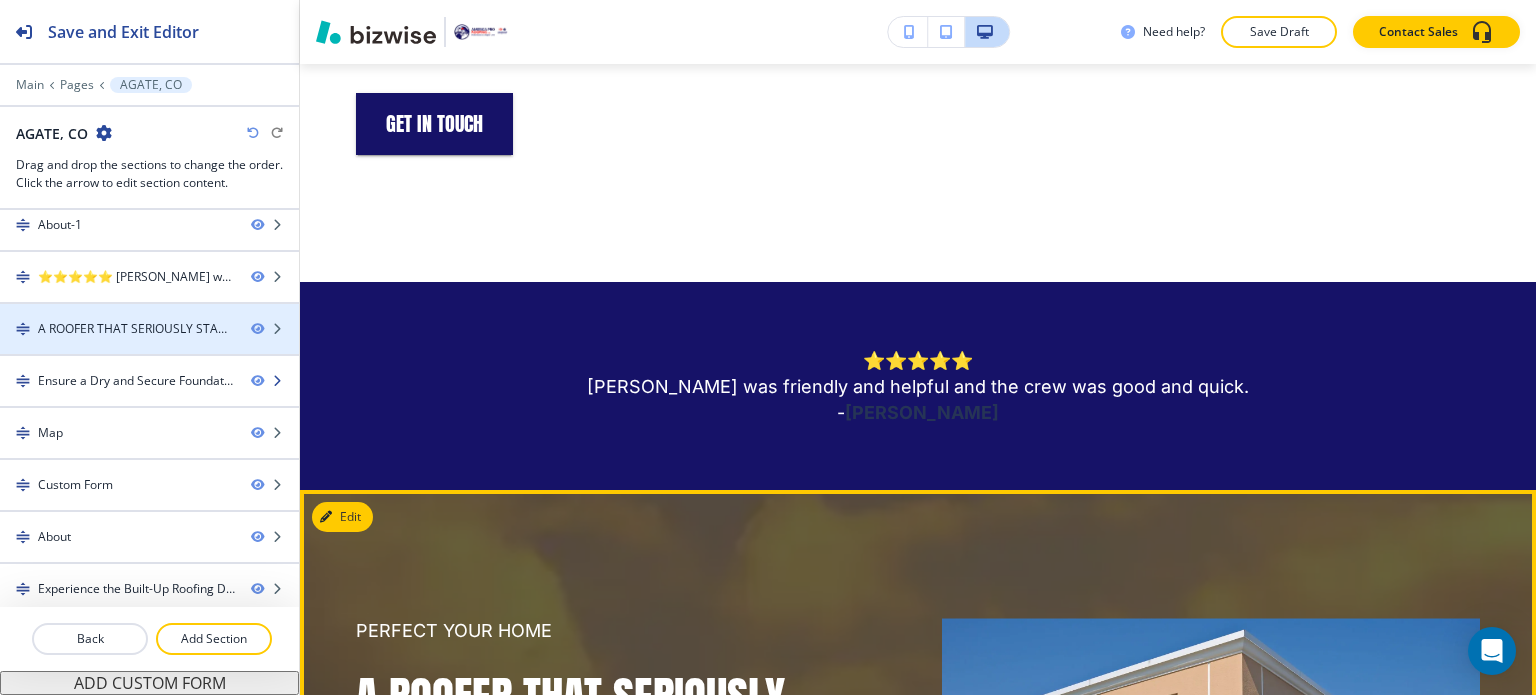 scroll, scrollTop: 8203, scrollLeft: 0, axis: vertical 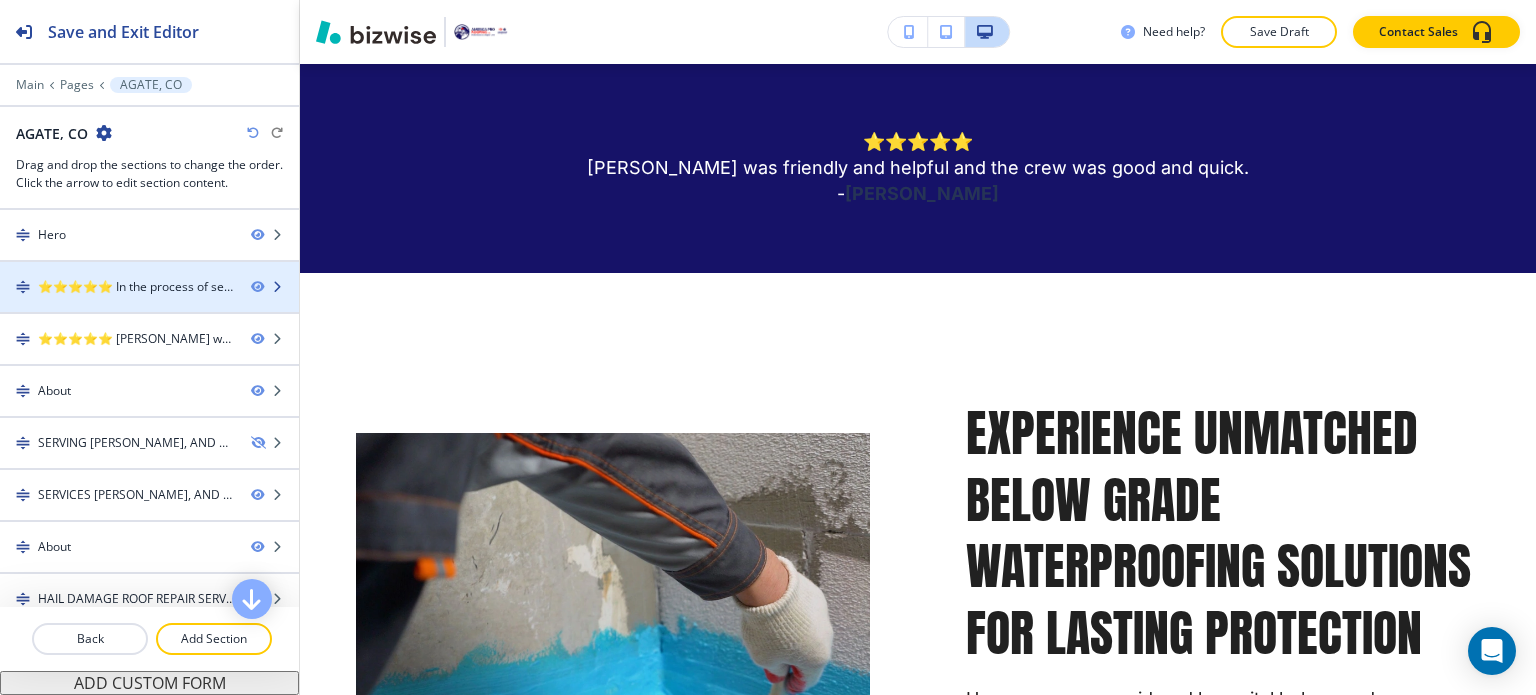 click on "⭐⭐⭐⭐⭐
In the process of selling our home we needed to obtain a 5 year certification for wear per our buyers request. We were concerned in finding a roofer that was knowledgeable and trustworthy and wouldn't just recommend a roof replacement right off the bat (unless really needed of course.) Well we are so happy we found [PERSON_NAME] with American Pro Roofing!  He was prompt with service, beyond knowledgeable and very trustworthy! Thank you so much [PERSON_NAME] for making what could of been a stressful situation a breeze!! Highly recommend! 👍
- [PERSON_NAME]" at bounding box center [136, 287] 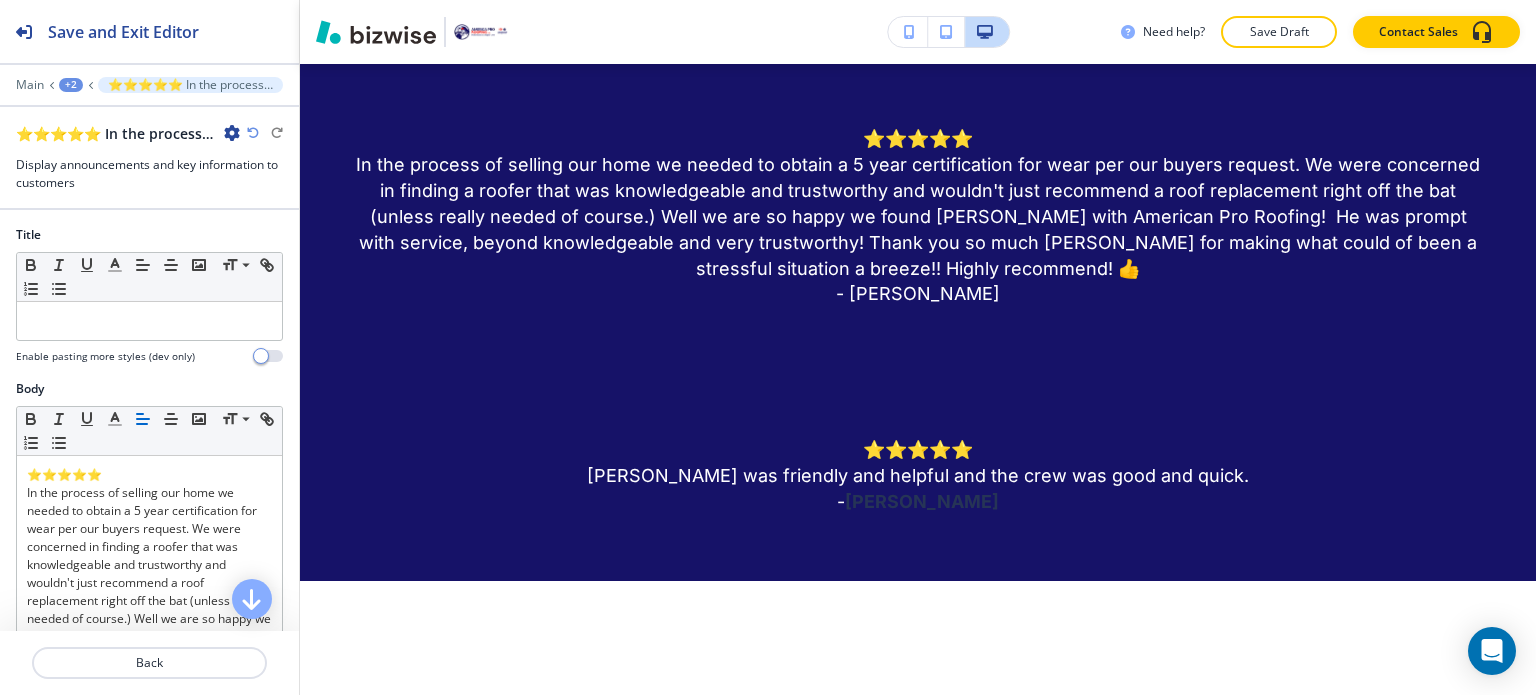 scroll, scrollTop: 964, scrollLeft: 0, axis: vertical 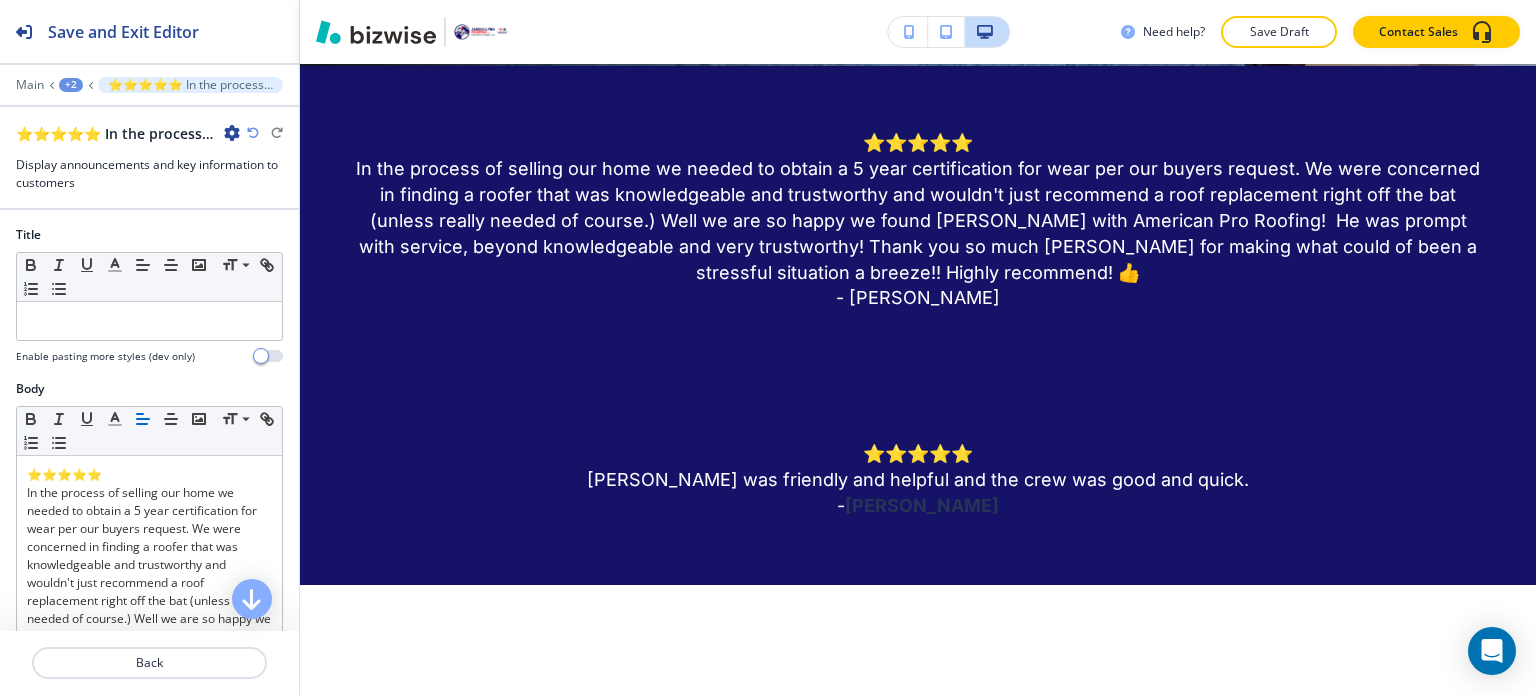 click at bounding box center [232, 133] 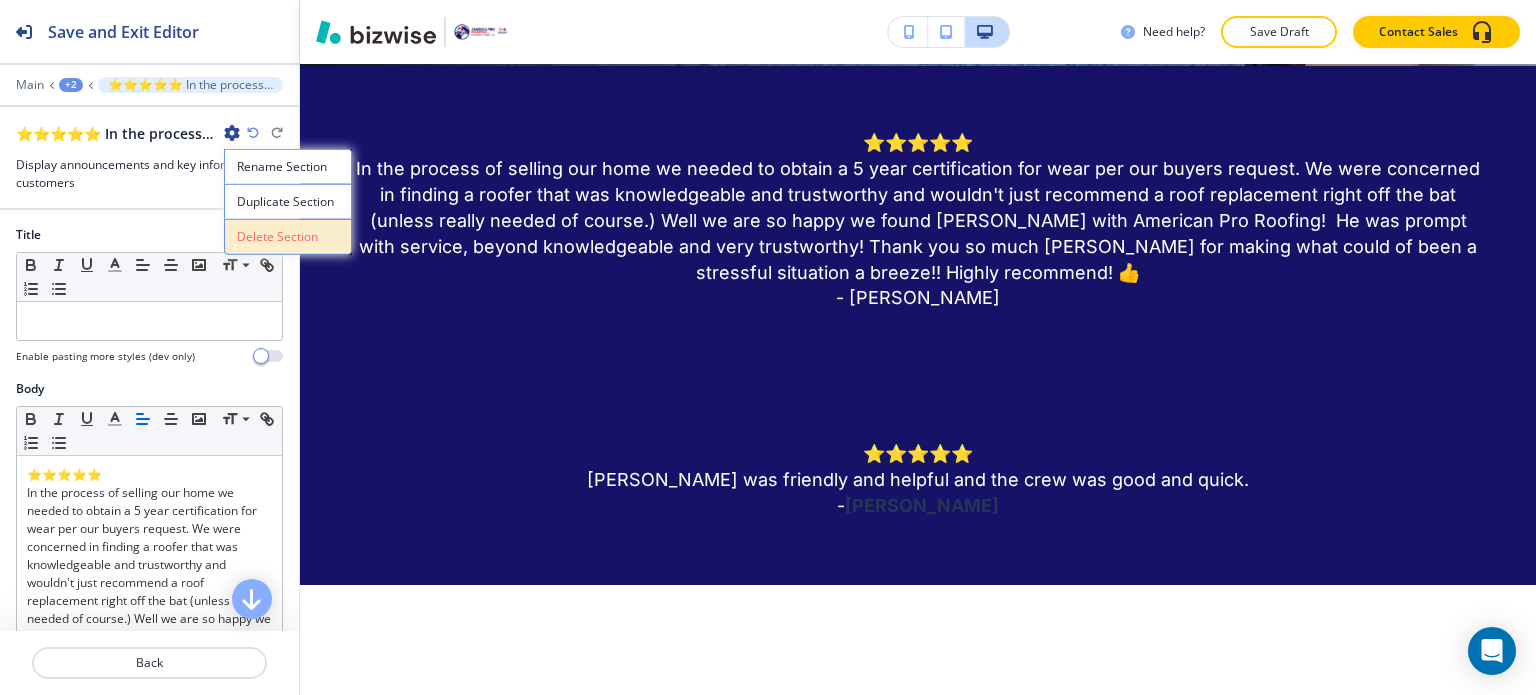 drag, startPoint x: 235, startPoint y: 139, endPoint x: 259, endPoint y: 236, distance: 99.92497 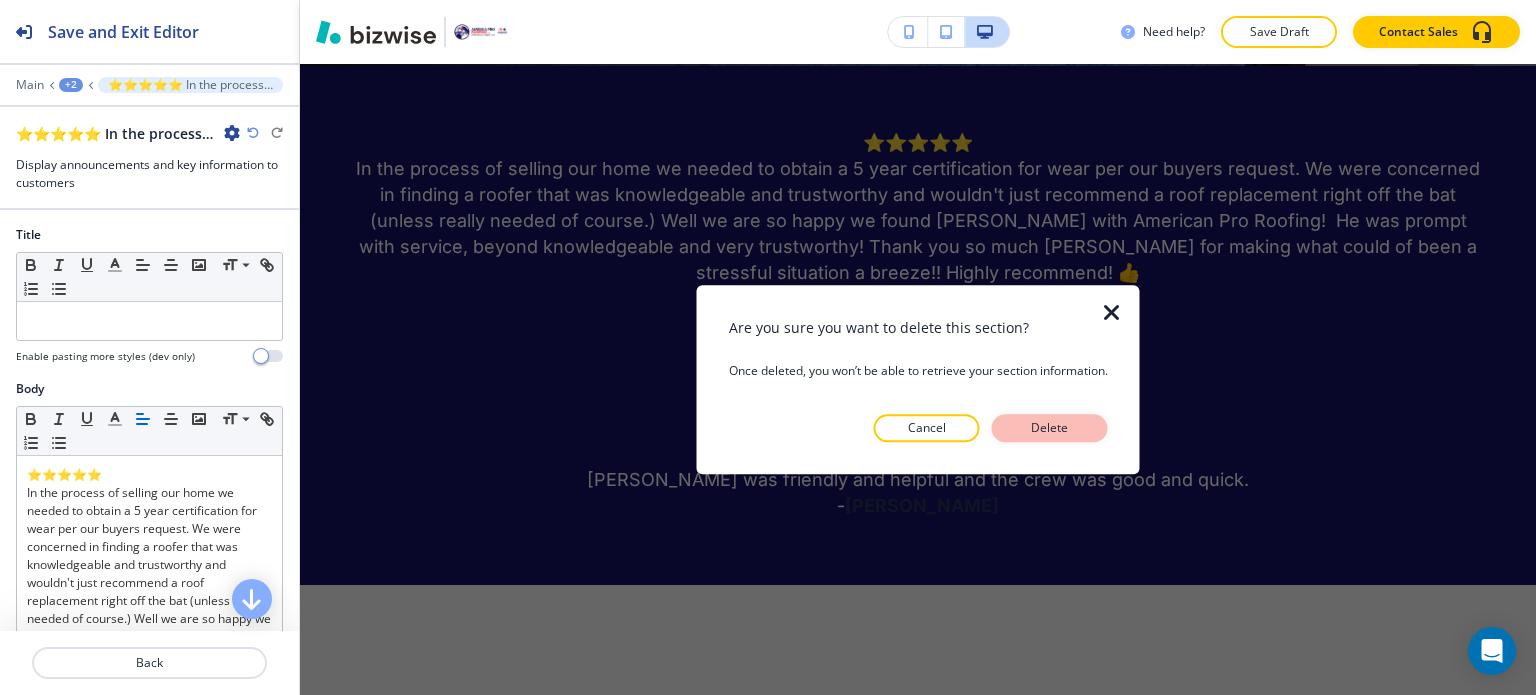 click on "Delete" at bounding box center (1050, 428) 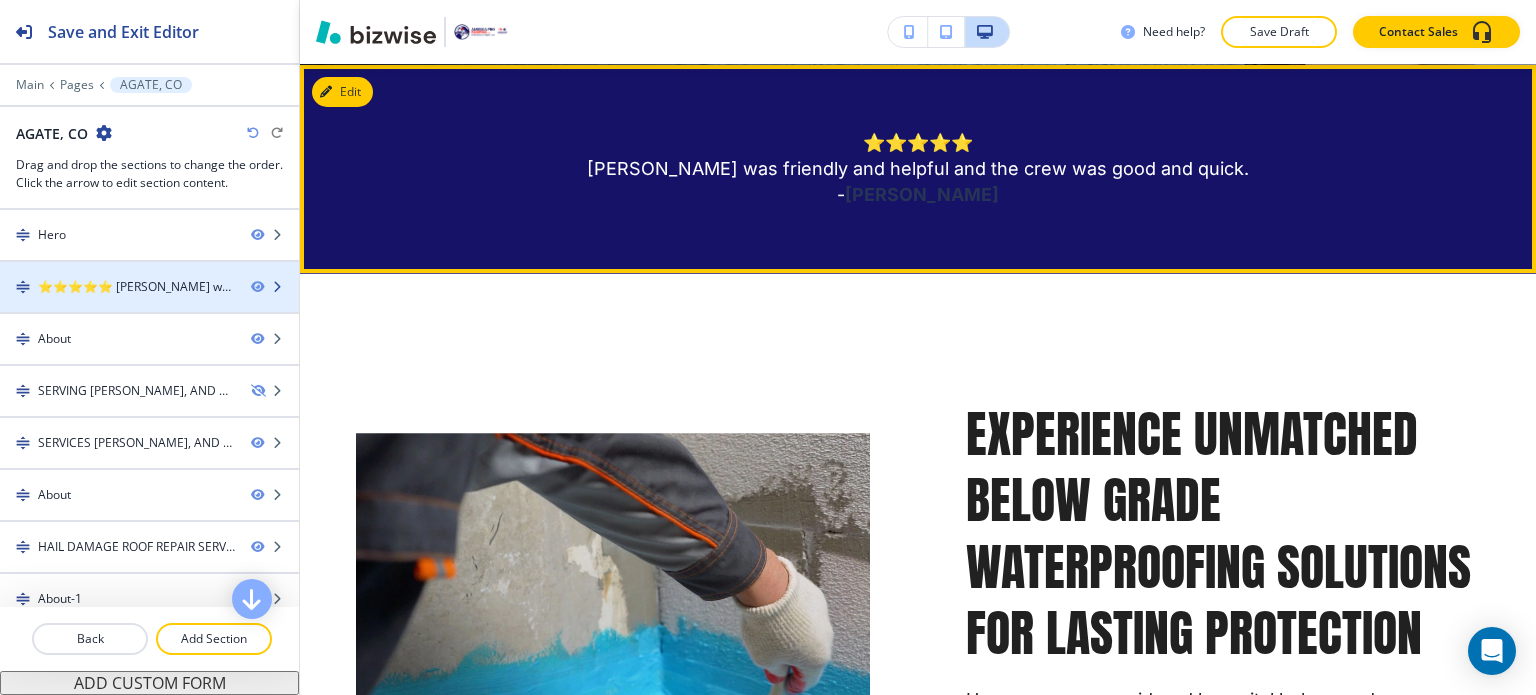 click at bounding box center (149, 304) 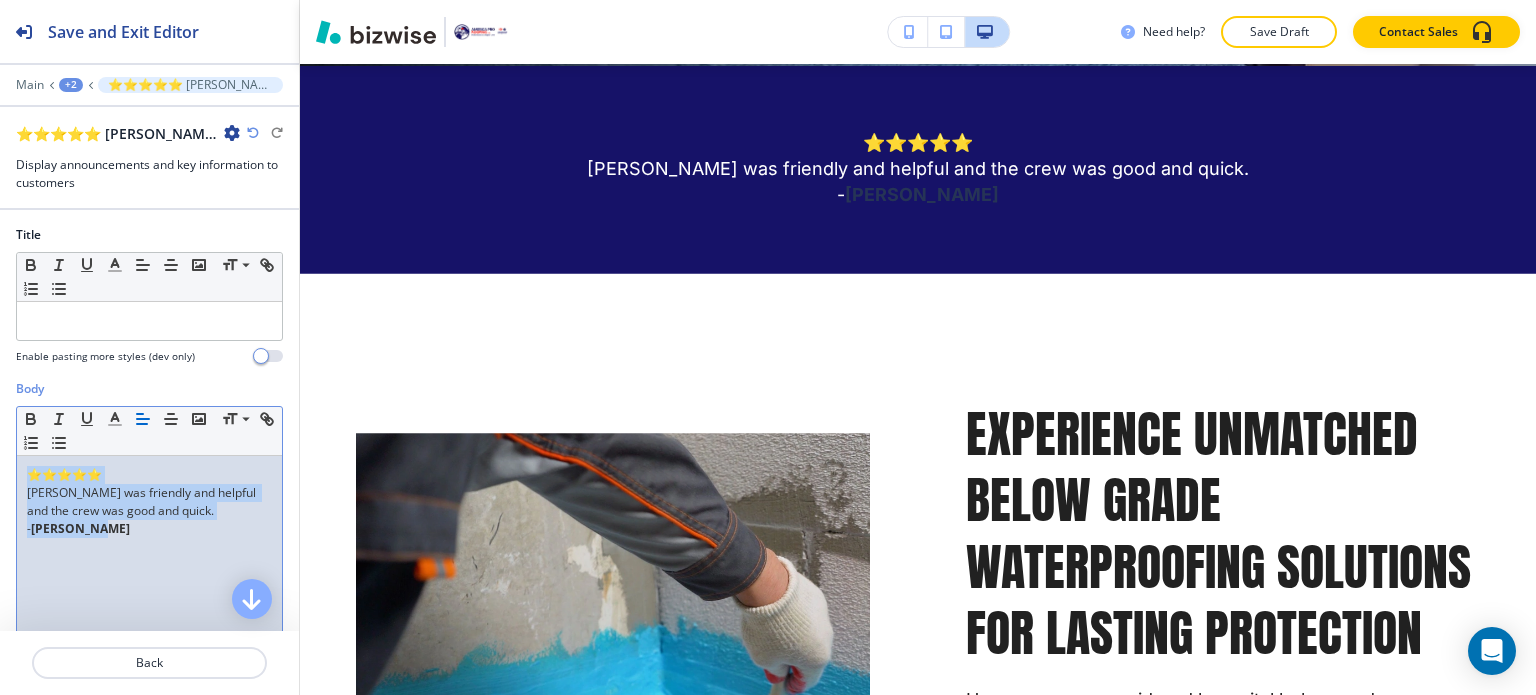 drag, startPoint x: 115, startPoint y: 518, endPoint x: 0, endPoint y: 449, distance: 134.1119 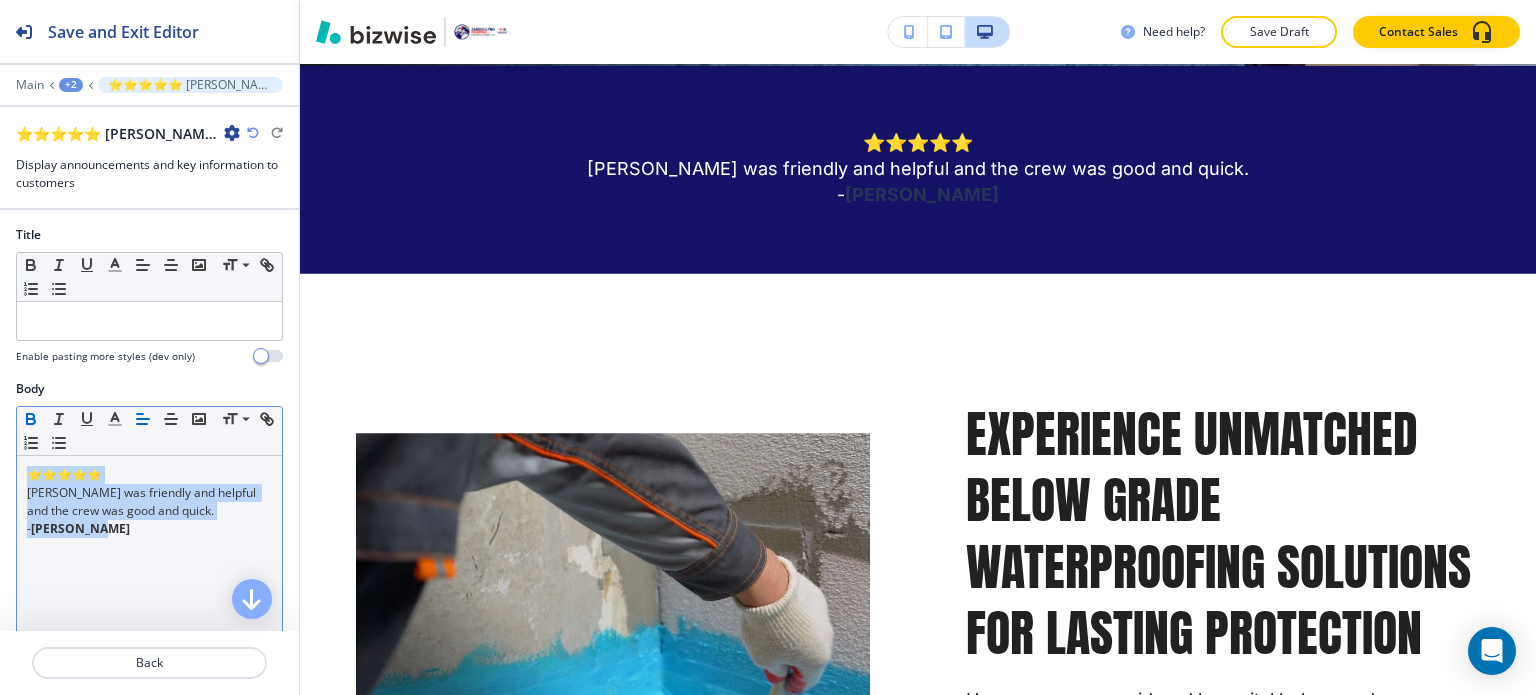 click 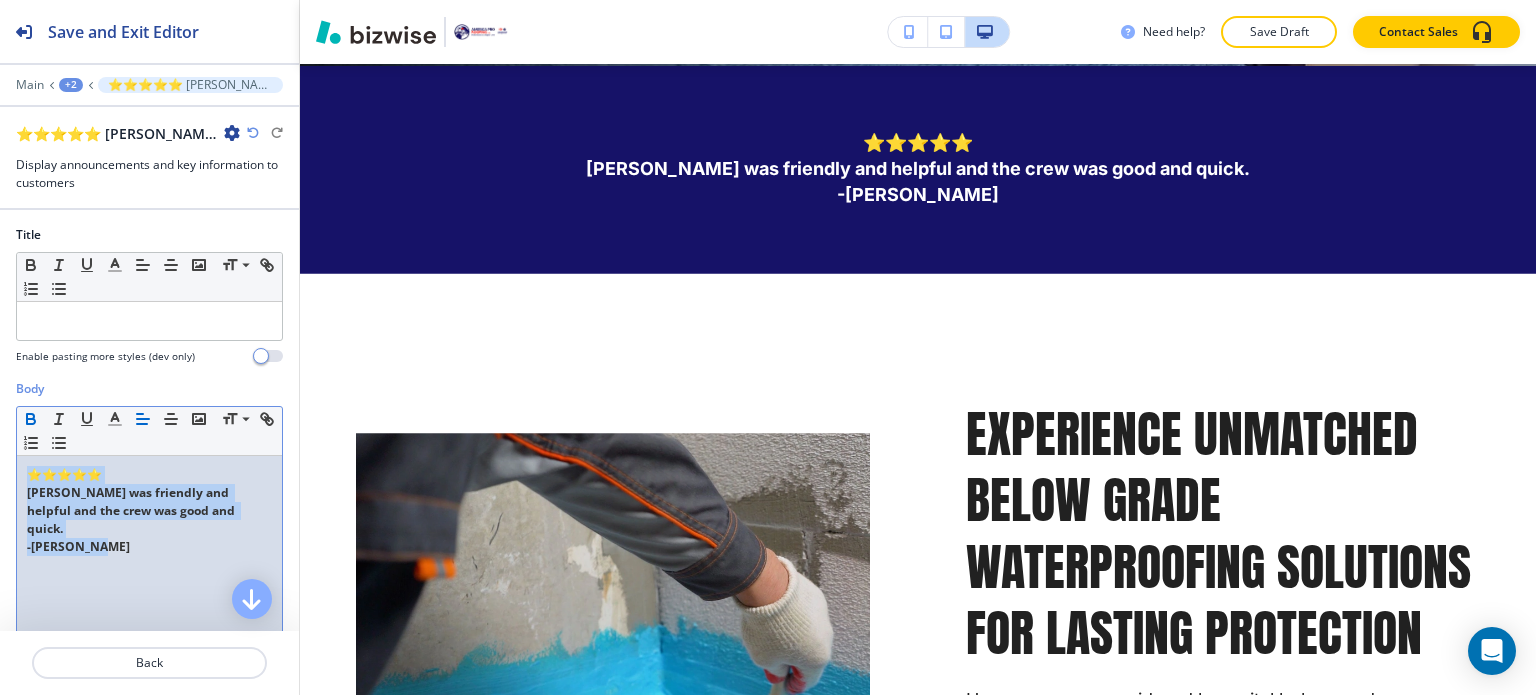 click 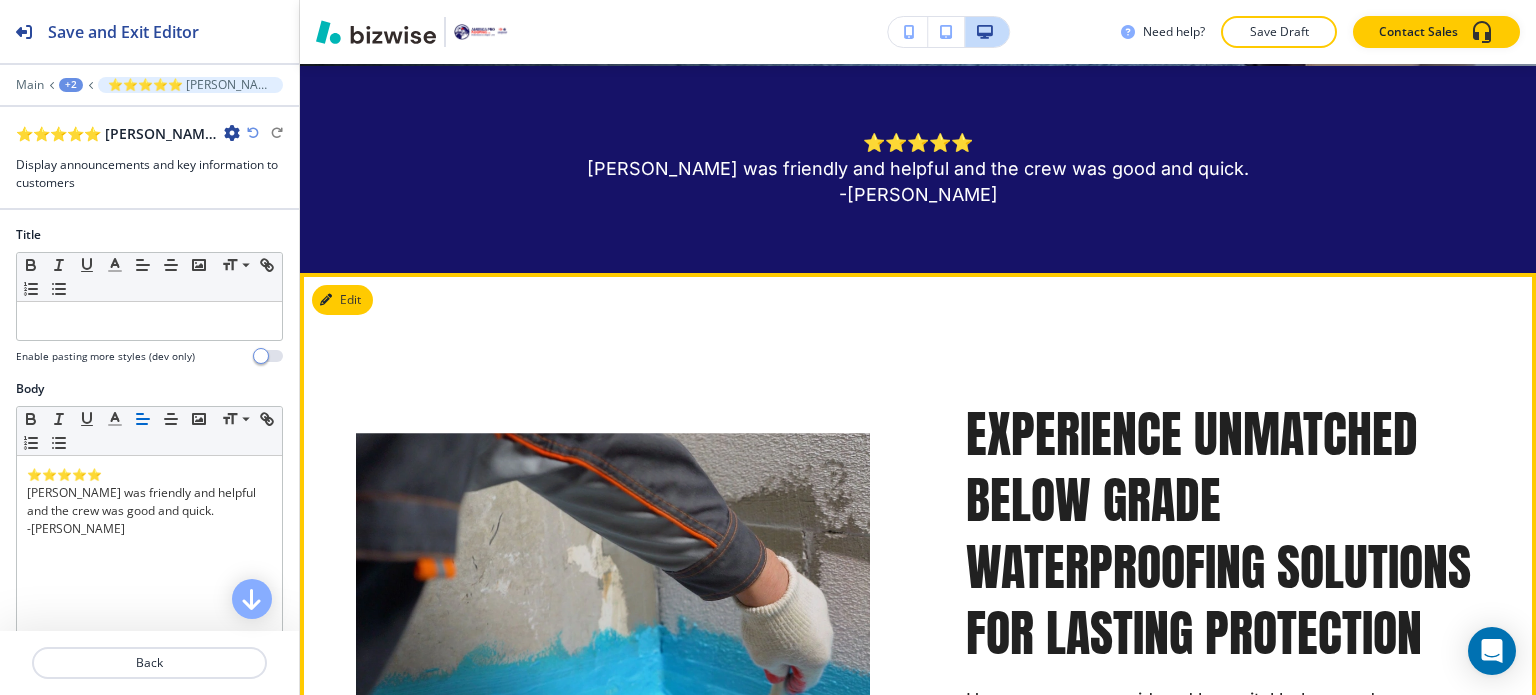 click at bounding box center [565, 651] 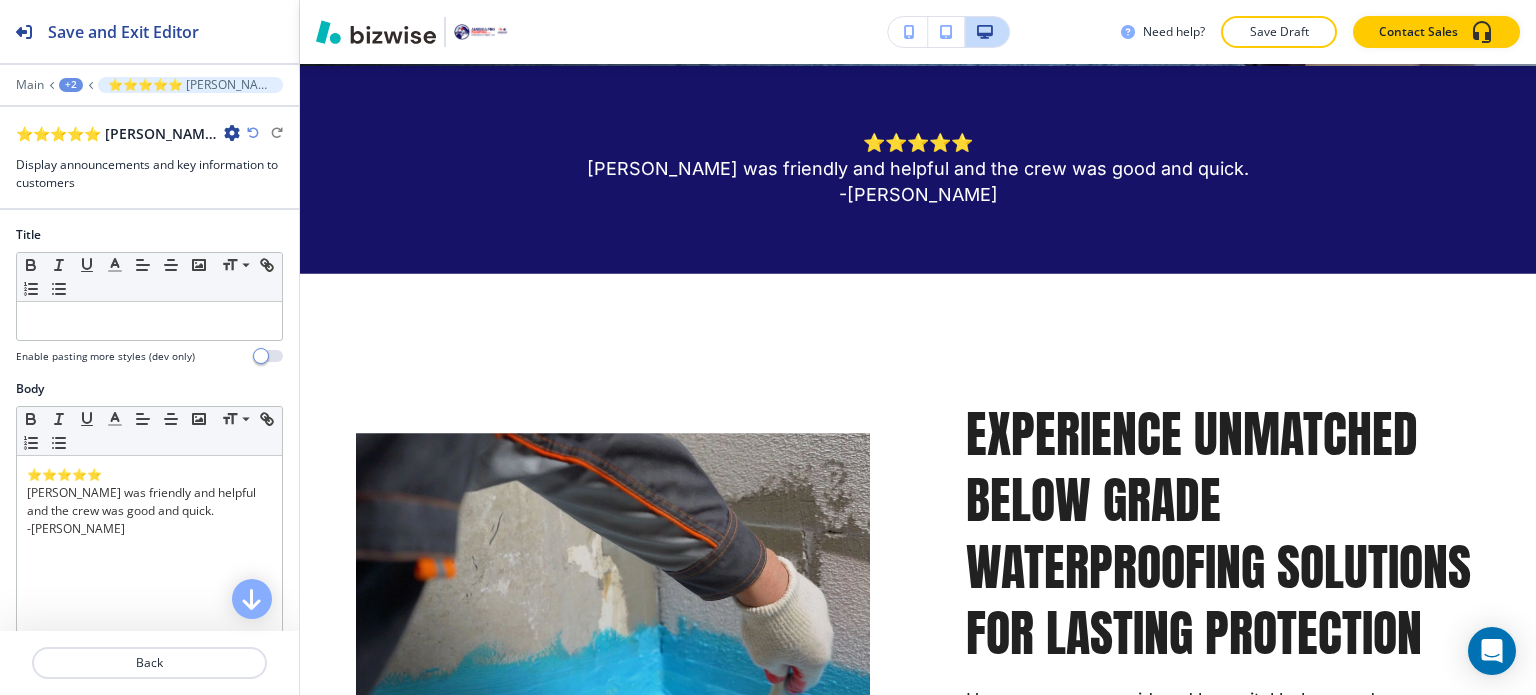 click on "+2" at bounding box center (71, 85) 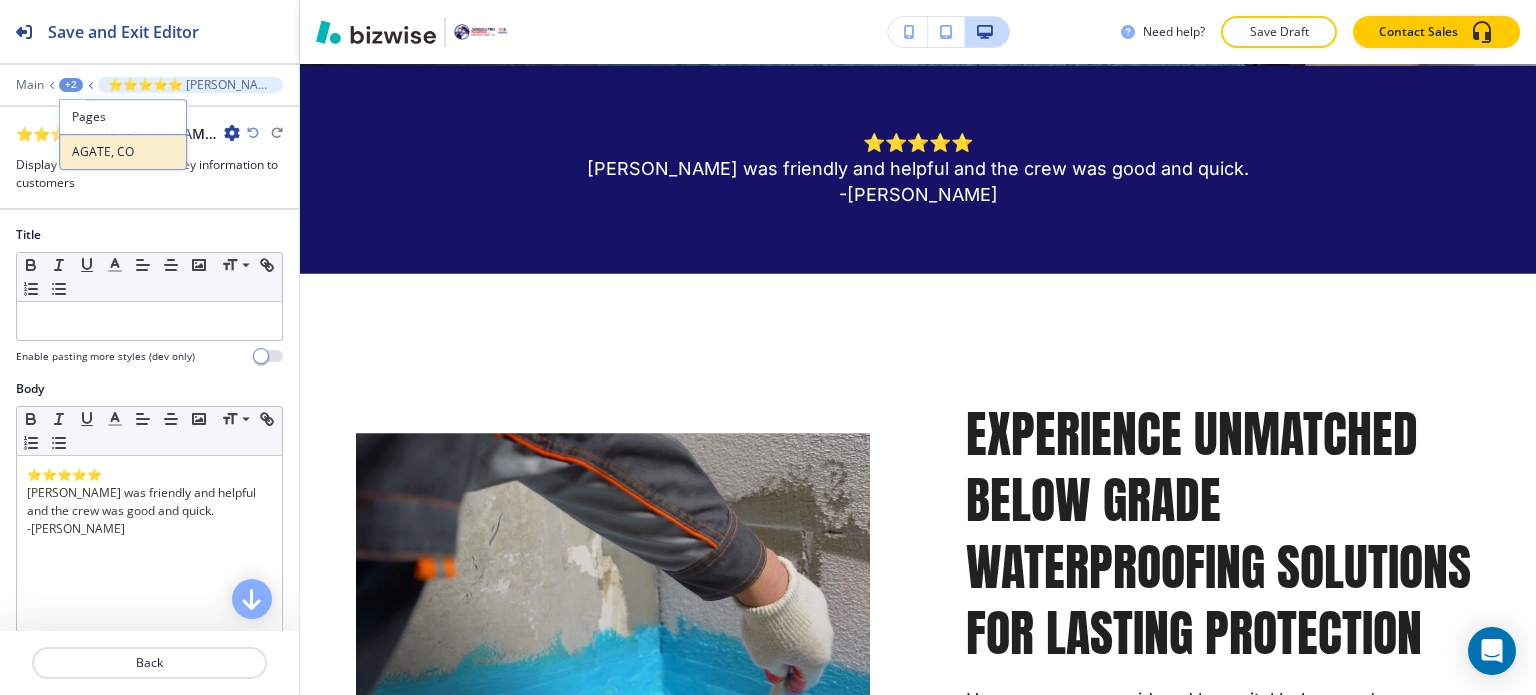 click on "AGATE, CO" at bounding box center (123, 152) 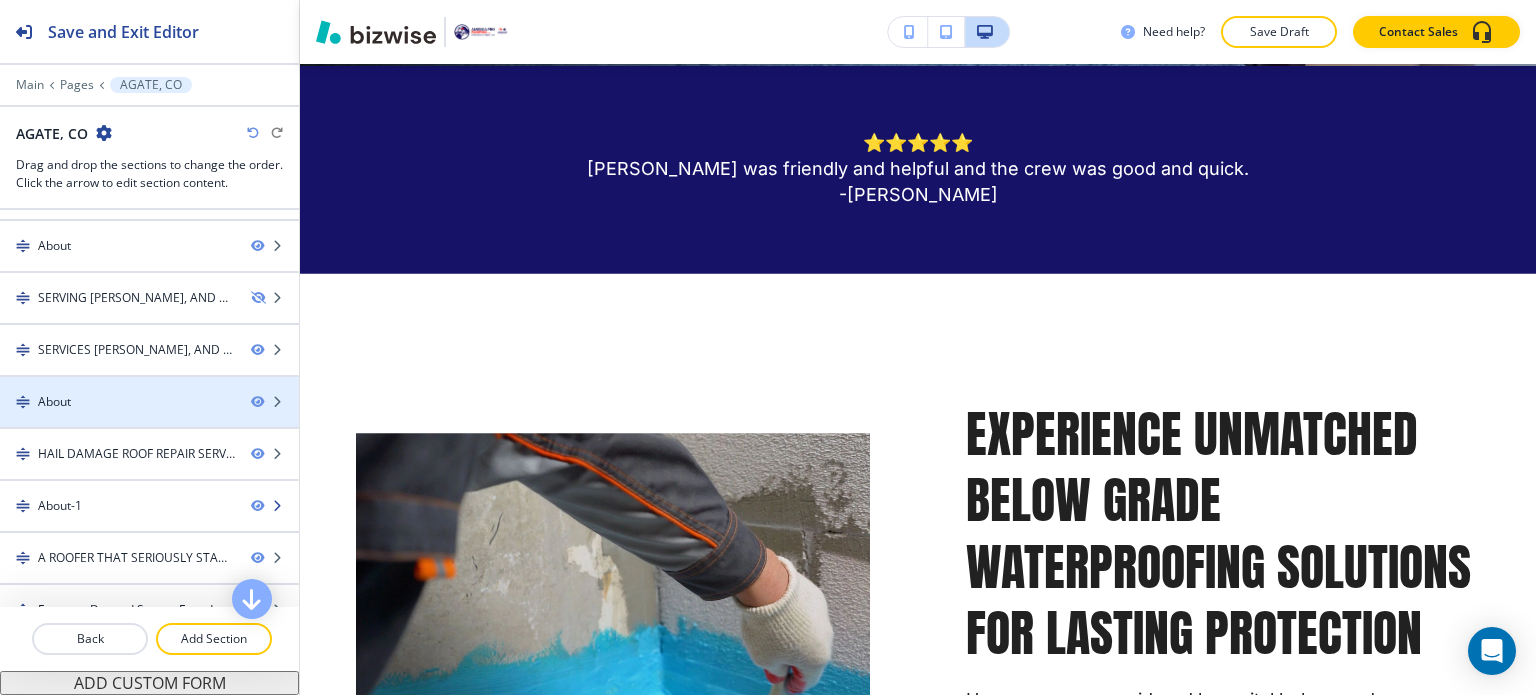 scroll, scrollTop: 323, scrollLeft: 0, axis: vertical 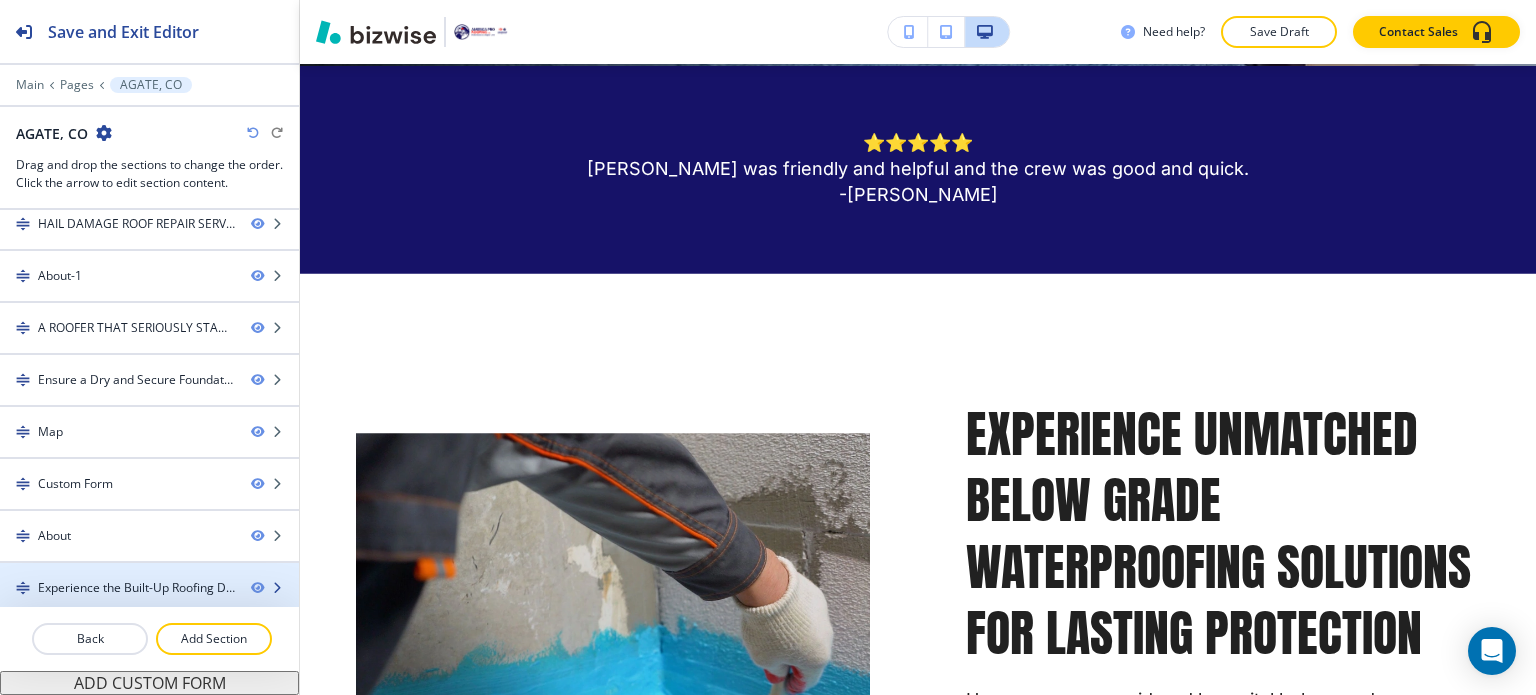 type 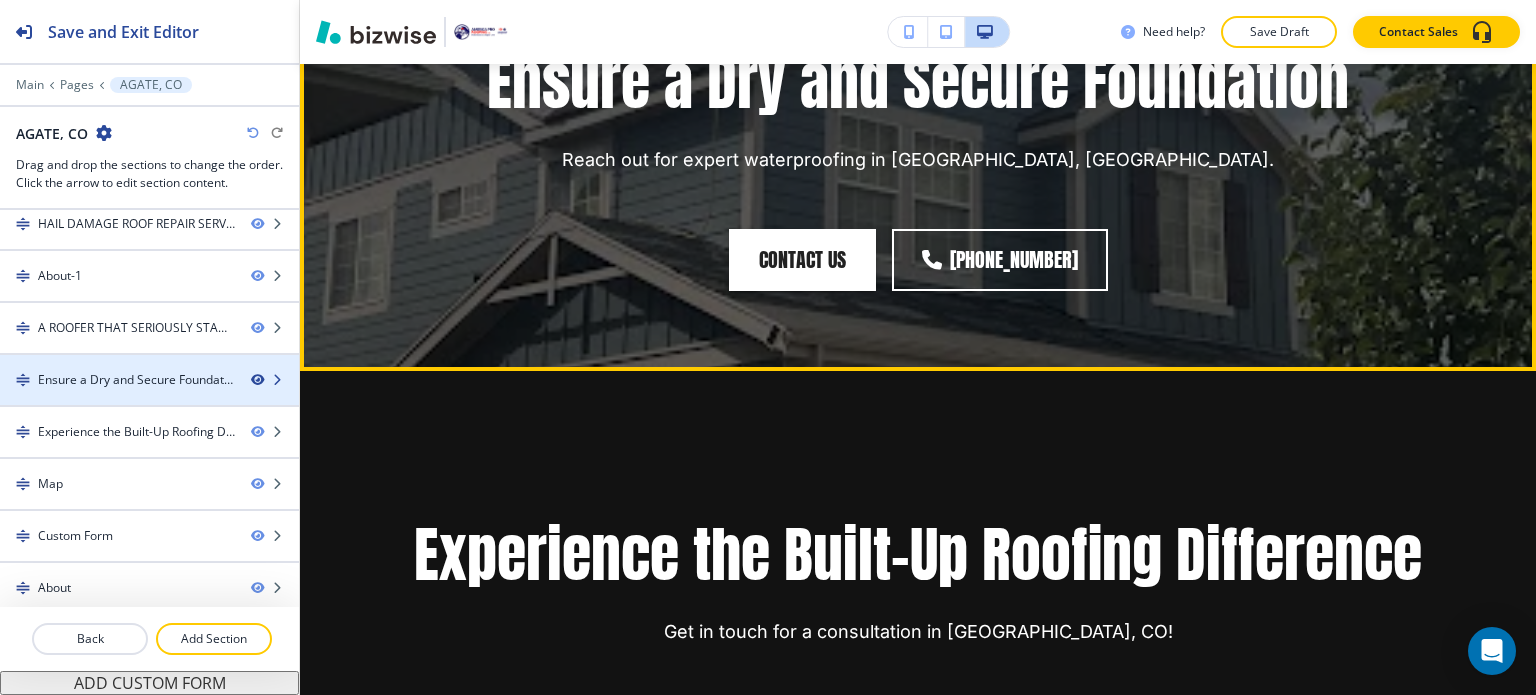 scroll, scrollTop: 10761, scrollLeft: 0, axis: vertical 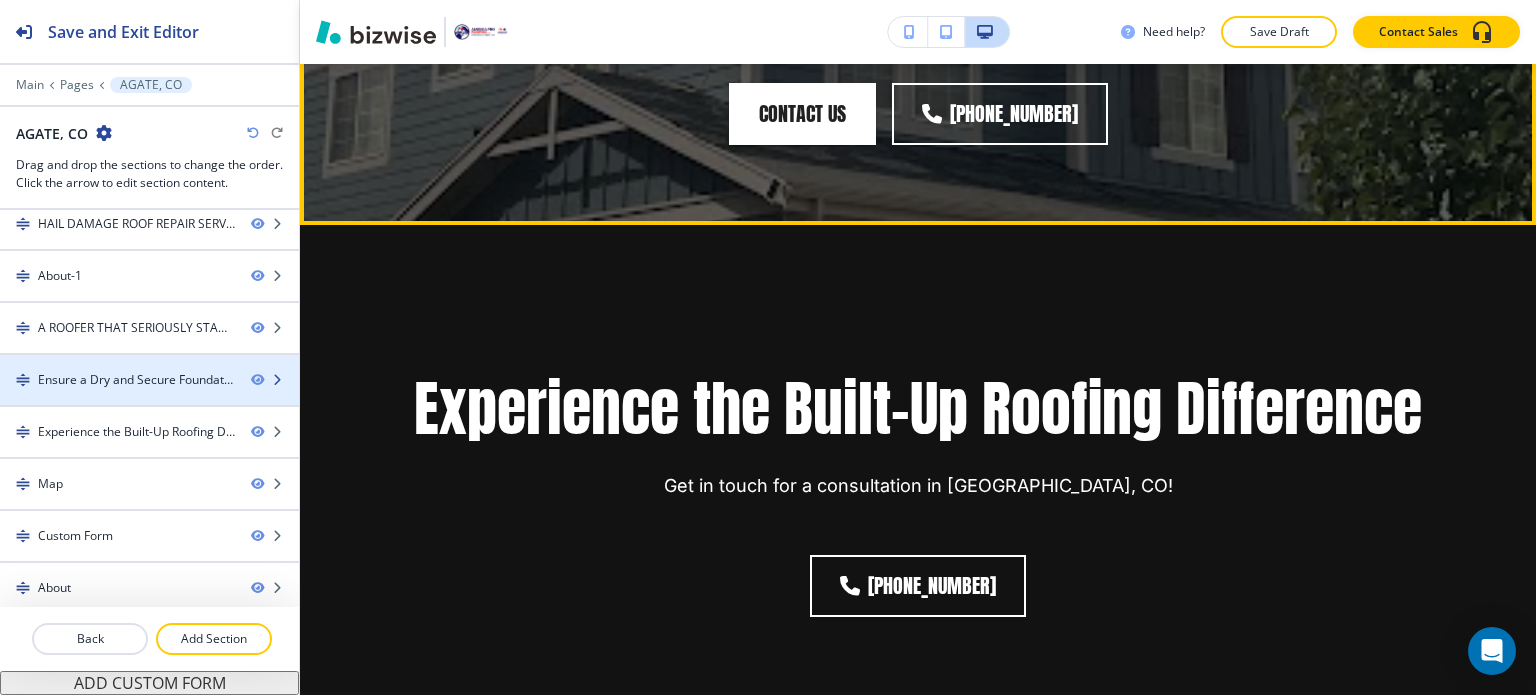 click on "Ensure a Dry and Secure Foundation" at bounding box center [136, 380] 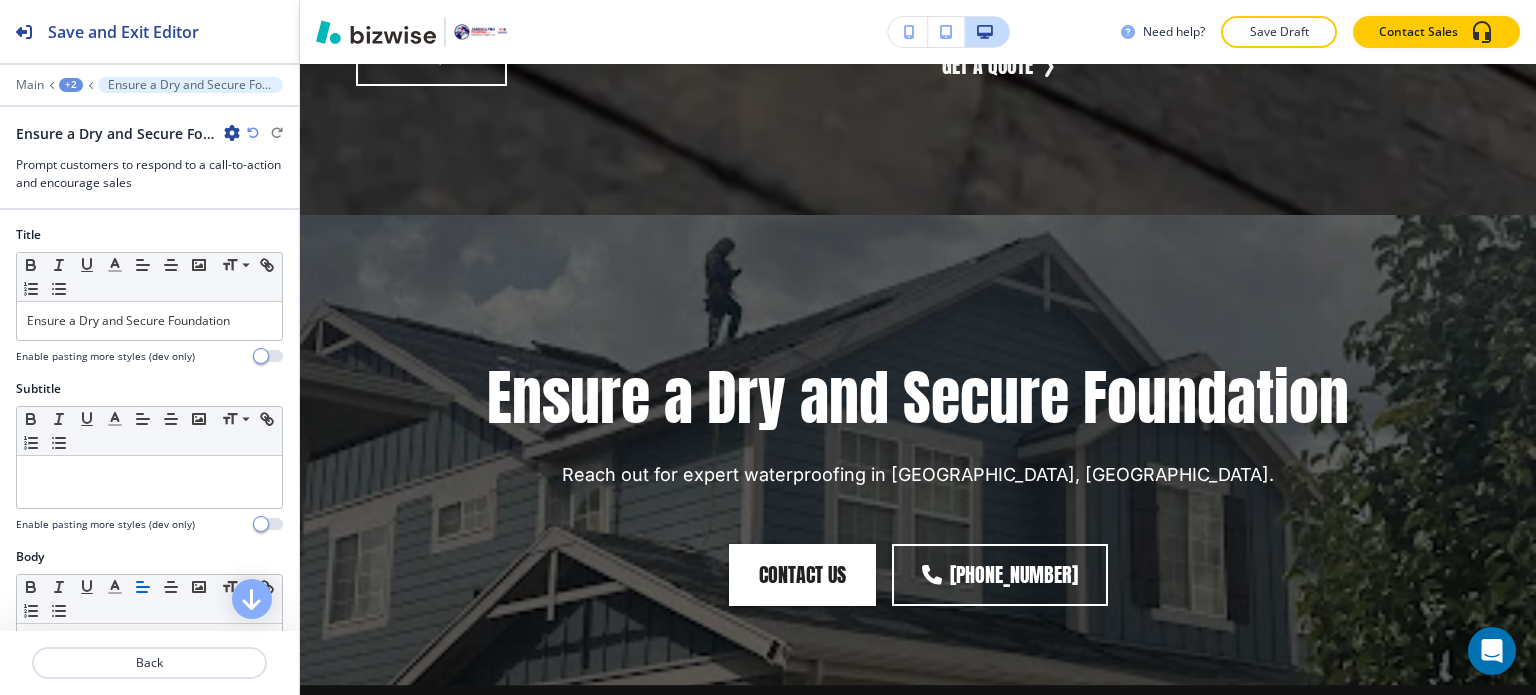 scroll, scrollTop: 10289, scrollLeft: 0, axis: vertical 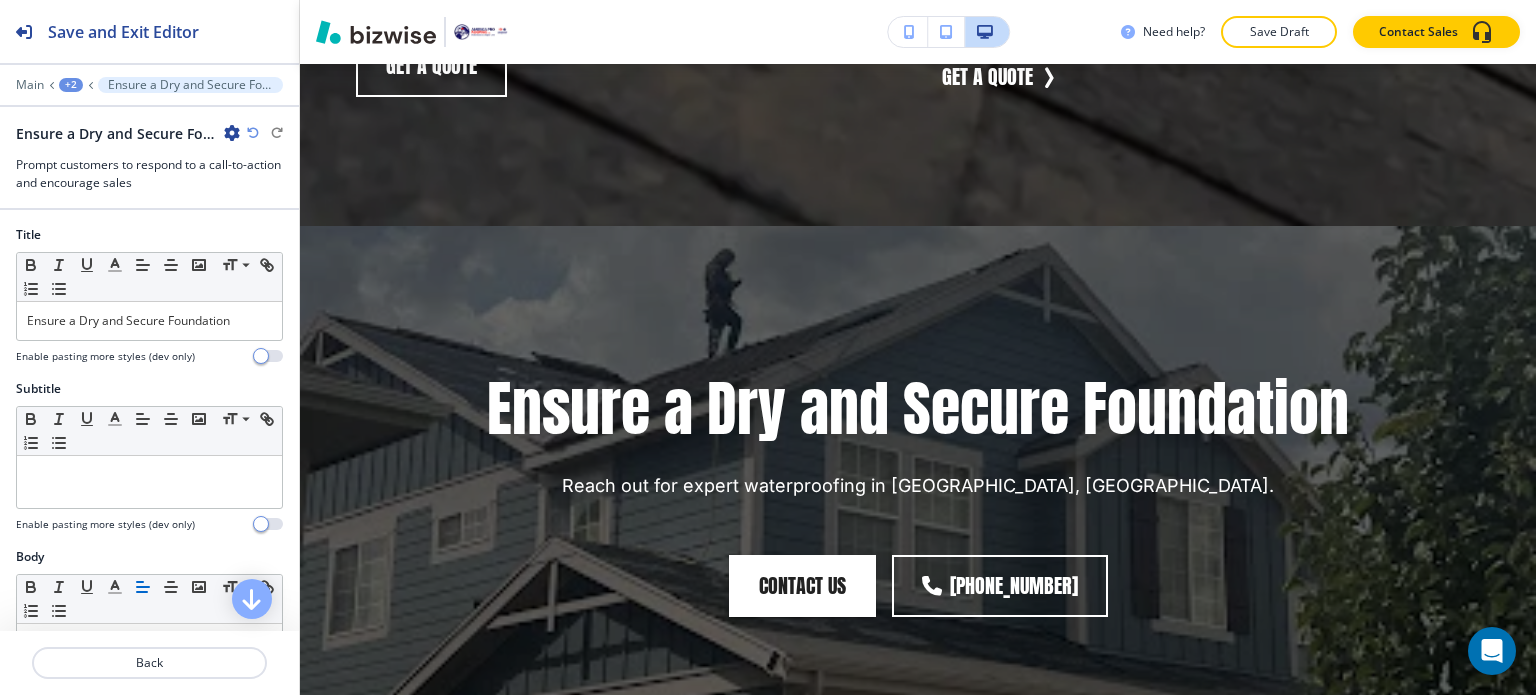 click at bounding box center [232, 133] 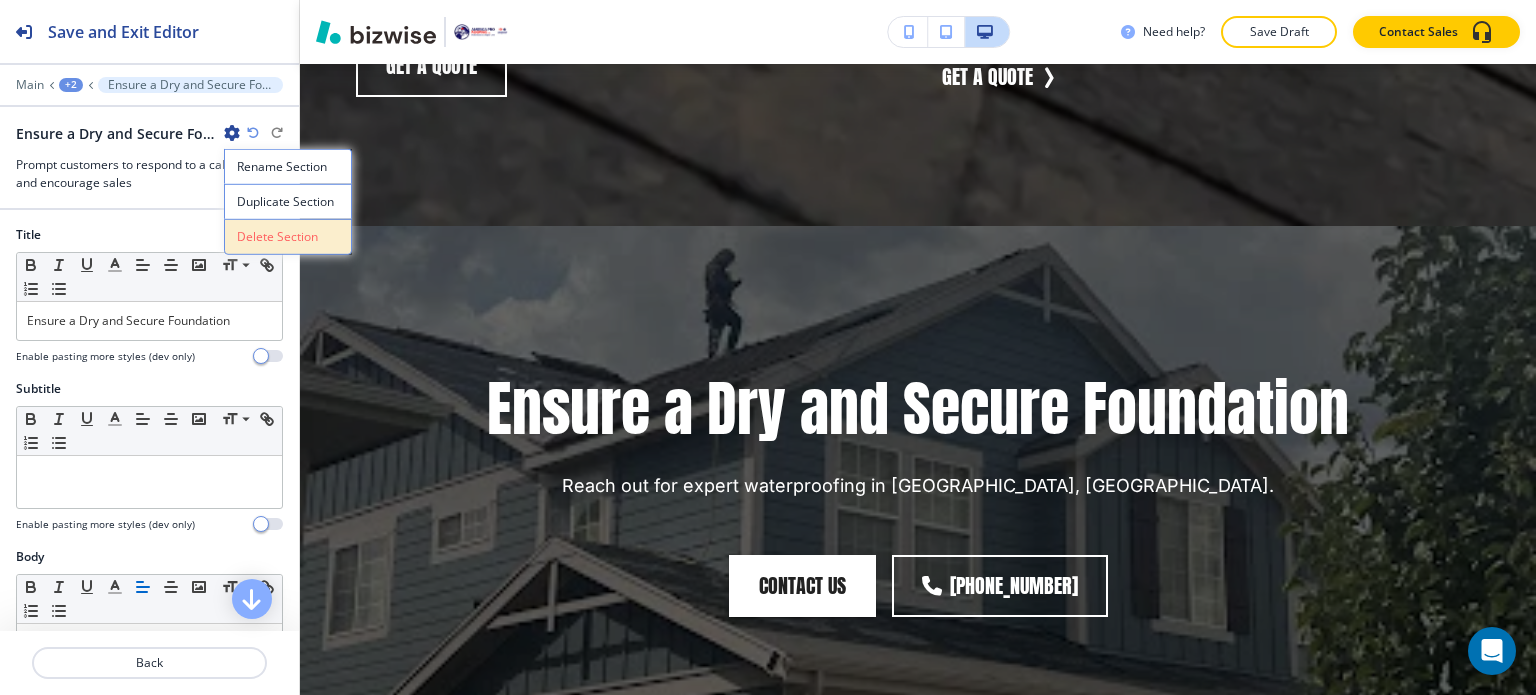 drag, startPoint x: 268, startPoint y: 235, endPoint x: 298, endPoint y: 248, distance: 32.695564 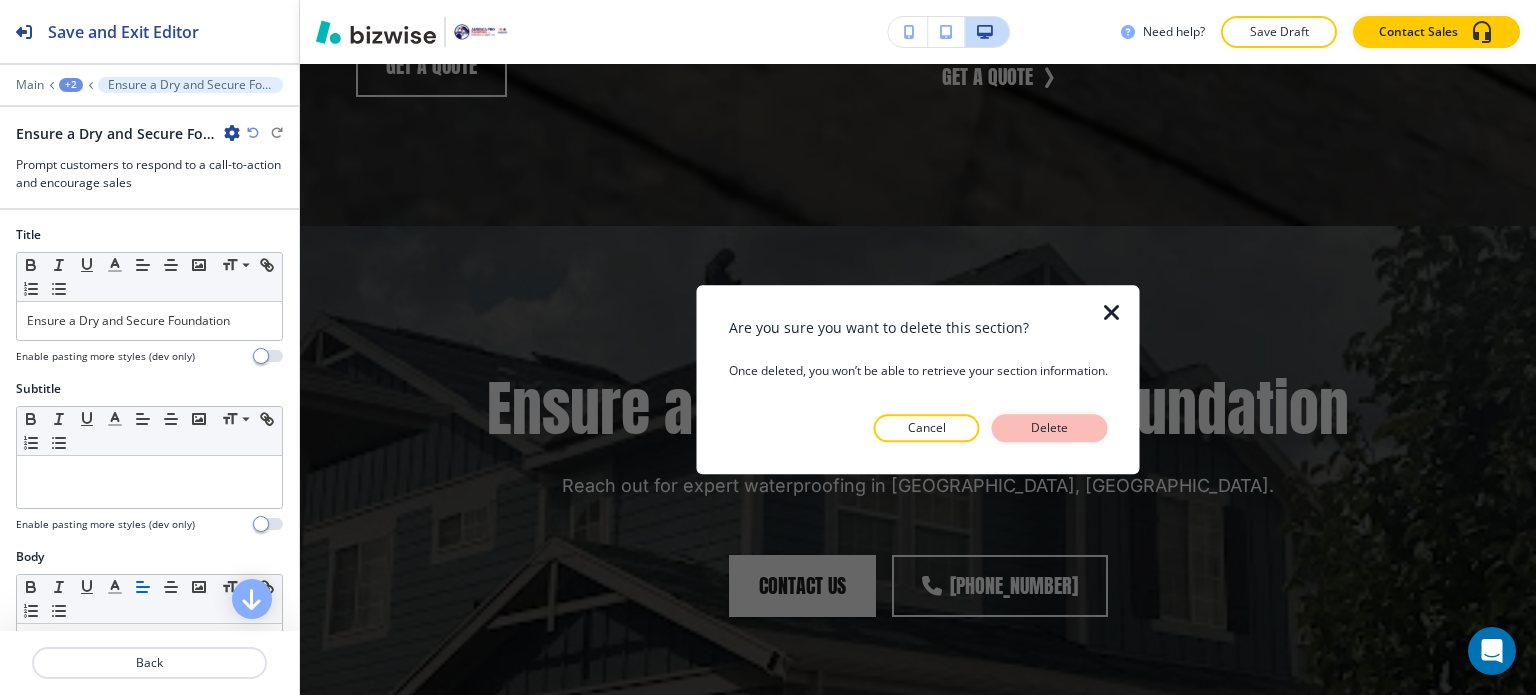 click on "Delete" at bounding box center (1050, 428) 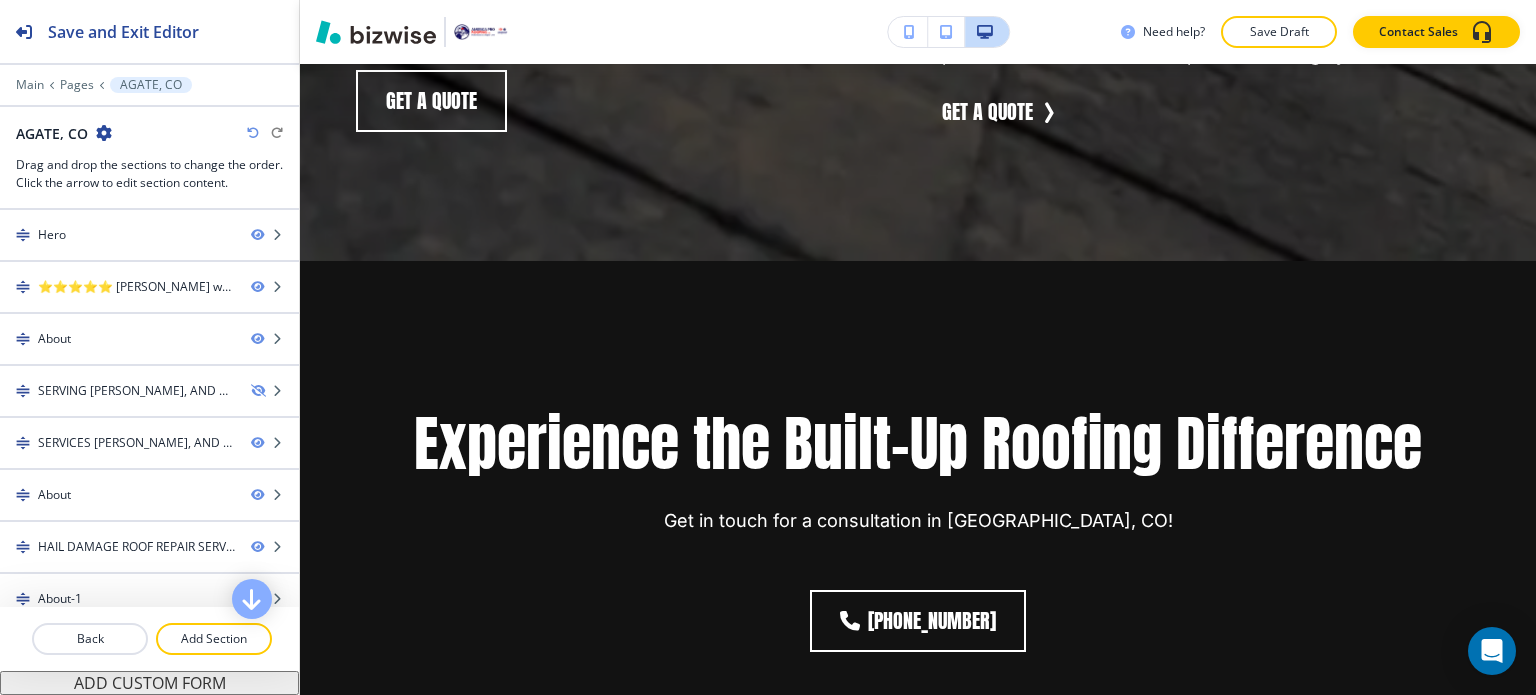 scroll, scrollTop: 10089, scrollLeft: 0, axis: vertical 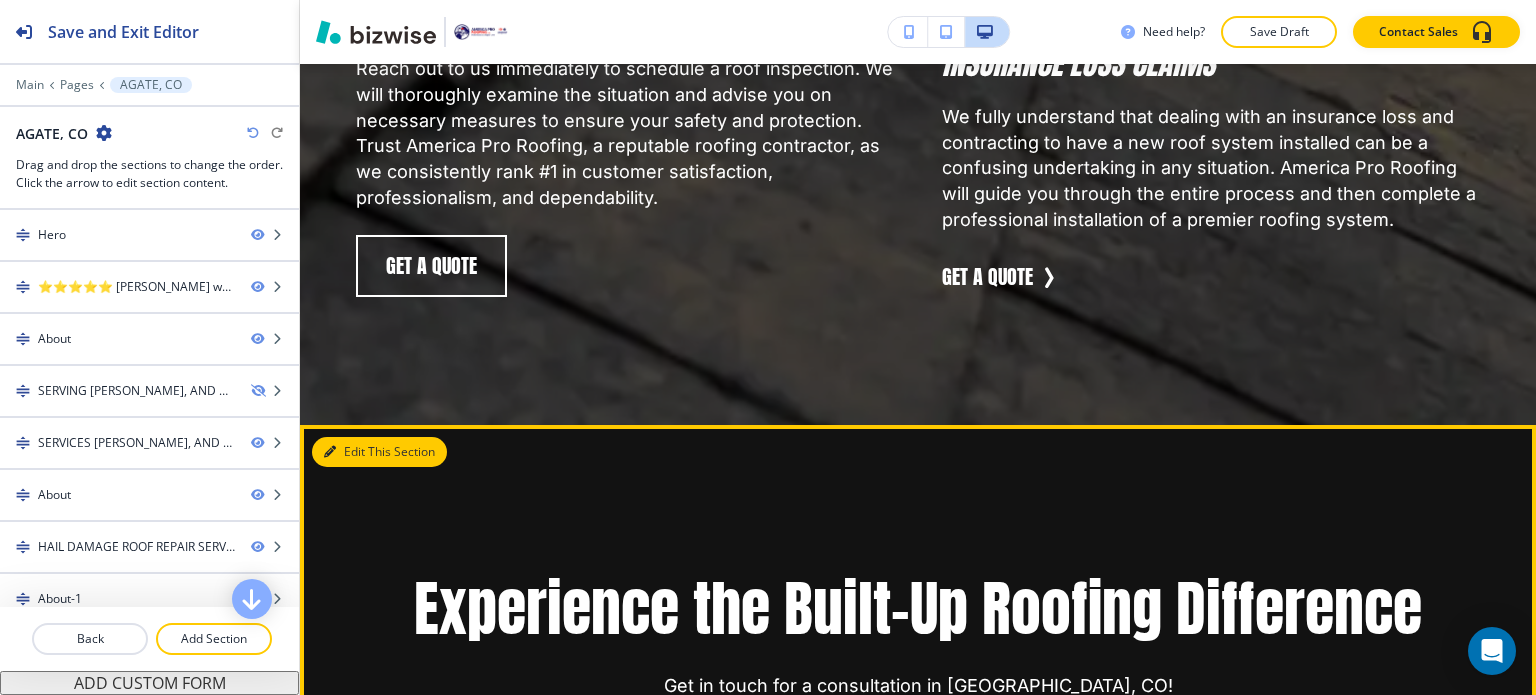 click on "Edit This Section" at bounding box center [379, 452] 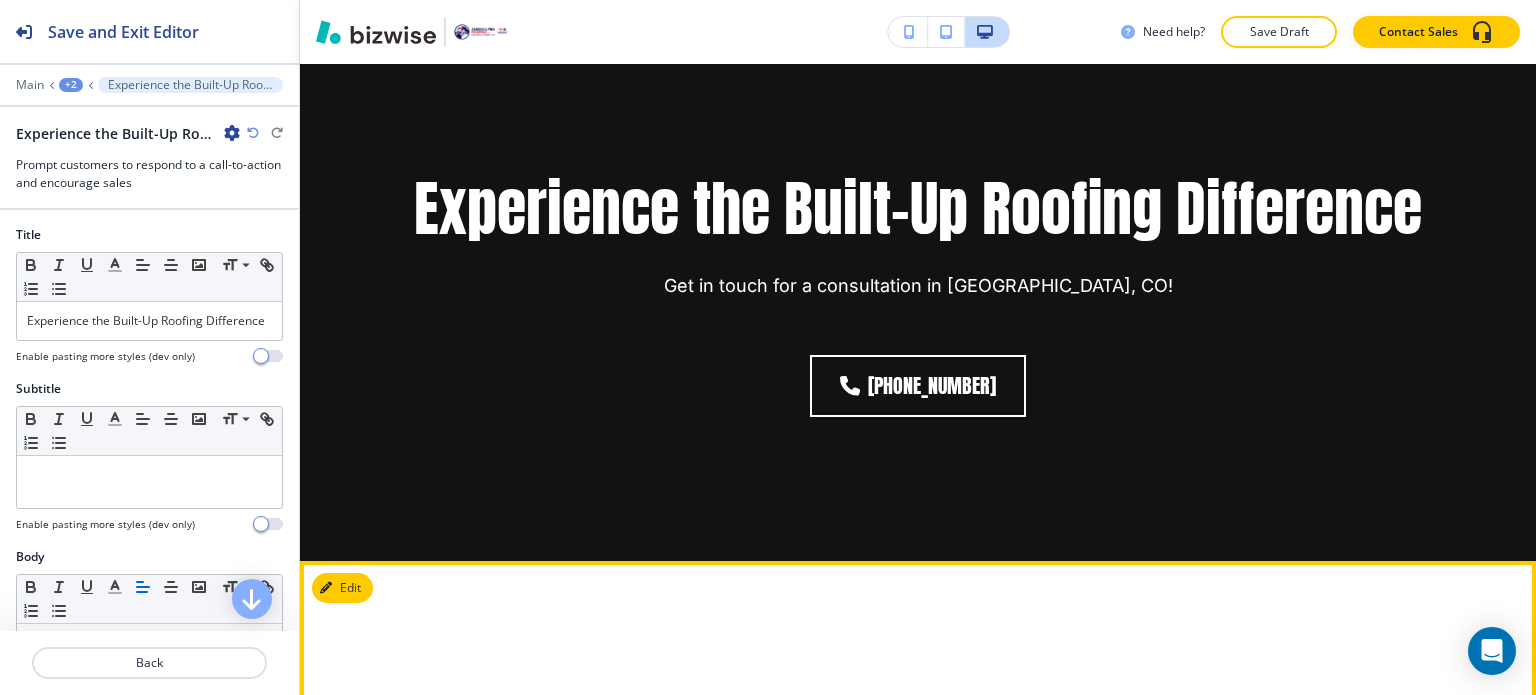 scroll, scrollTop: 10889, scrollLeft: 0, axis: vertical 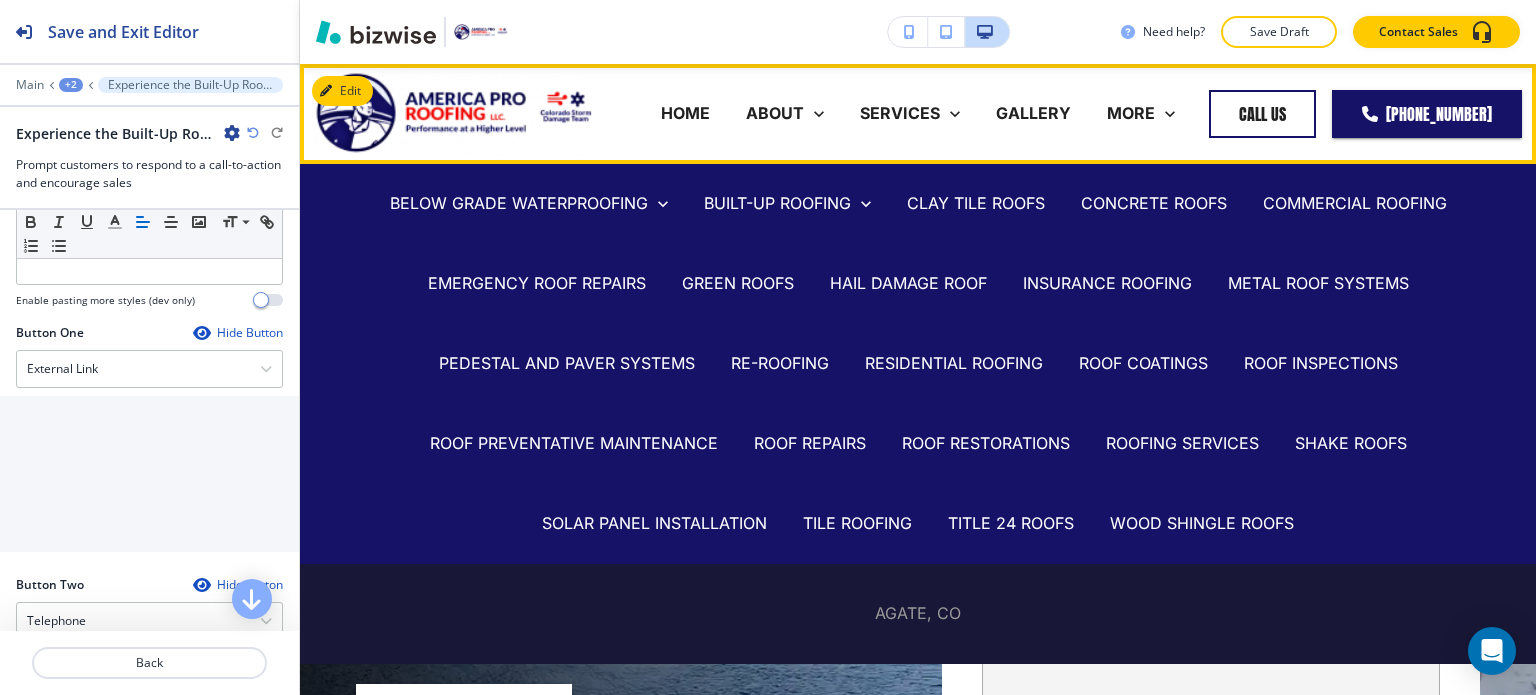 click on "AGATE, CO" at bounding box center [918, 613] 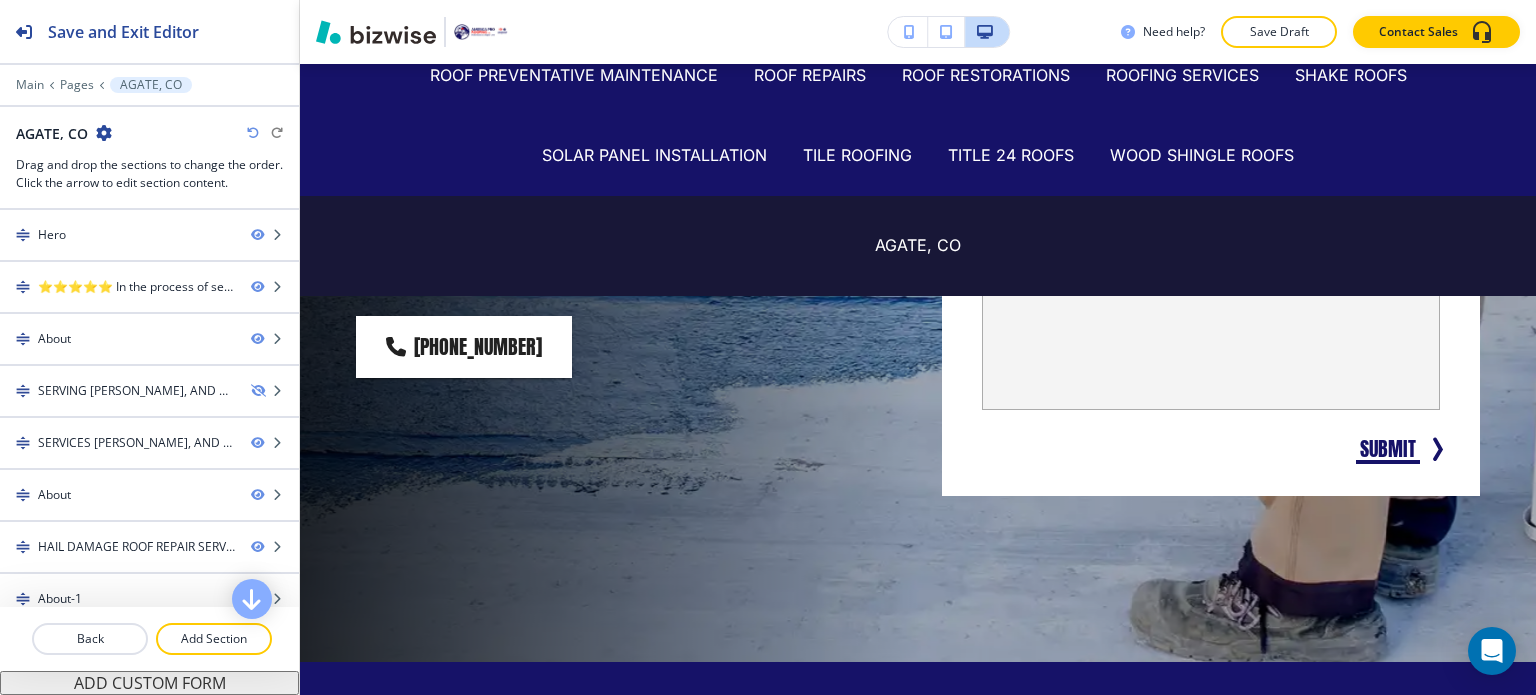 scroll, scrollTop: 400, scrollLeft: 0, axis: vertical 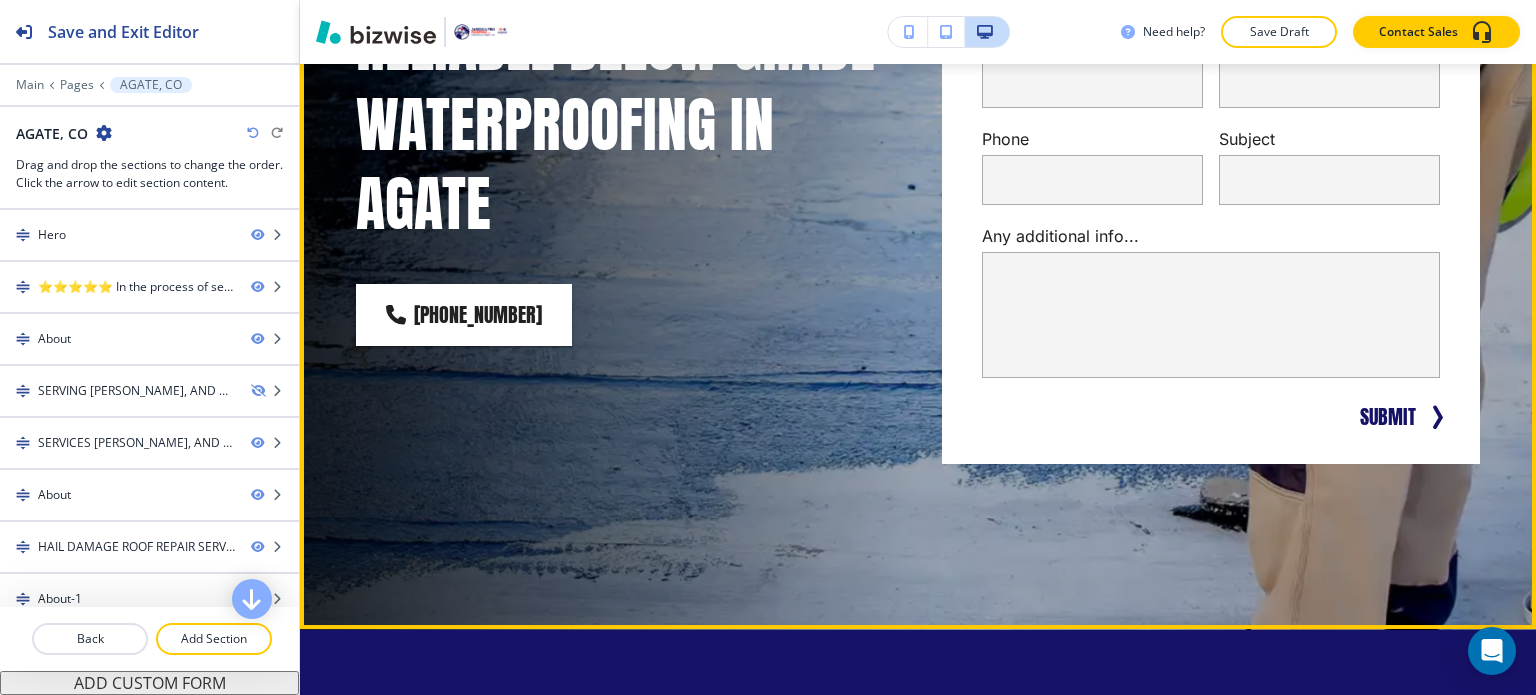 drag, startPoint x: 937, startPoint y: 488, endPoint x: 950, endPoint y: 489, distance: 13.038404 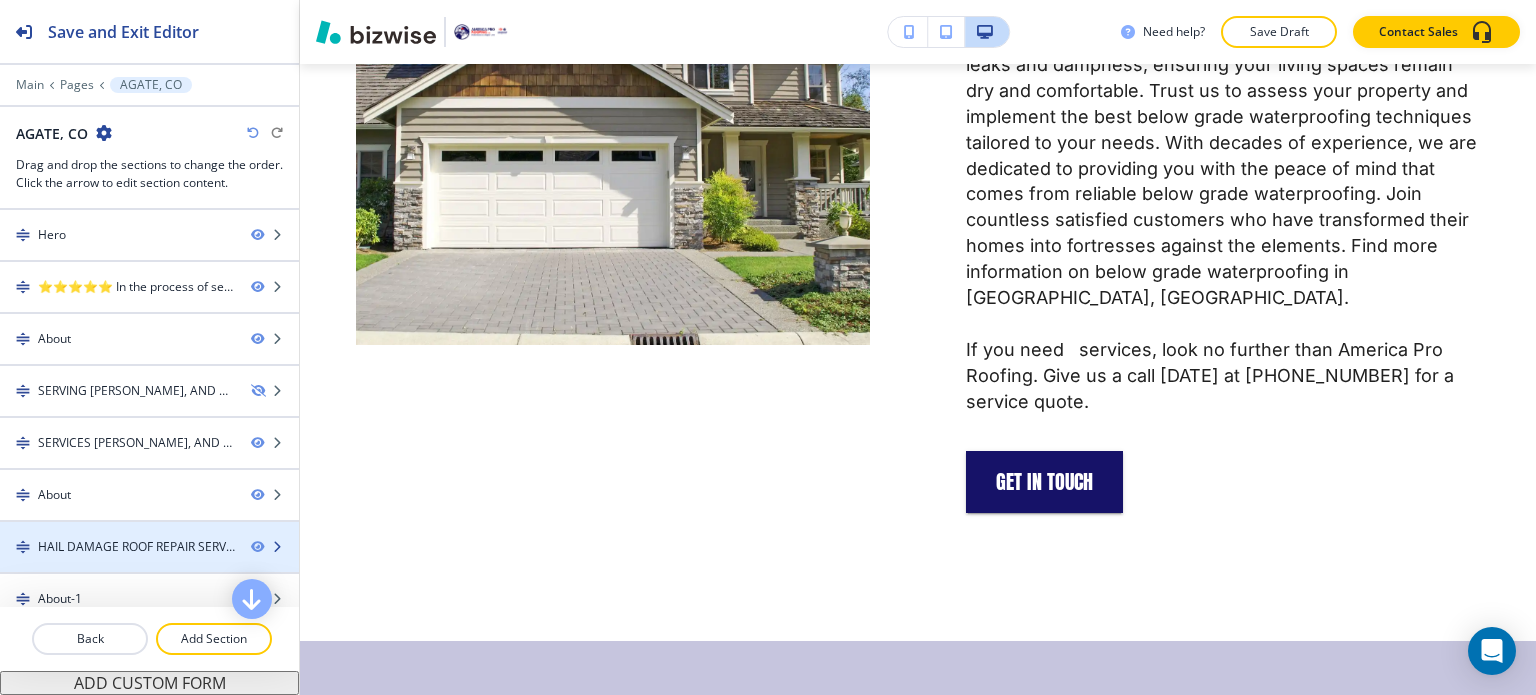 scroll, scrollTop: 13582, scrollLeft: 0, axis: vertical 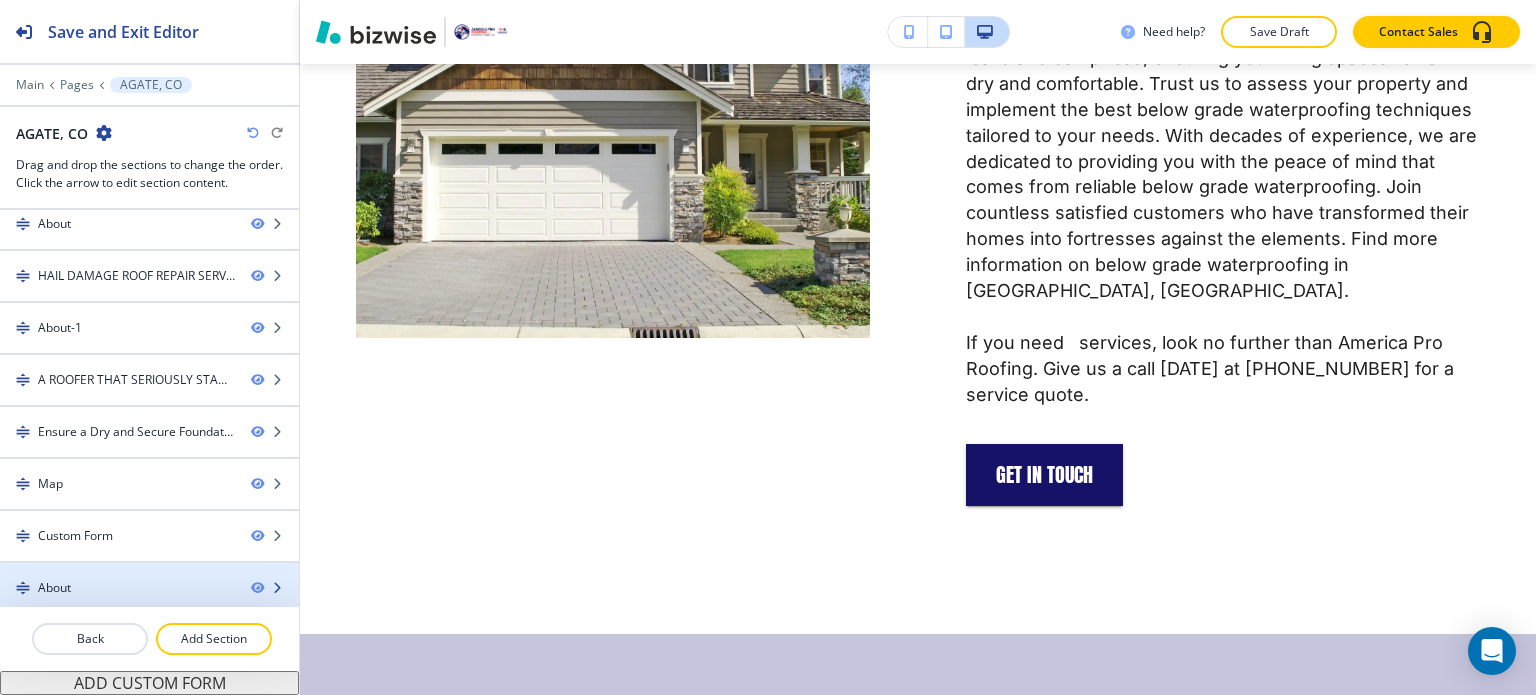 type 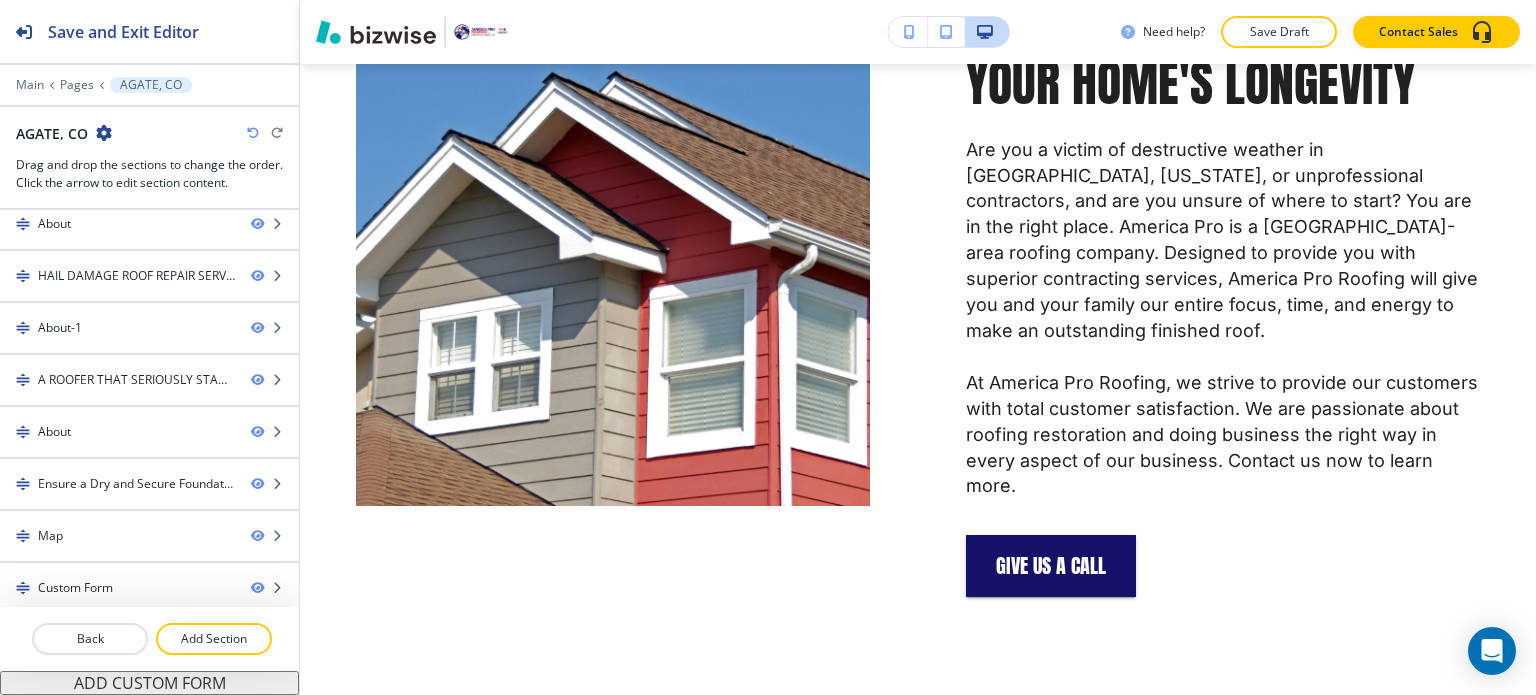 scroll, scrollTop: 0, scrollLeft: 0, axis: both 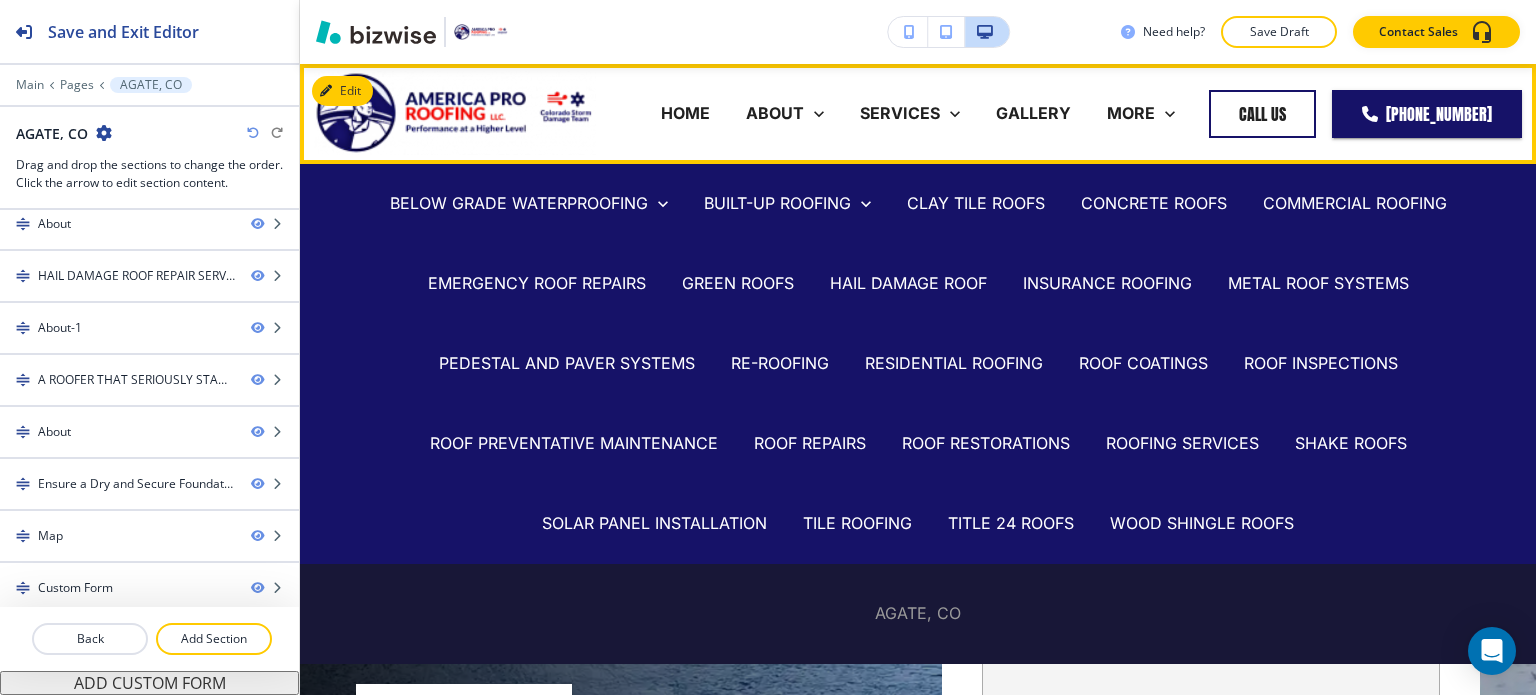 click on "AGATE, CO" at bounding box center (918, 613) 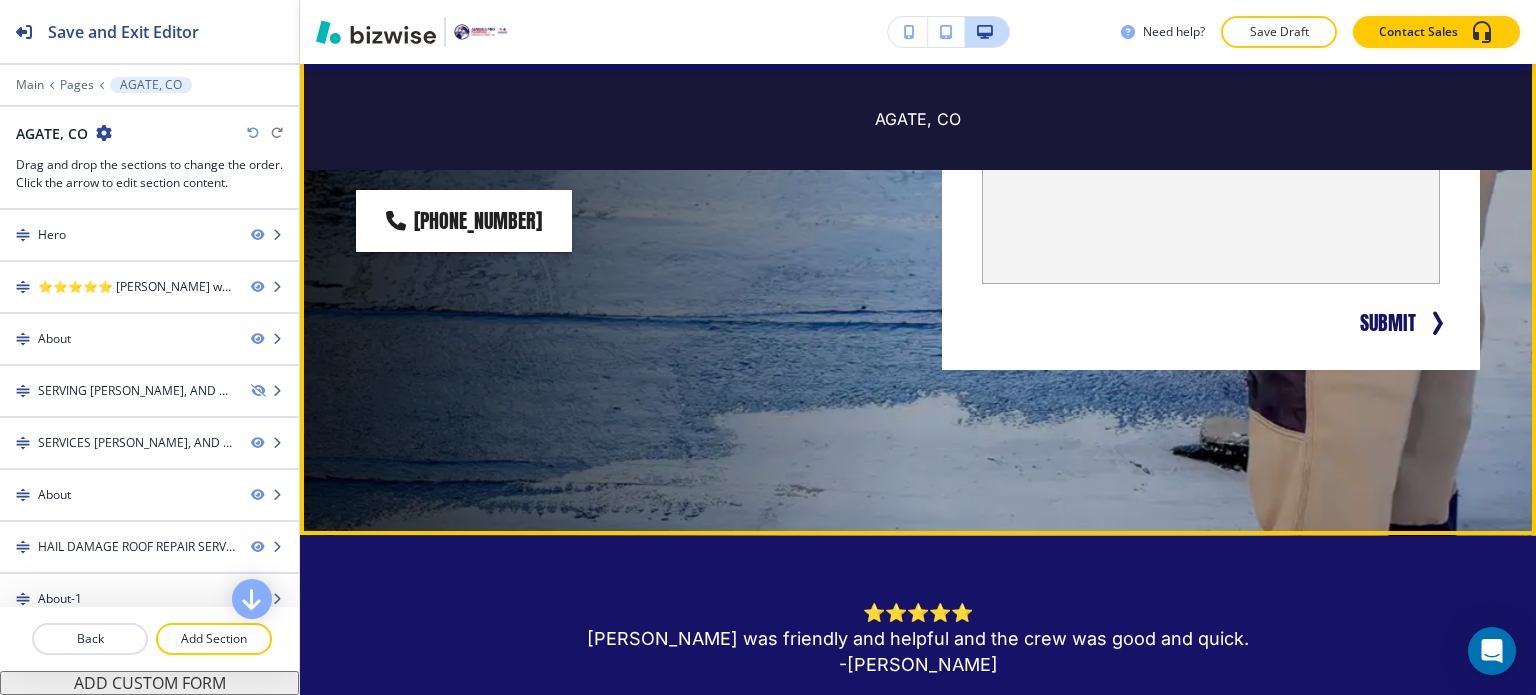 scroll, scrollTop: 500, scrollLeft: 0, axis: vertical 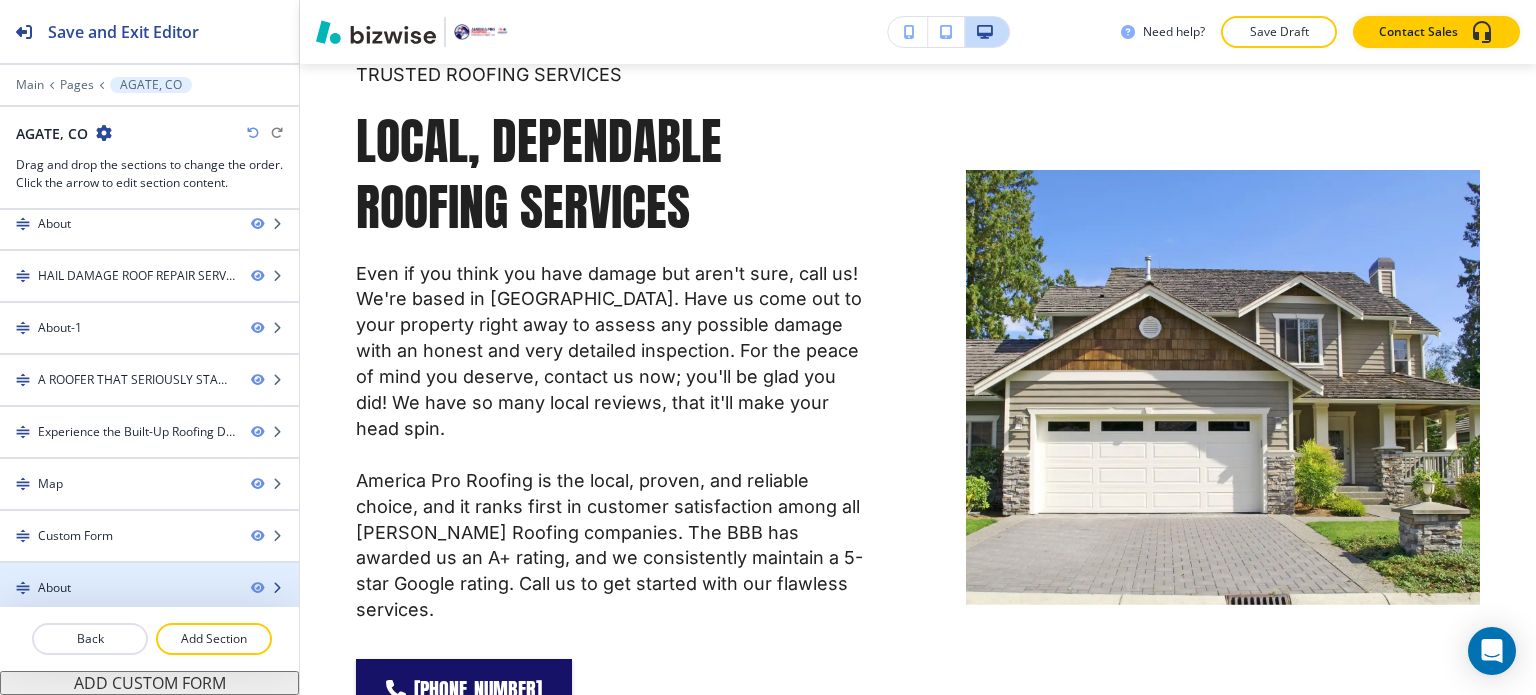type 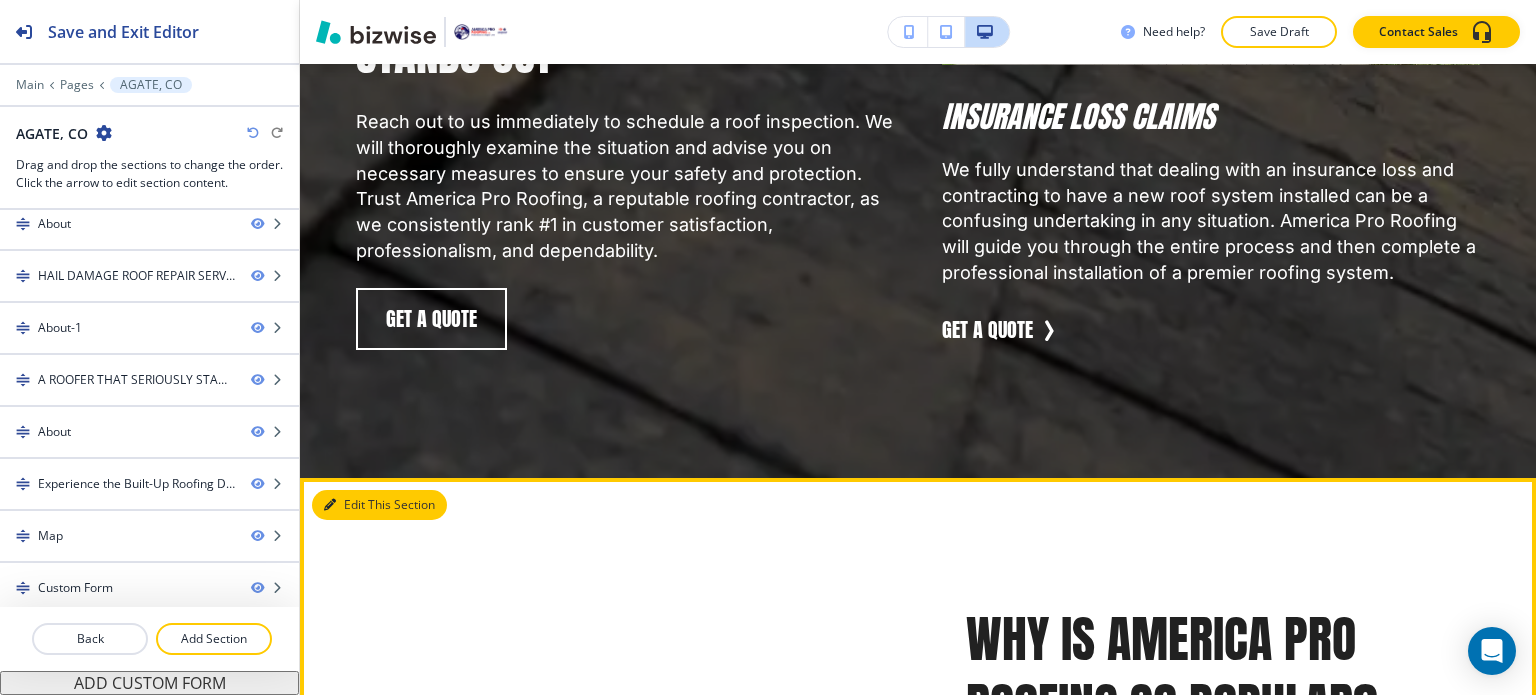 click on "Edit This Section" at bounding box center (379, 505) 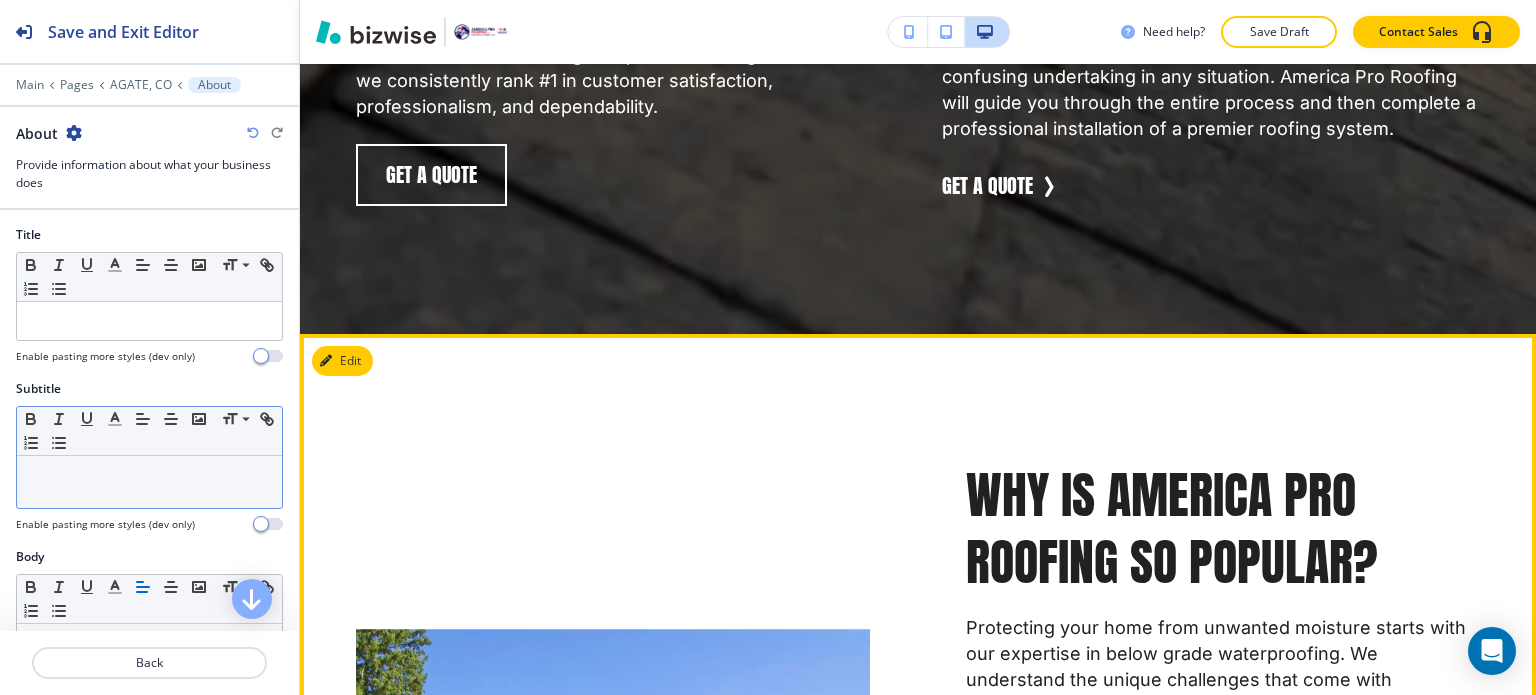 scroll, scrollTop: 10289, scrollLeft: 0, axis: vertical 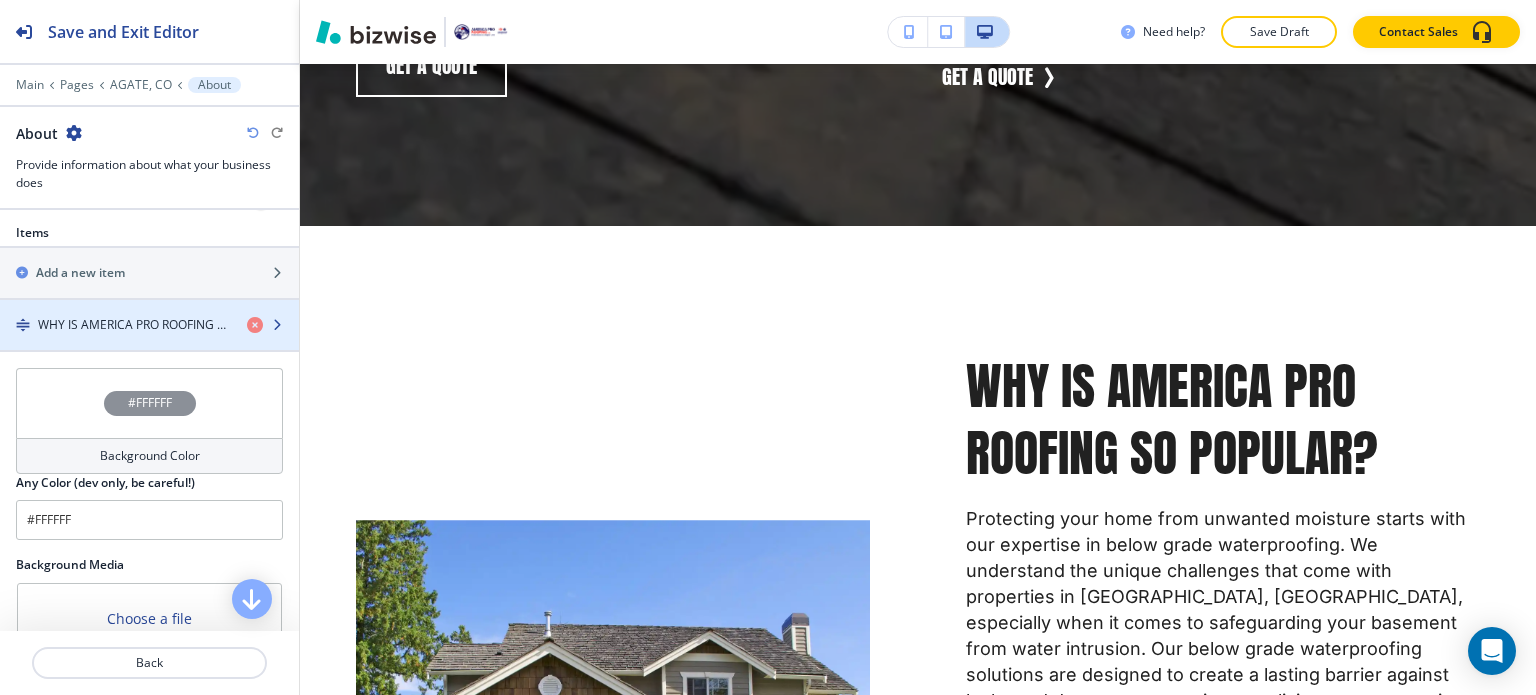 click on "WHY IS AMERICA PRO ROOFING SO POPULAR?" at bounding box center (134, 325) 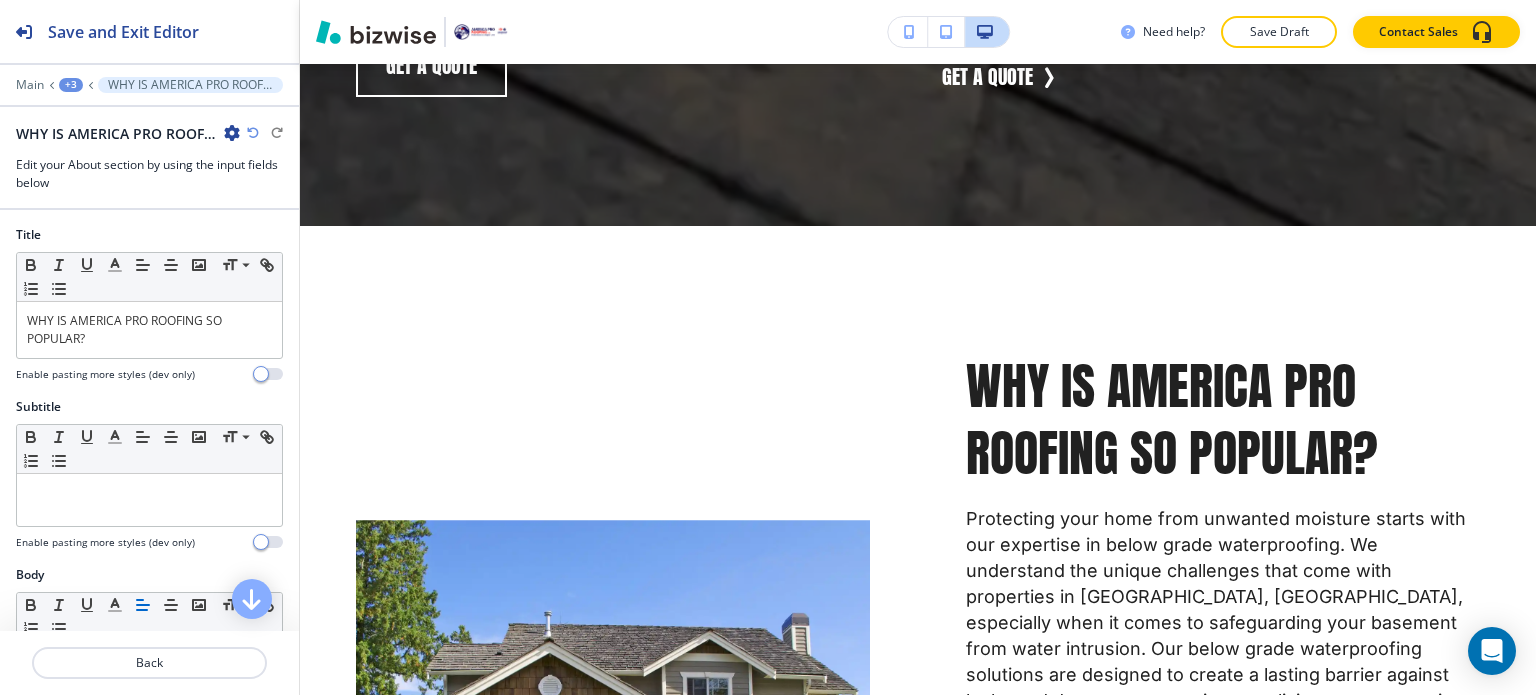 scroll, scrollTop: 10321, scrollLeft: 0, axis: vertical 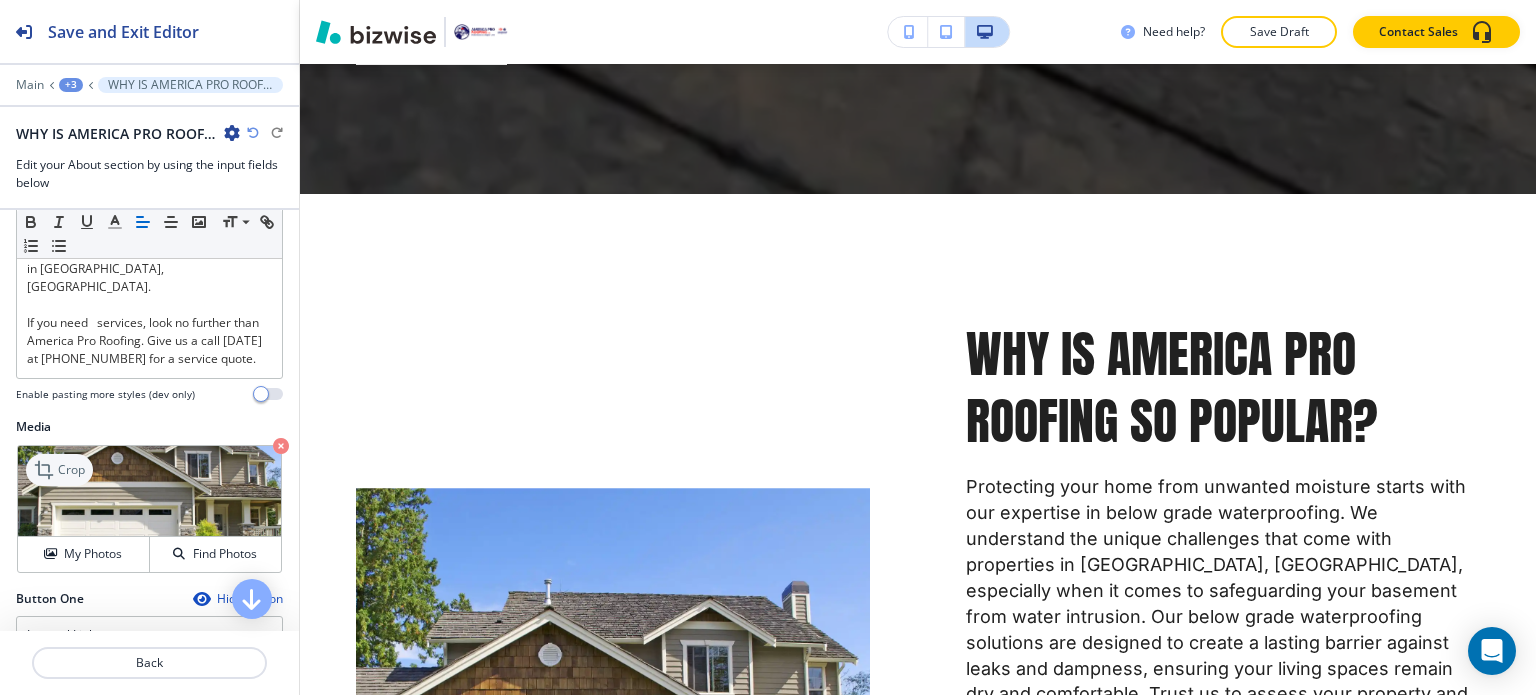 click 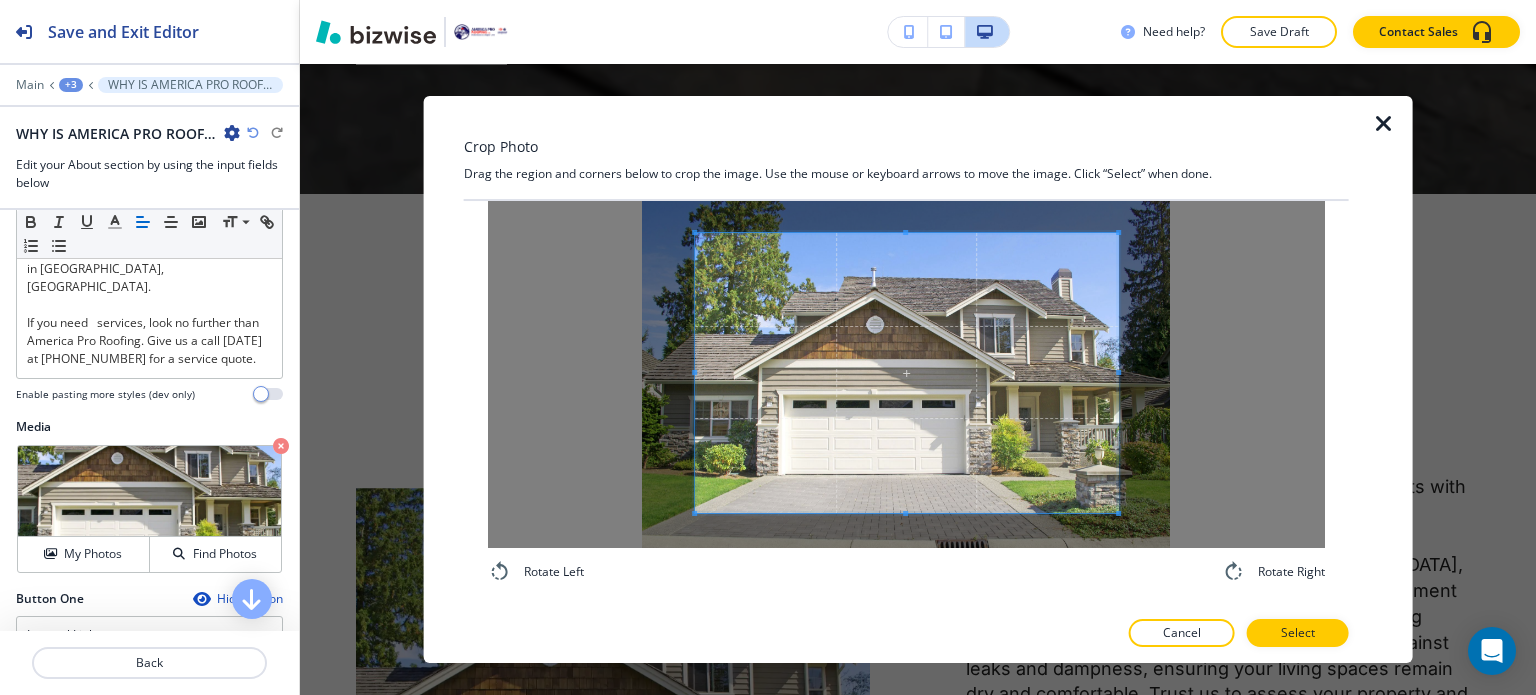 scroll, scrollTop: 41, scrollLeft: 0, axis: vertical 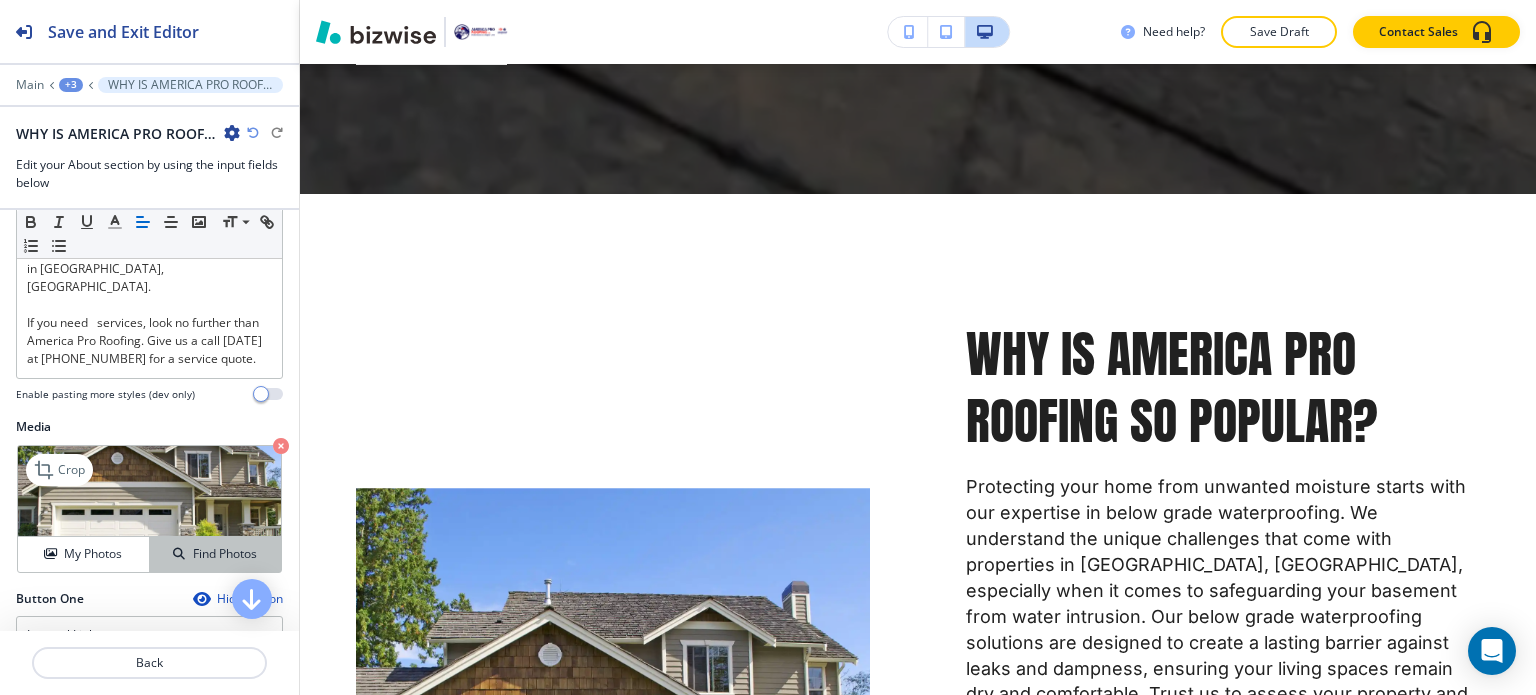 click on "Find Photos" at bounding box center [215, 554] 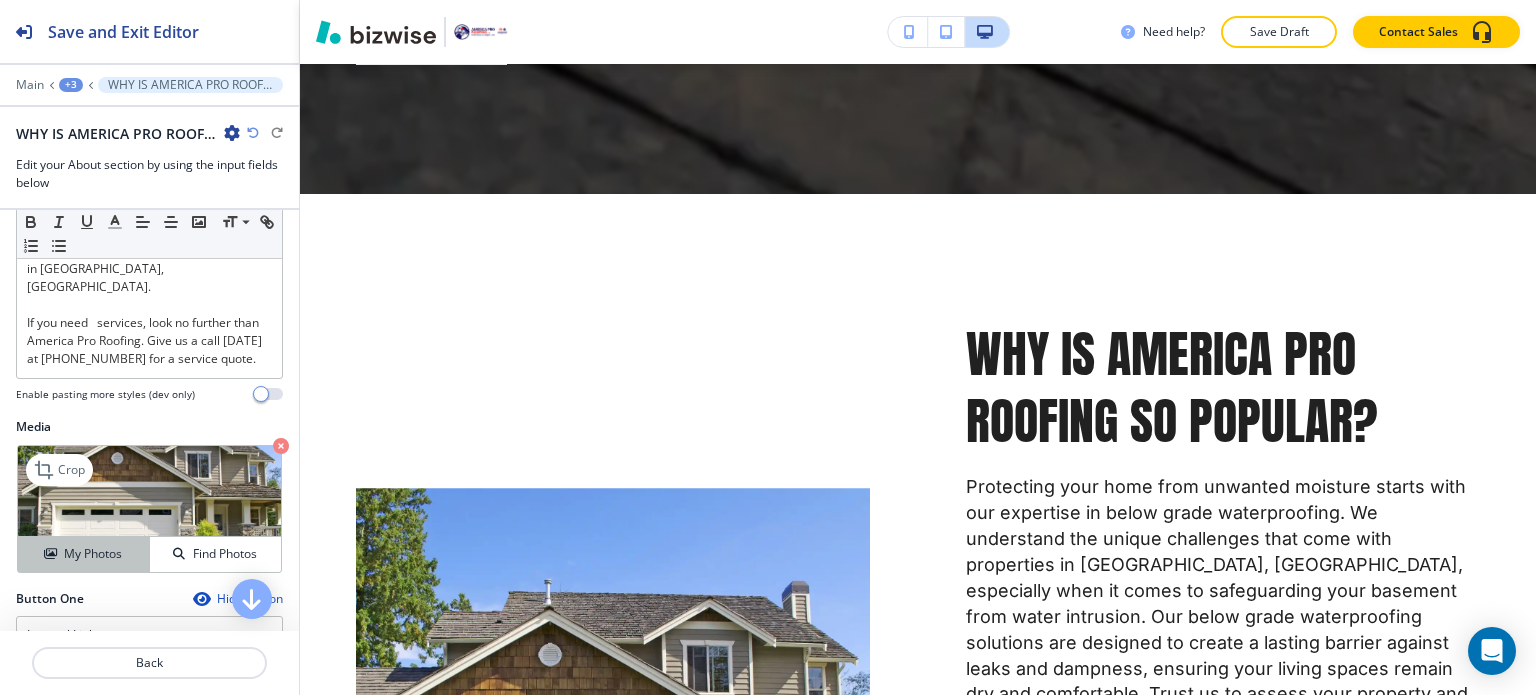 click on "My Photos" at bounding box center (93, 554) 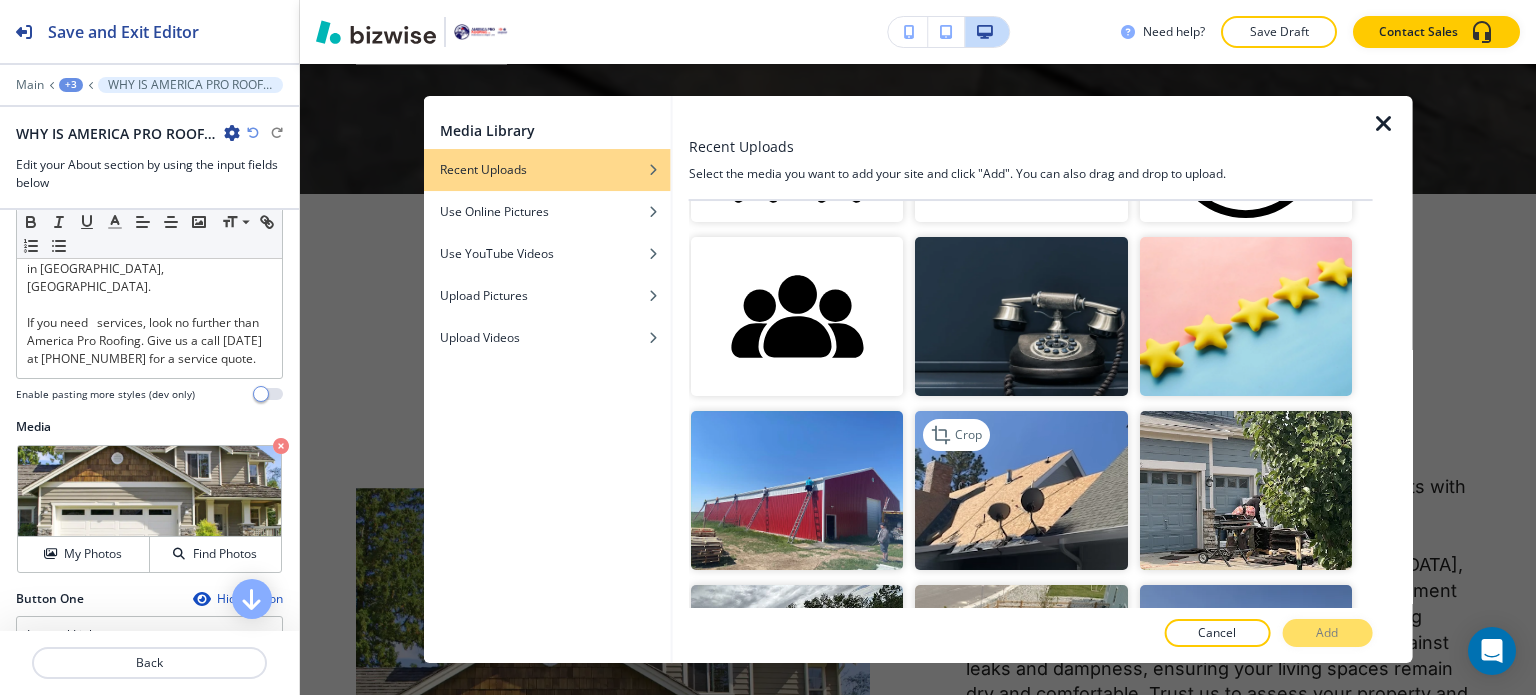 scroll, scrollTop: 900, scrollLeft: 0, axis: vertical 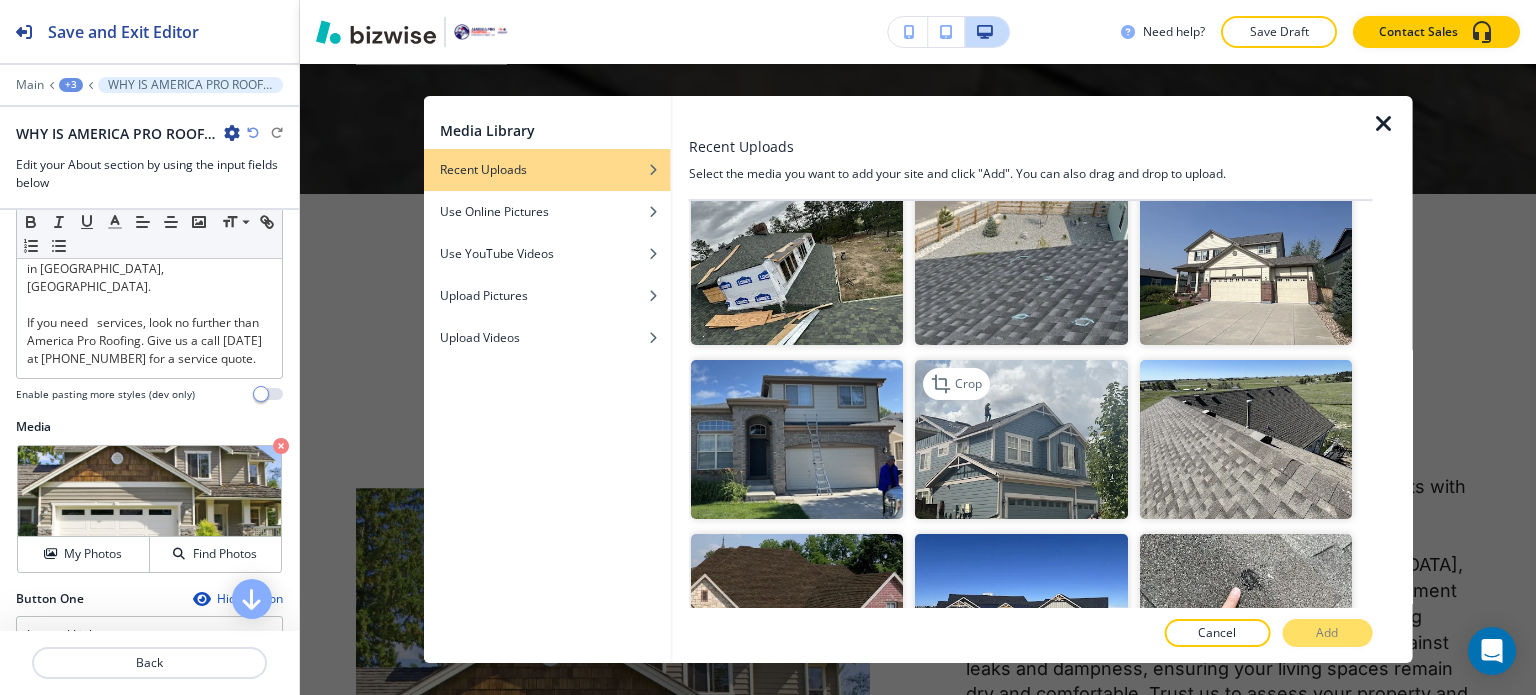 click at bounding box center (1021, 439) 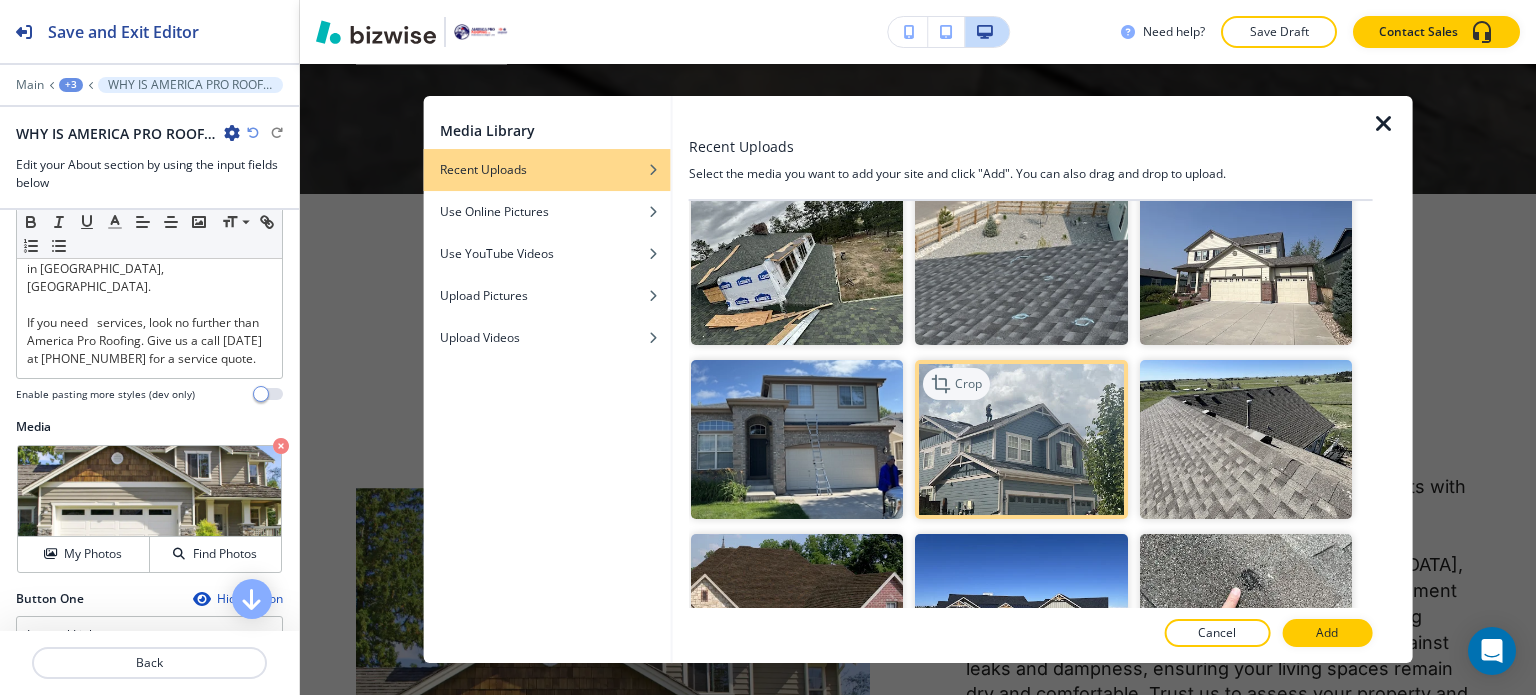 click on "Crop" at bounding box center (968, 384) 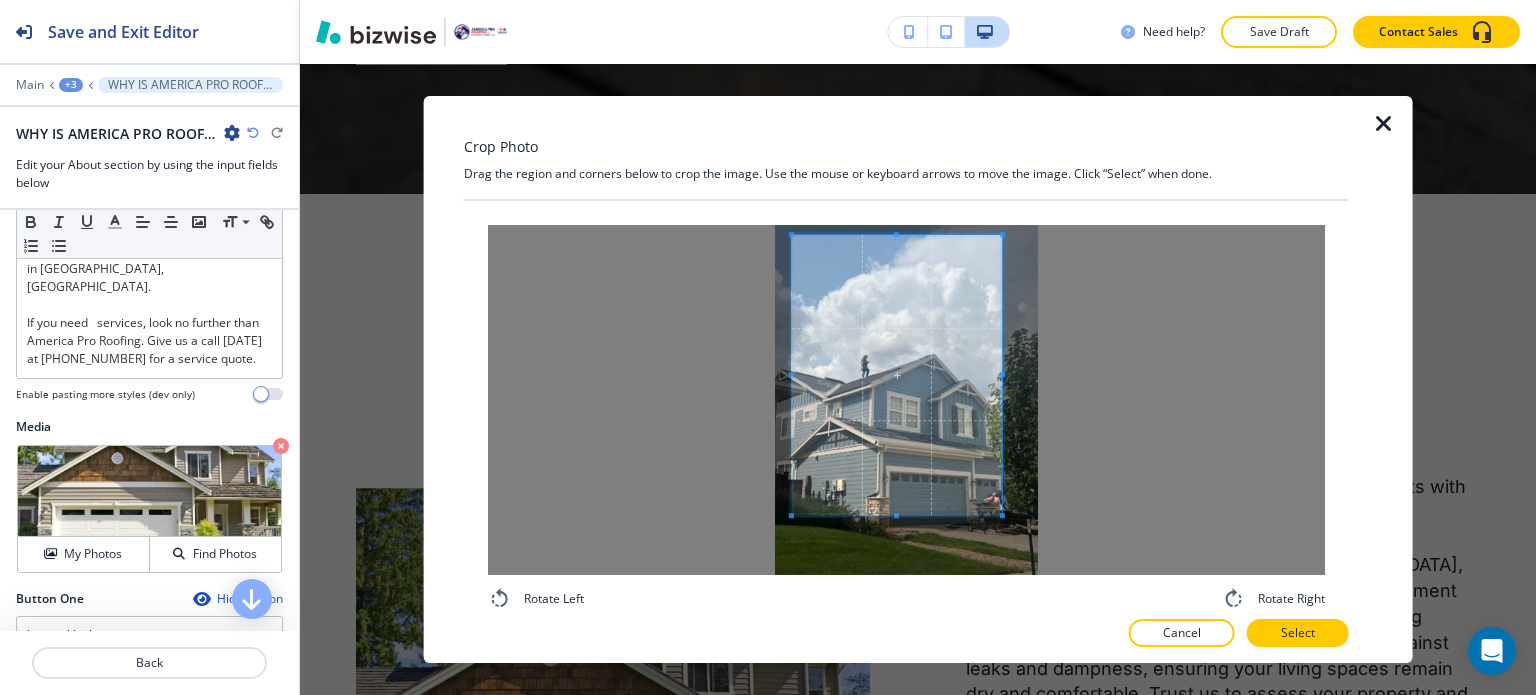 click at bounding box center (897, 375) 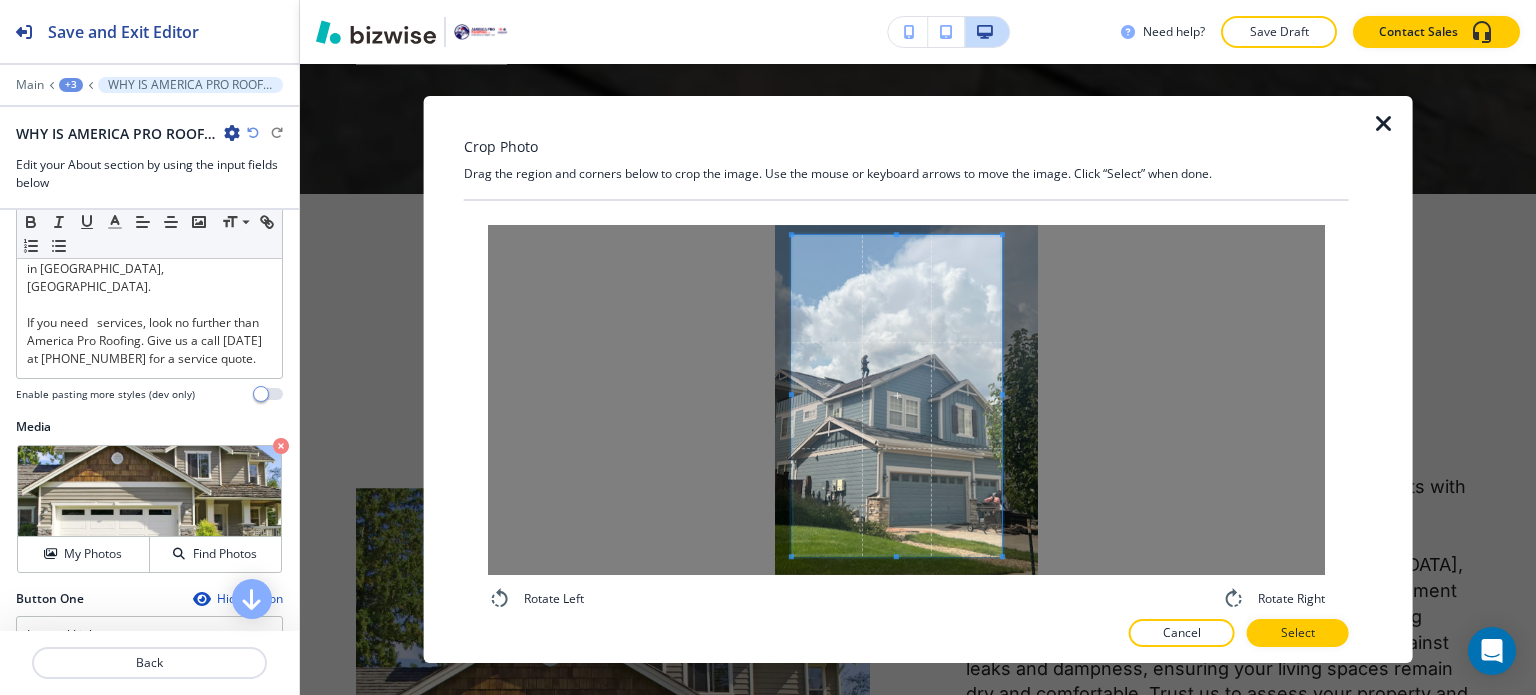 click at bounding box center (897, 396) 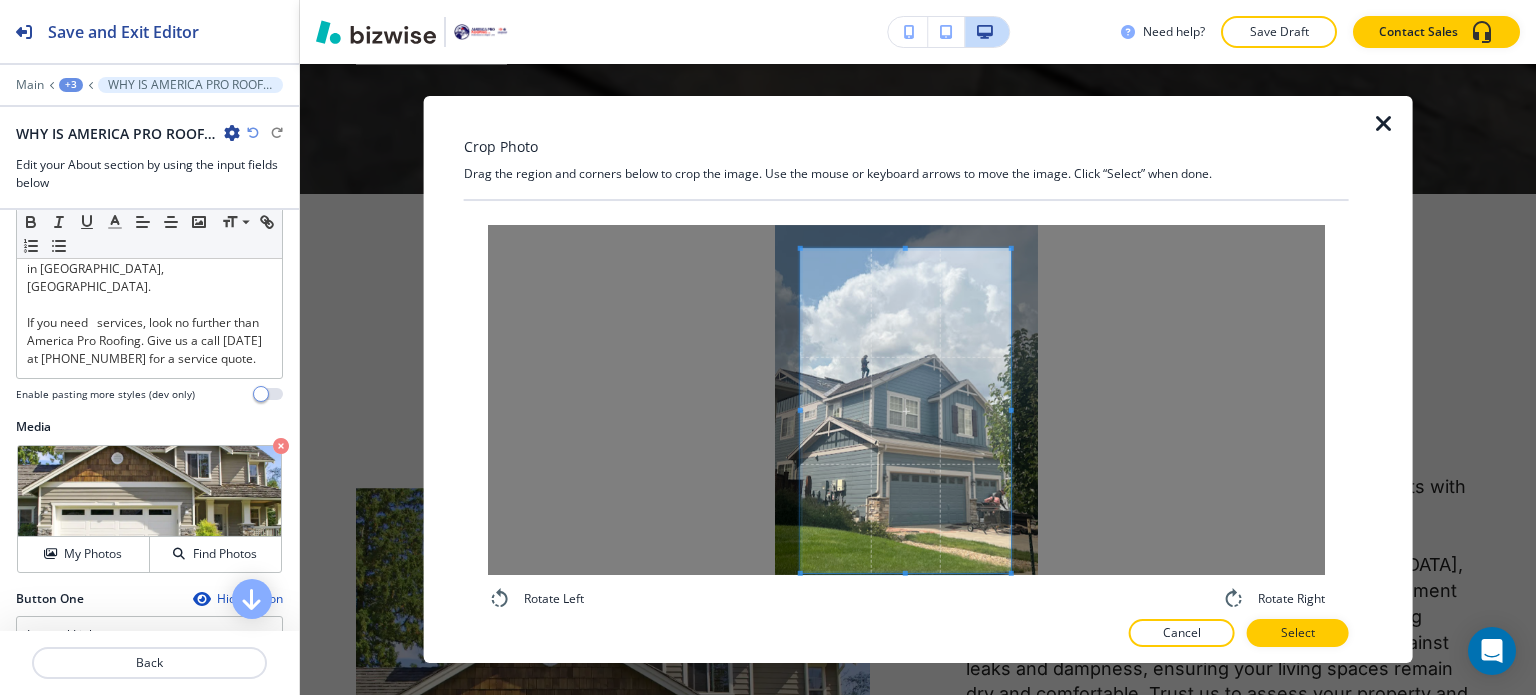 click at bounding box center [905, 410] 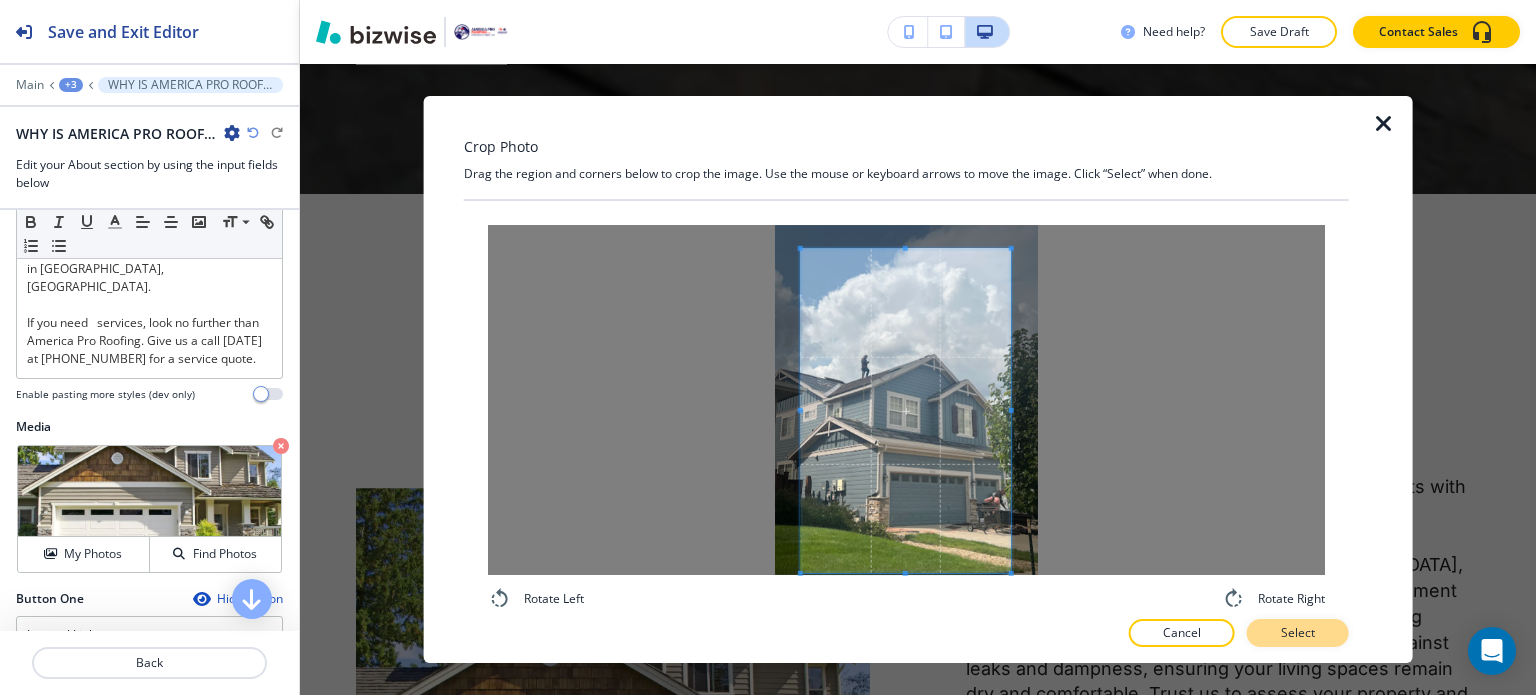 click on "Select" at bounding box center (1298, 633) 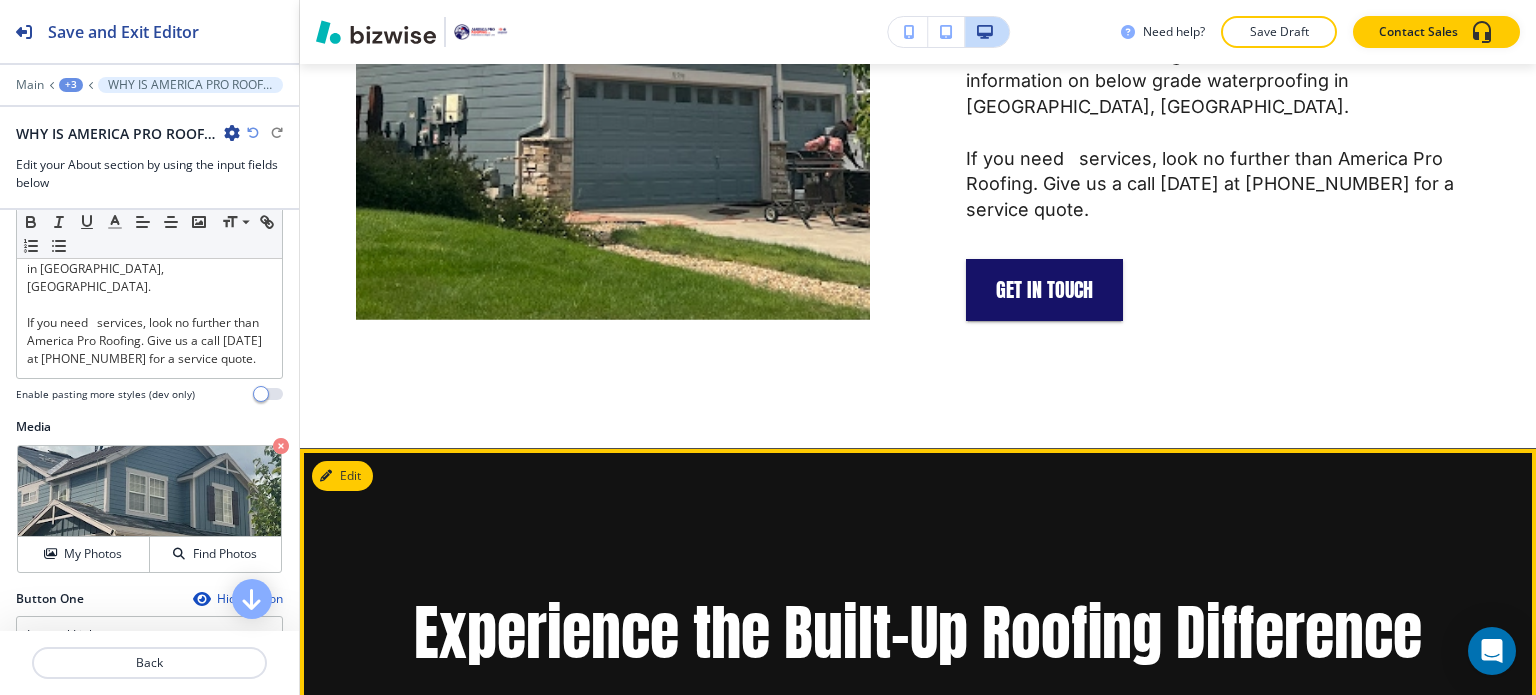 scroll, scrollTop: 11121, scrollLeft: 0, axis: vertical 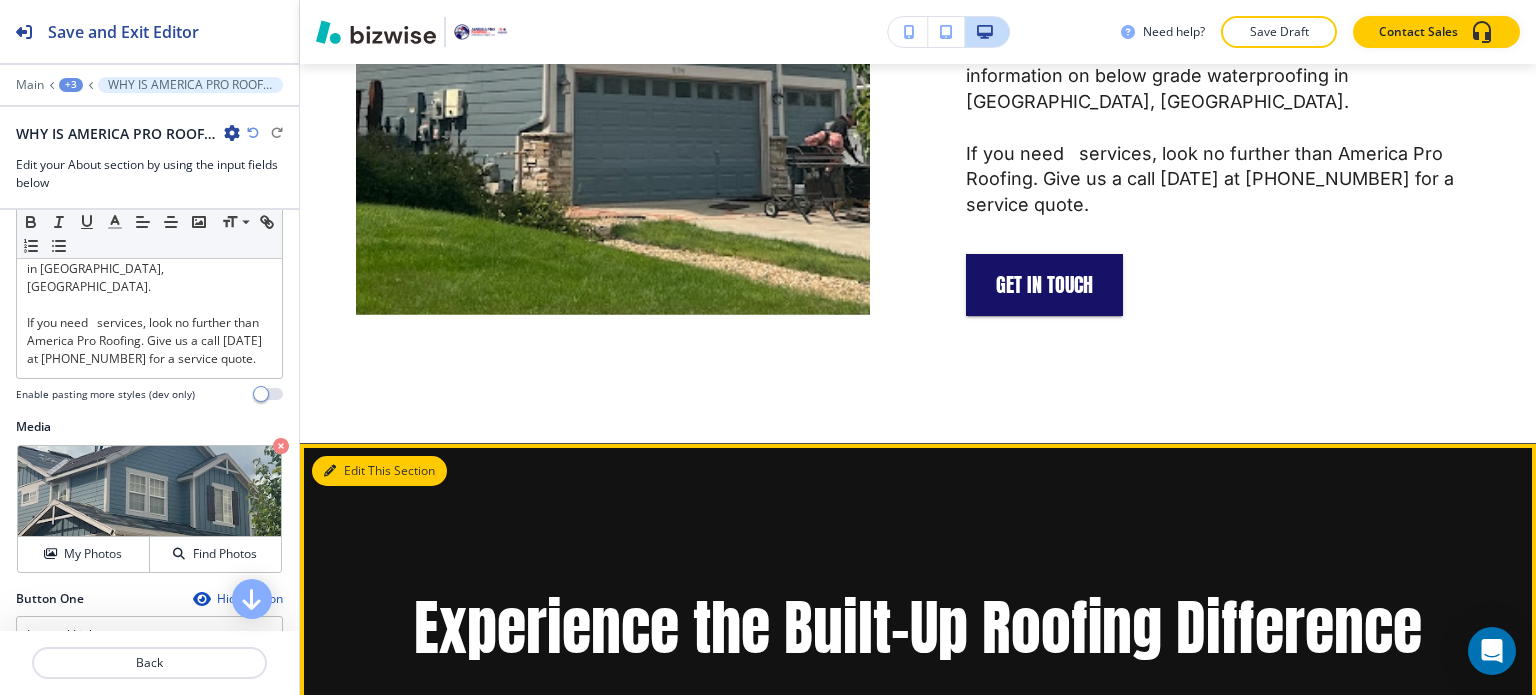click on "Edit This Section" at bounding box center [379, 471] 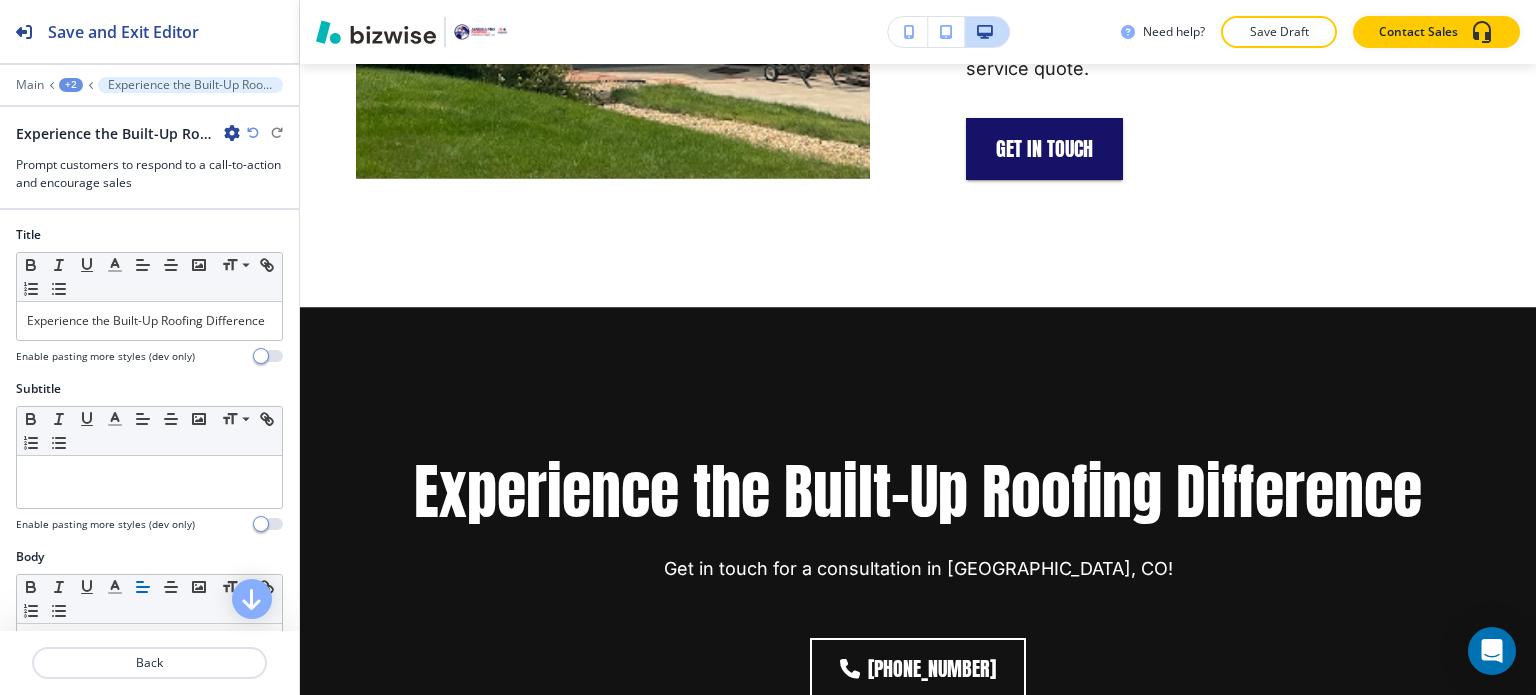 scroll, scrollTop: 11325, scrollLeft: 0, axis: vertical 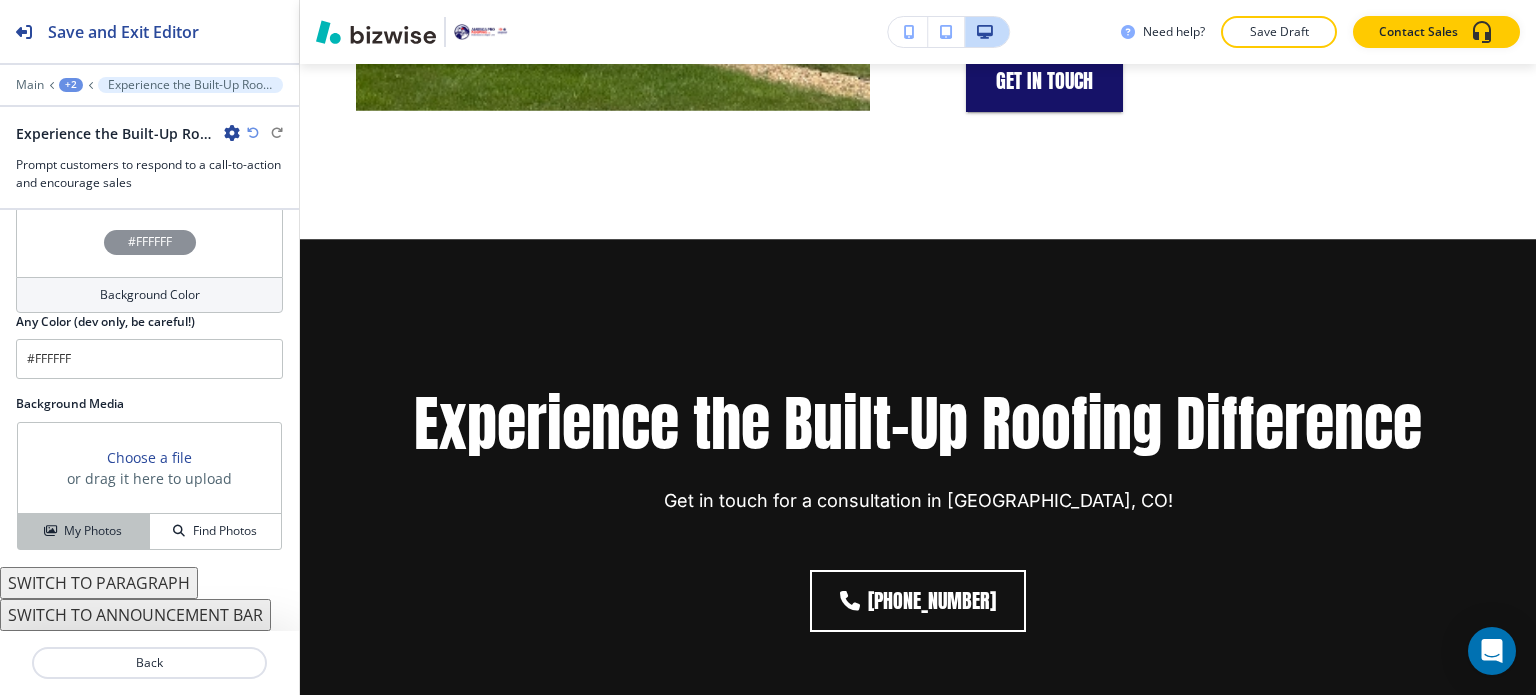 click on "My Photos" at bounding box center (93, 531) 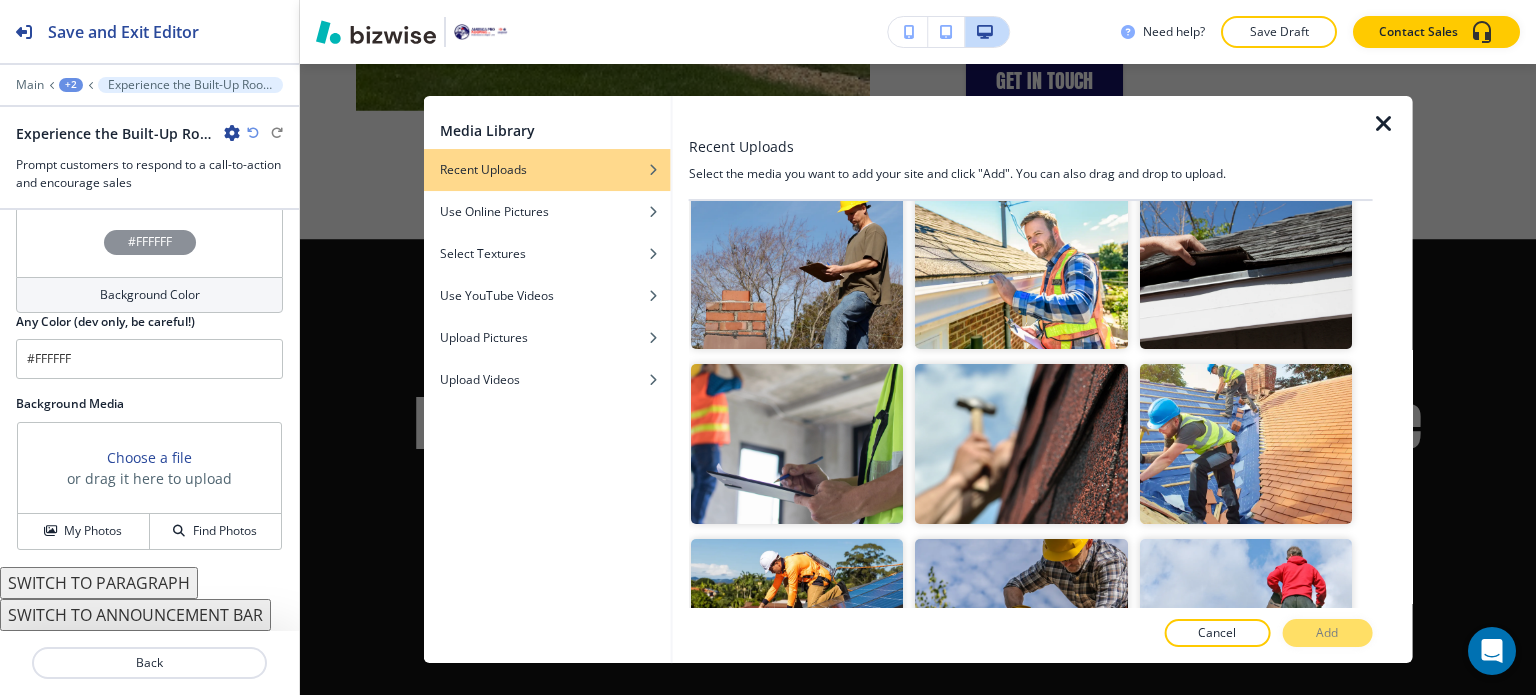 scroll, scrollTop: 2000, scrollLeft: 0, axis: vertical 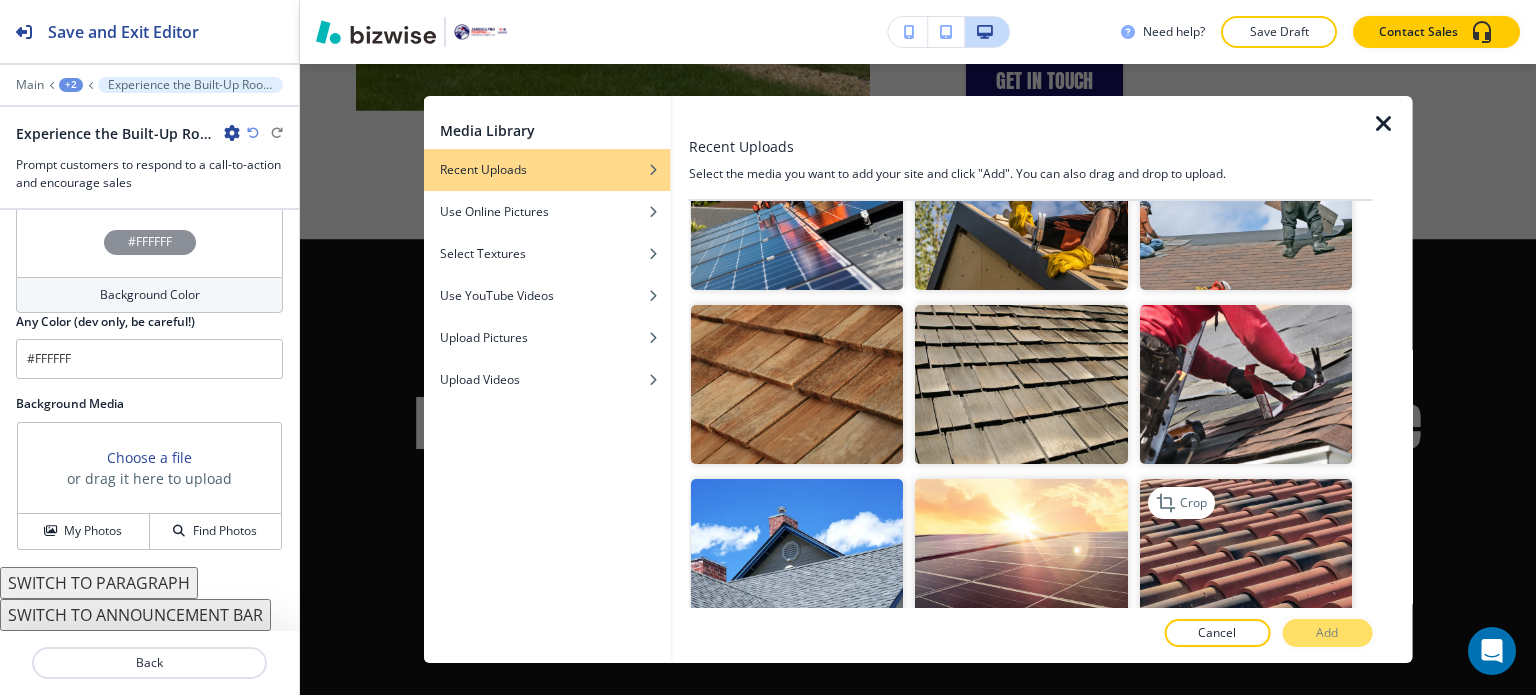 click at bounding box center (1245, 558) 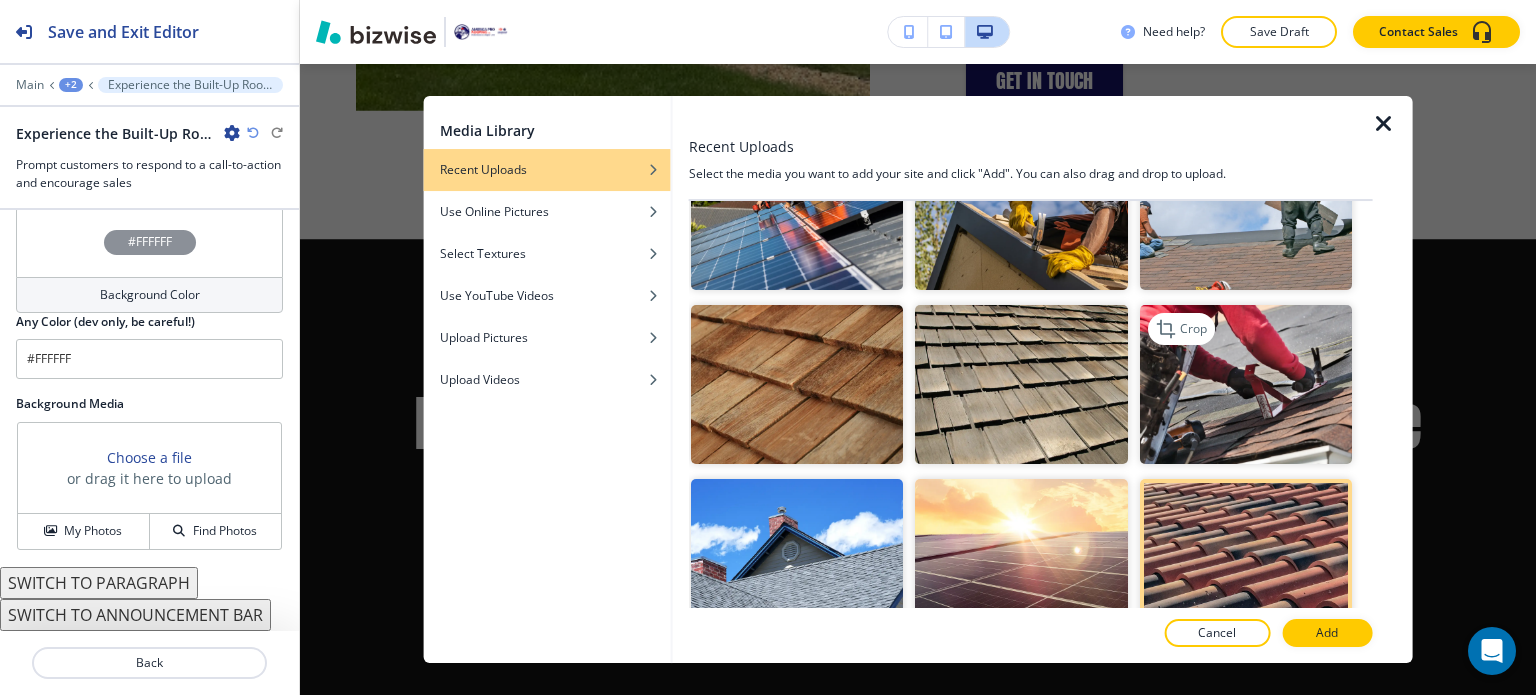 click at bounding box center (1245, 384) 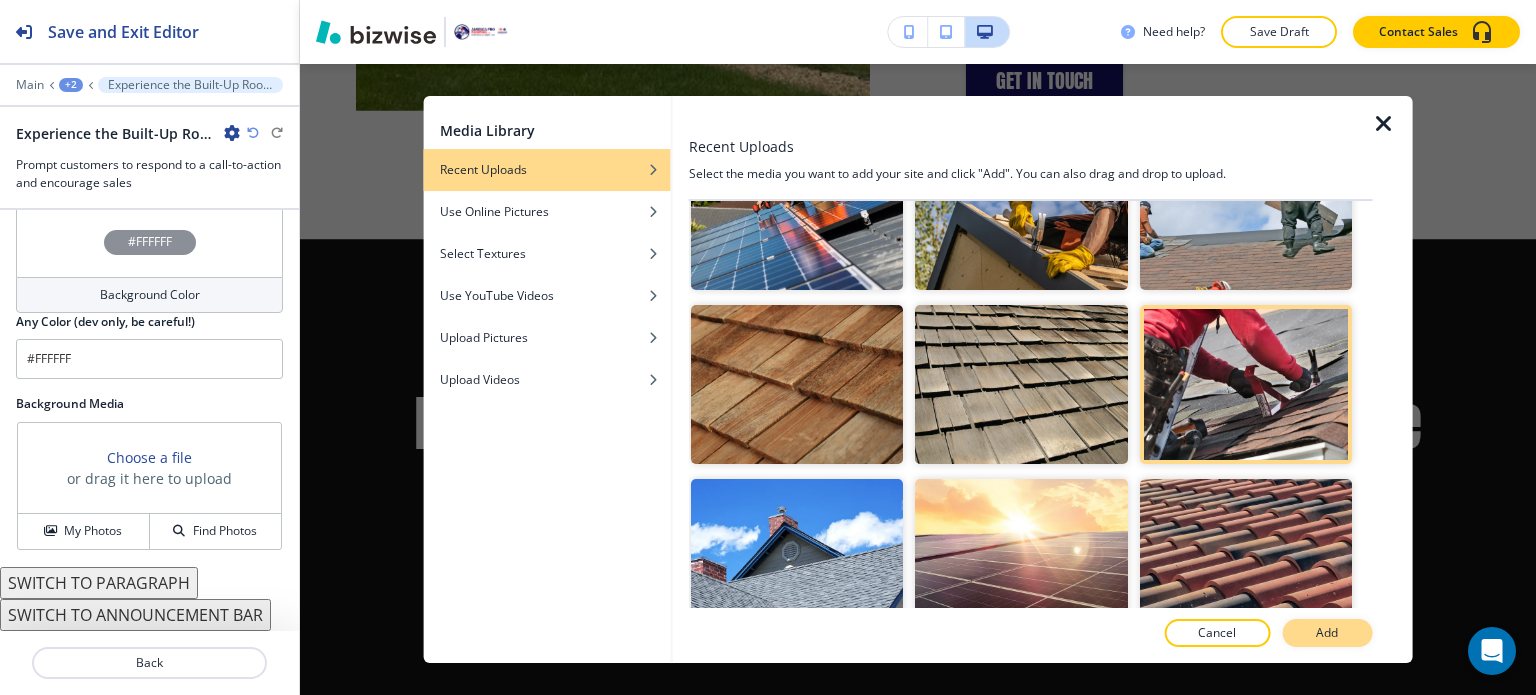 click on "Add" at bounding box center [1327, 633] 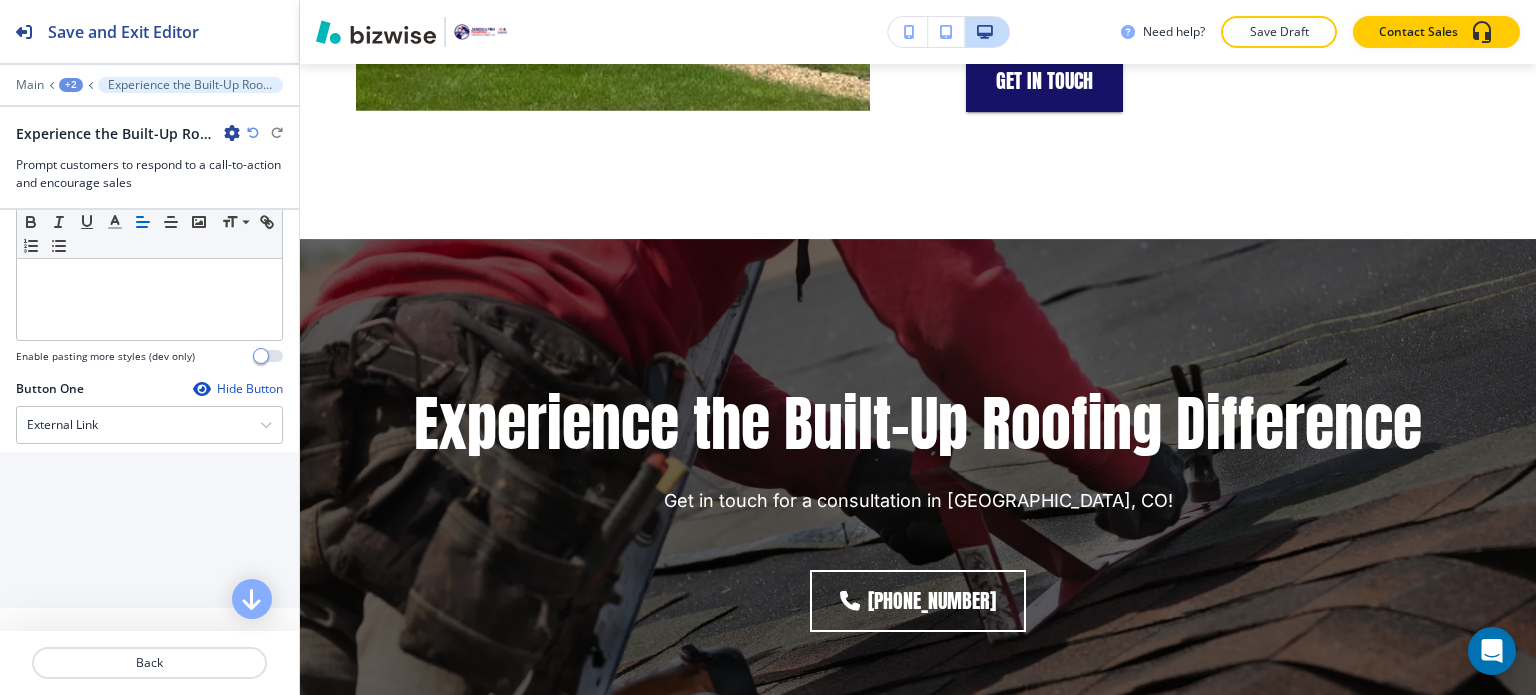 scroll, scrollTop: 467, scrollLeft: 0, axis: vertical 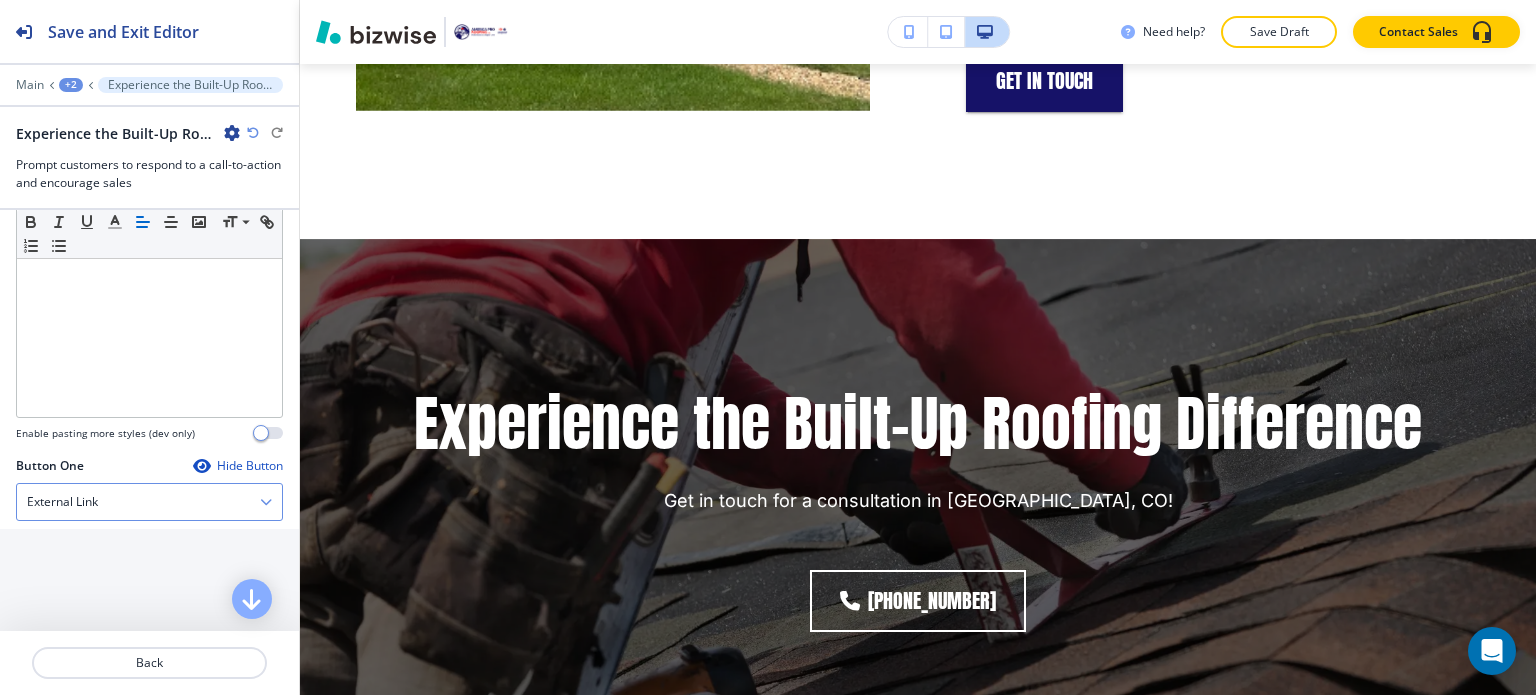 click on "External Link" at bounding box center [149, 502] 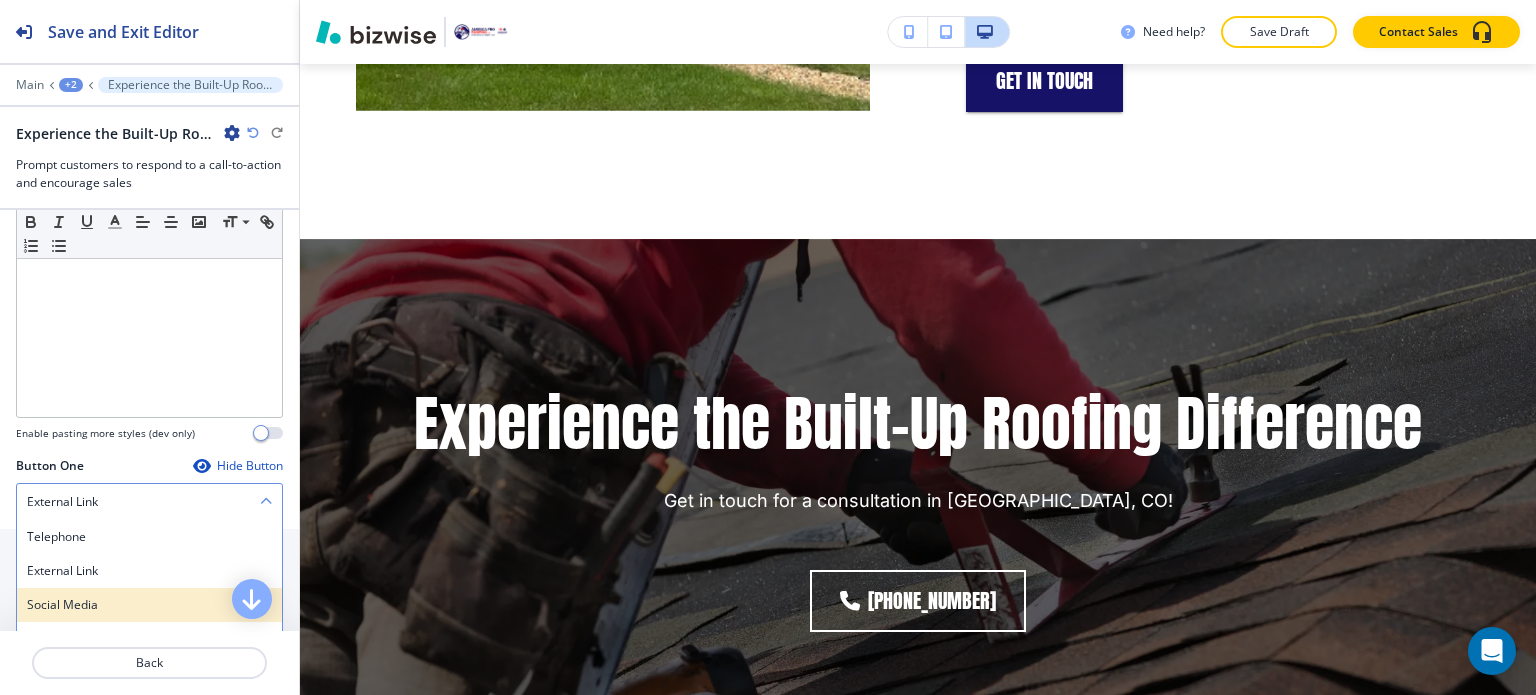 click on "Social Media" at bounding box center (149, 605) 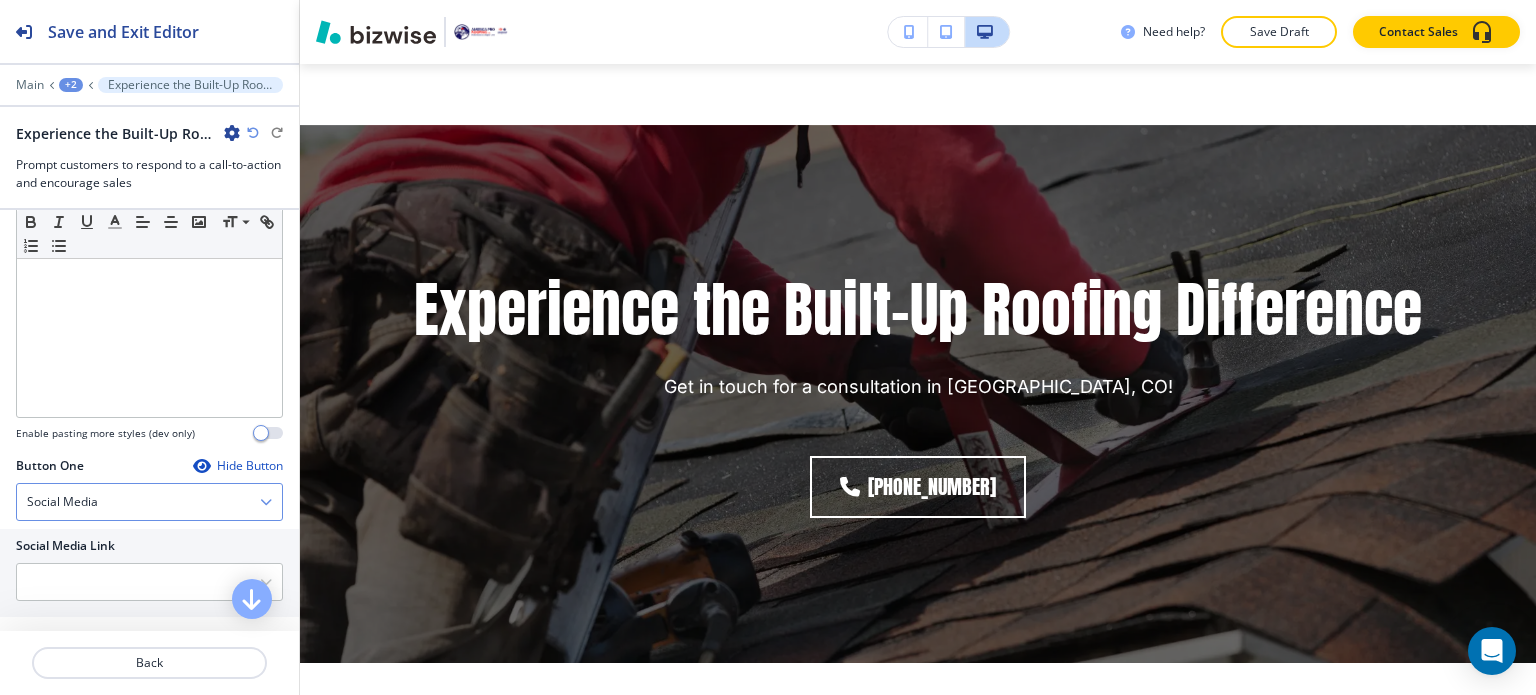 scroll, scrollTop: 11525, scrollLeft: 0, axis: vertical 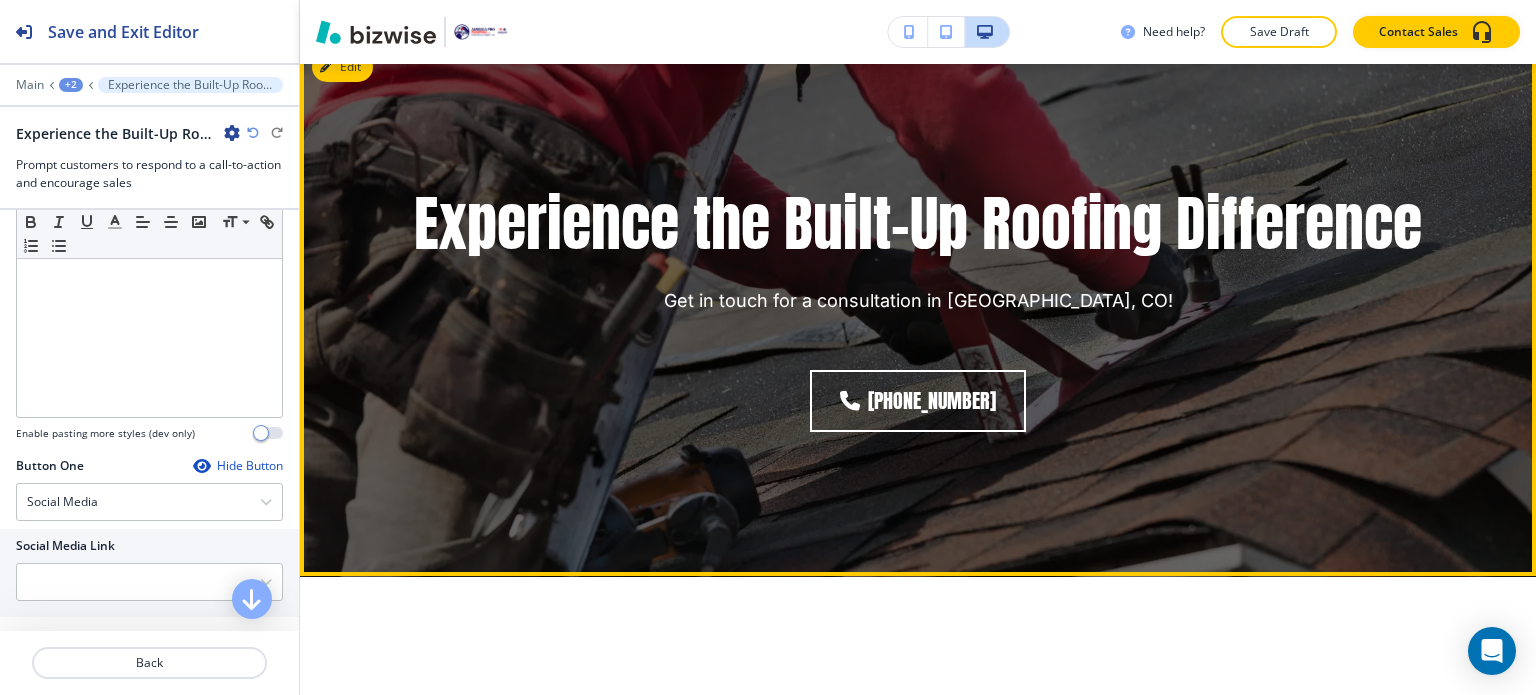 click on "Experience the Built-Up Roofing Difference Get in touch for a consultation in Agate, CO! (720) 530-9466" at bounding box center [918, 308] 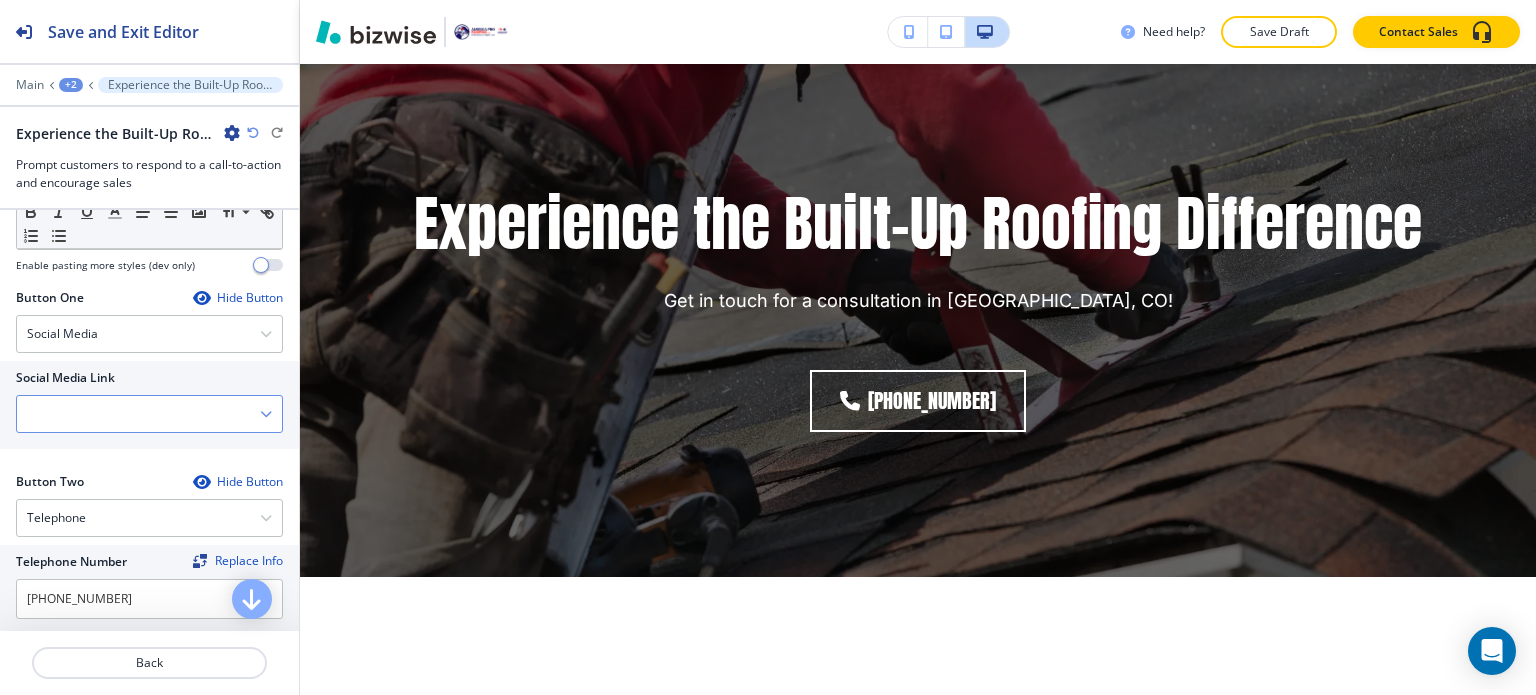 scroll, scrollTop: 667, scrollLeft: 0, axis: vertical 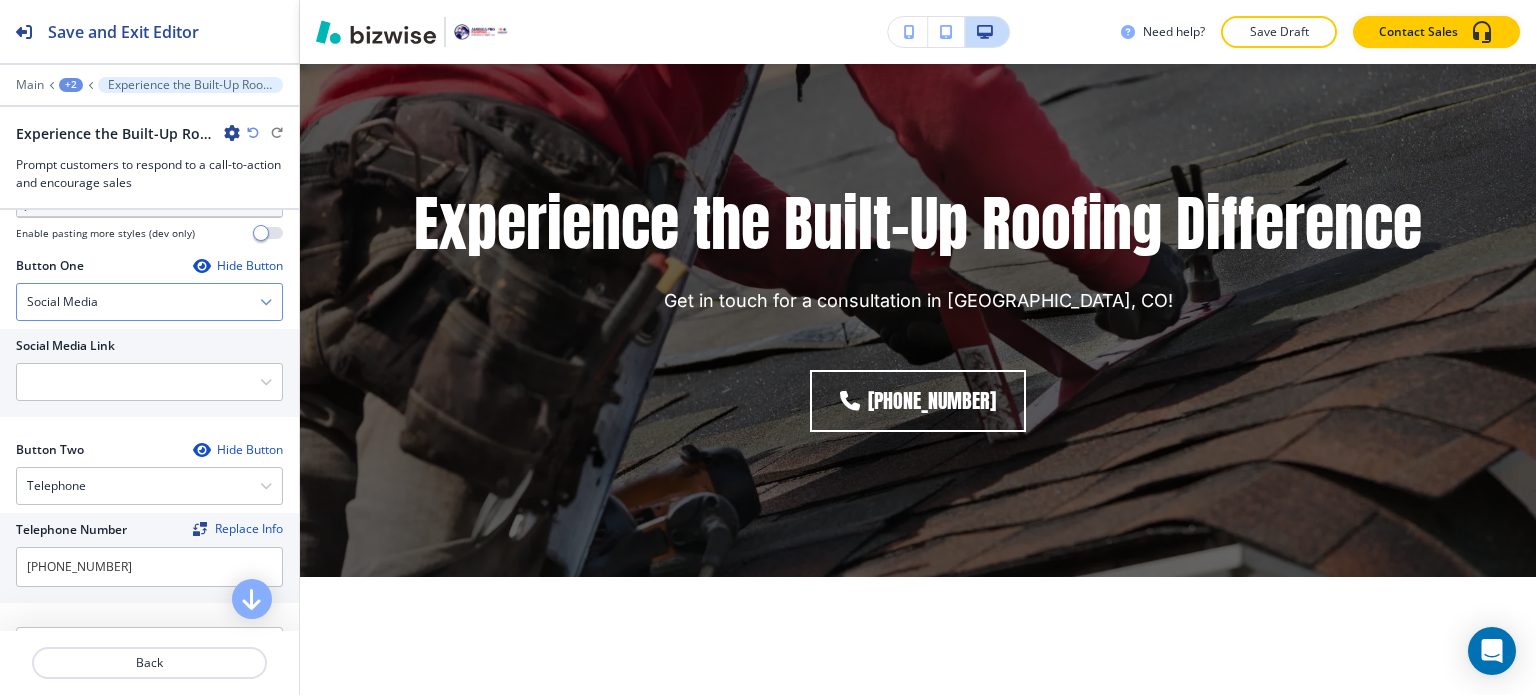 click on "Social Media" at bounding box center (149, 302) 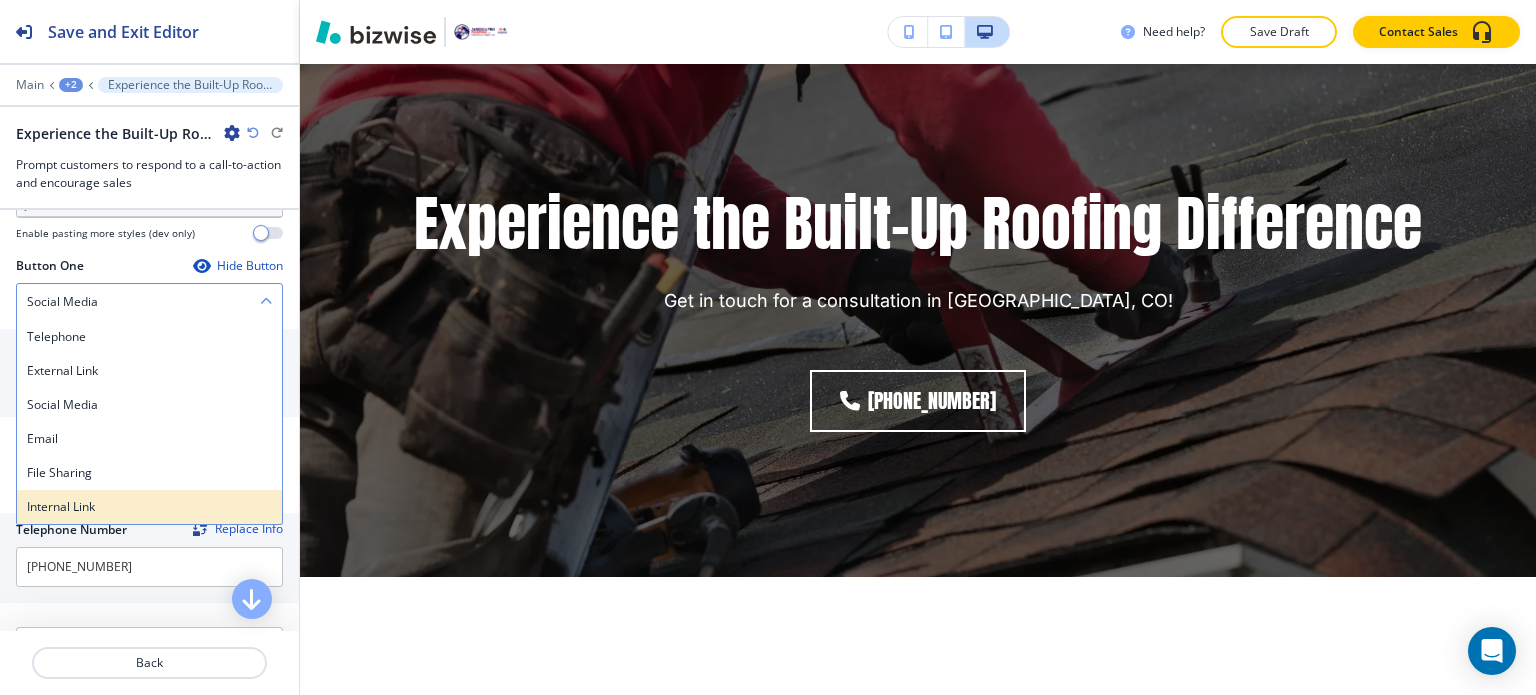 click on "Internal Link" at bounding box center [149, 507] 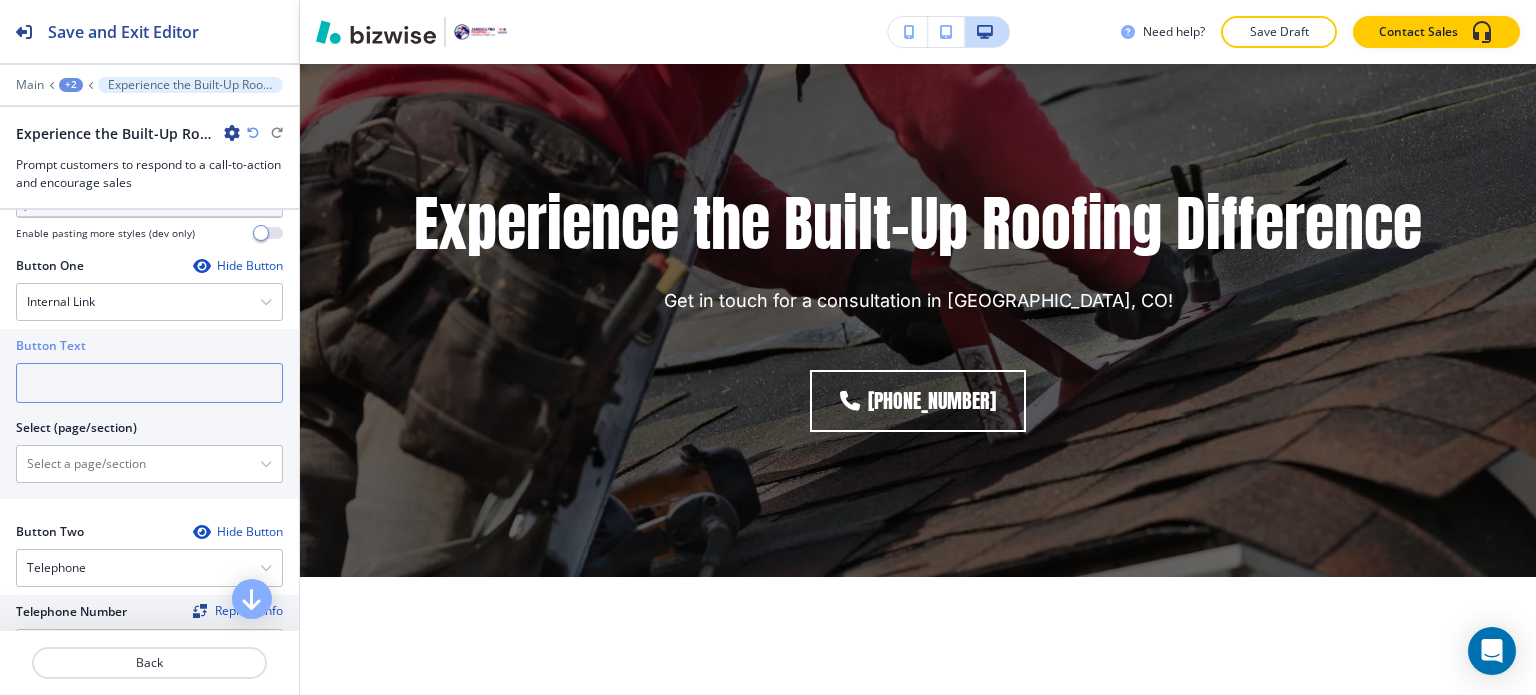 click at bounding box center [149, 383] 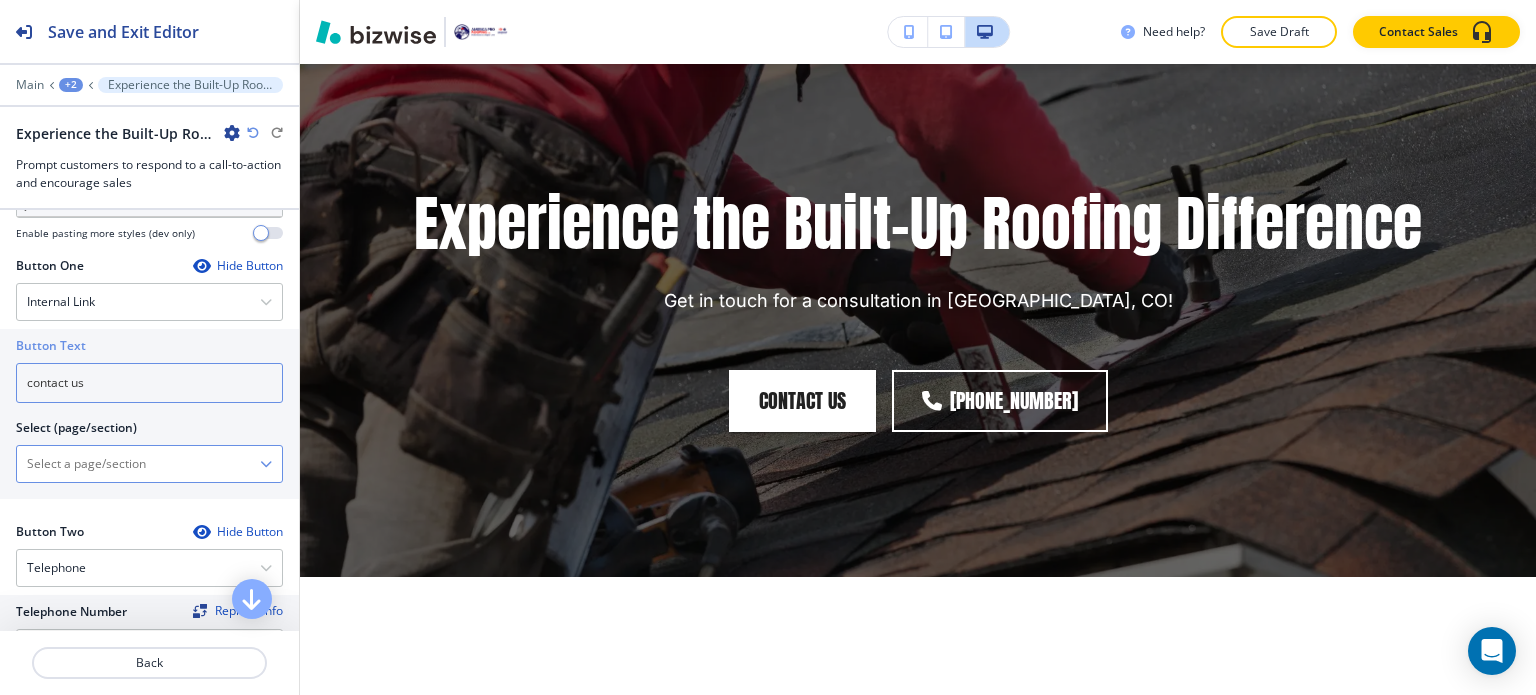 type on "contact us" 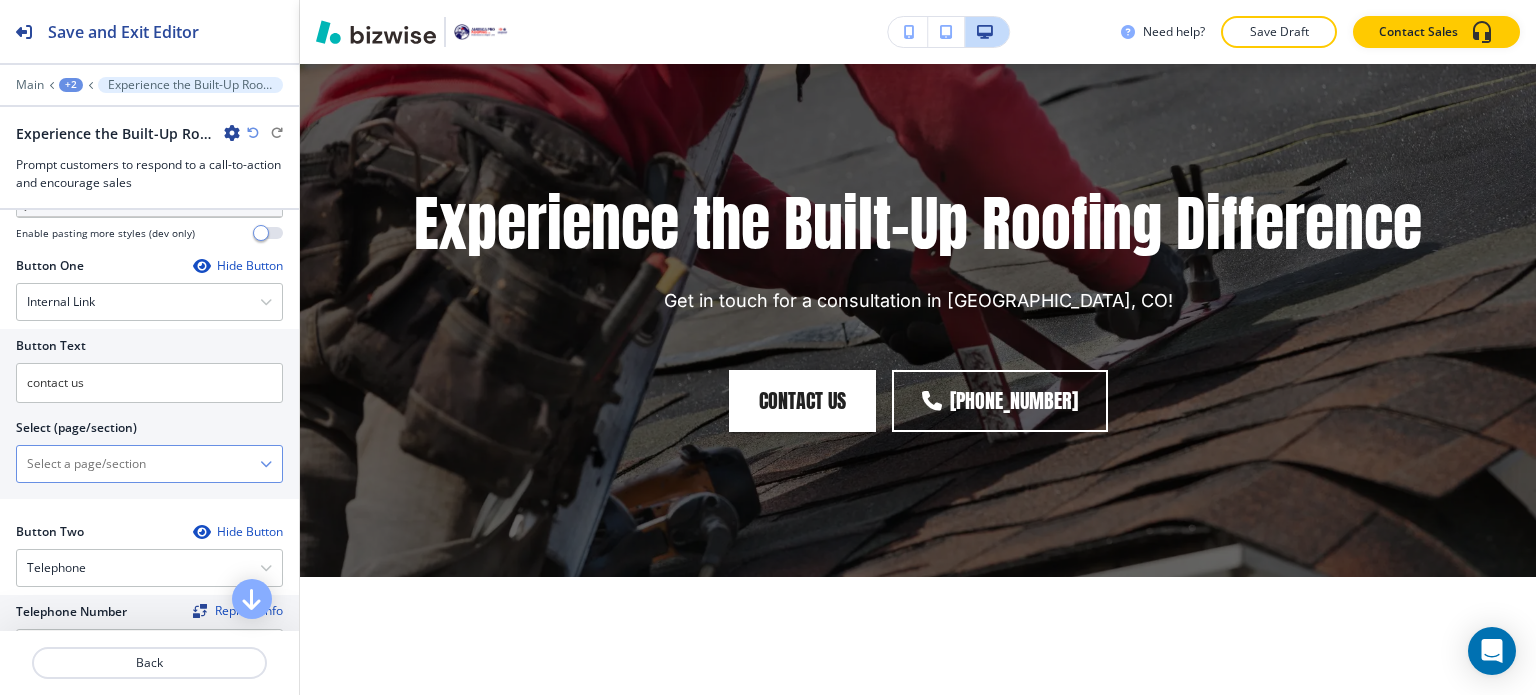 click at bounding box center [138, 464] 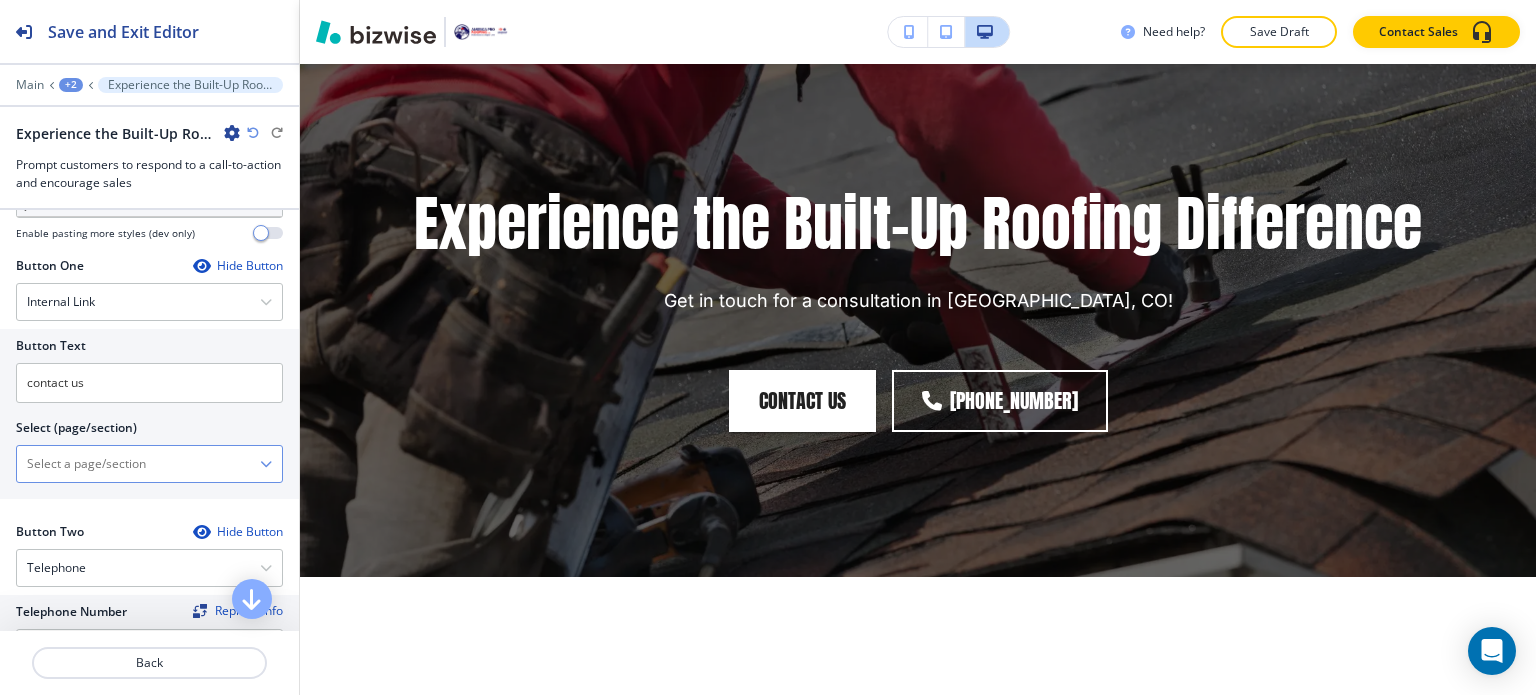 type on "CONTACT" 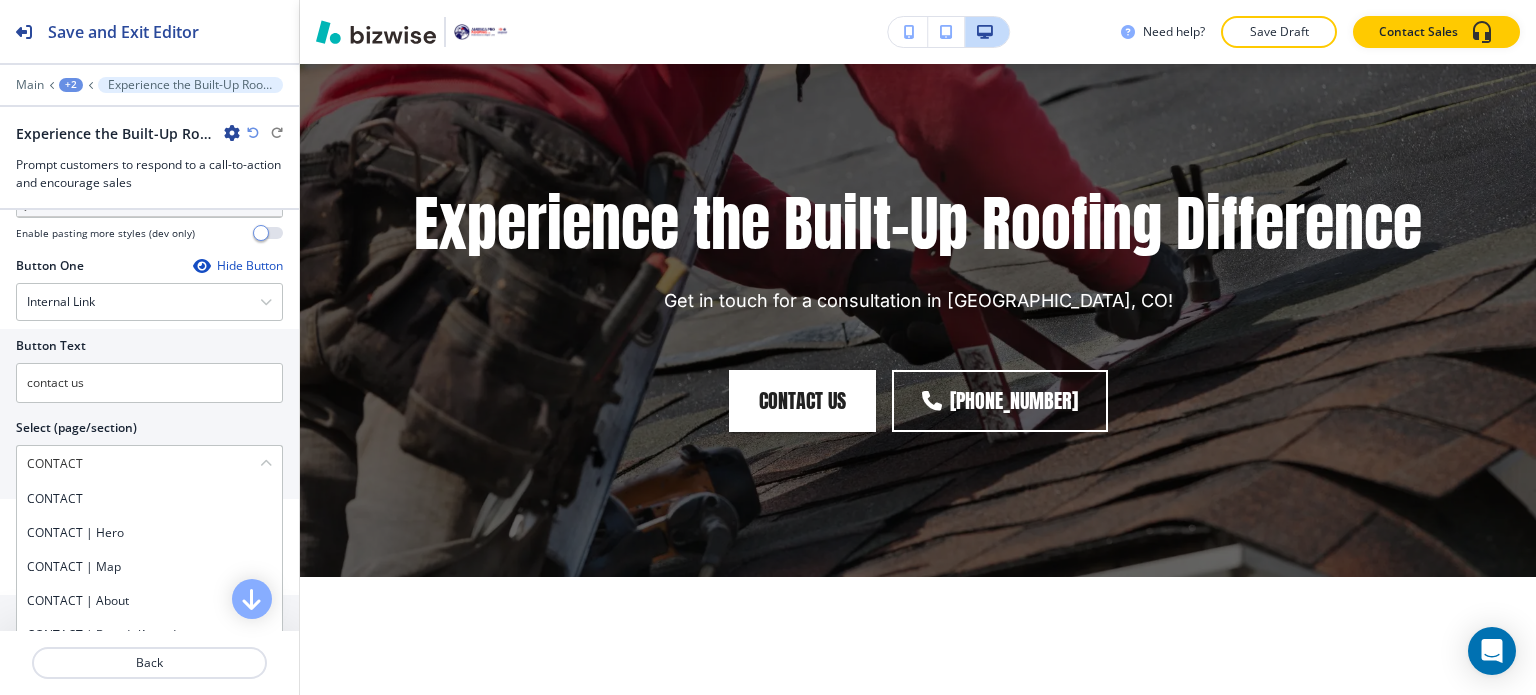 drag, startPoint x: 87, startPoint y: 511, endPoint x: 170, endPoint y: 503, distance: 83.38465 